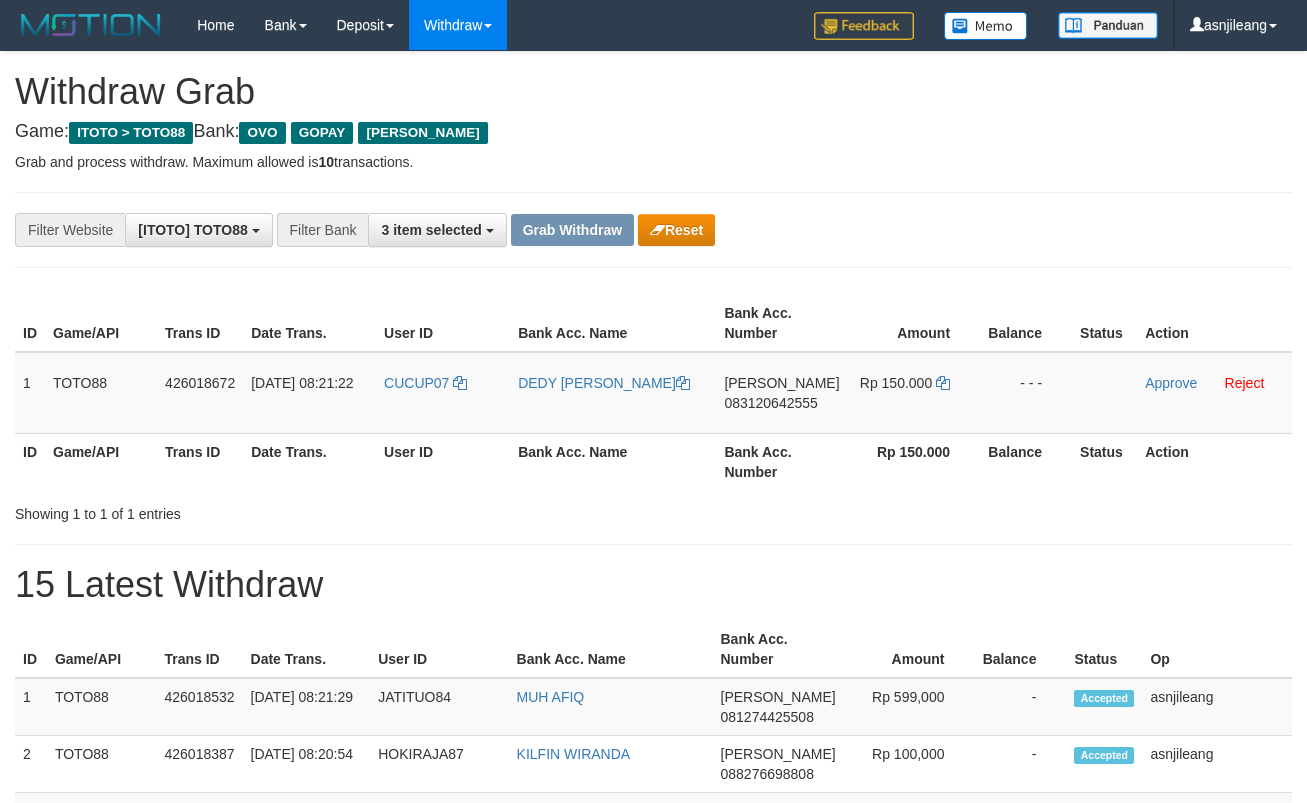 scroll, scrollTop: 0, scrollLeft: 0, axis: both 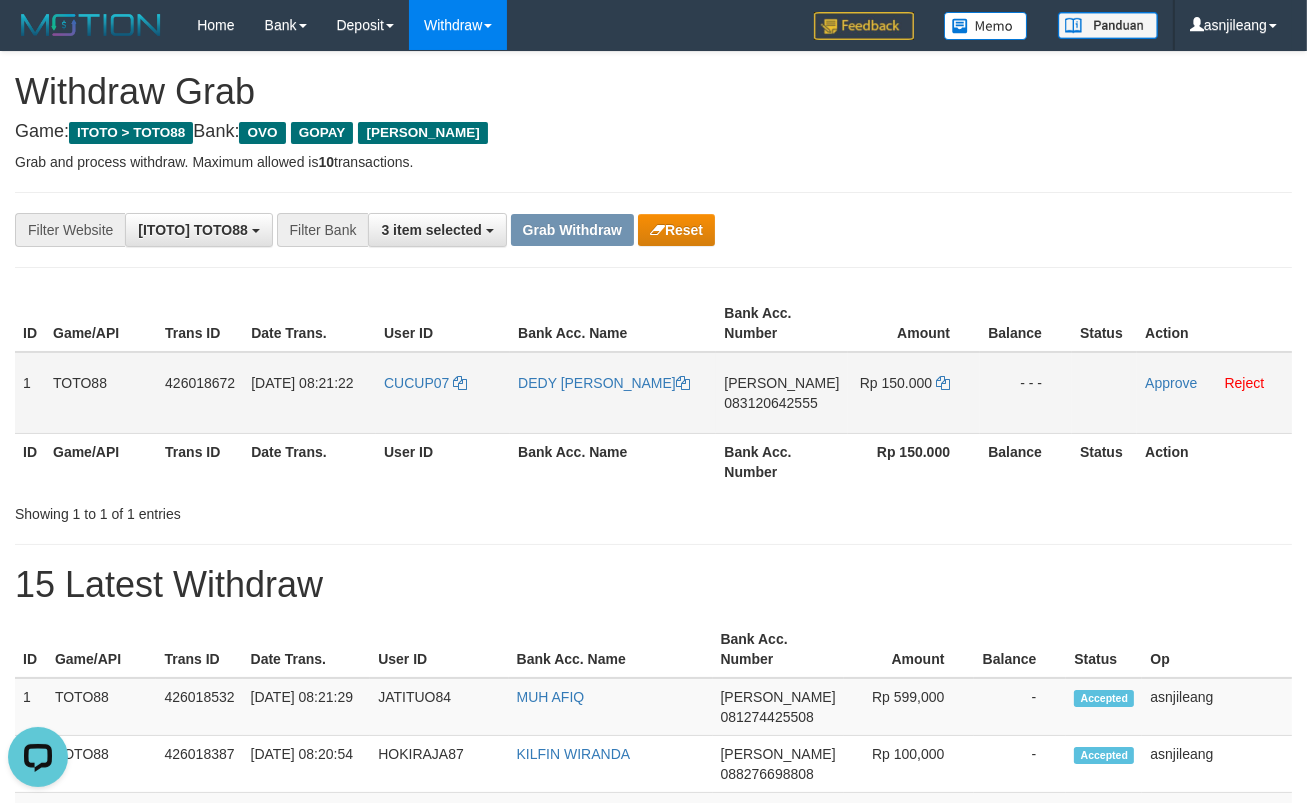 click on "DANA
083120642555" at bounding box center (781, 393) 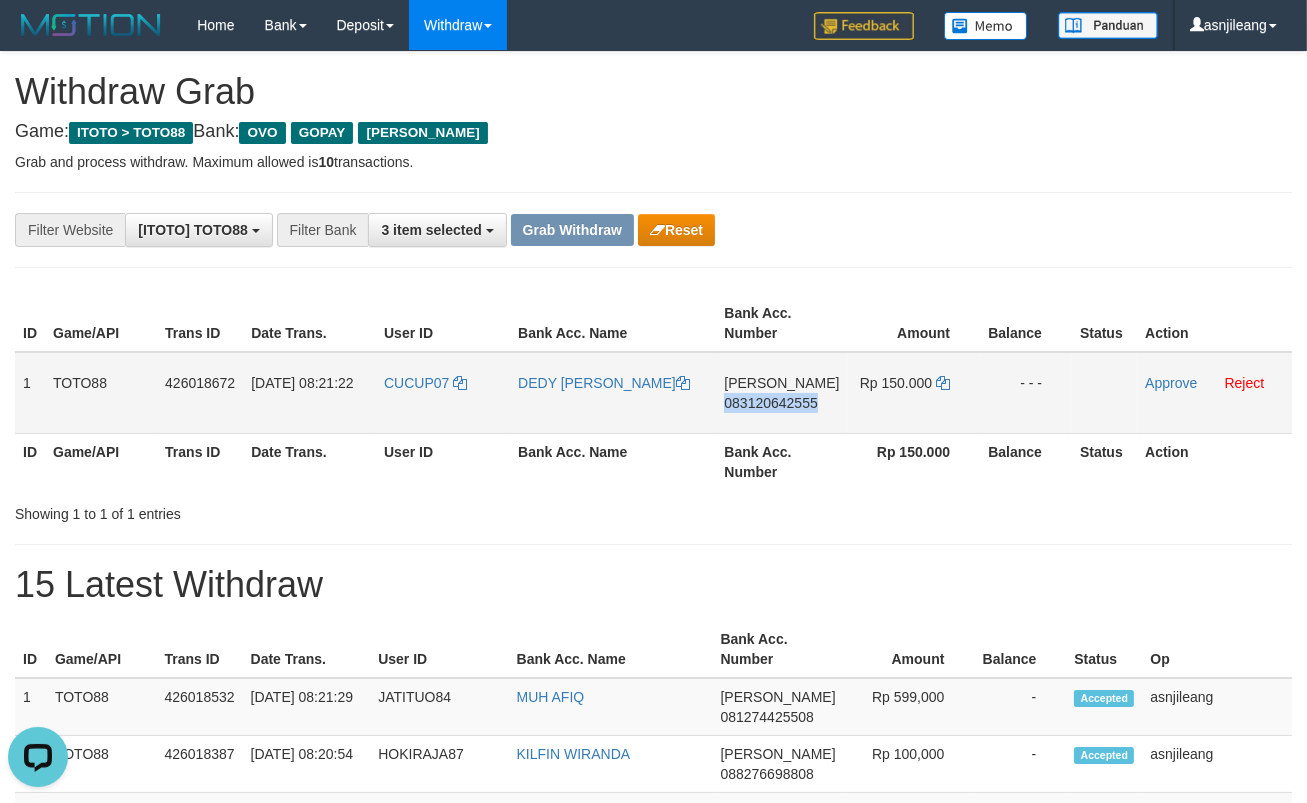 click on "DANA
083120642555" at bounding box center [781, 393] 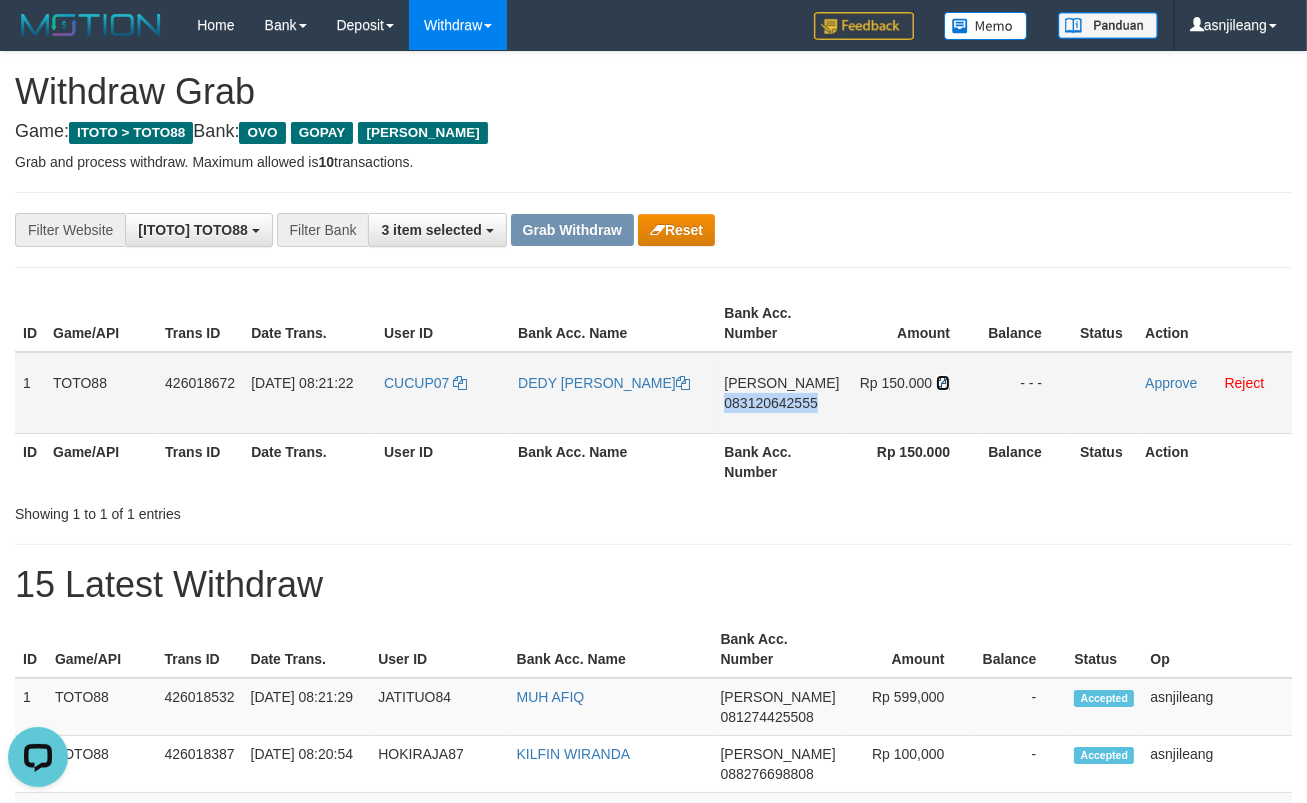 click at bounding box center (943, 383) 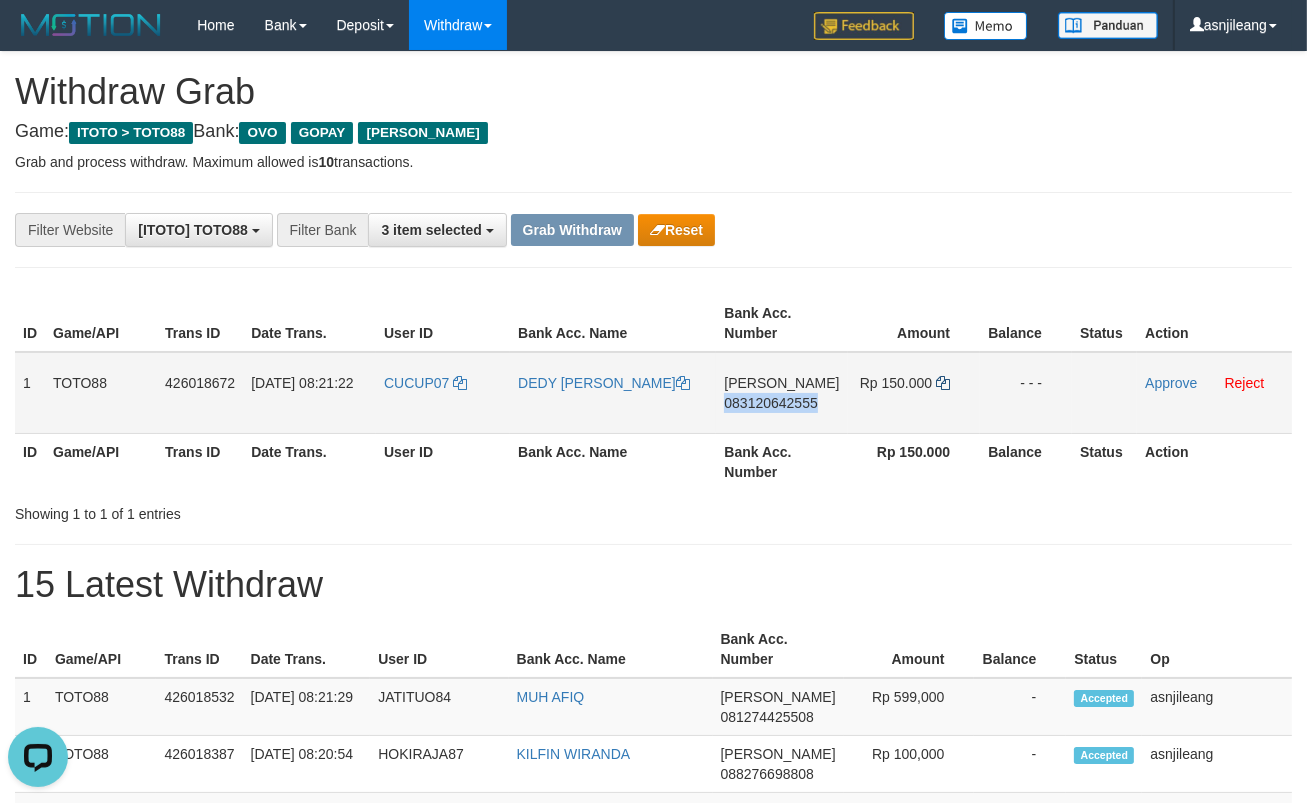 copy on "083120642555" 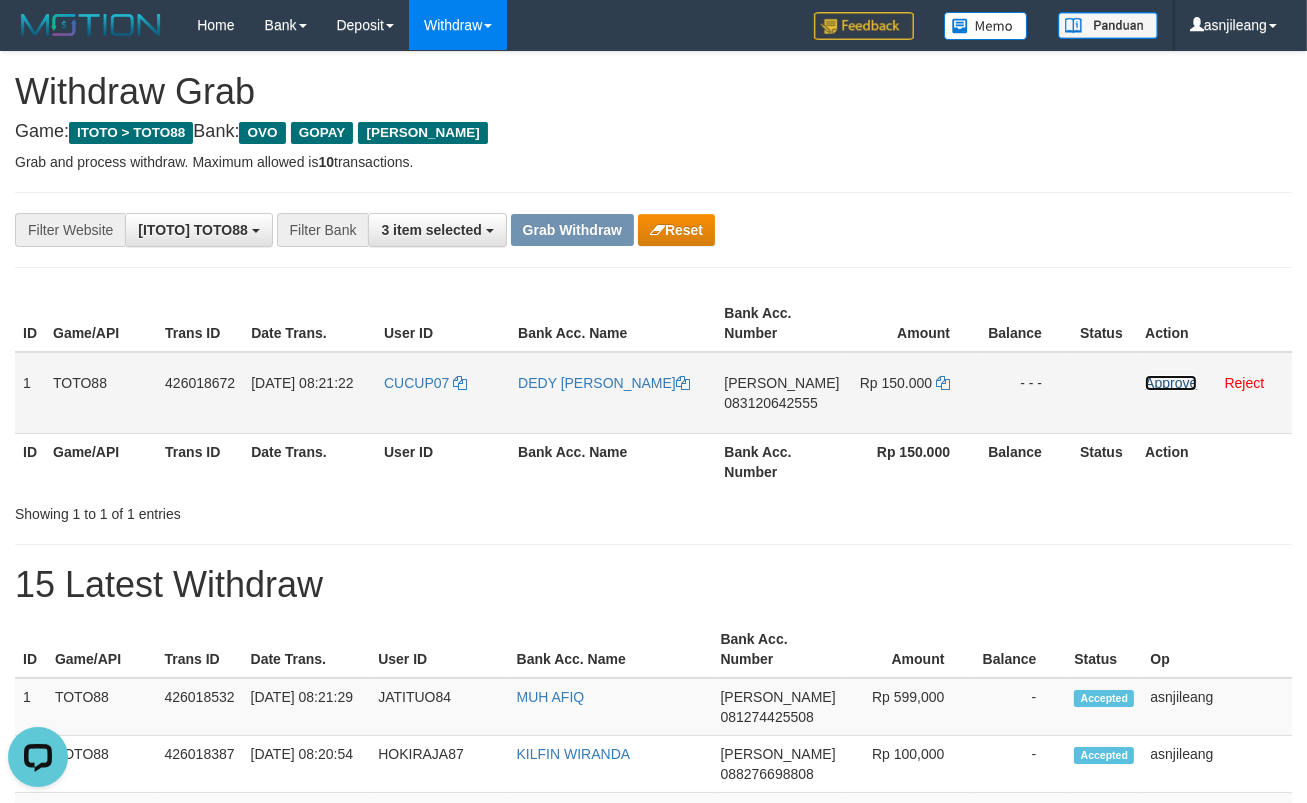 click on "Approve" at bounding box center (1171, 383) 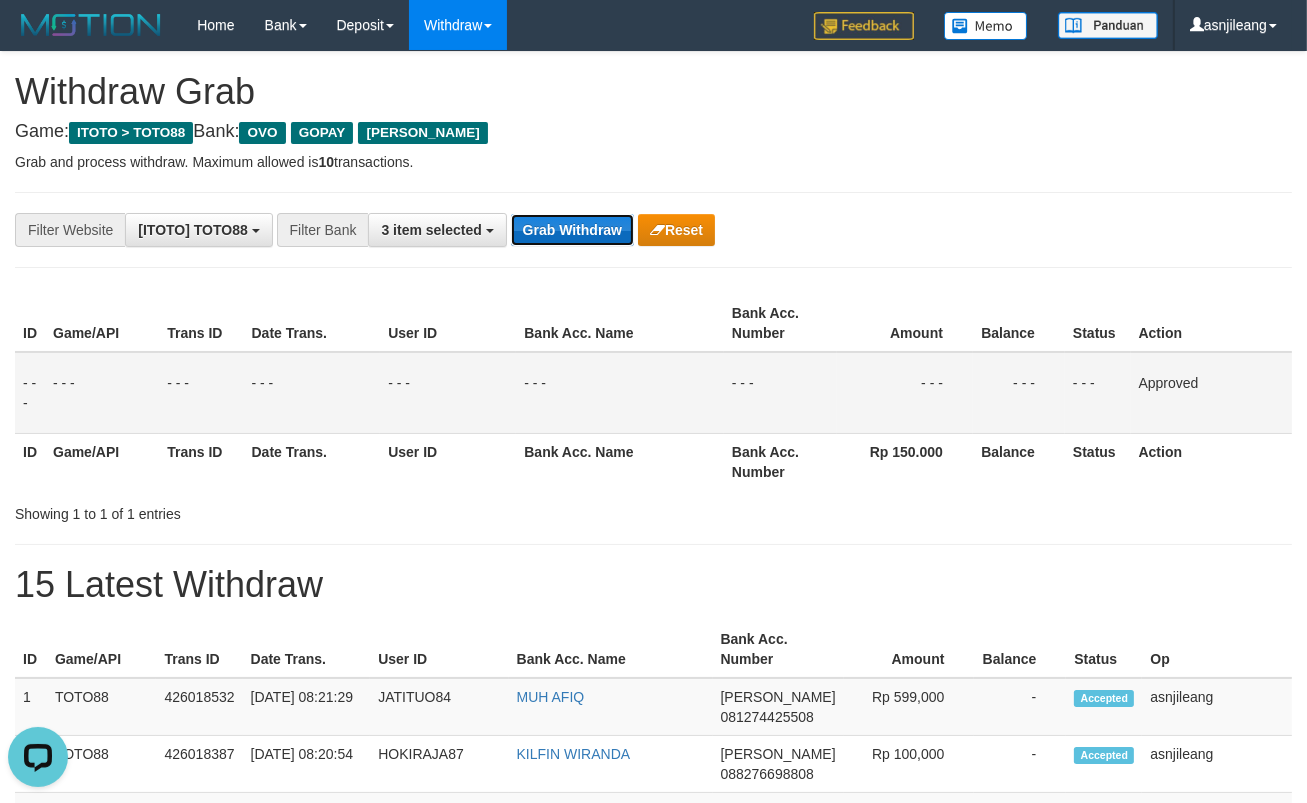 click on "Grab Withdraw" at bounding box center (572, 230) 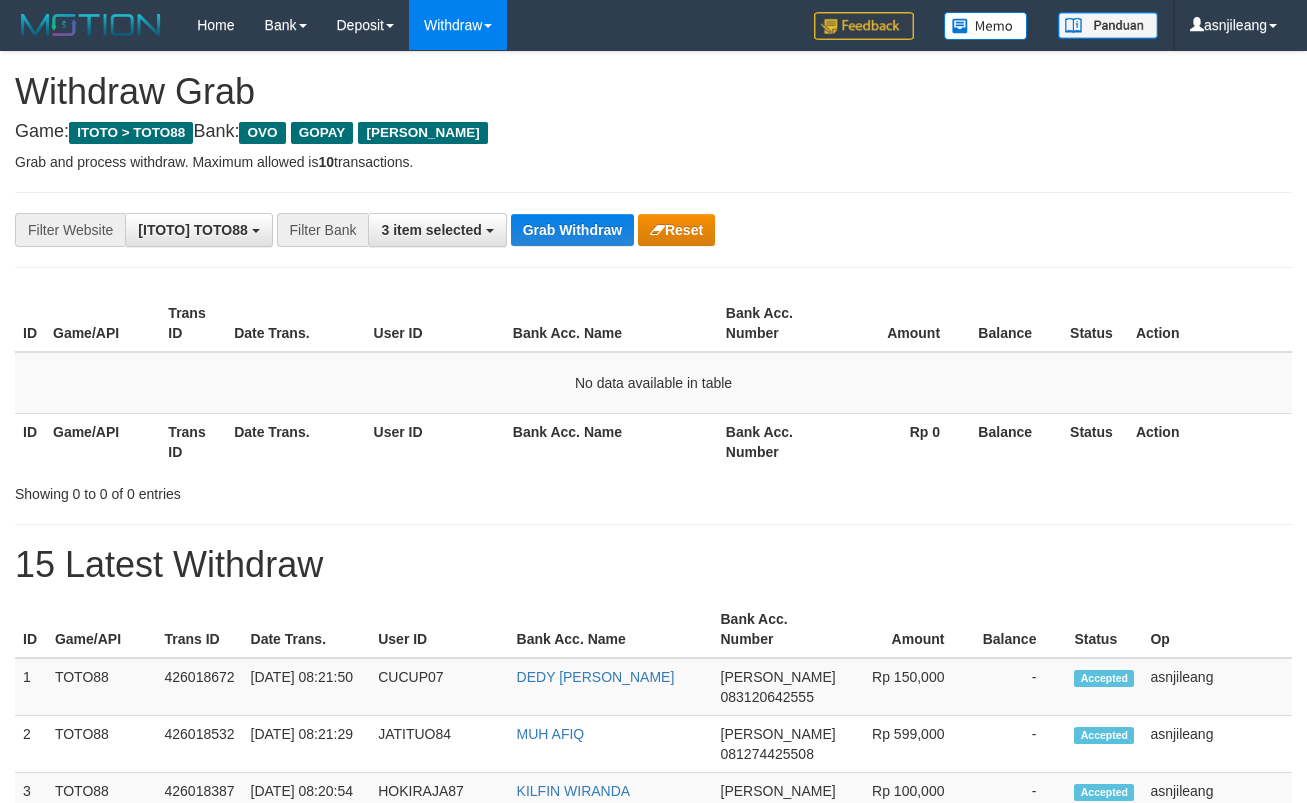 click on "Grab Withdraw" at bounding box center (572, 230) 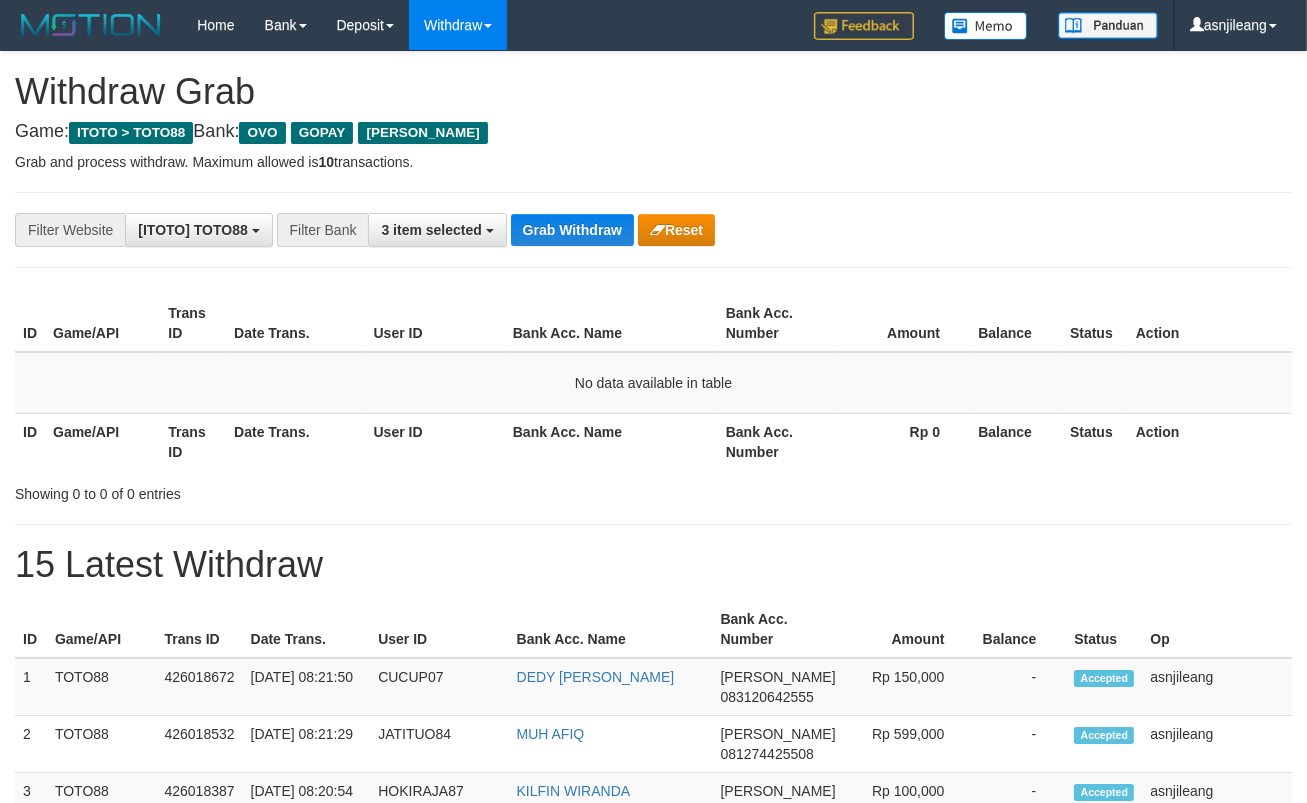 scroll, scrollTop: 17, scrollLeft: 0, axis: vertical 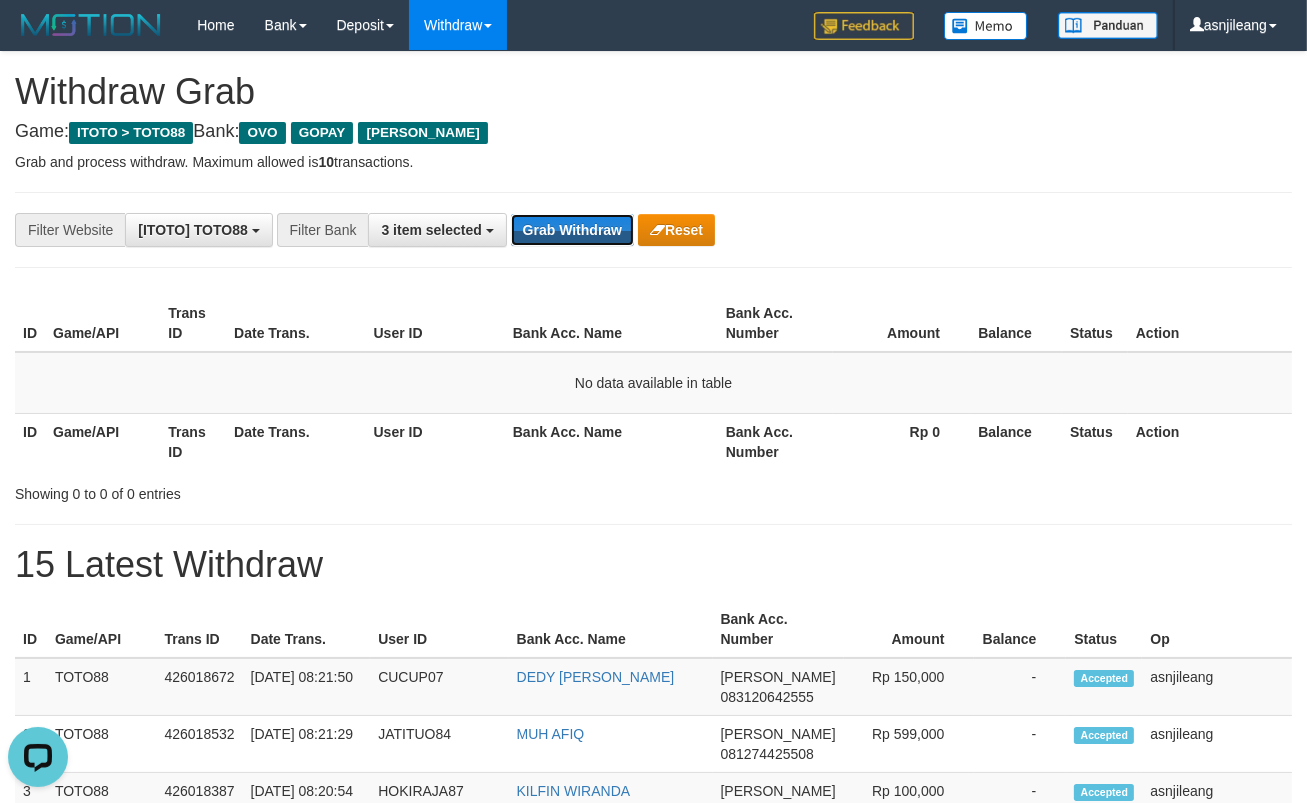 click on "Grab Withdraw" at bounding box center [572, 230] 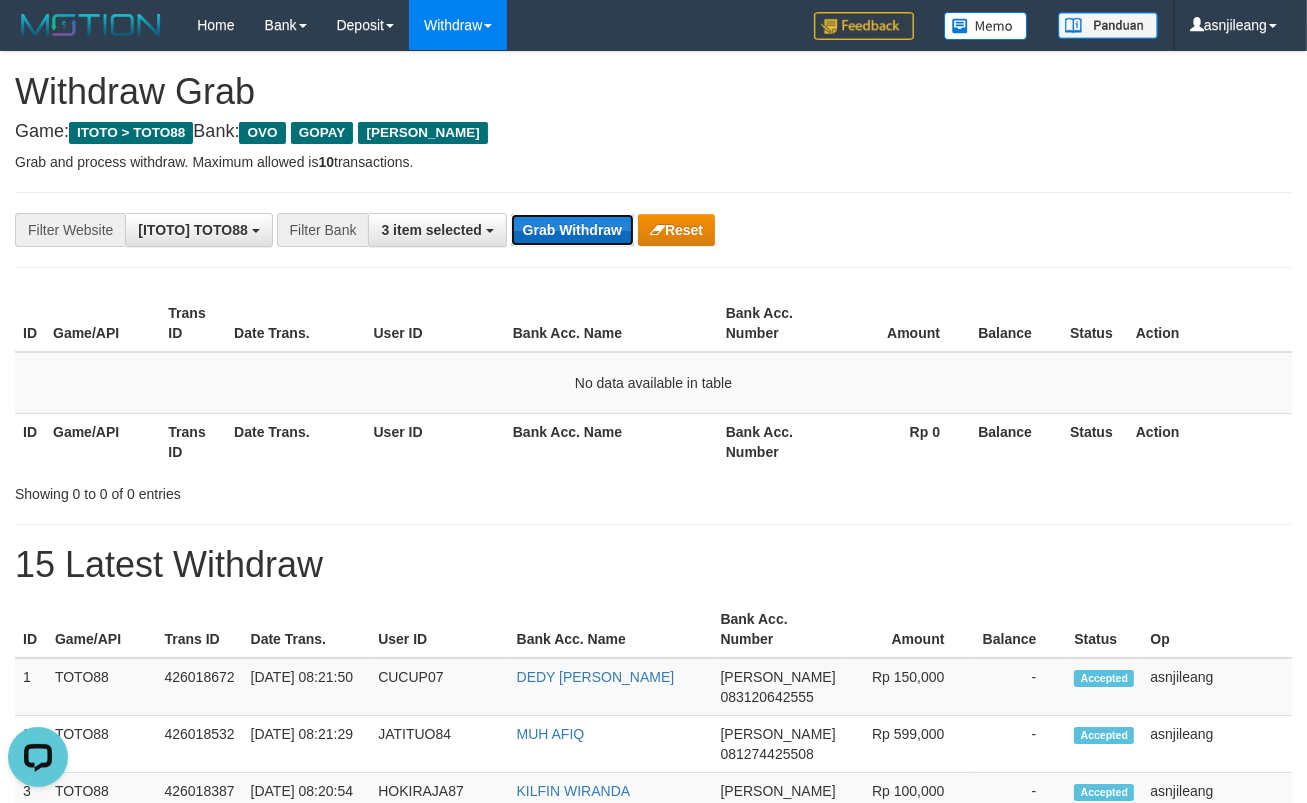 click on "Grab Withdraw" at bounding box center (572, 230) 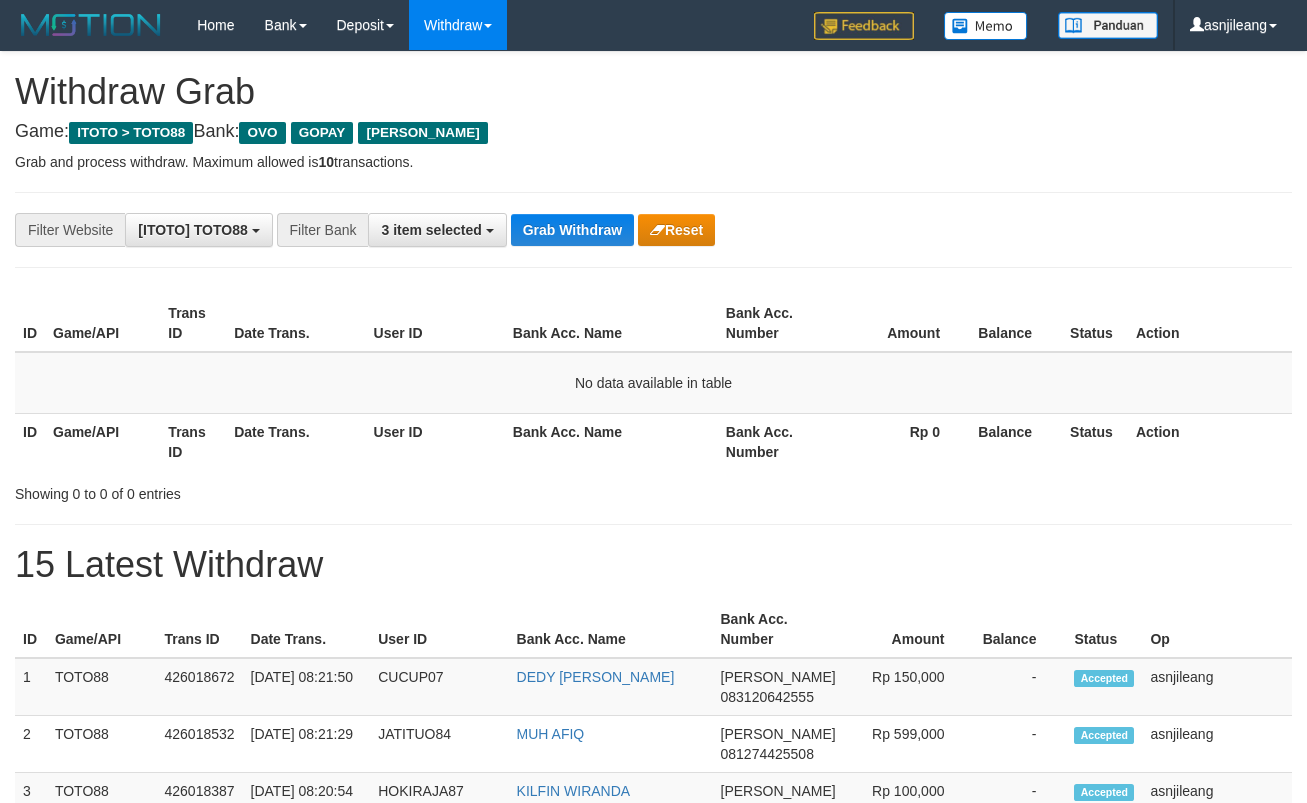 scroll, scrollTop: 0, scrollLeft: 0, axis: both 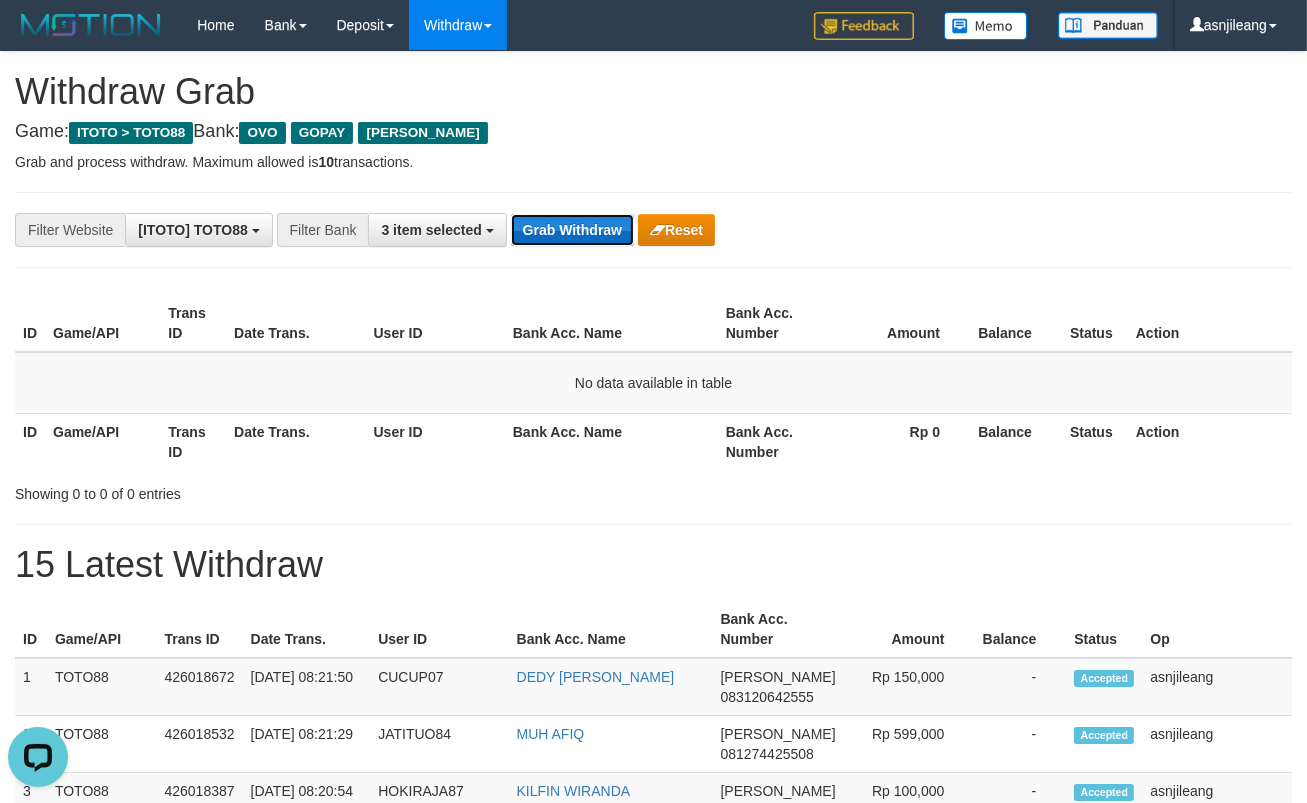 click on "Grab Withdraw" at bounding box center (572, 230) 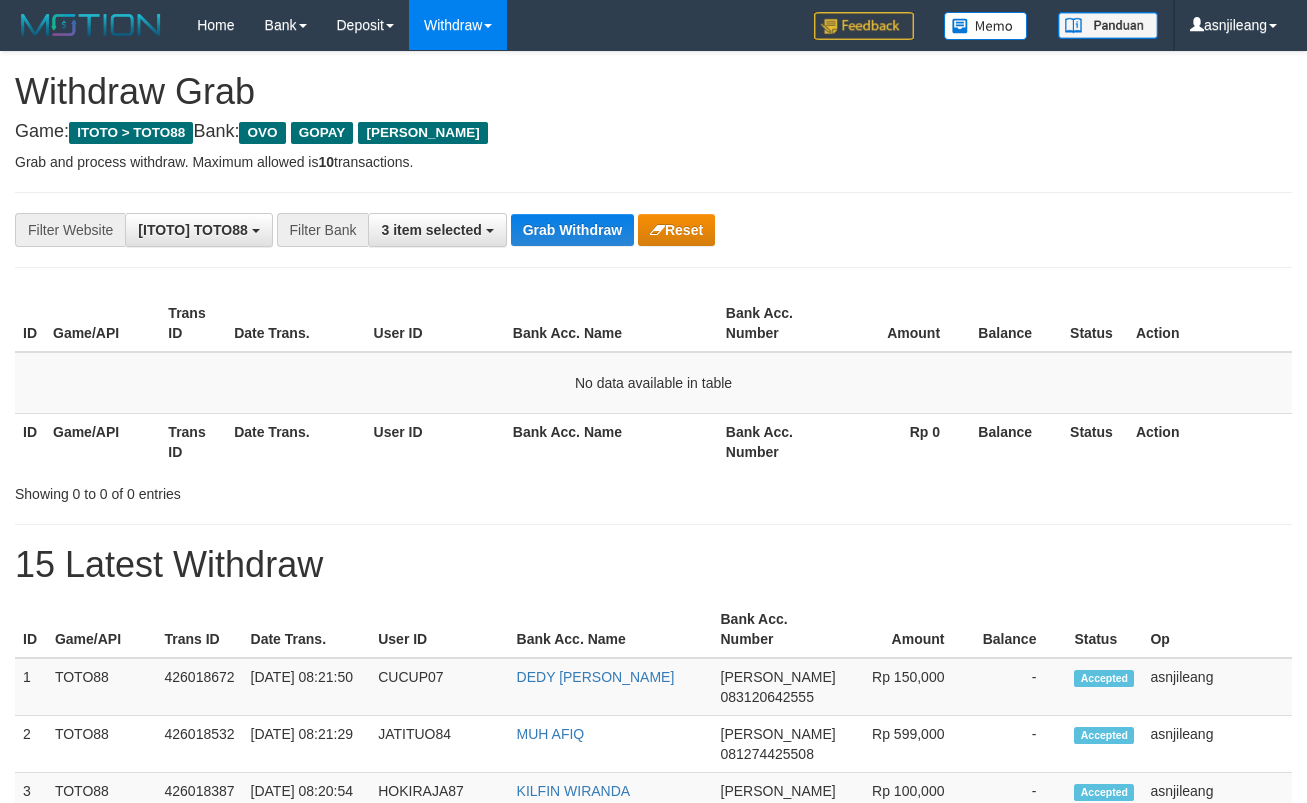 scroll, scrollTop: 0, scrollLeft: 0, axis: both 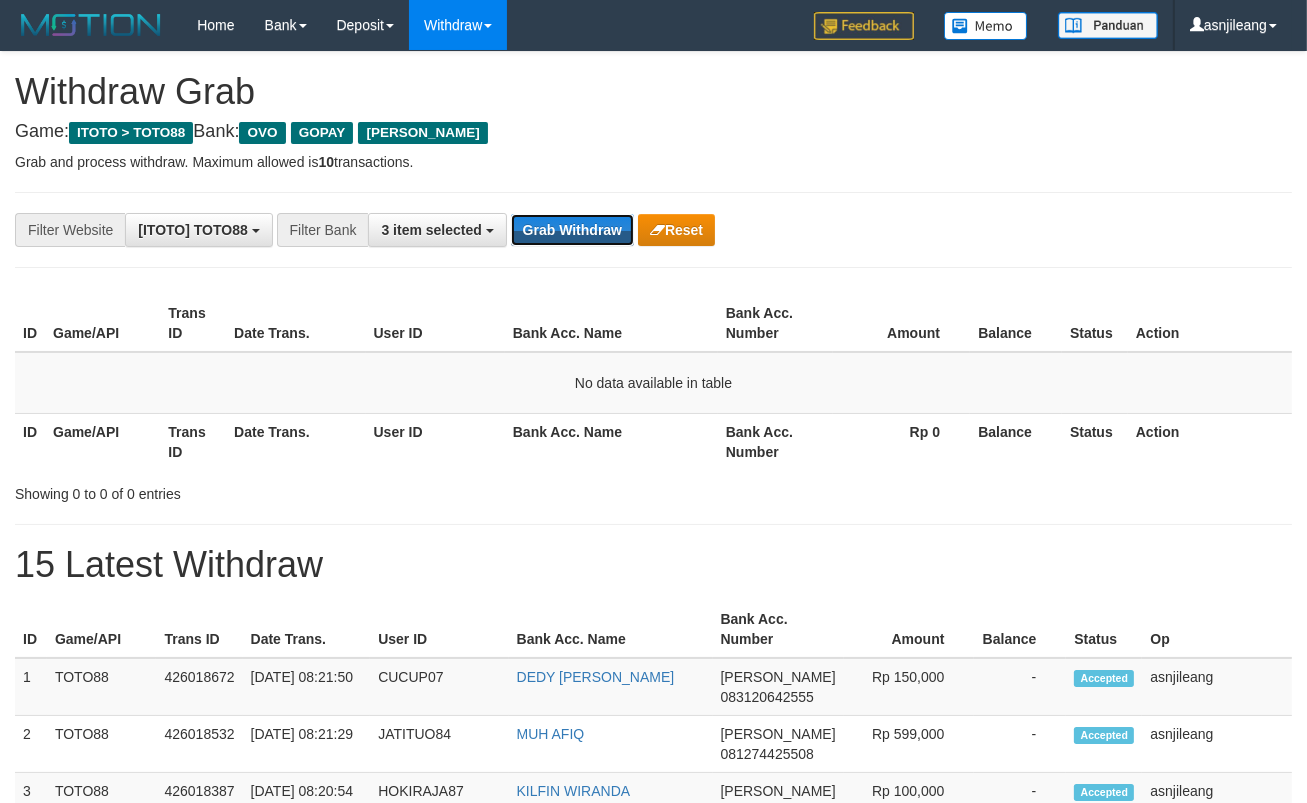 click on "Grab Withdraw" at bounding box center [572, 230] 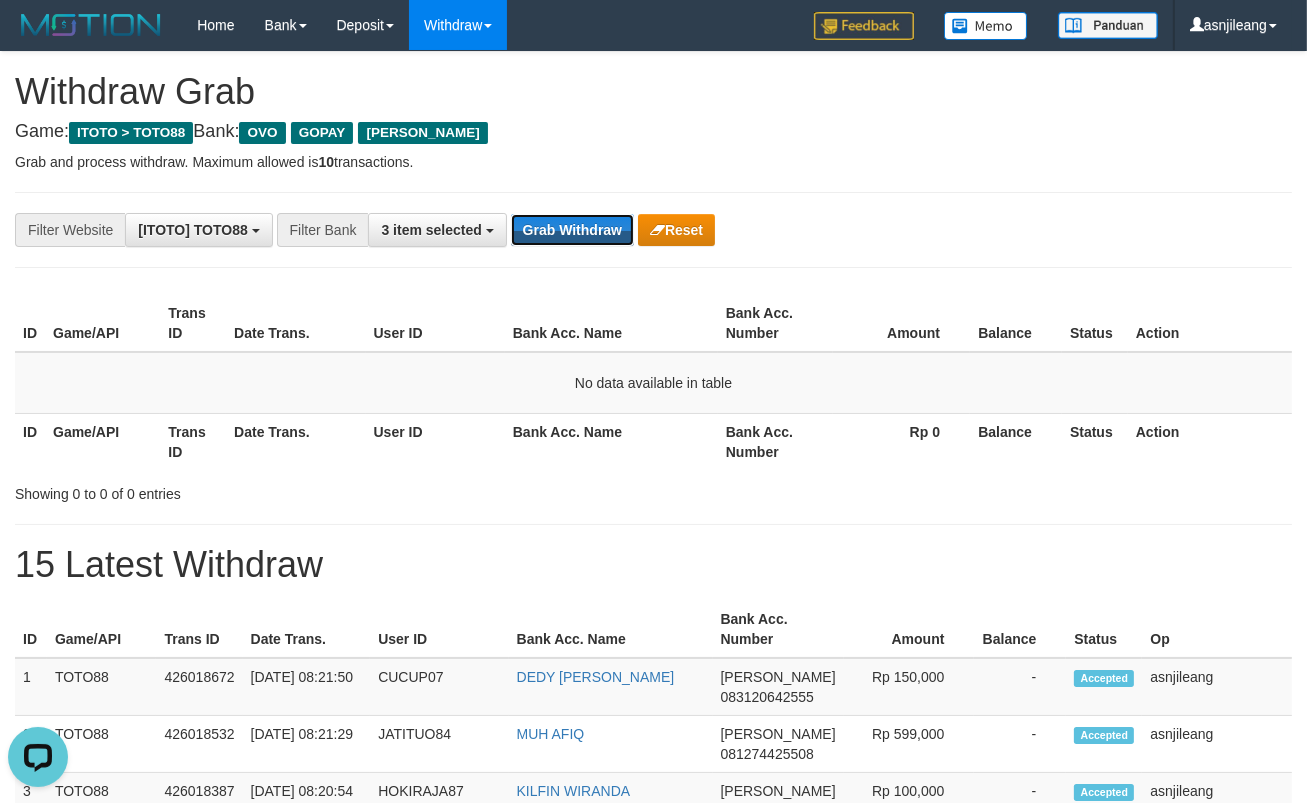 scroll, scrollTop: 0, scrollLeft: 0, axis: both 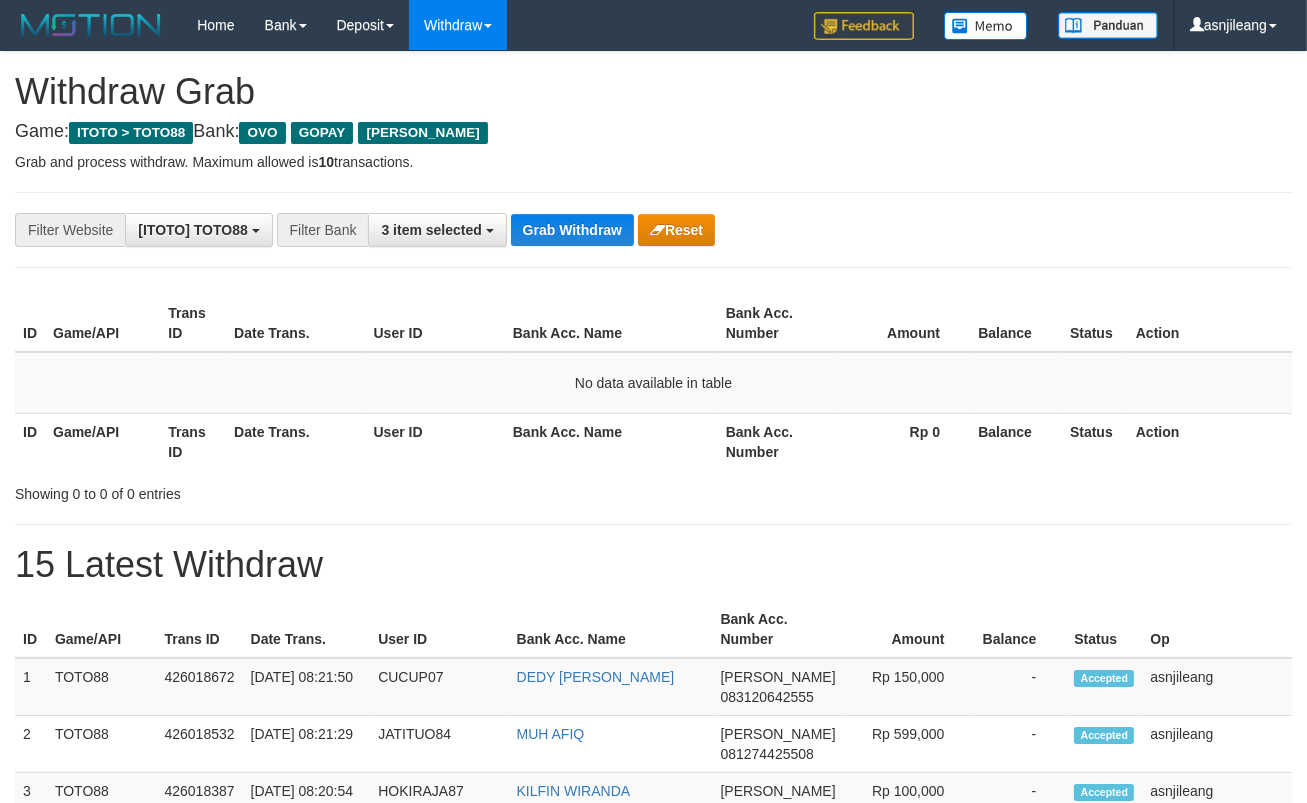 click on "Grab Withdraw" at bounding box center [572, 230] 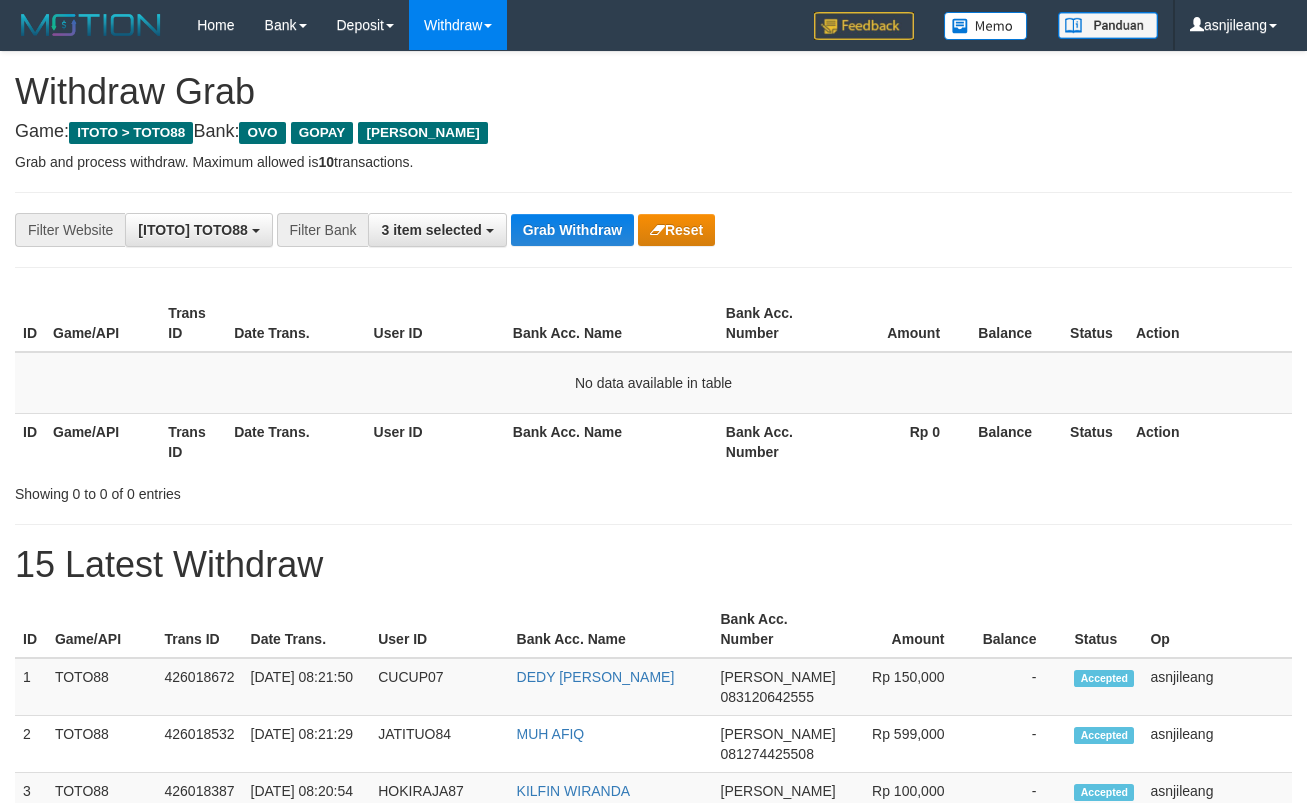 scroll, scrollTop: 0, scrollLeft: 0, axis: both 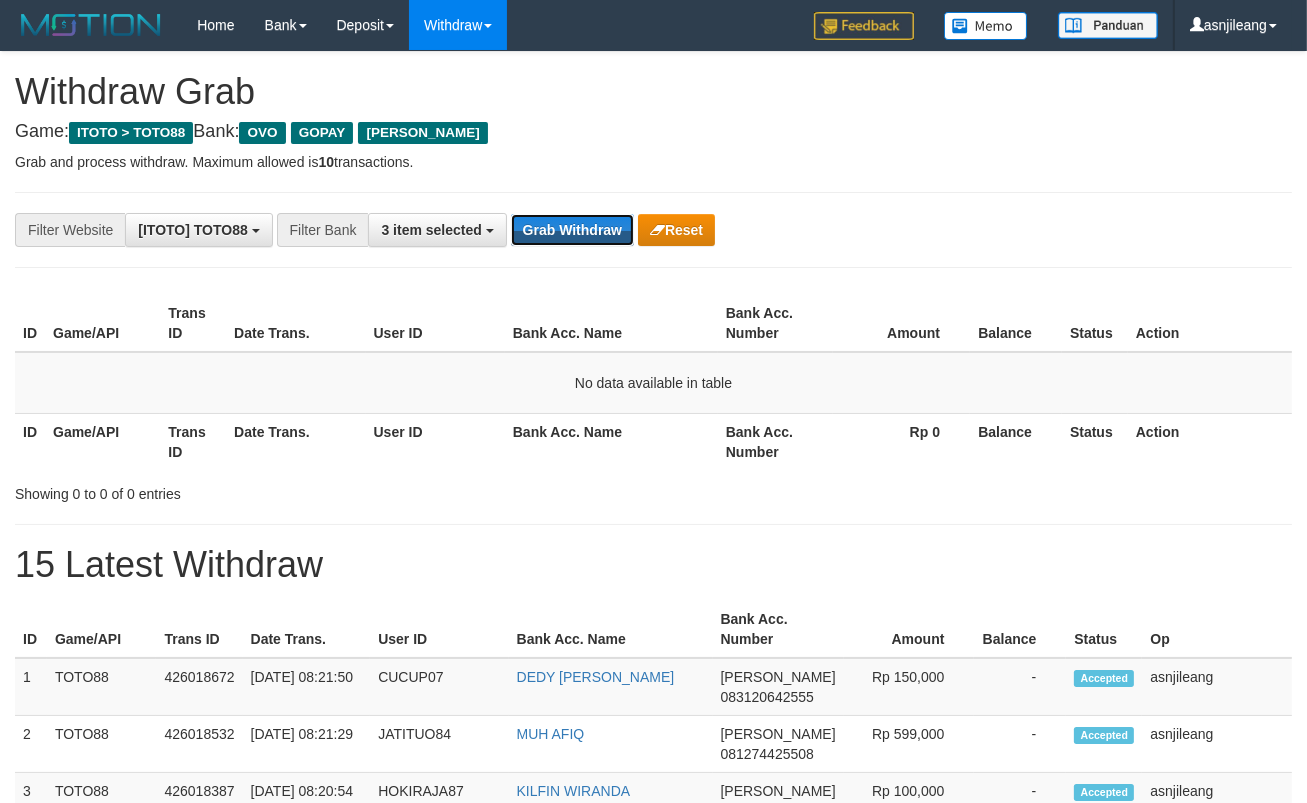click on "Grab Withdraw" at bounding box center (572, 230) 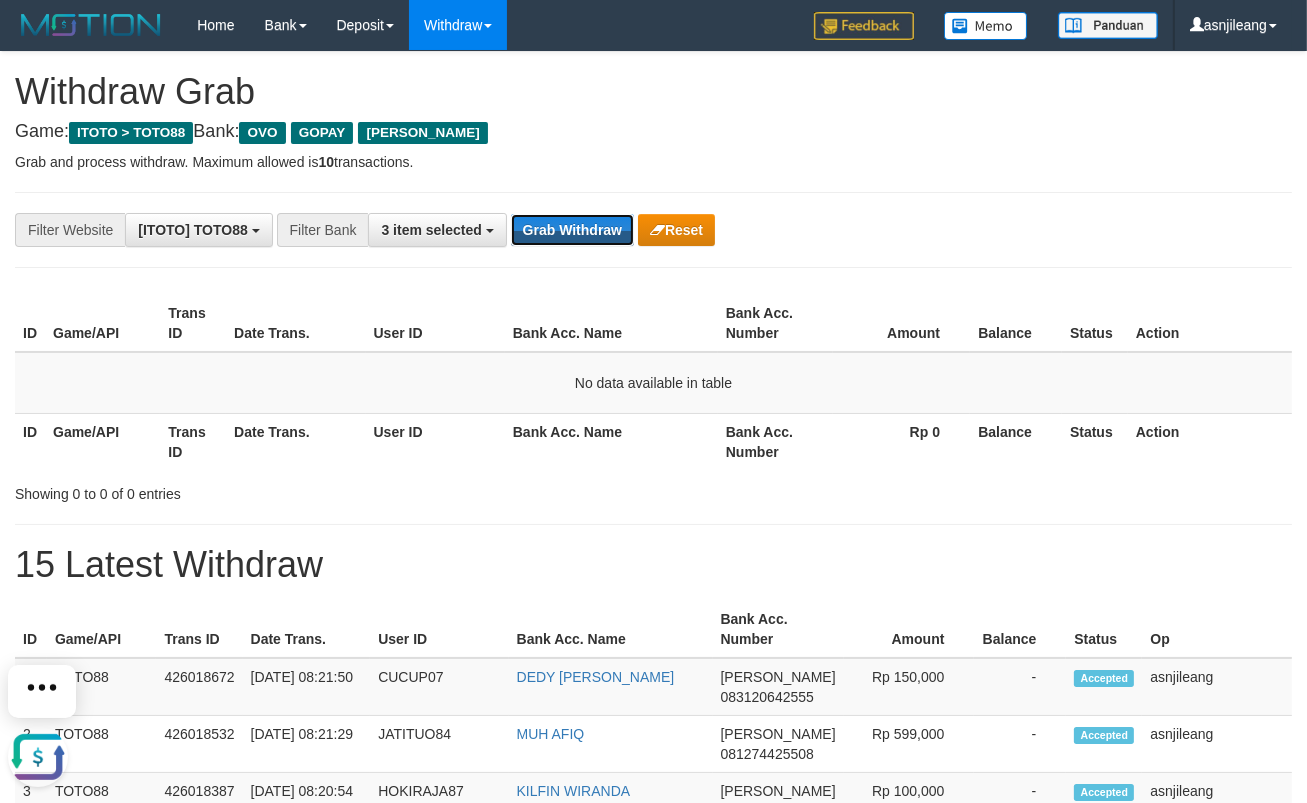 scroll, scrollTop: 0, scrollLeft: 0, axis: both 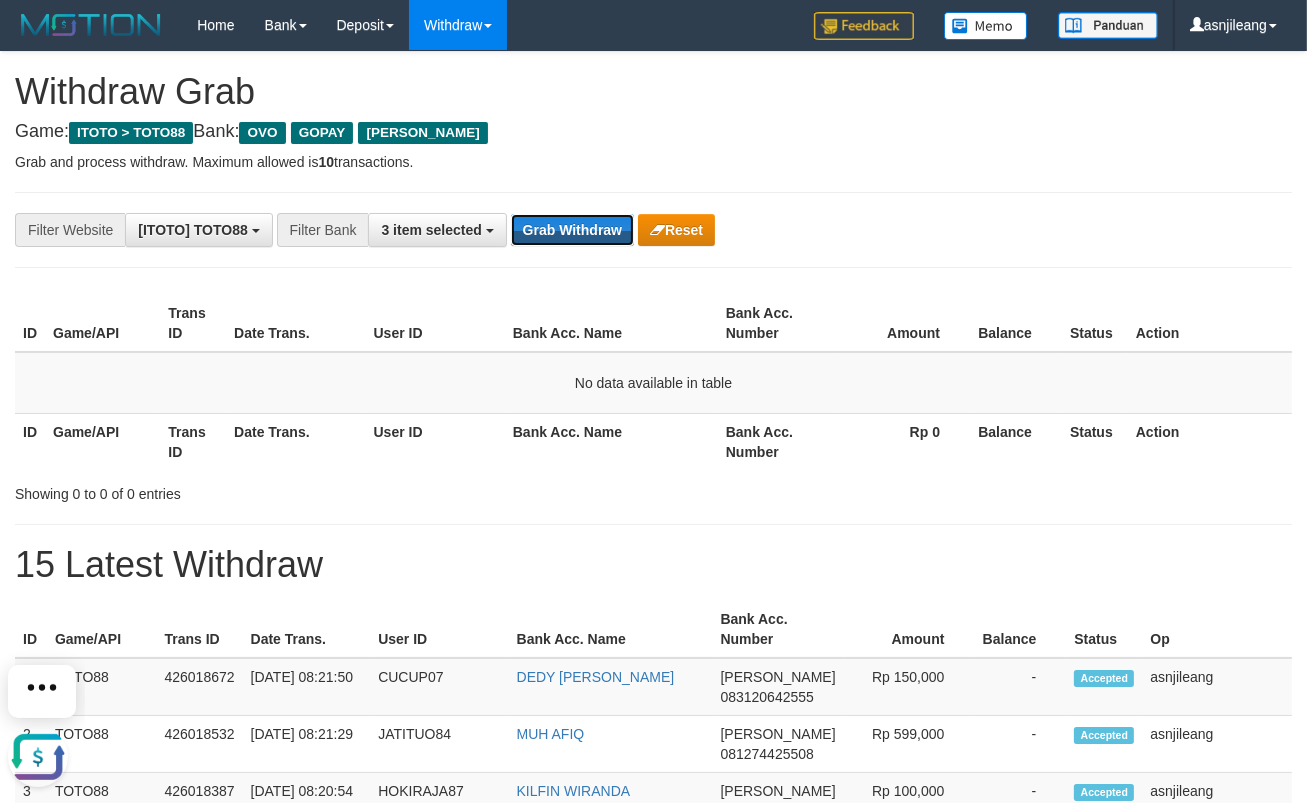 click on "Grab Withdraw" at bounding box center (572, 230) 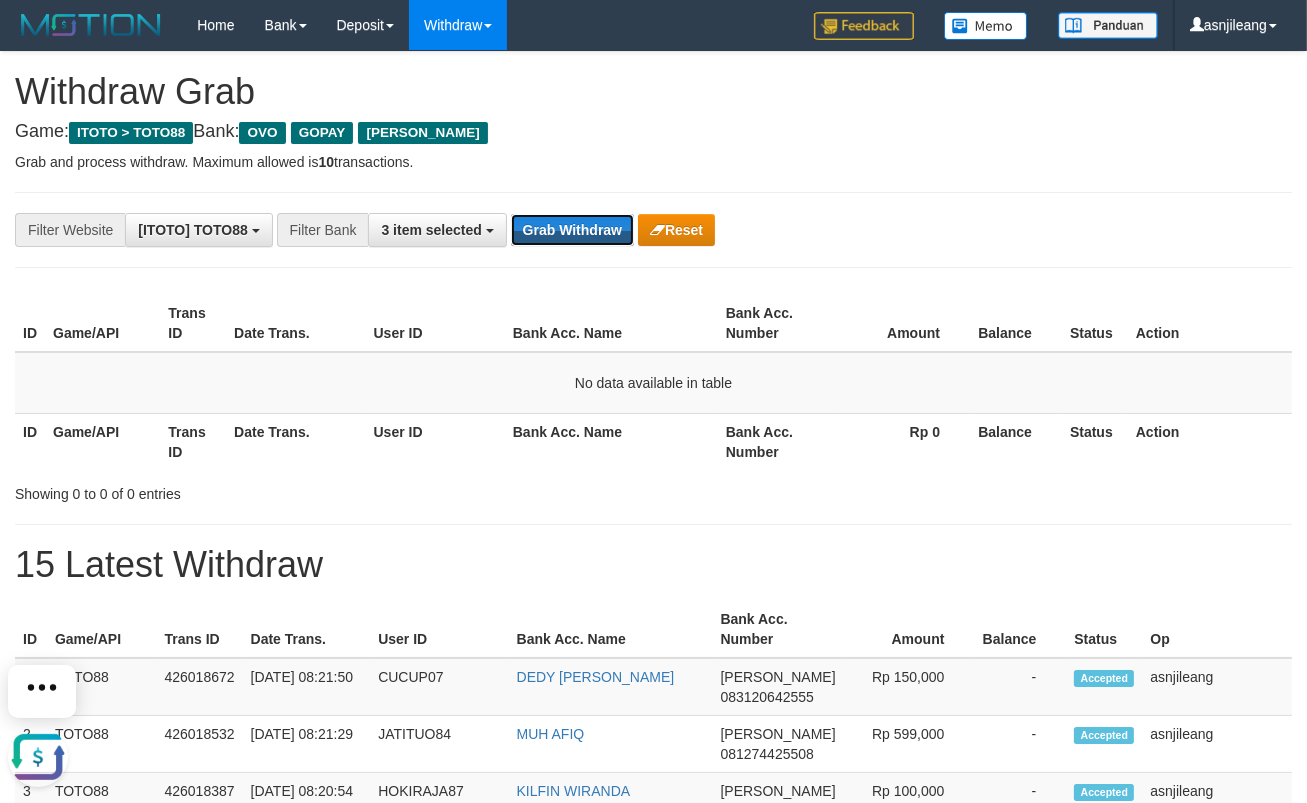 click on "Grab Withdraw" at bounding box center [572, 230] 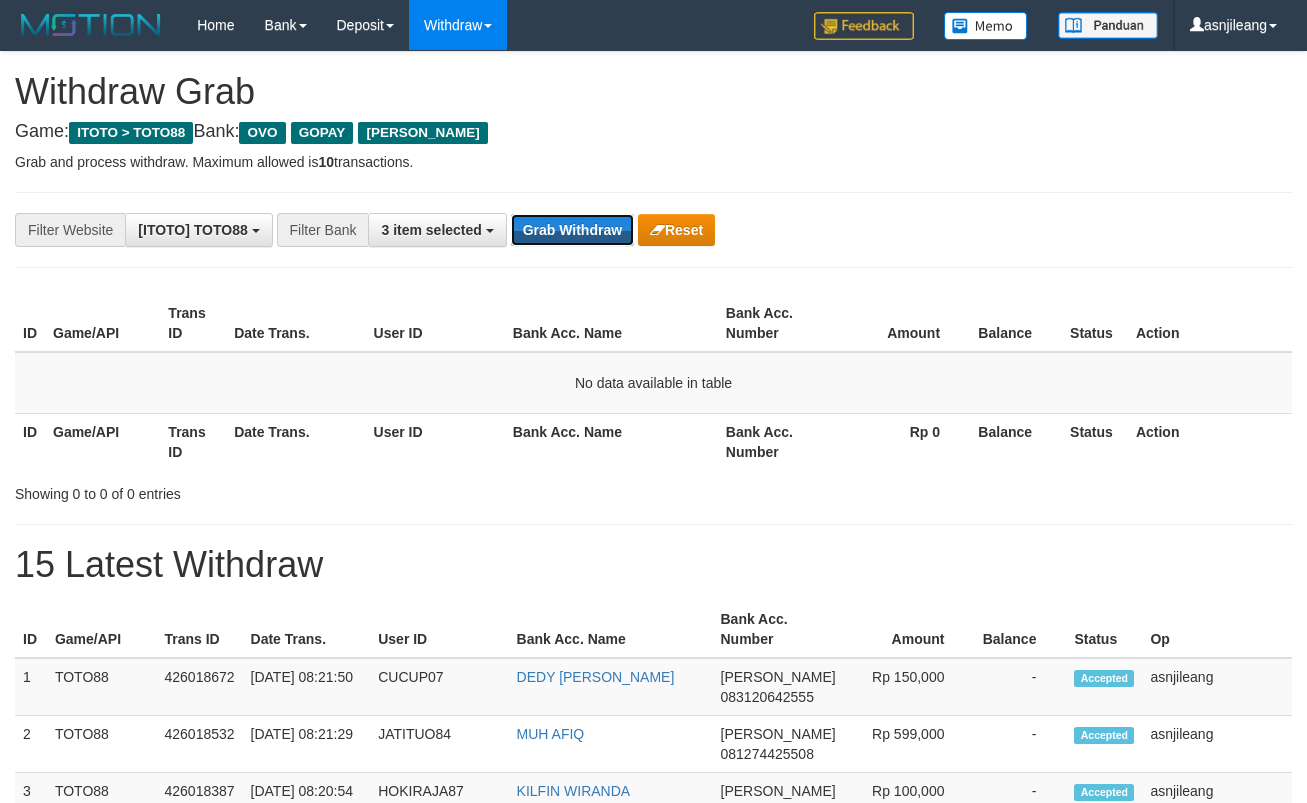 scroll, scrollTop: 0, scrollLeft: 0, axis: both 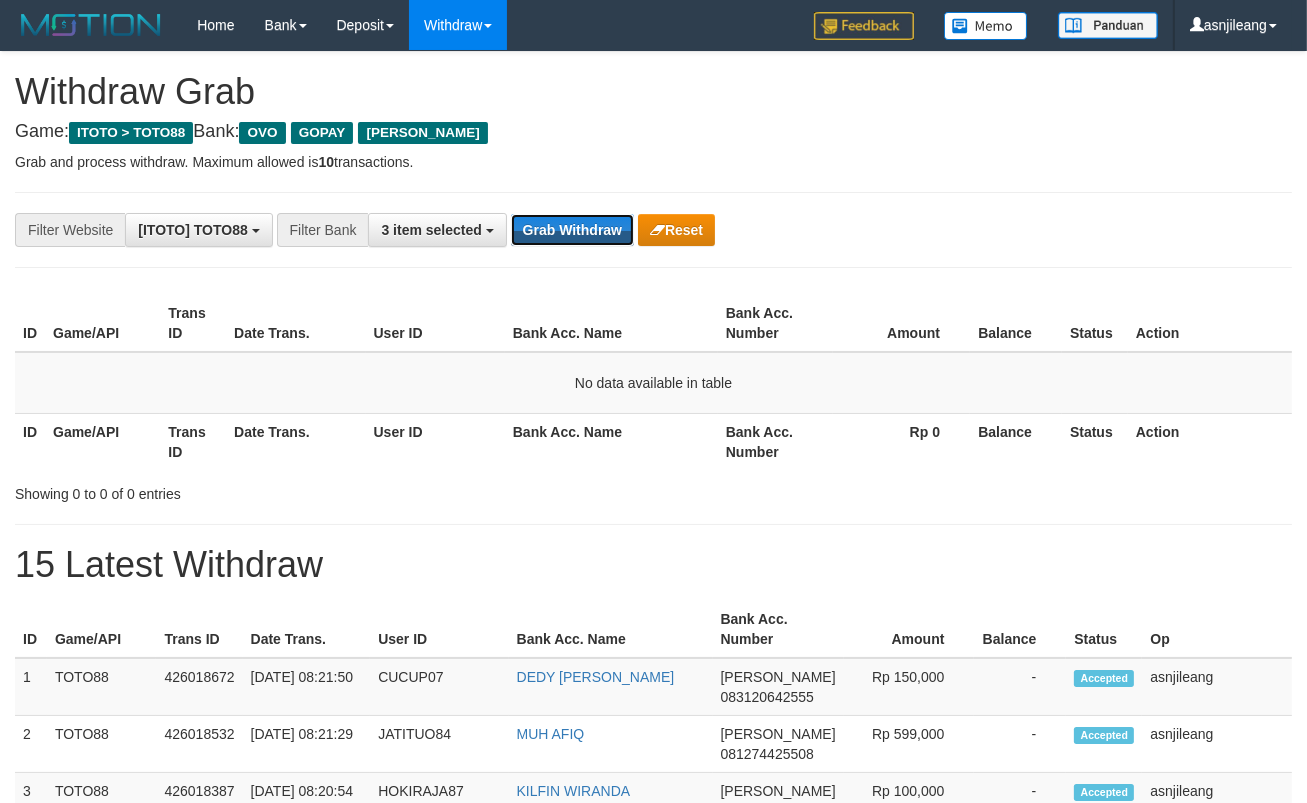 click on "Grab Withdraw" at bounding box center [572, 230] 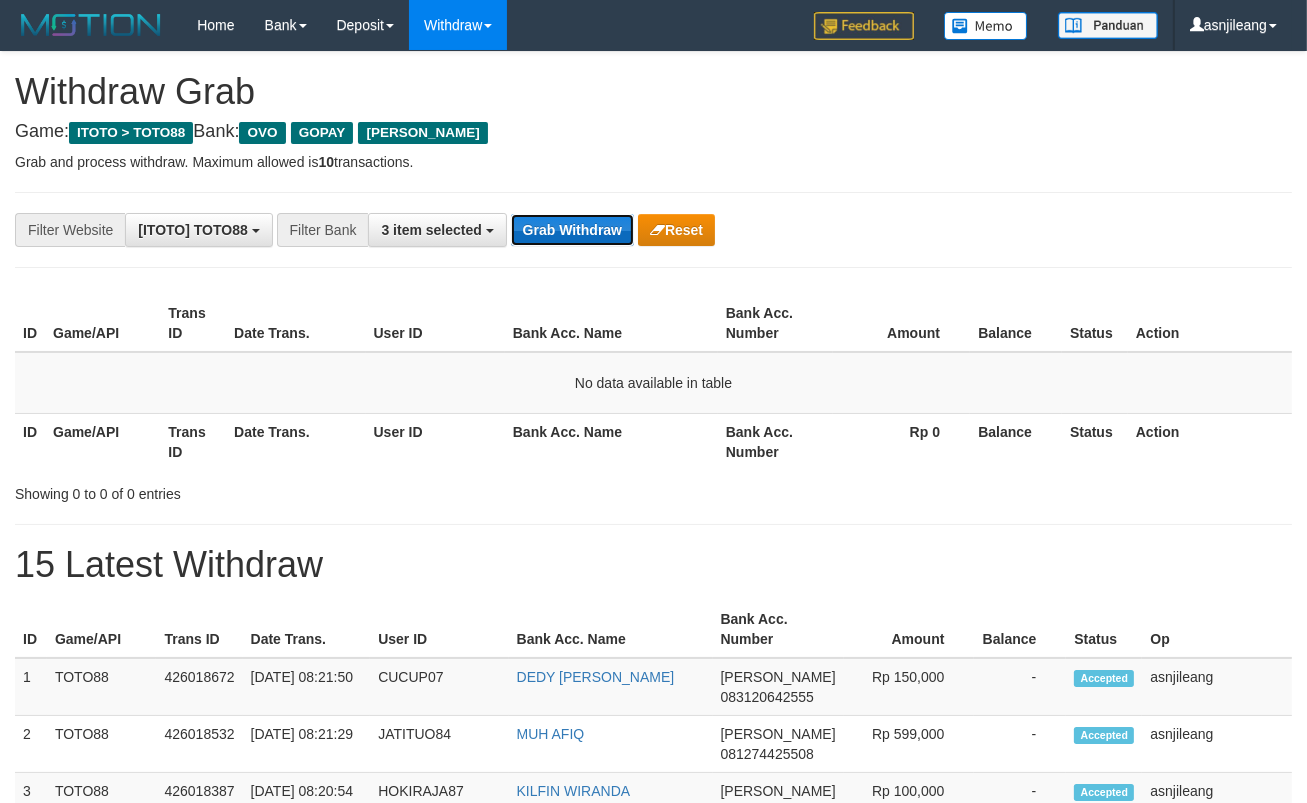 click on "Grab Withdraw" at bounding box center [572, 230] 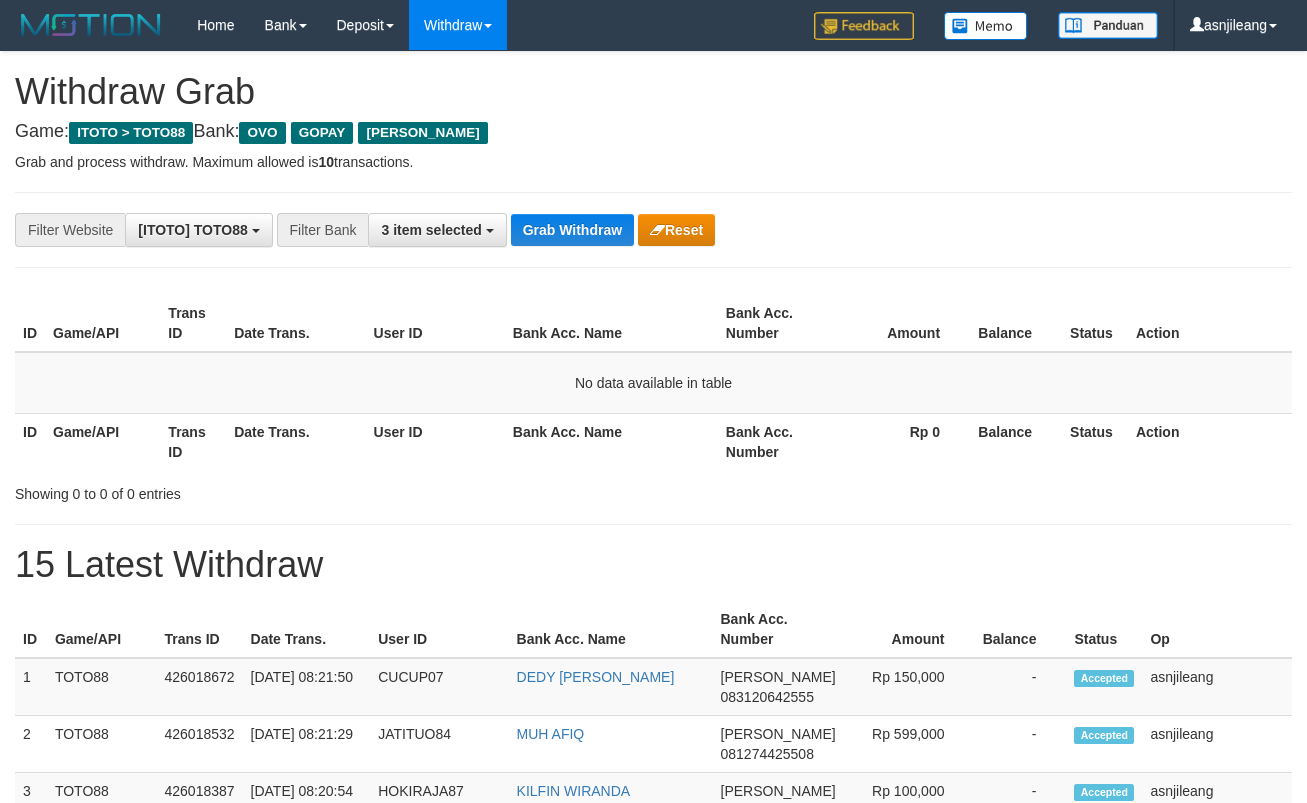scroll, scrollTop: 0, scrollLeft: 0, axis: both 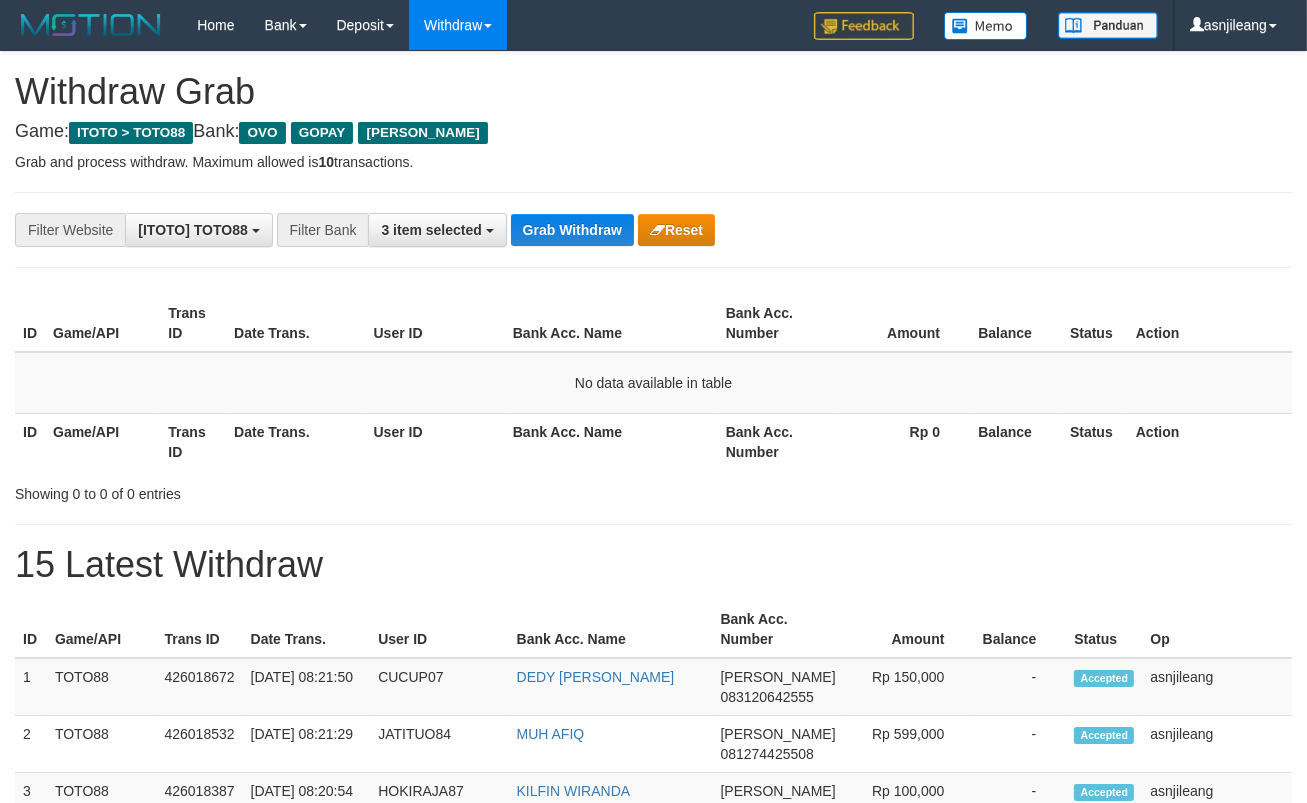 click on "Grab Withdraw" at bounding box center [572, 230] 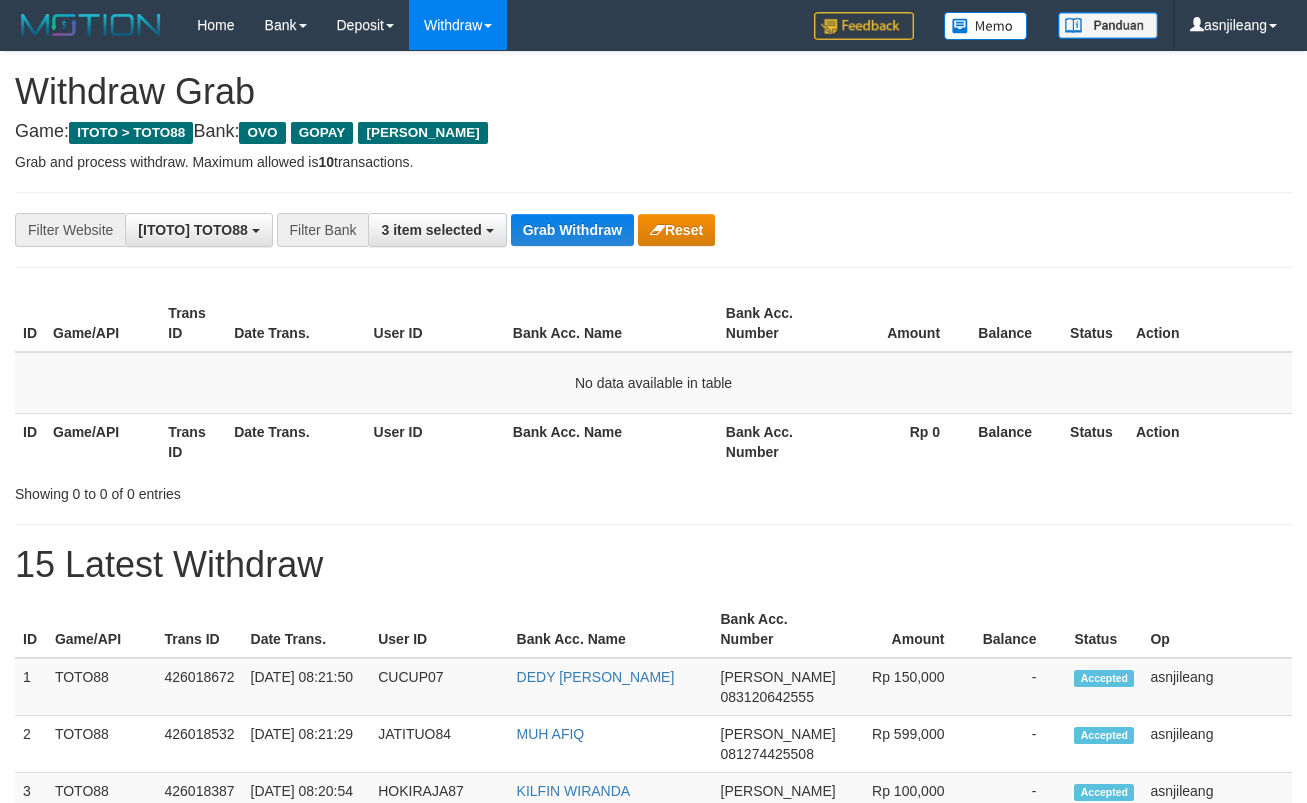 scroll, scrollTop: 0, scrollLeft: 0, axis: both 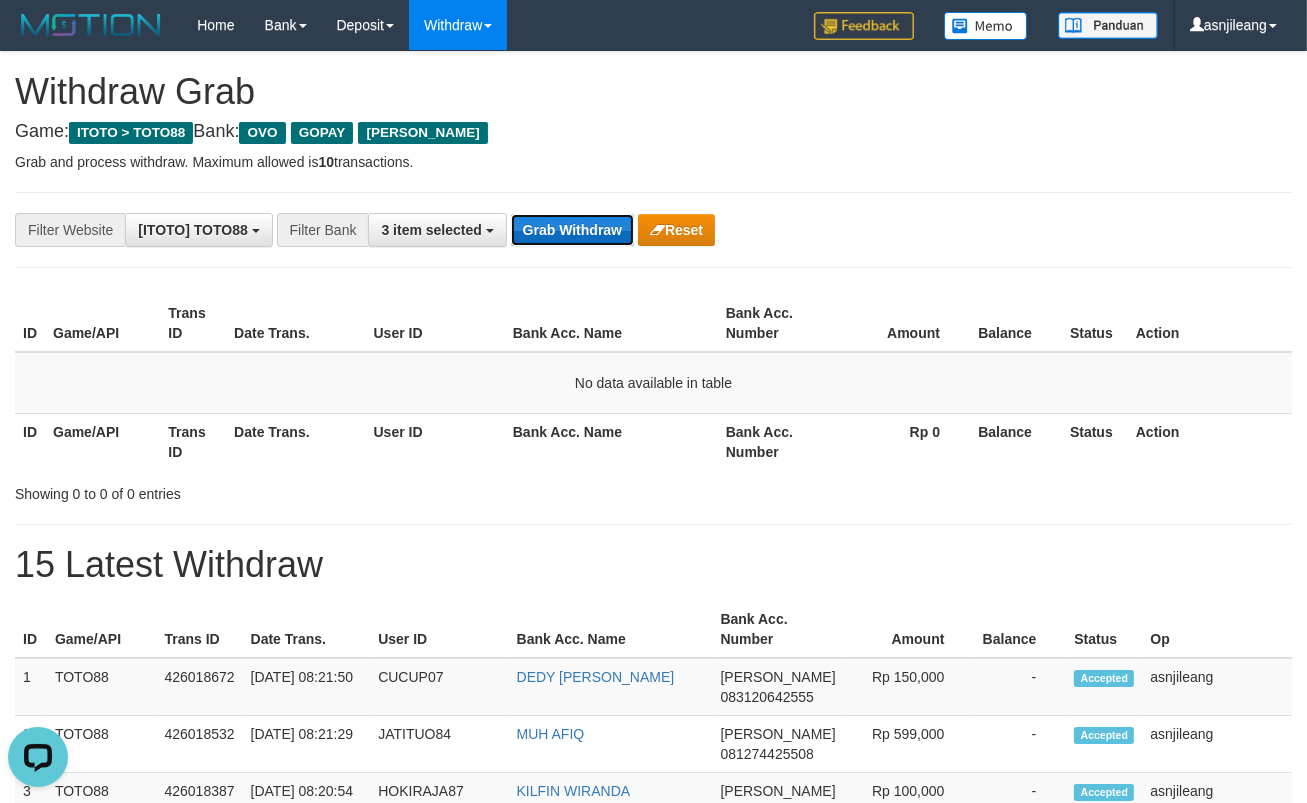 click on "Grab Withdraw" at bounding box center [572, 230] 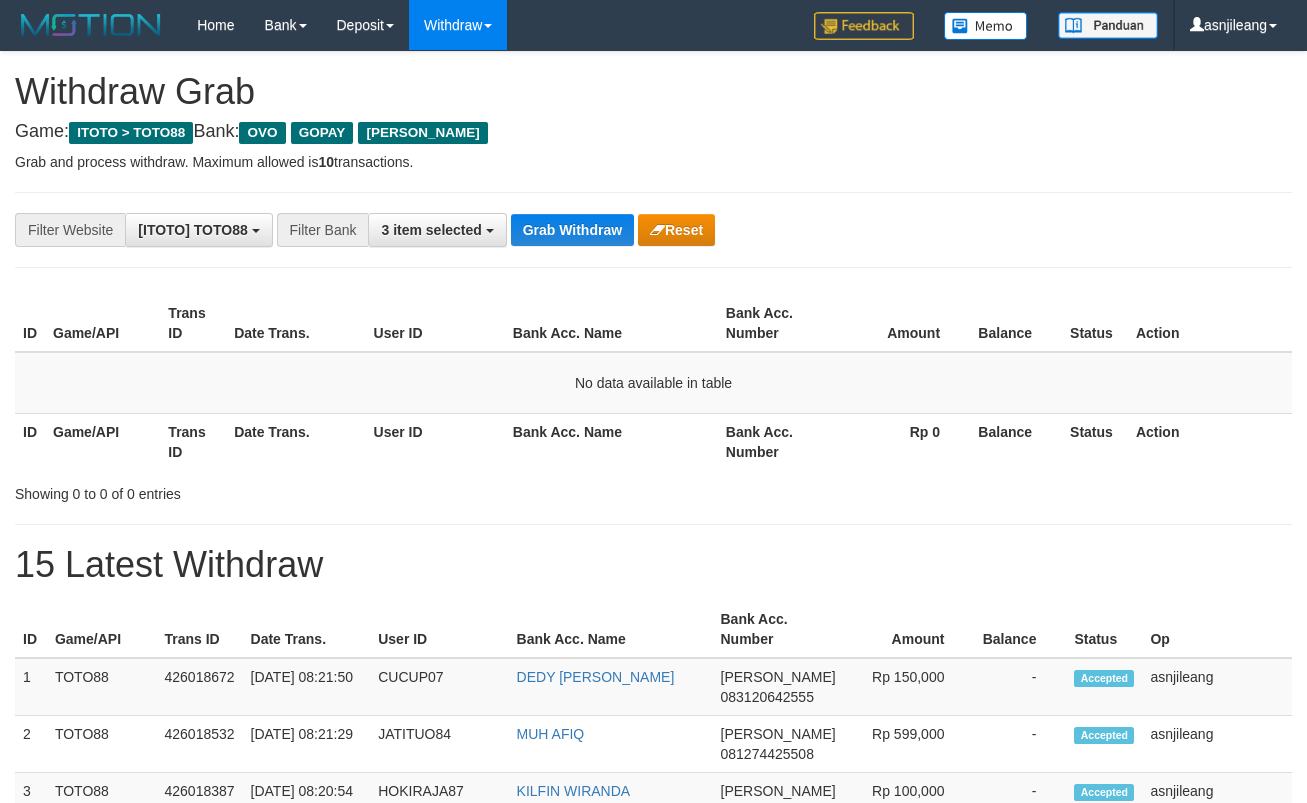 scroll, scrollTop: 0, scrollLeft: 0, axis: both 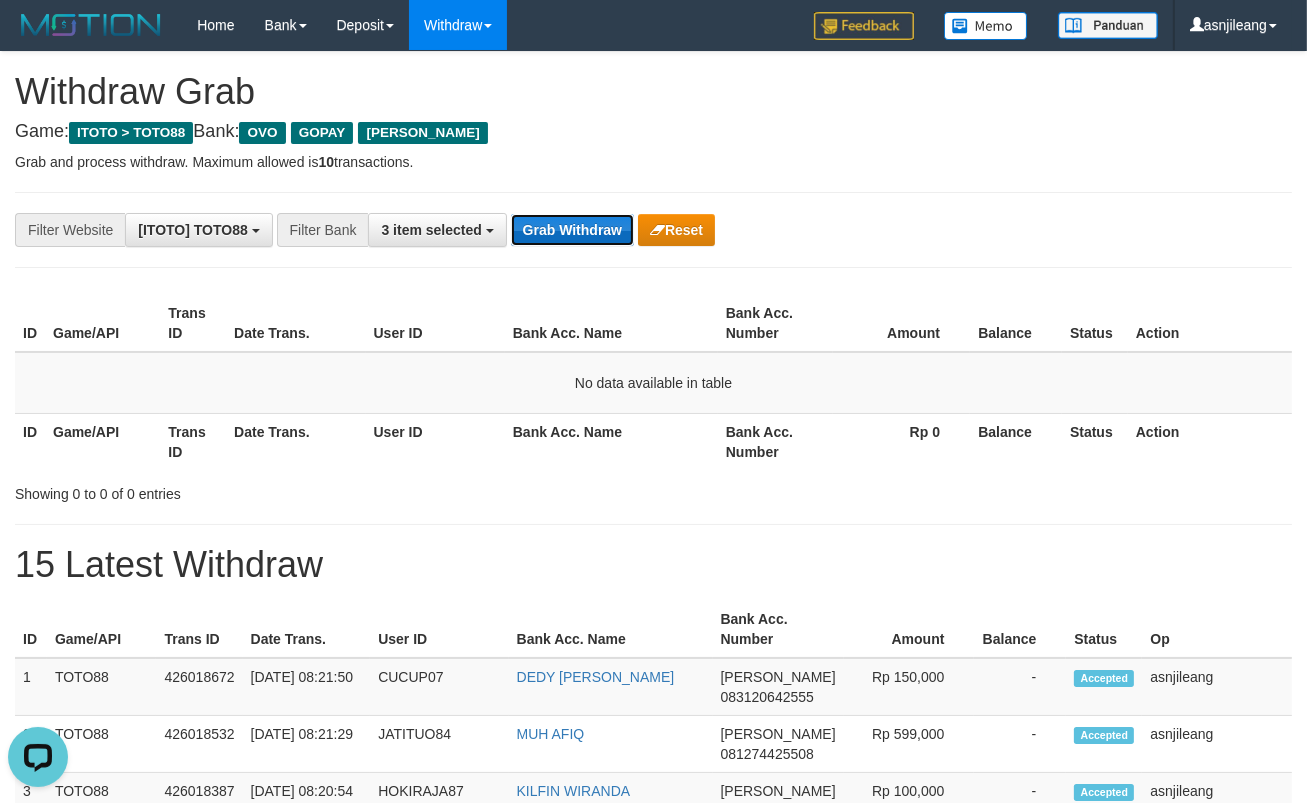 click on "Grab Withdraw" at bounding box center (572, 230) 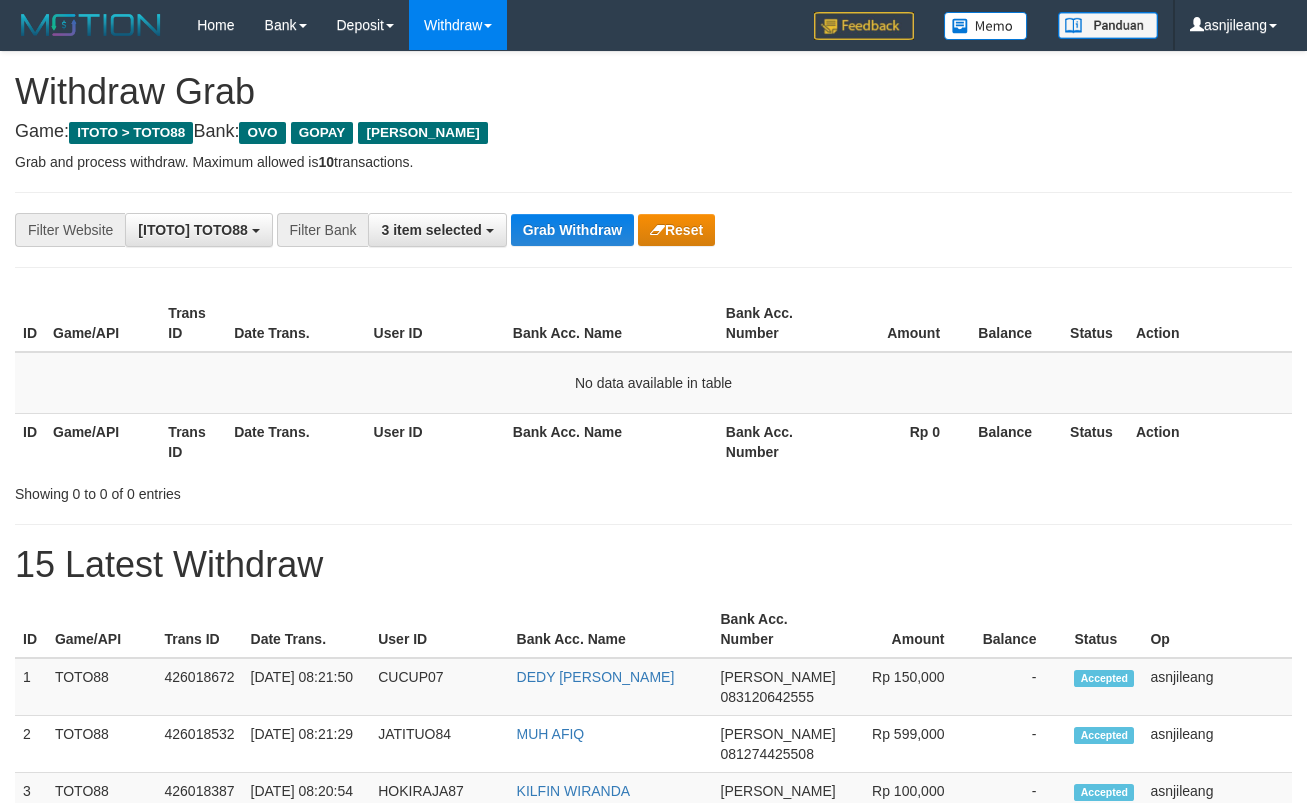 scroll, scrollTop: 0, scrollLeft: 0, axis: both 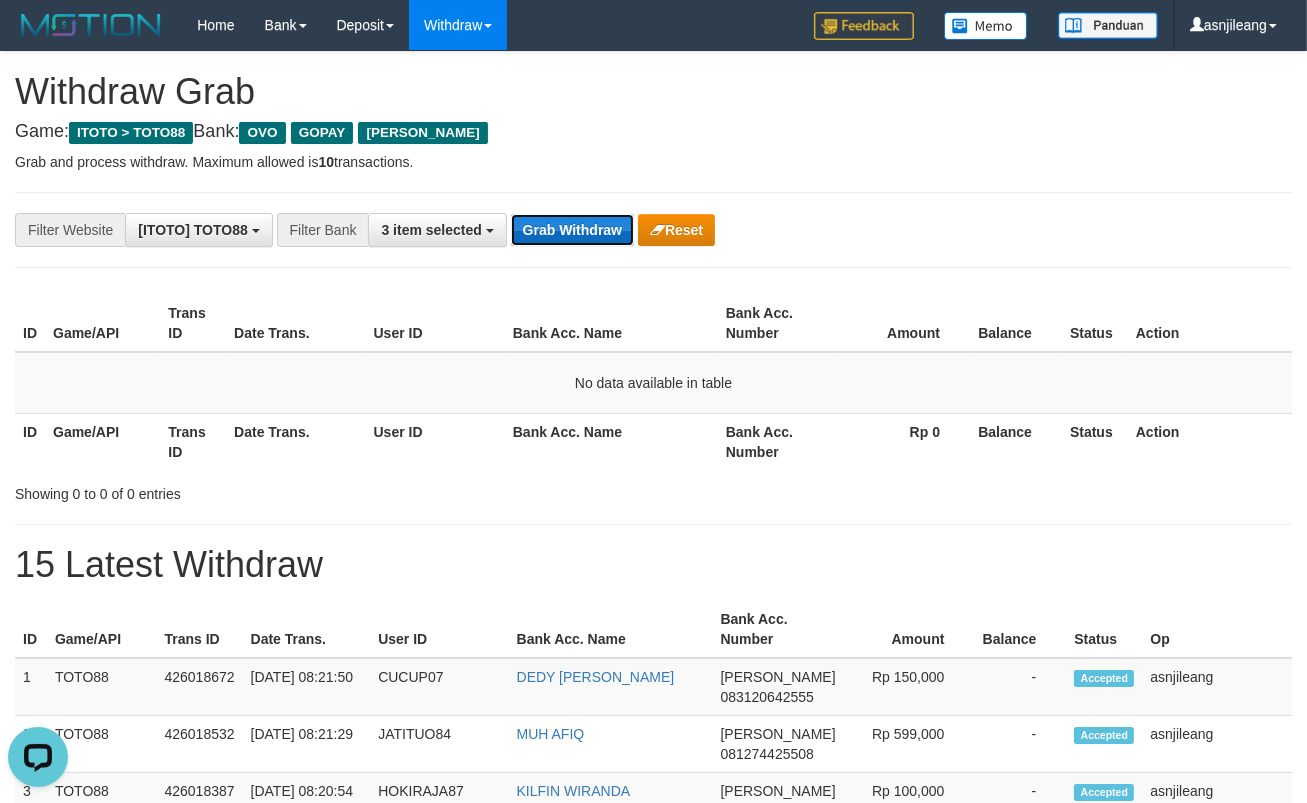 click on "Grab Withdraw" at bounding box center (572, 230) 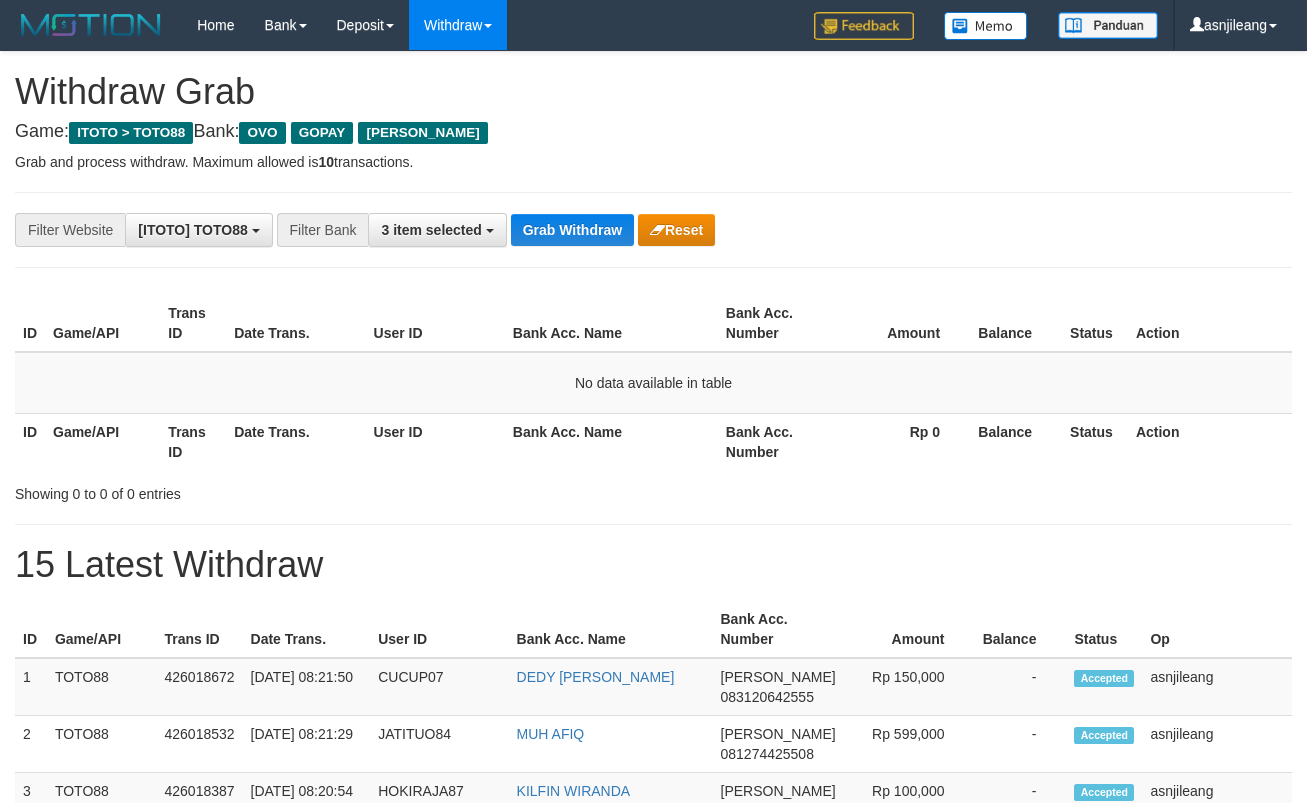 scroll, scrollTop: 0, scrollLeft: 0, axis: both 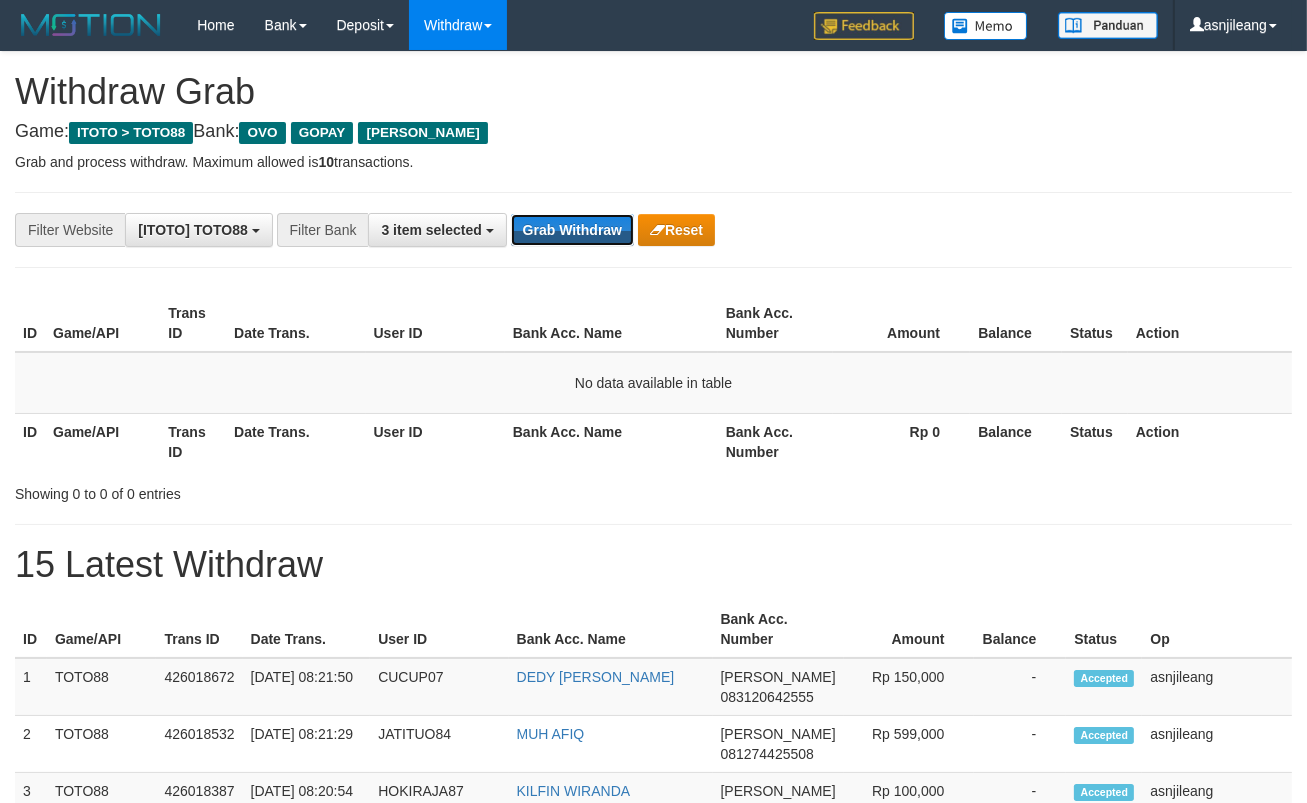 click on "Grab Withdraw" at bounding box center [572, 230] 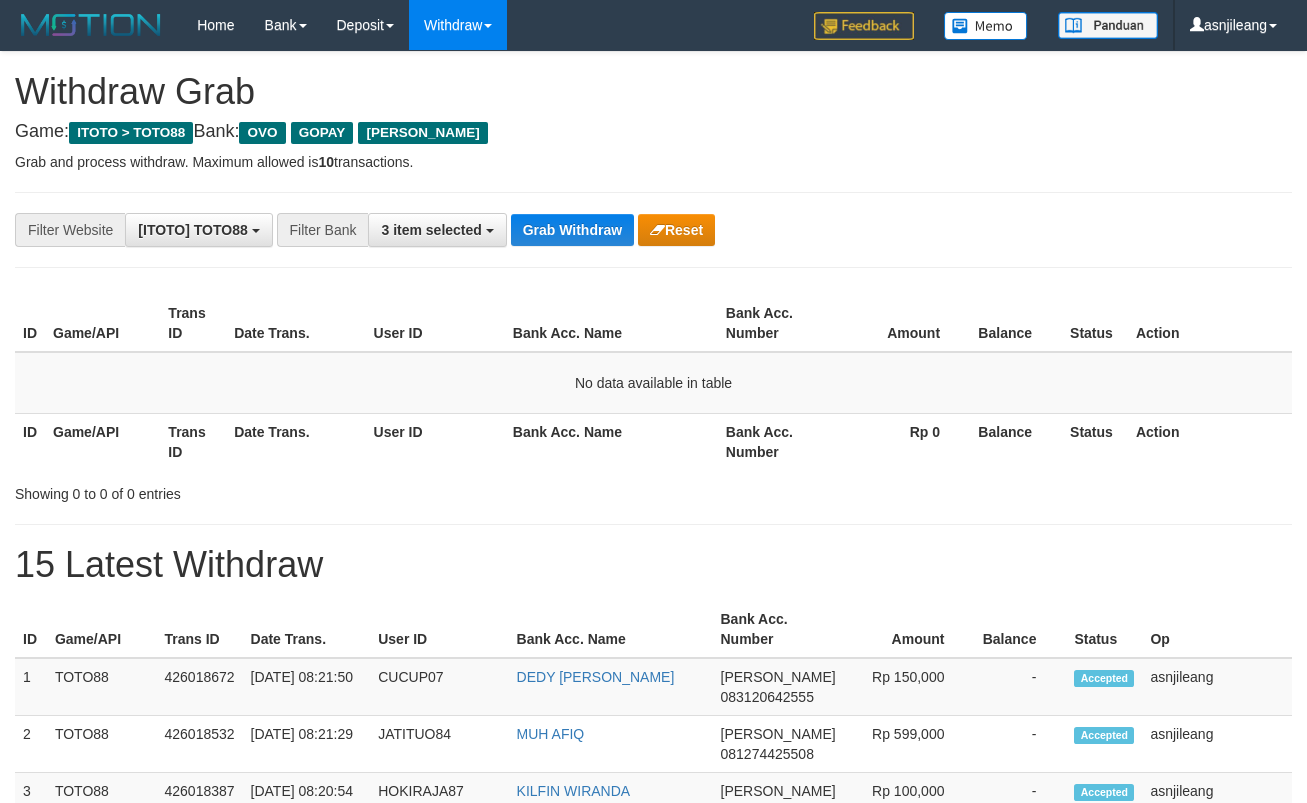 scroll, scrollTop: 0, scrollLeft: 0, axis: both 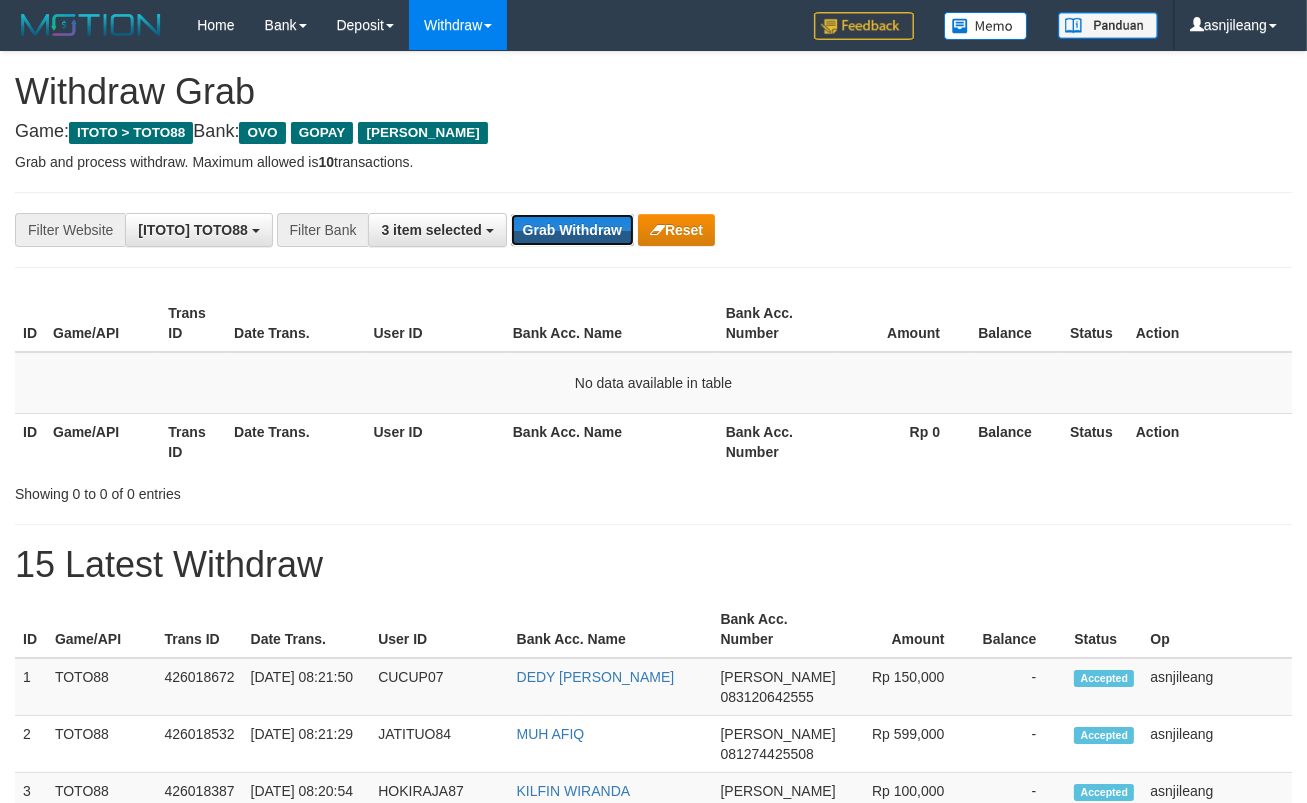 click on "Grab Withdraw" at bounding box center (572, 230) 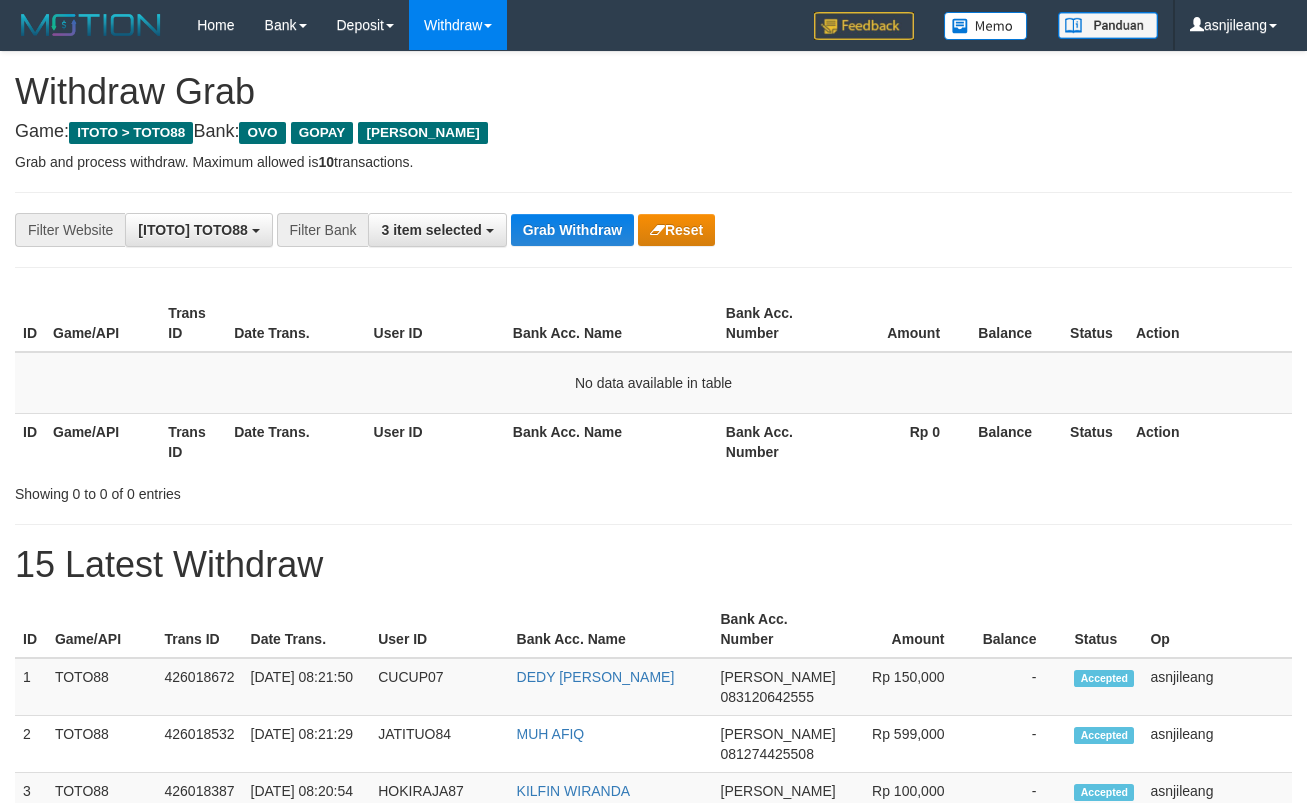 scroll, scrollTop: 0, scrollLeft: 0, axis: both 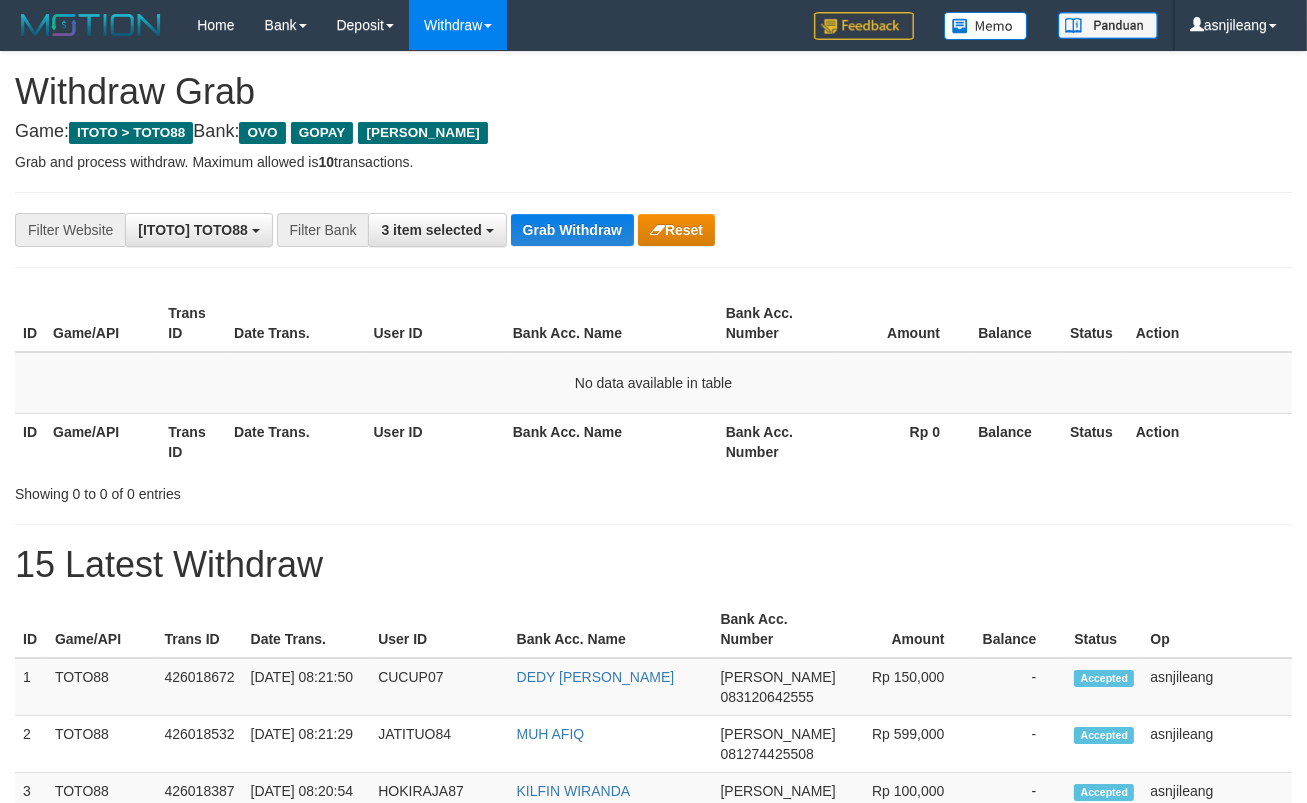click on "Grab Withdraw" at bounding box center (572, 230) 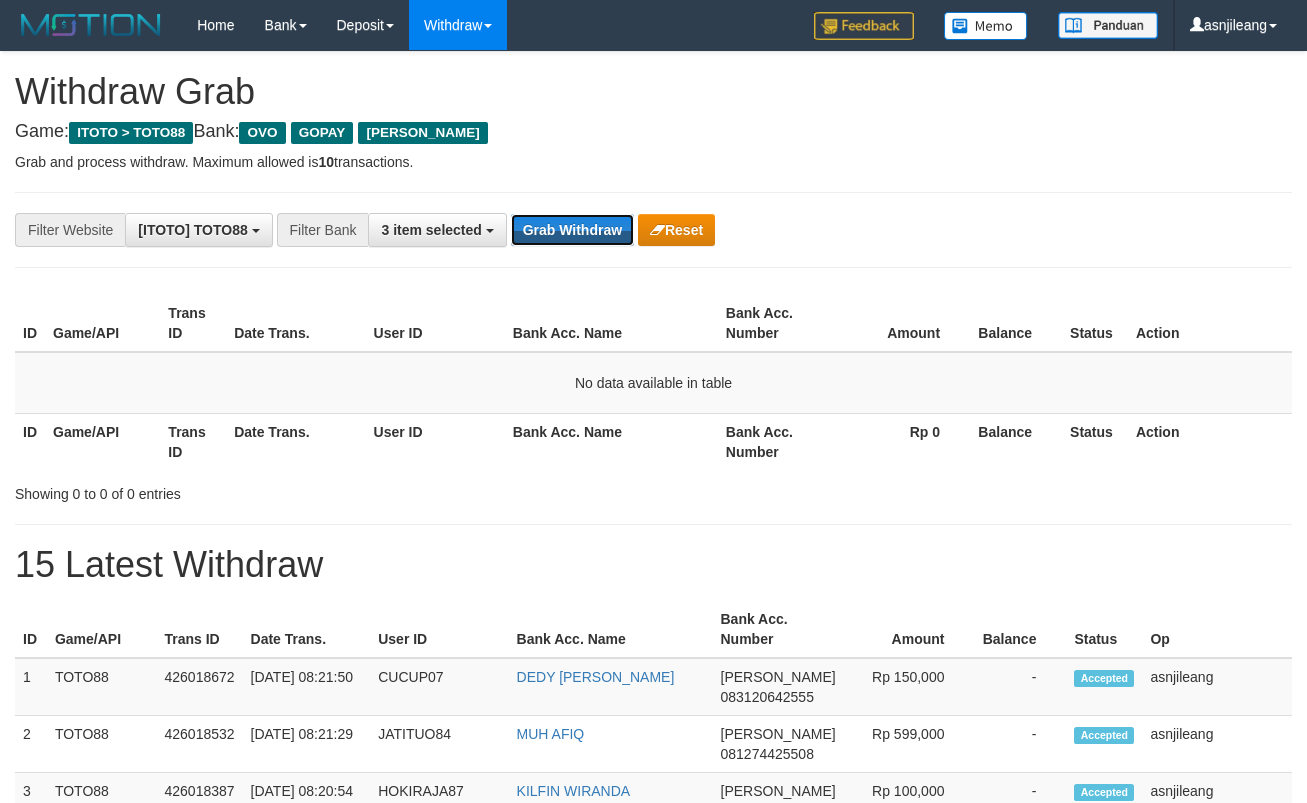scroll, scrollTop: 0, scrollLeft: 0, axis: both 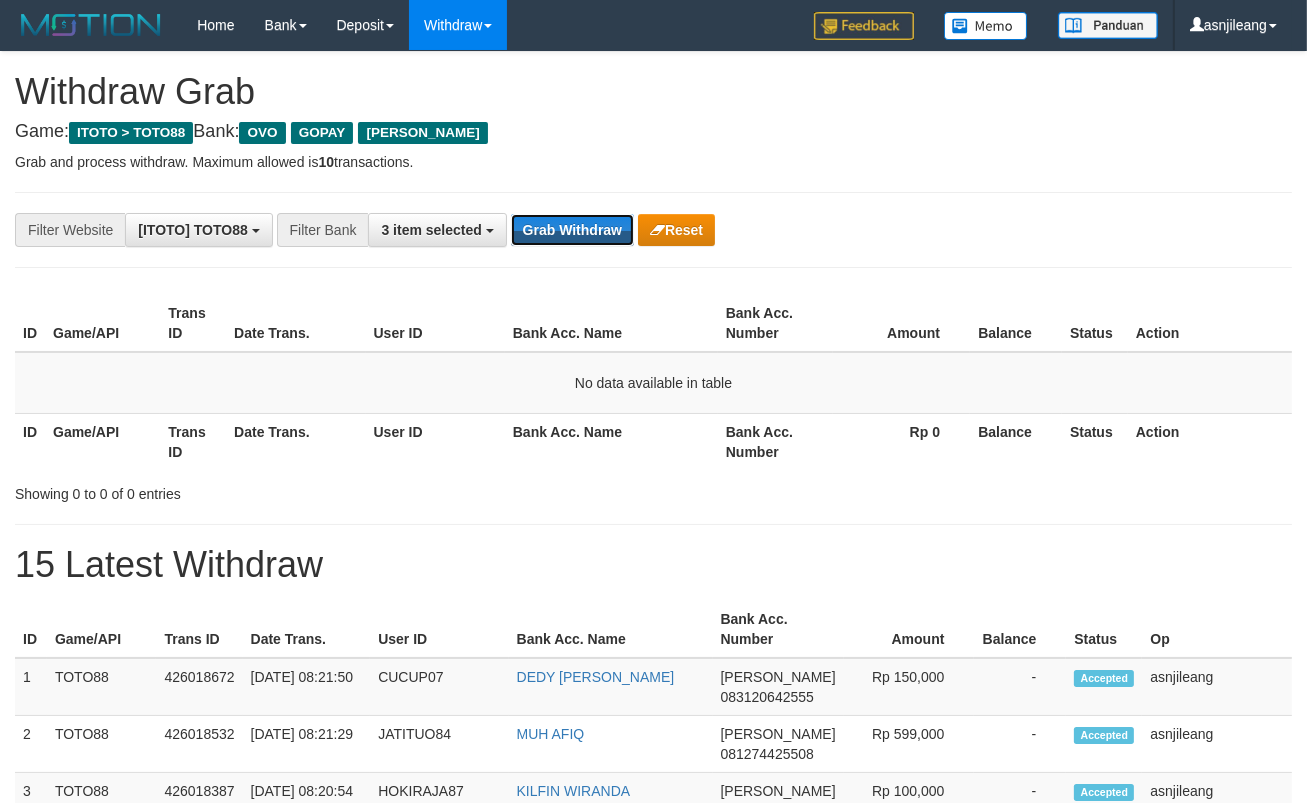 click on "Grab Withdraw" at bounding box center [572, 230] 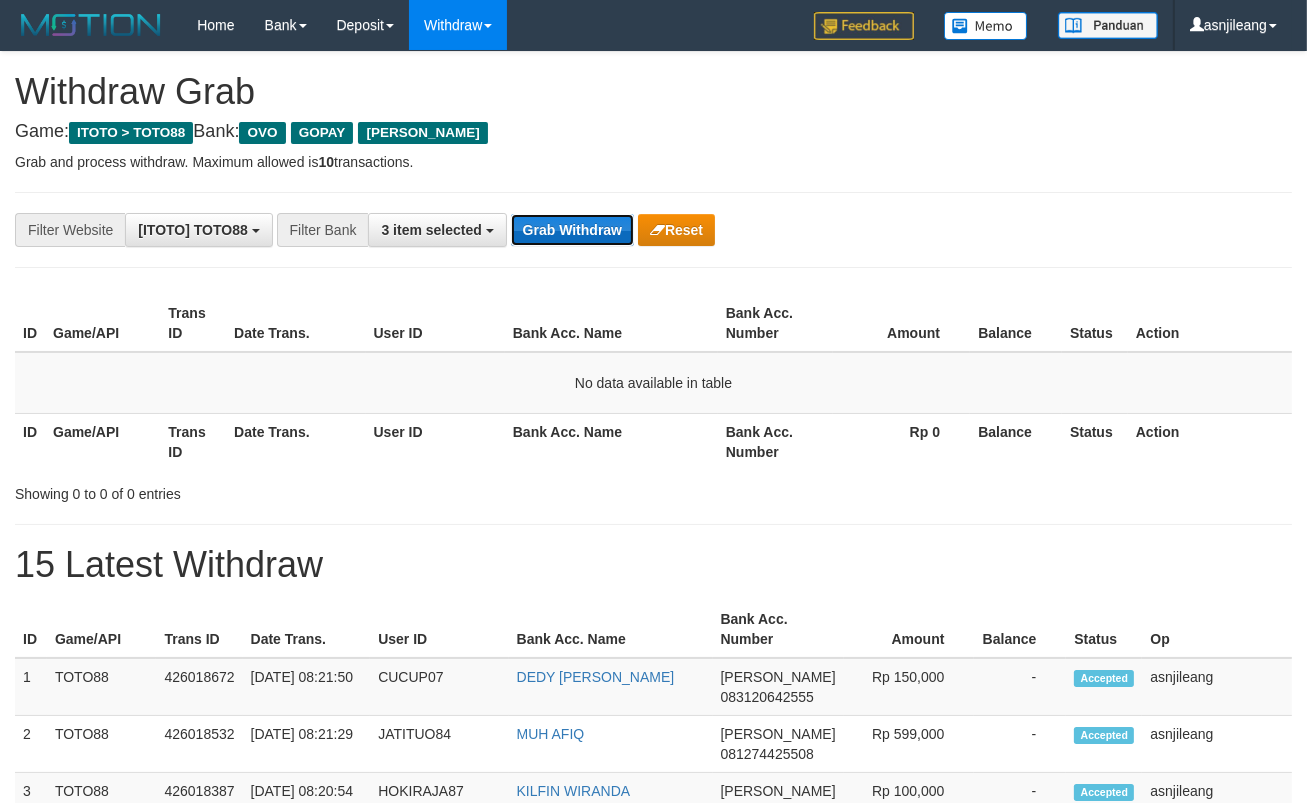 drag, startPoint x: 0, startPoint y: 0, endPoint x: 600, endPoint y: 226, distance: 641.1521 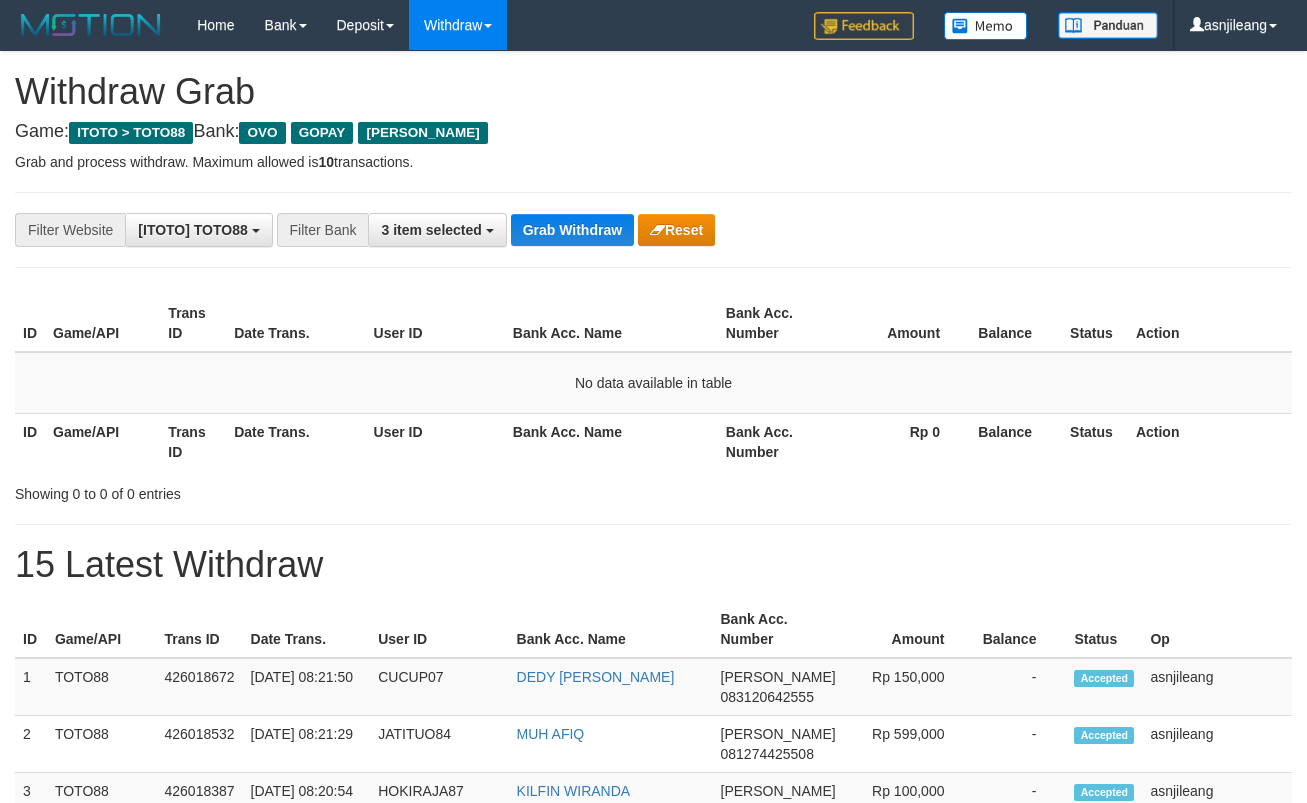 scroll, scrollTop: 0, scrollLeft: 0, axis: both 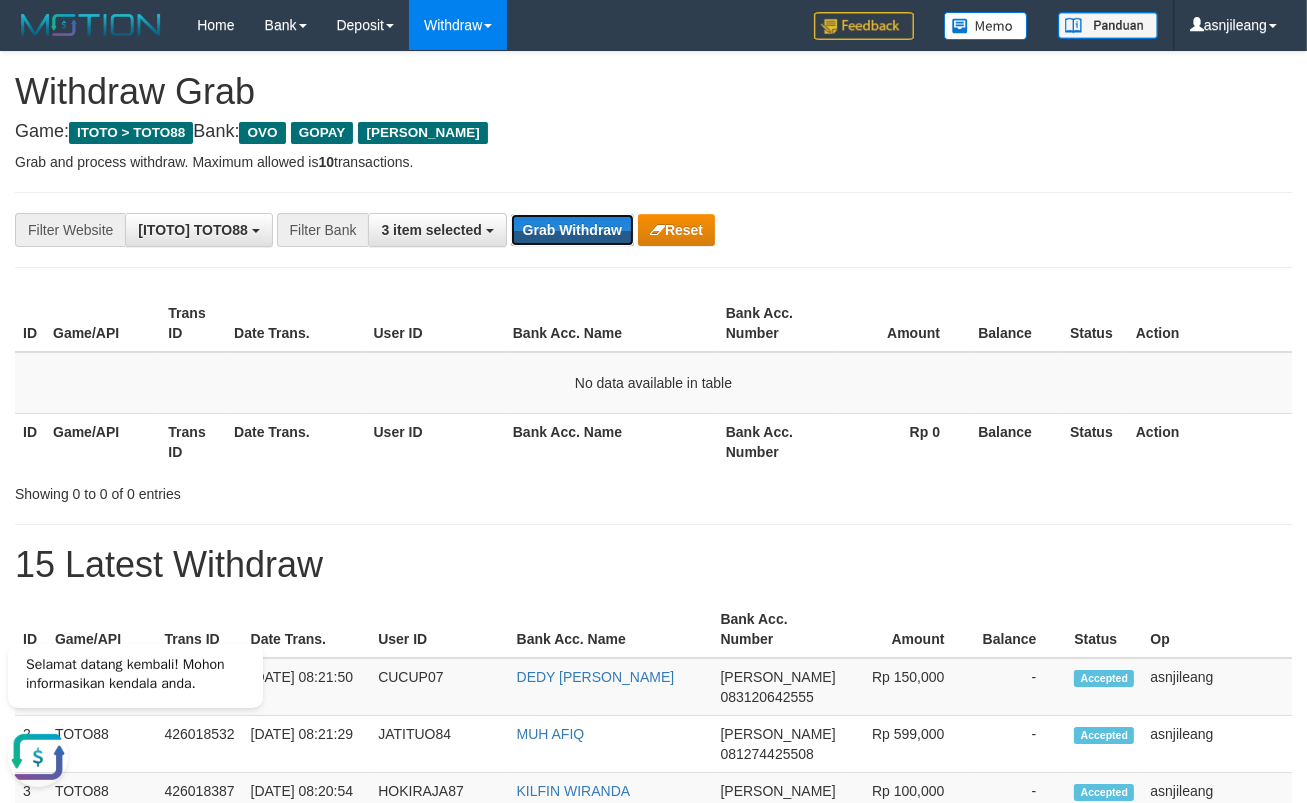 click on "Grab Withdraw" at bounding box center (572, 230) 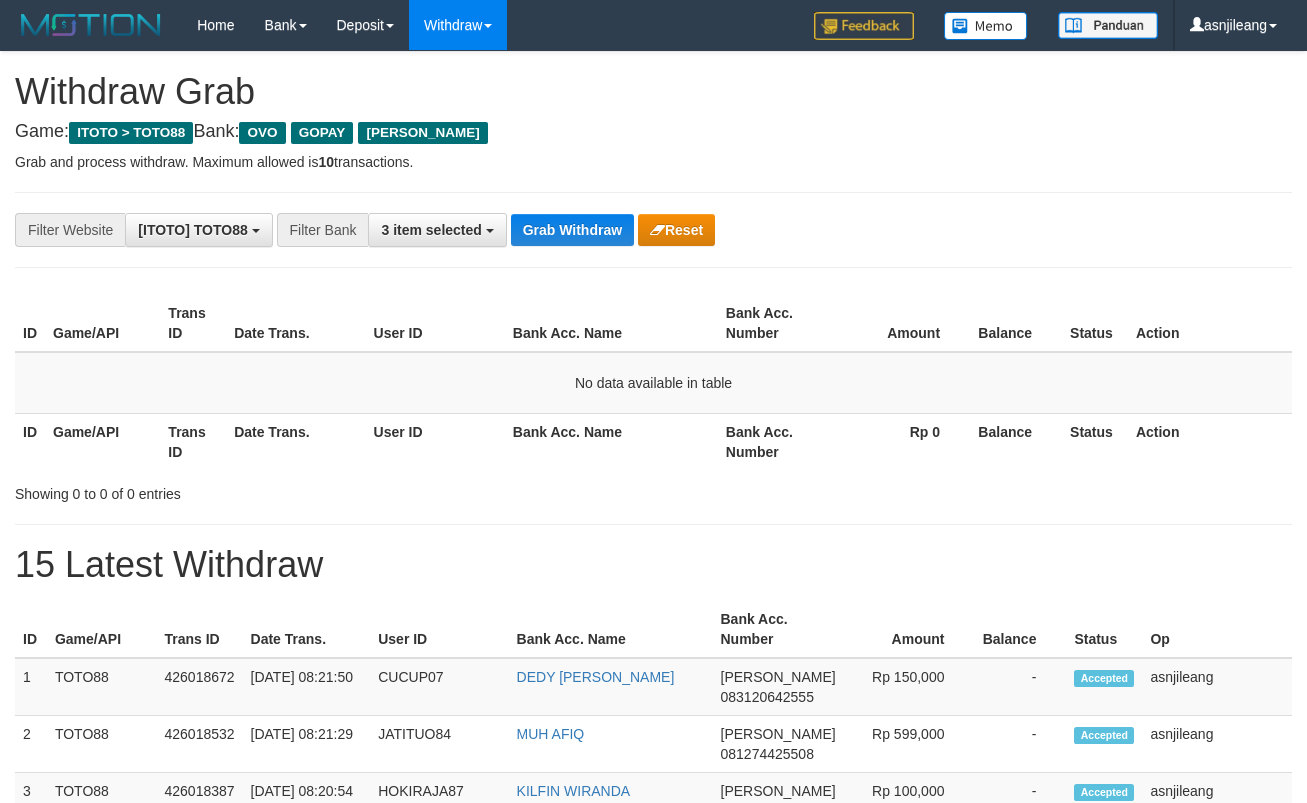 scroll, scrollTop: 0, scrollLeft: 0, axis: both 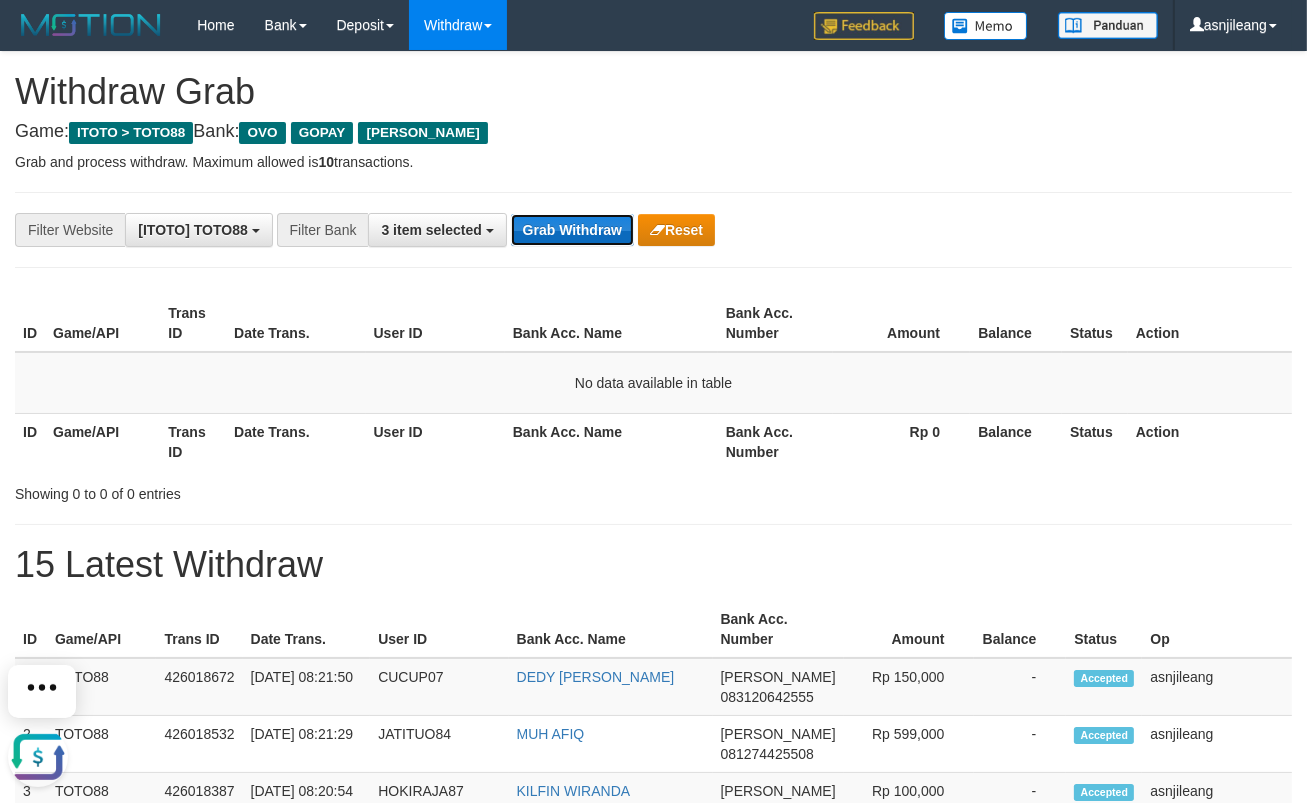 click on "Grab Withdraw" at bounding box center (572, 230) 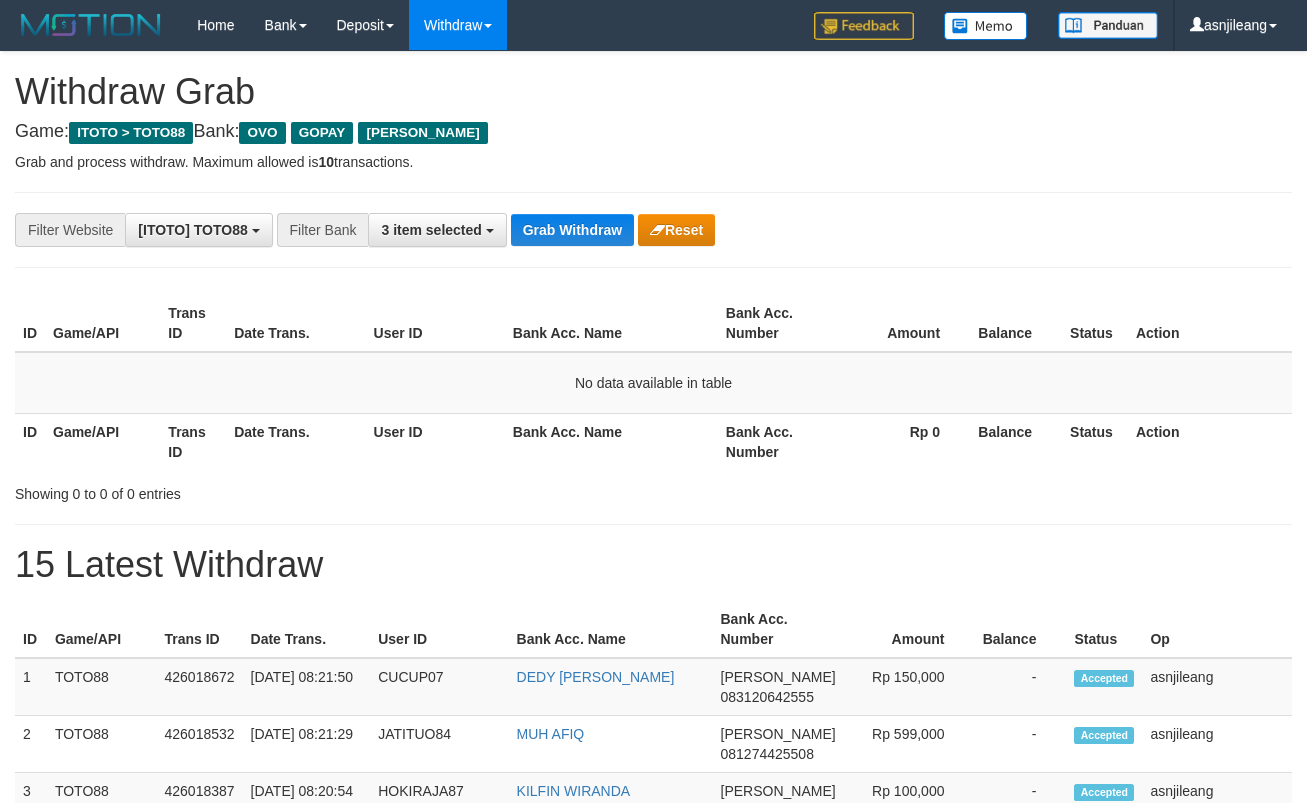 scroll, scrollTop: 0, scrollLeft: 0, axis: both 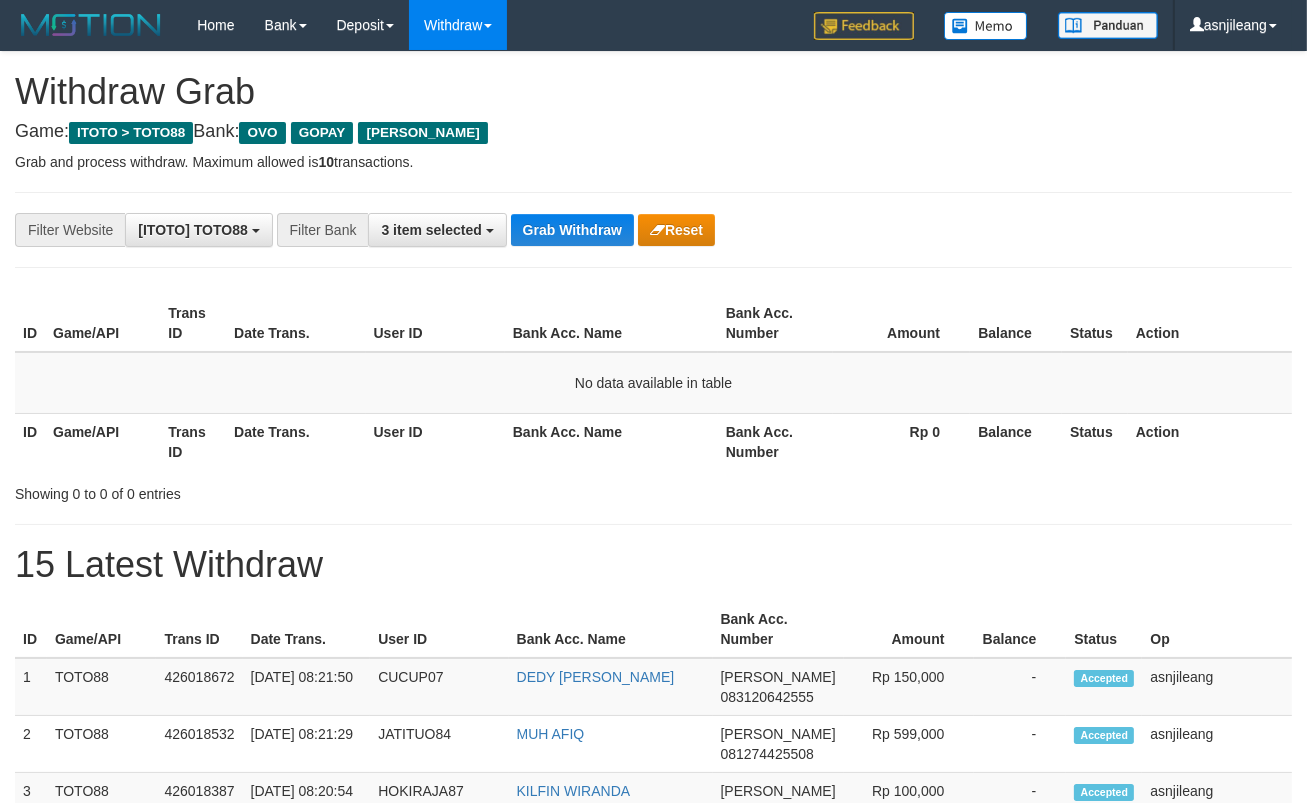click on "Grab Withdraw" at bounding box center (572, 230) 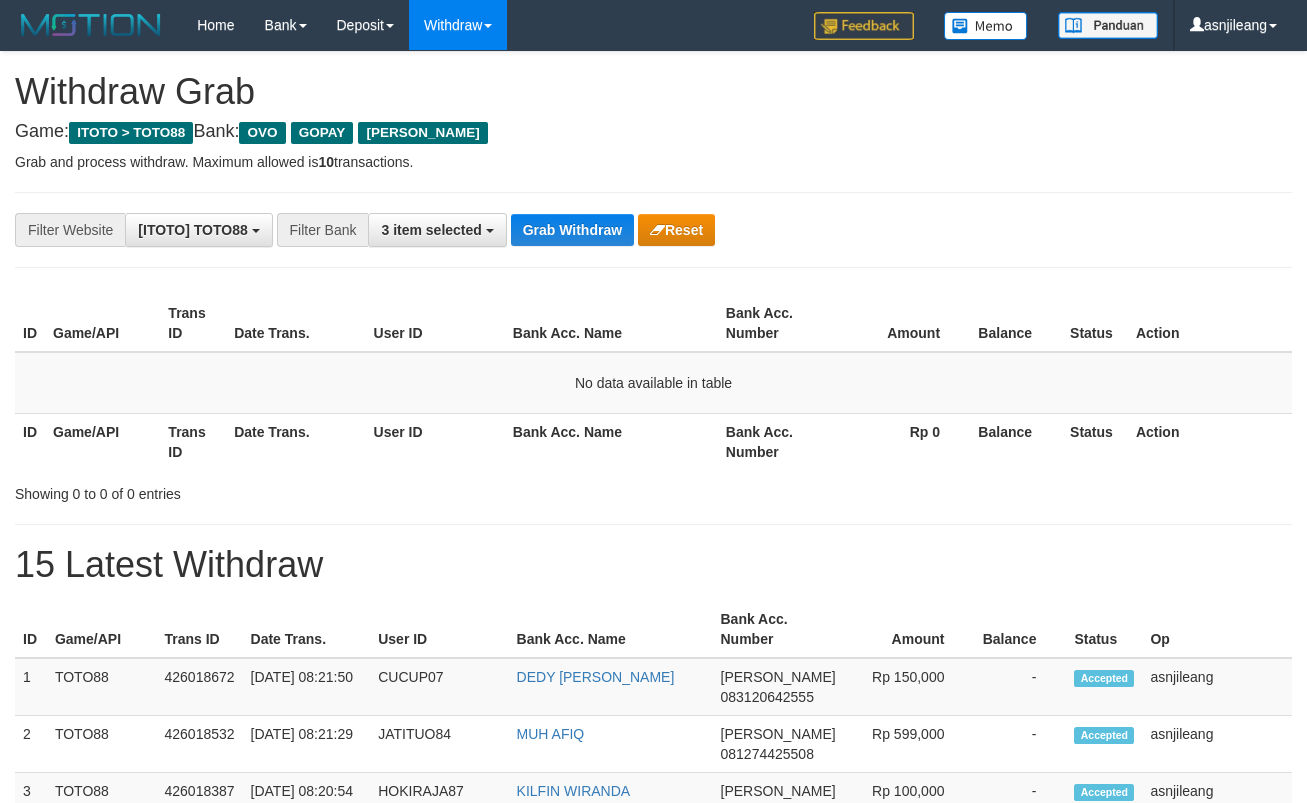 scroll, scrollTop: 0, scrollLeft: 0, axis: both 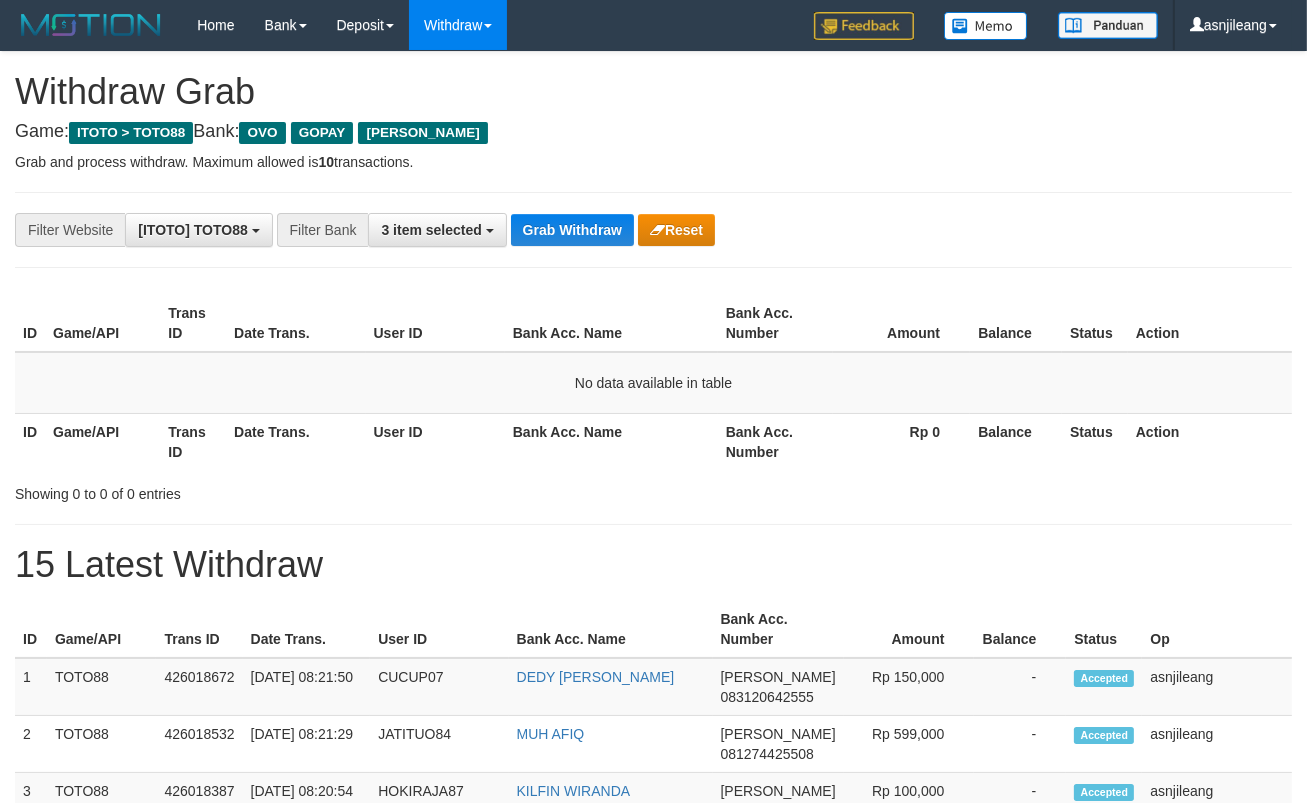 click on "Grab Withdraw" at bounding box center (572, 230) 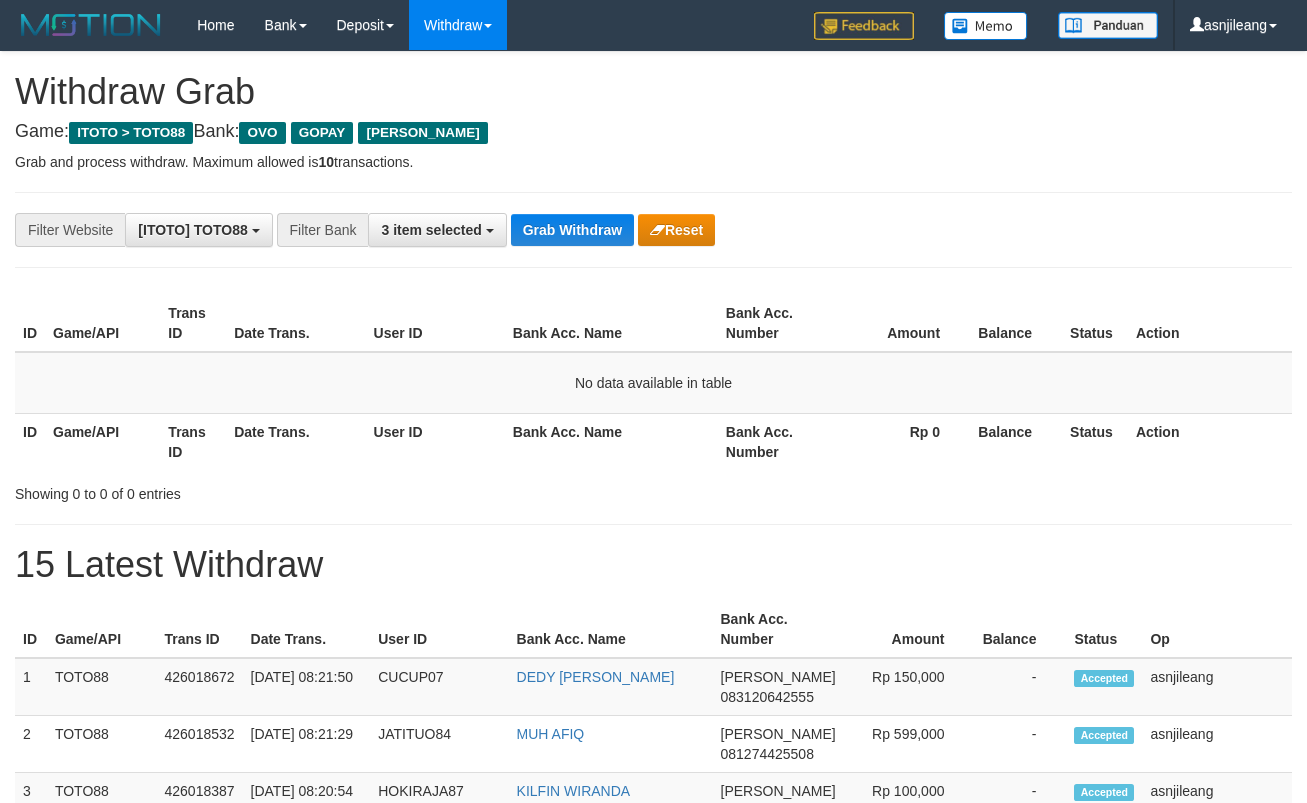 scroll, scrollTop: 0, scrollLeft: 0, axis: both 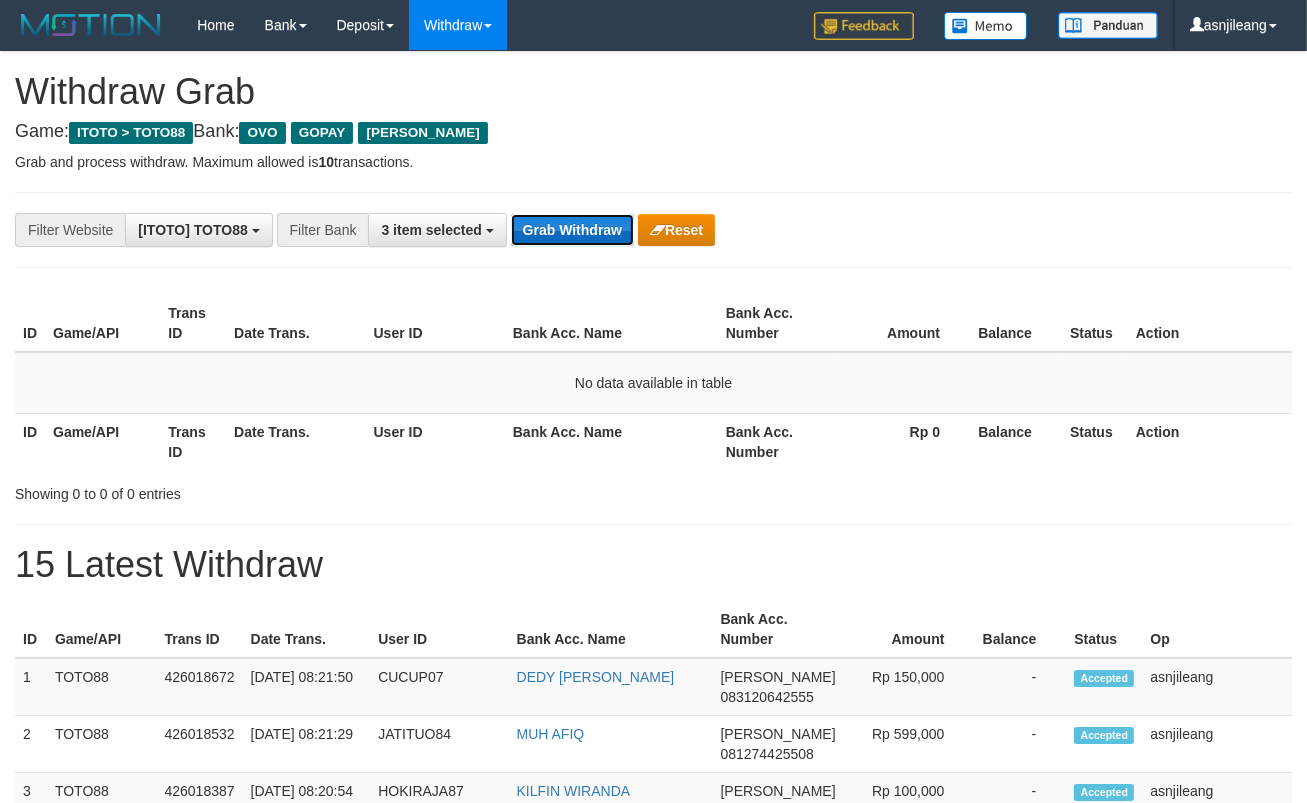 click on "Grab Withdraw" at bounding box center (572, 230) 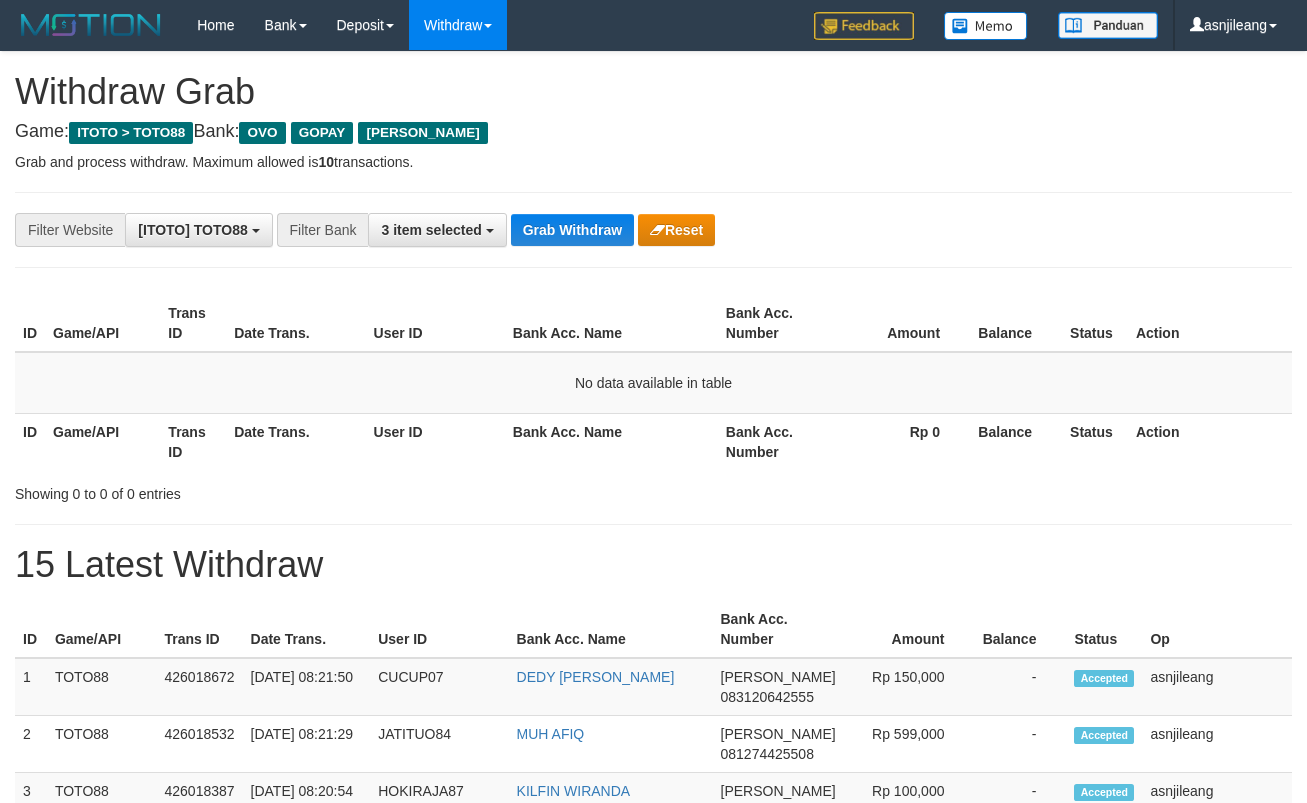 scroll, scrollTop: 0, scrollLeft: 0, axis: both 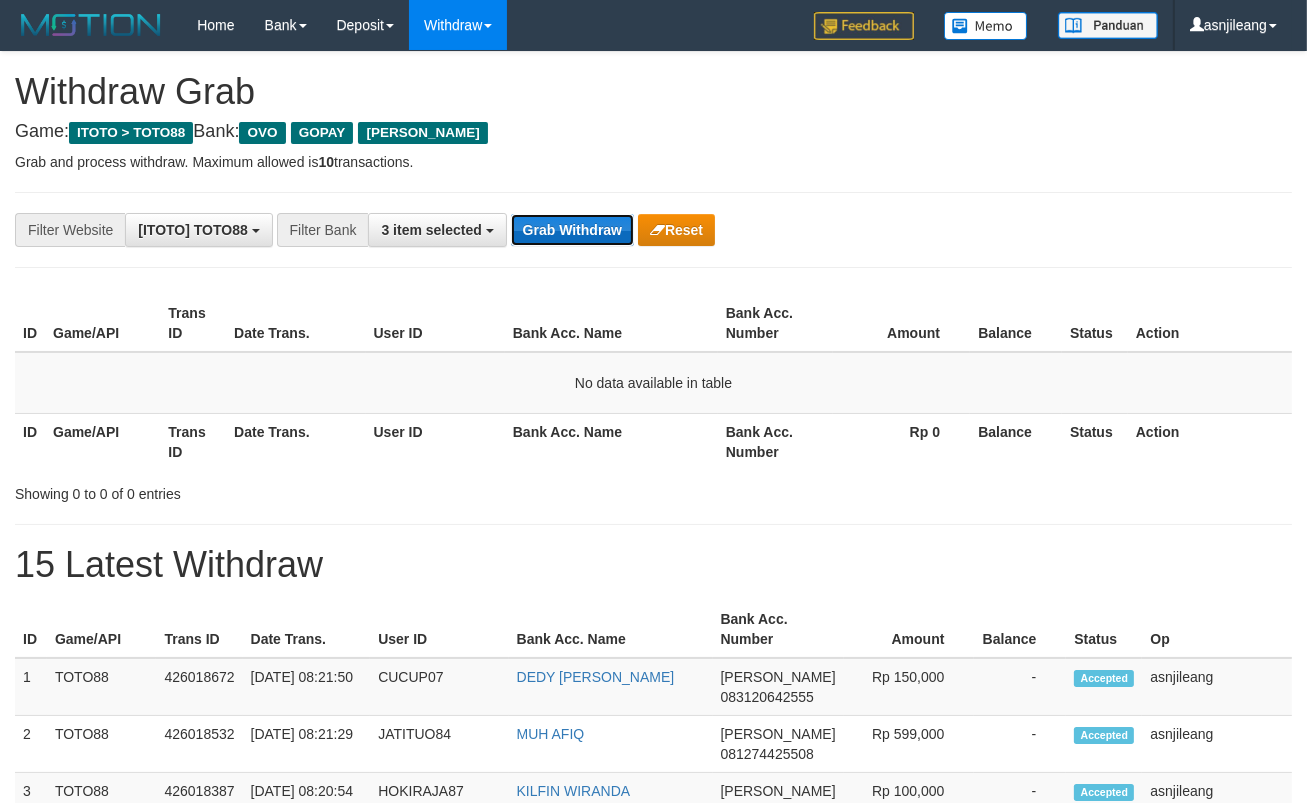 click on "Grab Withdraw" at bounding box center (572, 230) 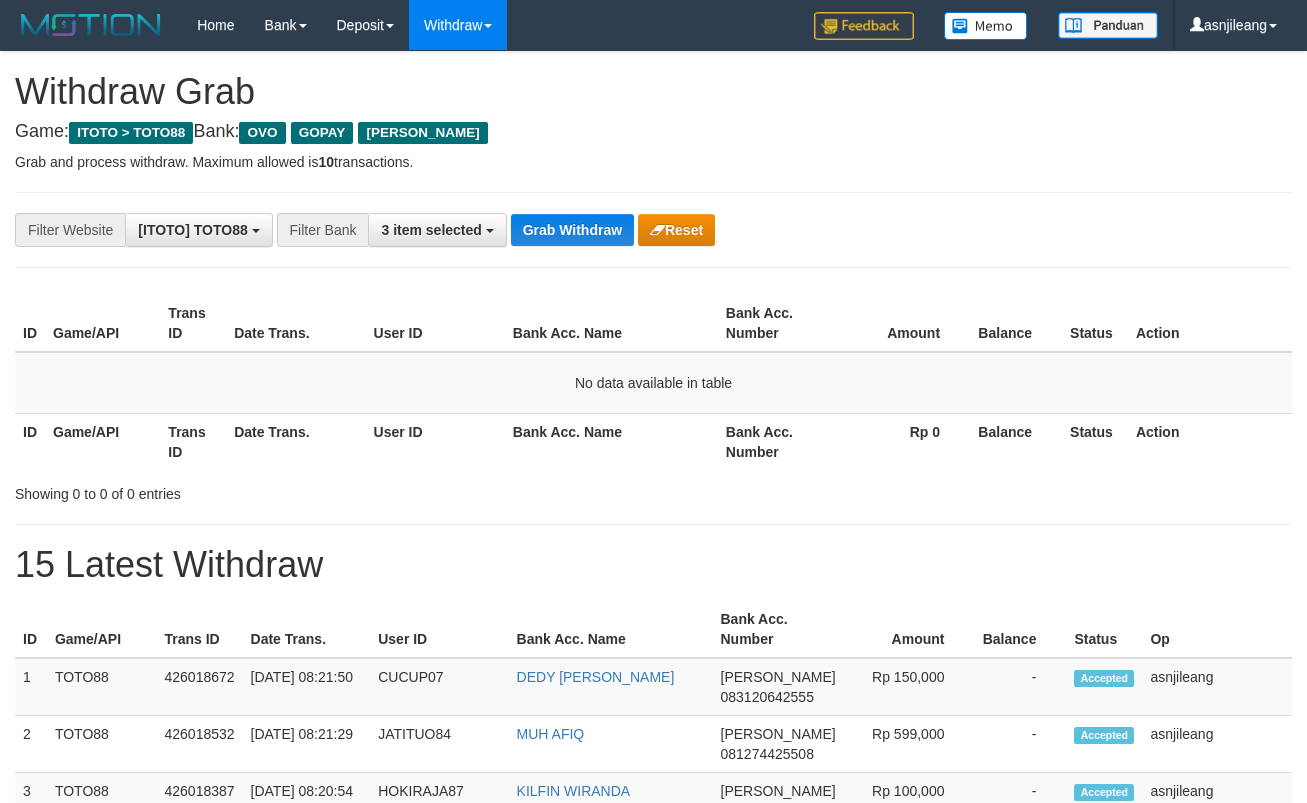 scroll, scrollTop: 0, scrollLeft: 0, axis: both 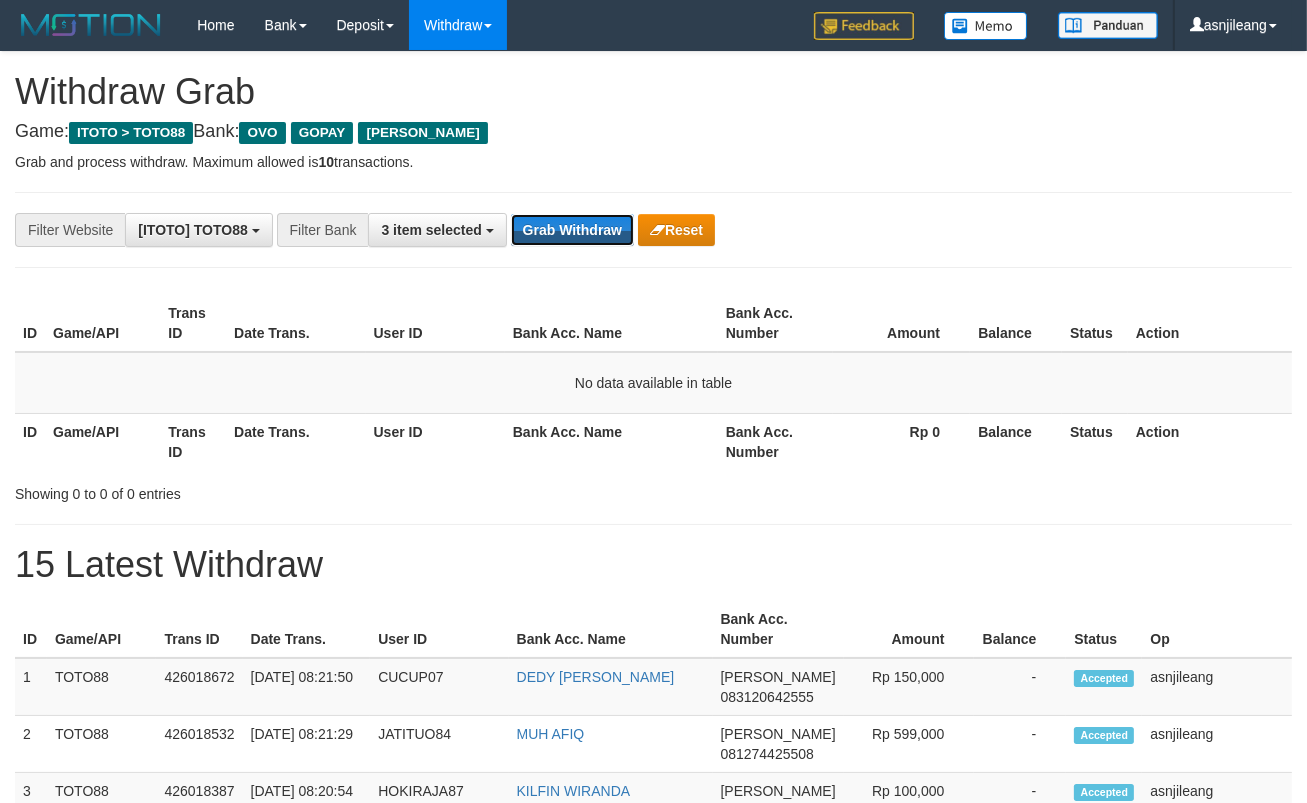click on "Grab Withdraw" at bounding box center (572, 230) 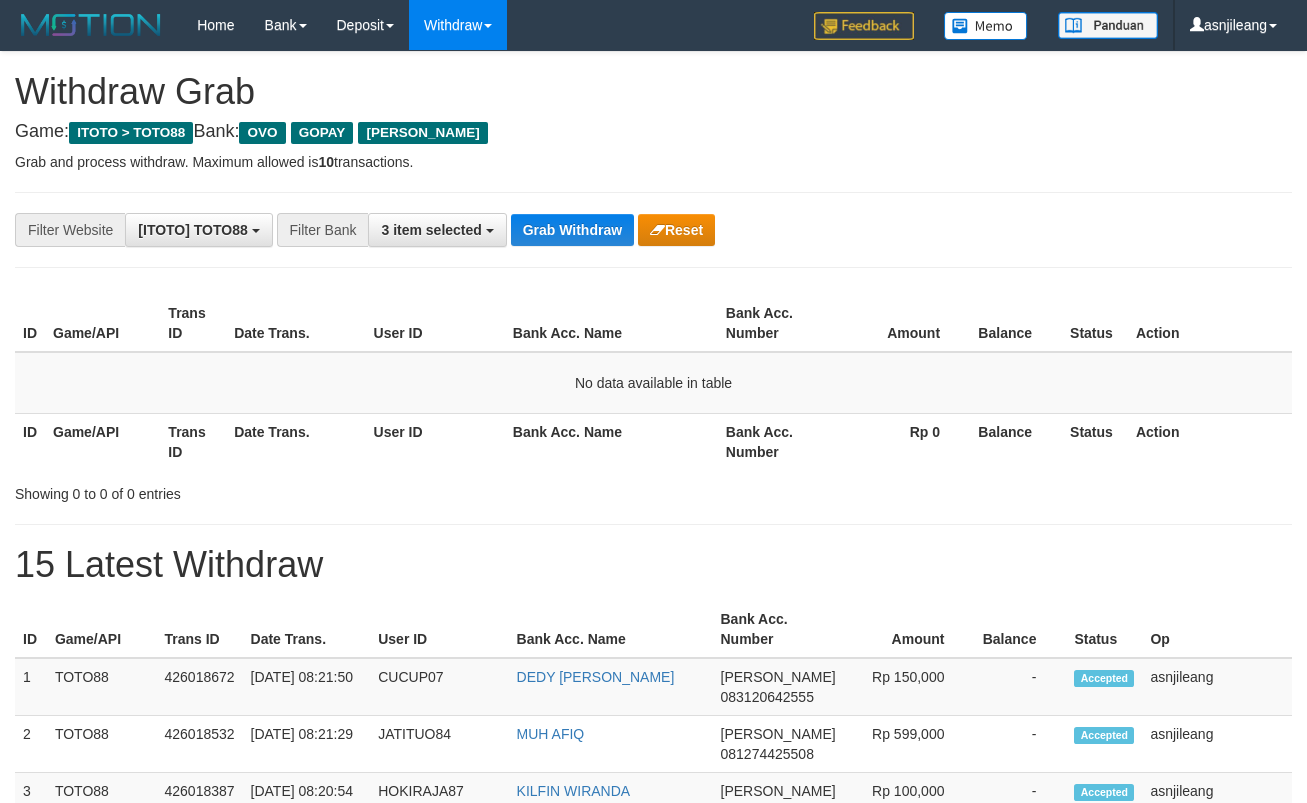scroll, scrollTop: 0, scrollLeft: 0, axis: both 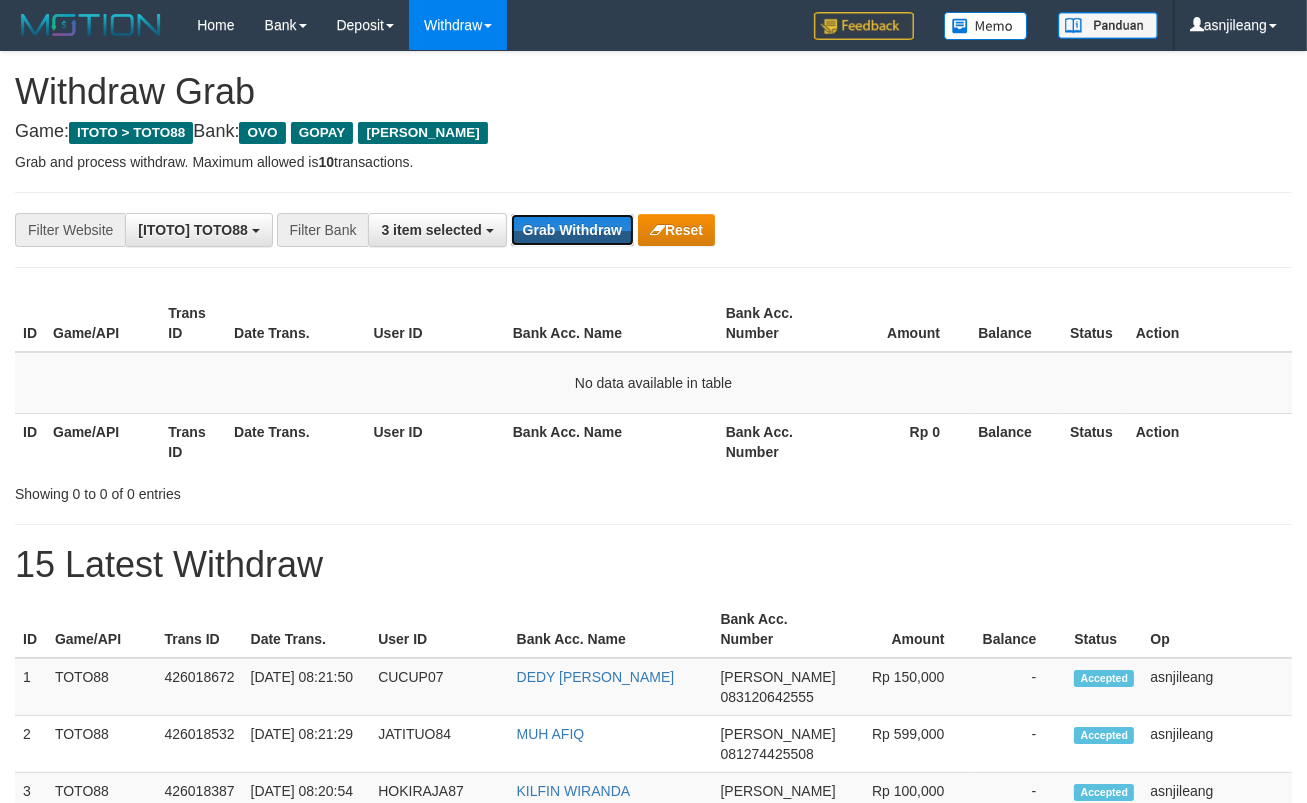 click on "Grab Withdraw" at bounding box center (572, 230) 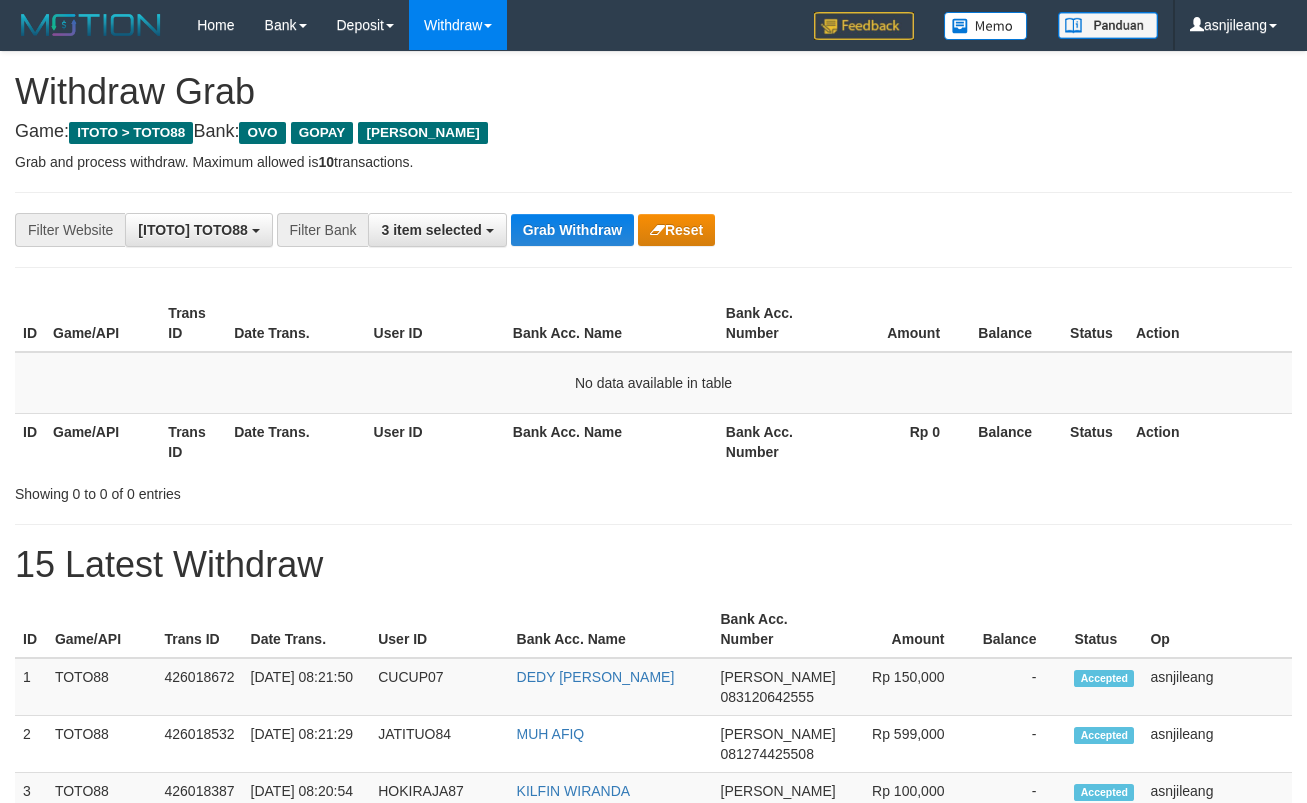 scroll, scrollTop: 0, scrollLeft: 0, axis: both 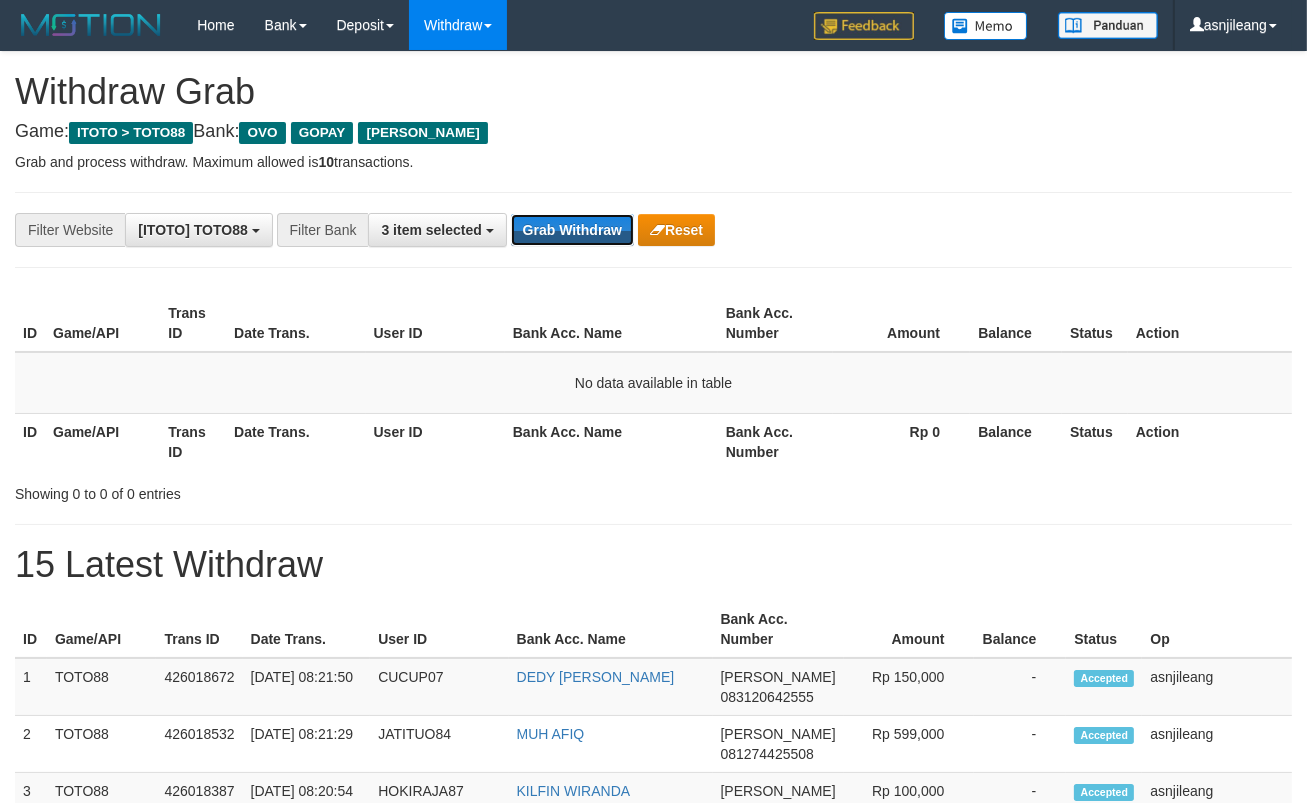 click on "Grab Withdraw" at bounding box center (572, 230) 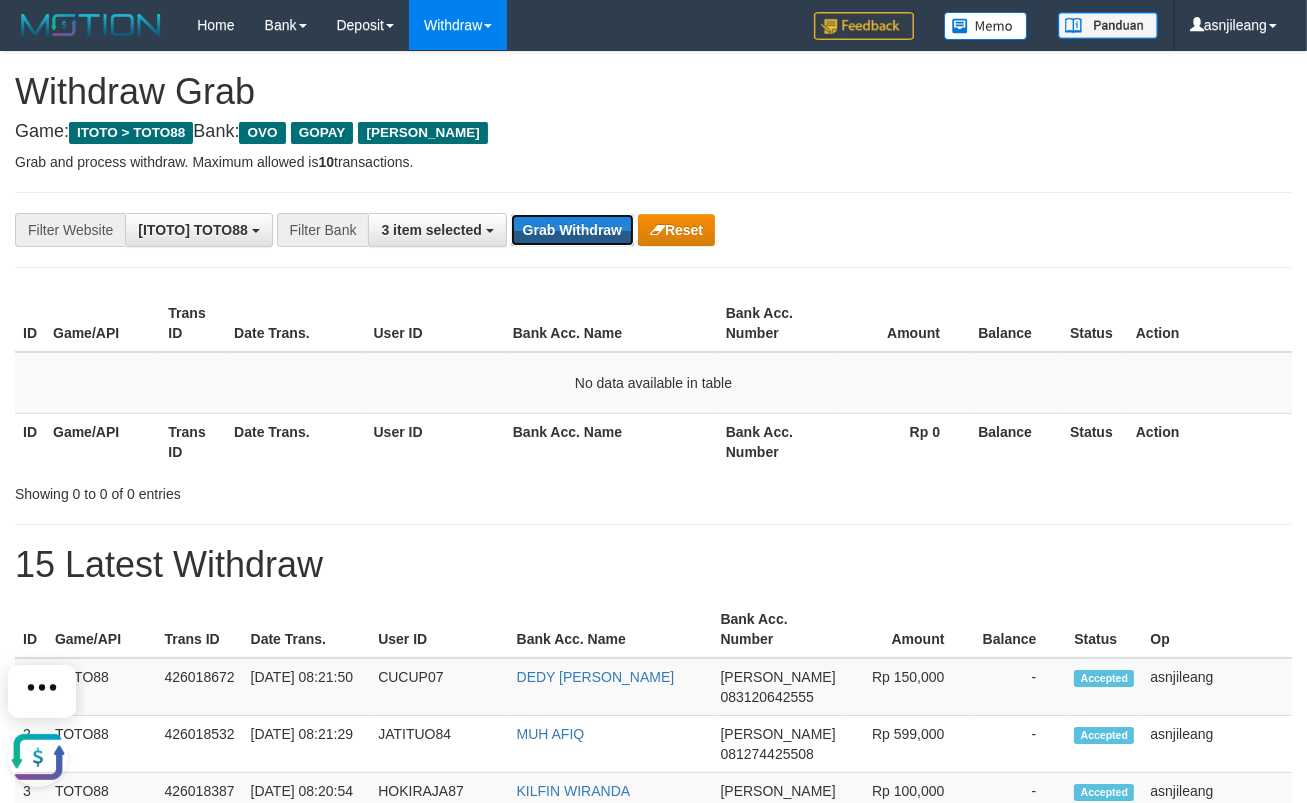 scroll, scrollTop: 0, scrollLeft: 0, axis: both 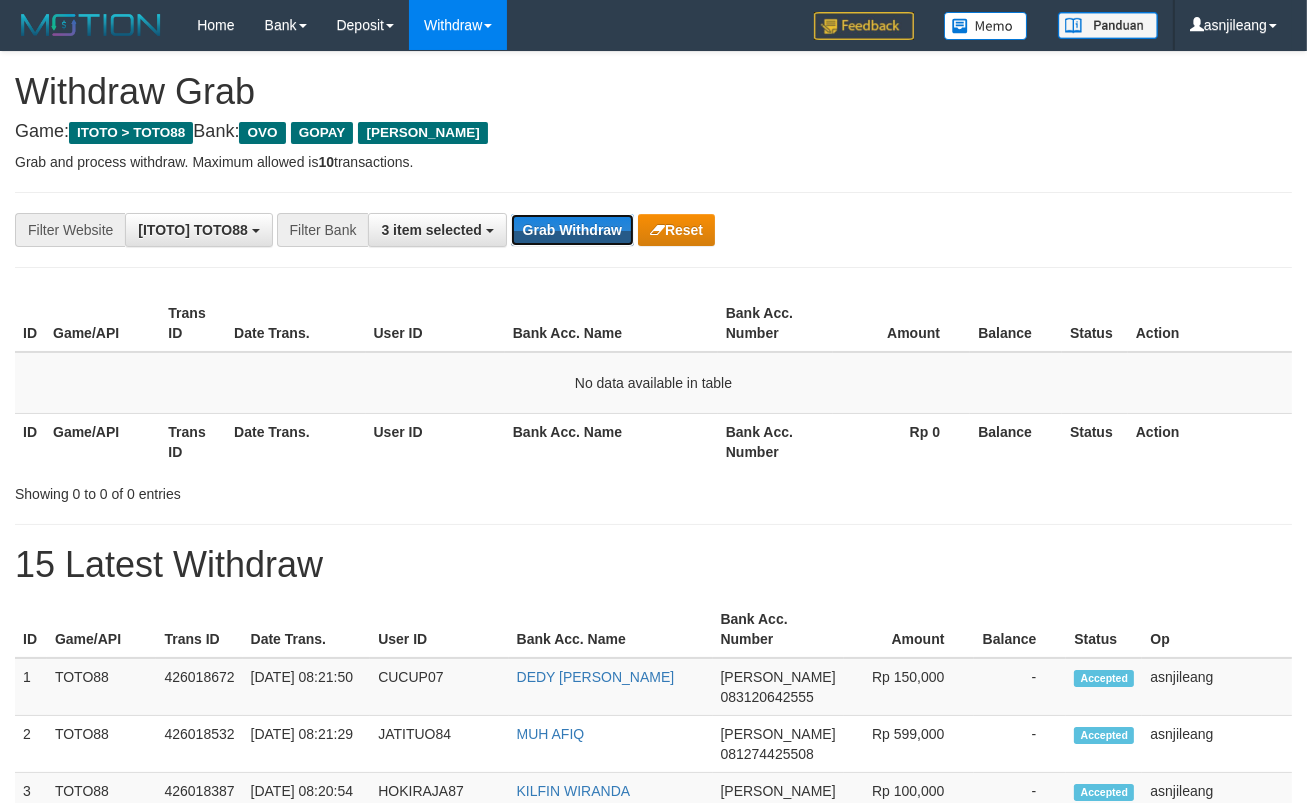 click on "Grab Withdraw" at bounding box center [572, 230] 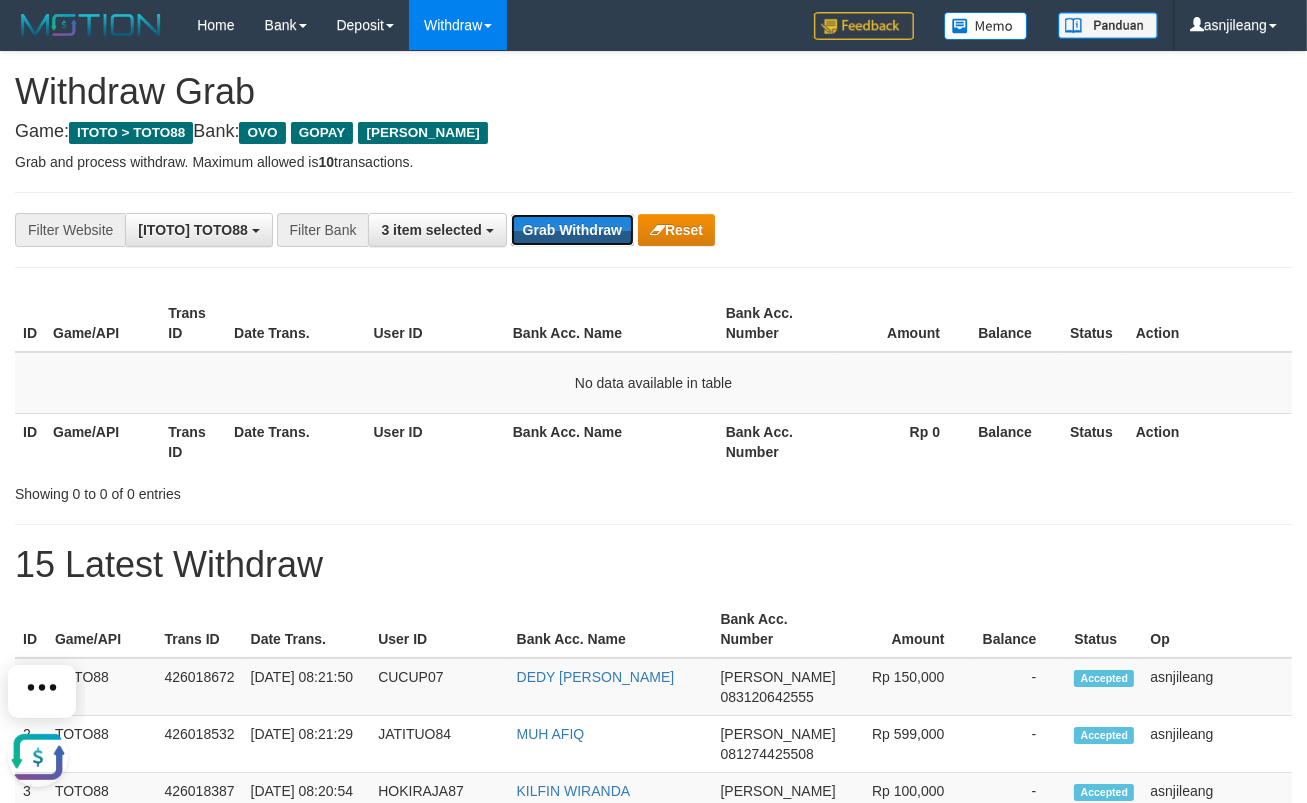 scroll, scrollTop: 0, scrollLeft: 0, axis: both 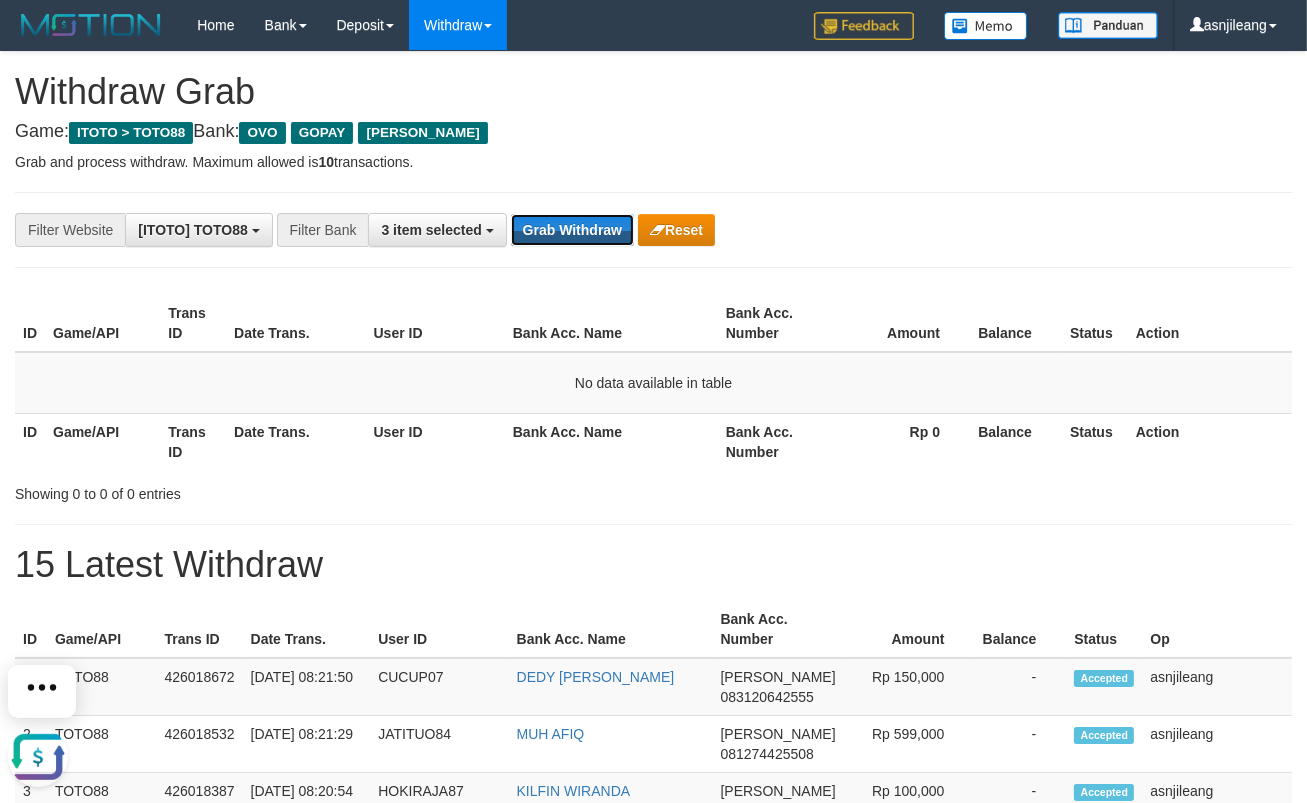 click on "Grab Withdraw" at bounding box center (572, 230) 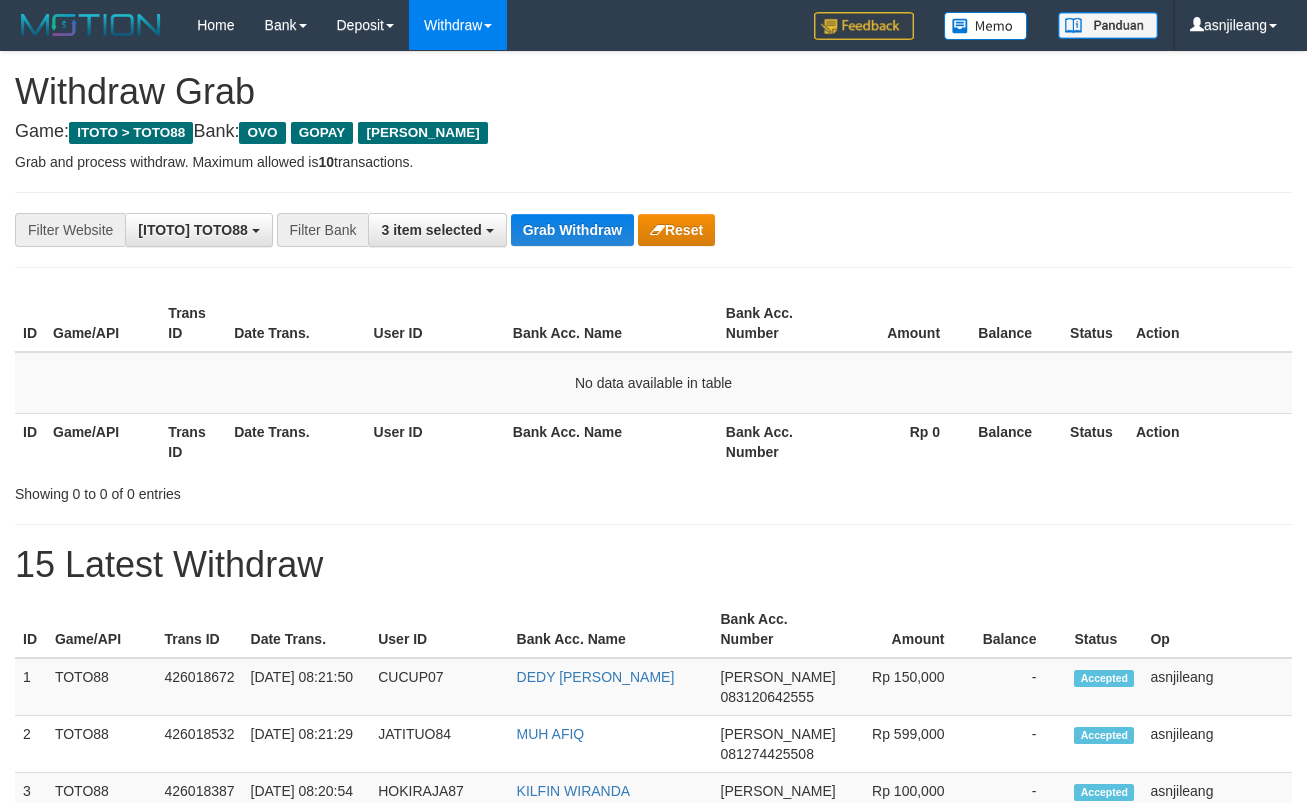 scroll, scrollTop: 0, scrollLeft: 0, axis: both 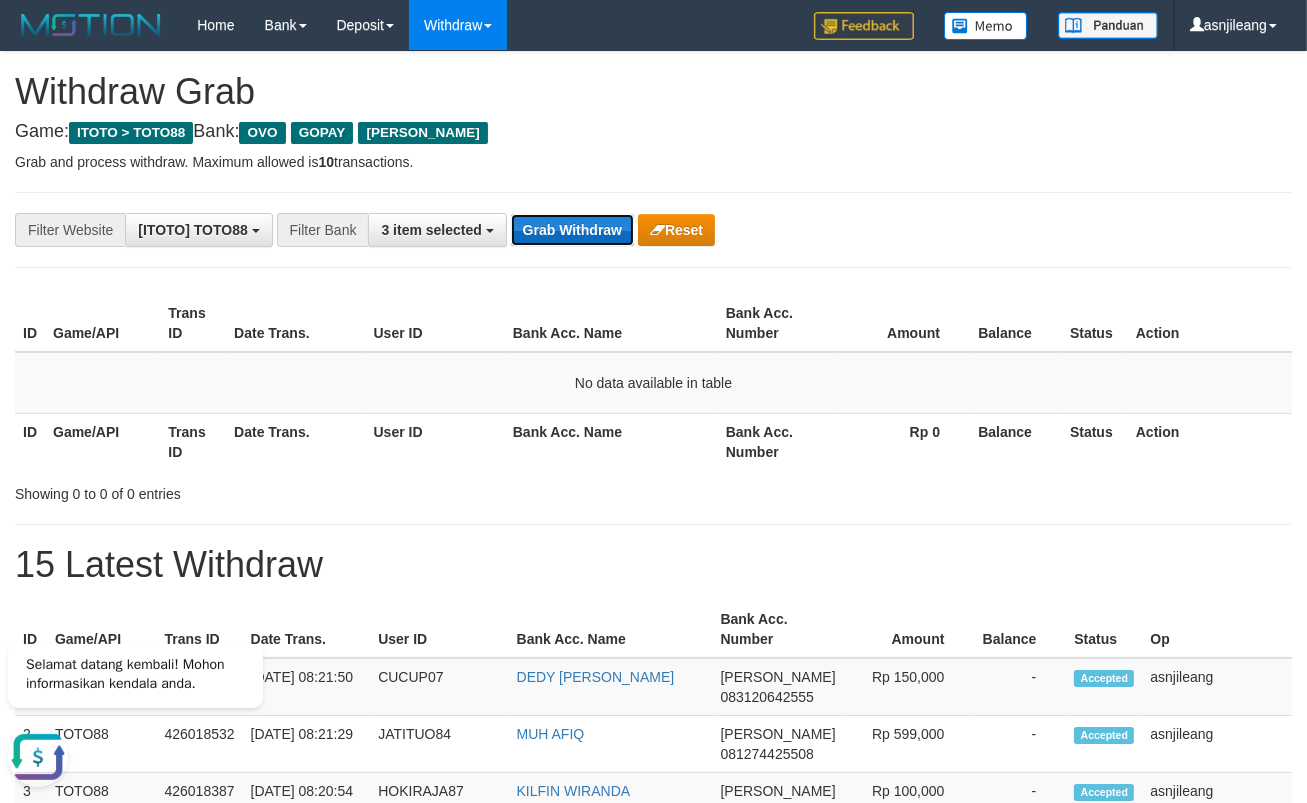 click on "Grab Withdraw" at bounding box center [572, 230] 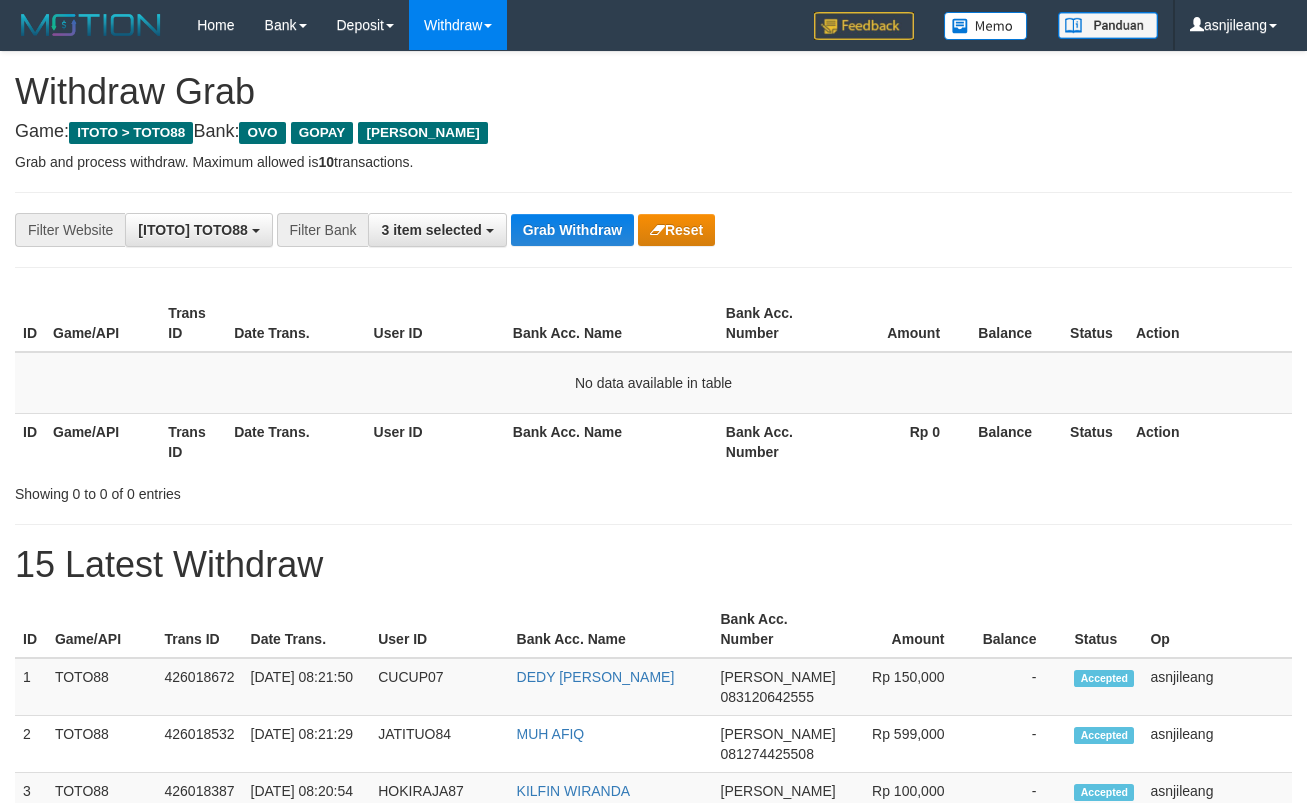scroll, scrollTop: 0, scrollLeft: 0, axis: both 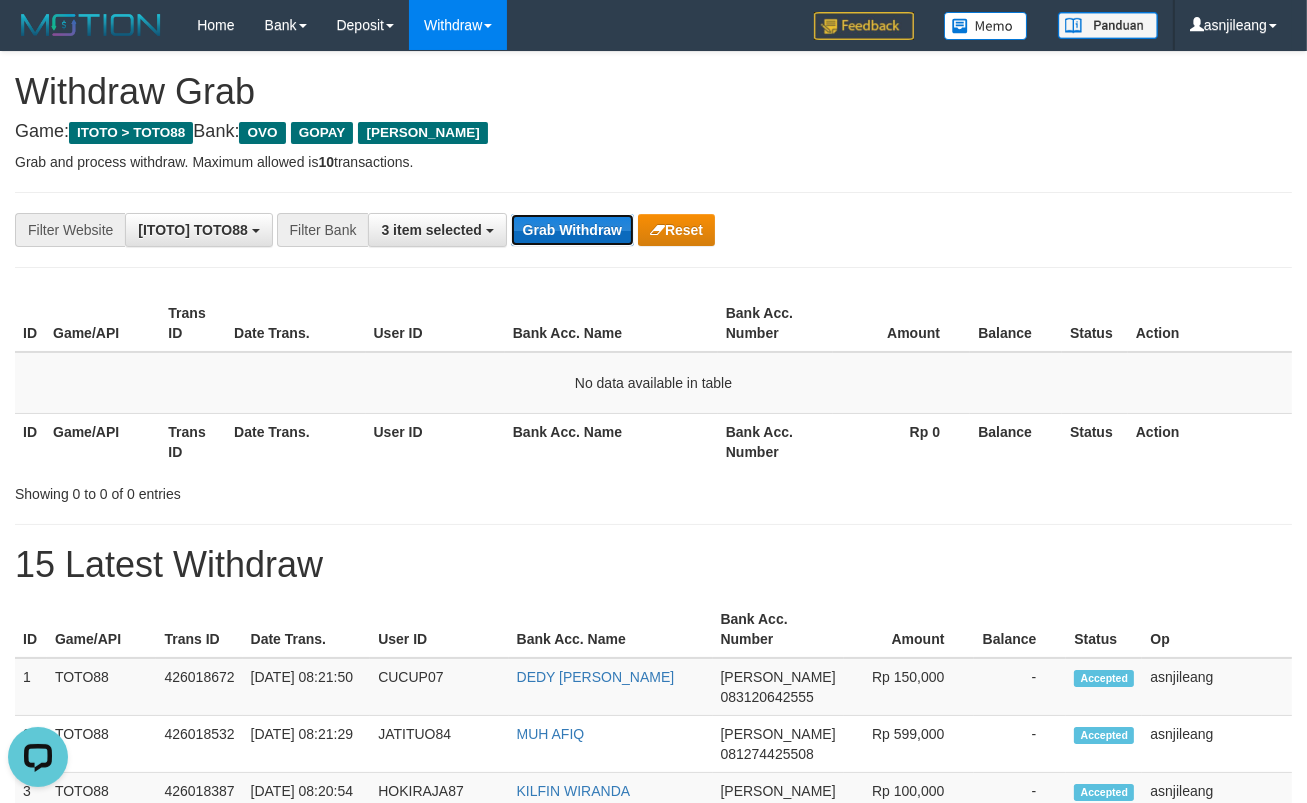 click on "Grab Withdraw" at bounding box center [572, 230] 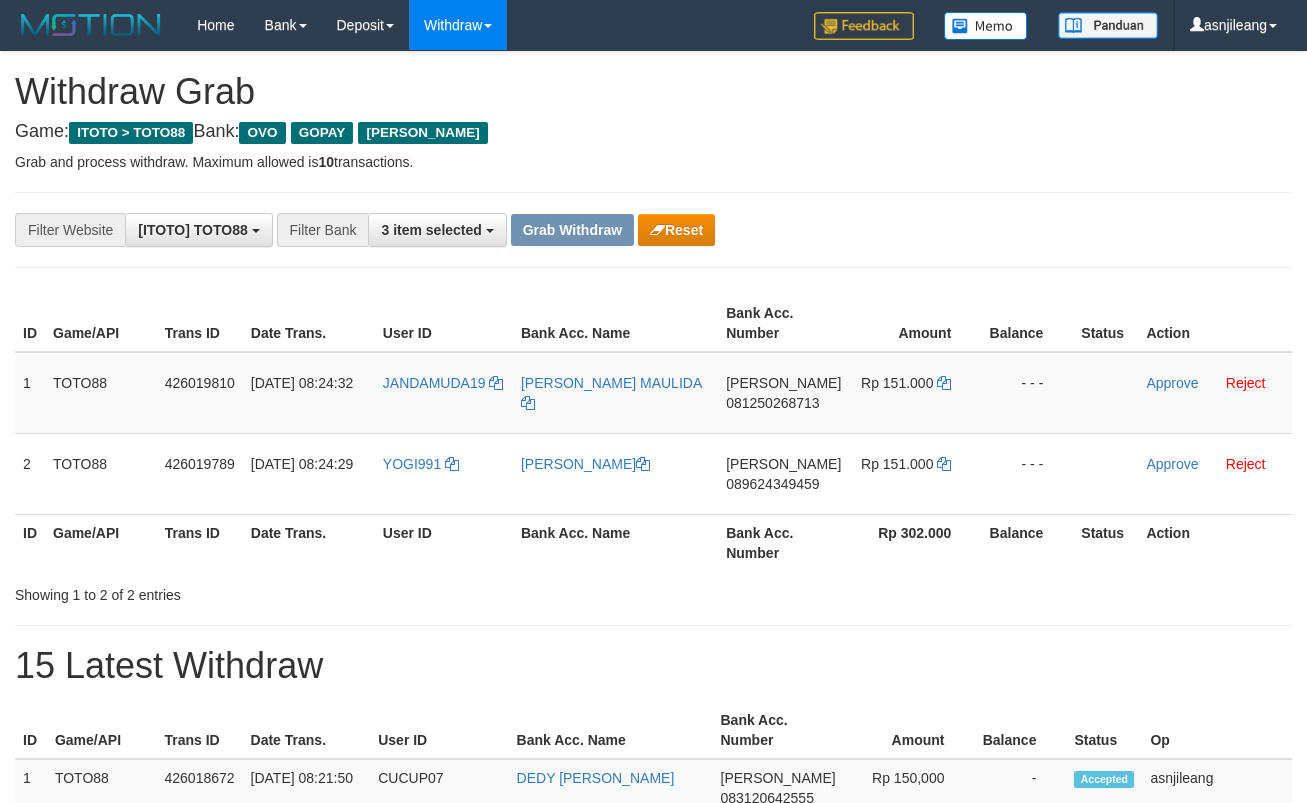 scroll, scrollTop: 0, scrollLeft: 0, axis: both 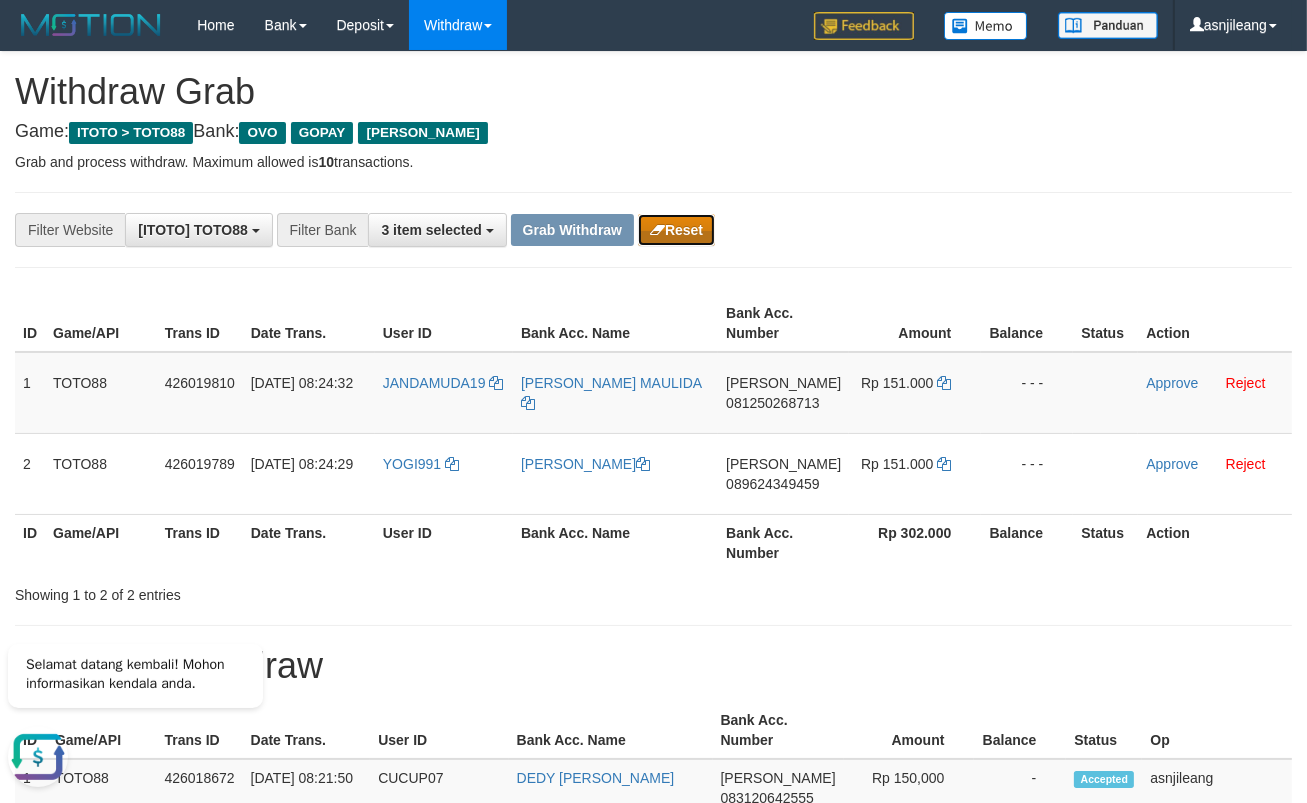 click on "Reset" at bounding box center [676, 230] 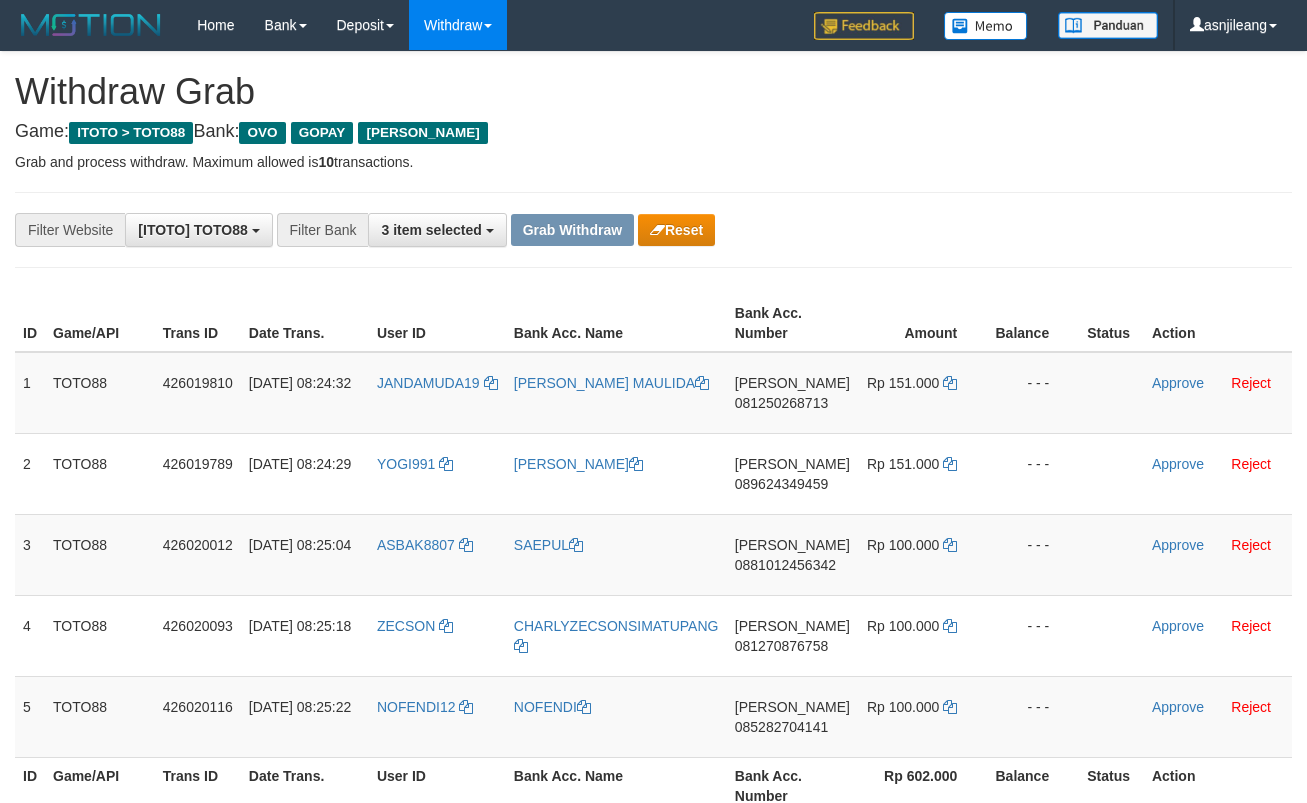 scroll, scrollTop: 0, scrollLeft: 0, axis: both 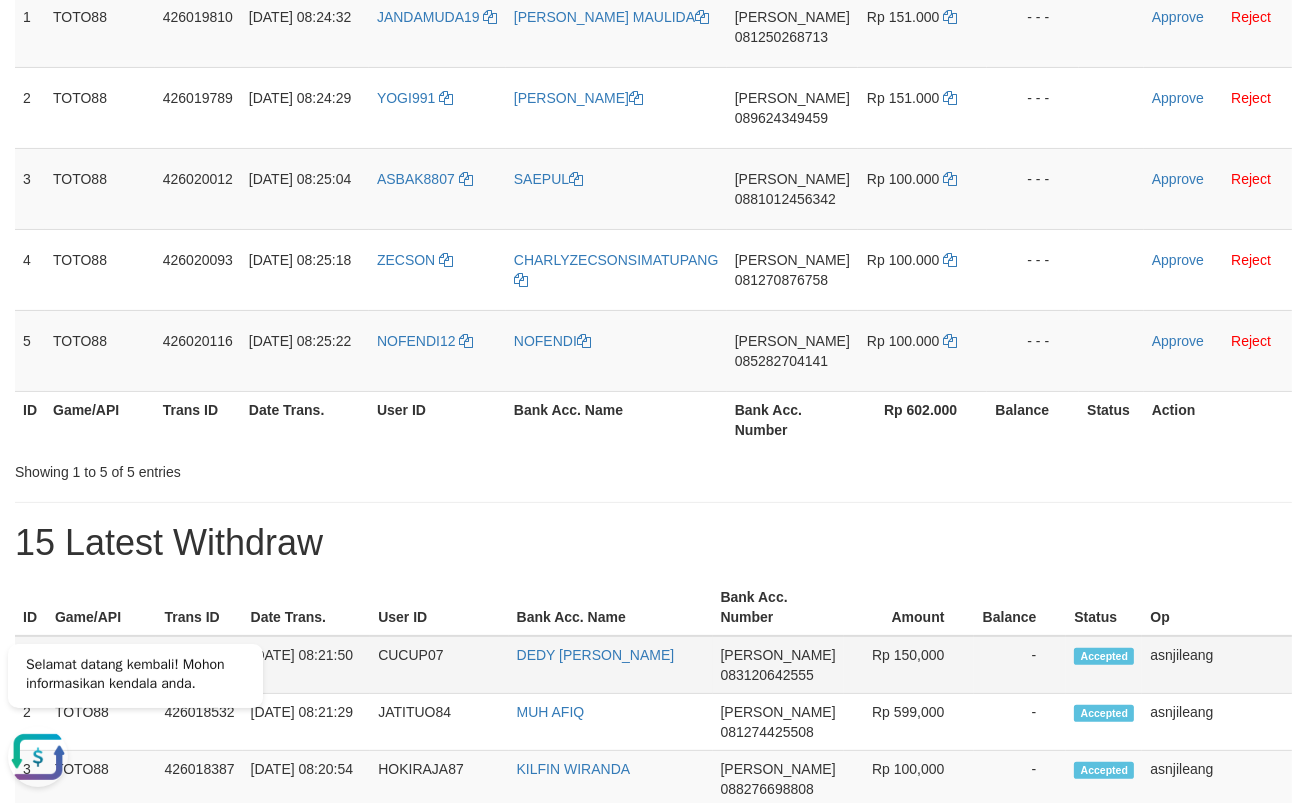 click on "083120642555" at bounding box center [767, 675] 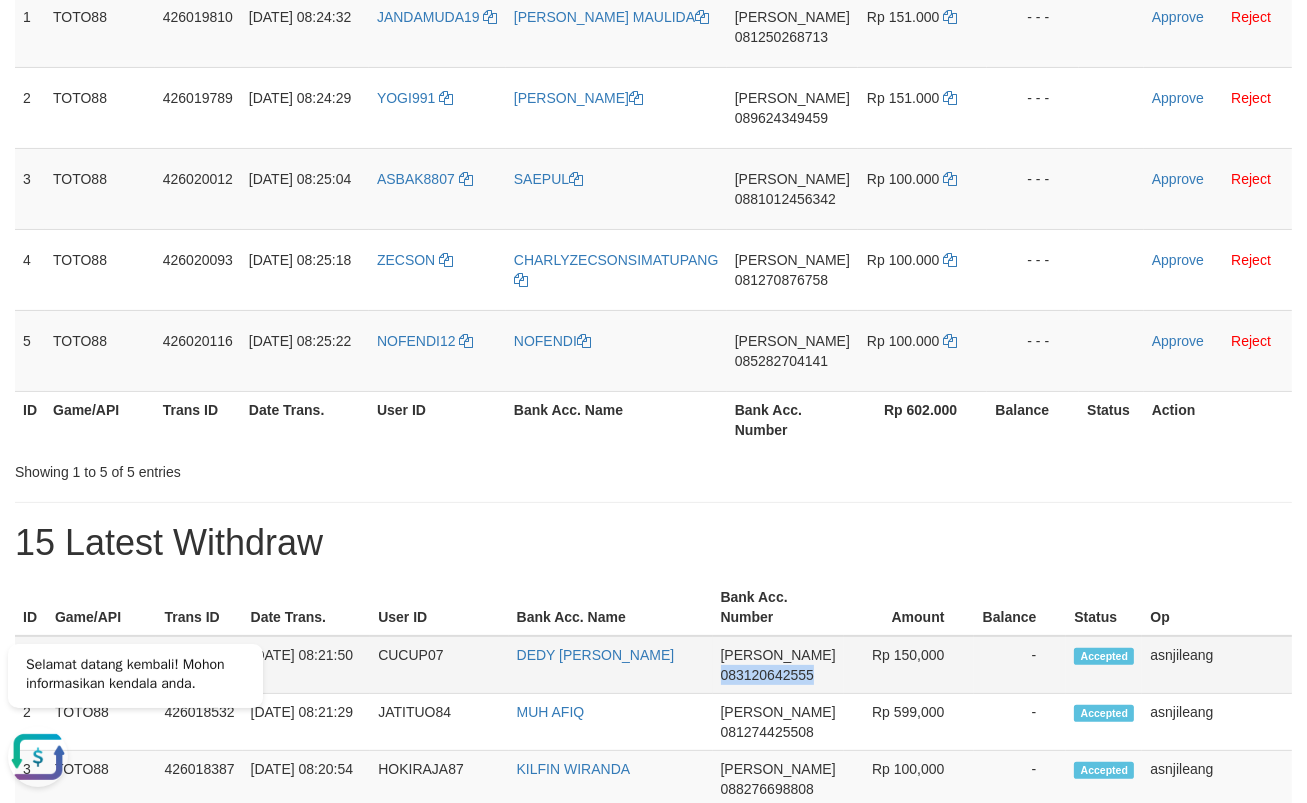 drag, startPoint x: 806, startPoint y: 672, endPoint x: 798, endPoint y: 680, distance: 11.313708 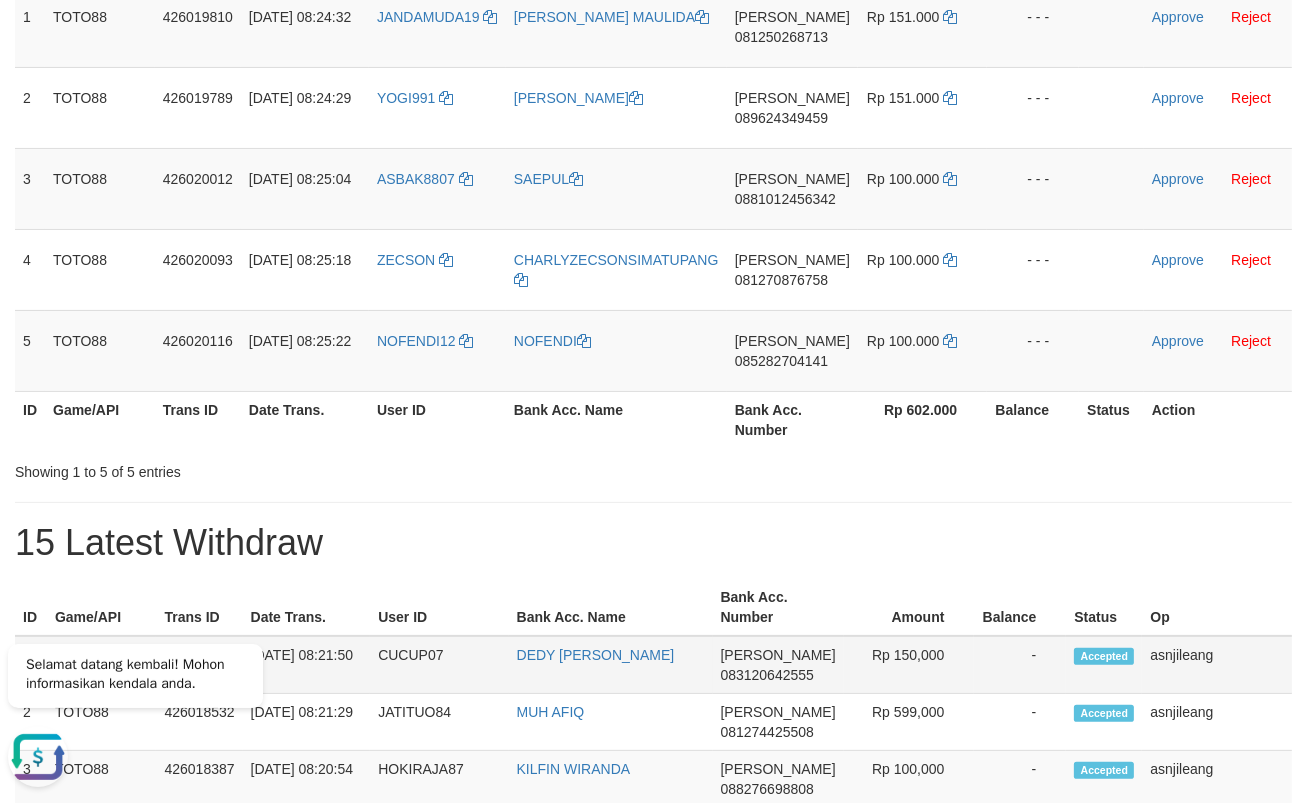 click on "083120642555" at bounding box center (767, 675) 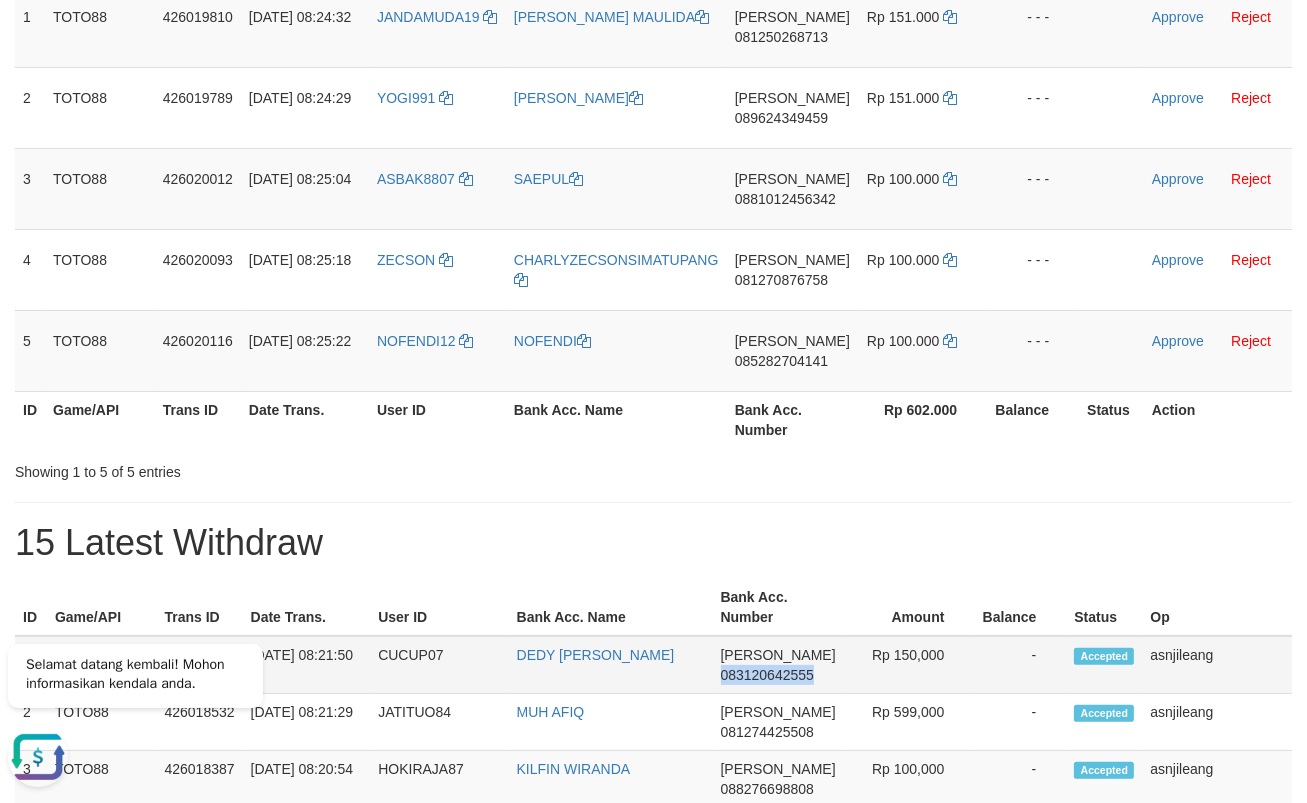 click on "083120642555" at bounding box center [767, 675] 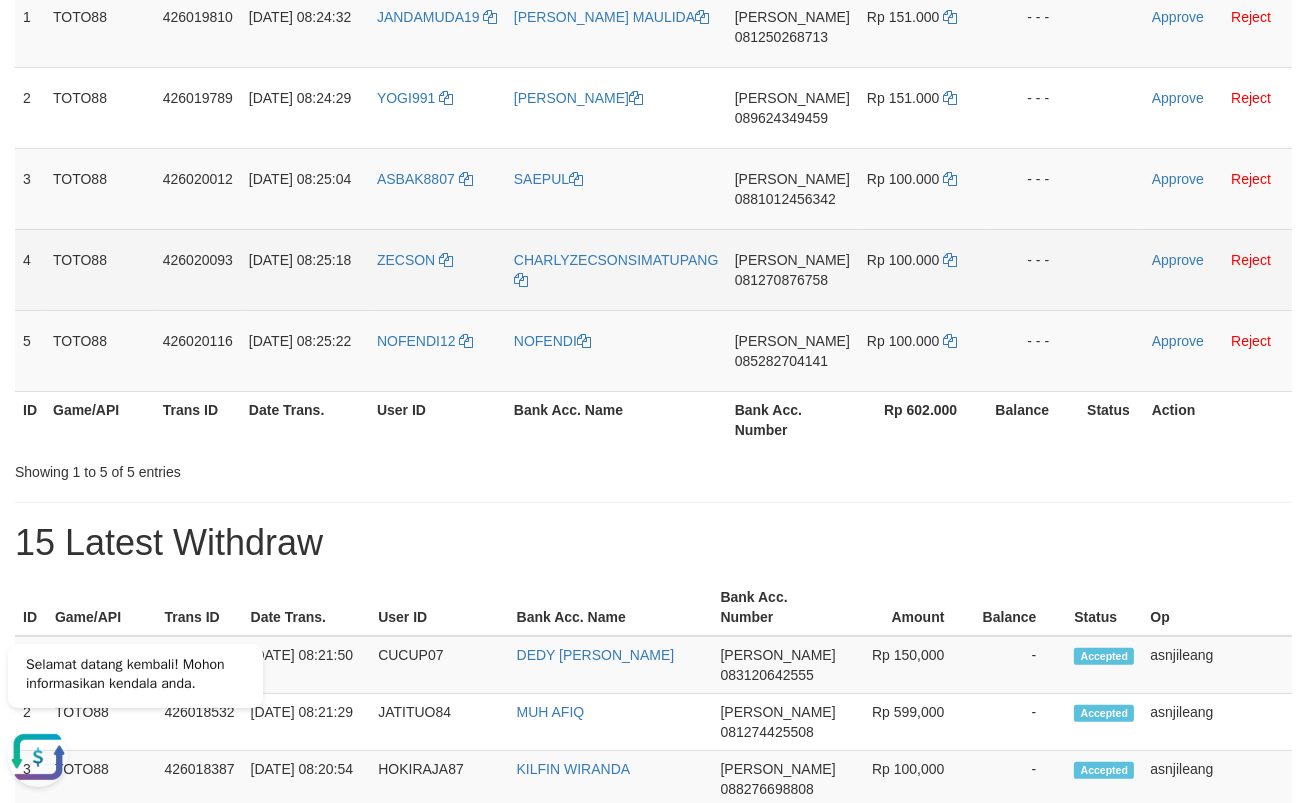 scroll, scrollTop: 0, scrollLeft: 0, axis: both 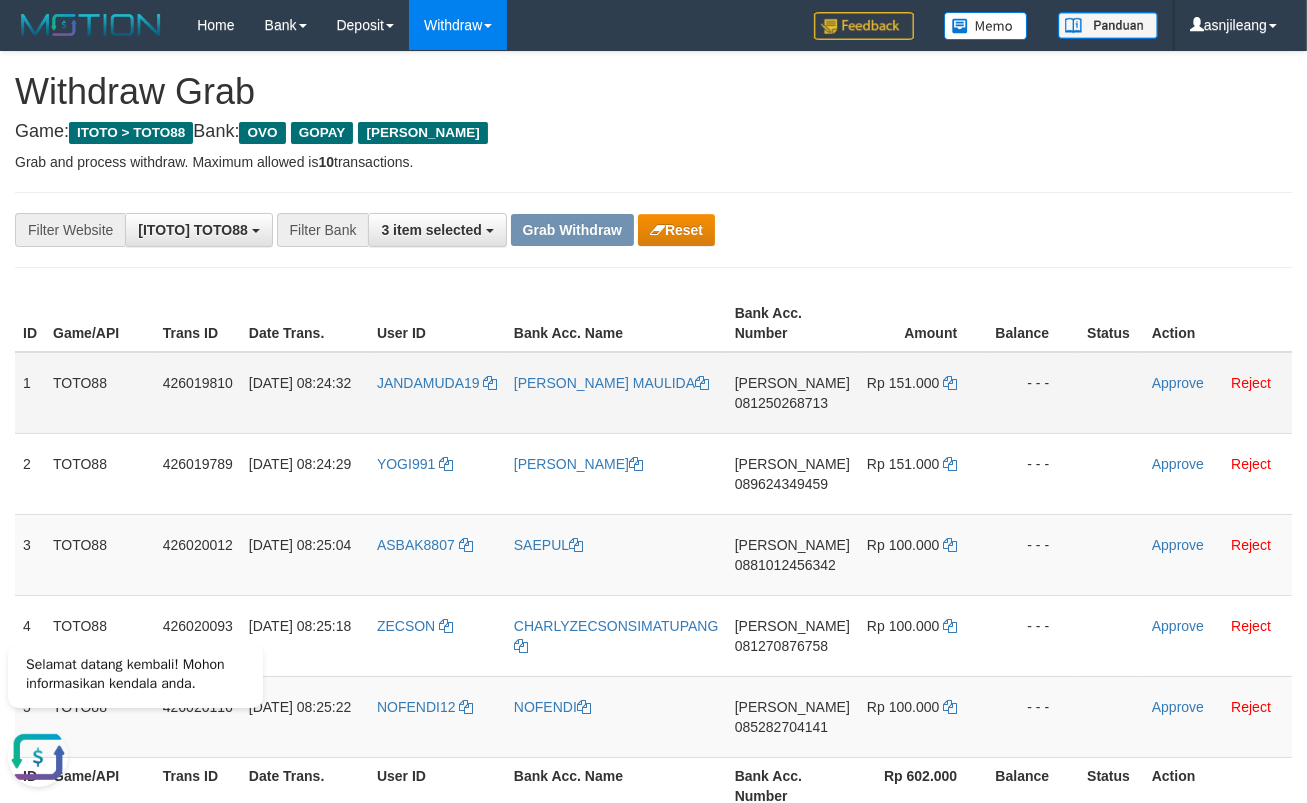 click on "081250268713" at bounding box center (781, 403) 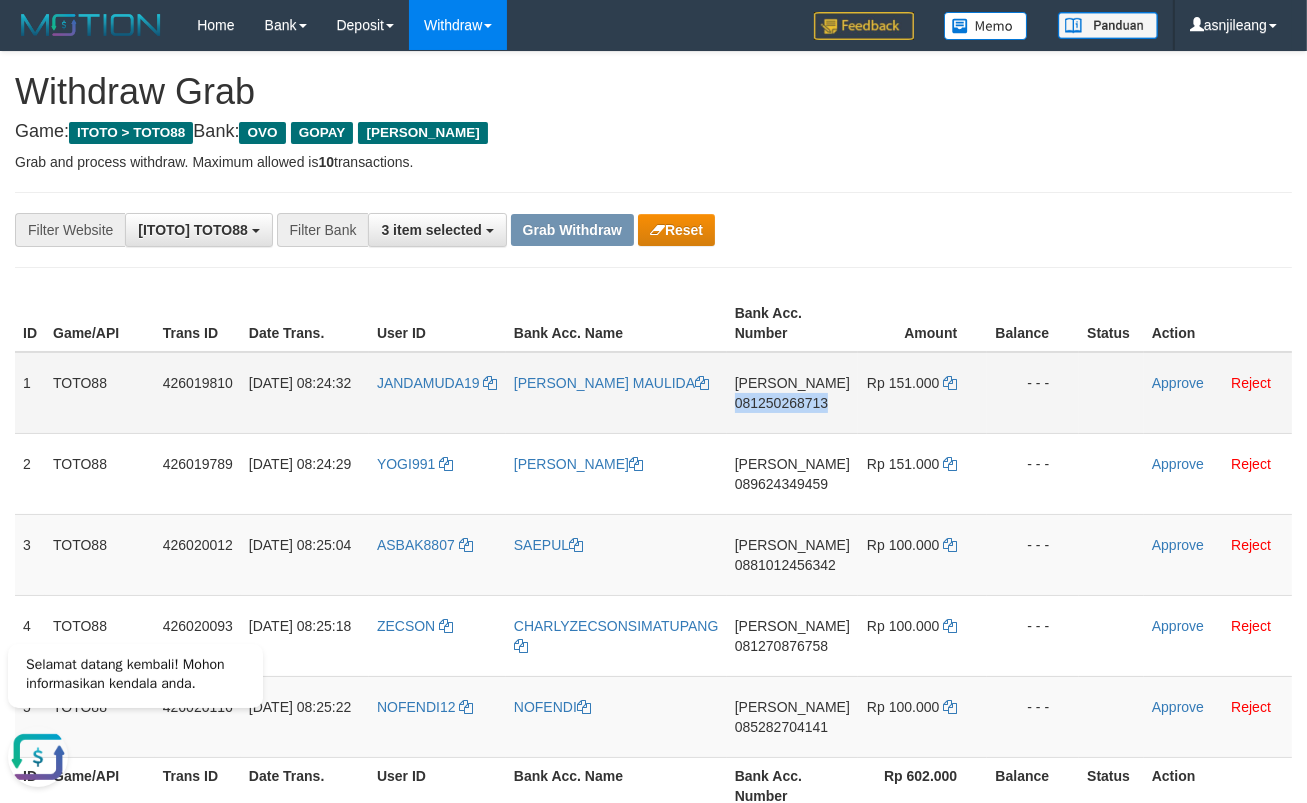 click on "081250268713" at bounding box center [781, 403] 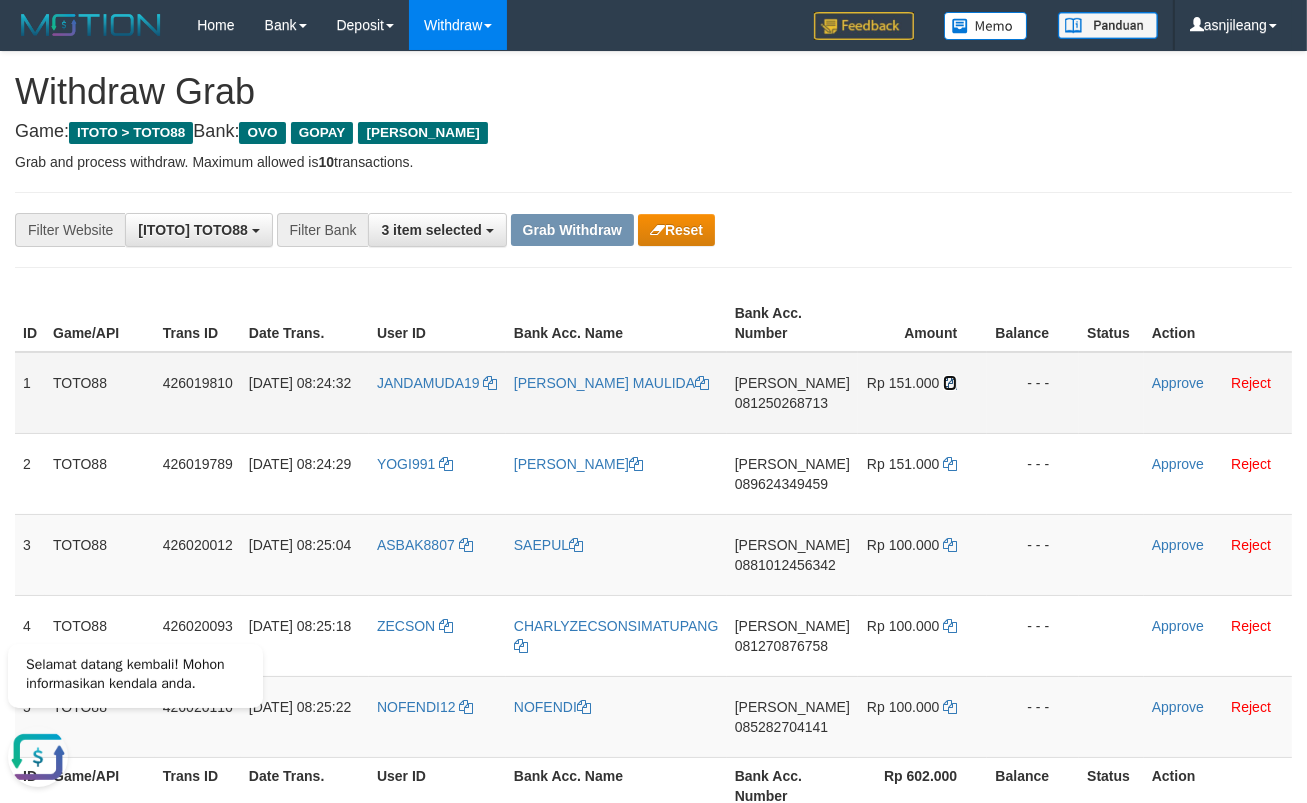 click at bounding box center (950, 383) 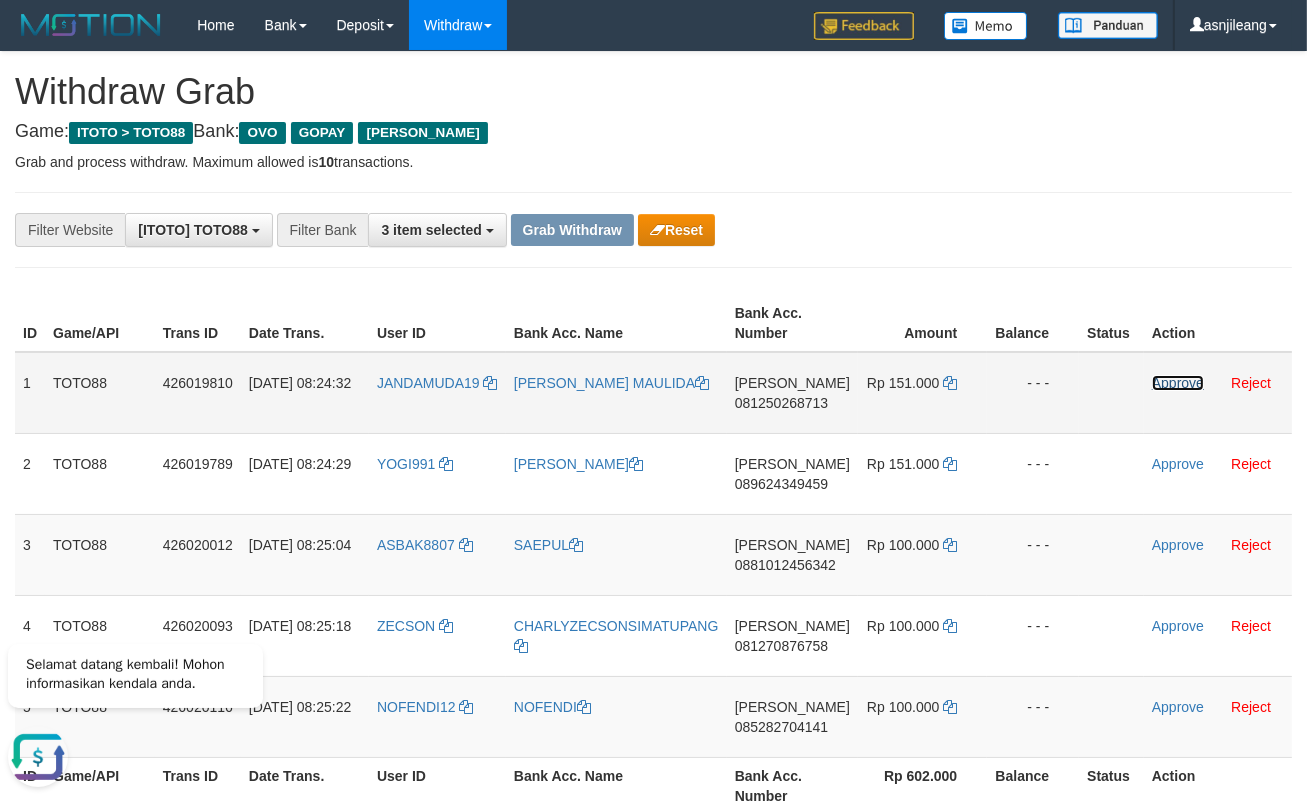click on "Approve" at bounding box center [1178, 383] 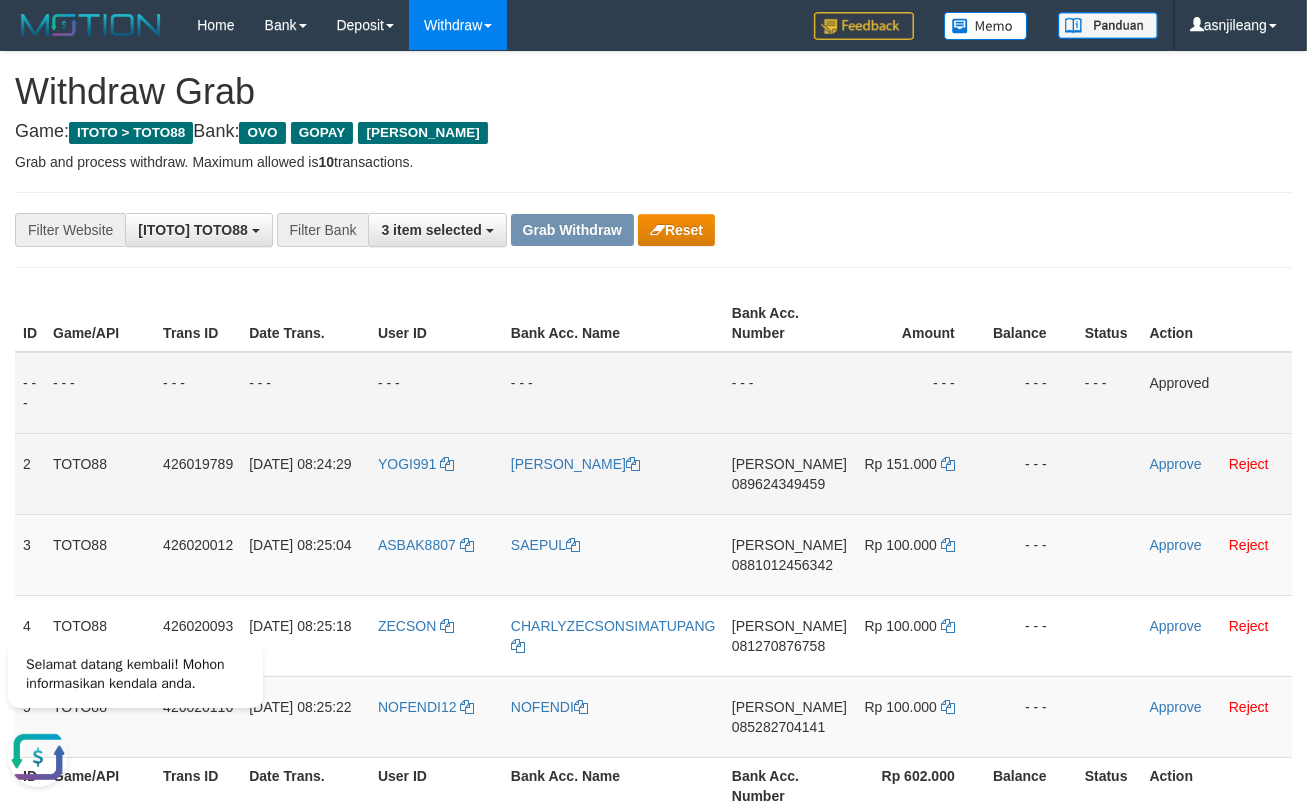 click on "089624349459" at bounding box center (778, 484) 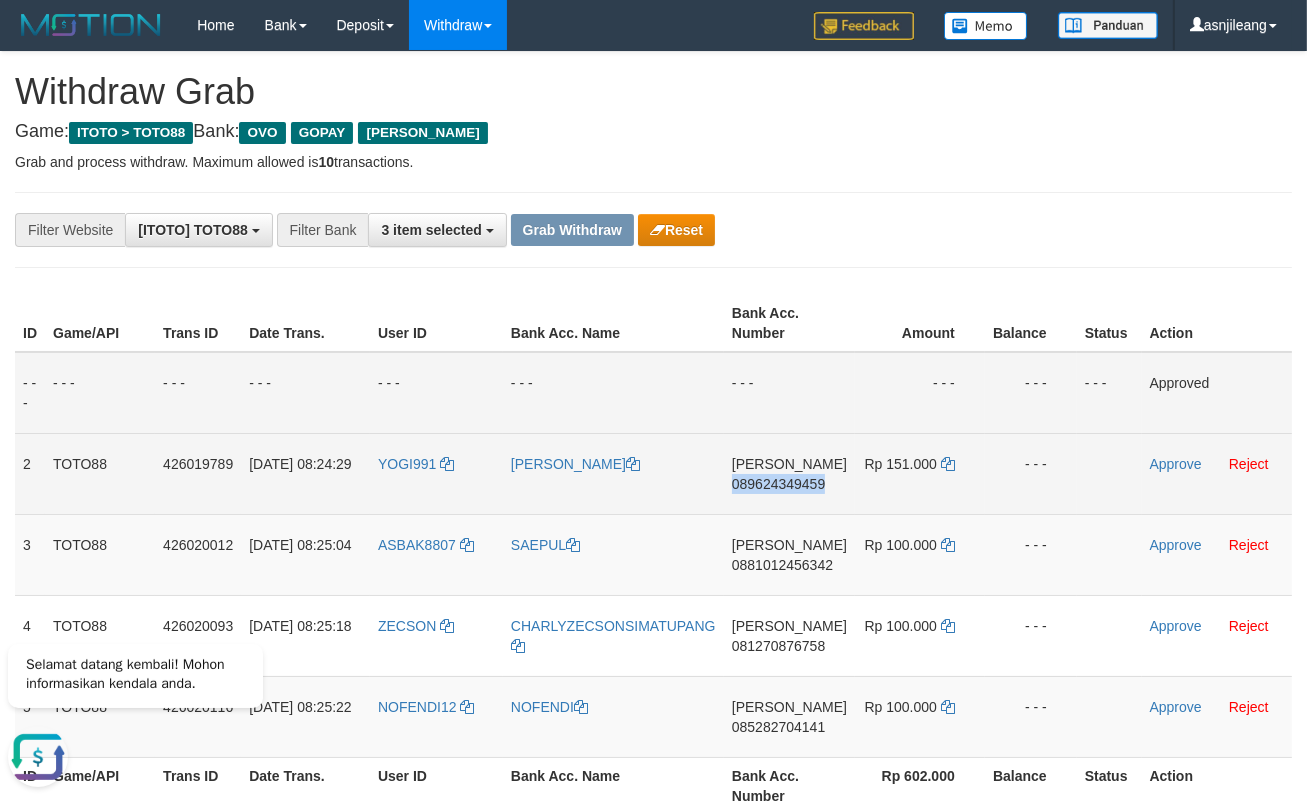 click on "089624349459" at bounding box center (778, 484) 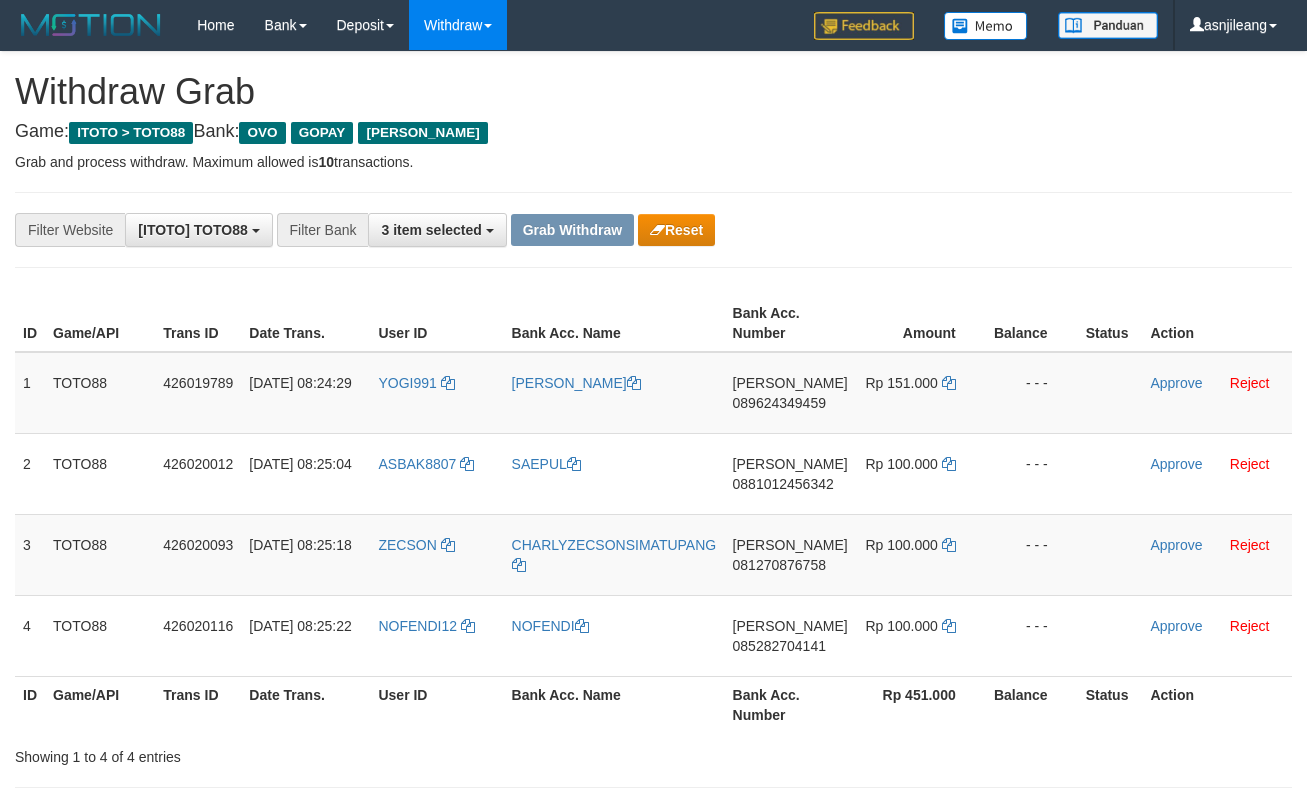 scroll, scrollTop: 0, scrollLeft: 0, axis: both 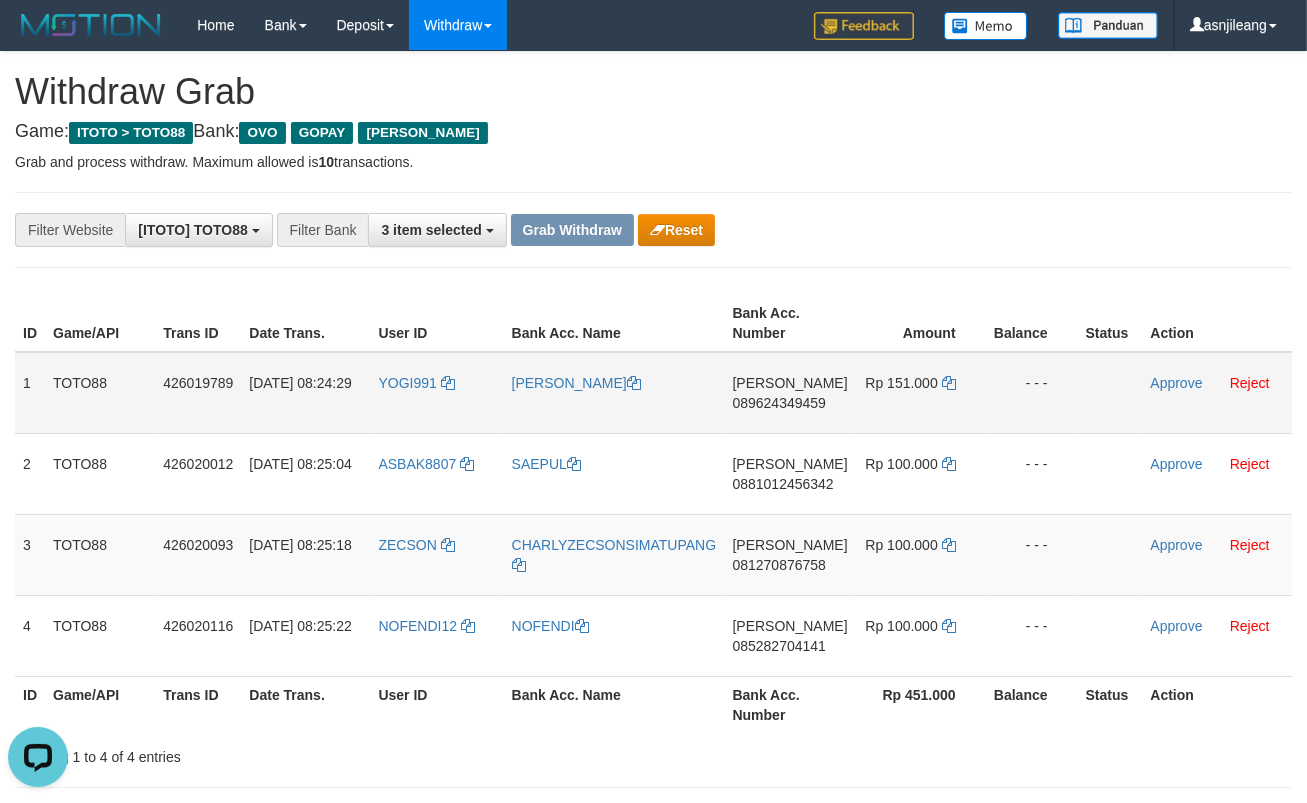 click on "[PERSON_NAME]
0881012456342" at bounding box center [790, 473] 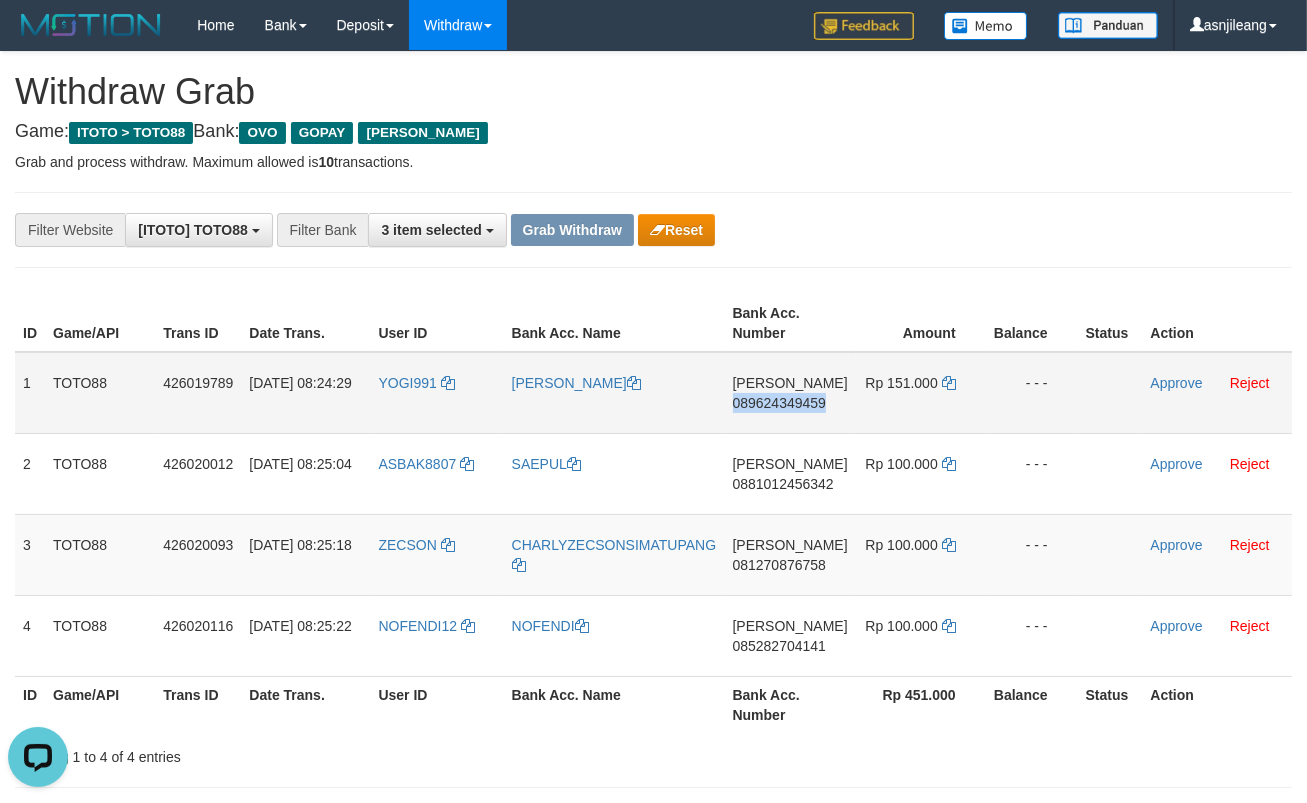 click on "DANA
089624349459" at bounding box center [790, 393] 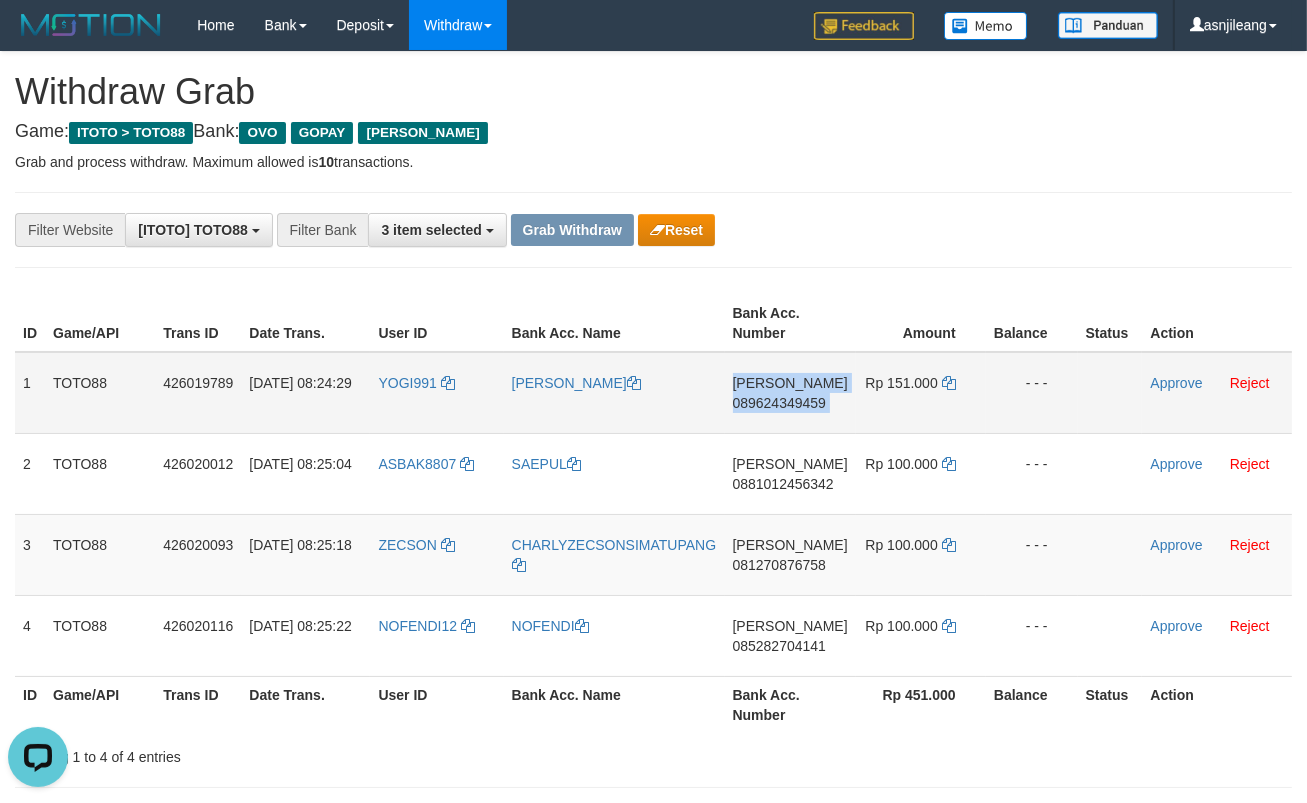 click on "DANA
089624349459" at bounding box center (790, 393) 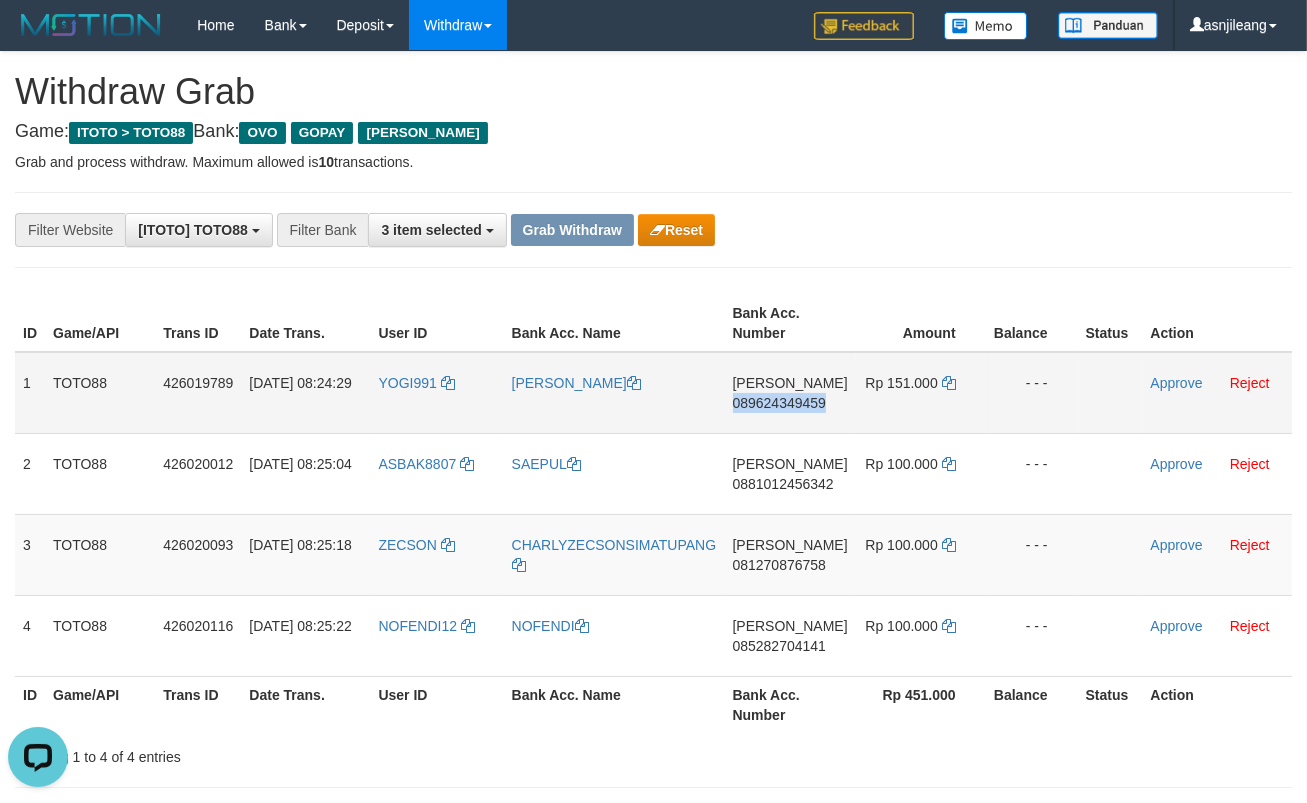 click on "DANA
089624349459" at bounding box center (790, 393) 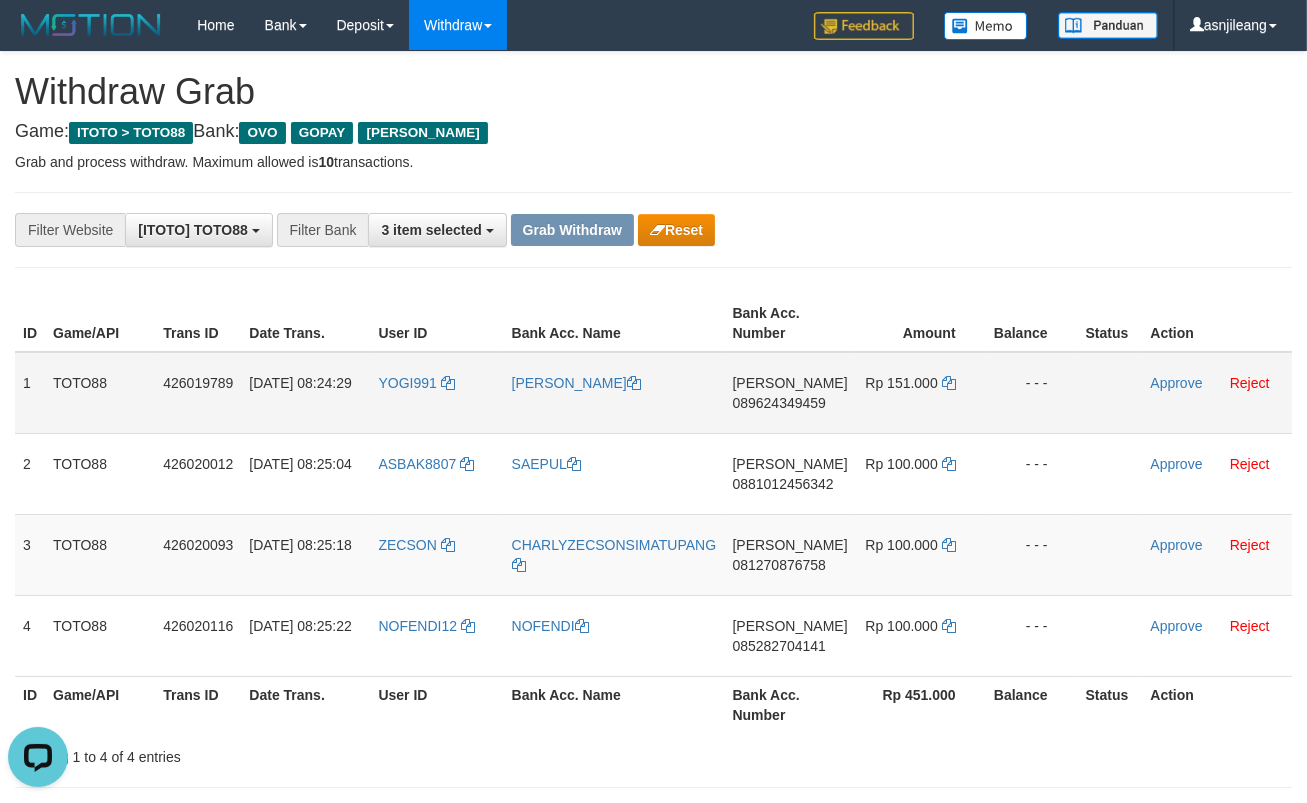 click on "Rp 151.000" at bounding box center (921, 393) 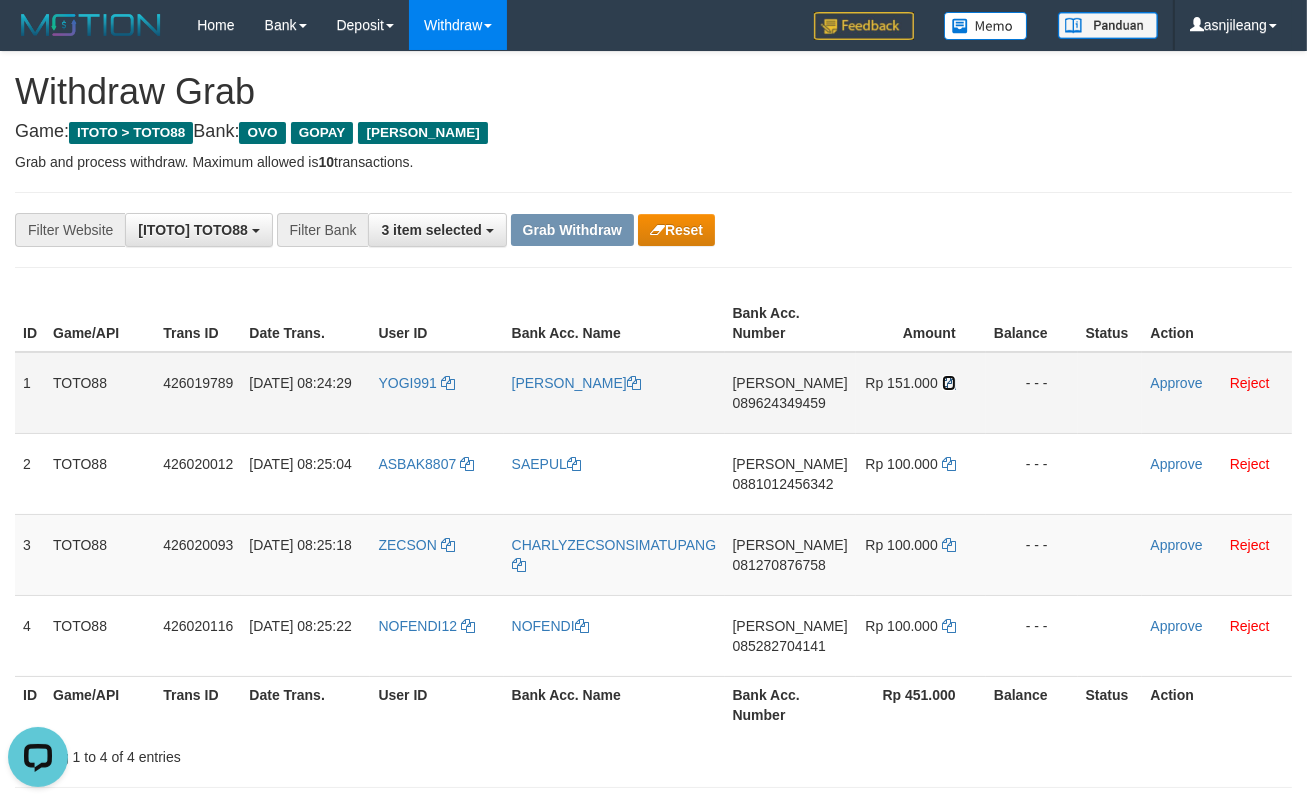click at bounding box center [949, 383] 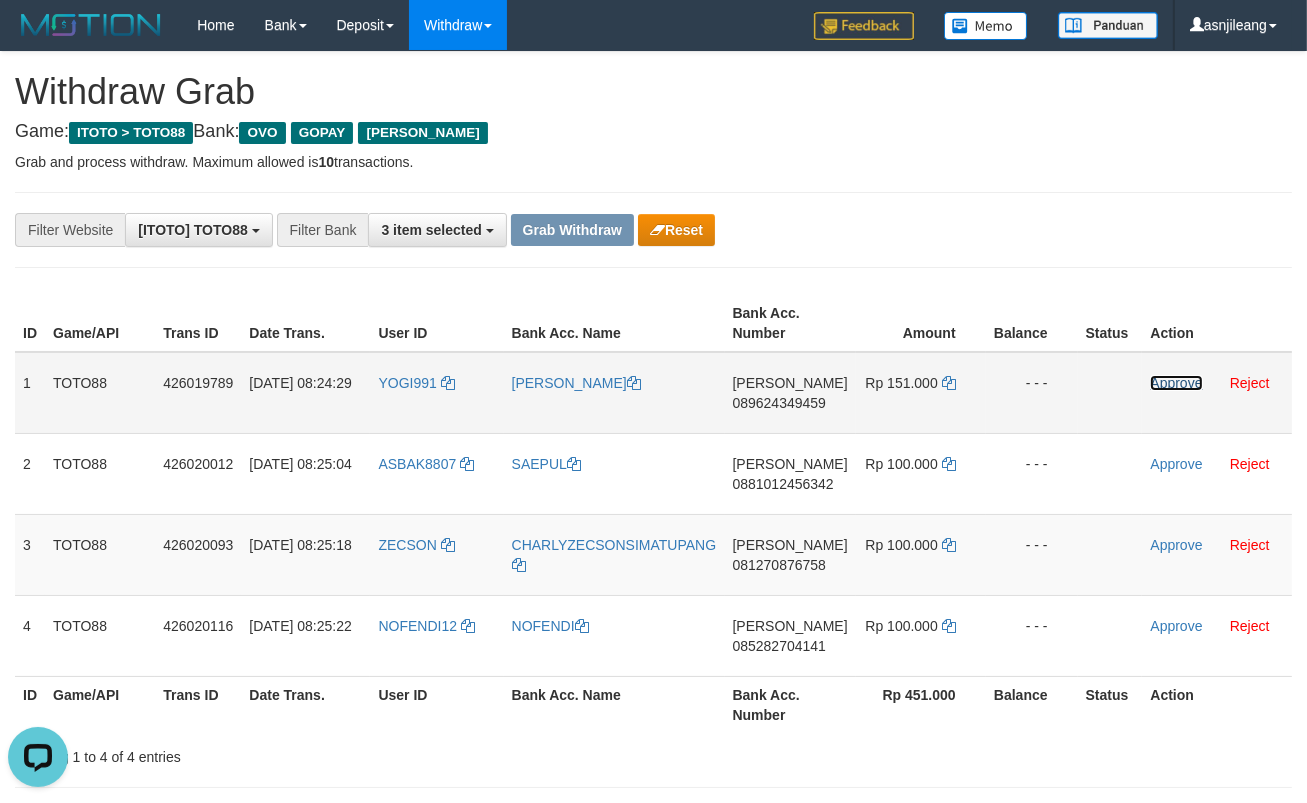 click on "Approve" at bounding box center (1176, 383) 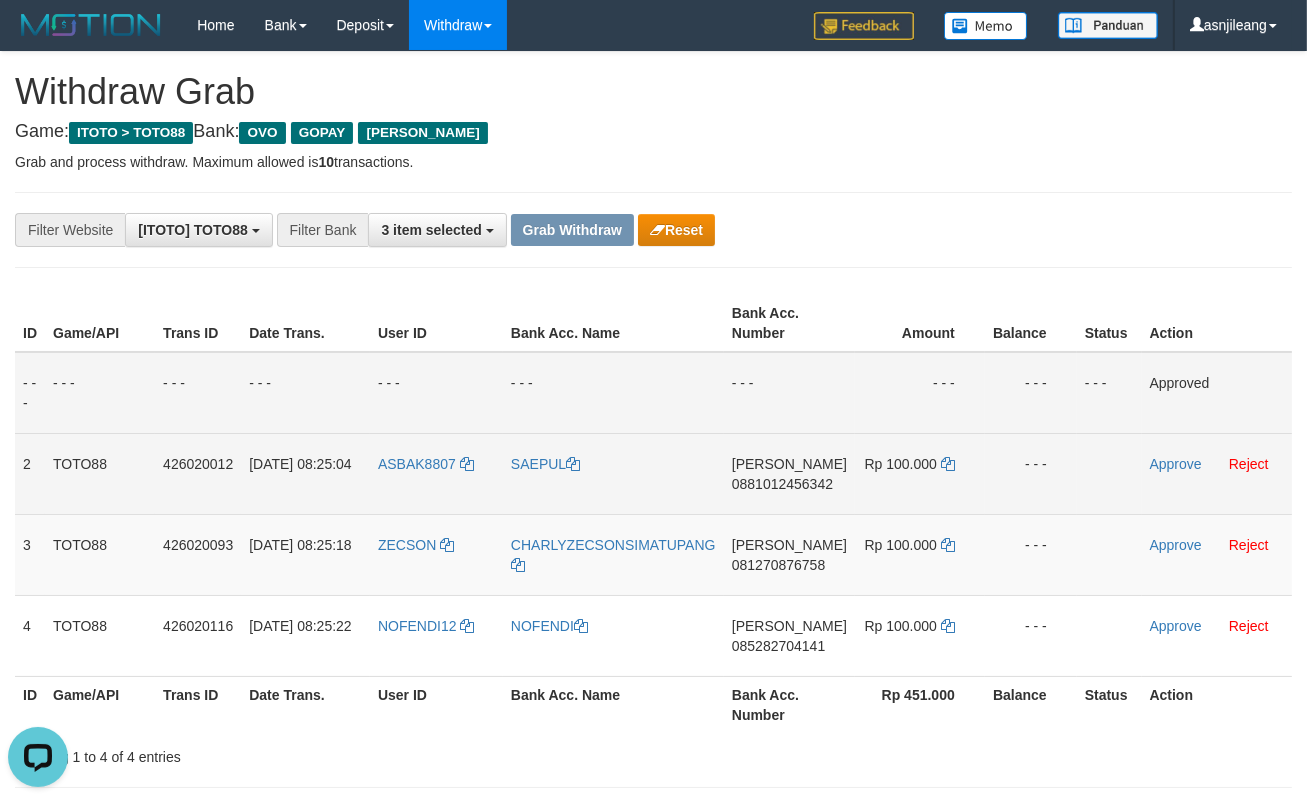 click on "0881012456342" at bounding box center (782, 484) 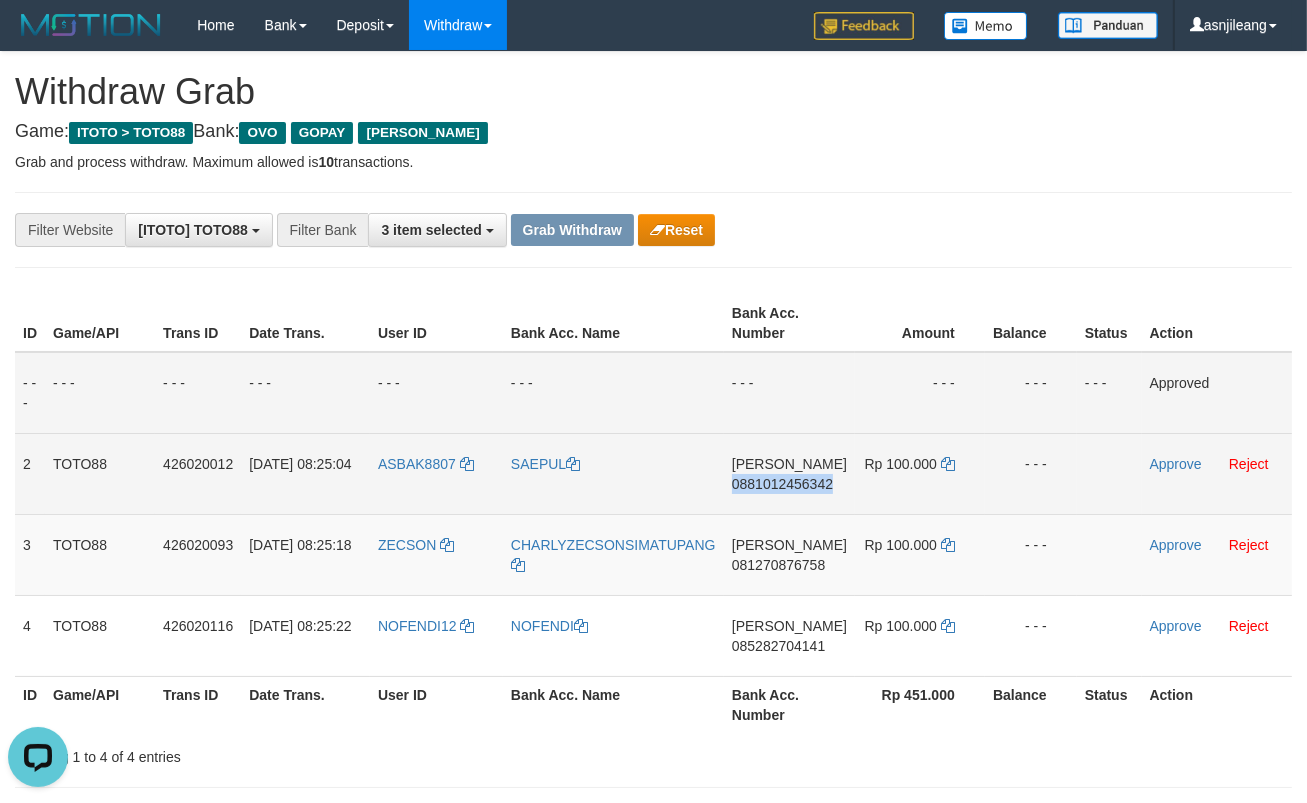 click on "0881012456342" at bounding box center (782, 484) 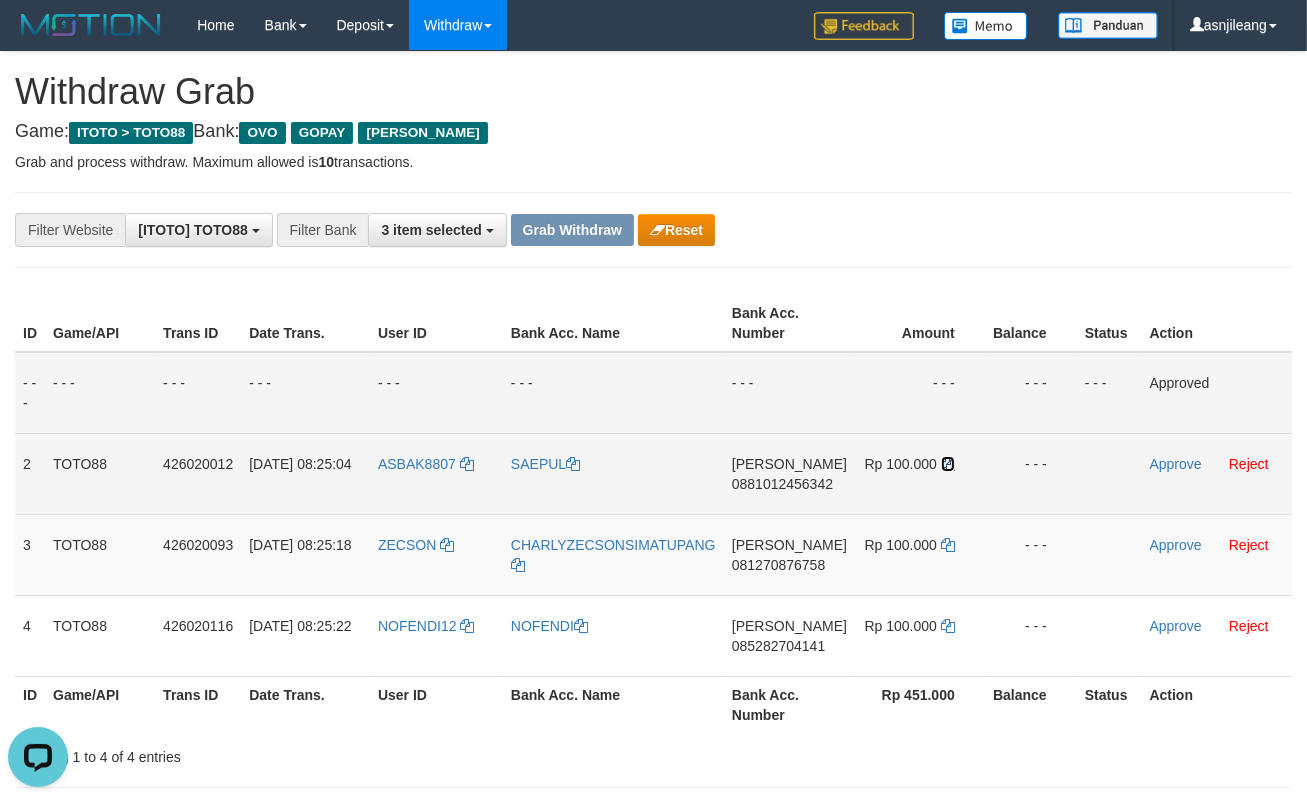 click at bounding box center (948, 464) 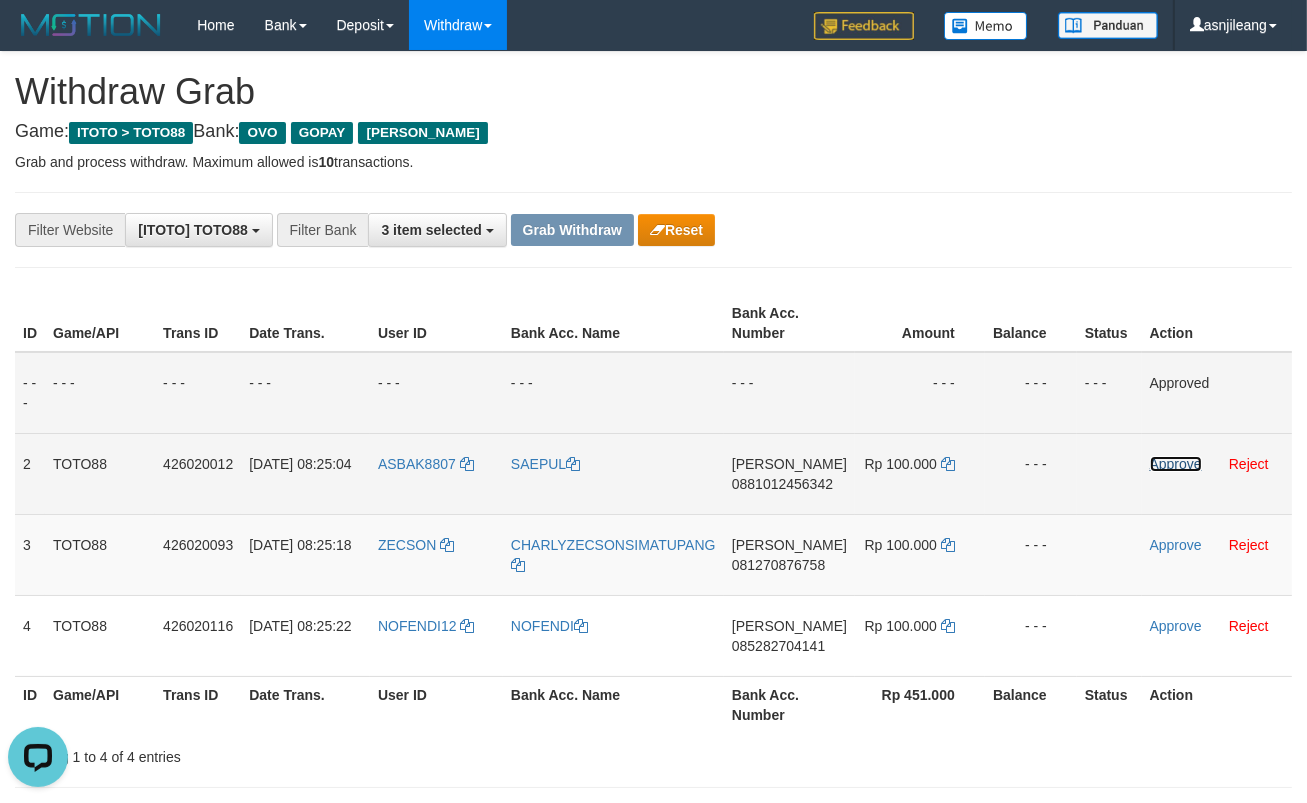 click on "Approve" at bounding box center [1176, 464] 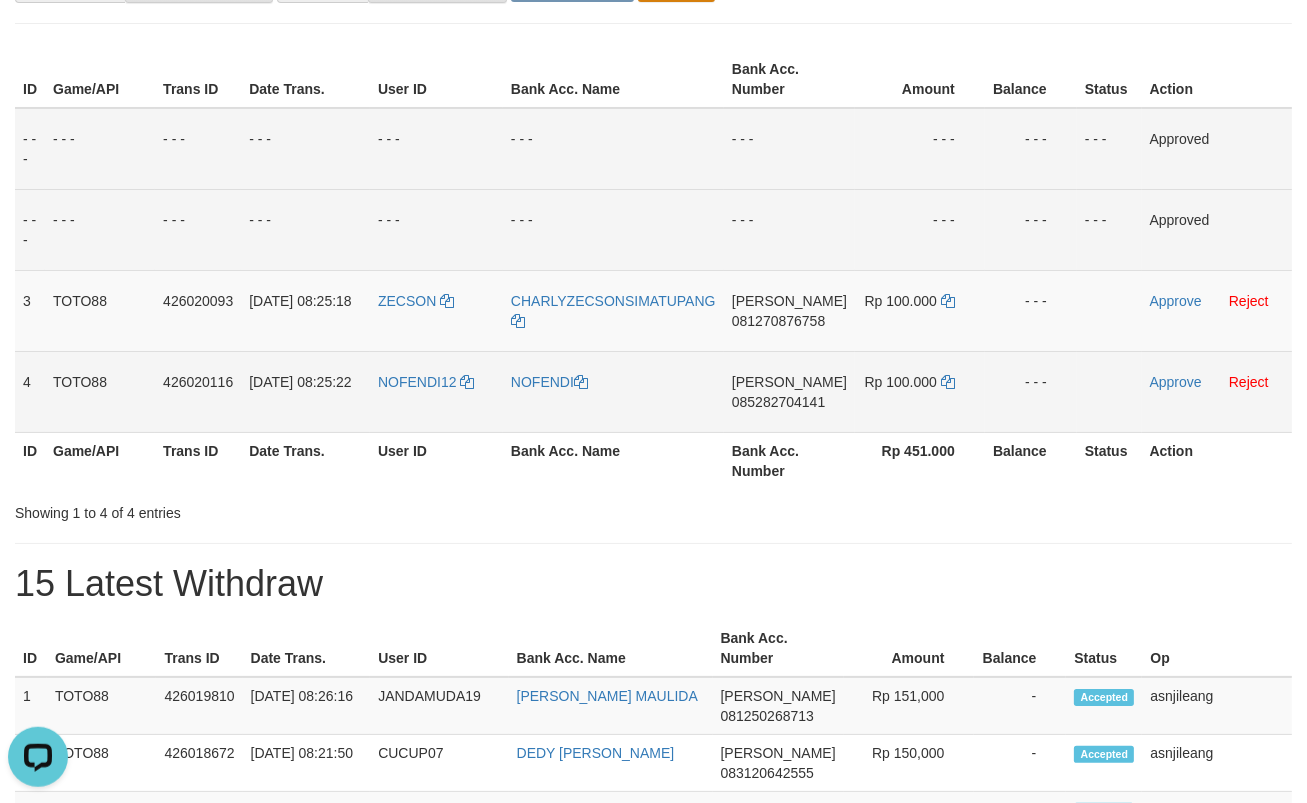 scroll, scrollTop: 366, scrollLeft: 0, axis: vertical 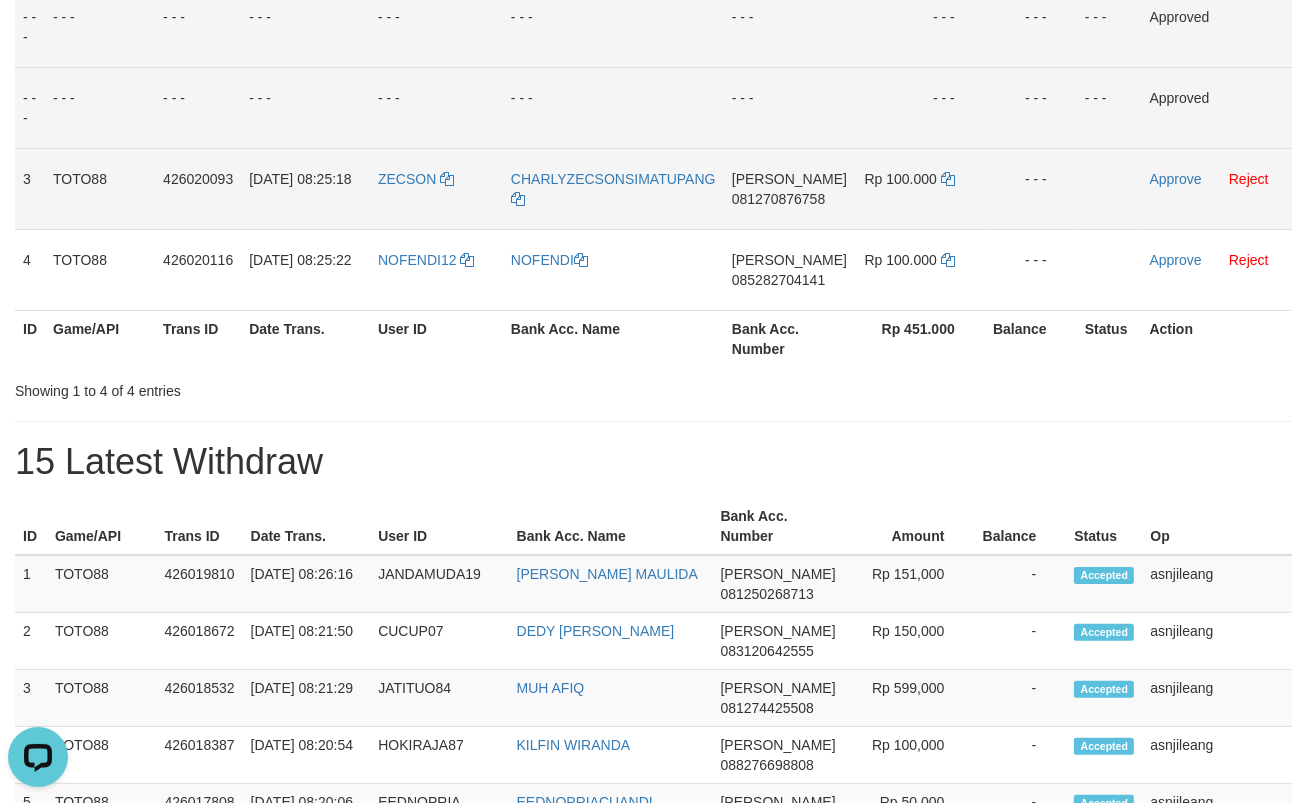 click on "DANA
081270876758" at bounding box center [789, 188] 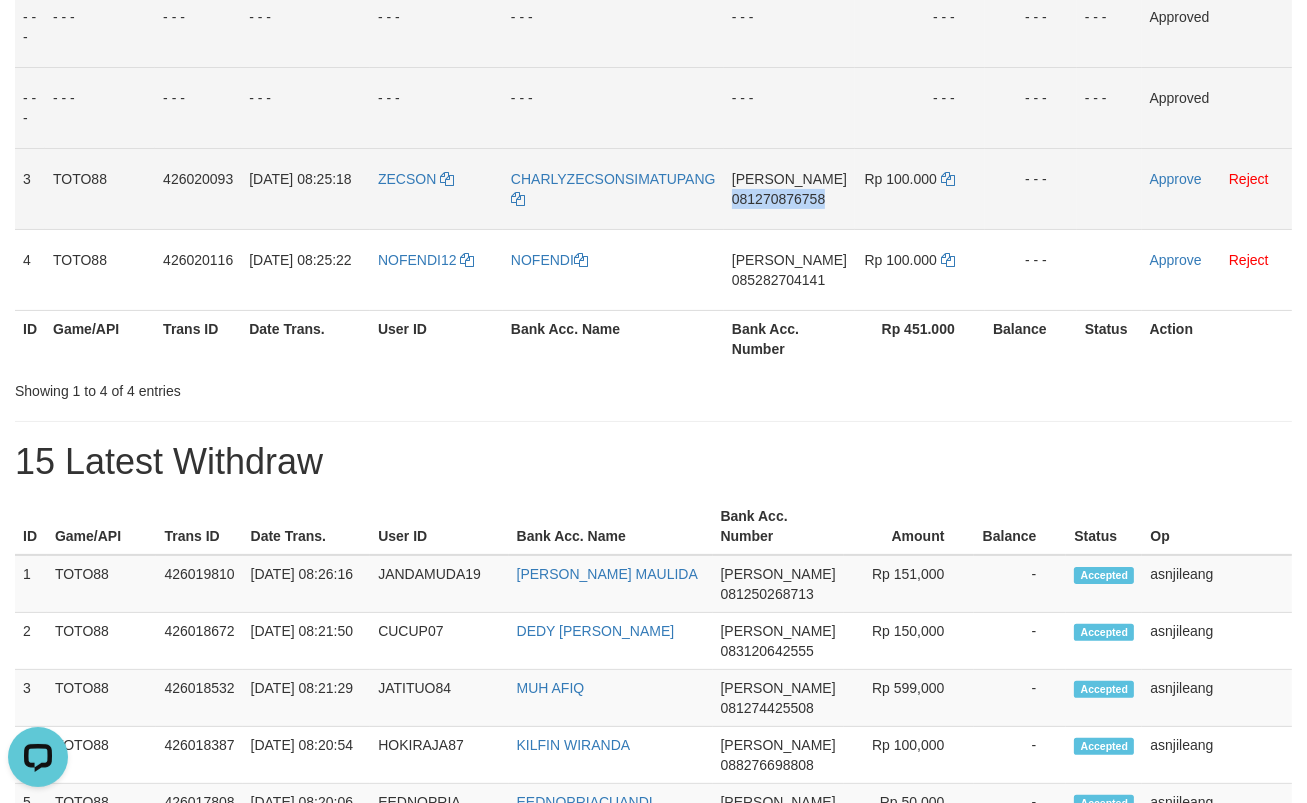 click on "DANA
081270876758" at bounding box center (789, 188) 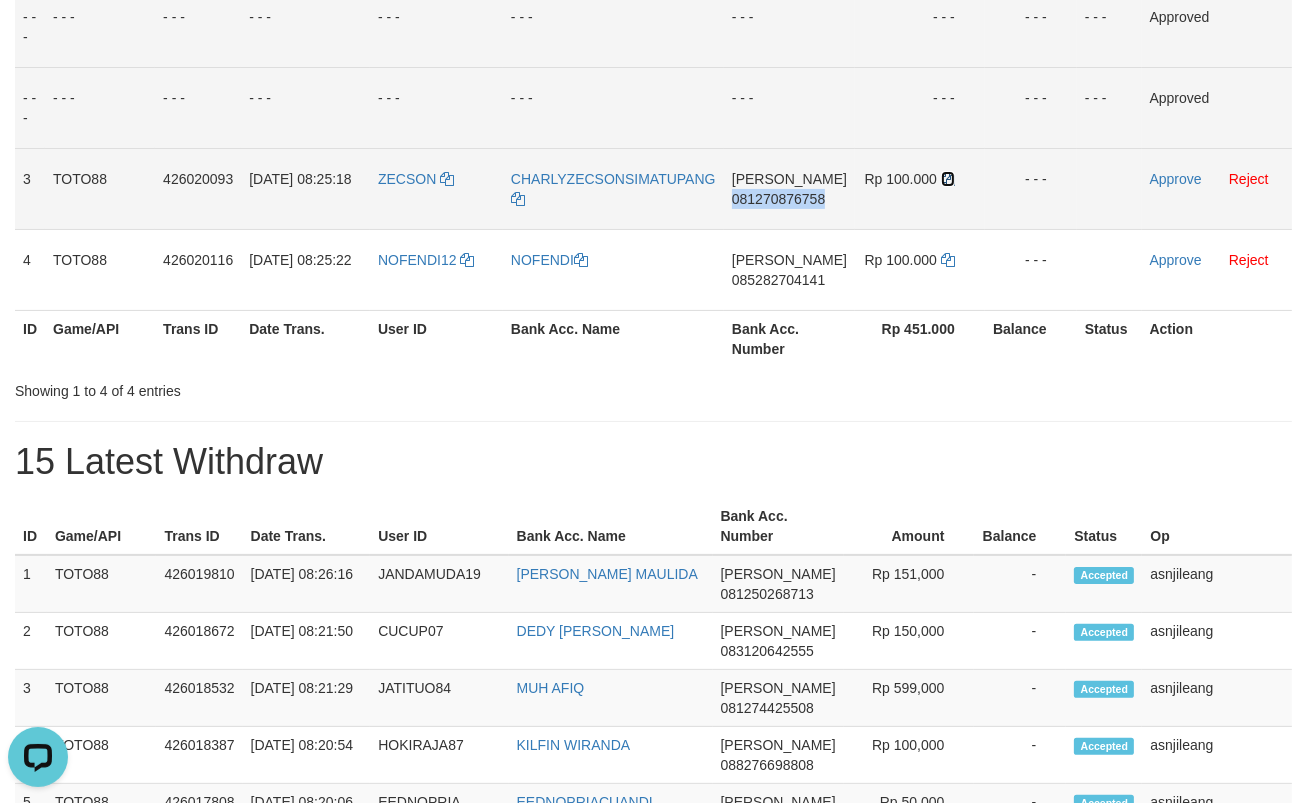 click at bounding box center [948, 179] 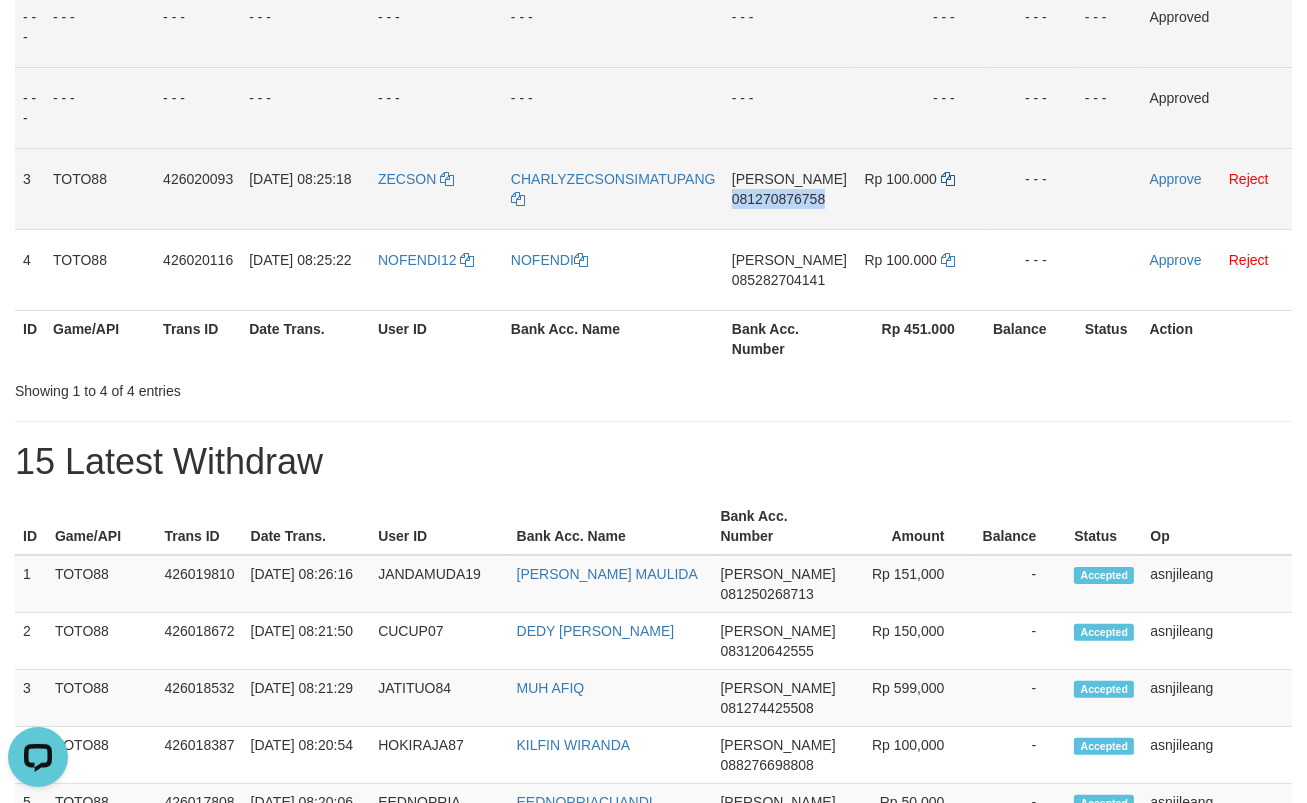 copy on "081270876758" 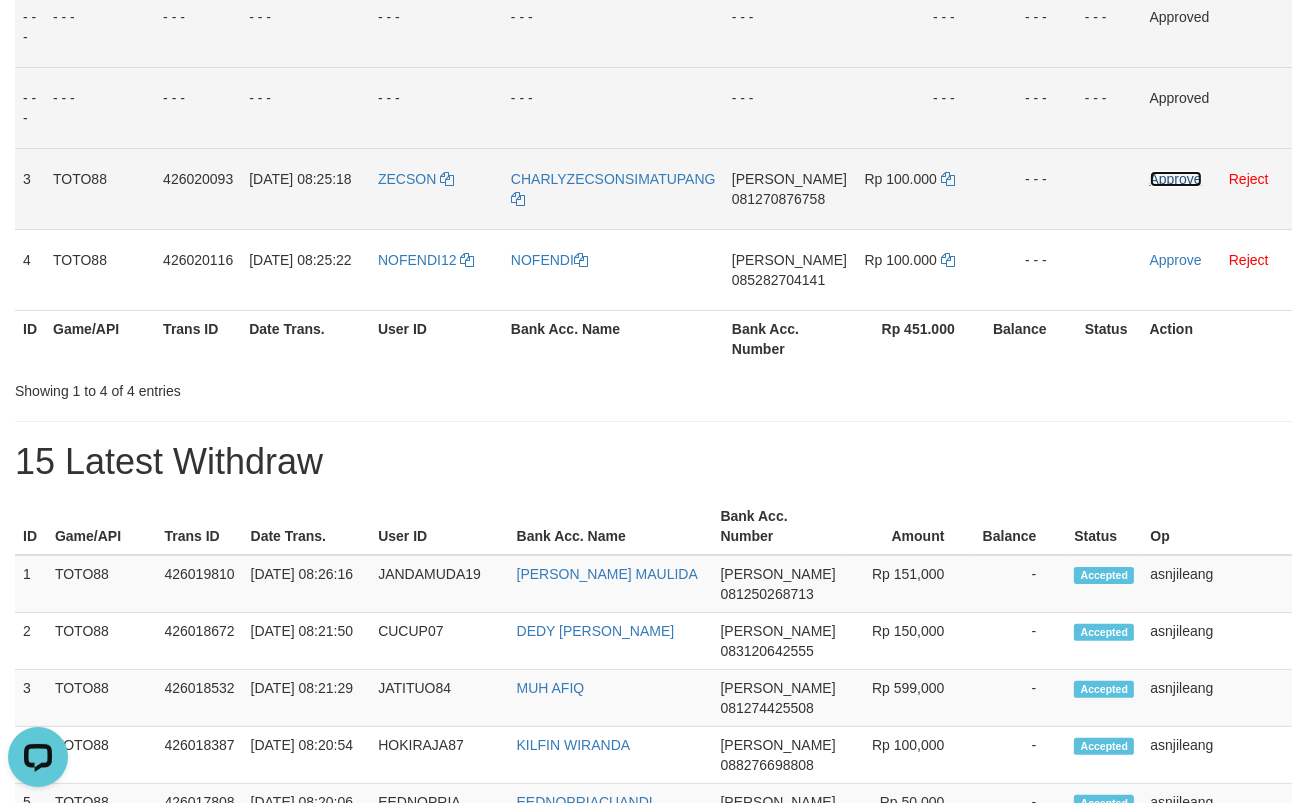 click on "Approve" at bounding box center (1176, 179) 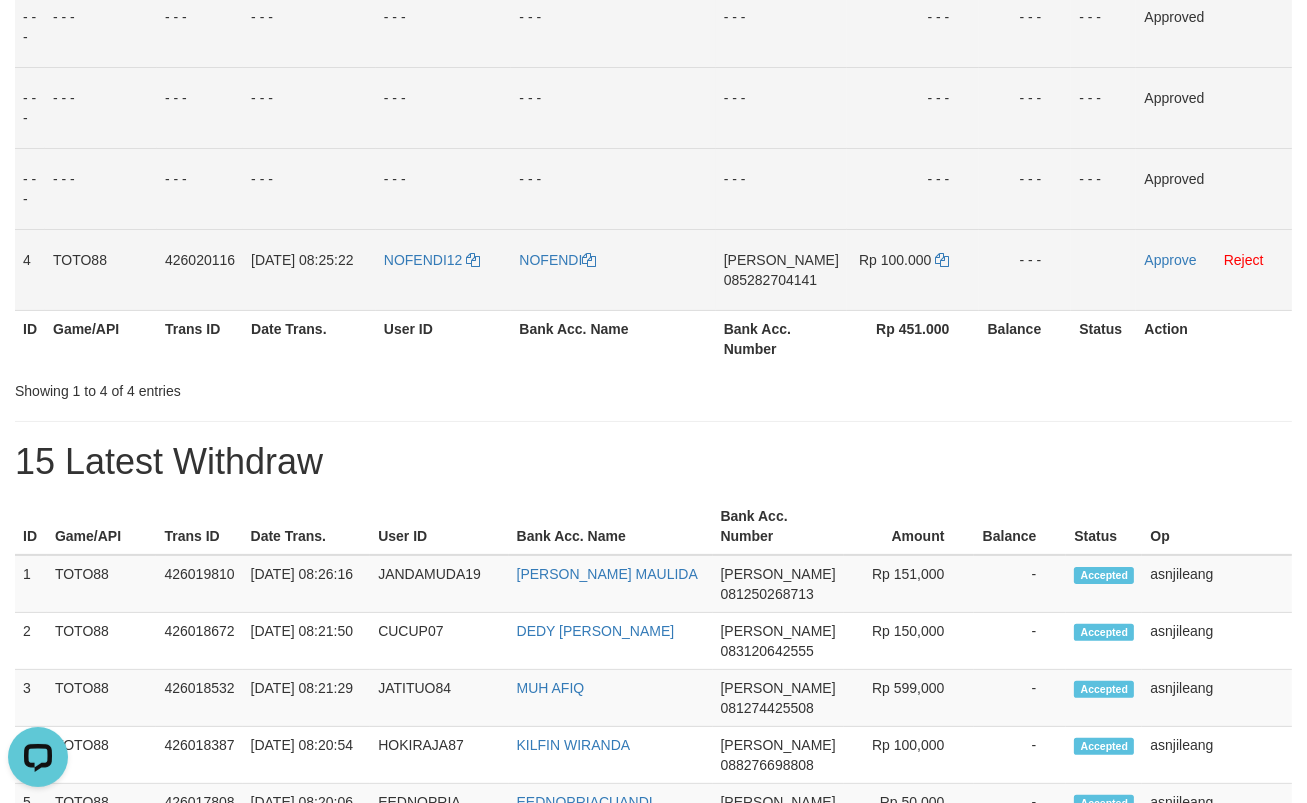 click on "DANA
085282704141" at bounding box center [781, 269] 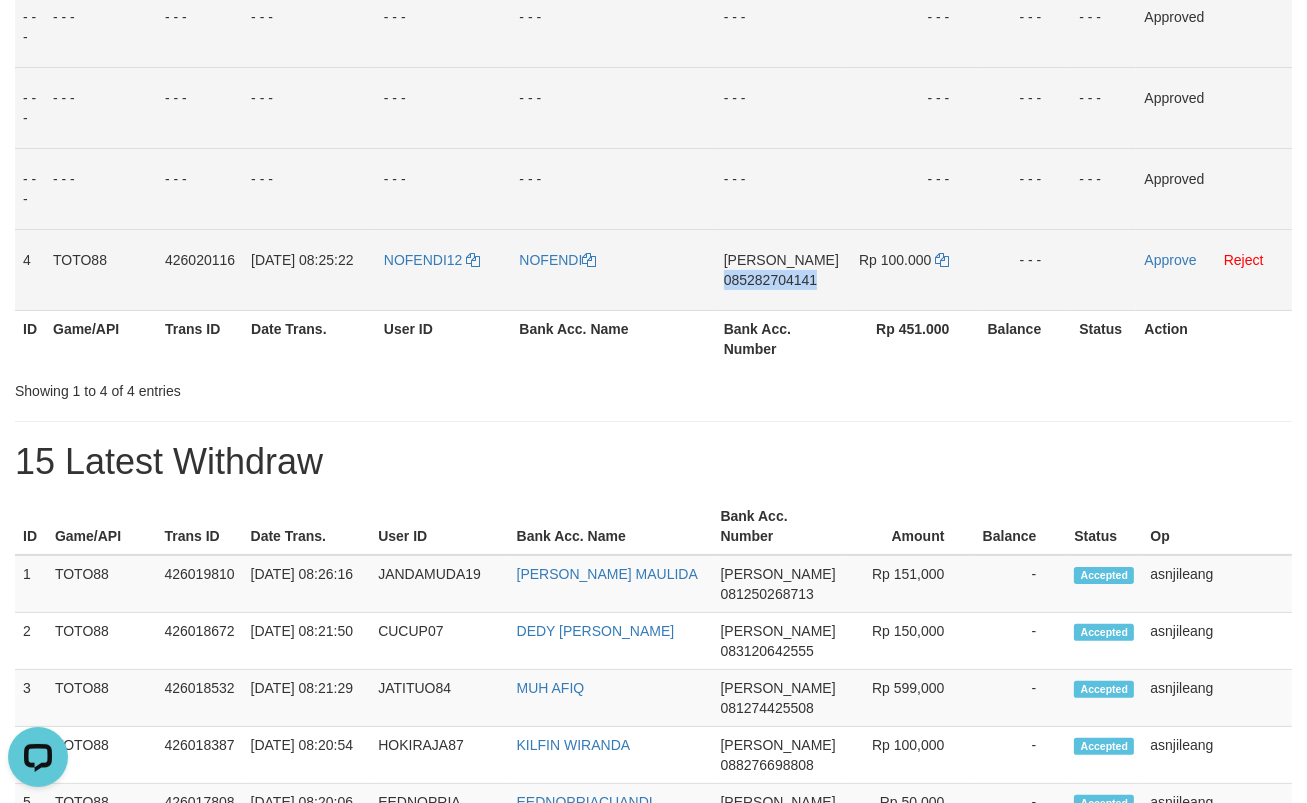 click on "DANA
085282704141" at bounding box center [781, 269] 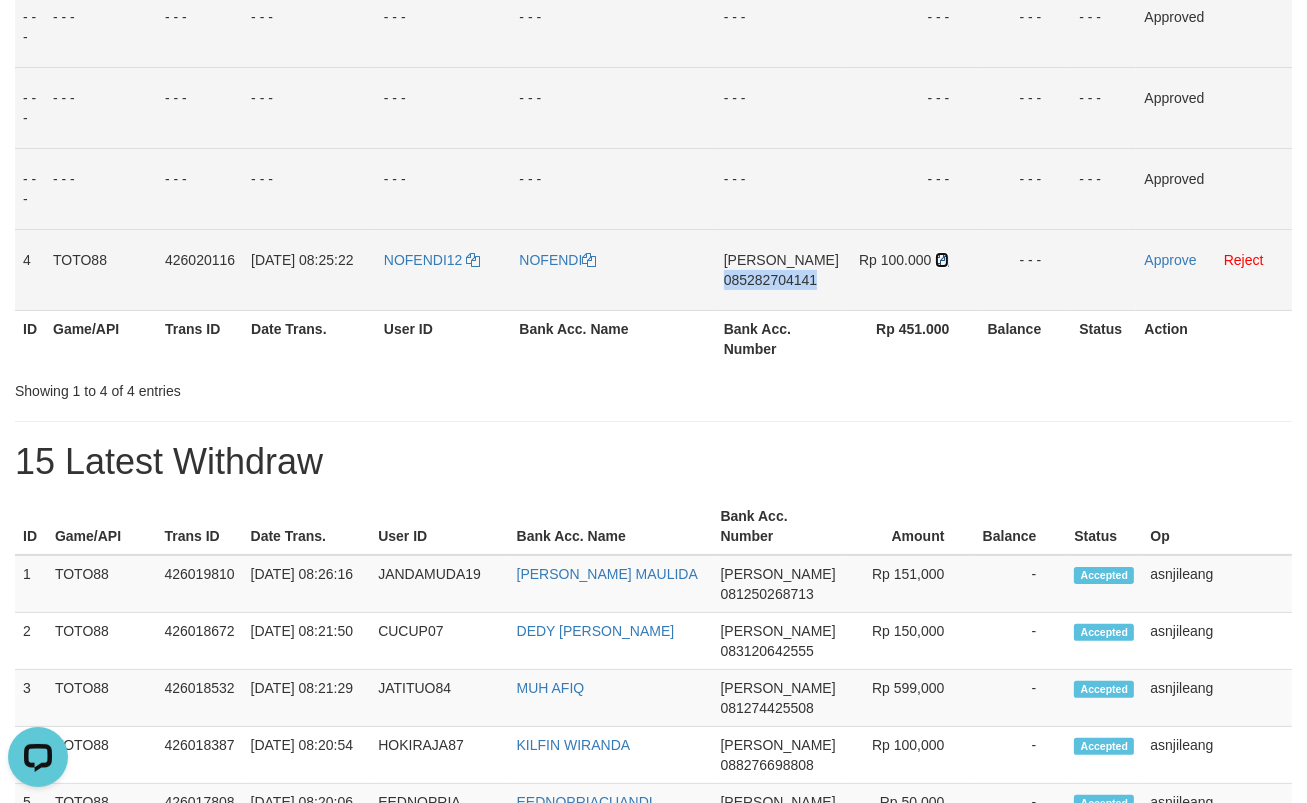 click at bounding box center (942, 260) 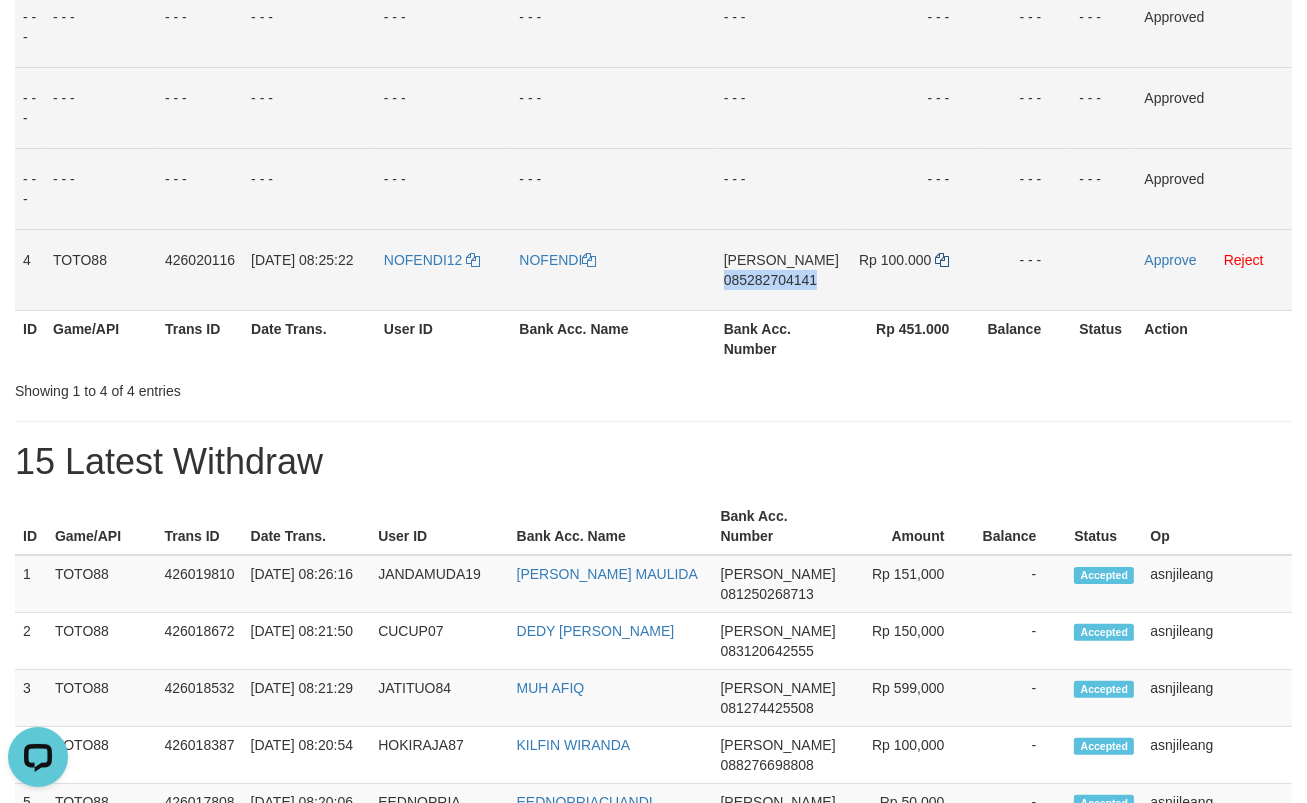 copy on "085282704141" 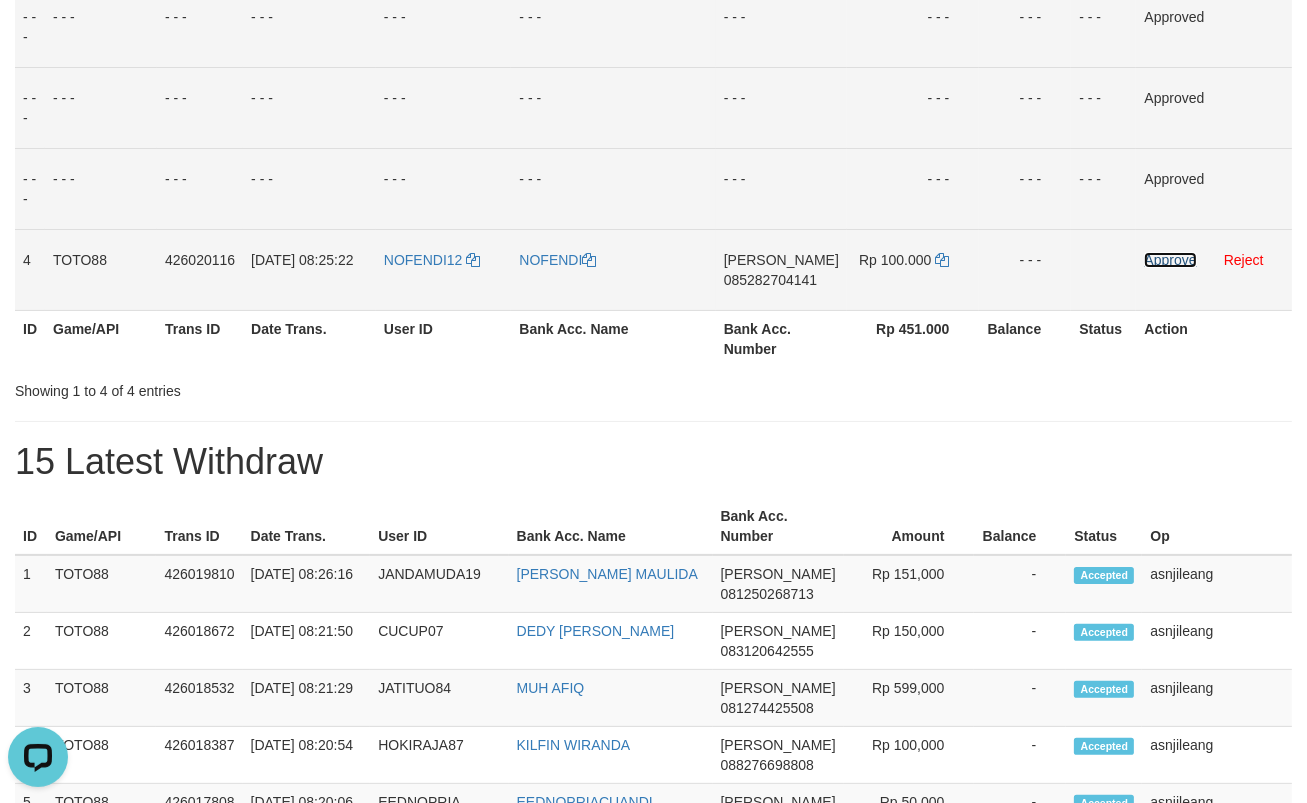 click on "Approve" at bounding box center [1170, 260] 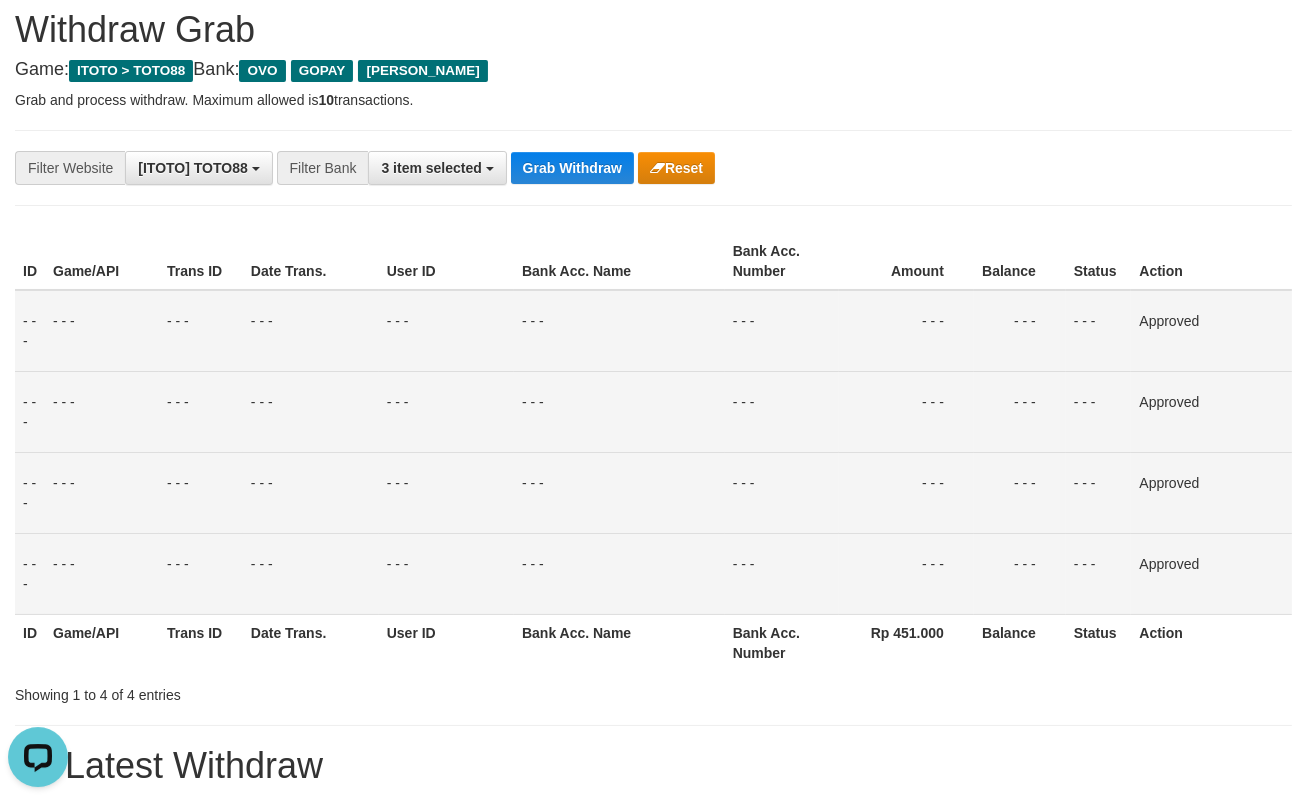 scroll, scrollTop: 0, scrollLeft: 0, axis: both 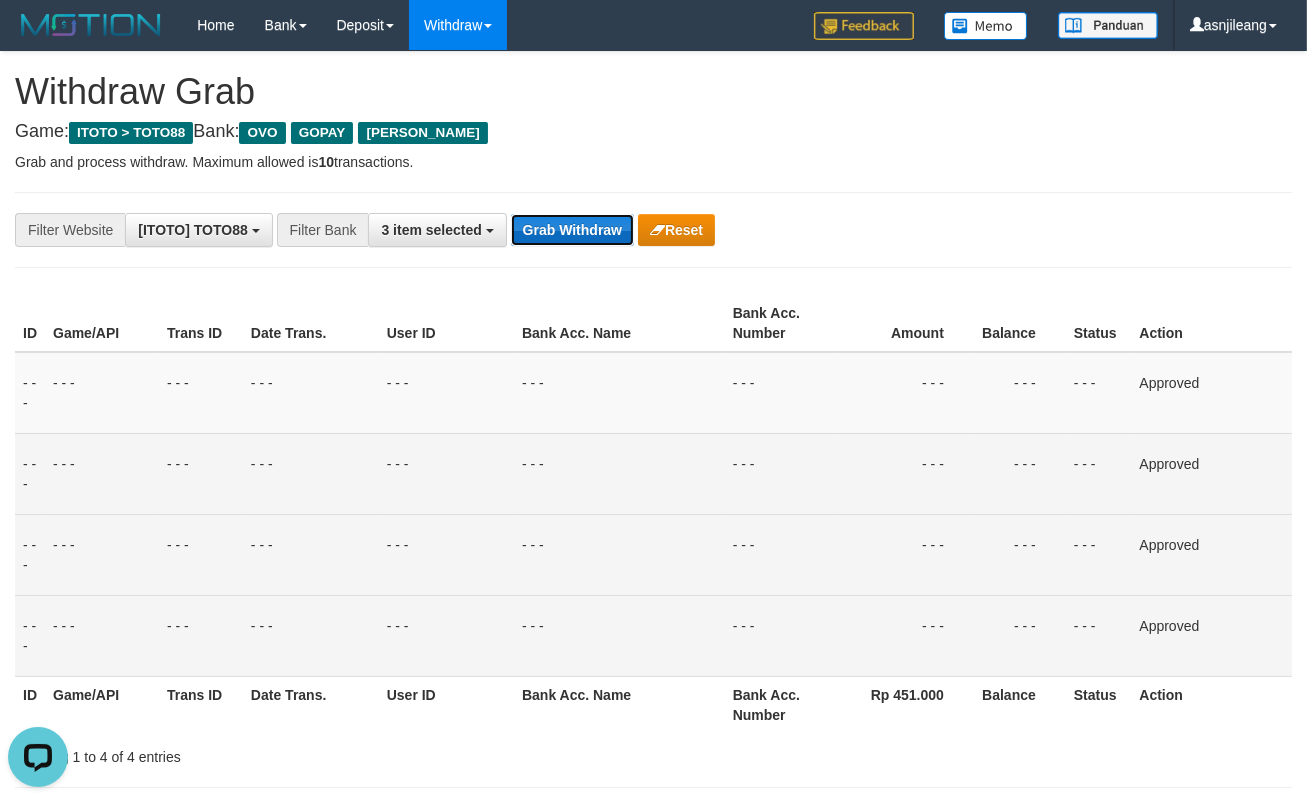 click on "Grab Withdraw" at bounding box center [572, 230] 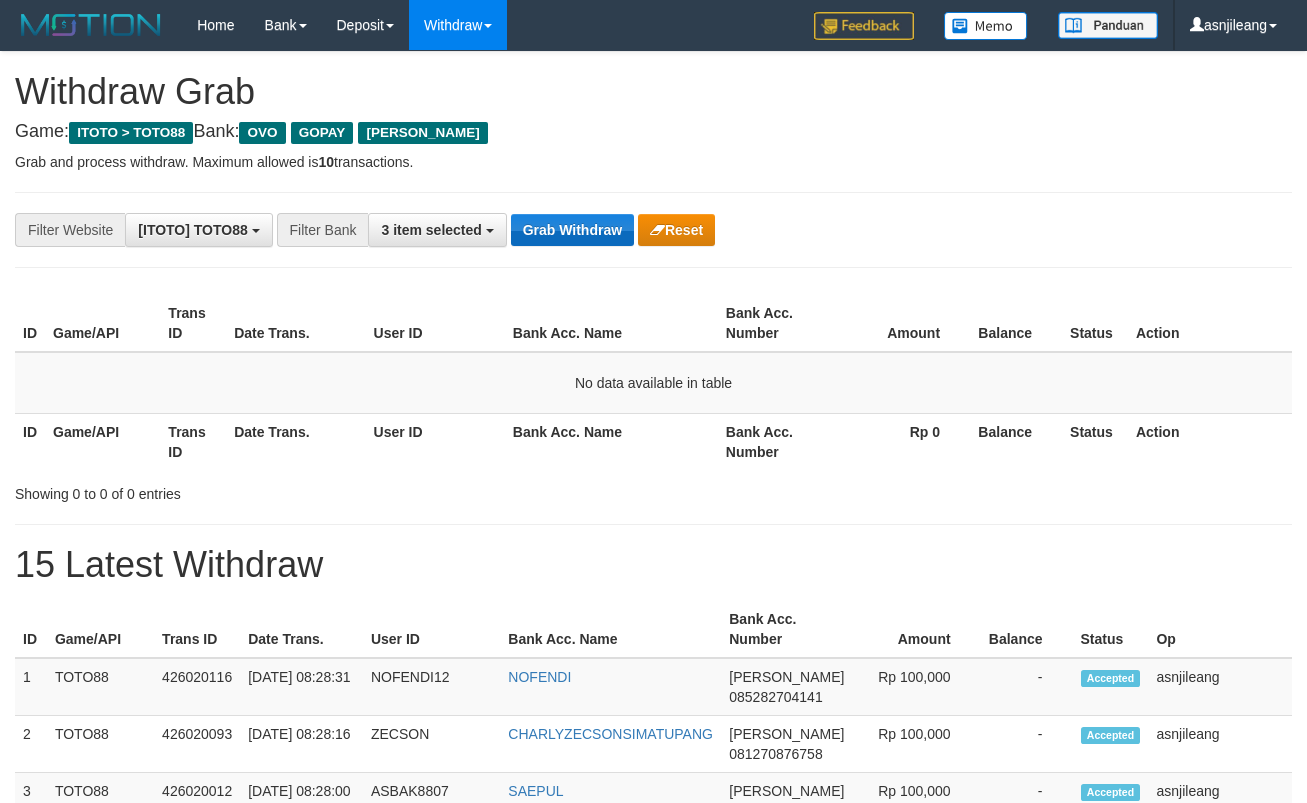scroll, scrollTop: 0, scrollLeft: 0, axis: both 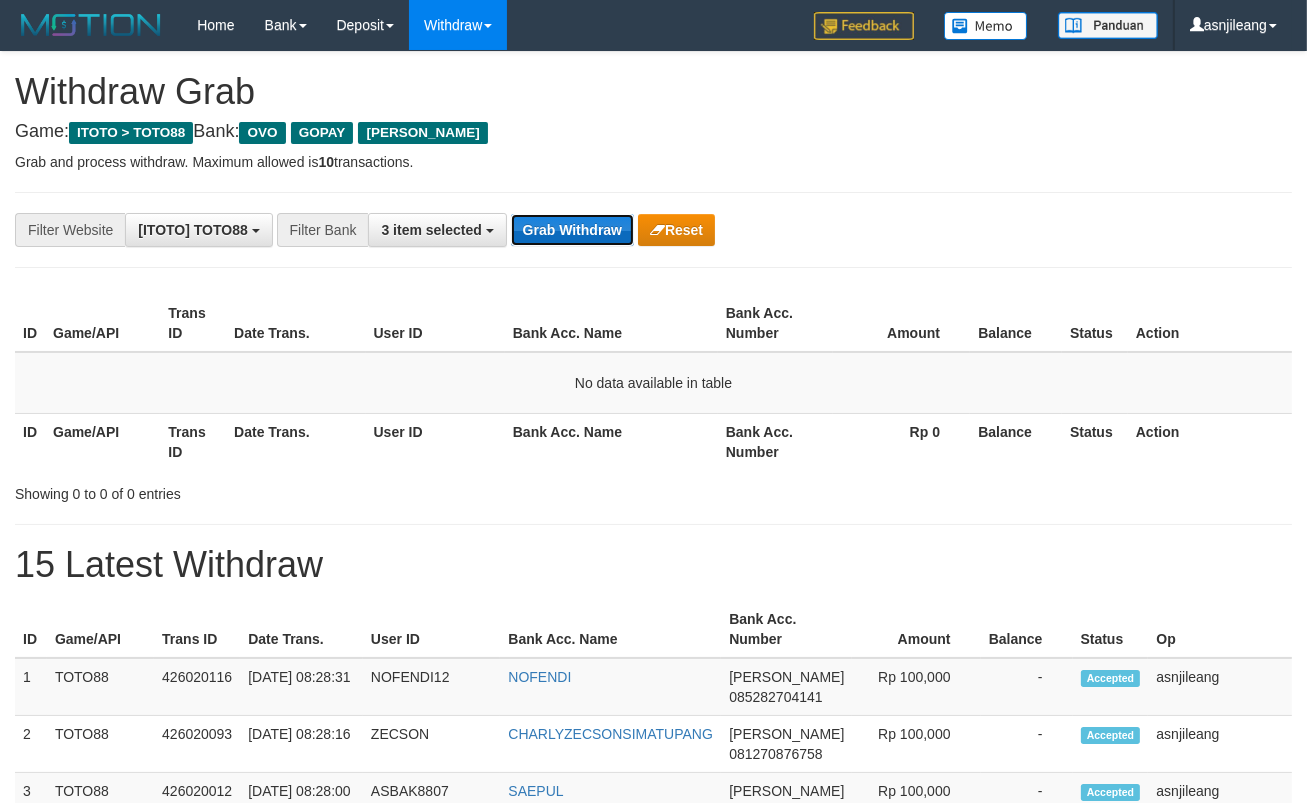 click on "Grab Withdraw" at bounding box center (572, 230) 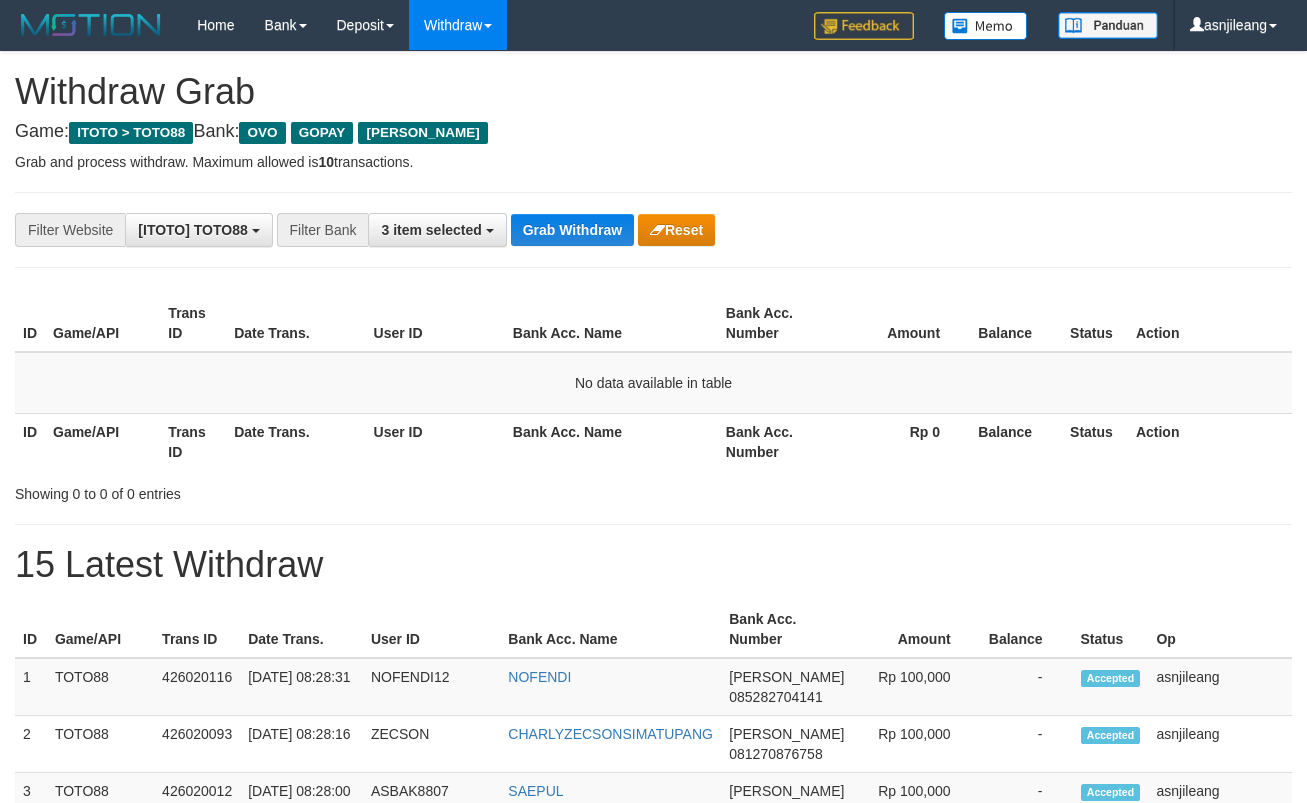 scroll, scrollTop: 0, scrollLeft: 0, axis: both 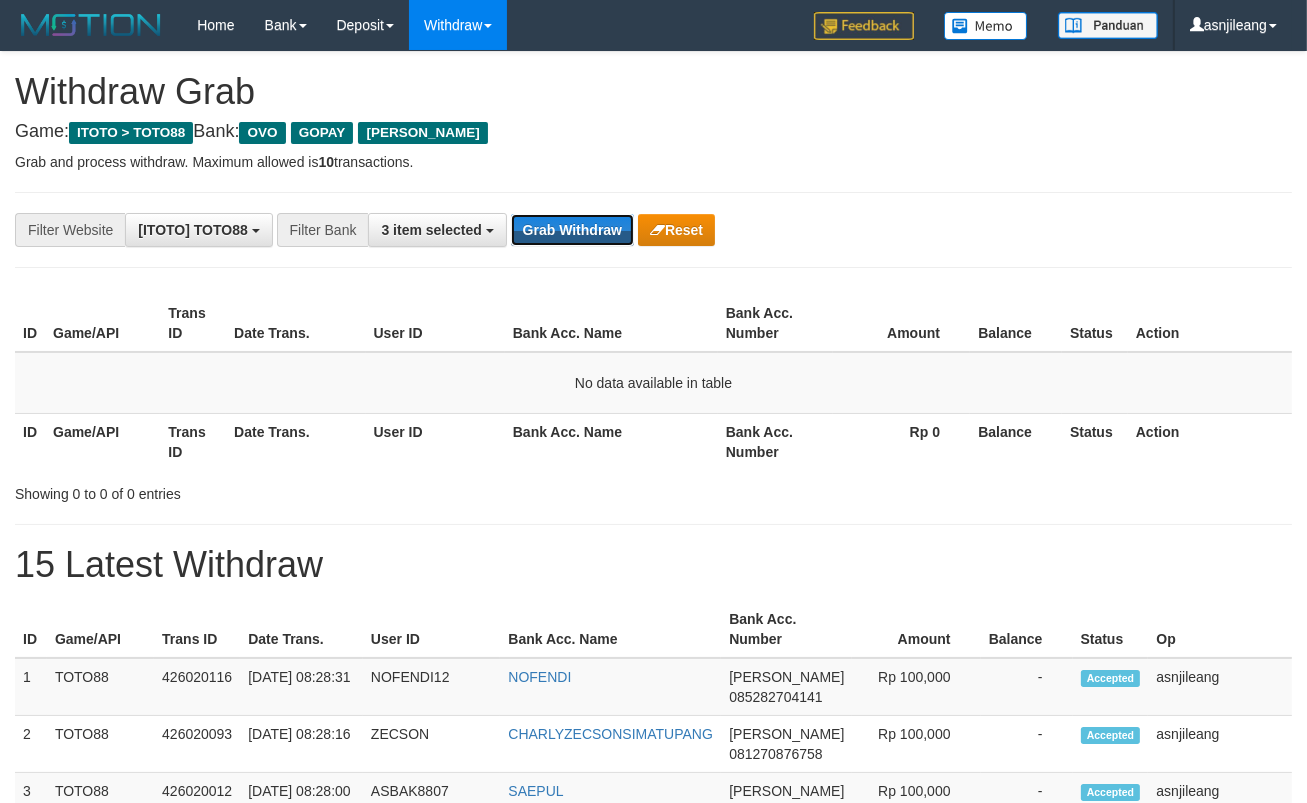 click on "Grab Withdraw" at bounding box center [572, 230] 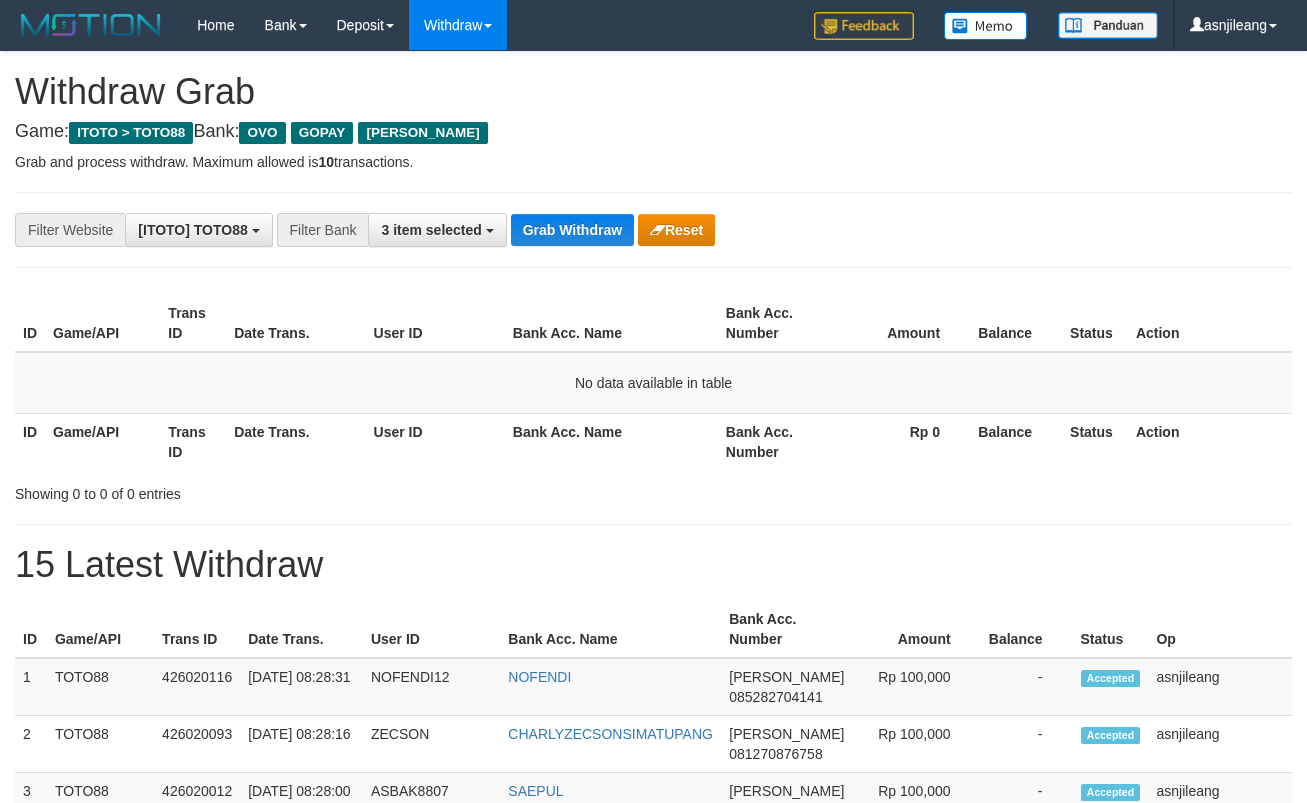 scroll, scrollTop: 0, scrollLeft: 0, axis: both 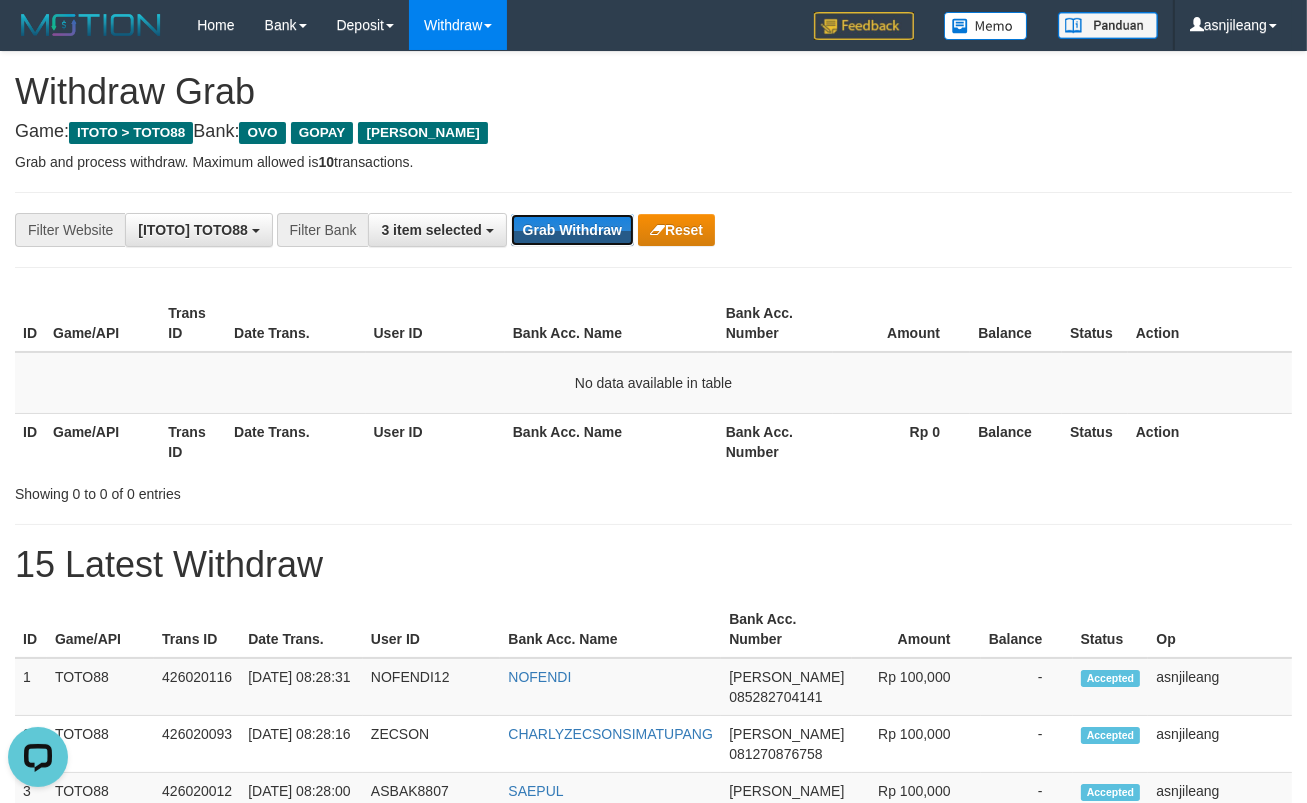 click on "Grab Withdraw" at bounding box center (572, 230) 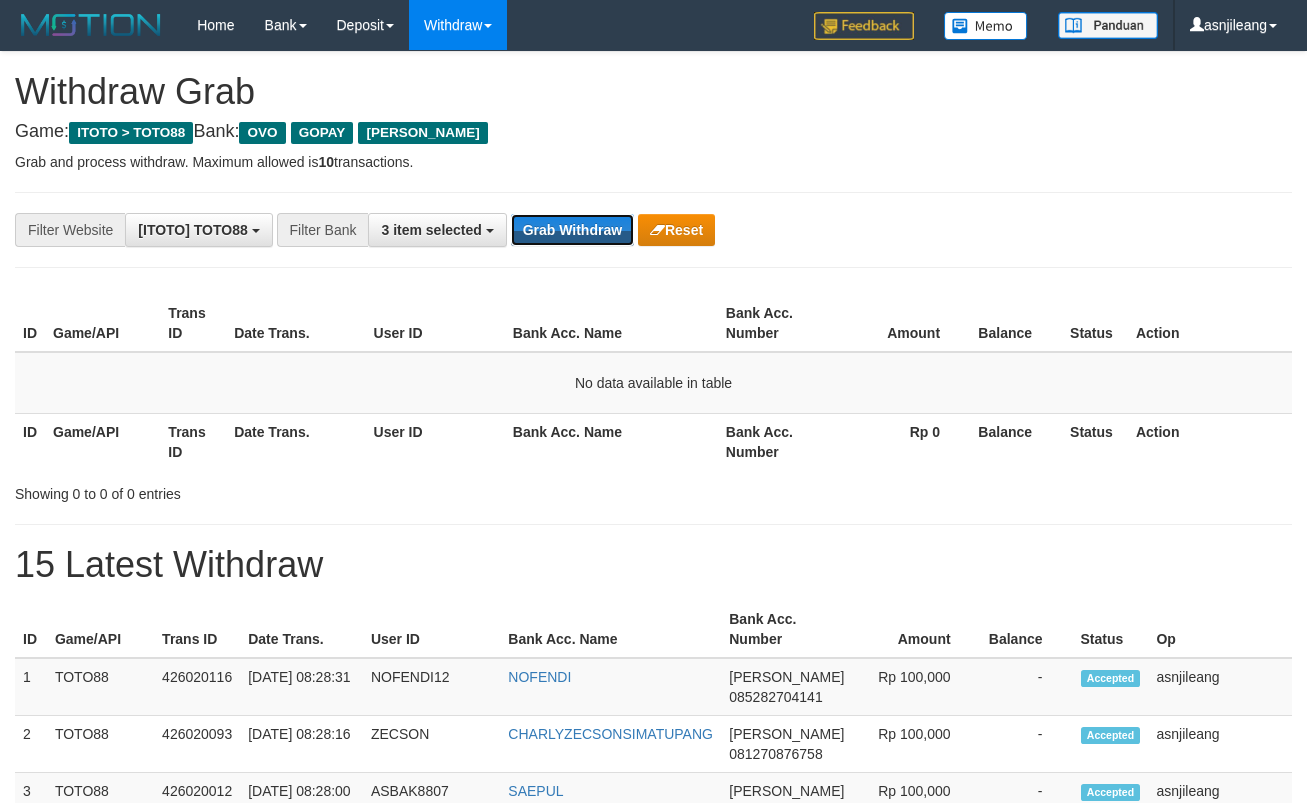scroll, scrollTop: 0, scrollLeft: 0, axis: both 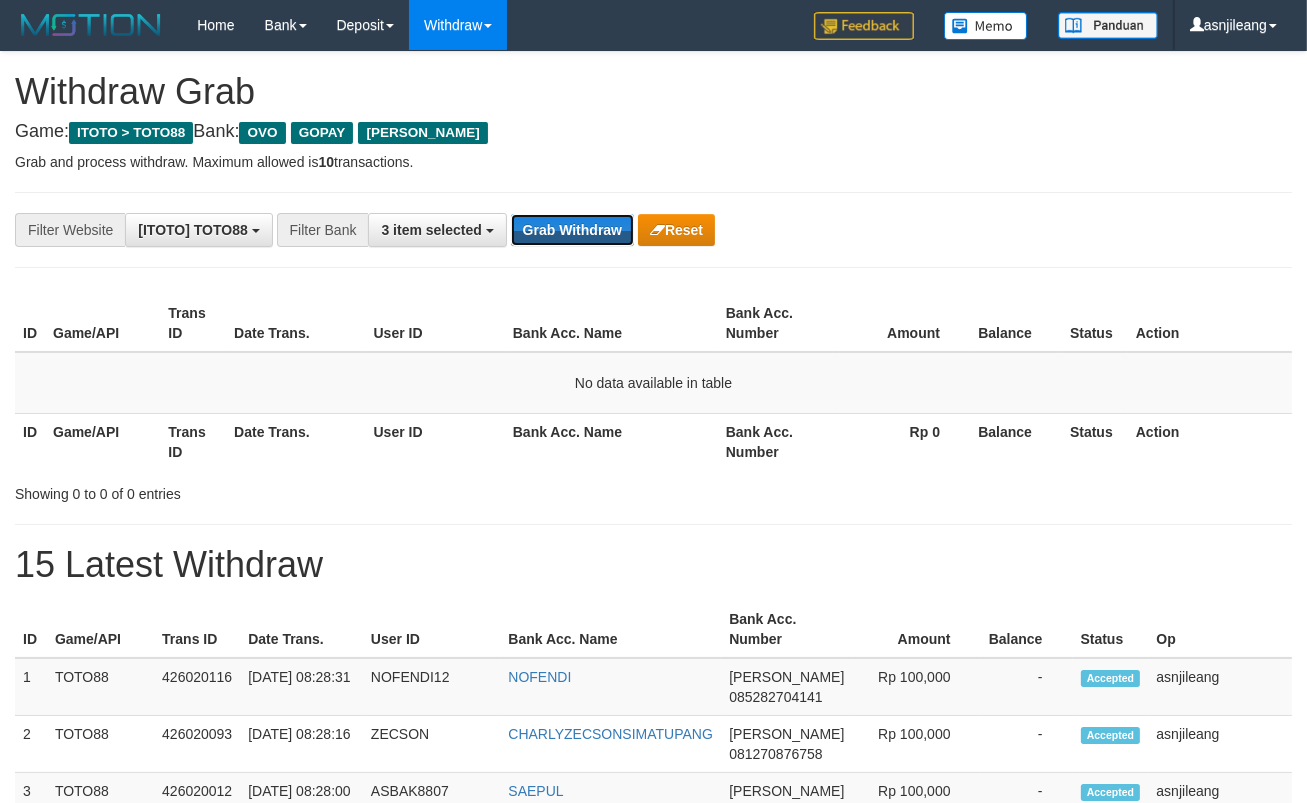 click on "Grab Withdraw" at bounding box center [572, 230] 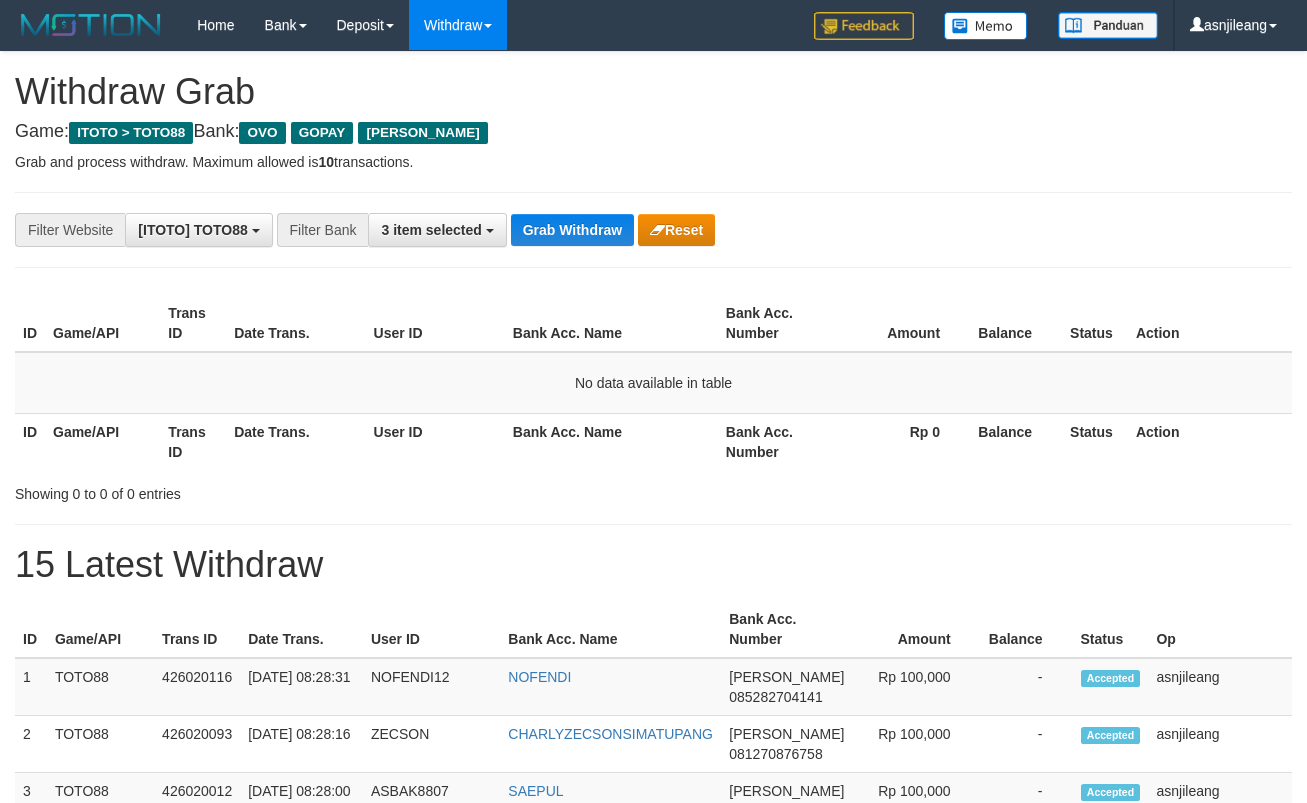scroll, scrollTop: 0, scrollLeft: 0, axis: both 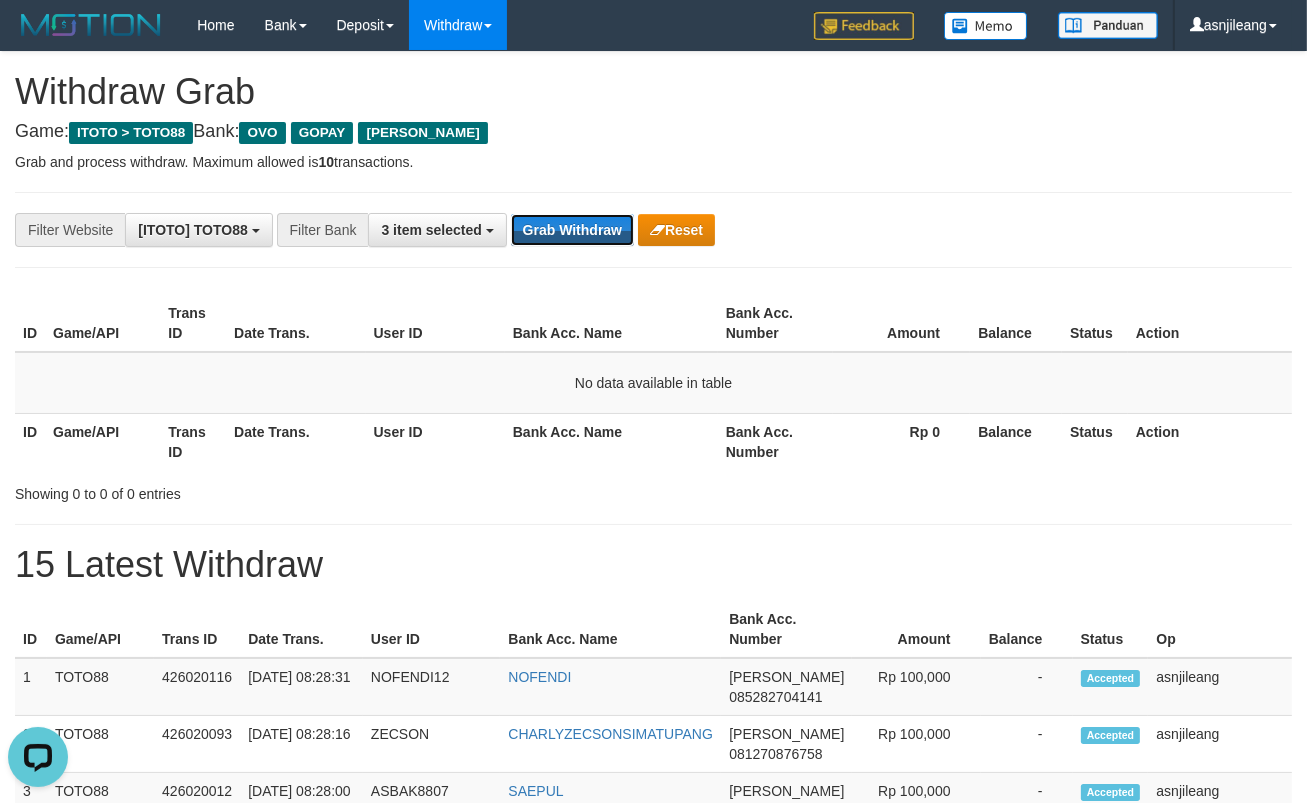 click on "Grab Withdraw" at bounding box center [572, 230] 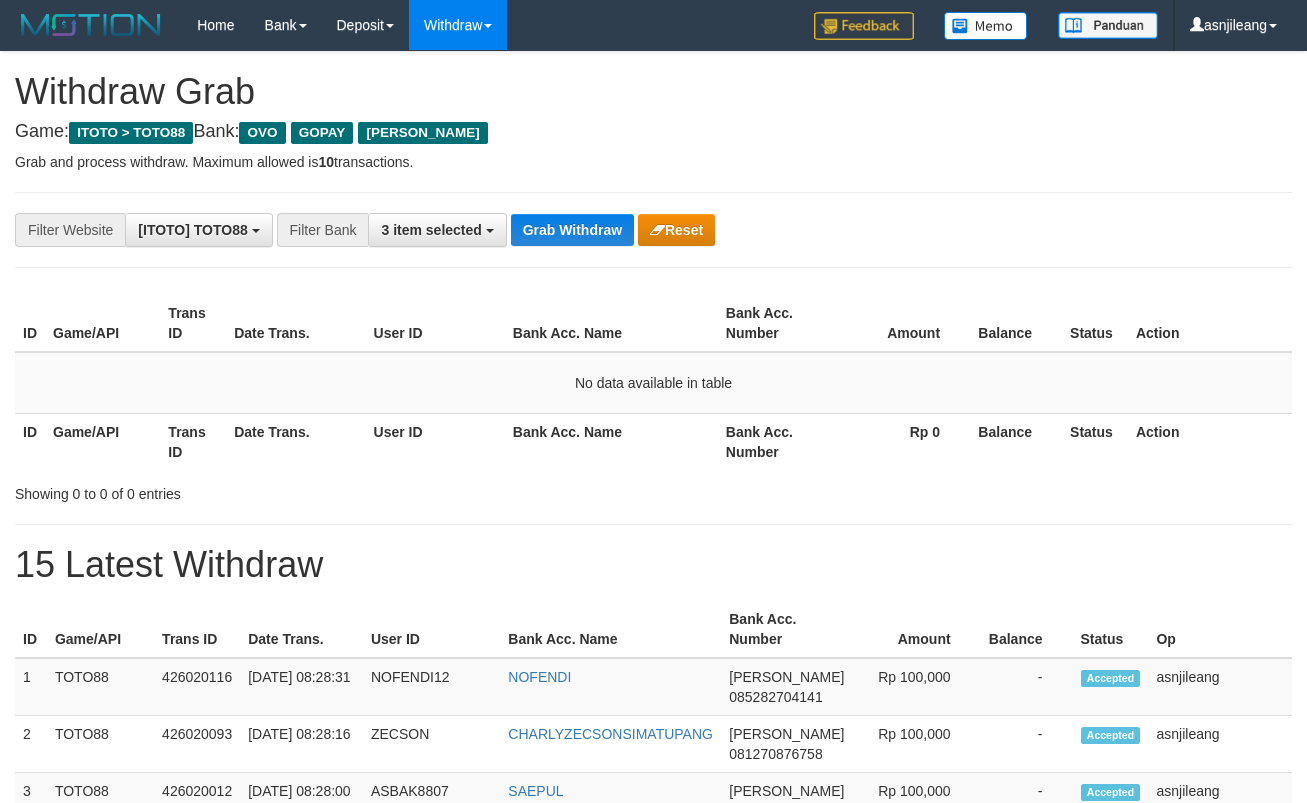 scroll, scrollTop: 0, scrollLeft: 0, axis: both 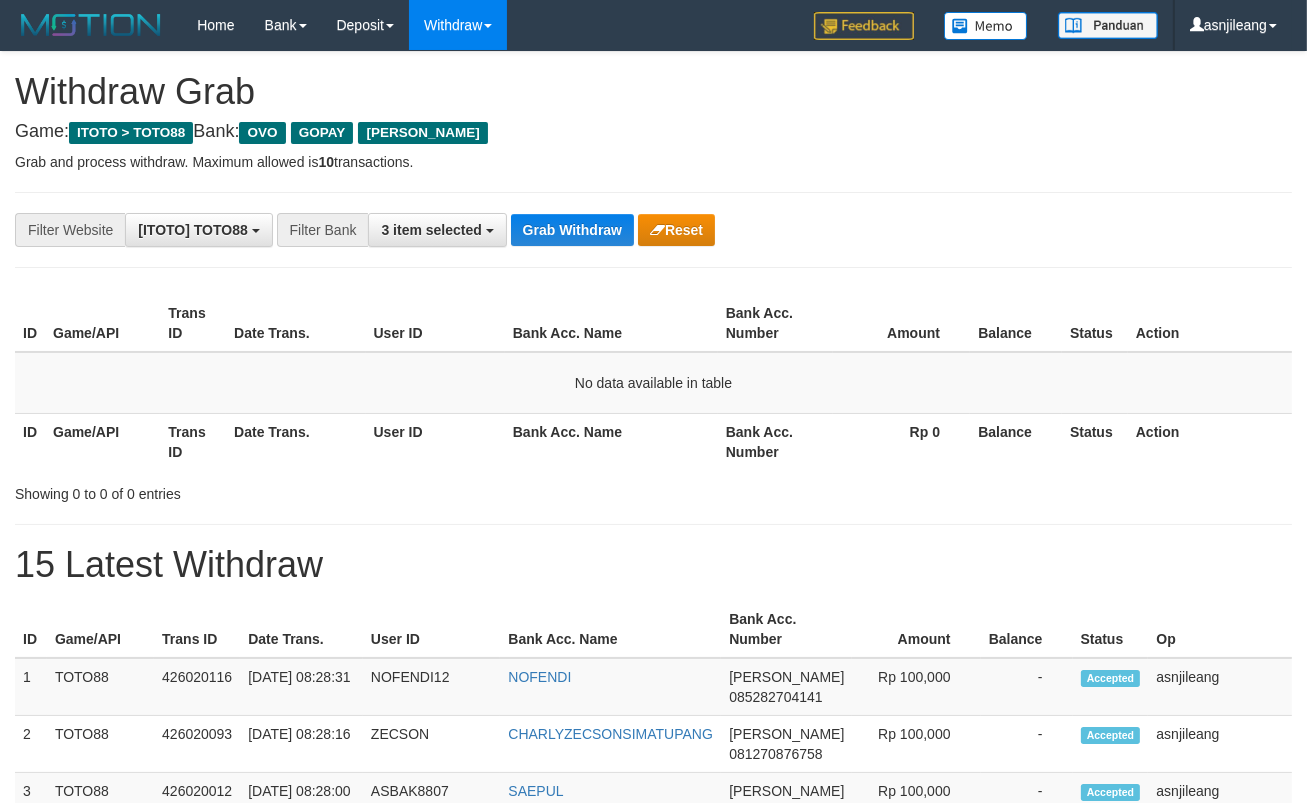 click on "Grab Withdraw" at bounding box center (572, 230) 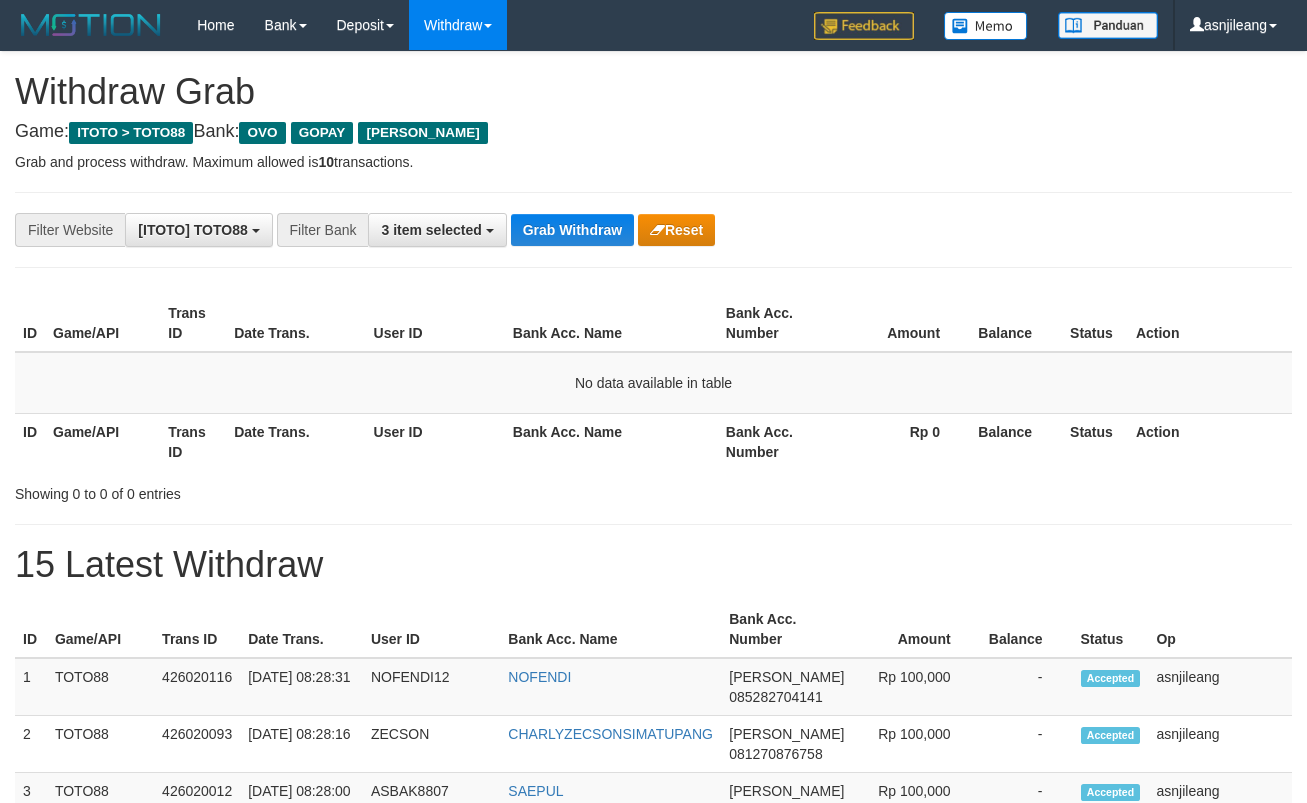 scroll, scrollTop: 0, scrollLeft: 0, axis: both 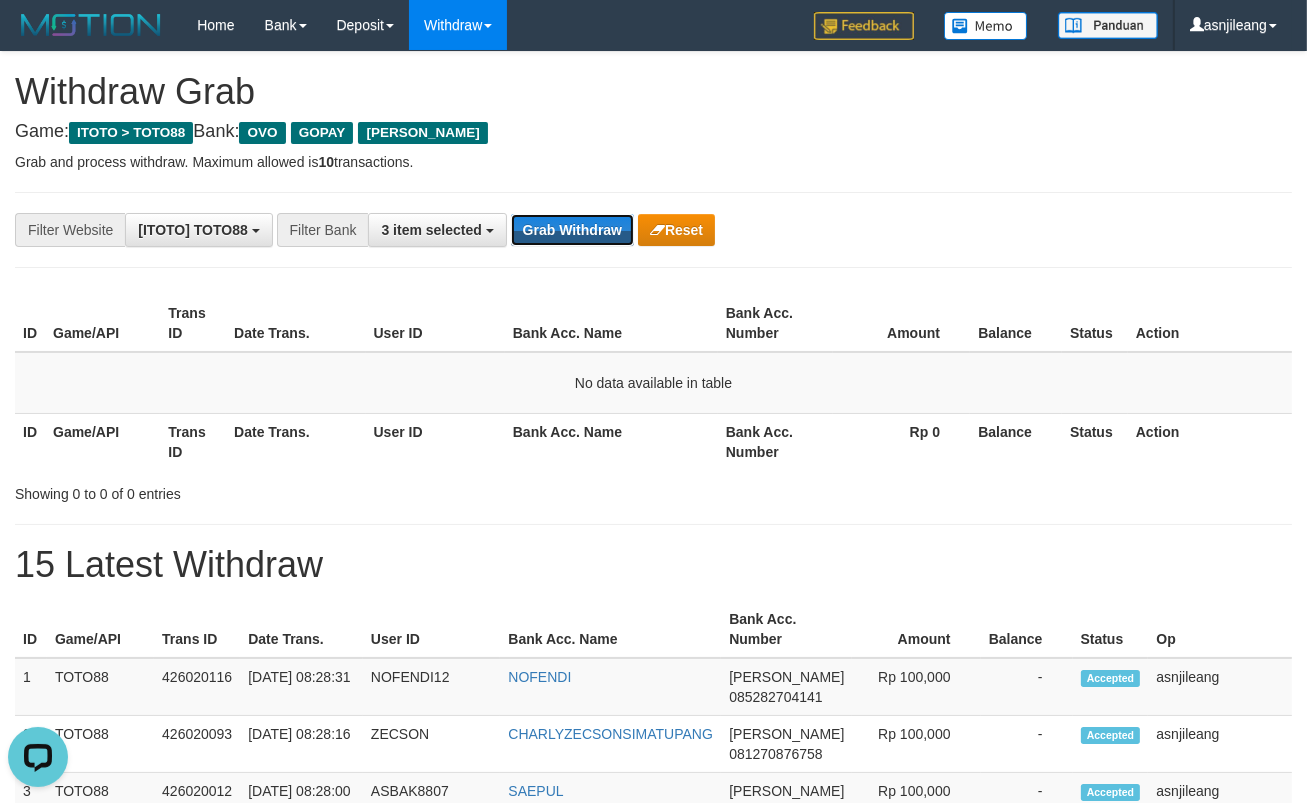 click on "Grab Withdraw" at bounding box center [572, 230] 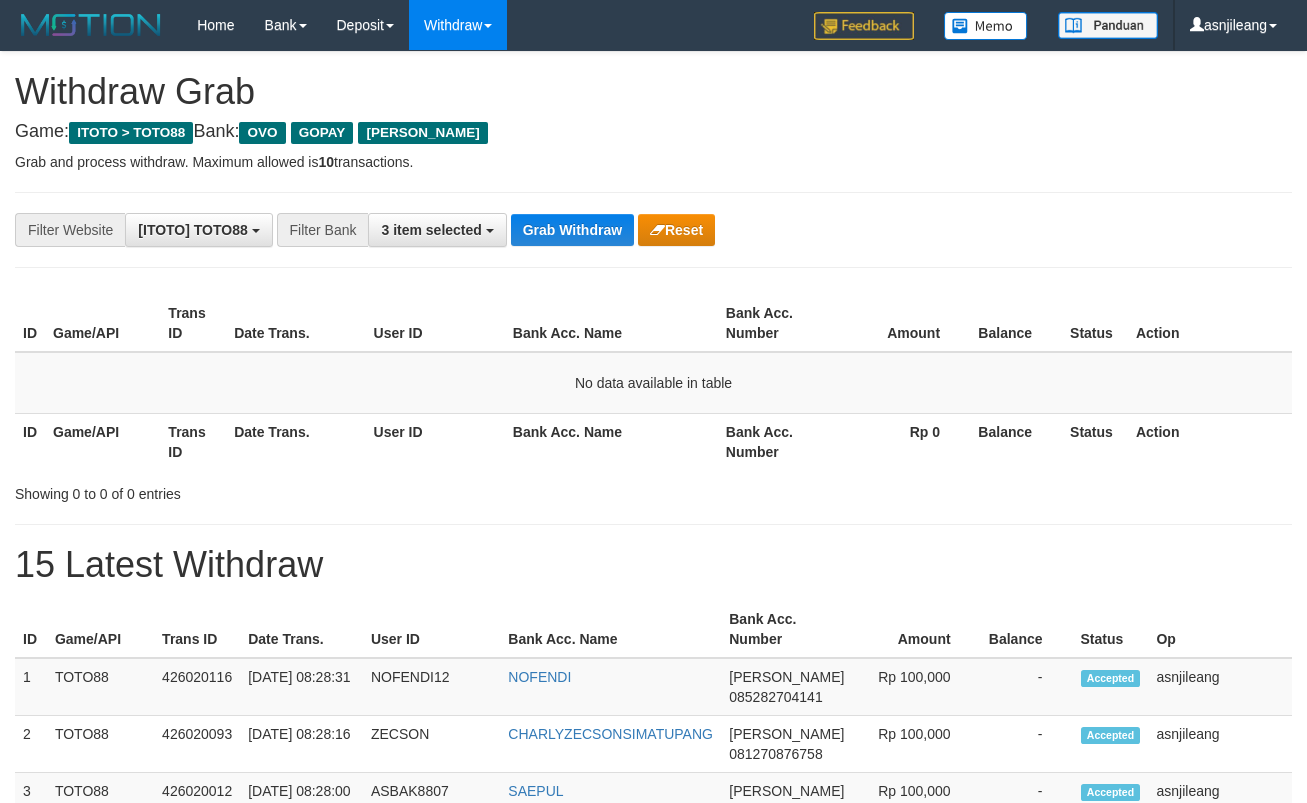 scroll, scrollTop: 0, scrollLeft: 0, axis: both 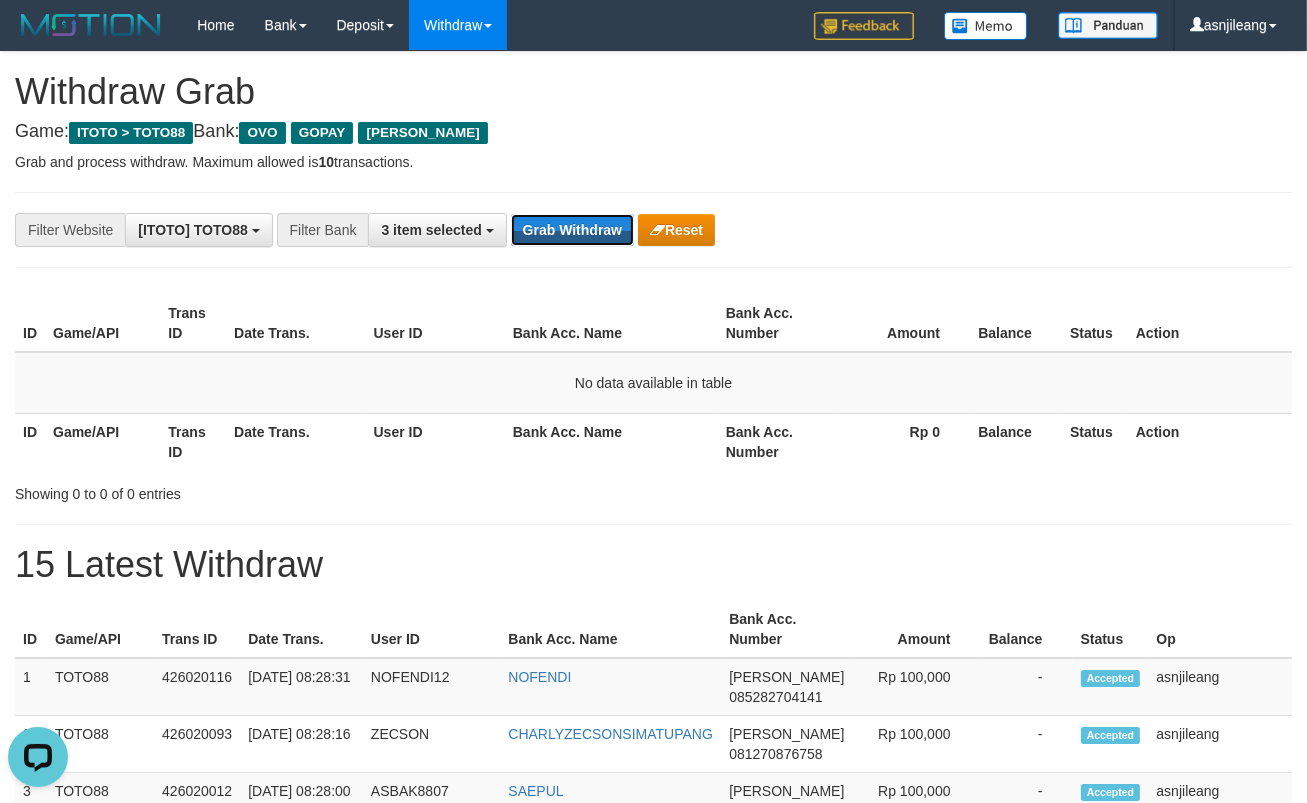 click on "Grab Withdraw" at bounding box center (572, 230) 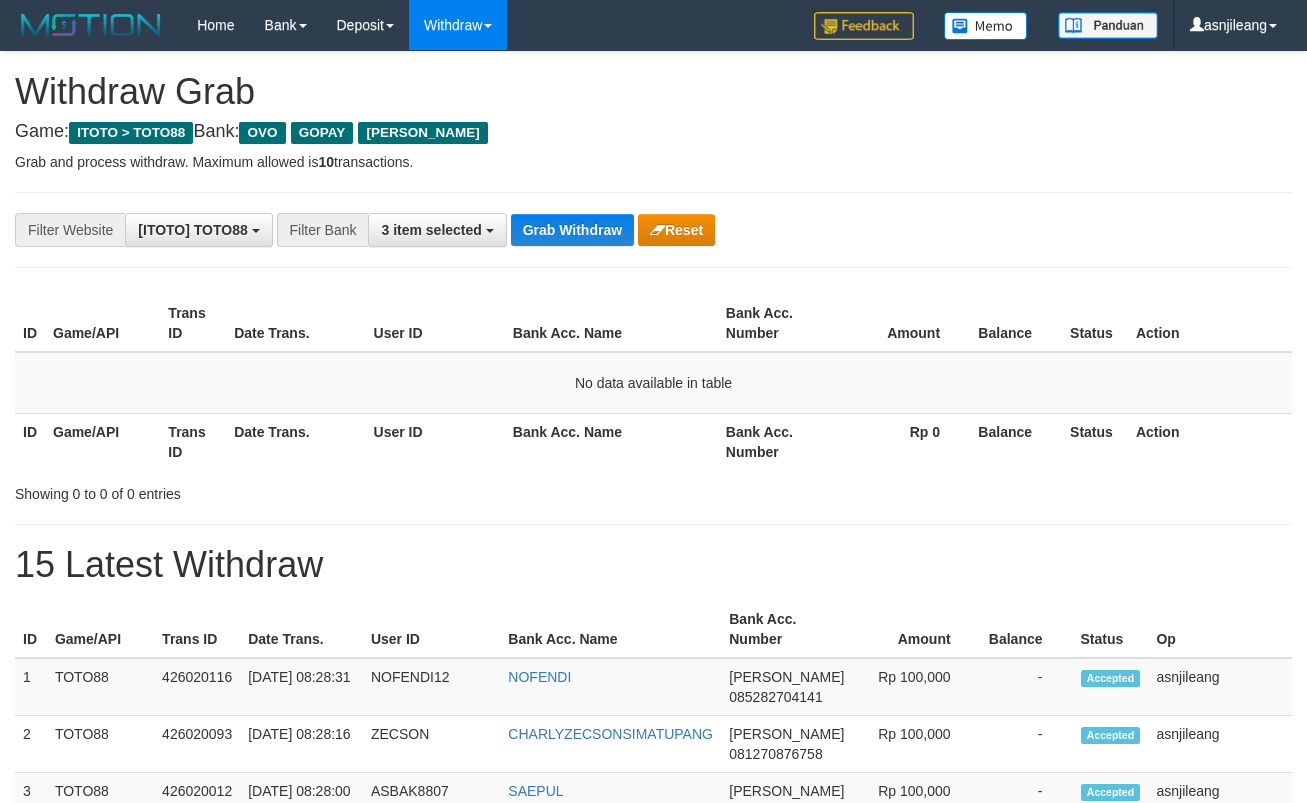 scroll, scrollTop: 0, scrollLeft: 0, axis: both 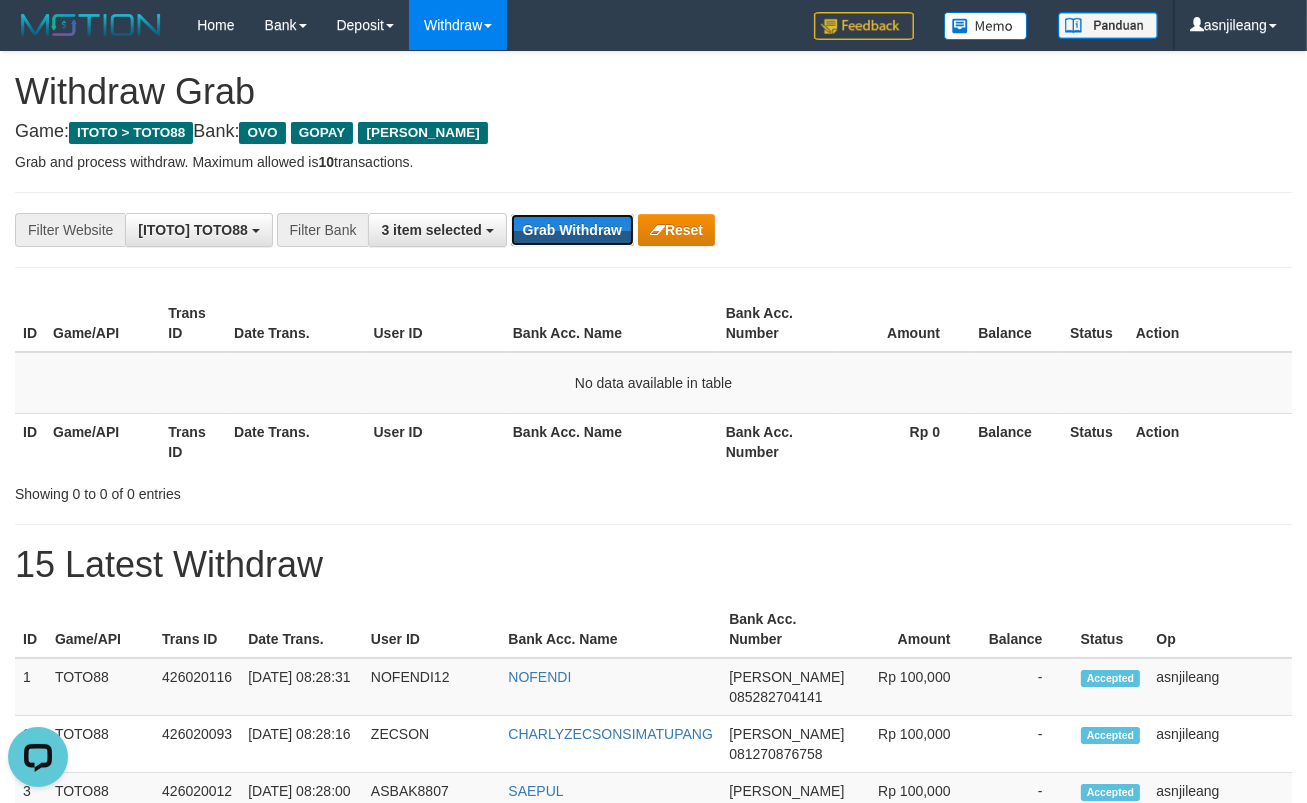 click on "Grab Withdraw" at bounding box center [572, 230] 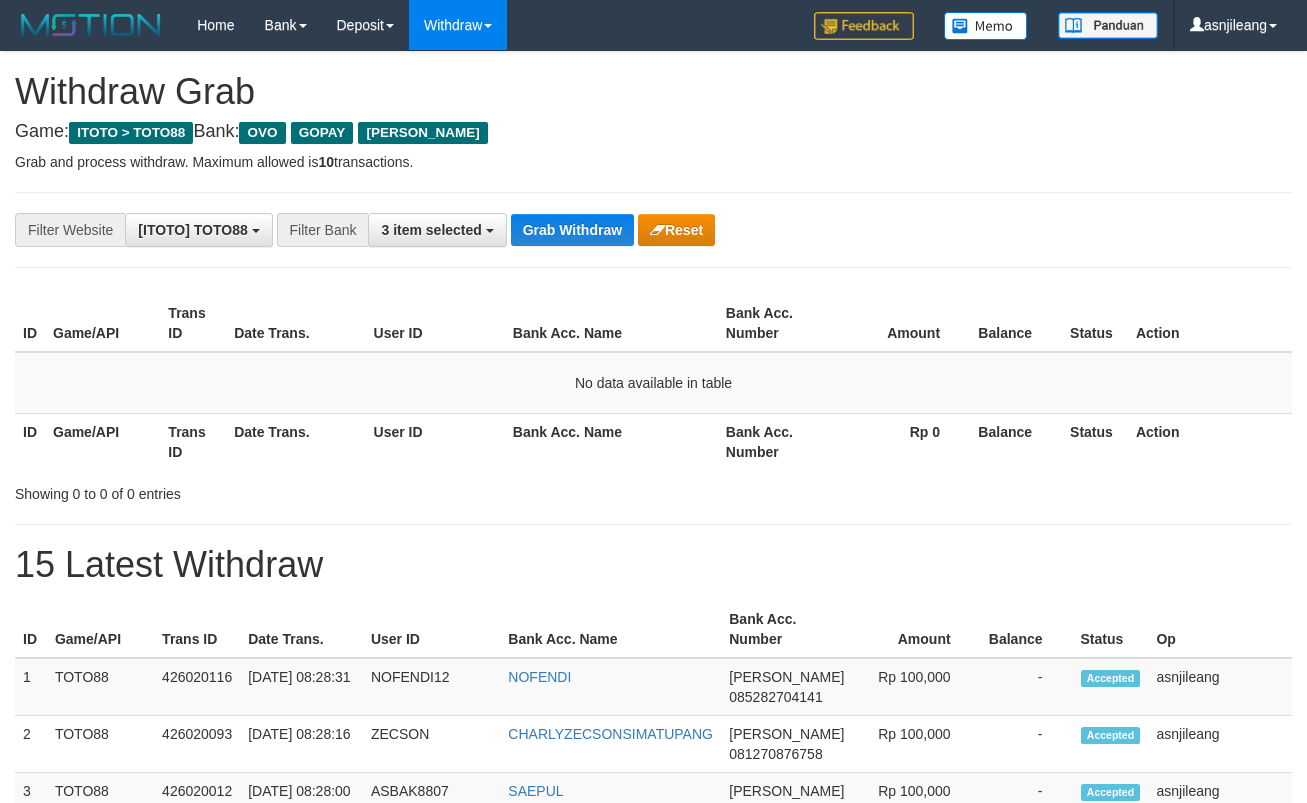 scroll, scrollTop: 0, scrollLeft: 0, axis: both 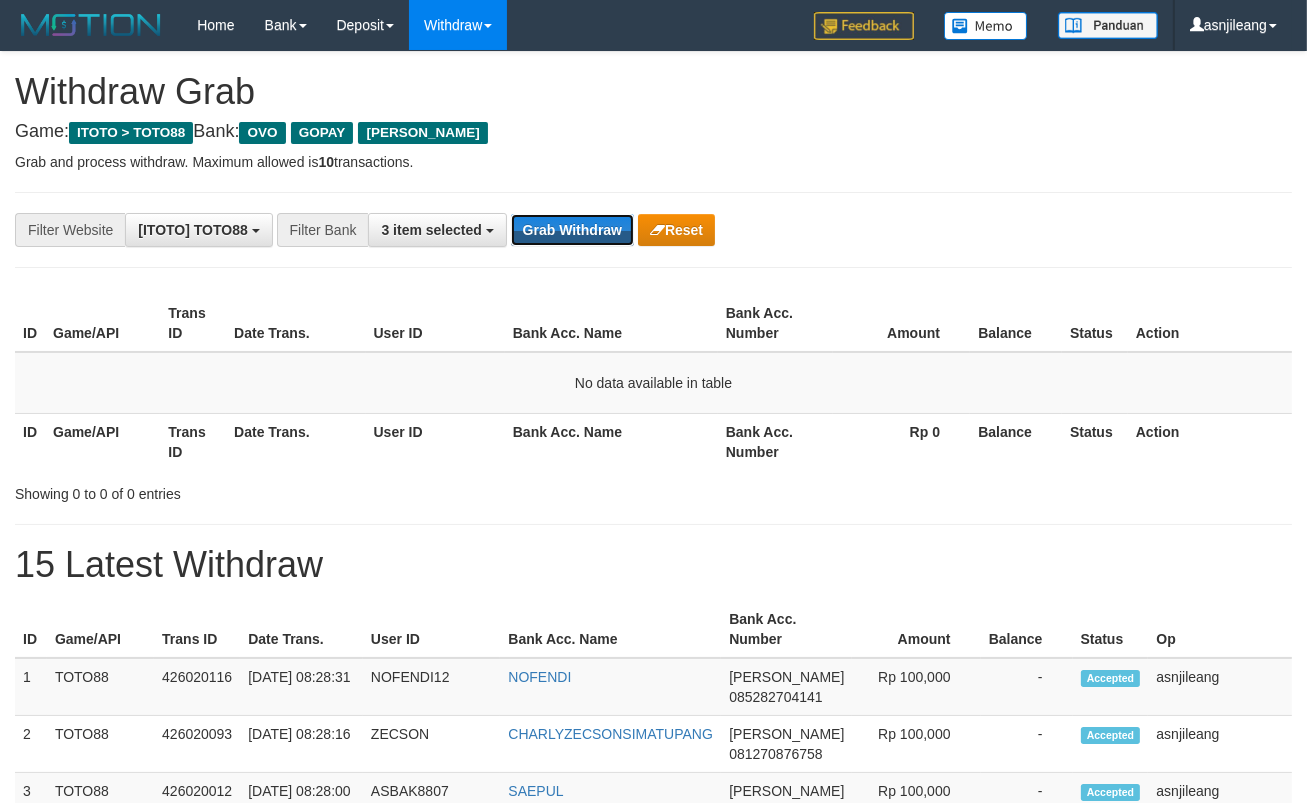 click on "Grab Withdraw" at bounding box center (572, 230) 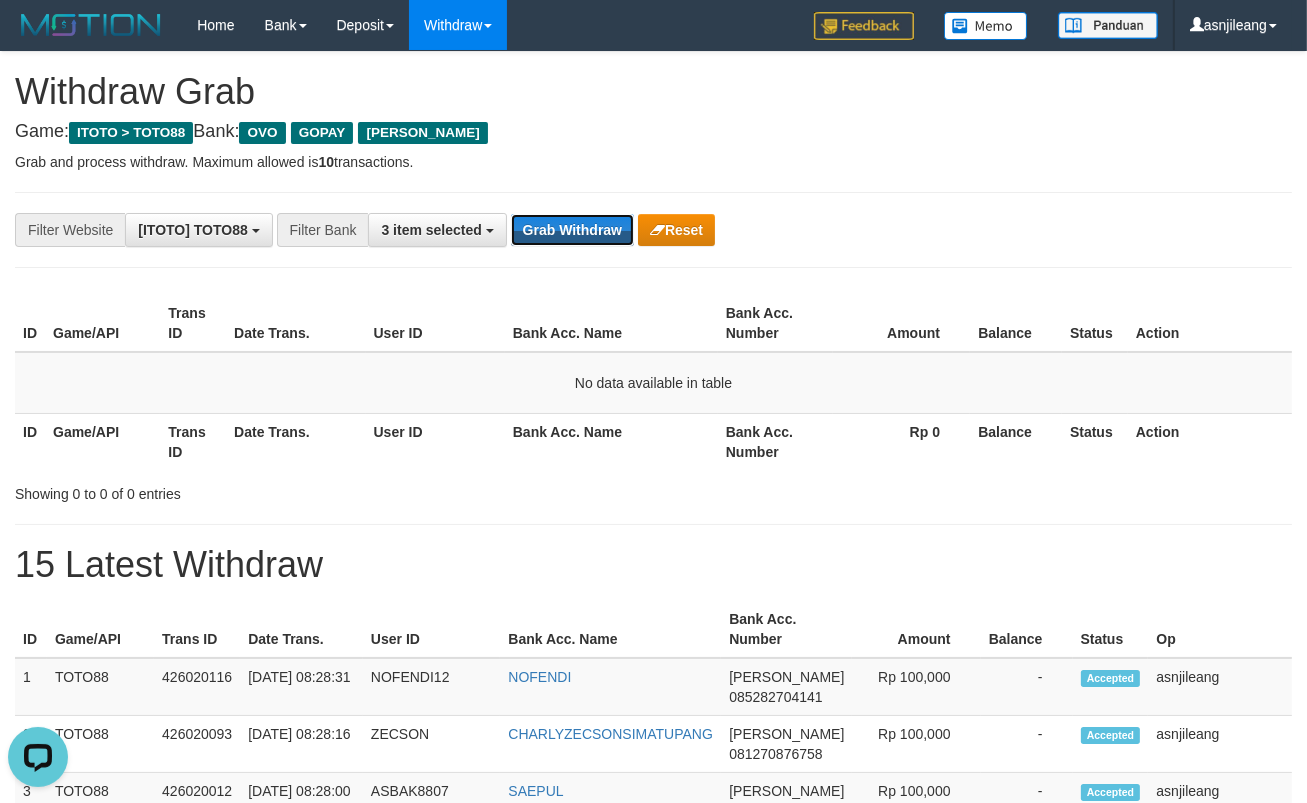 scroll, scrollTop: 0, scrollLeft: 0, axis: both 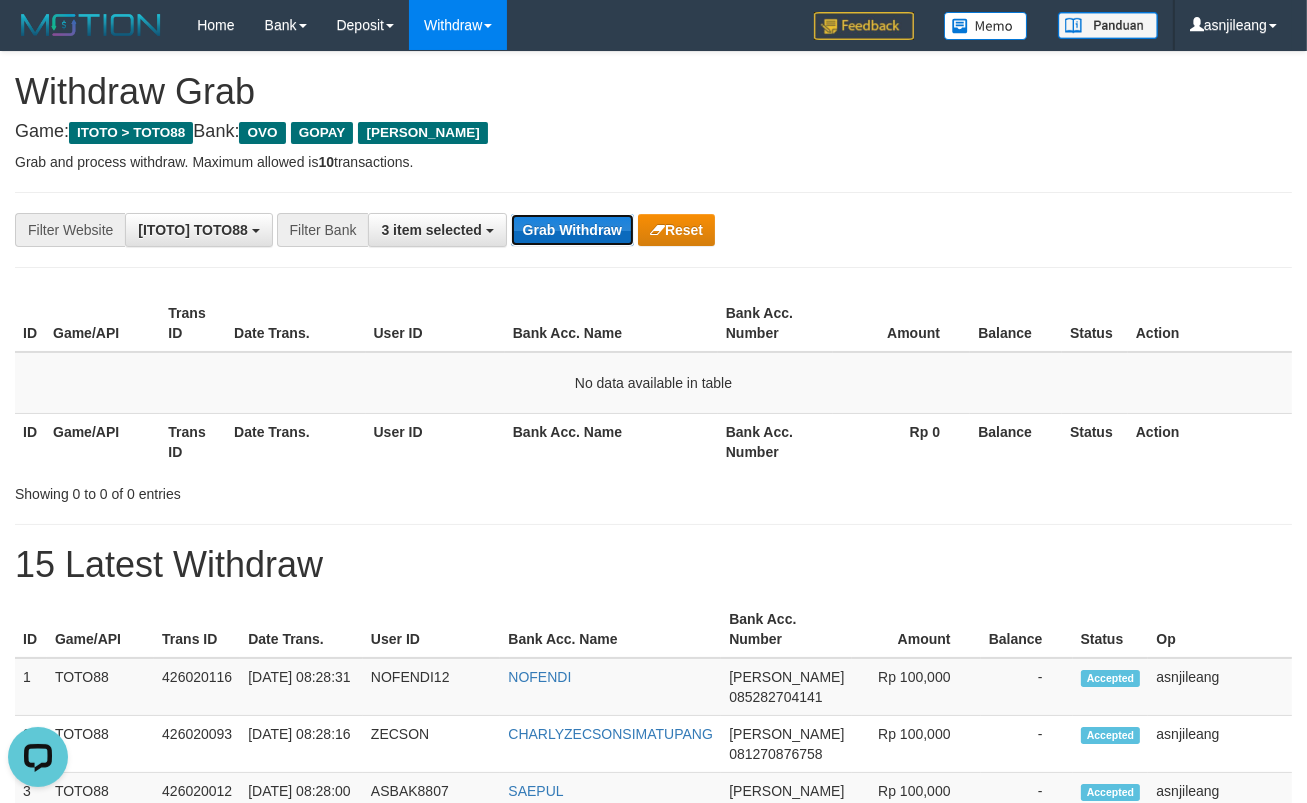 click on "Grab Withdraw" at bounding box center [572, 230] 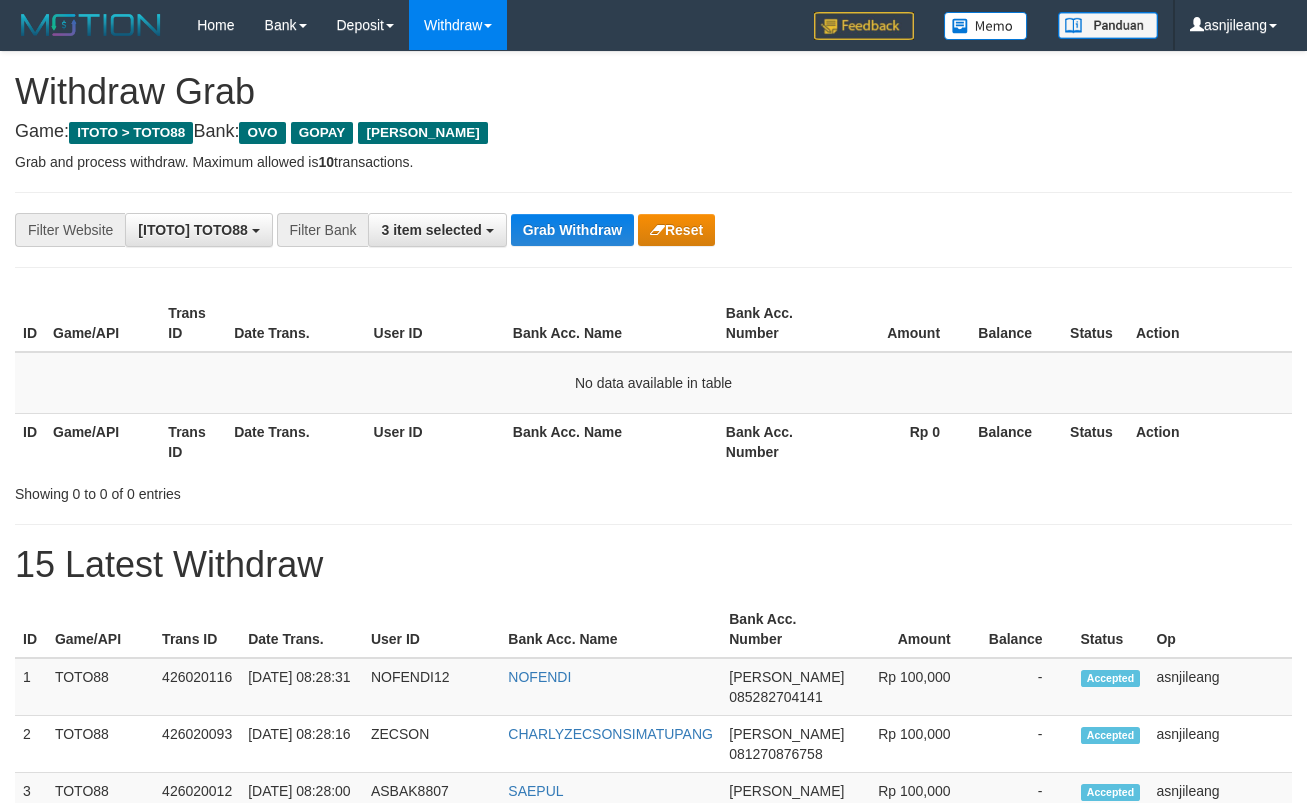 scroll, scrollTop: 0, scrollLeft: 0, axis: both 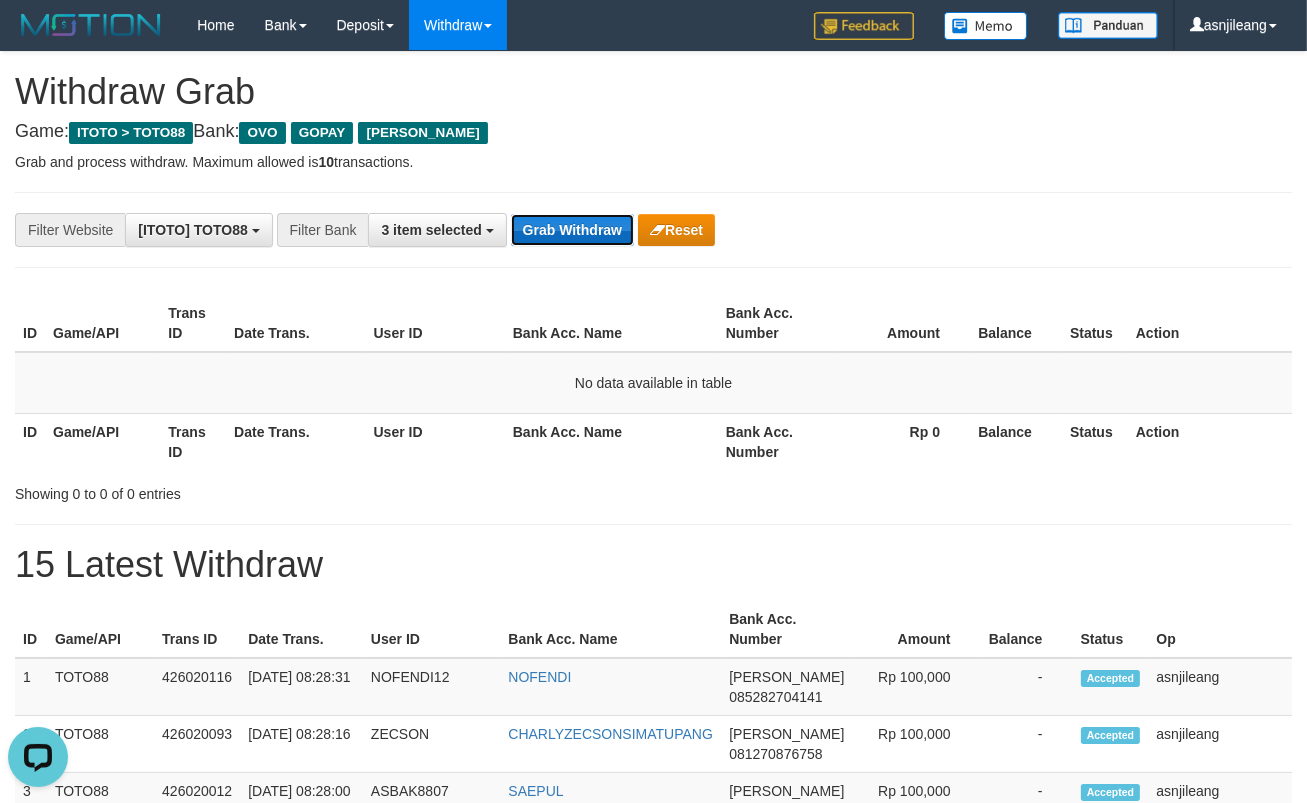 click on "Grab Withdraw" at bounding box center (572, 230) 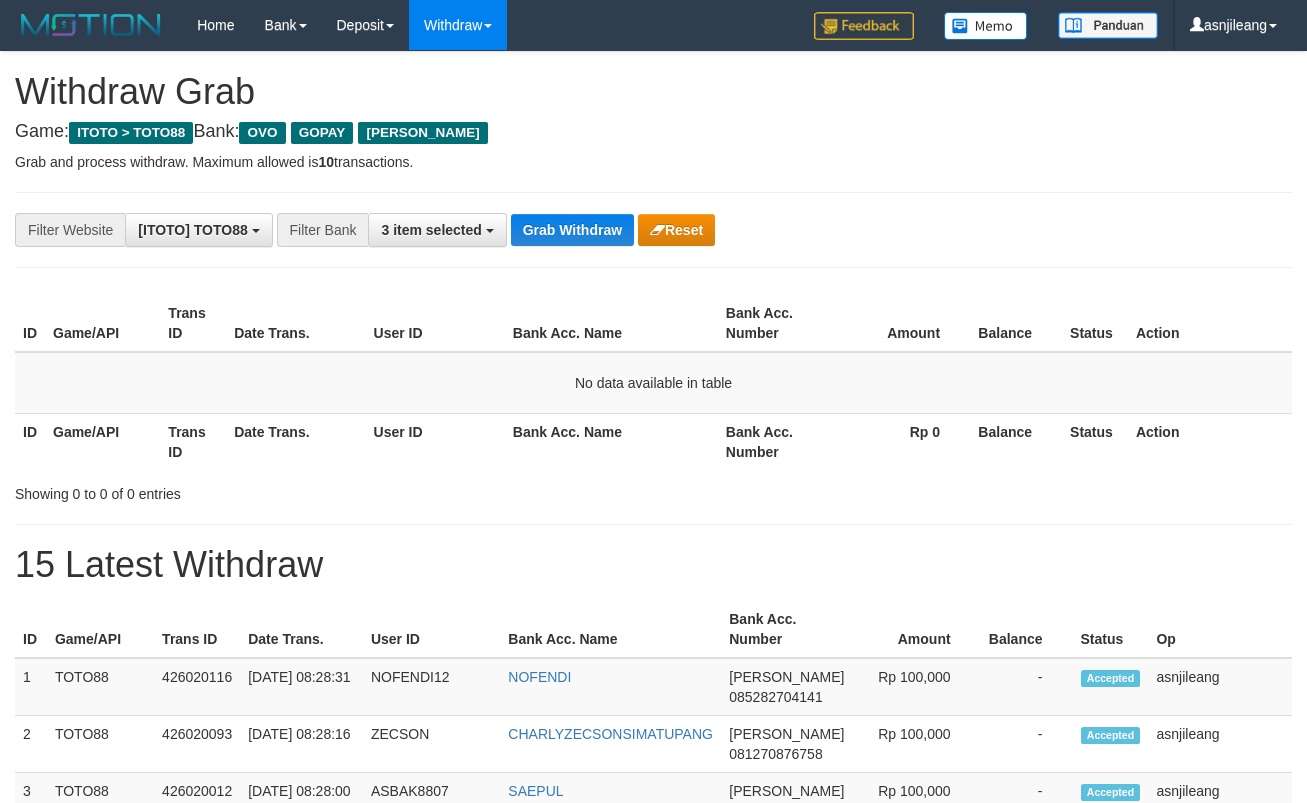 scroll, scrollTop: 0, scrollLeft: 0, axis: both 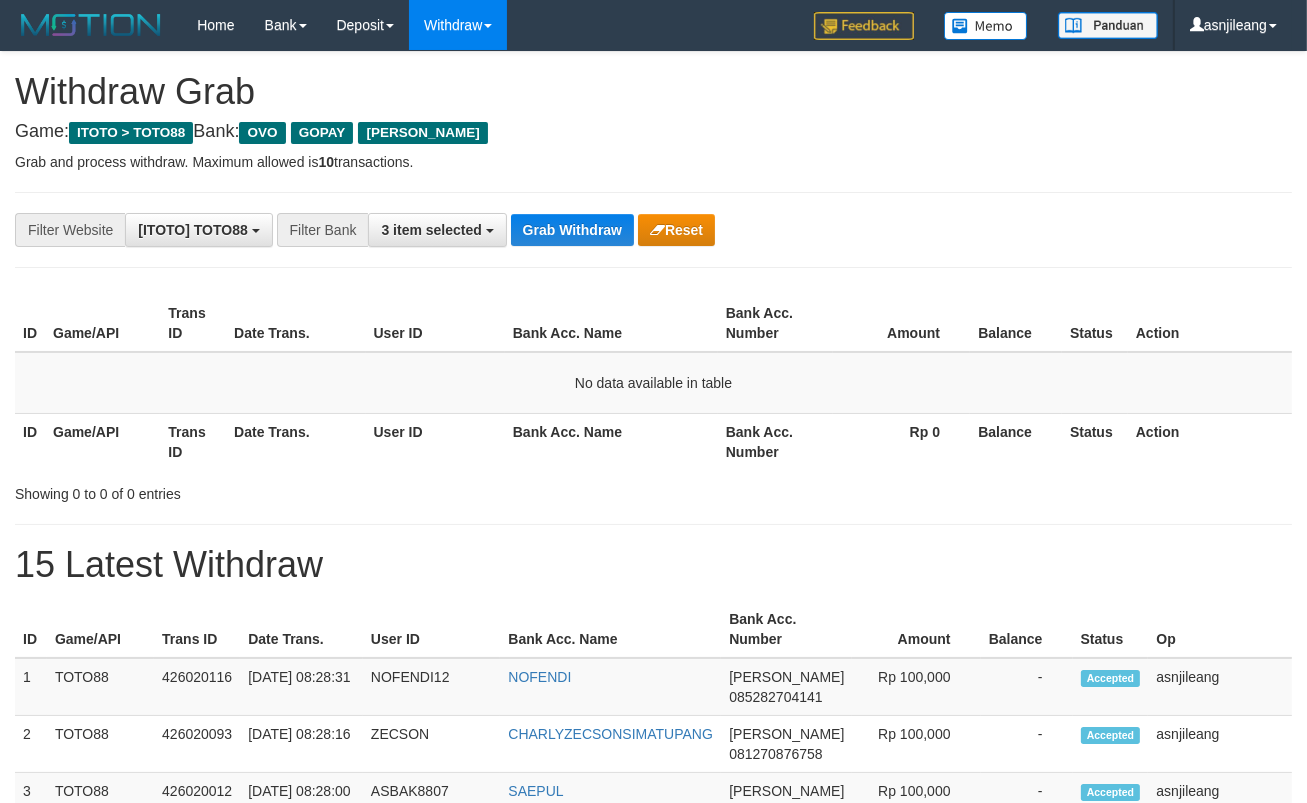 click on "Grab Withdraw" at bounding box center (572, 230) 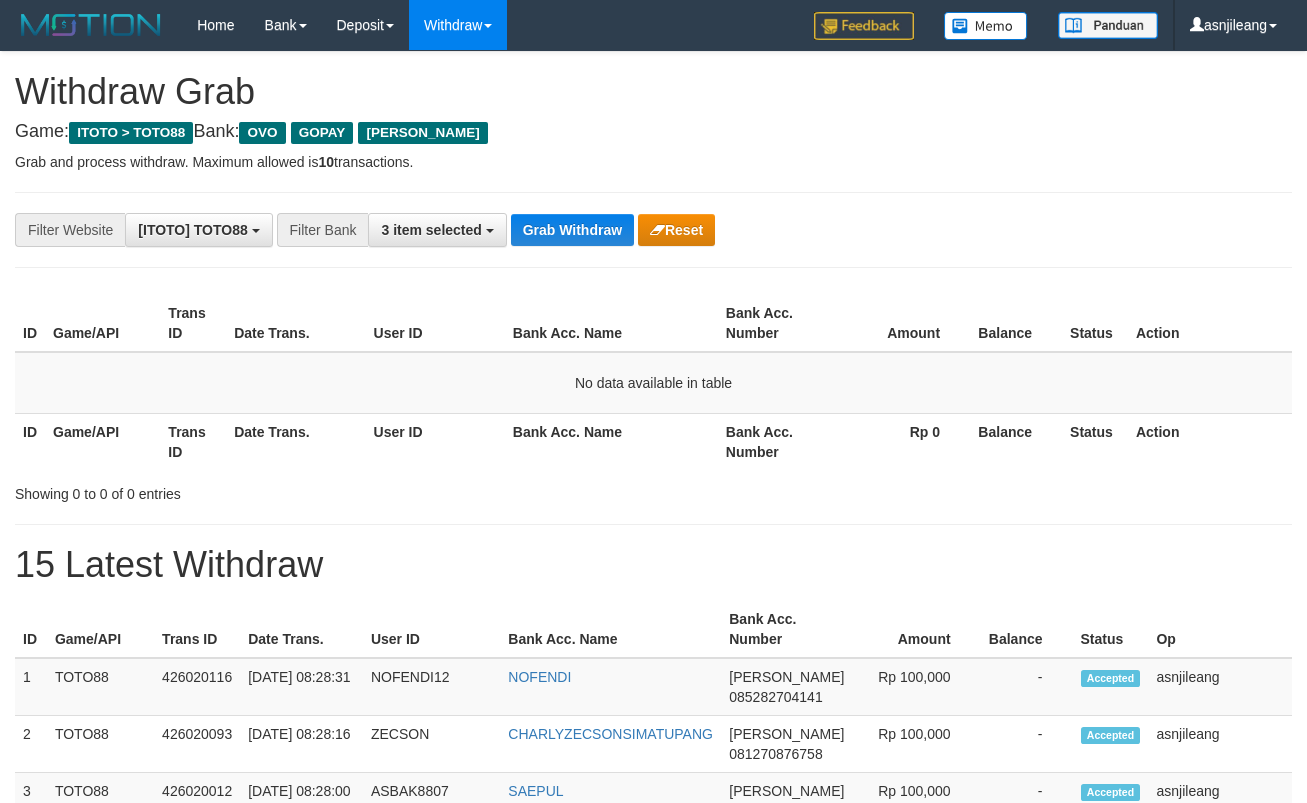 scroll, scrollTop: 0, scrollLeft: 0, axis: both 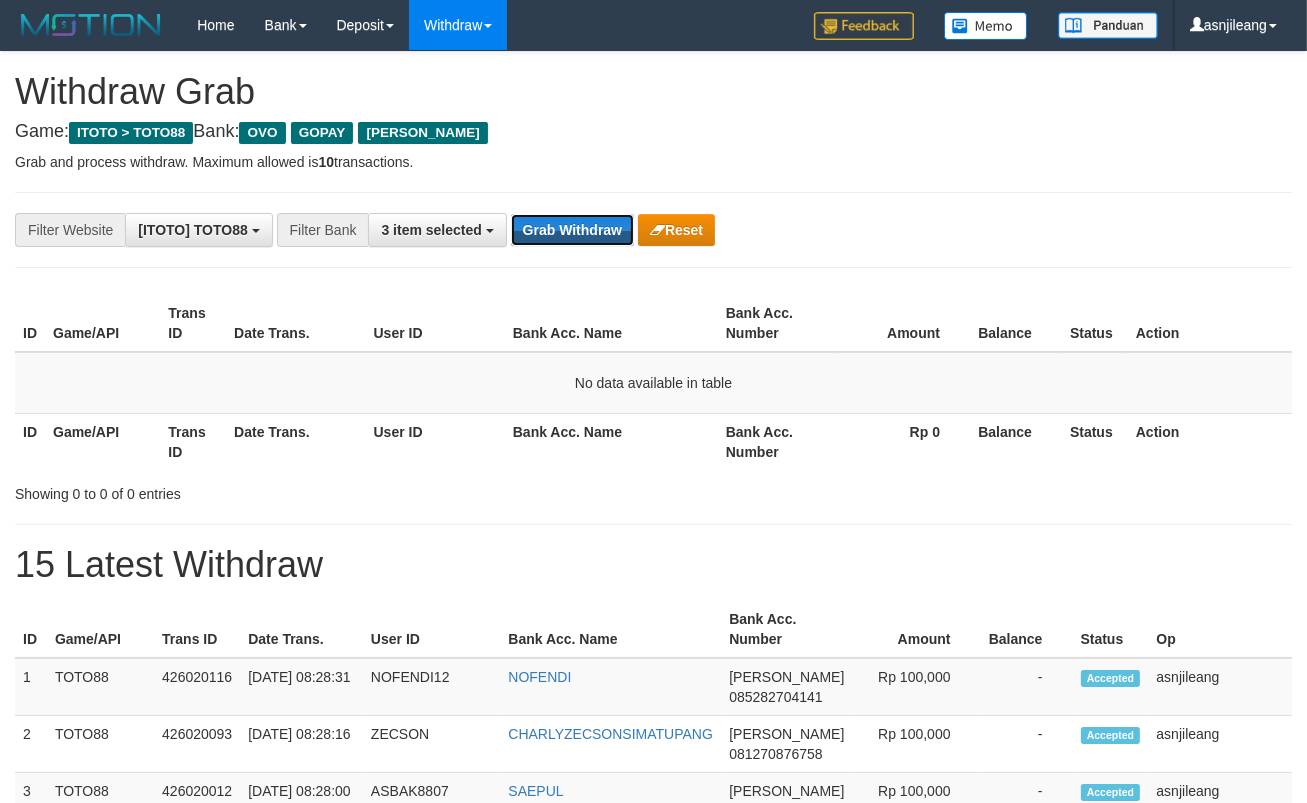 click on "Grab Withdraw" at bounding box center (572, 230) 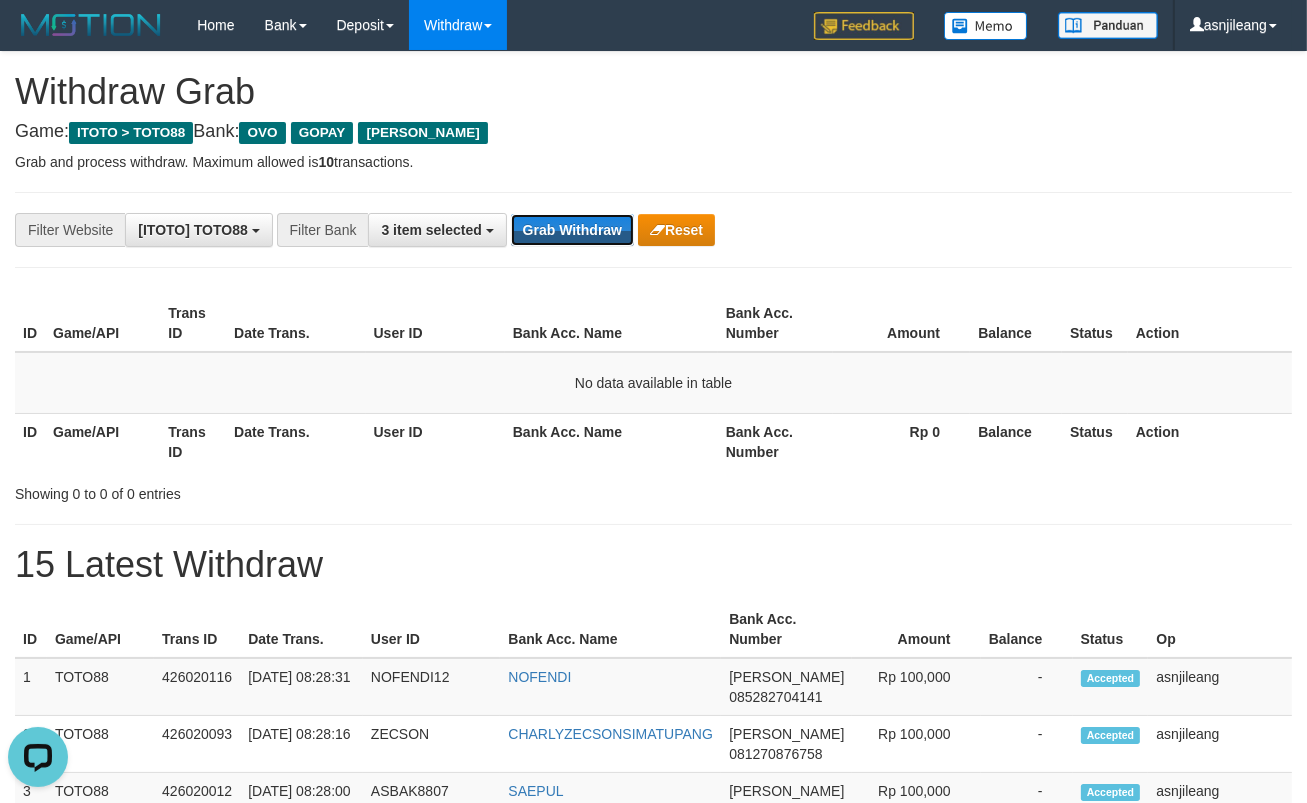 scroll, scrollTop: 0, scrollLeft: 0, axis: both 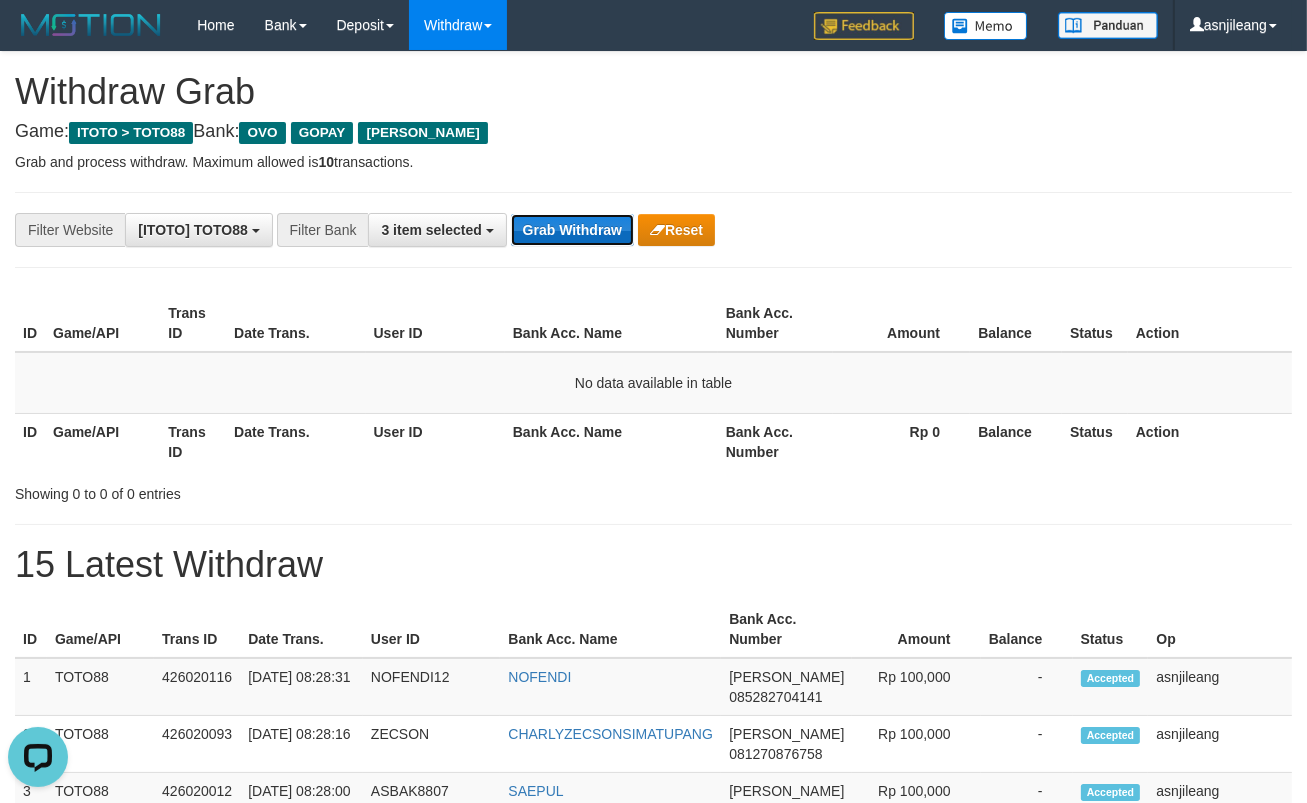 click on "Grab Withdraw" at bounding box center [572, 230] 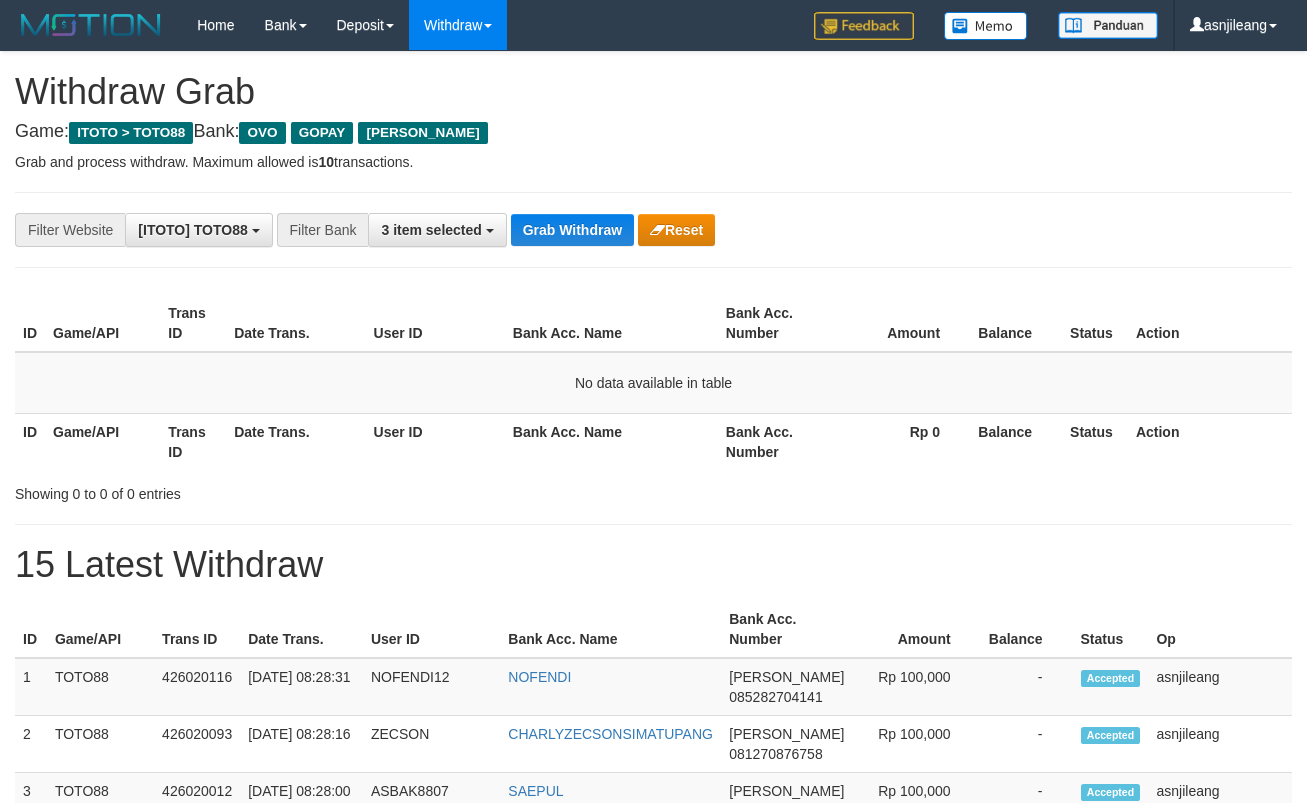 scroll, scrollTop: 0, scrollLeft: 0, axis: both 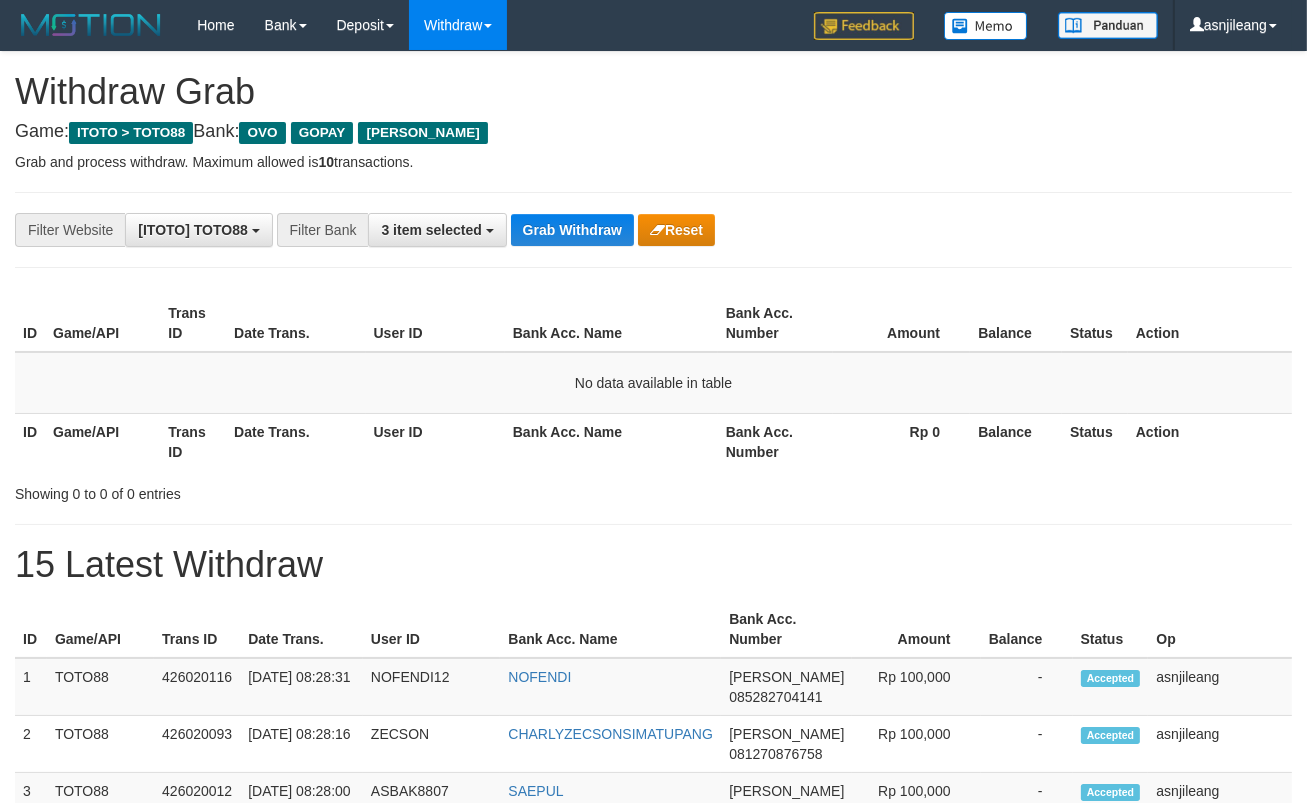 click on "Grab Withdraw" at bounding box center (572, 230) 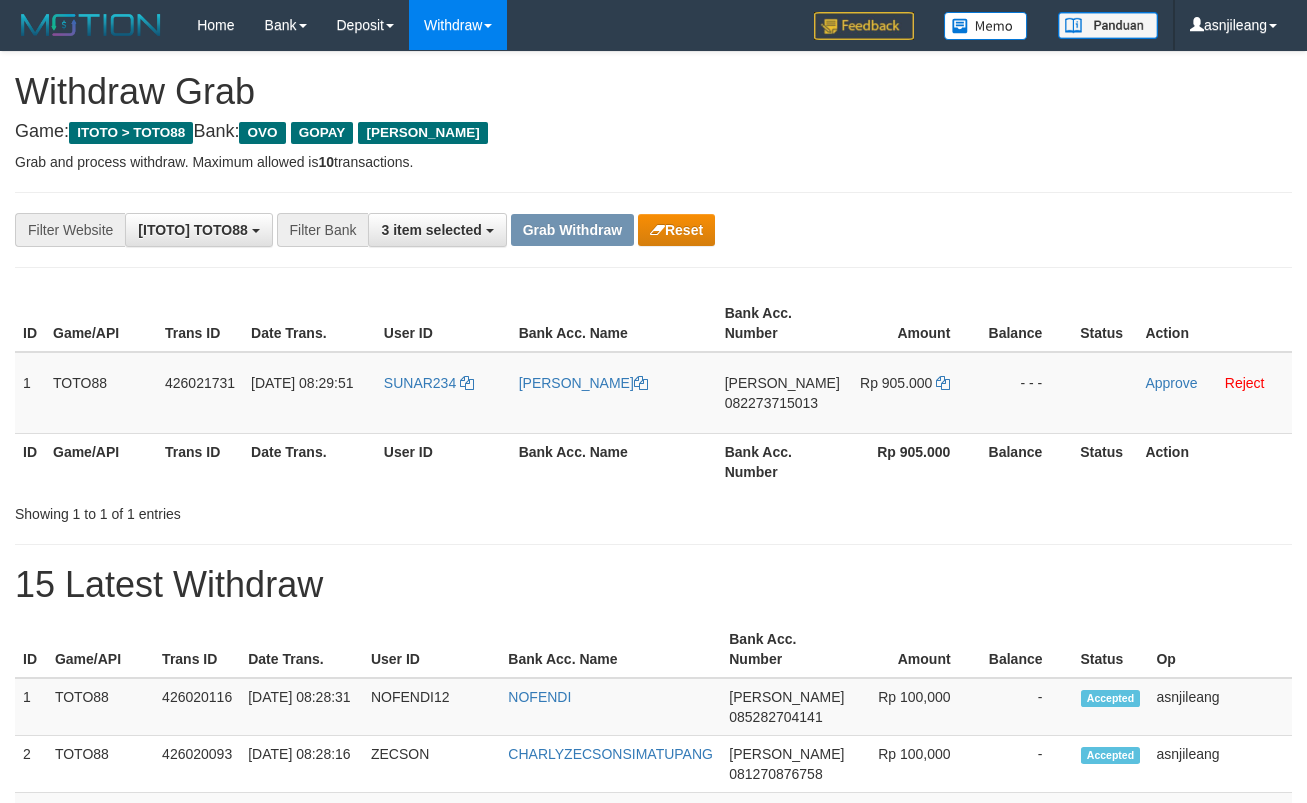 scroll, scrollTop: 0, scrollLeft: 0, axis: both 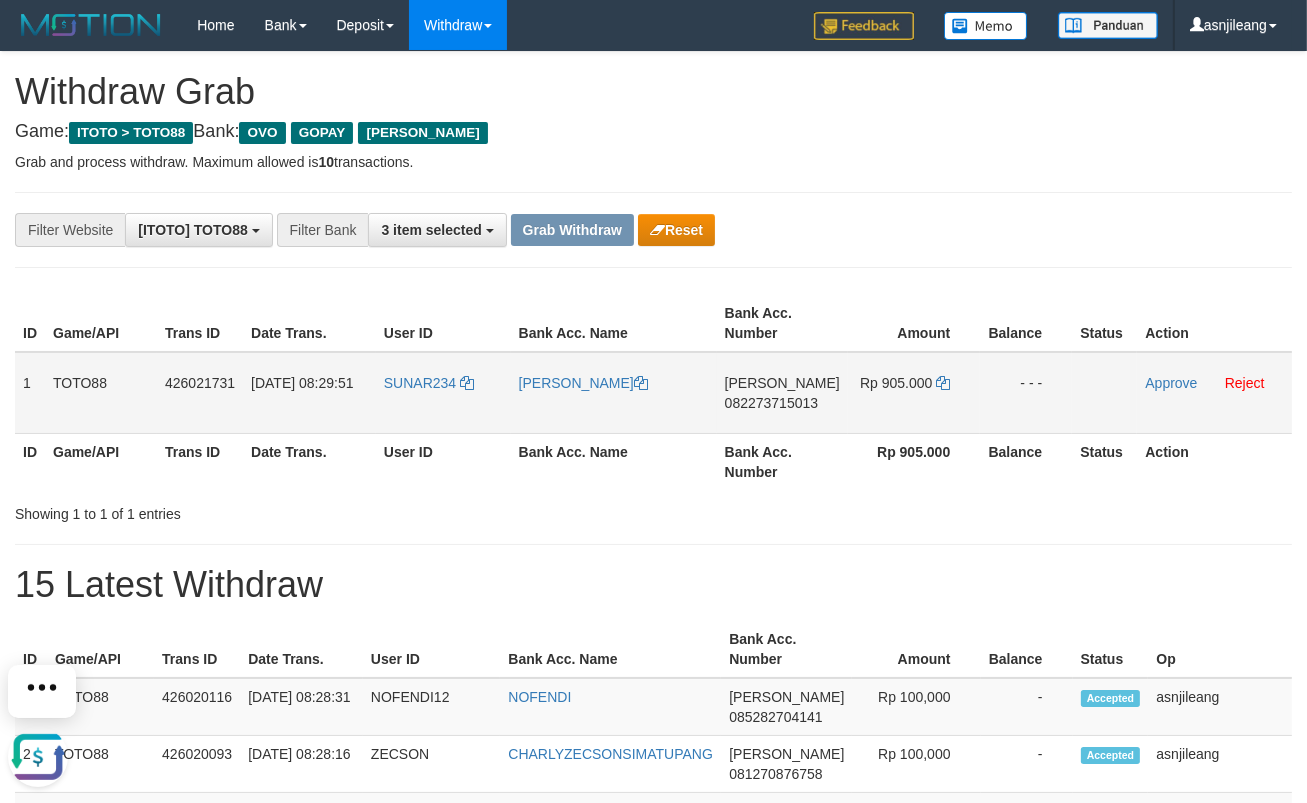 click on "[PERSON_NAME]
082273715013" at bounding box center (782, 393) 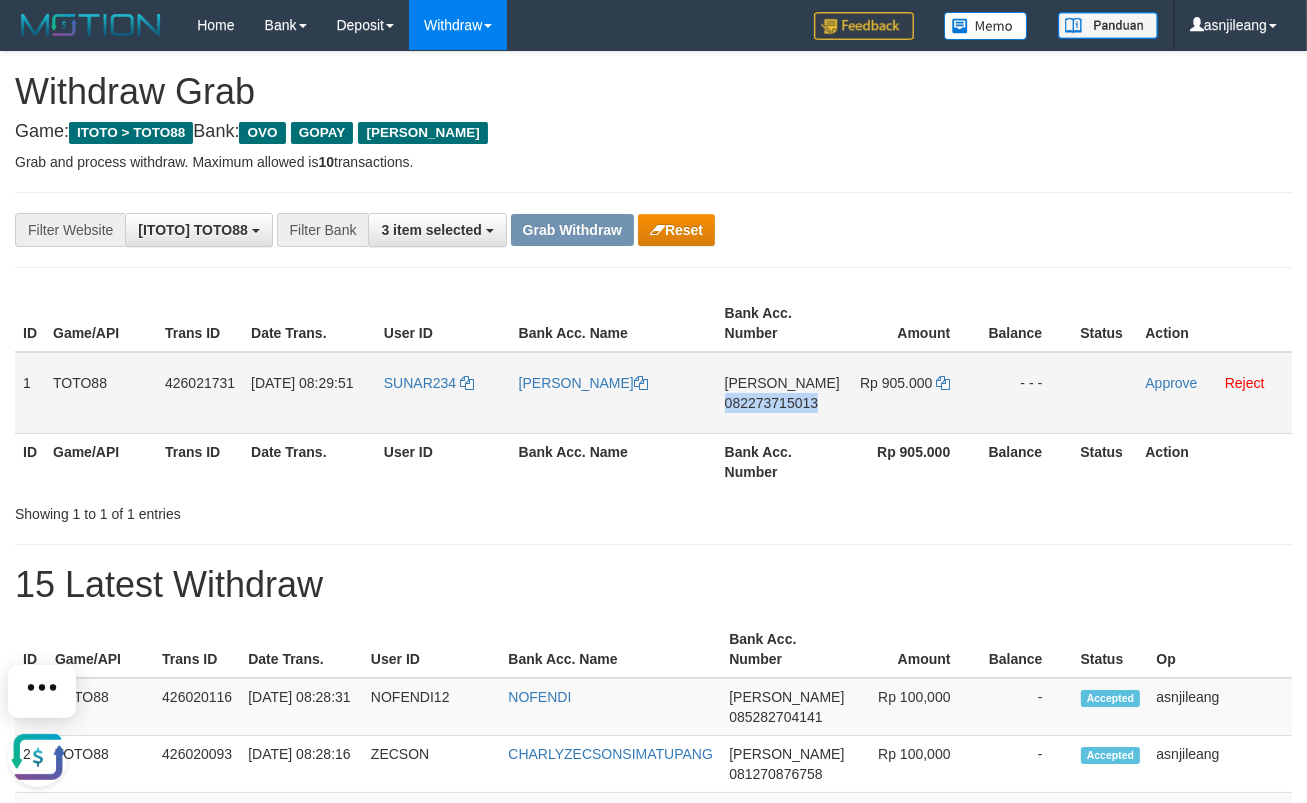 click on "DANA
082273715013" at bounding box center (782, 393) 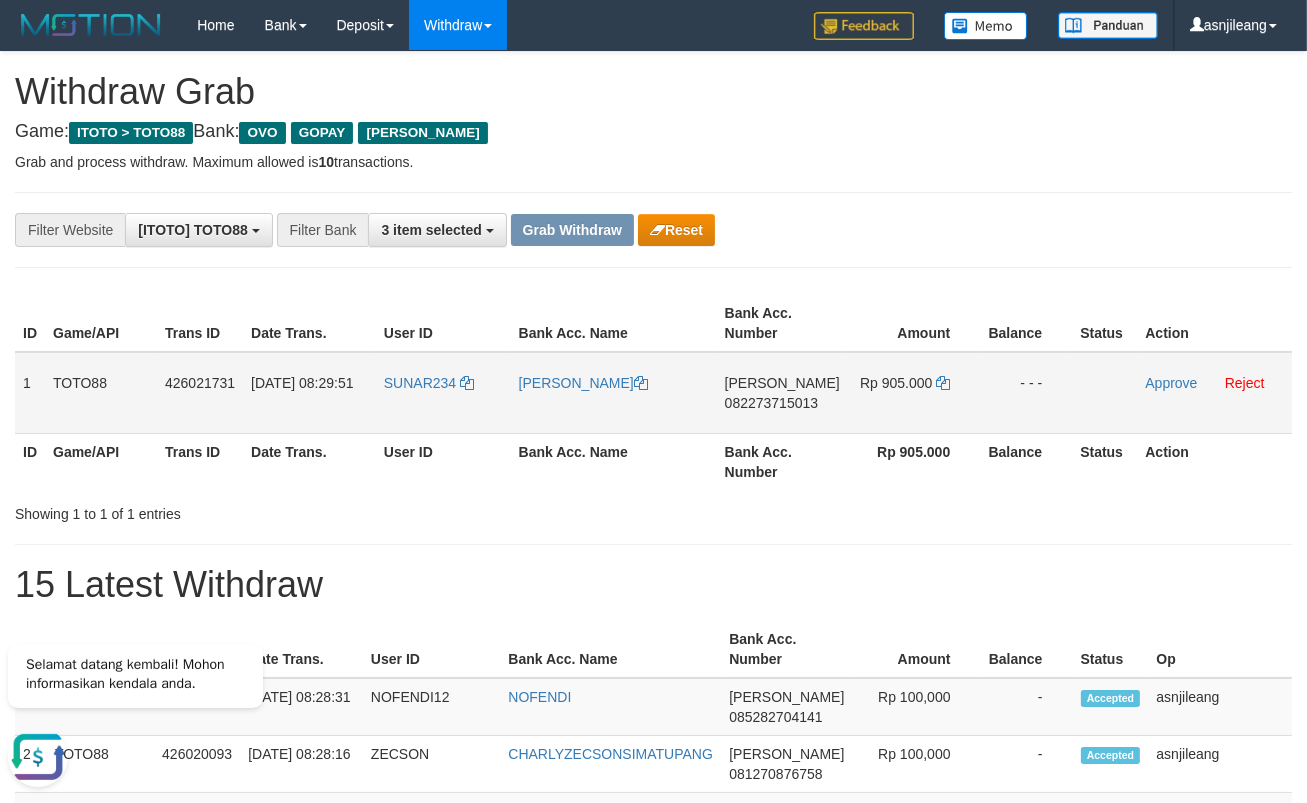 click on "Rp 905.000" at bounding box center (914, 393) 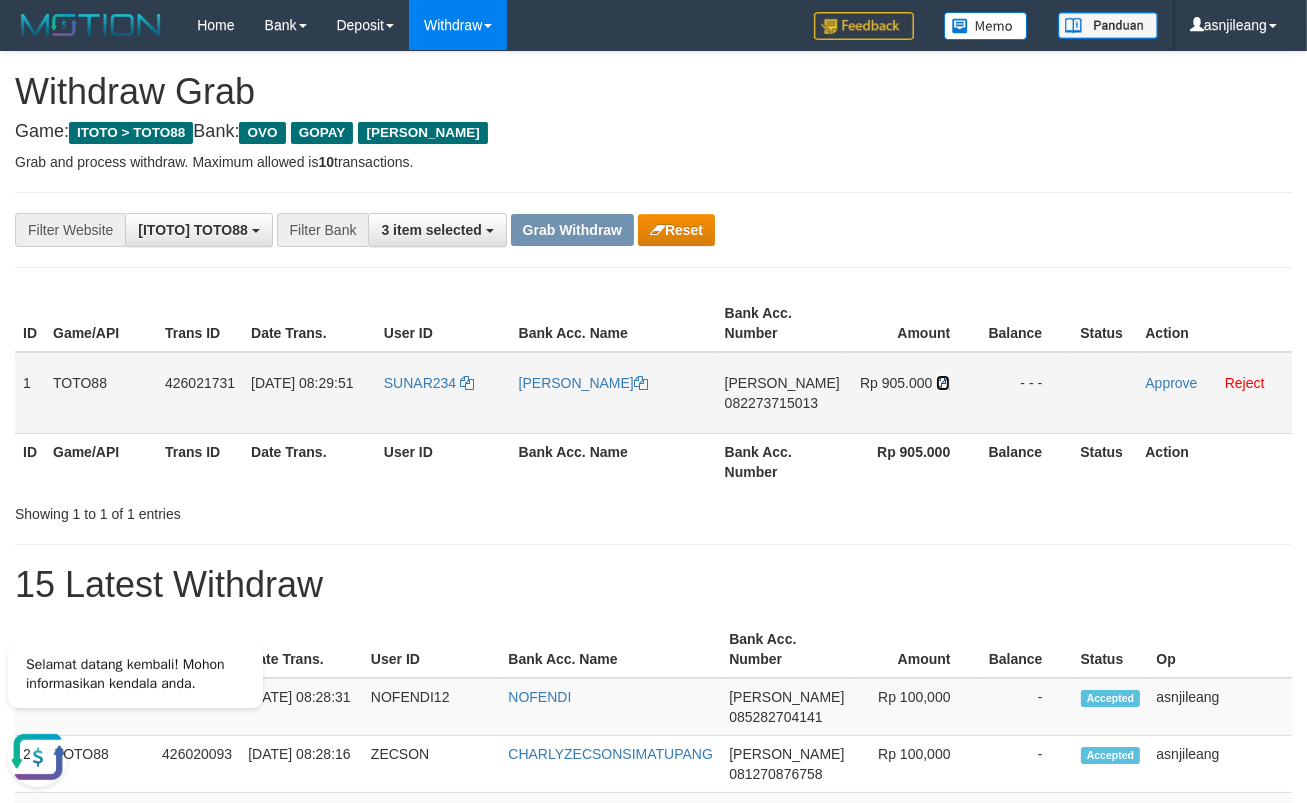 click at bounding box center [943, 383] 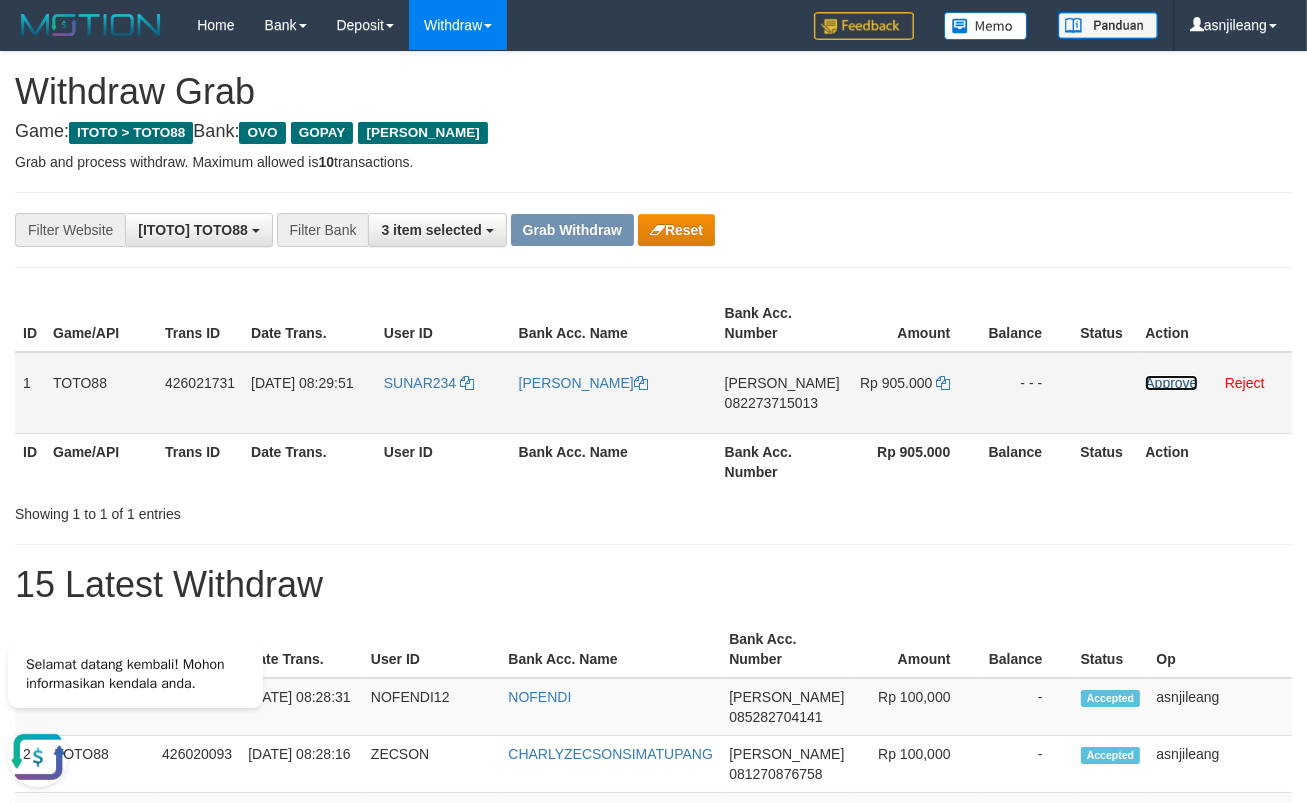 click on "Approve" at bounding box center [1171, 383] 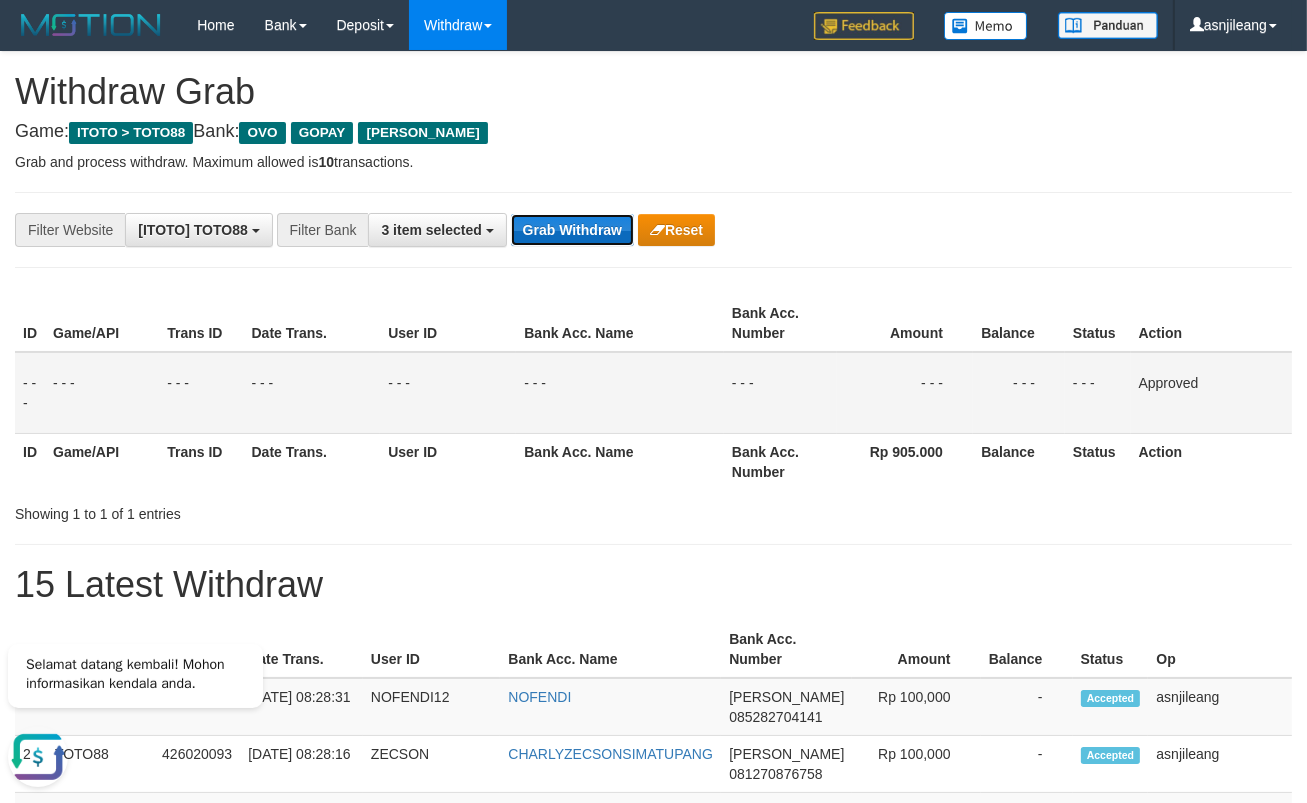 click on "Grab Withdraw" at bounding box center [572, 230] 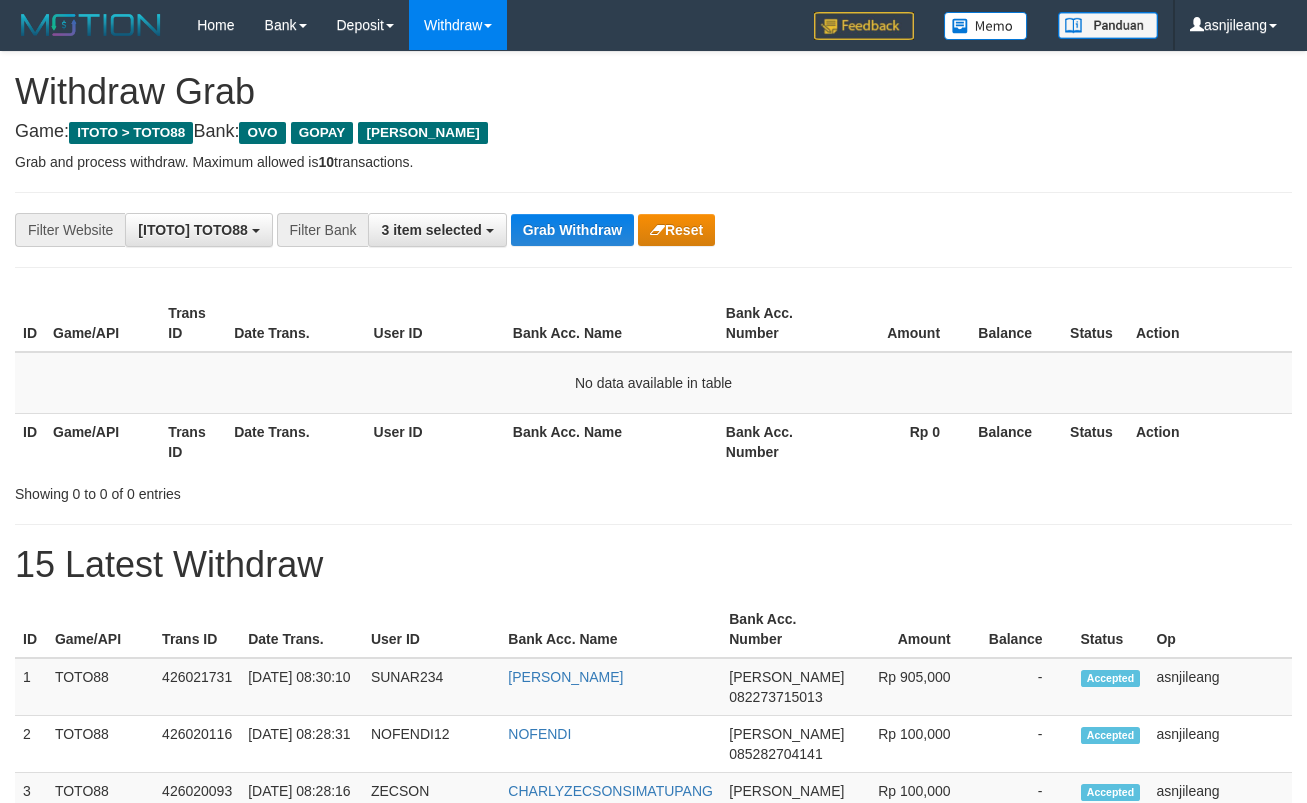 click on "Grab Withdraw" at bounding box center (572, 230) 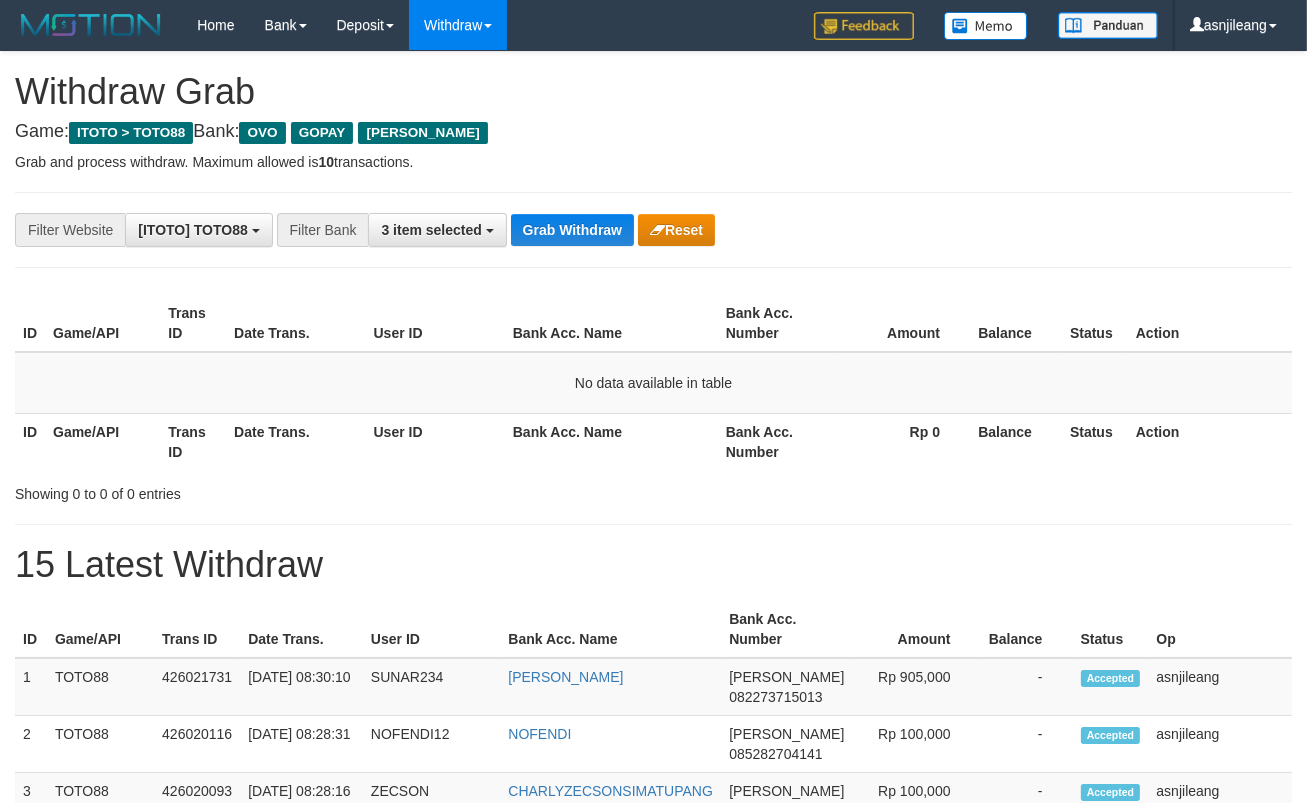scroll, scrollTop: 17, scrollLeft: 0, axis: vertical 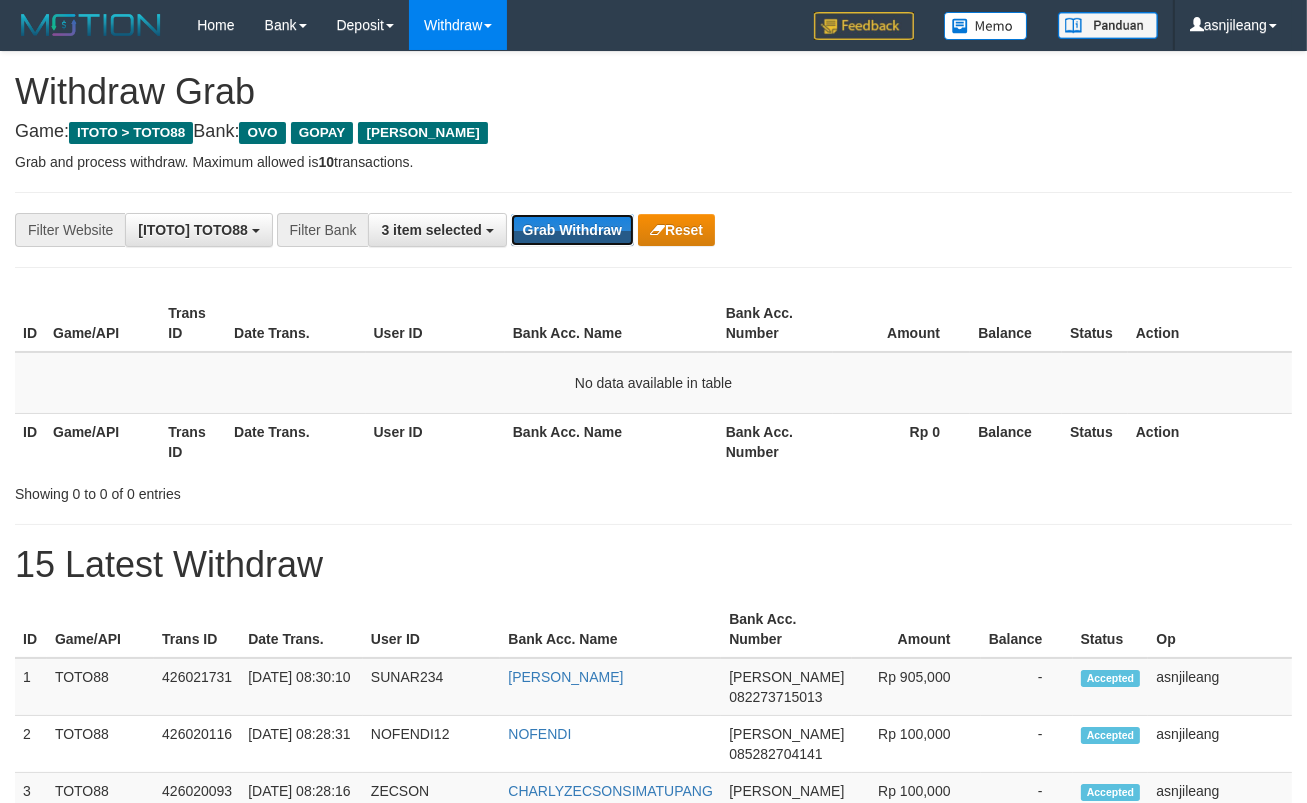 click on "Grab Withdraw" at bounding box center [572, 230] 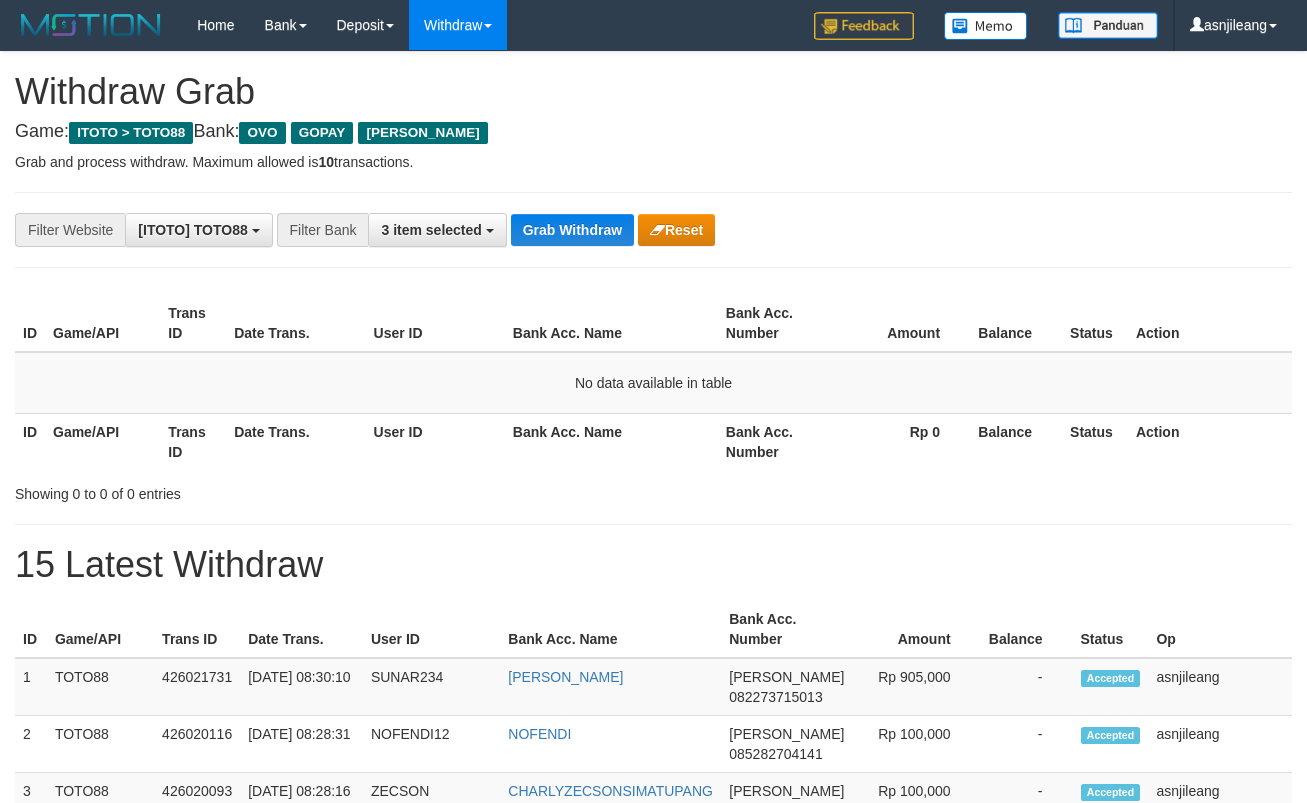 scroll, scrollTop: 0, scrollLeft: 0, axis: both 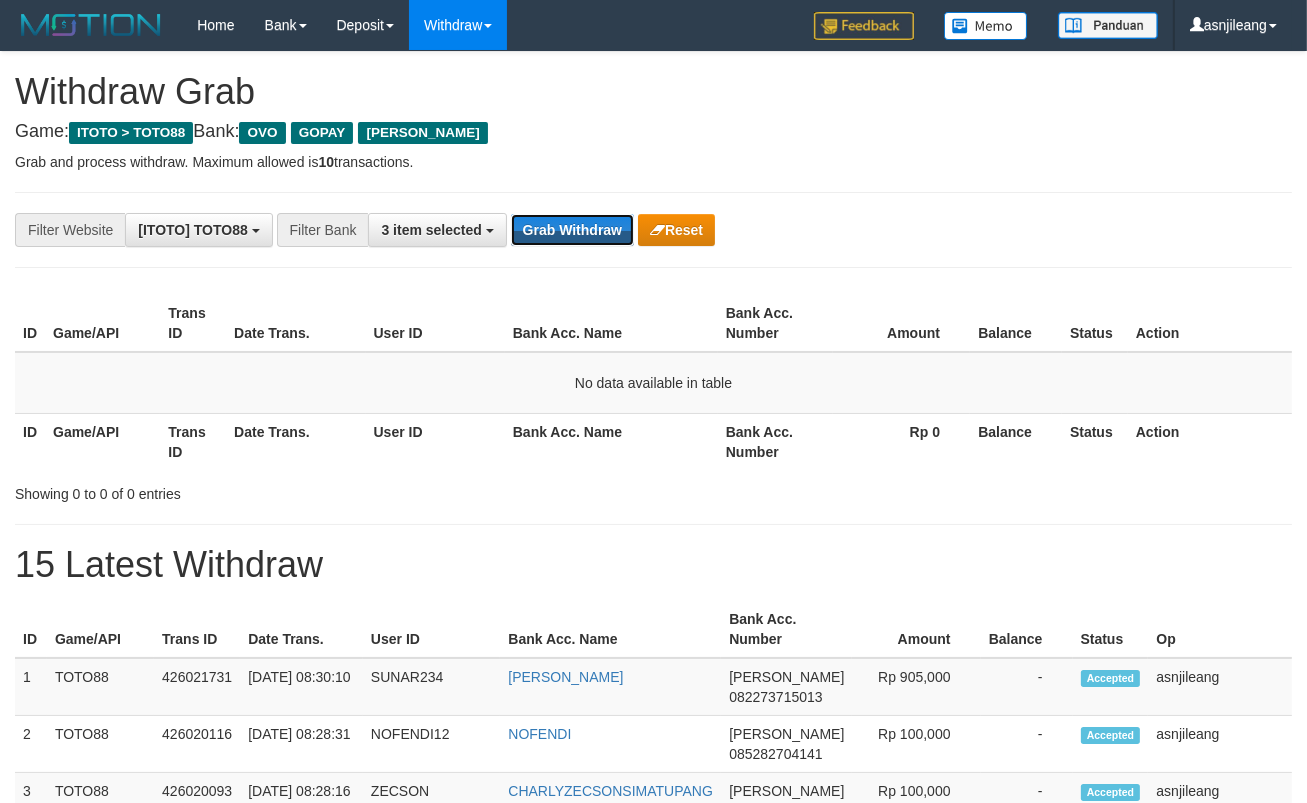 click on "Grab Withdraw" at bounding box center (572, 230) 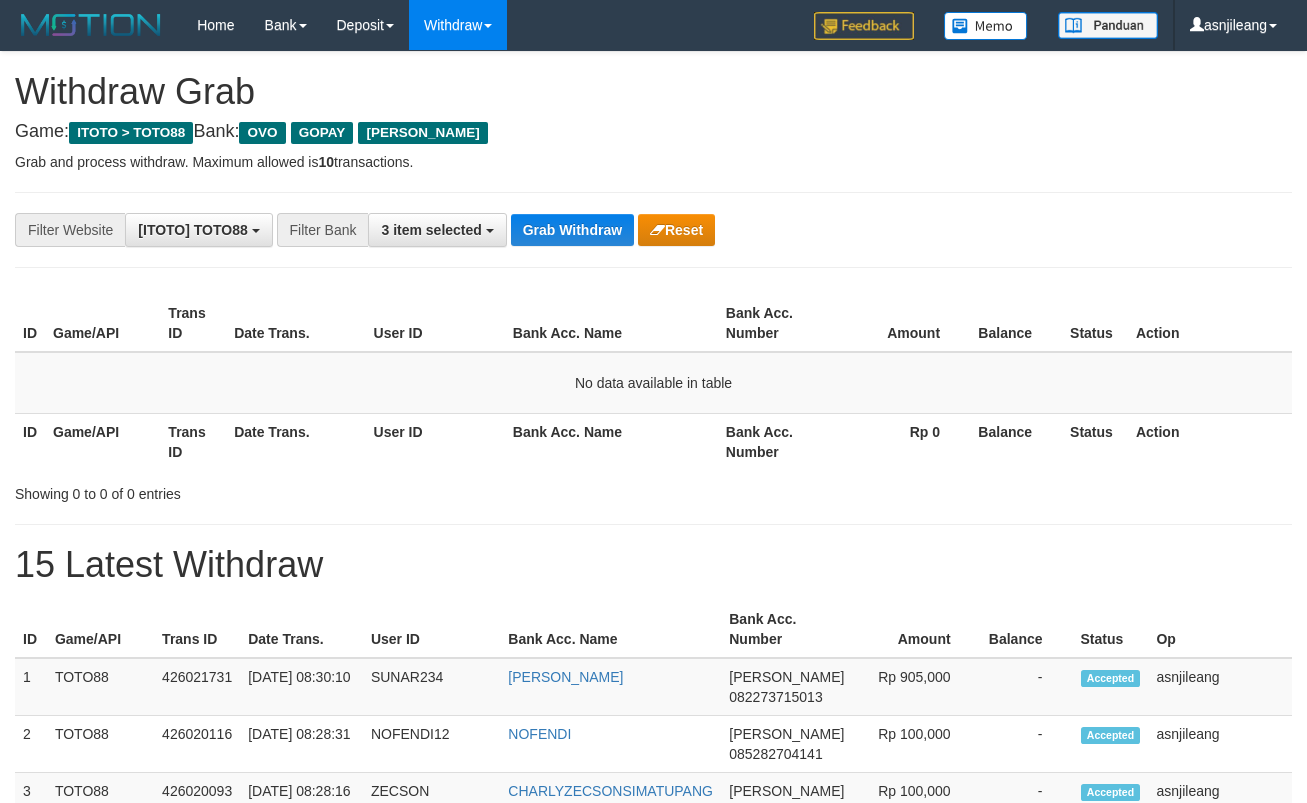 scroll, scrollTop: 0, scrollLeft: 0, axis: both 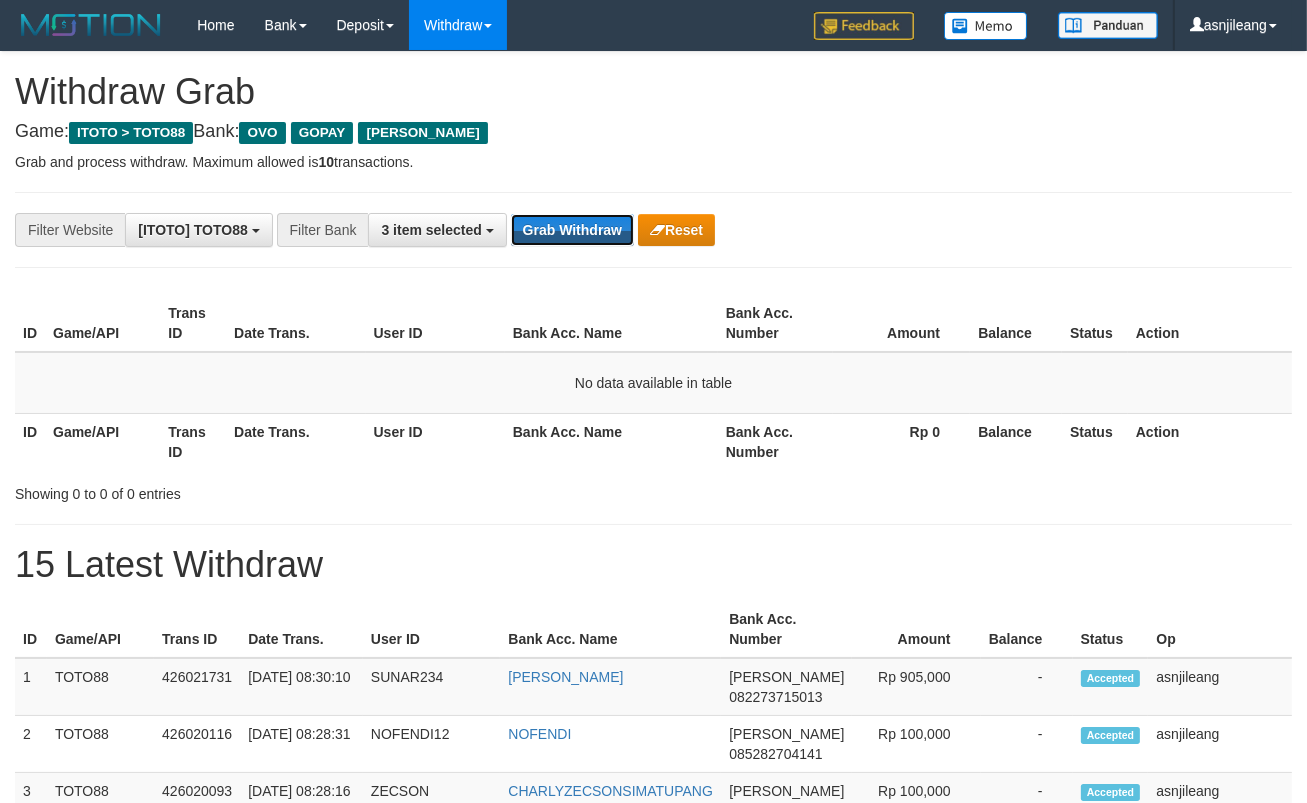 click on "Grab Withdraw" at bounding box center [572, 230] 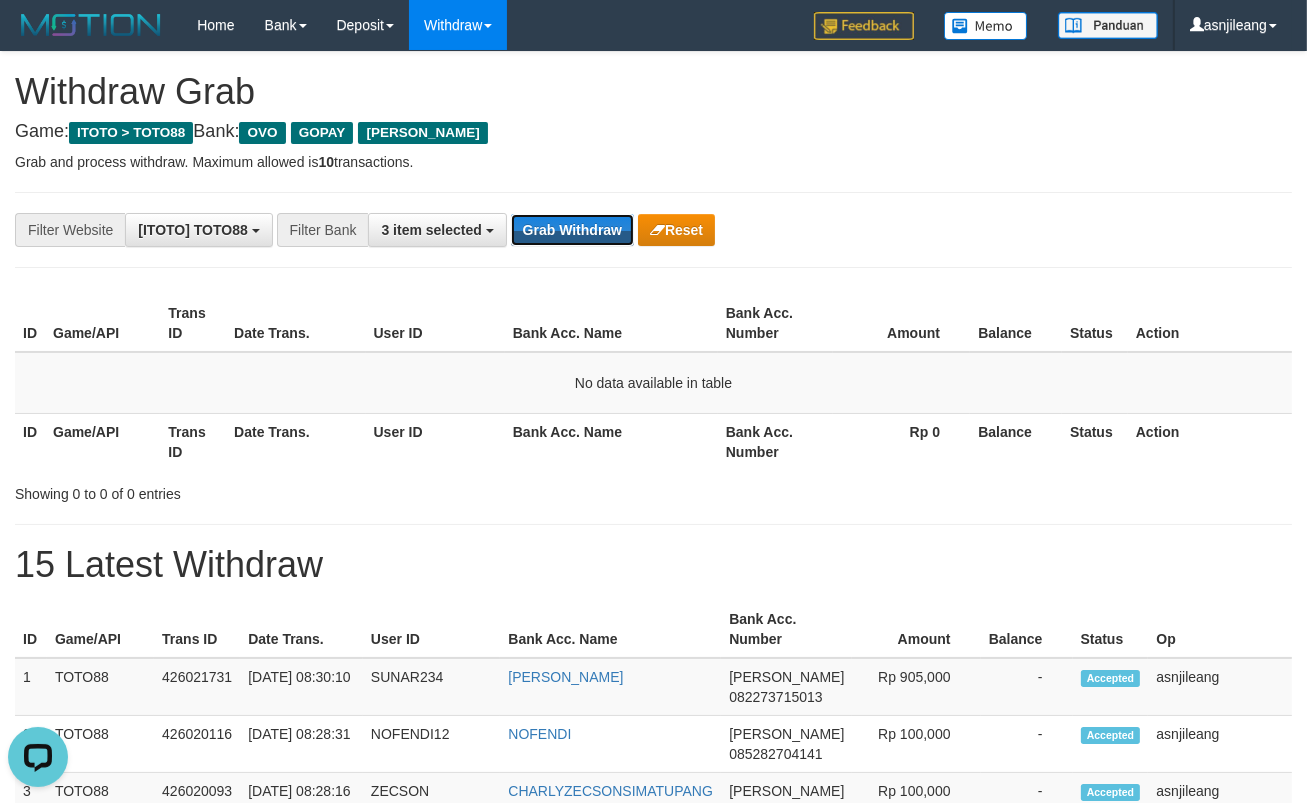 scroll, scrollTop: 0, scrollLeft: 0, axis: both 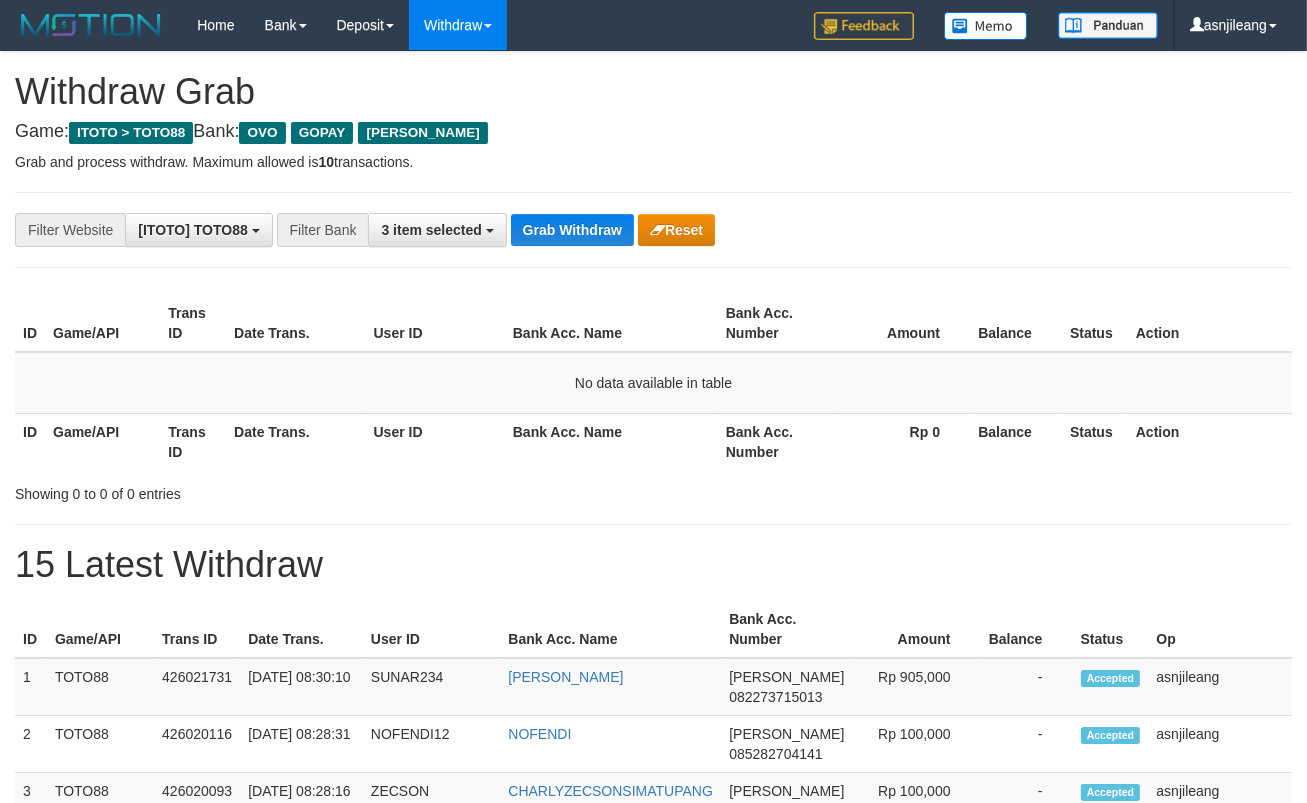 click on "Grab Withdraw" at bounding box center [572, 230] 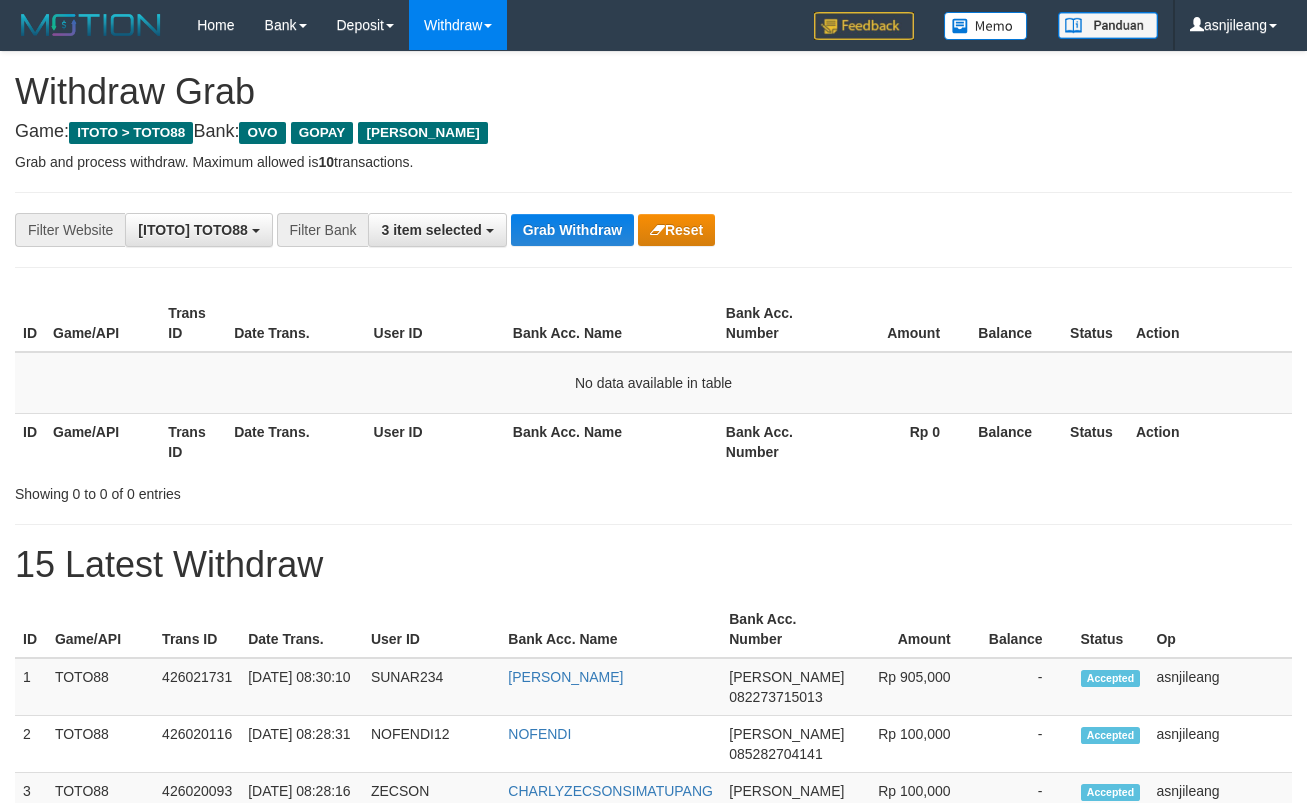 click on "Grab Withdraw" at bounding box center (572, 230) 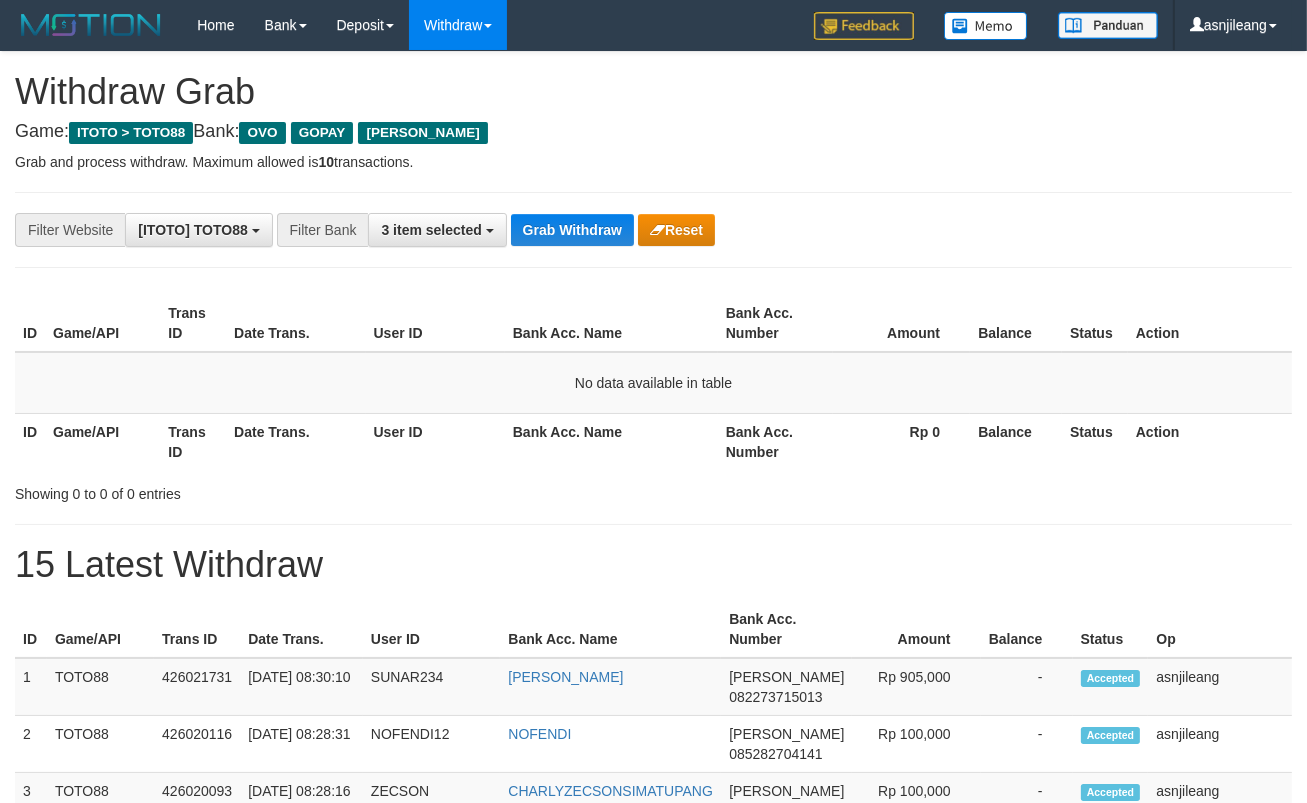 scroll, scrollTop: 17, scrollLeft: 0, axis: vertical 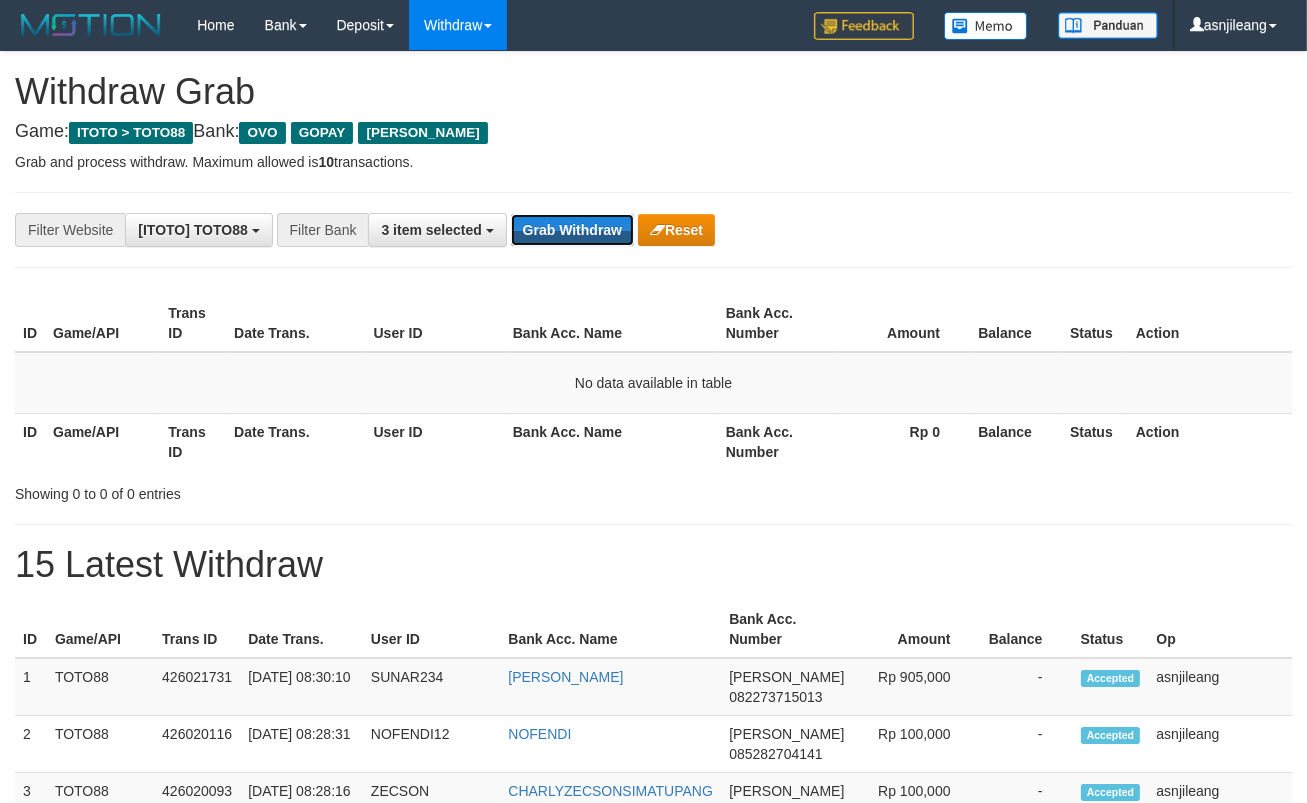 click on "Grab Withdraw" at bounding box center (572, 230) 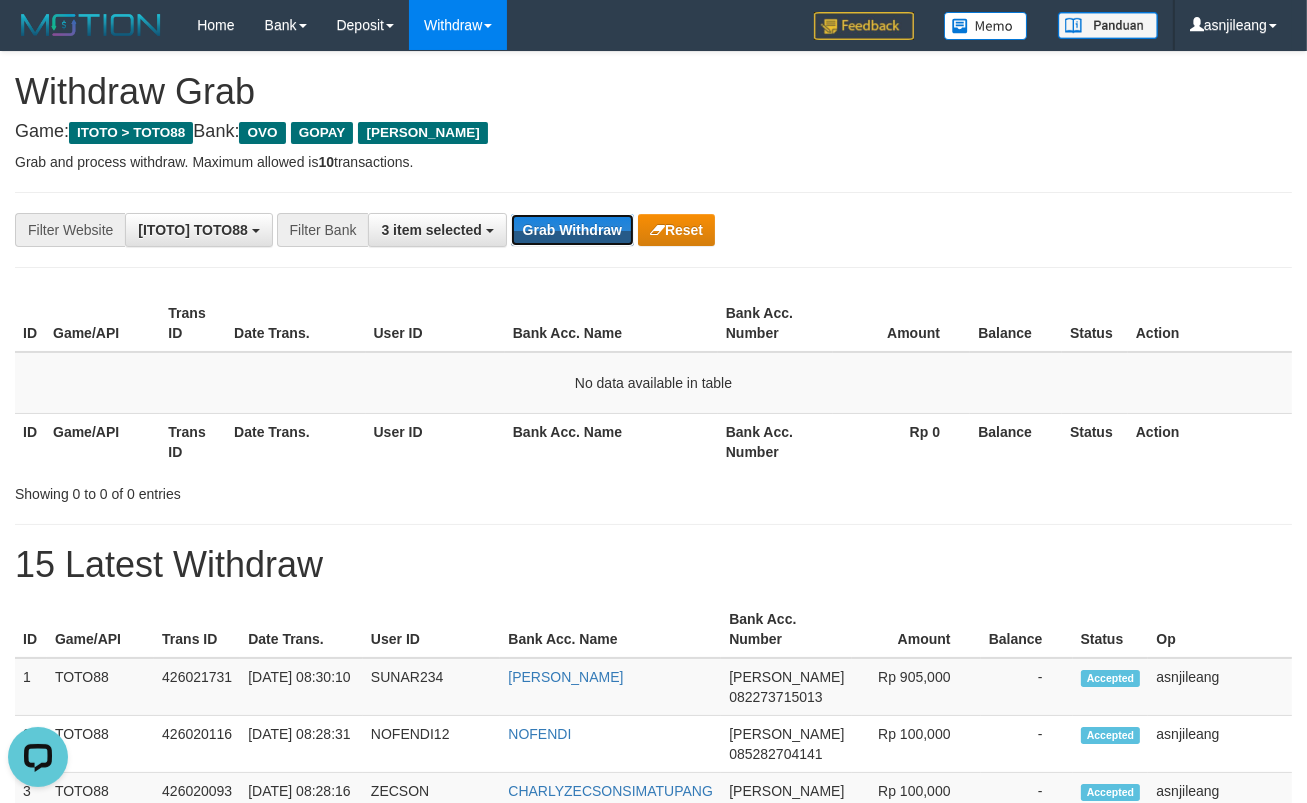 scroll, scrollTop: 0, scrollLeft: 0, axis: both 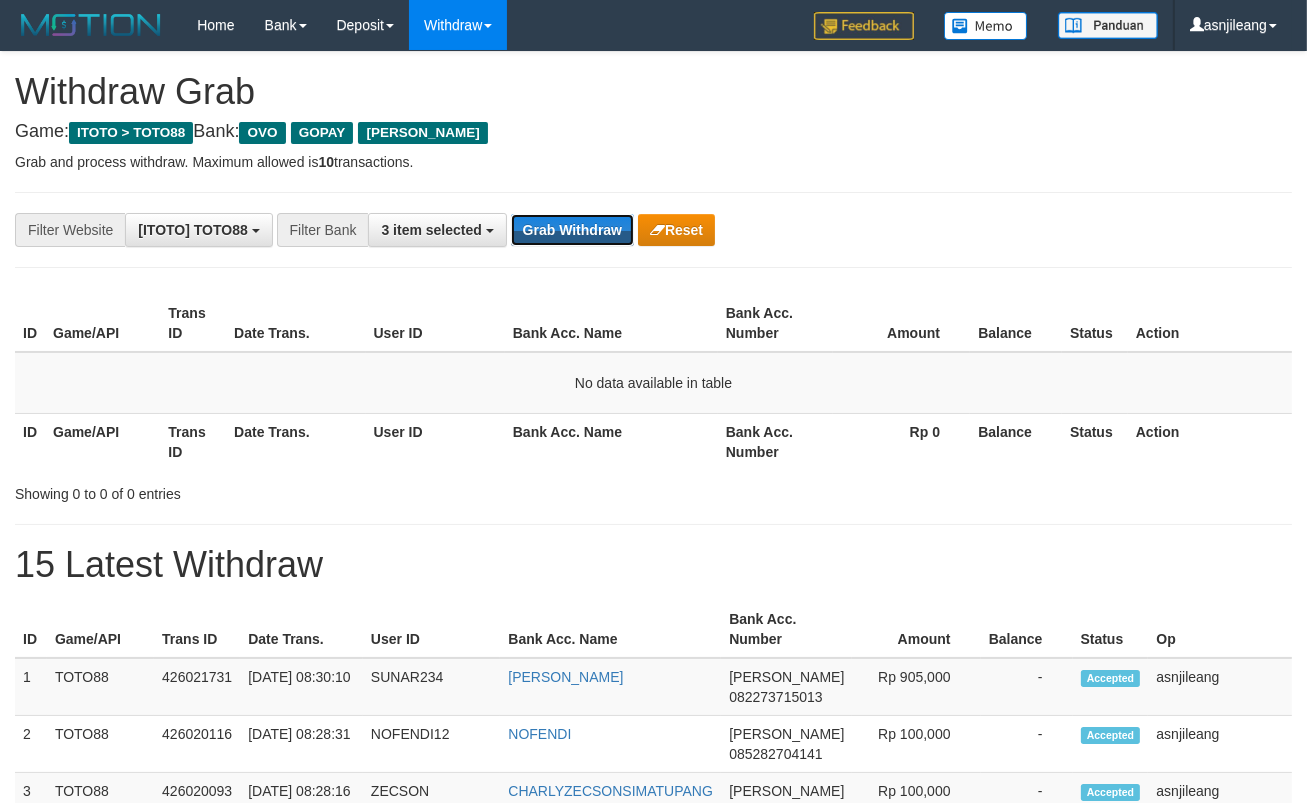 click on "Grab Withdraw" at bounding box center [572, 230] 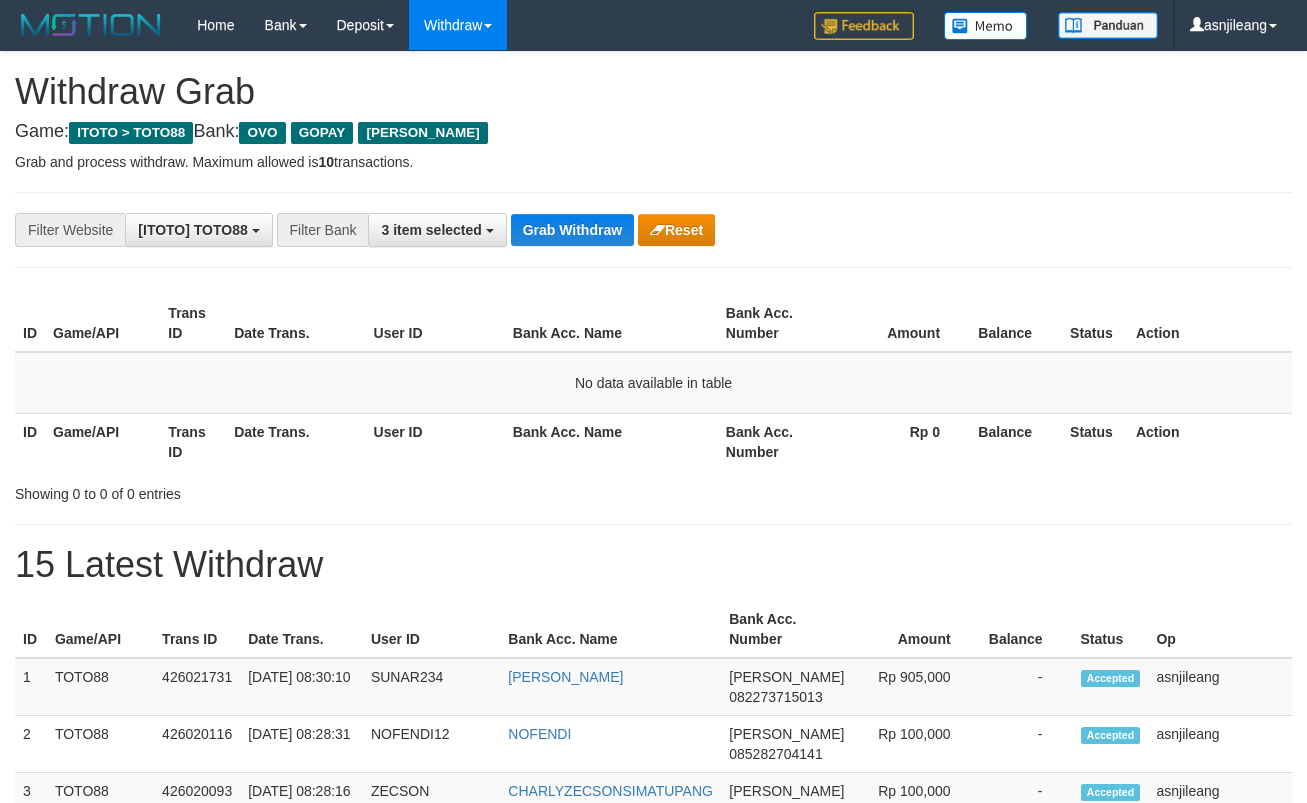 click on "Grab Withdraw" at bounding box center [572, 230] 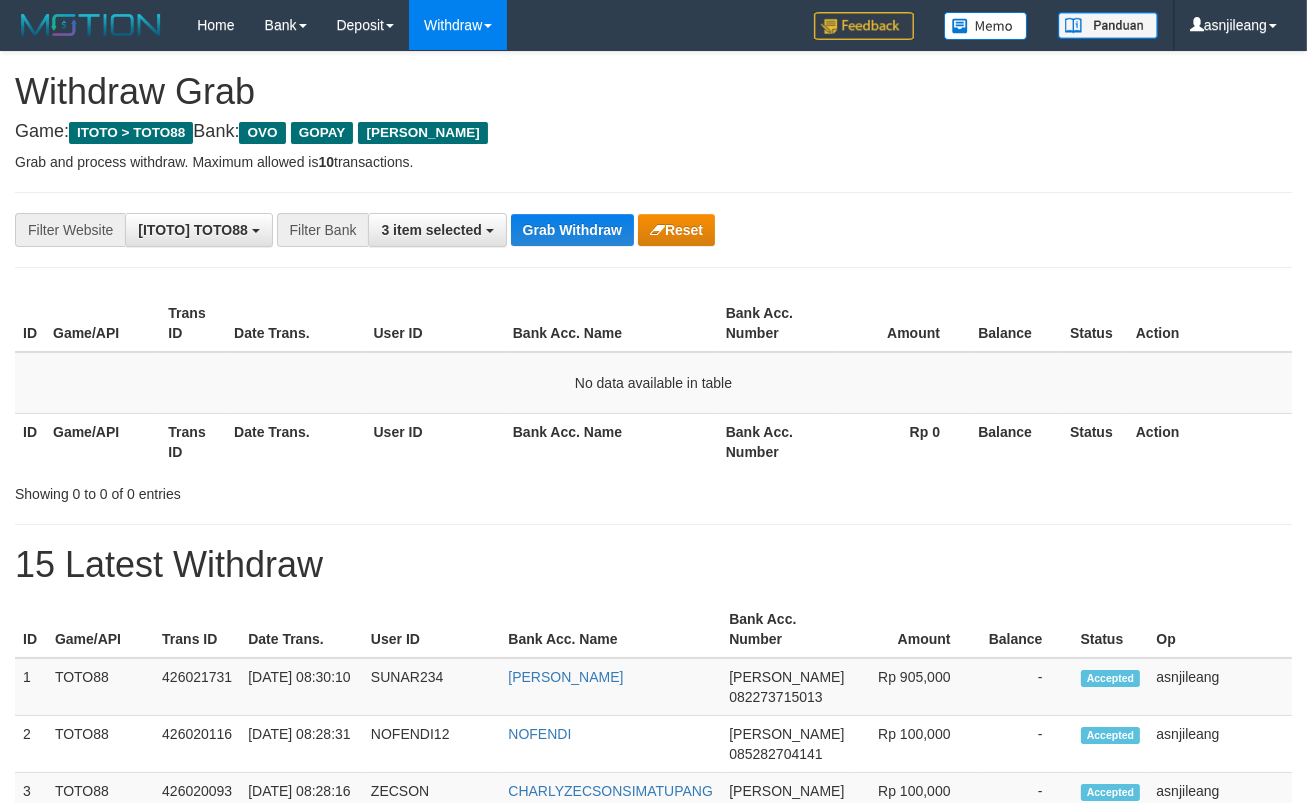 scroll, scrollTop: 17, scrollLeft: 0, axis: vertical 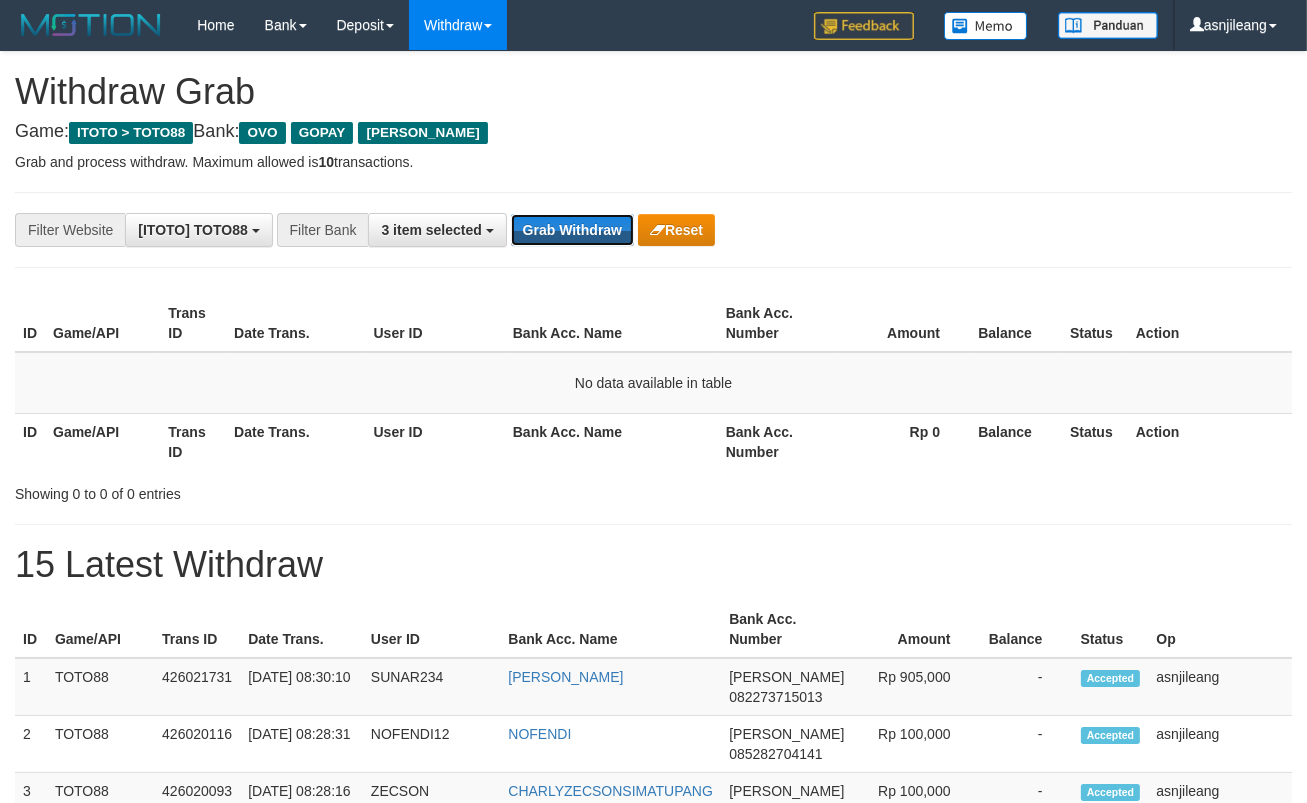 click on "Grab Withdraw" at bounding box center (572, 230) 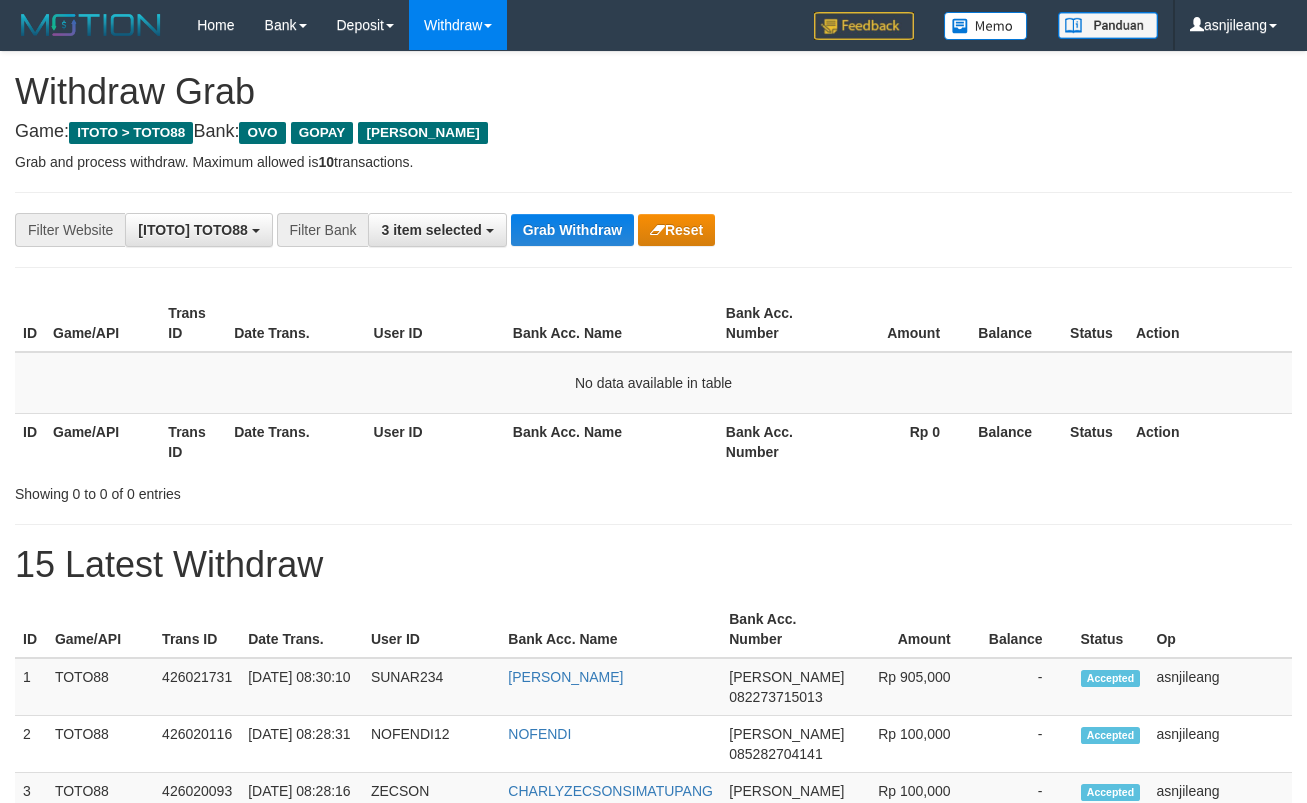 scroll, scrollTop: 0, scrollLeft: 0, axis: both 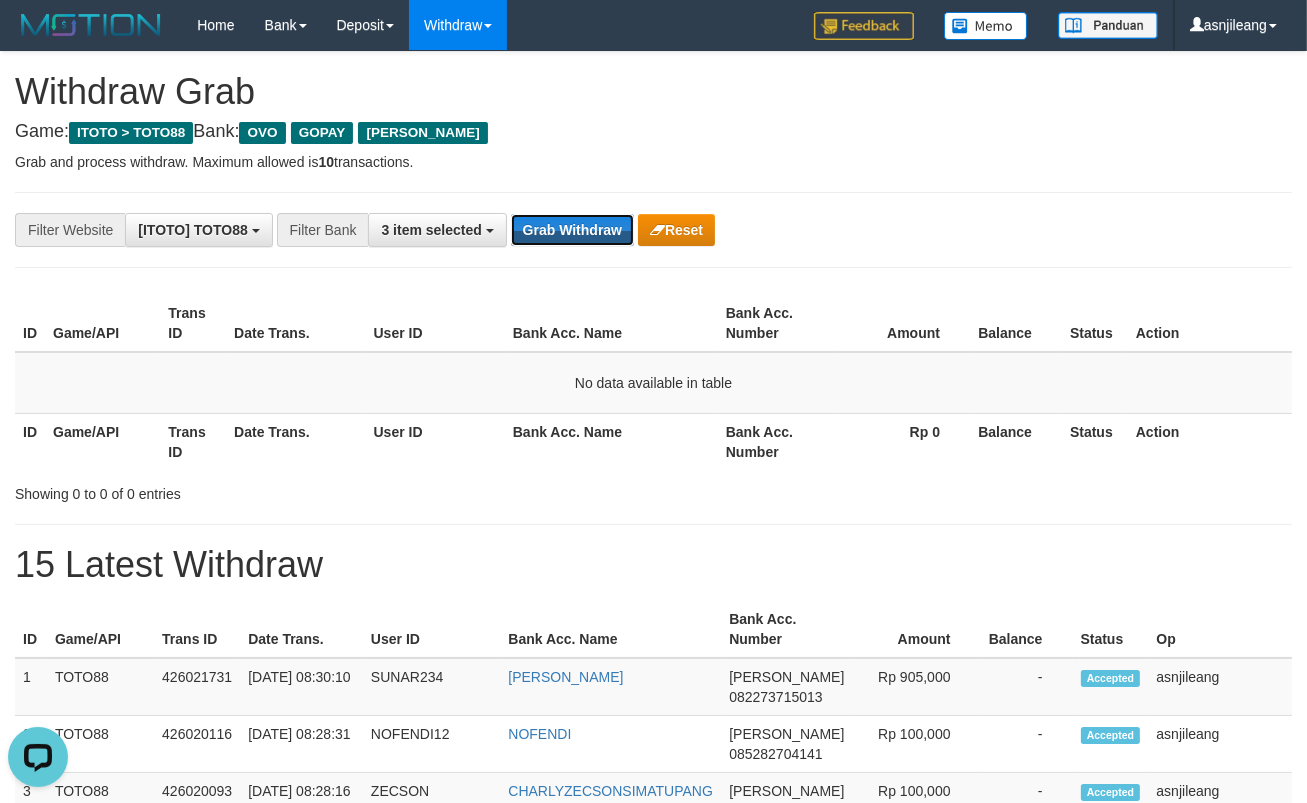 click on "Grab Withdraw" at bounding box center (572, 230) 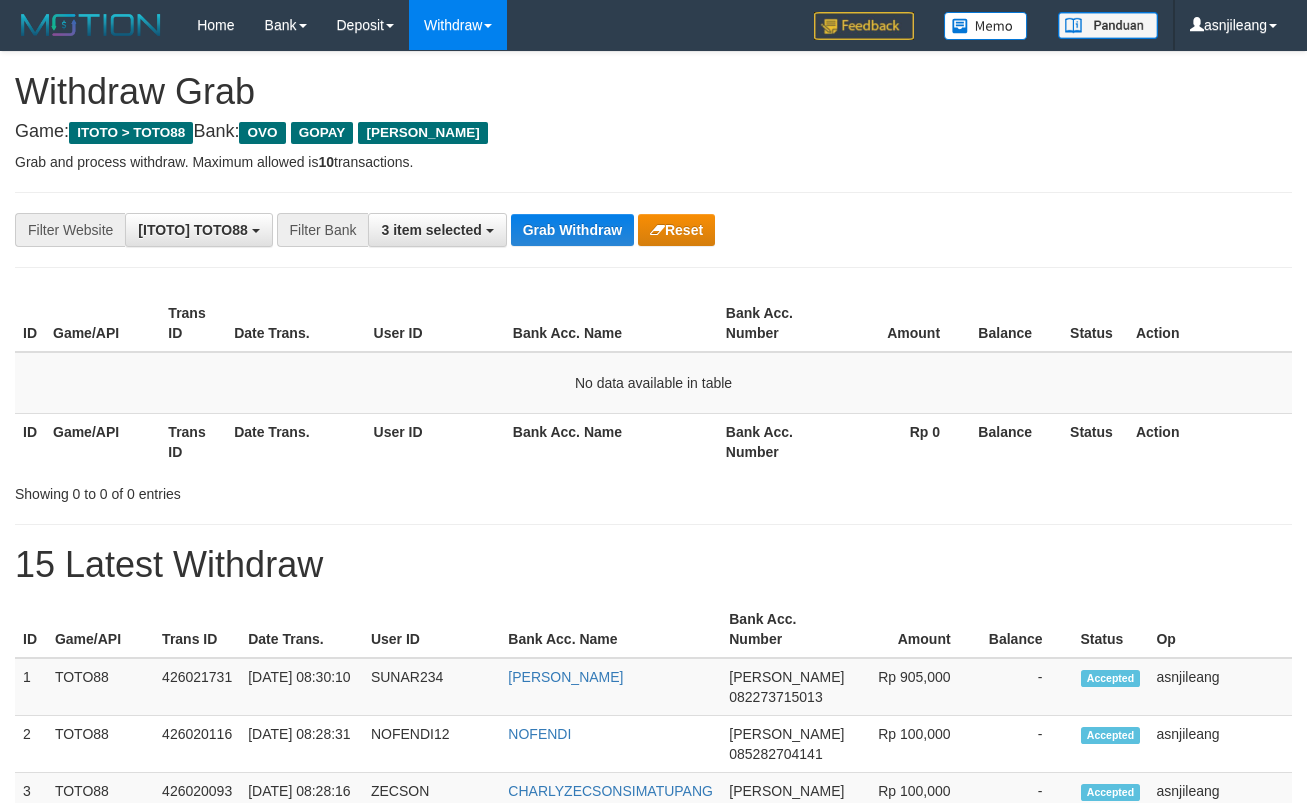 scroll, scrollTop: 0, scrollLeft: 0, axis: both 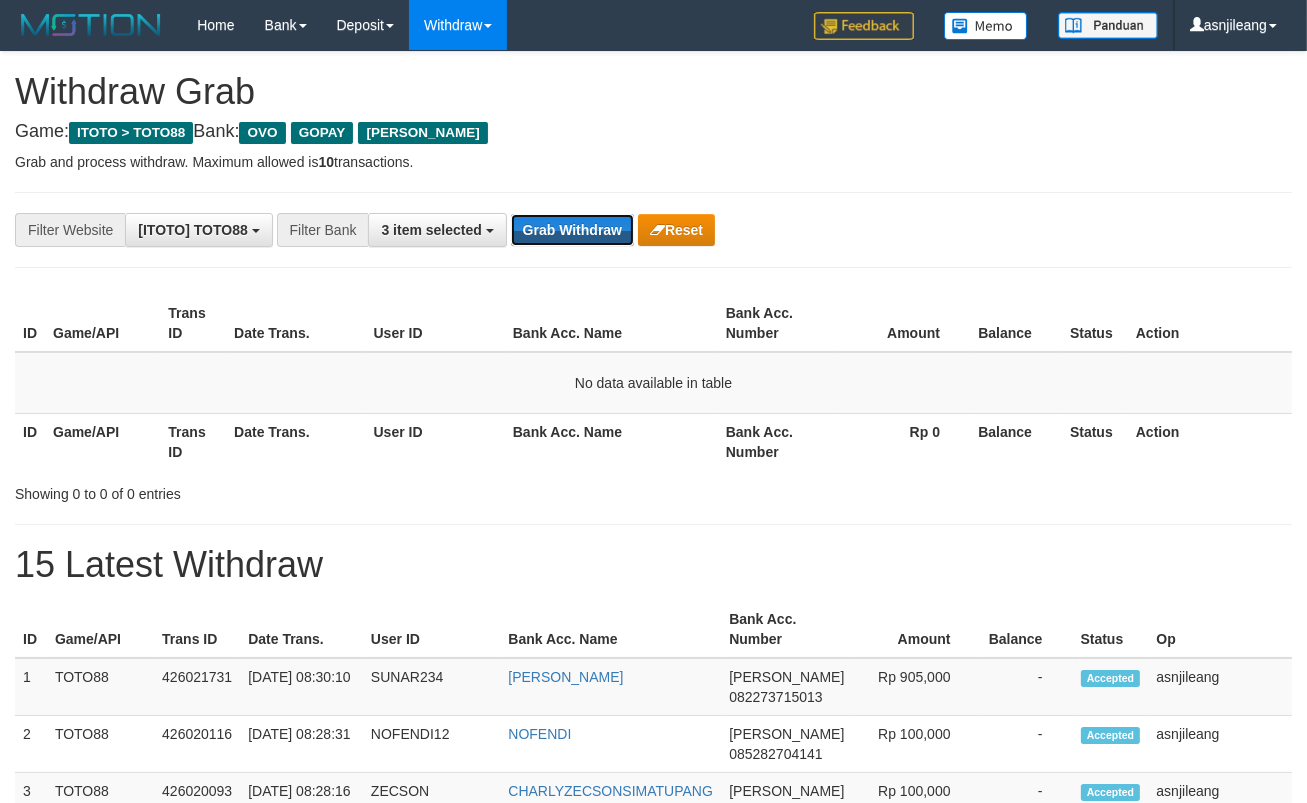 click on "Grab Withdraw" at bounding box center (572, 230) 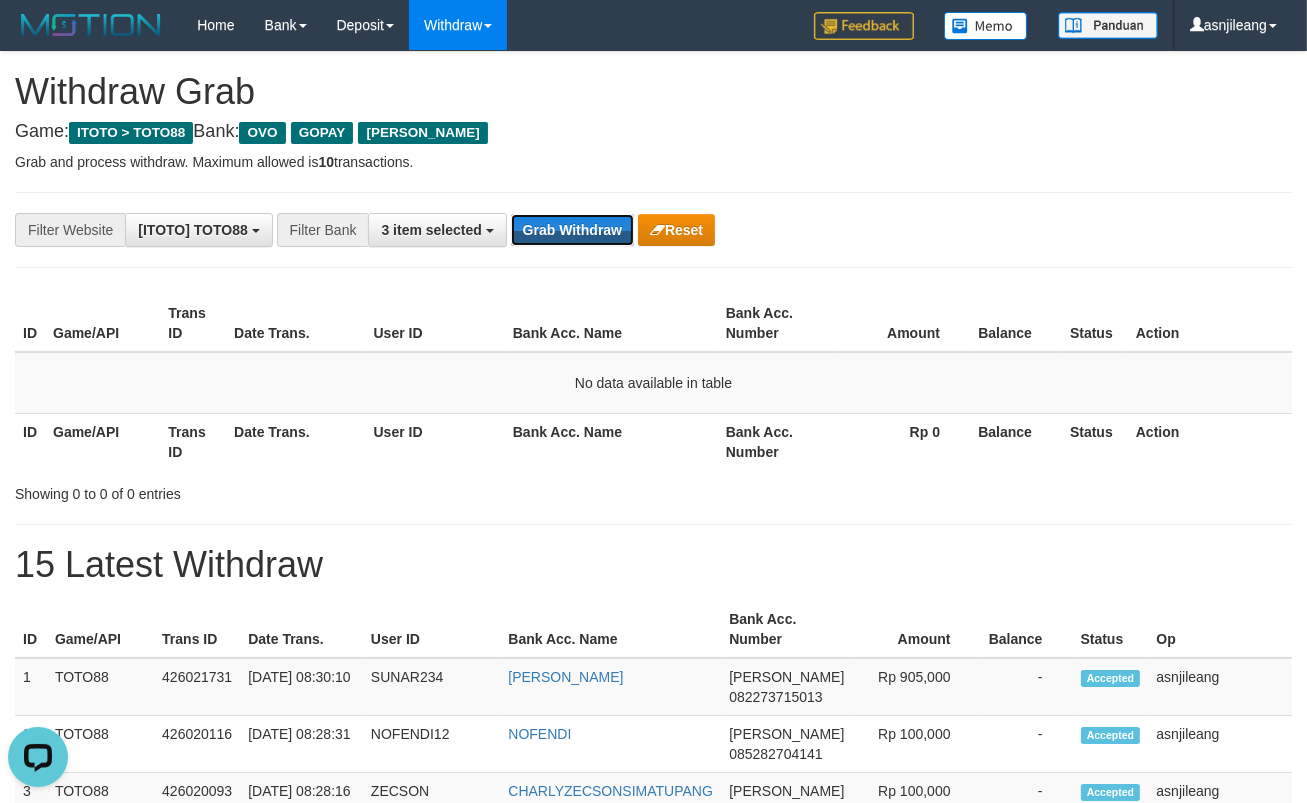 scroll, scrollTop: 0, scrollLeft: 0, axis: both 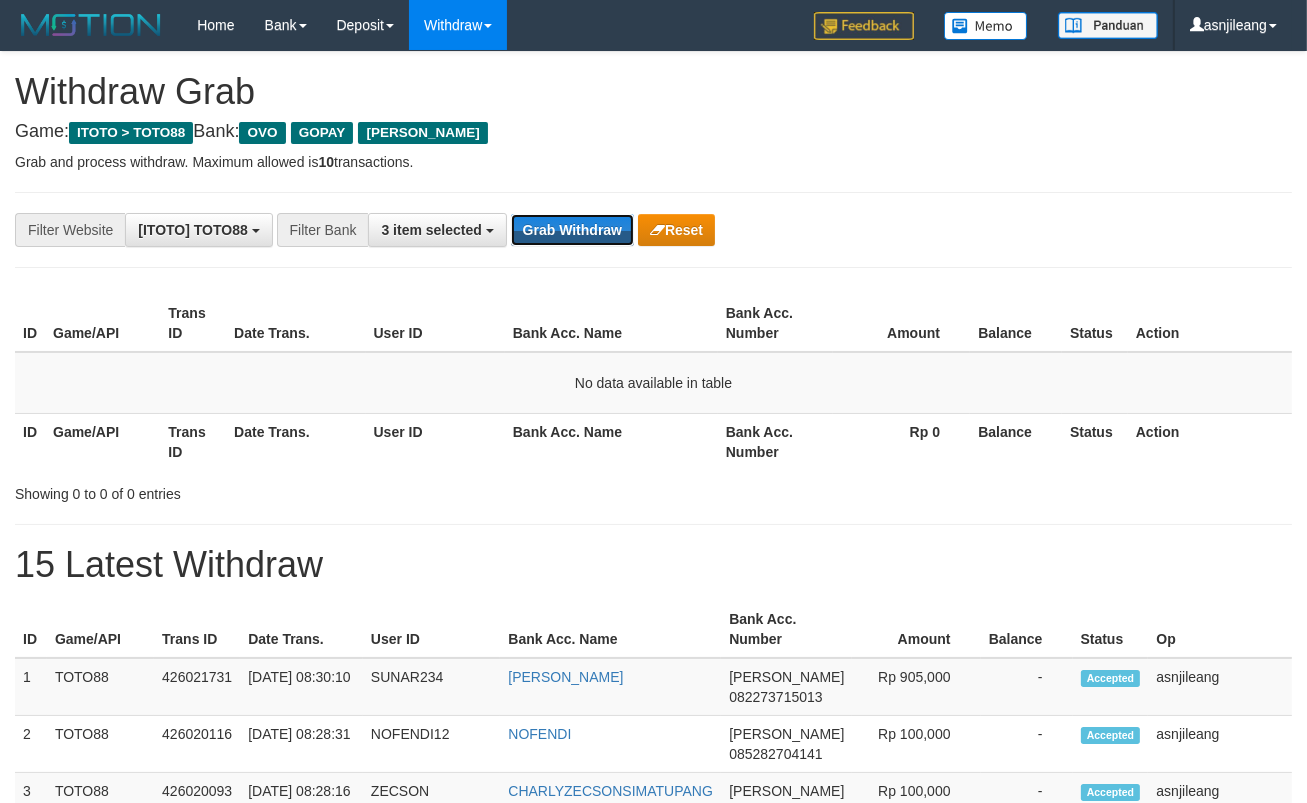 click on "Grab Withdraw" at bounding box center [572, 230] 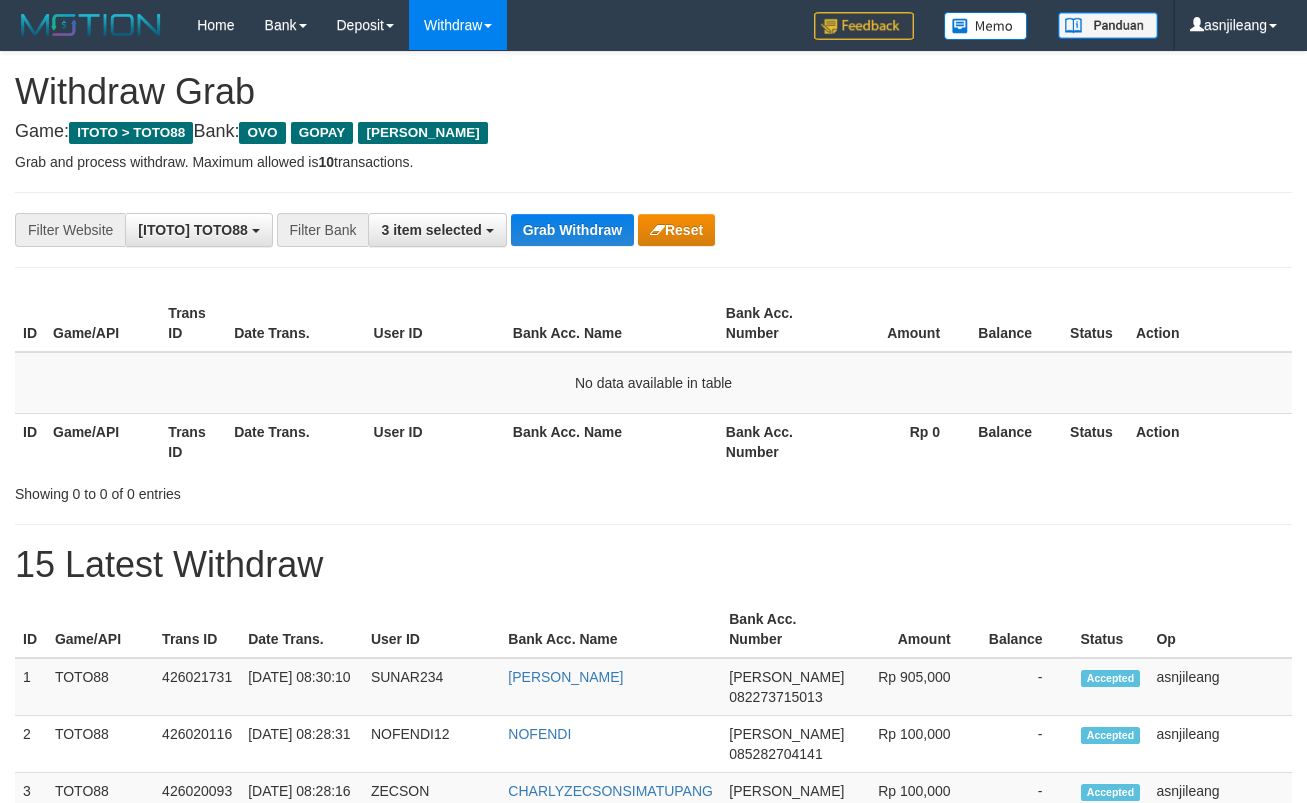click on "Grab Withdraw" at bounding box center [572, 230] 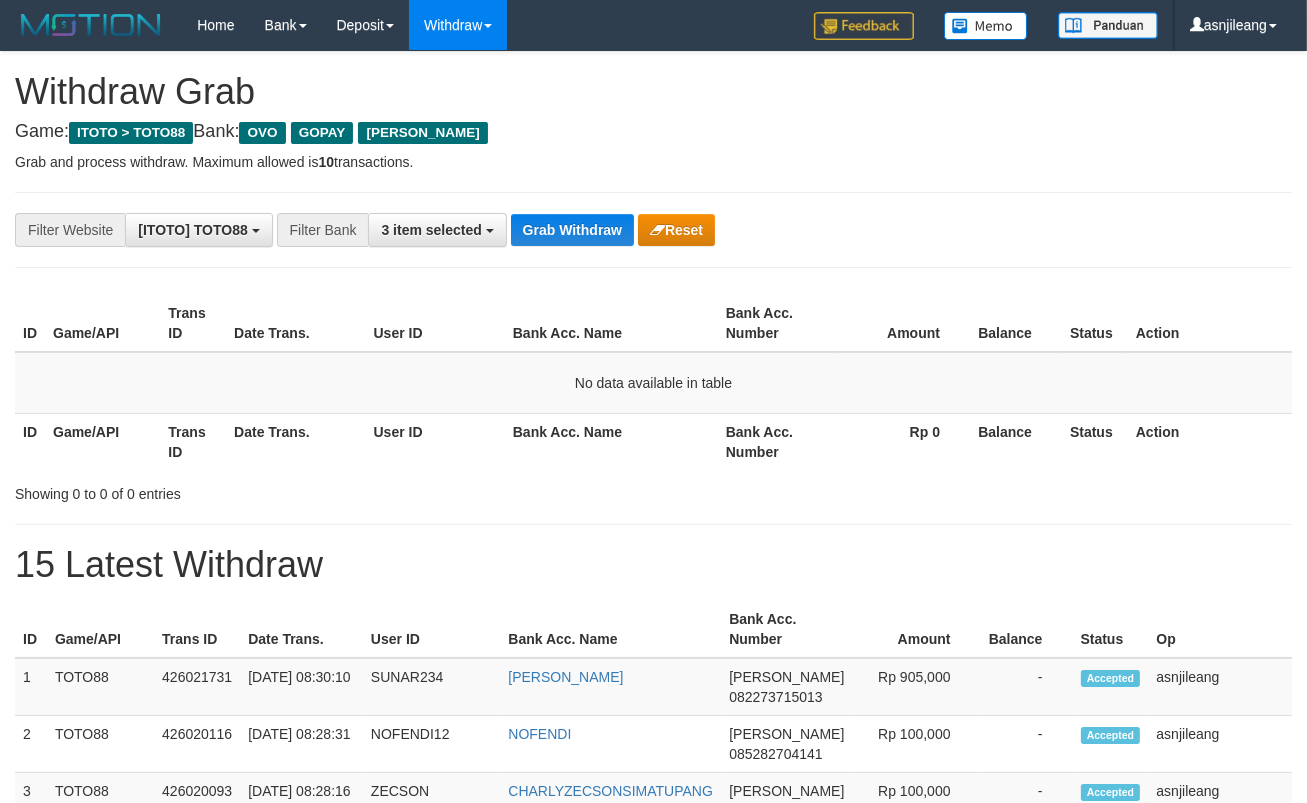 scroll, scrollTop: 17, scrollLeft: 0, axis: vertical 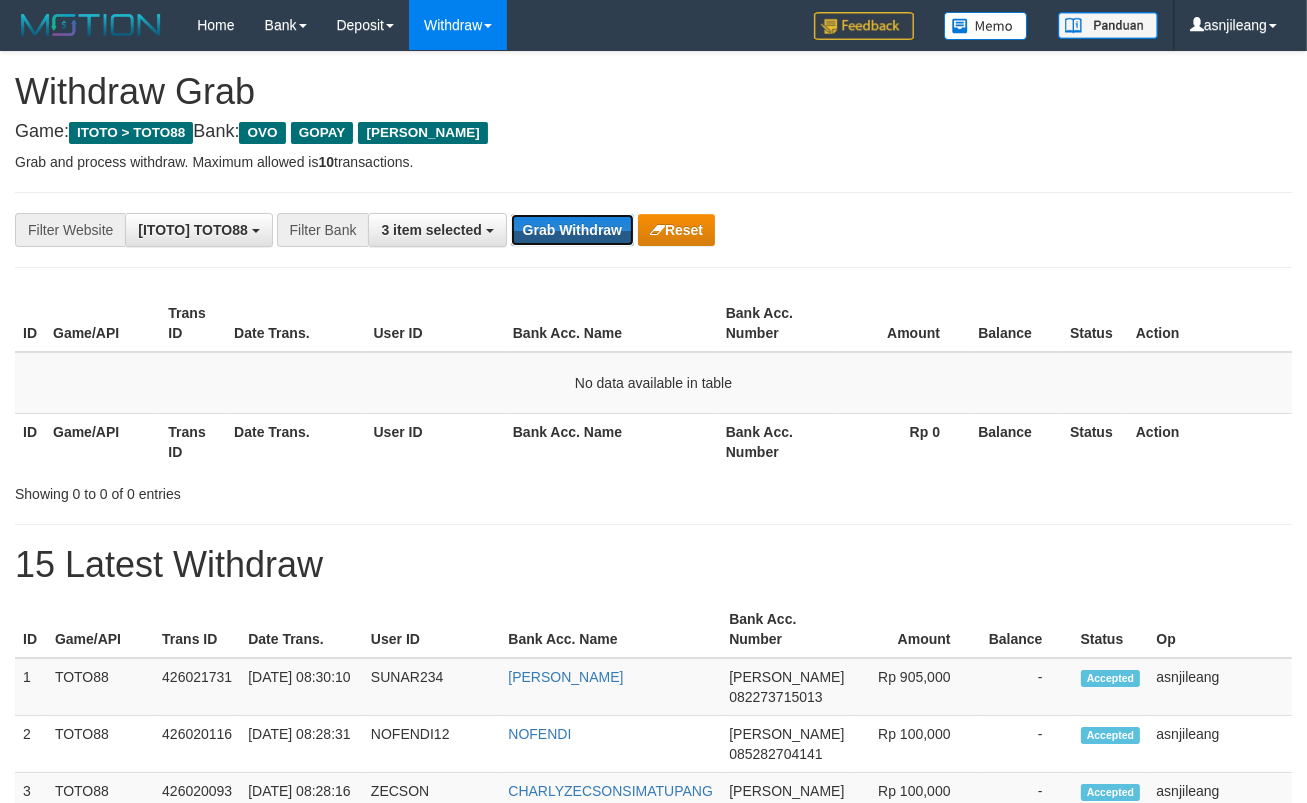 click on "Grab Withdraw" at bounding box center (572, 230) 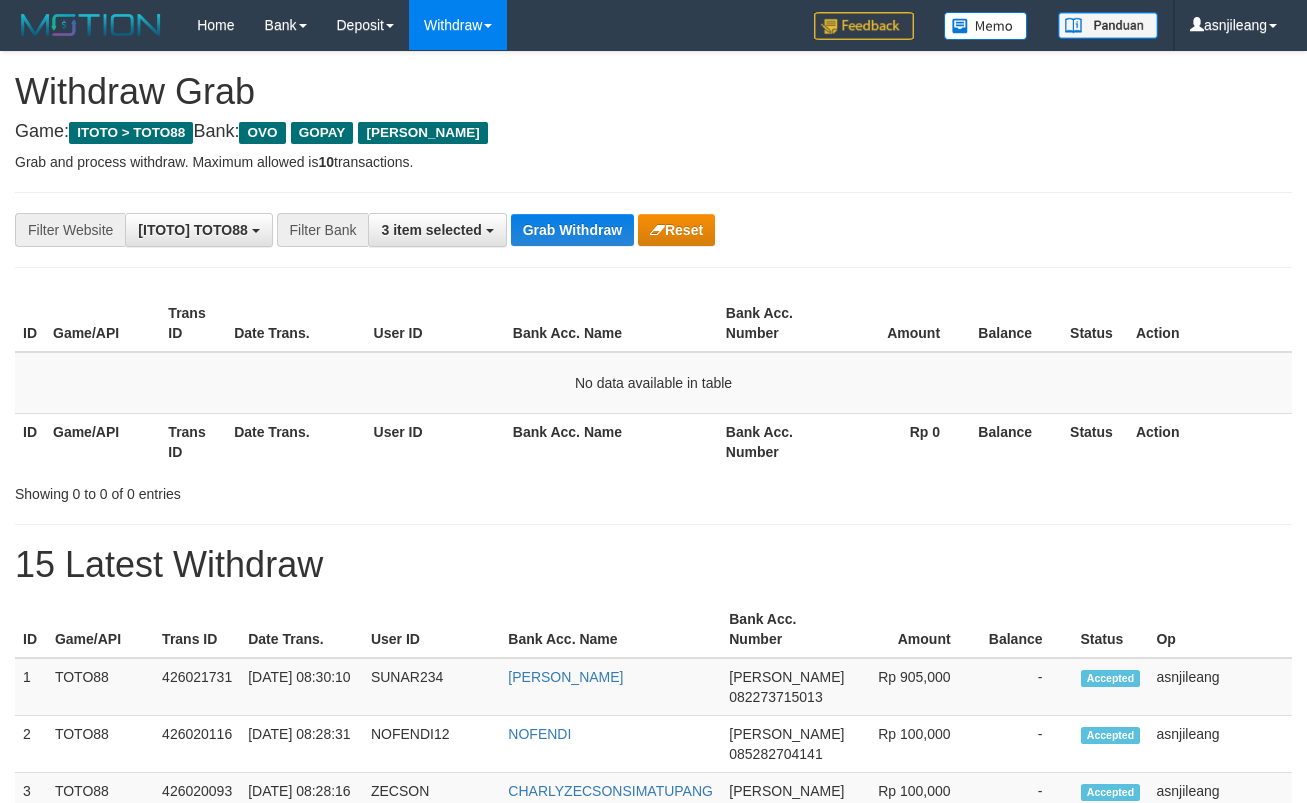scroll, scrollTop: 0, scrollLeft: 0, axis: both 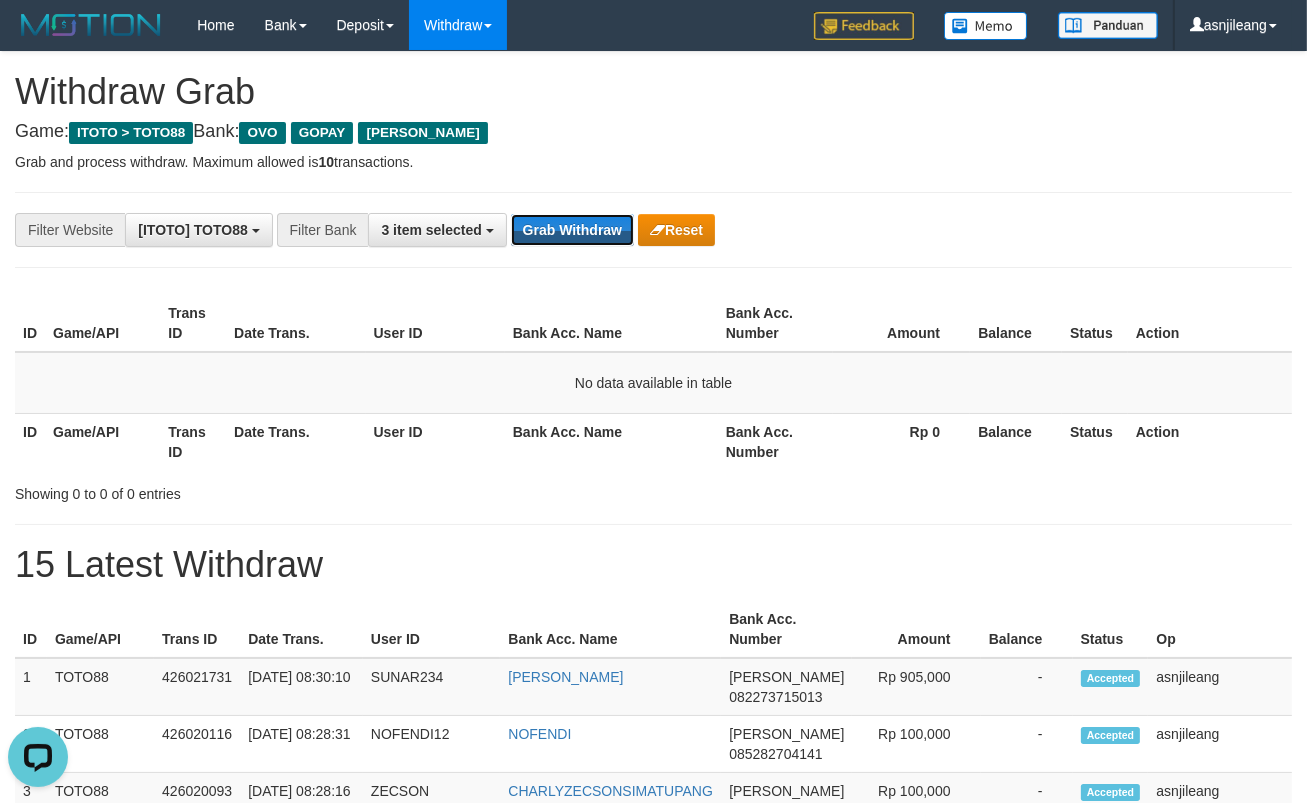 click on "Grab Withdraw" at bounding box center (572, 230) 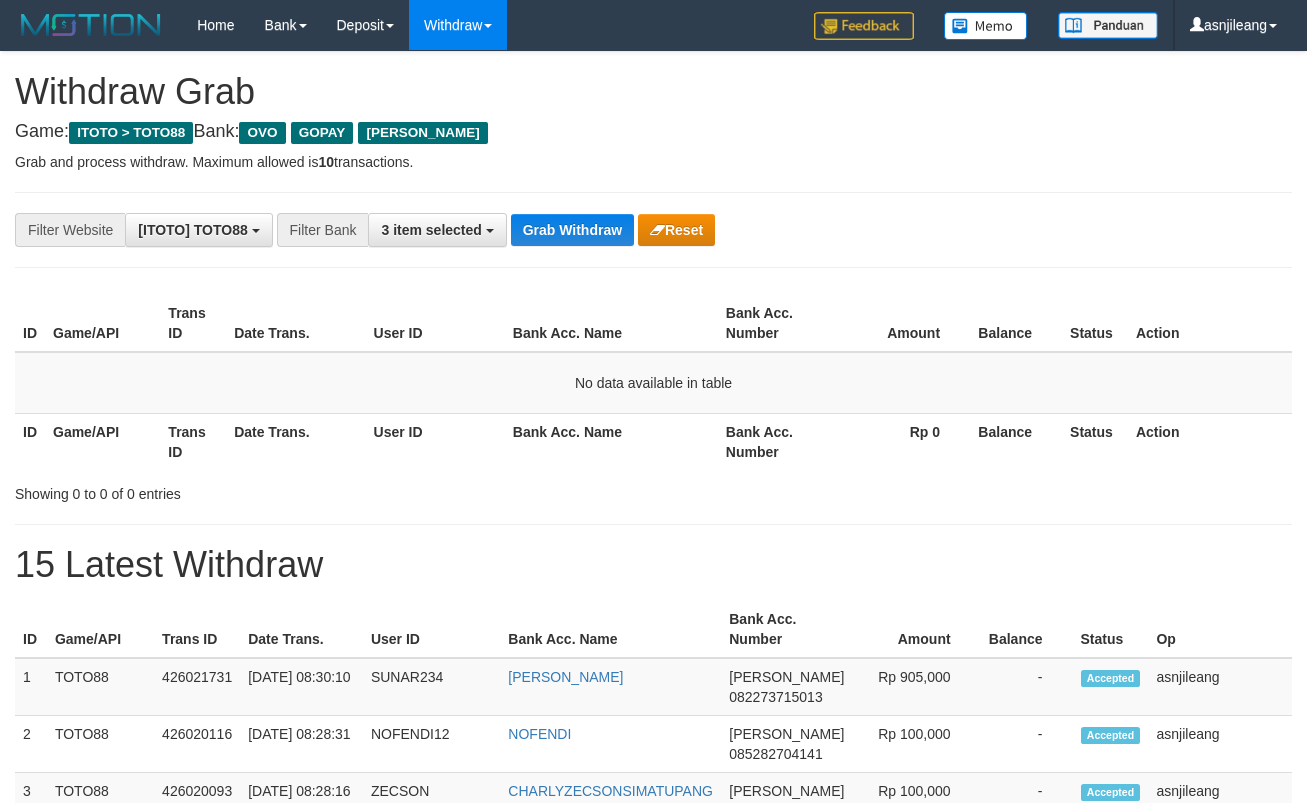 scroll, scrollTop: 0, scrollLeft: 0, axis: both 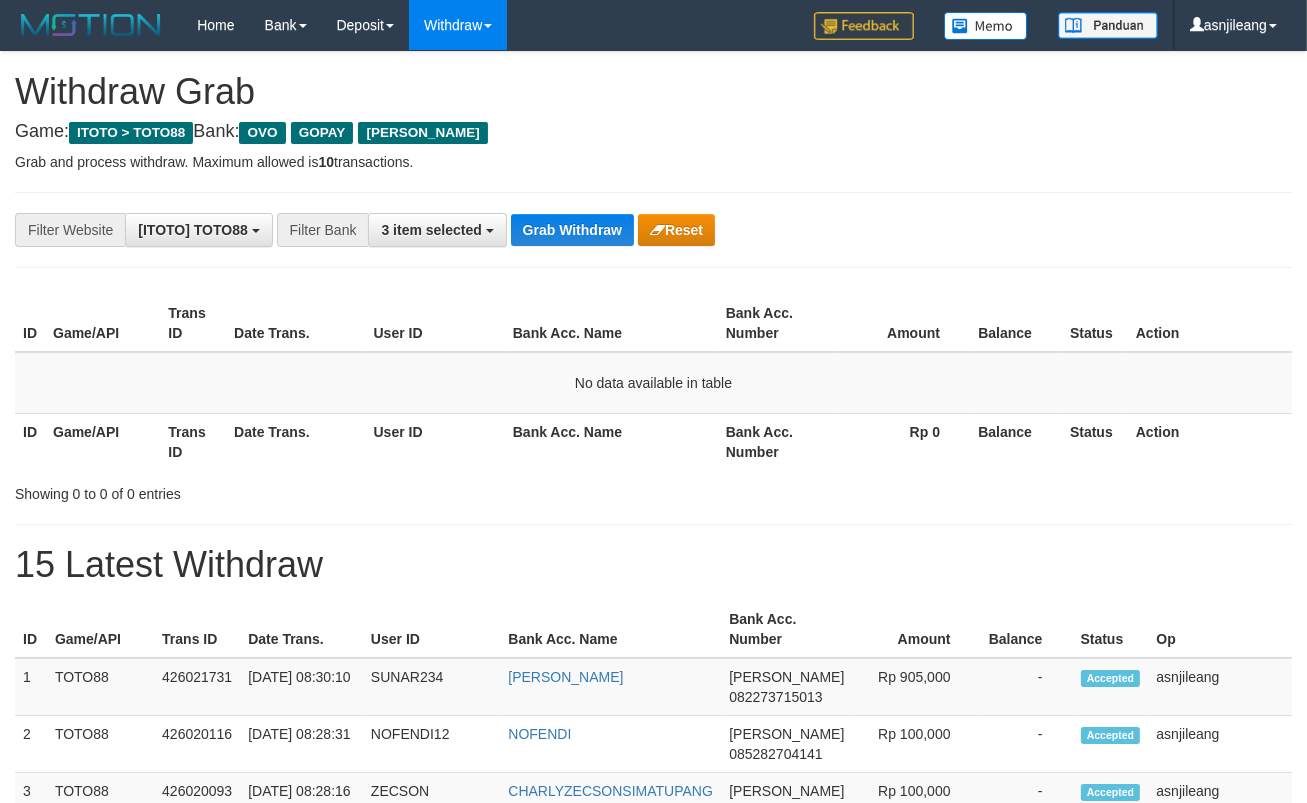 click on "Grab Withdraw" at bounding box center [572, 230] 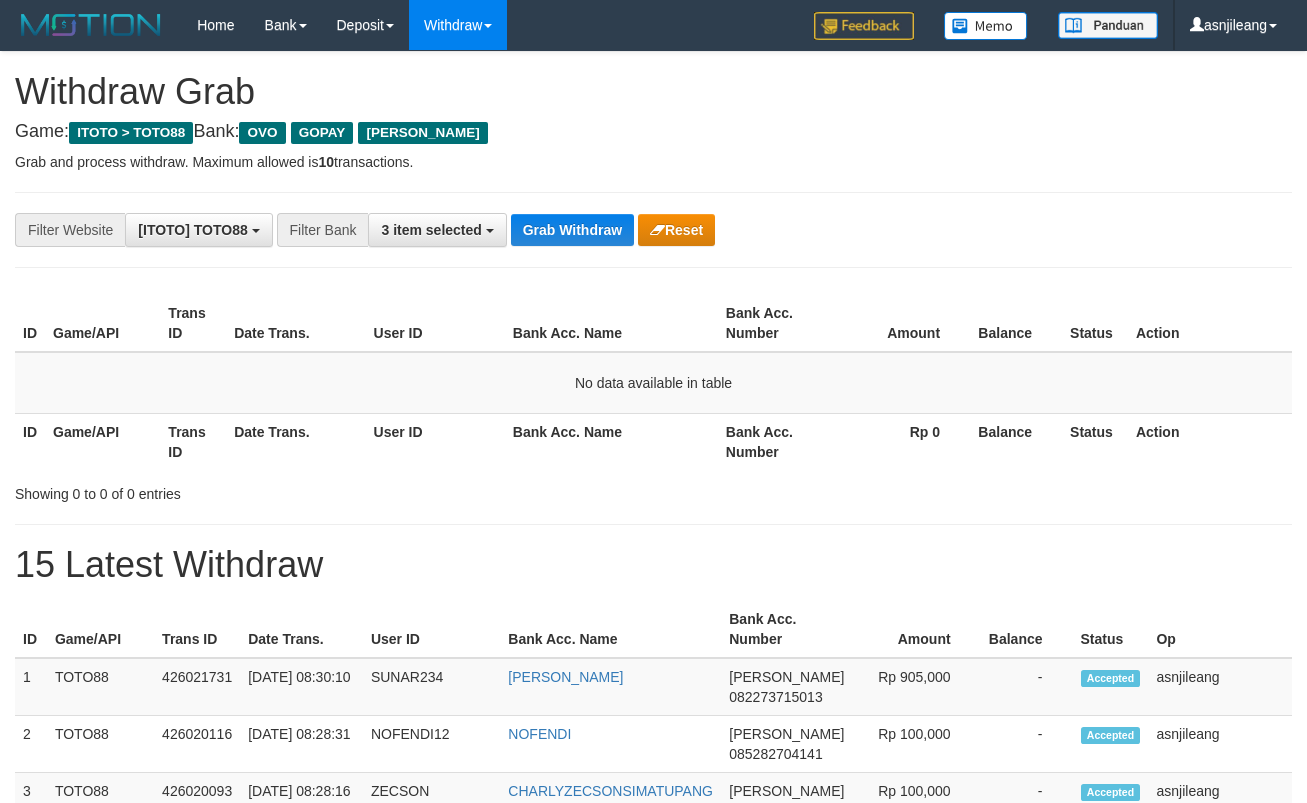 scroll, scrollTop: 0, scrollLeft: 0, axis: both 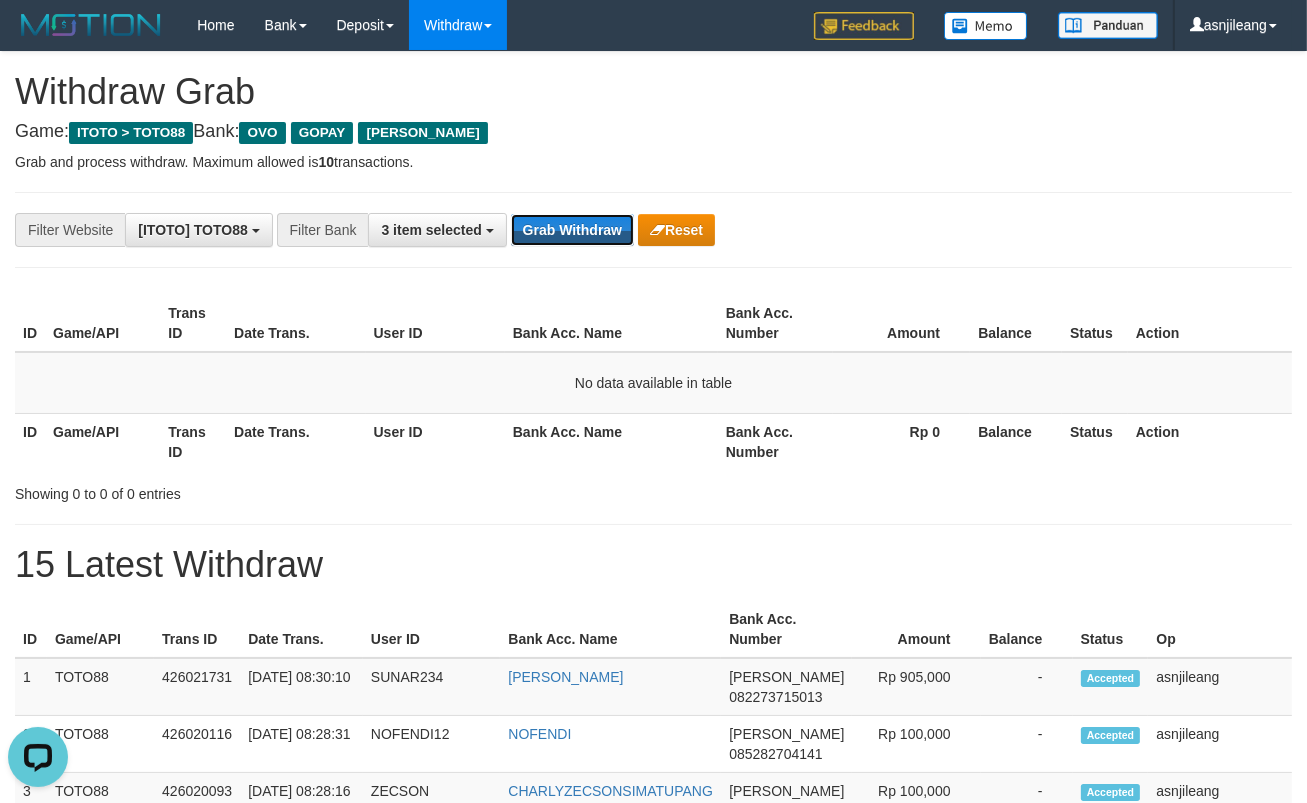click on "Grab Withdraw" at bounding box center [572, 230] 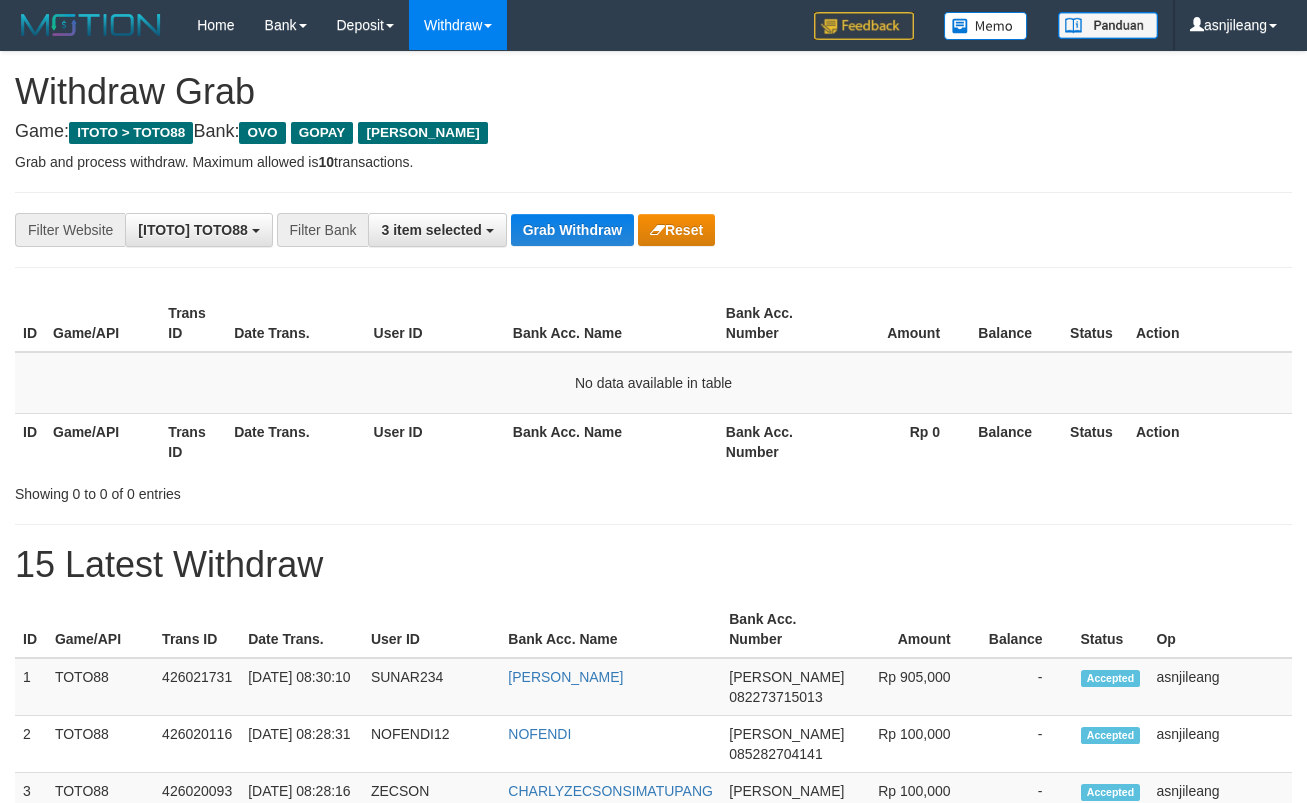 scroll, scrollTop: 0, scrollLeft: 0, axis: both 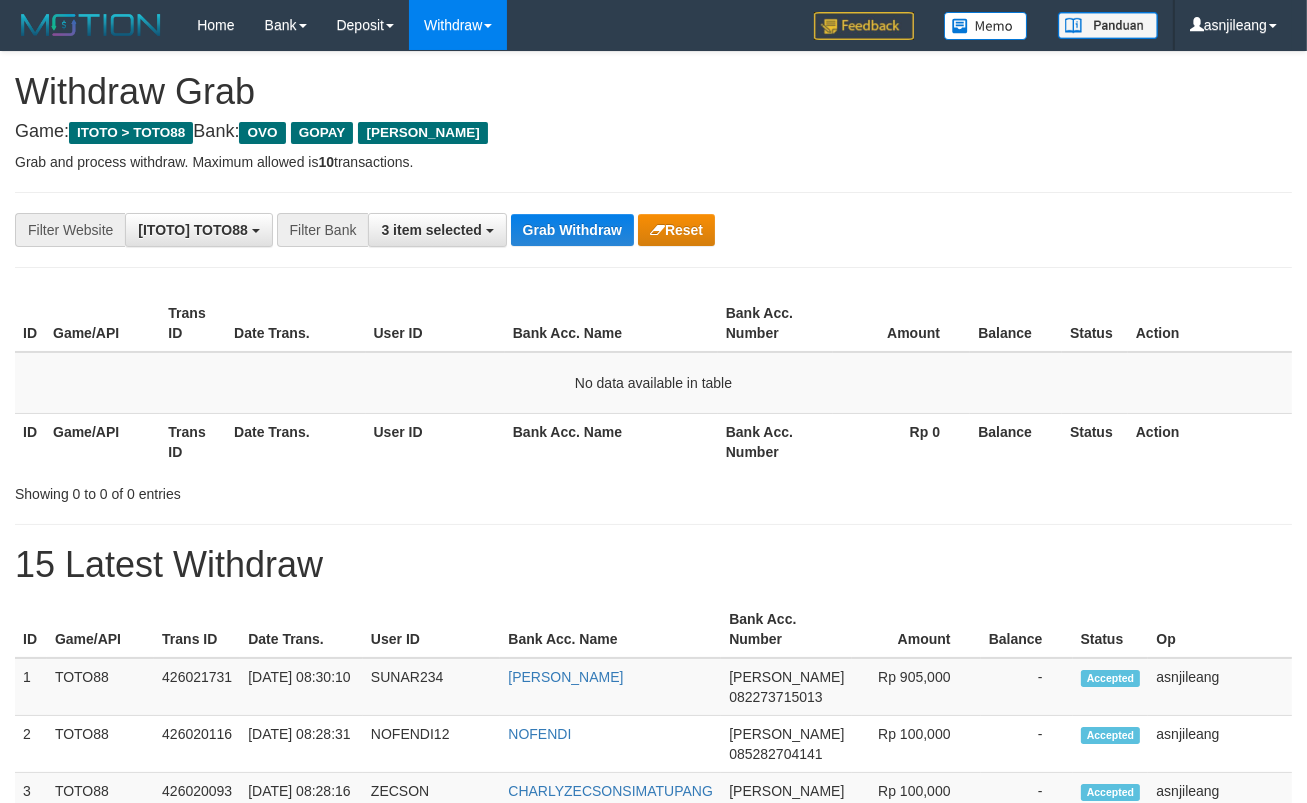 click on "Grab Withdraw" at bounding box center (572, 230) 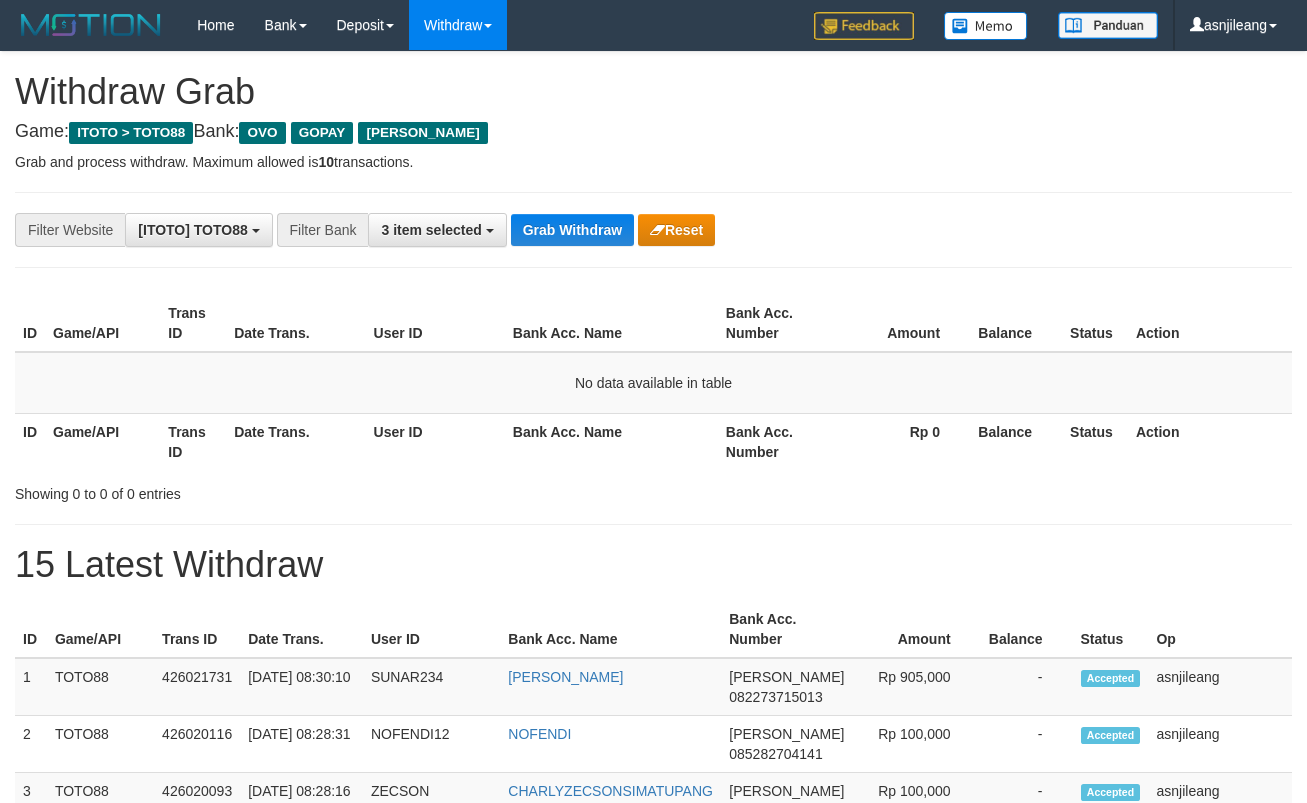 scroll, scrollTop: 0, scrollLeft: 0, axis: both 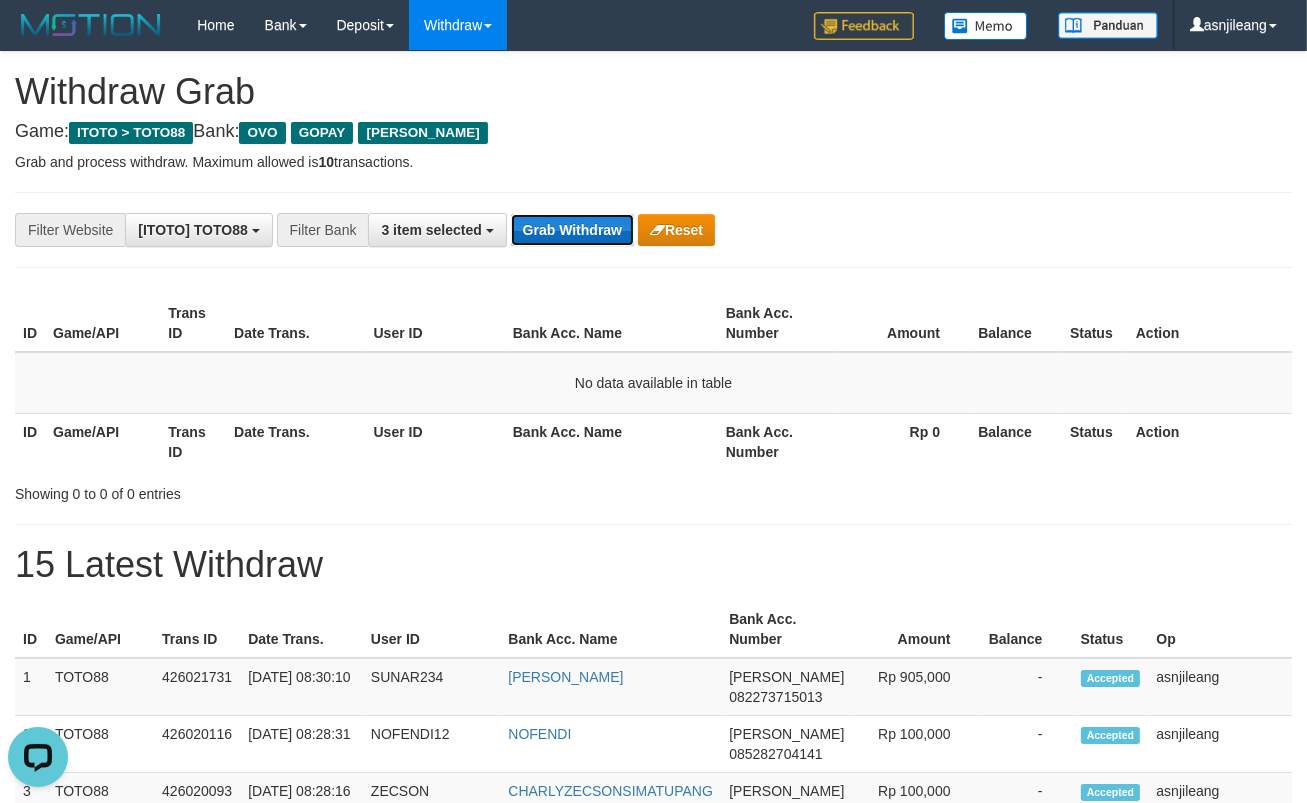 click on "Grab Withdraw" at bounding box center [572, 230] 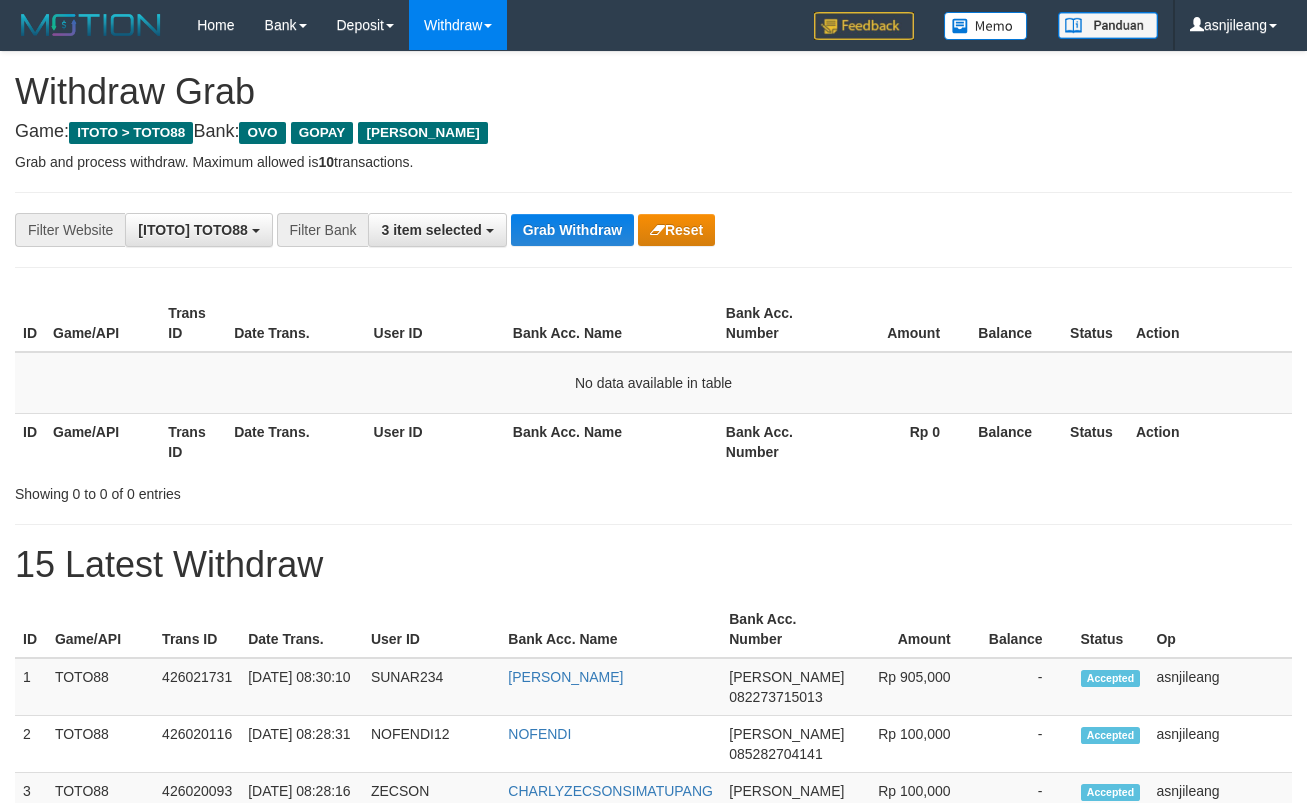 scroll, scrollTop: 0, scrollLeft: 0, axis: both 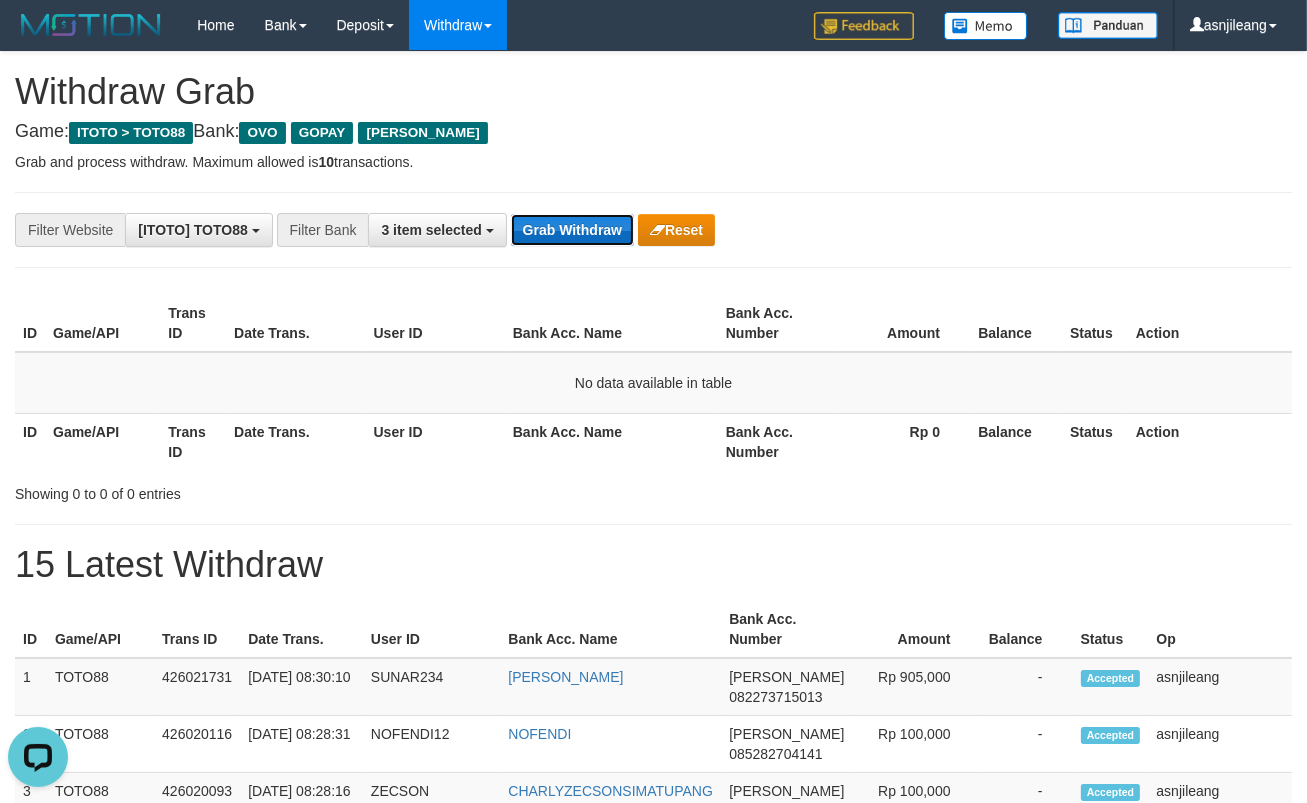 click on "Grab Withdraw" at bounding box center [572, 230] 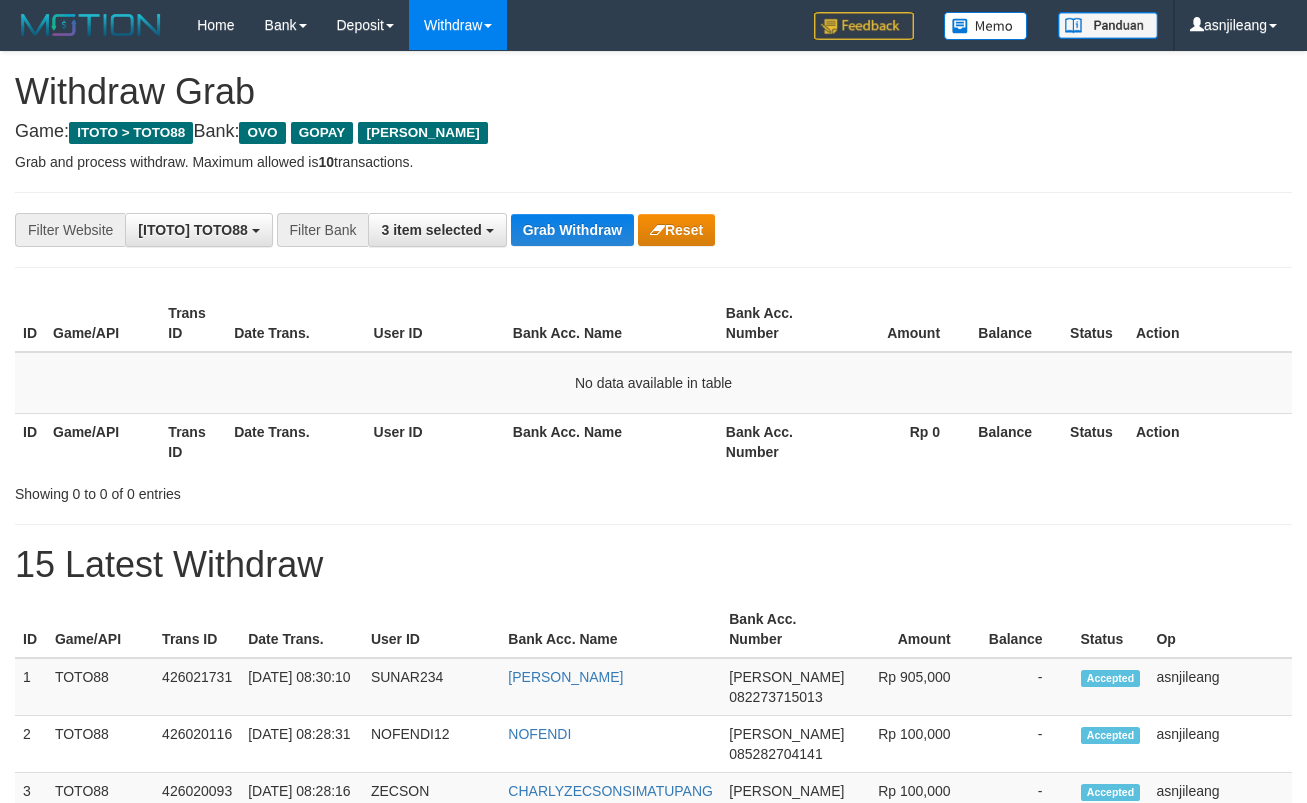 scroll, scrollTop: 0, scrollLeft: 0, axis: both 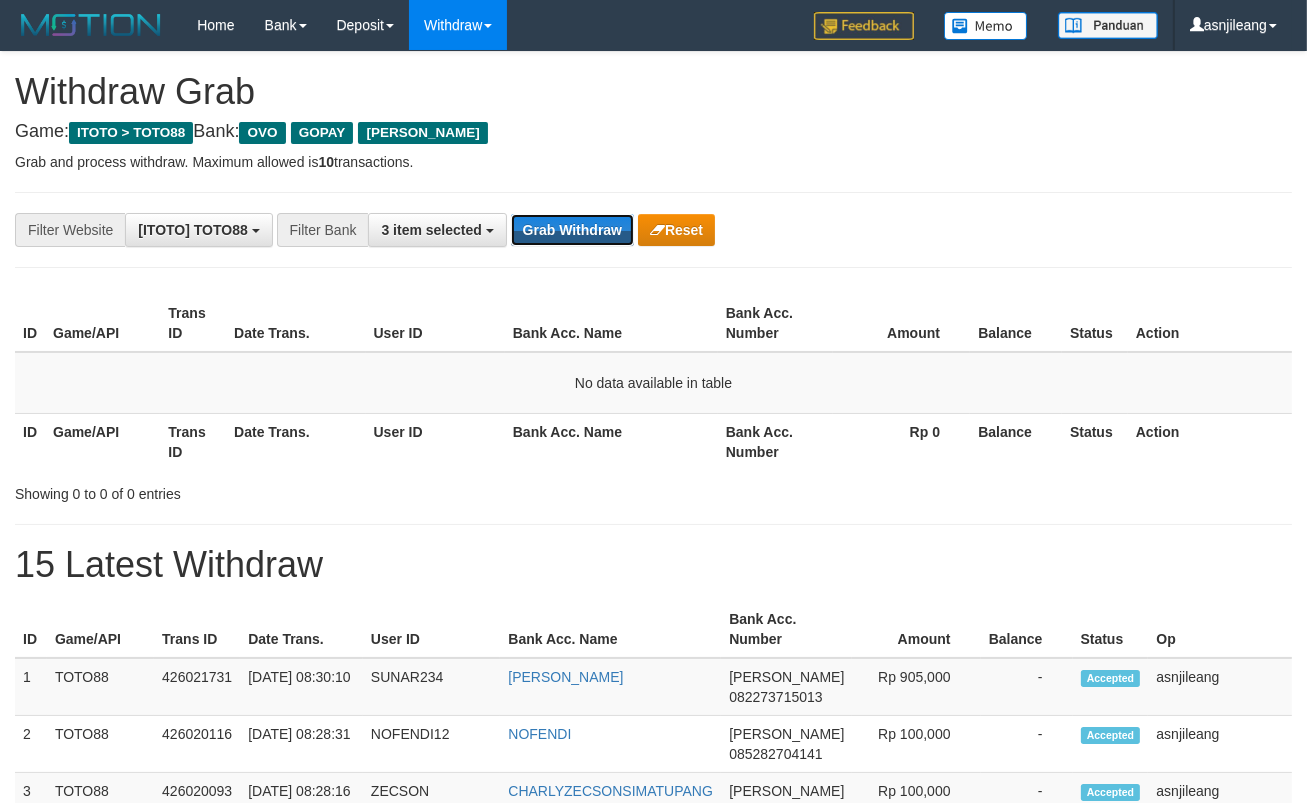click on "Grab Withdraw" at bounding box center [572, 230] 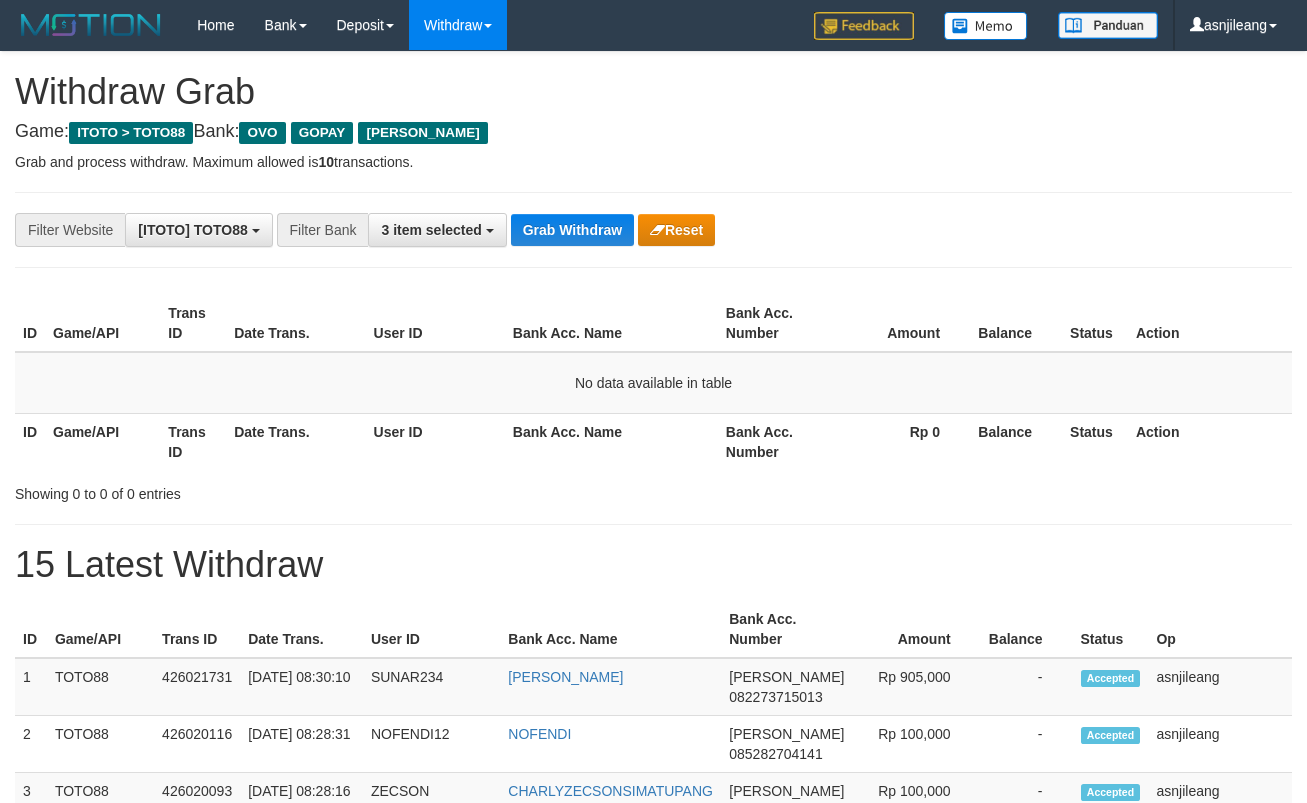 scroll, scrollTop: 0, scrollLeft: 0, axis: both 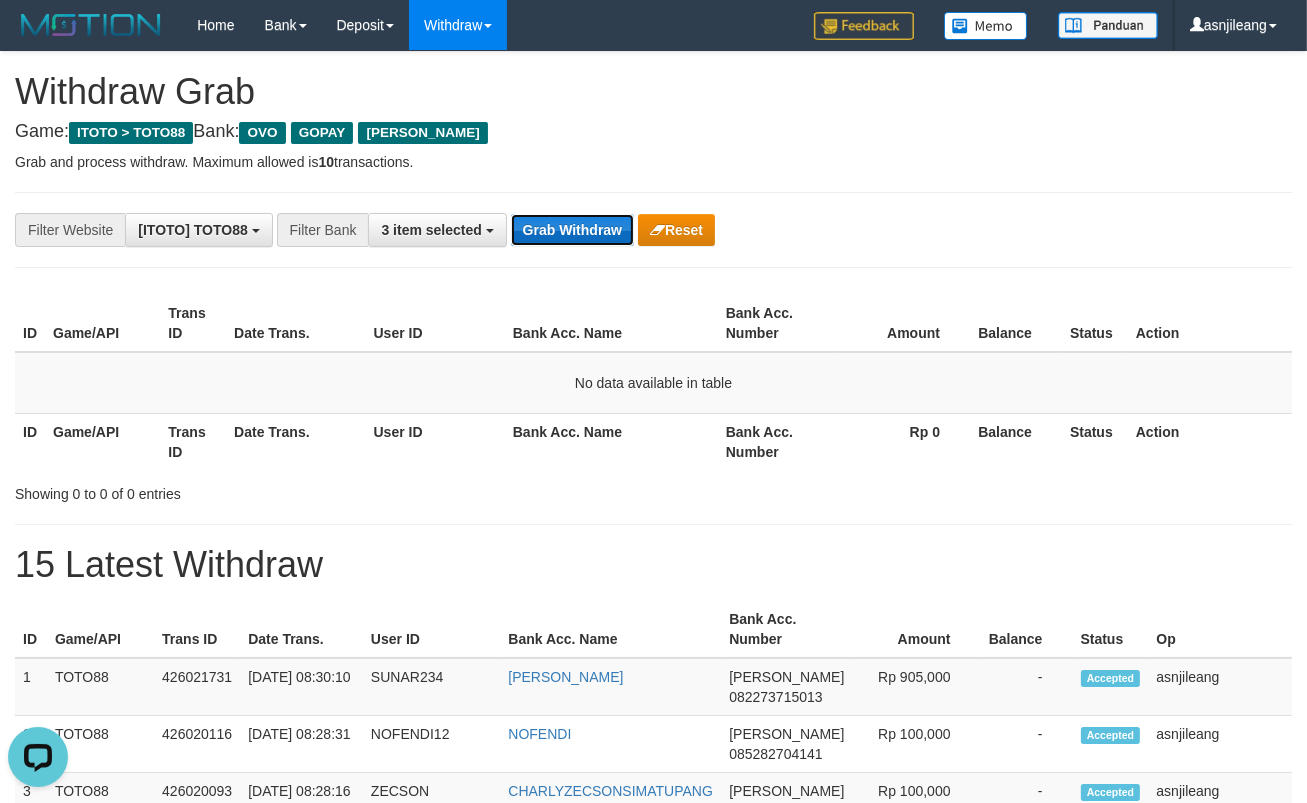 click on "Grab Withdraw" at bounding box center (572, 230) 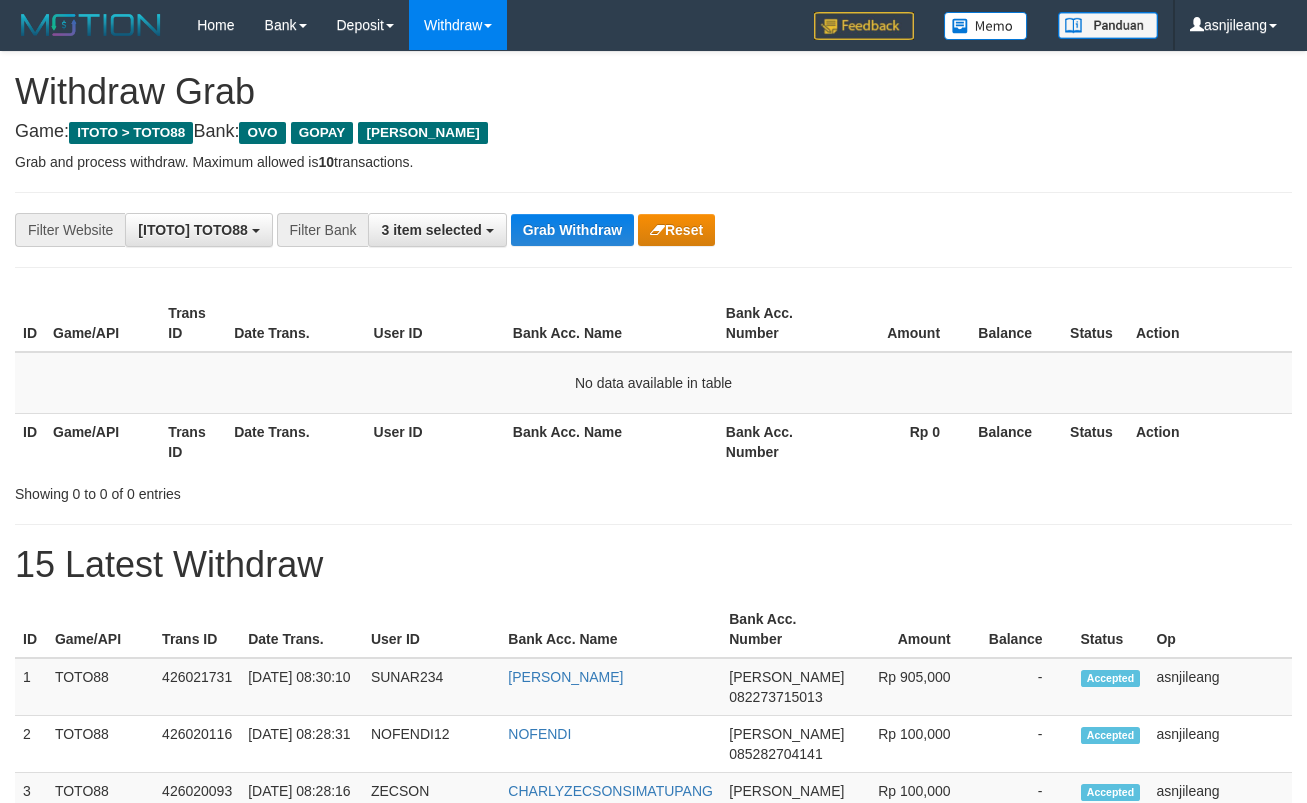 scroll, scrollTop: 0, scrollLeft: 0, axis: both 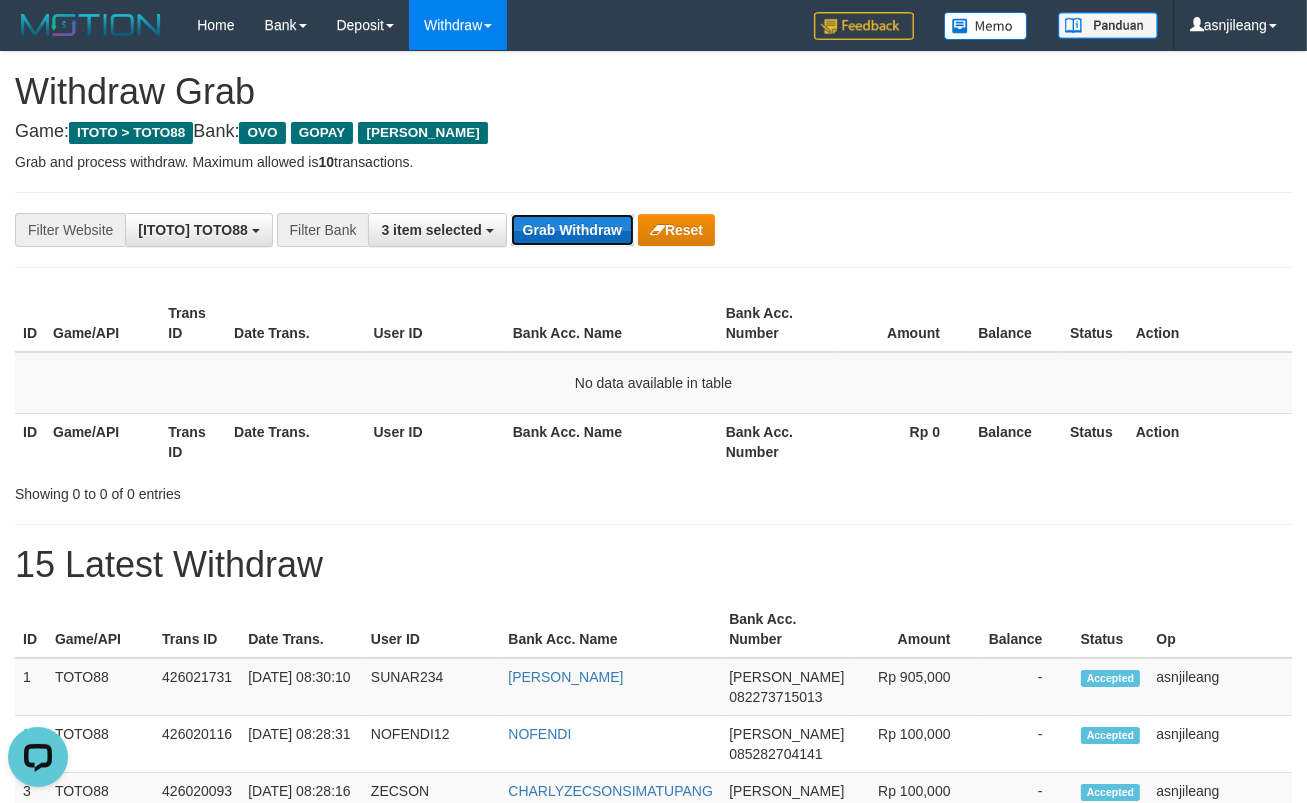 click on "Grab Withdraw" at bounding box center [572, 230] 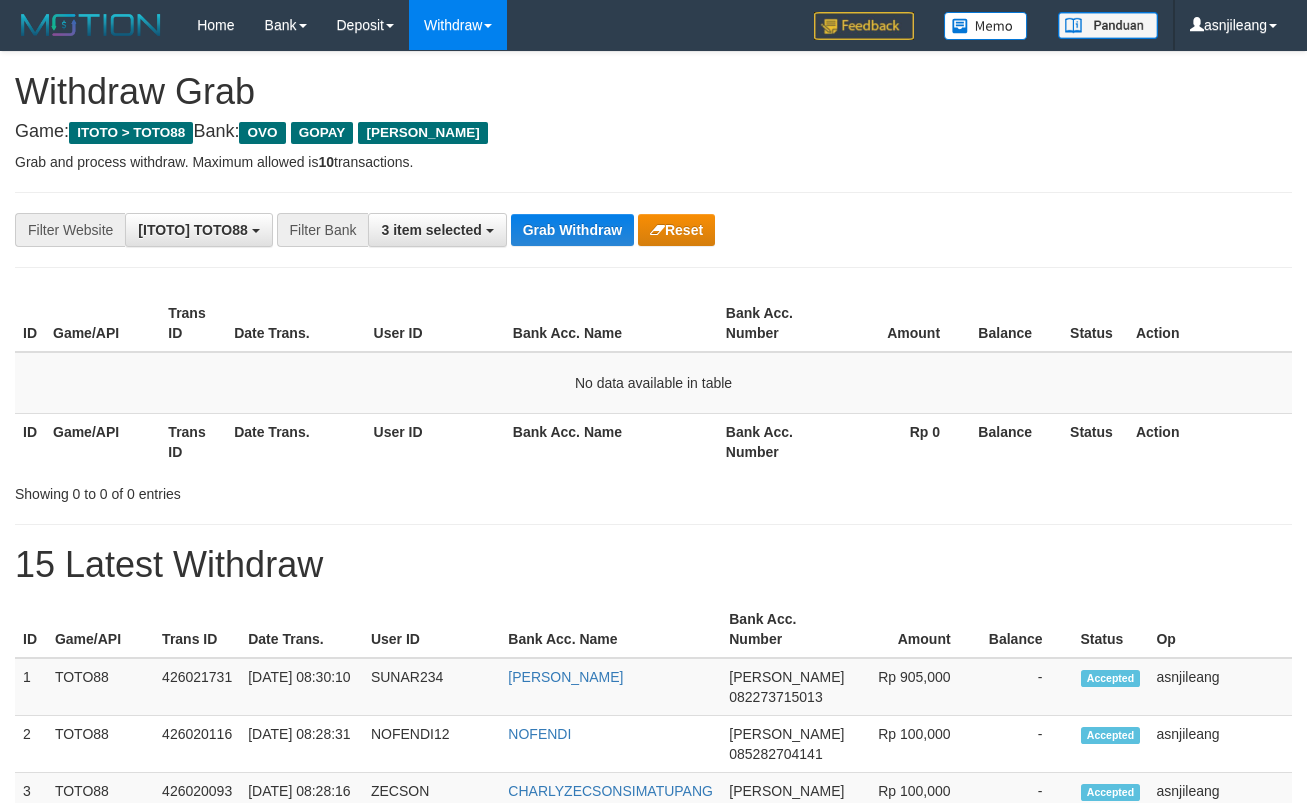 scroll, scrollTop: 0, scrollLeft: 0, axis: both 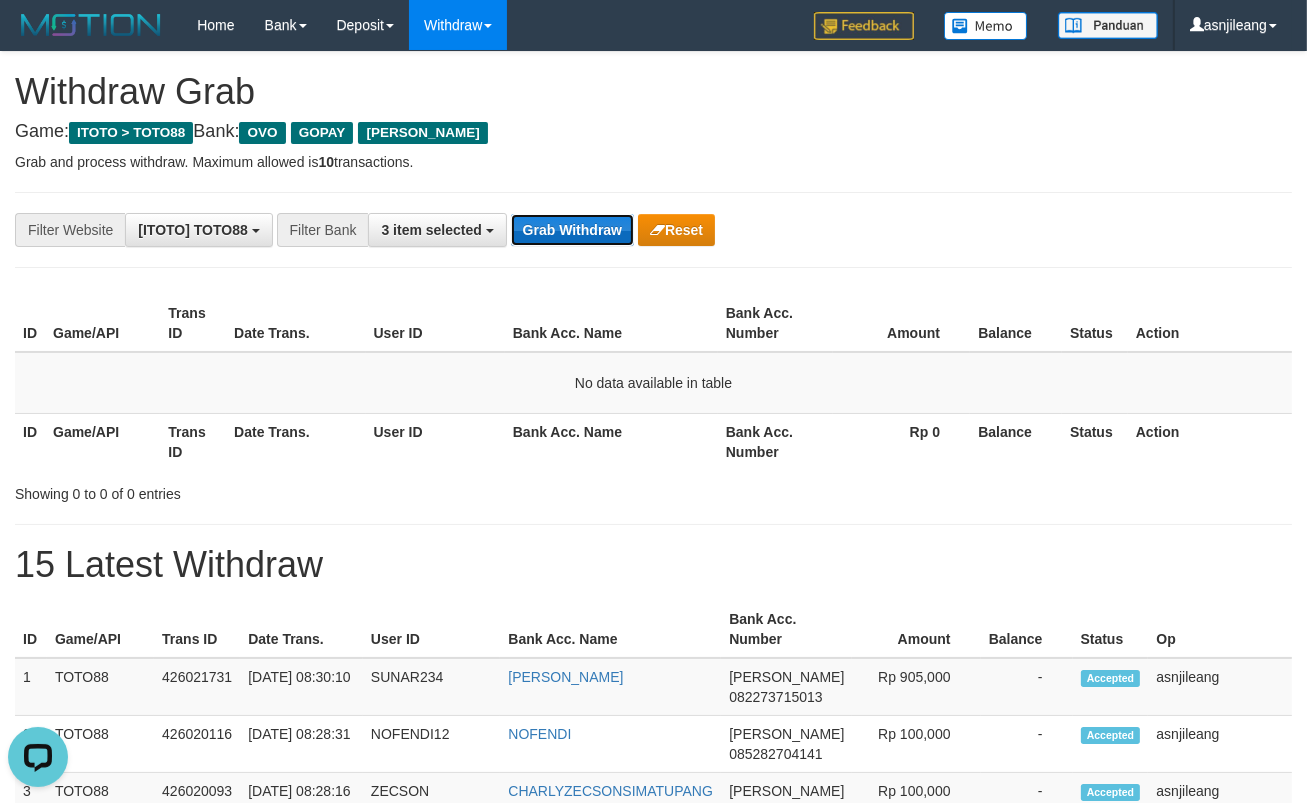 click on "Grab Withdraw" at bounding box center [572, 230] 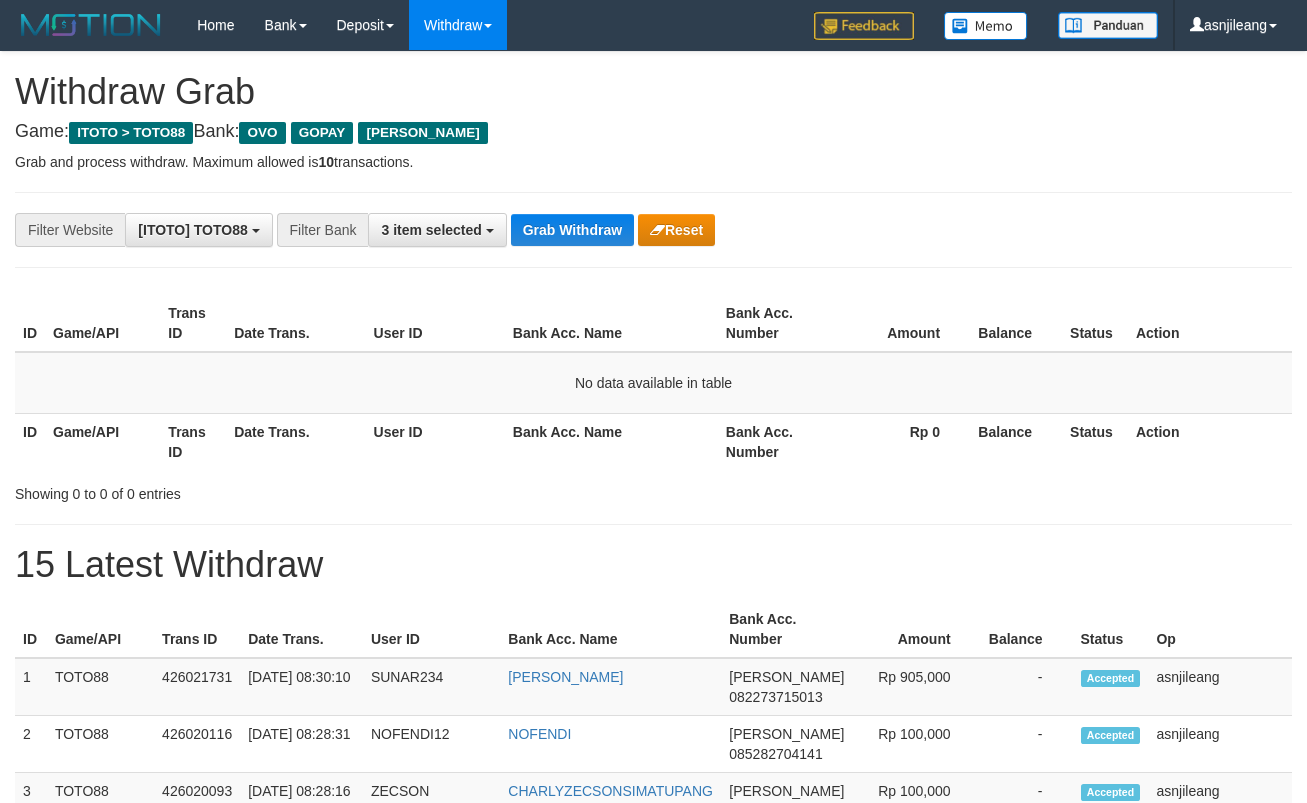 scroll, scrollTop: 0, scrollLeft: 0, axis: both 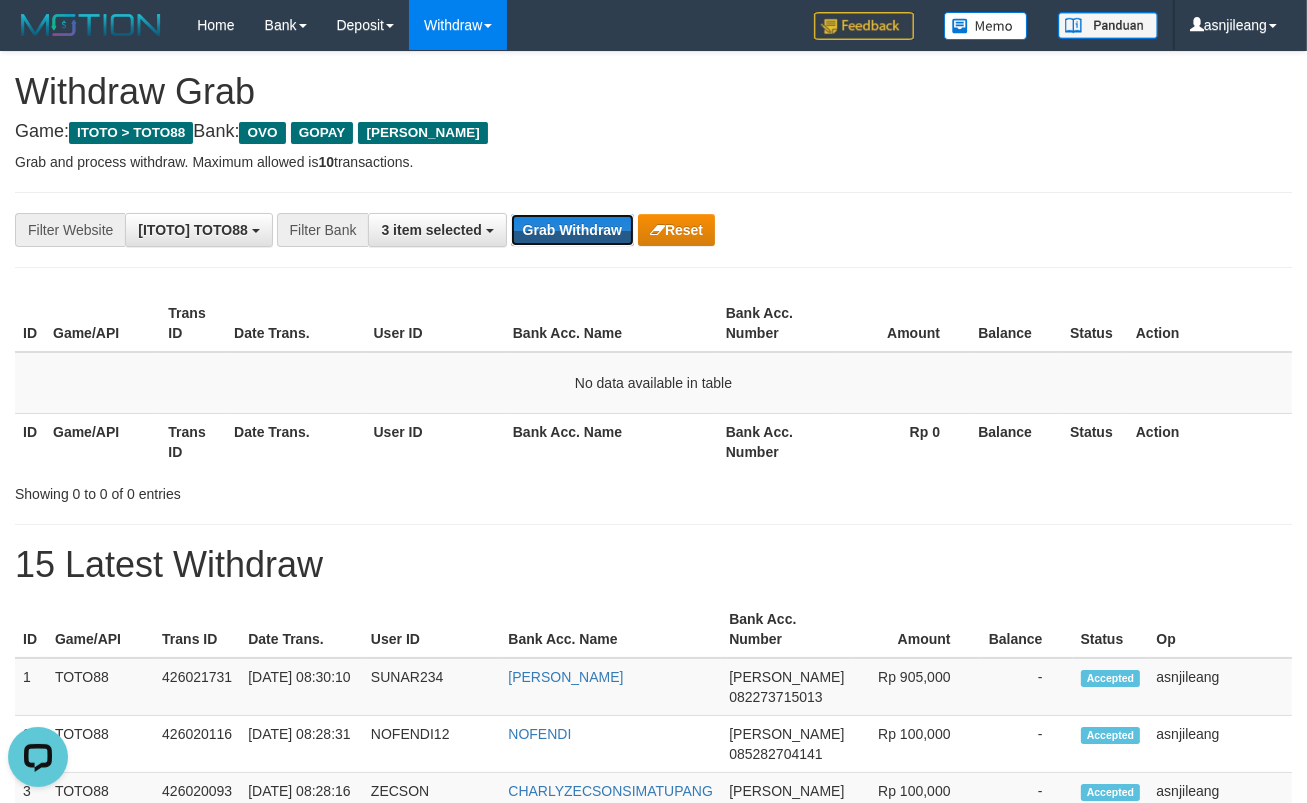 click on "Grab Withdraw" at bounding box center (572, 230) 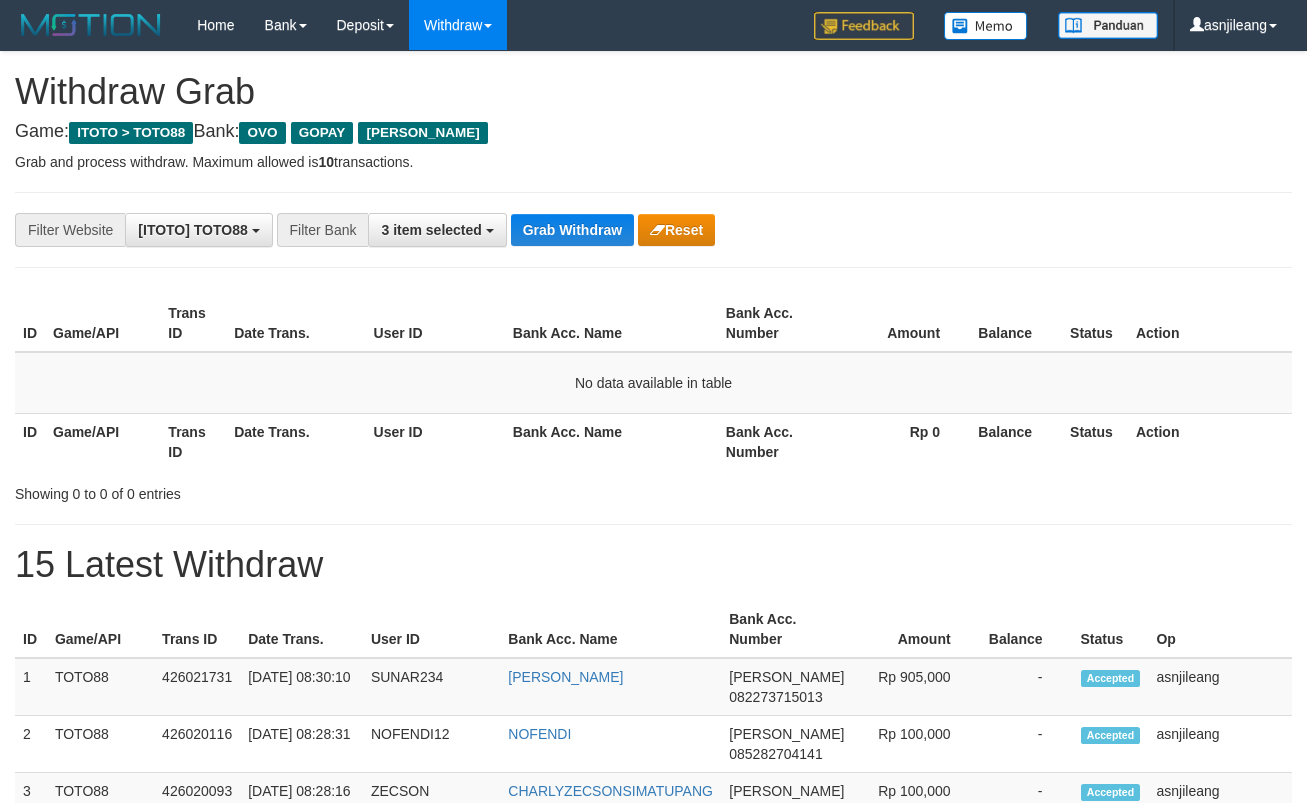 scroll, scrollTop: 0, scrollLeft: 0, axis: both 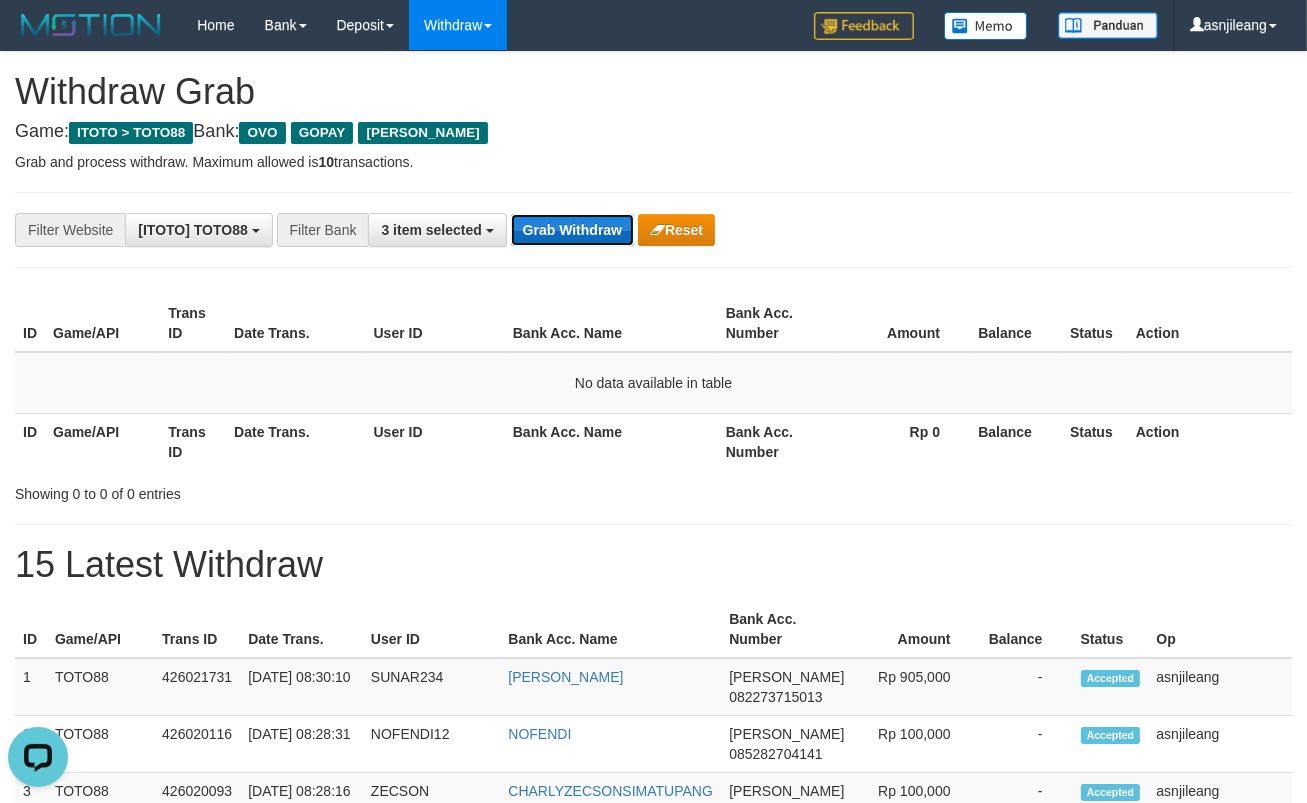 click on "Grab Withdraw" at bounding box center (572, 230) 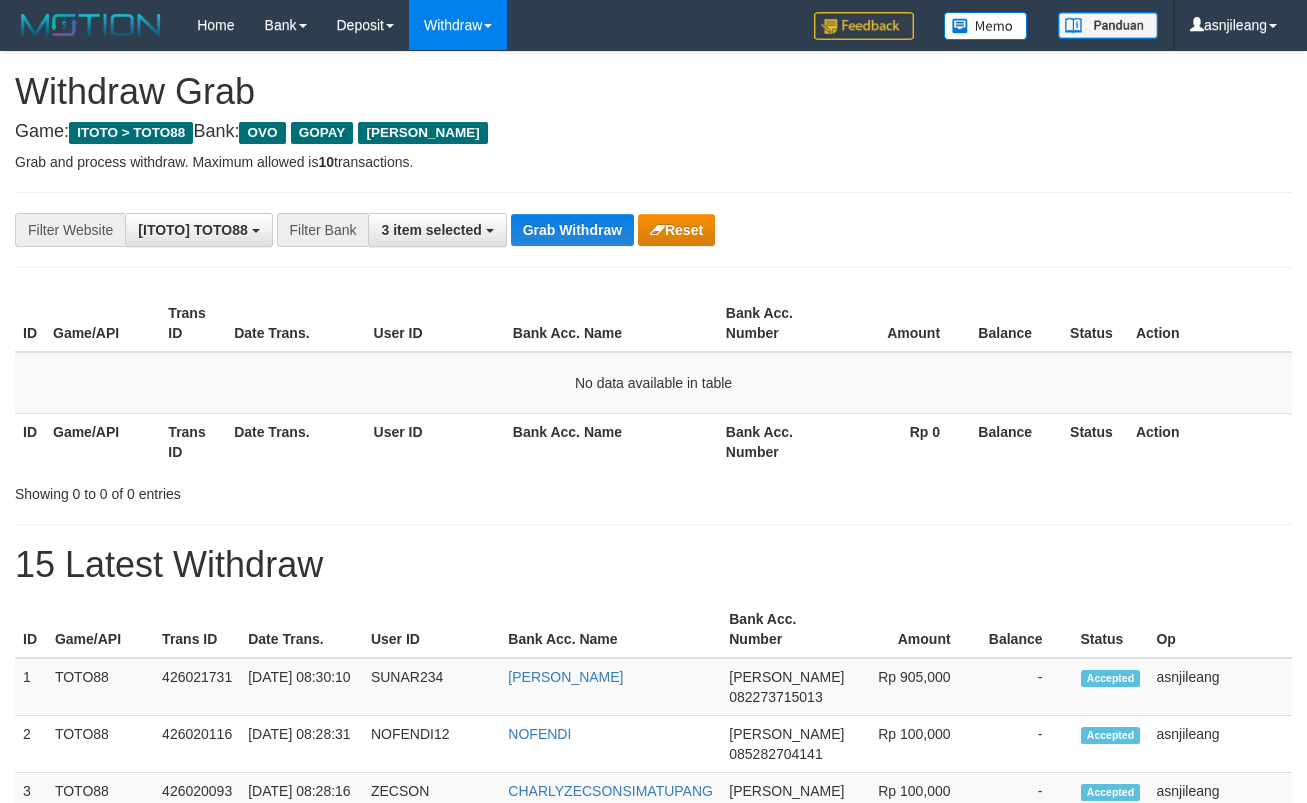 scroll, scrollTop: 0, scrollLeft: 0, axis: both 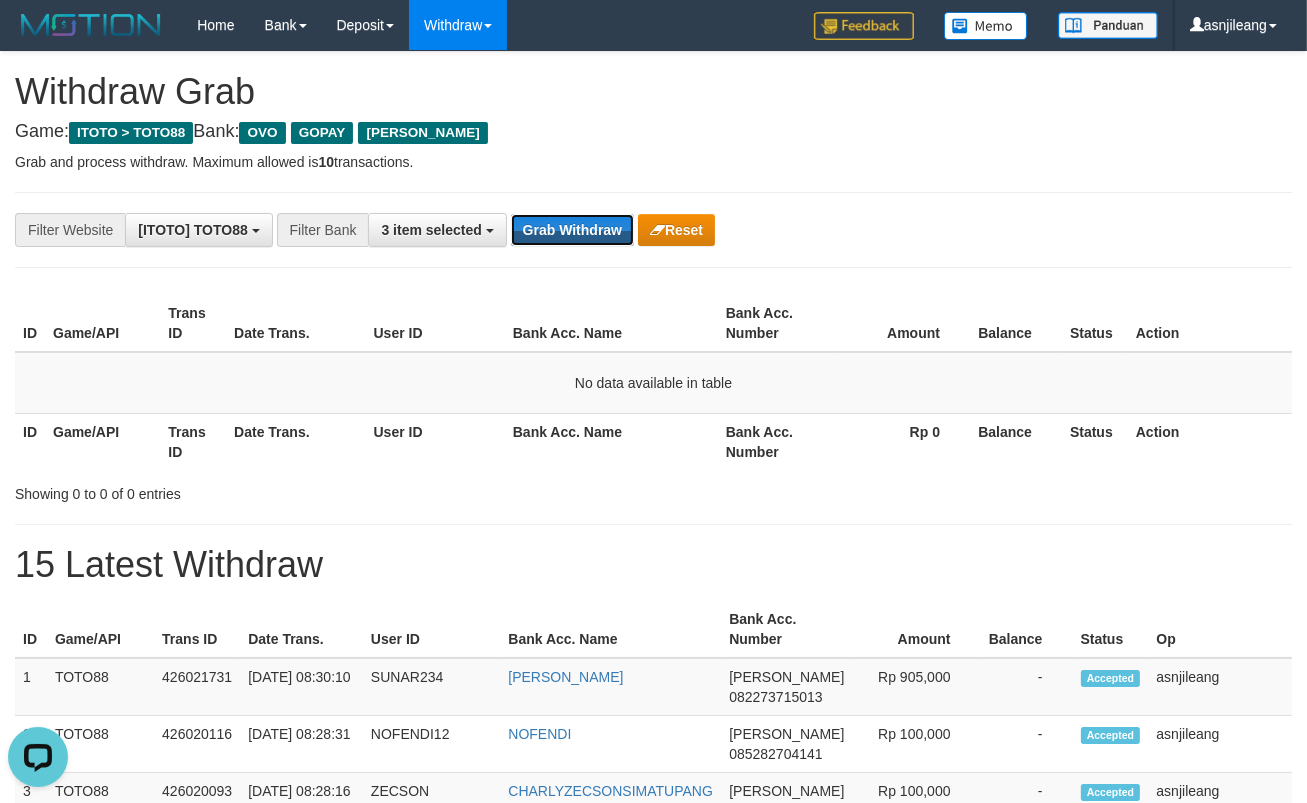 click on "Grab Withdraw" at bounding box center (572, 230) 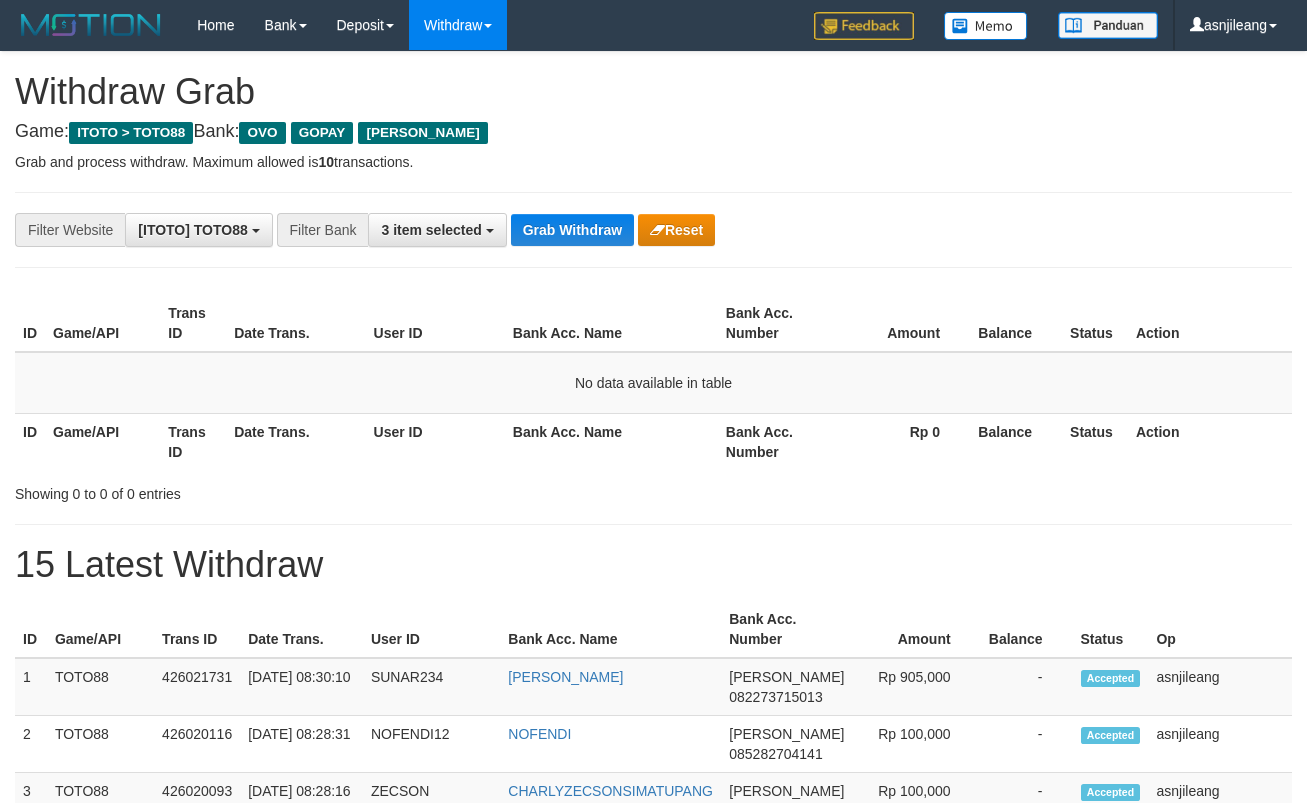 scroll, scrollTop: 0, scrollLeft: 0, axis: both 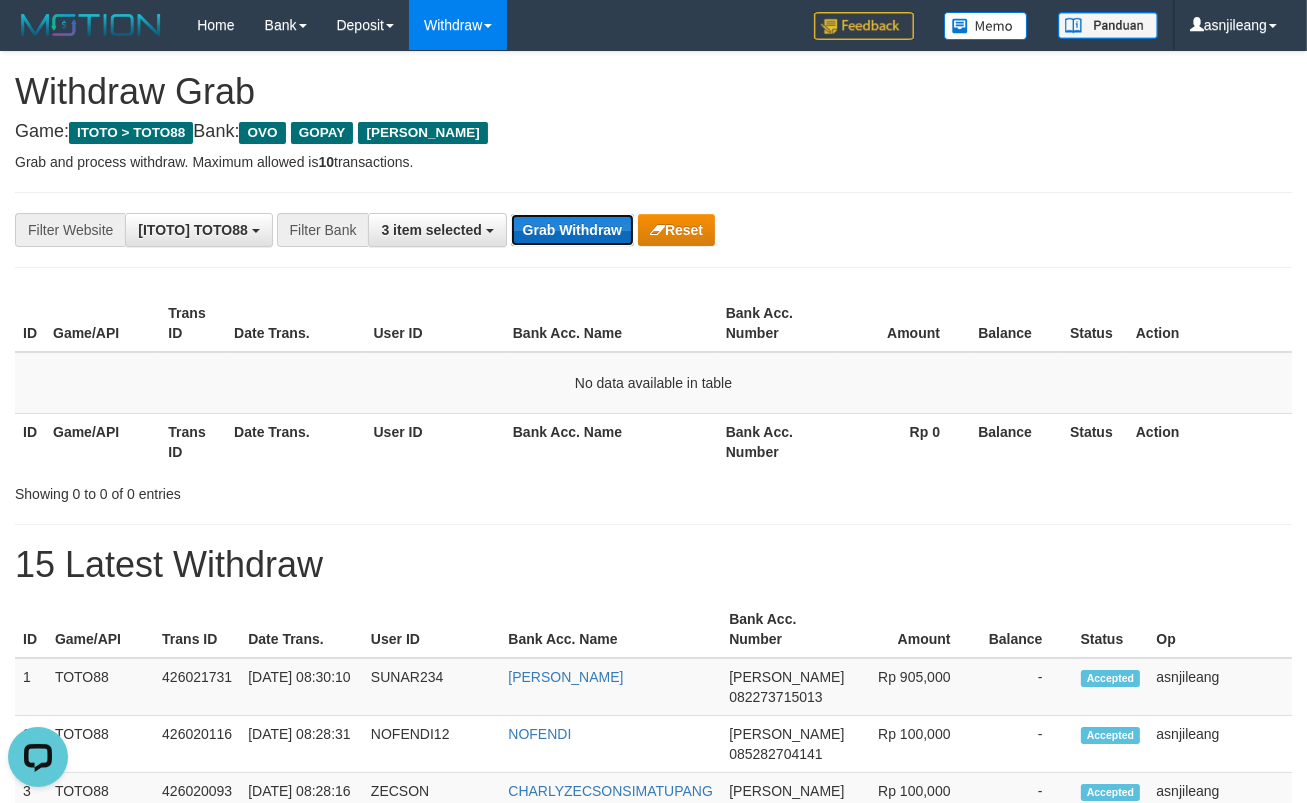 drag, startPoint x: 0, startPoint y: 0, endPoint x: 544, endPoint y: 237, distance: 593.38434 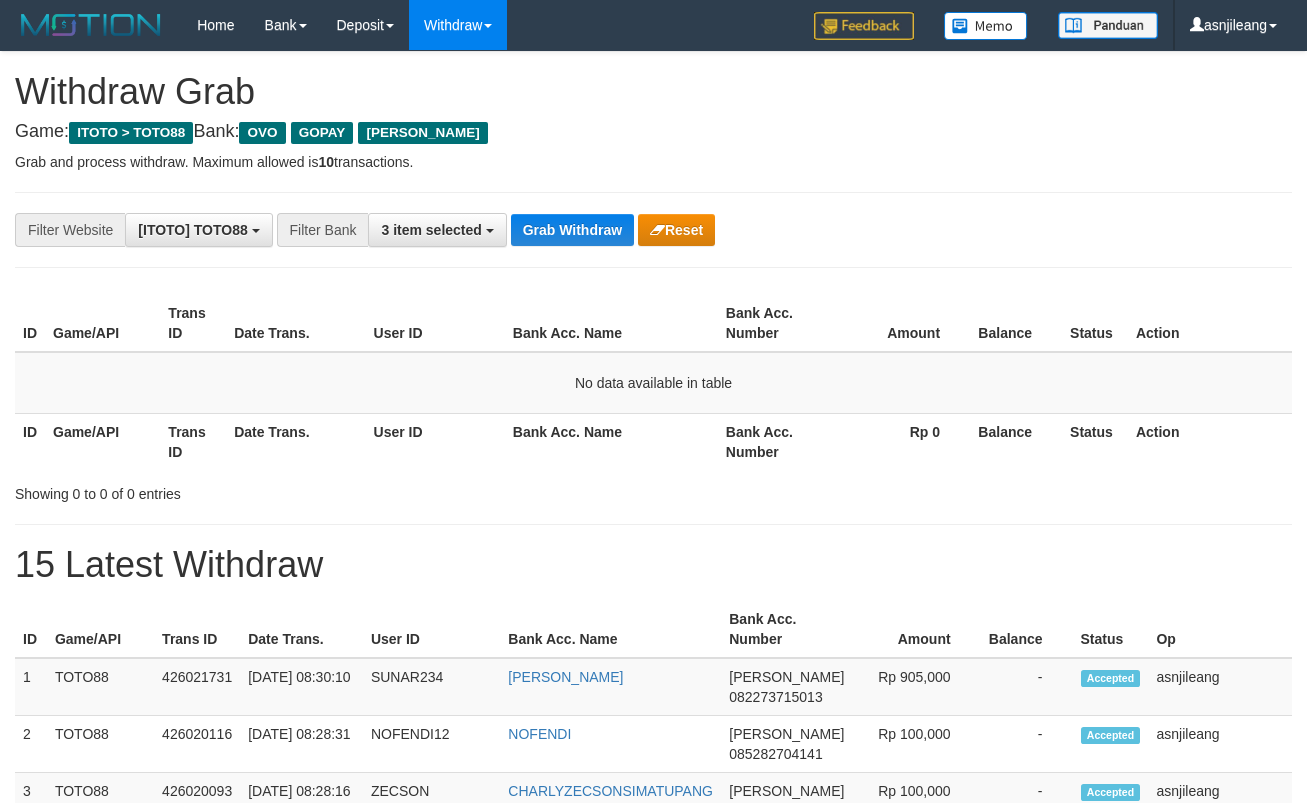 scroll, scrollTop: 0, scrollLeft: 0, axis: both 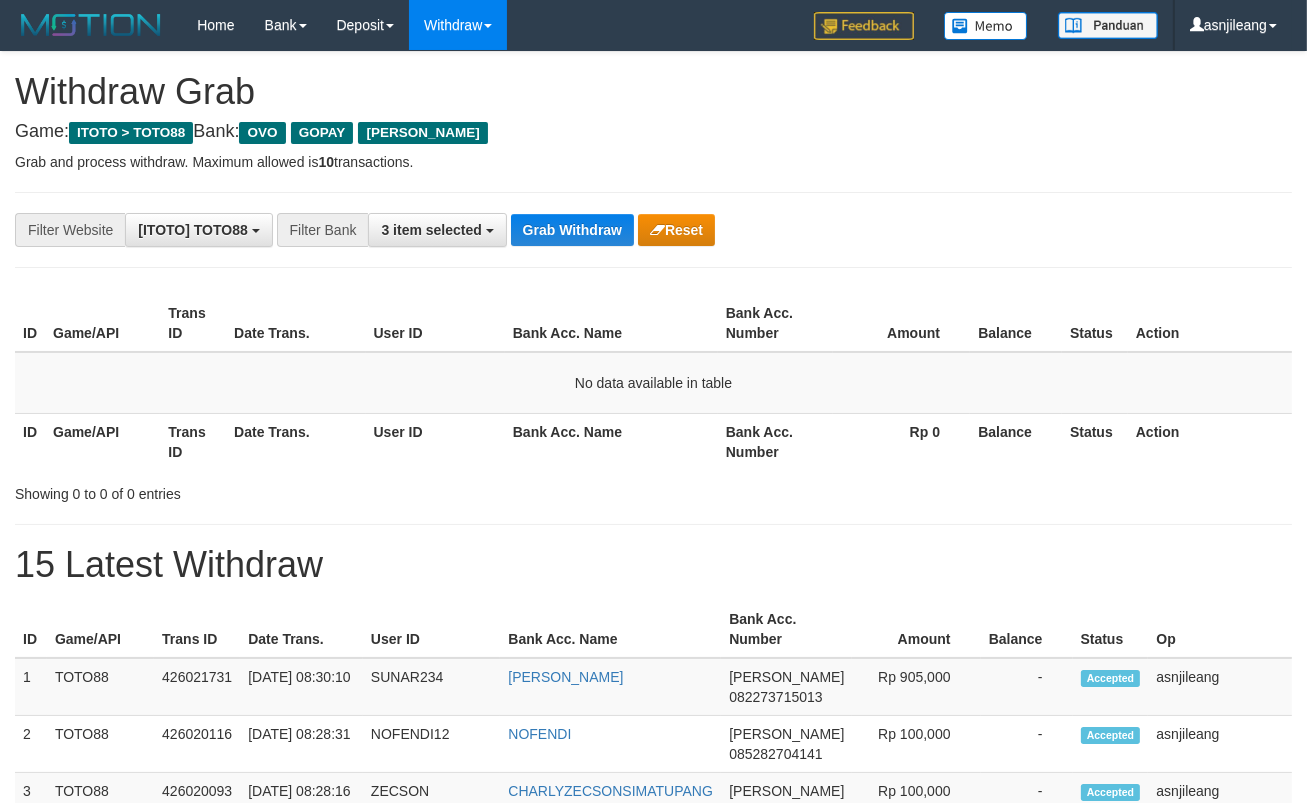 click on "Grab Withdraw" at bounding box center [572, 230] 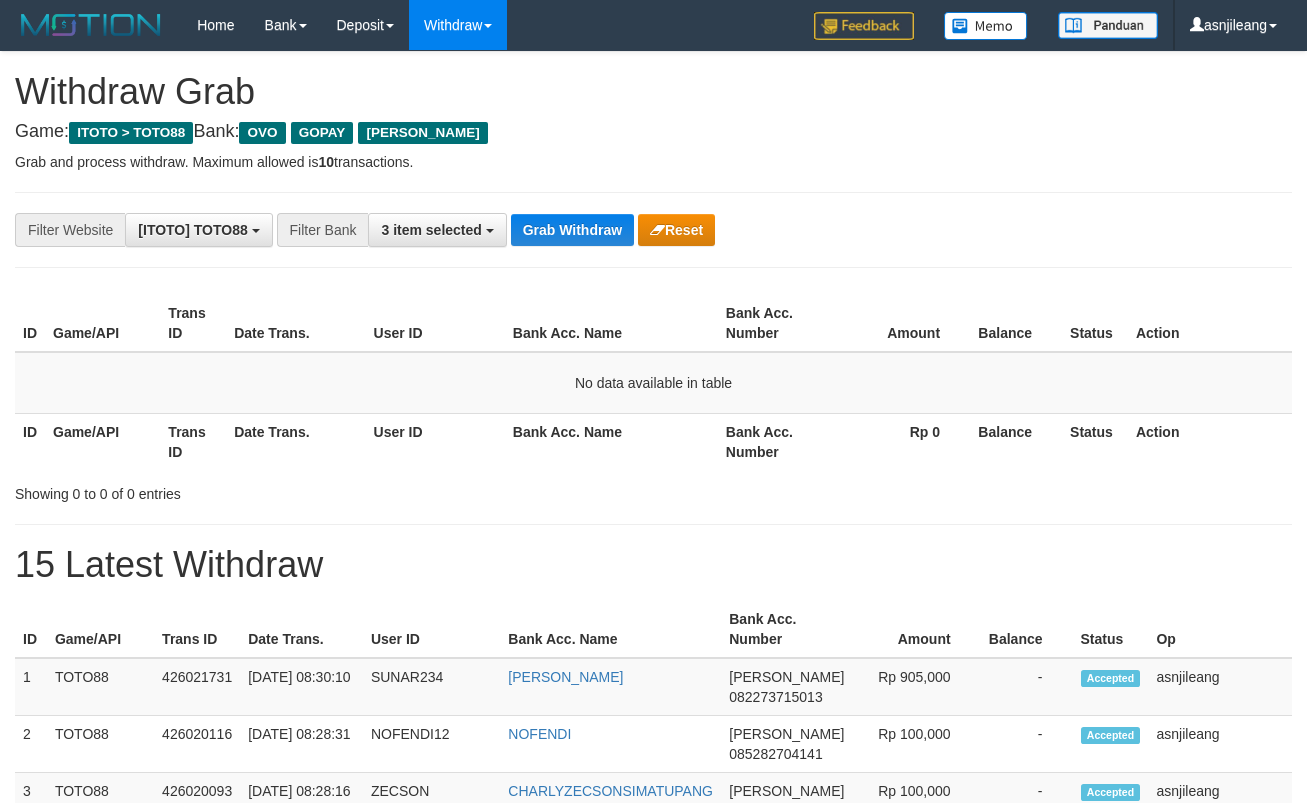 scroll, scrollTop: 0, scrollLeft: 0, axis: both 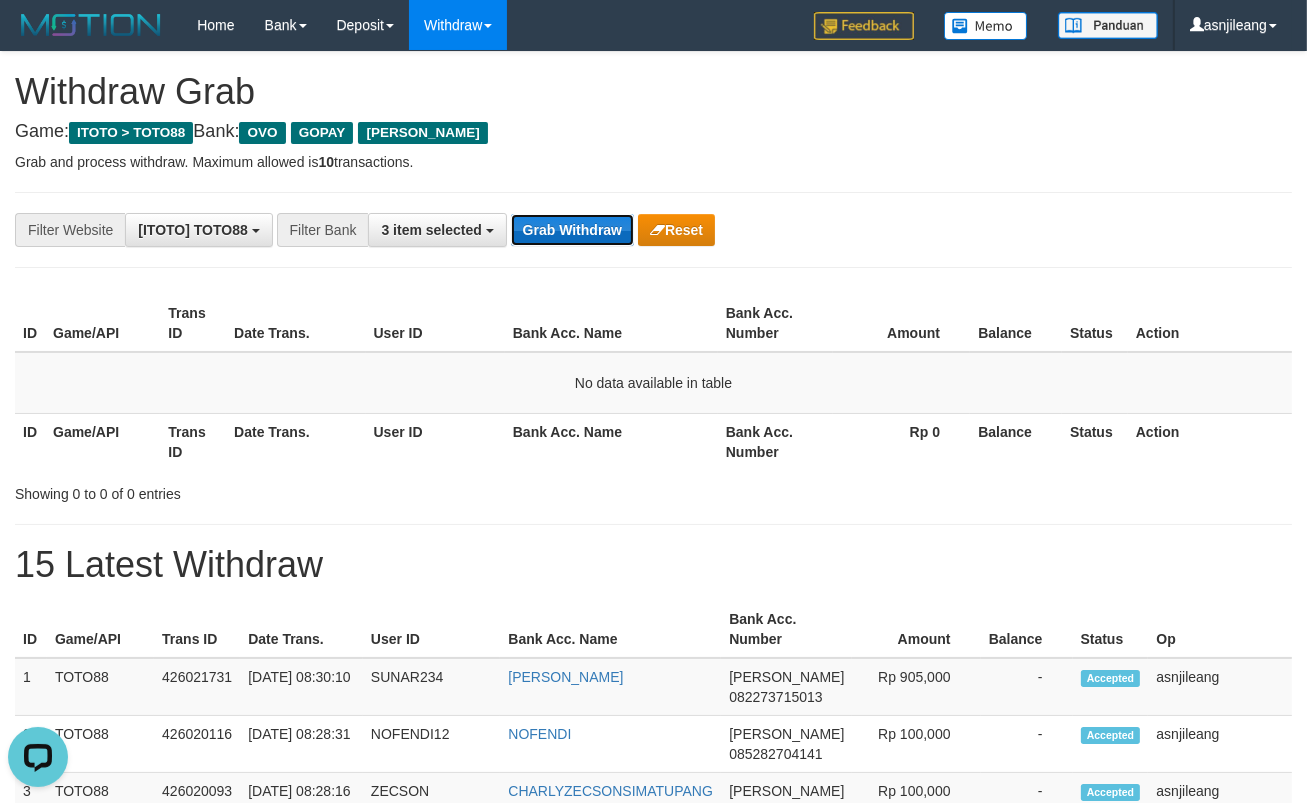 click on "Grab Withdraw" at bounding box center [572, 230] 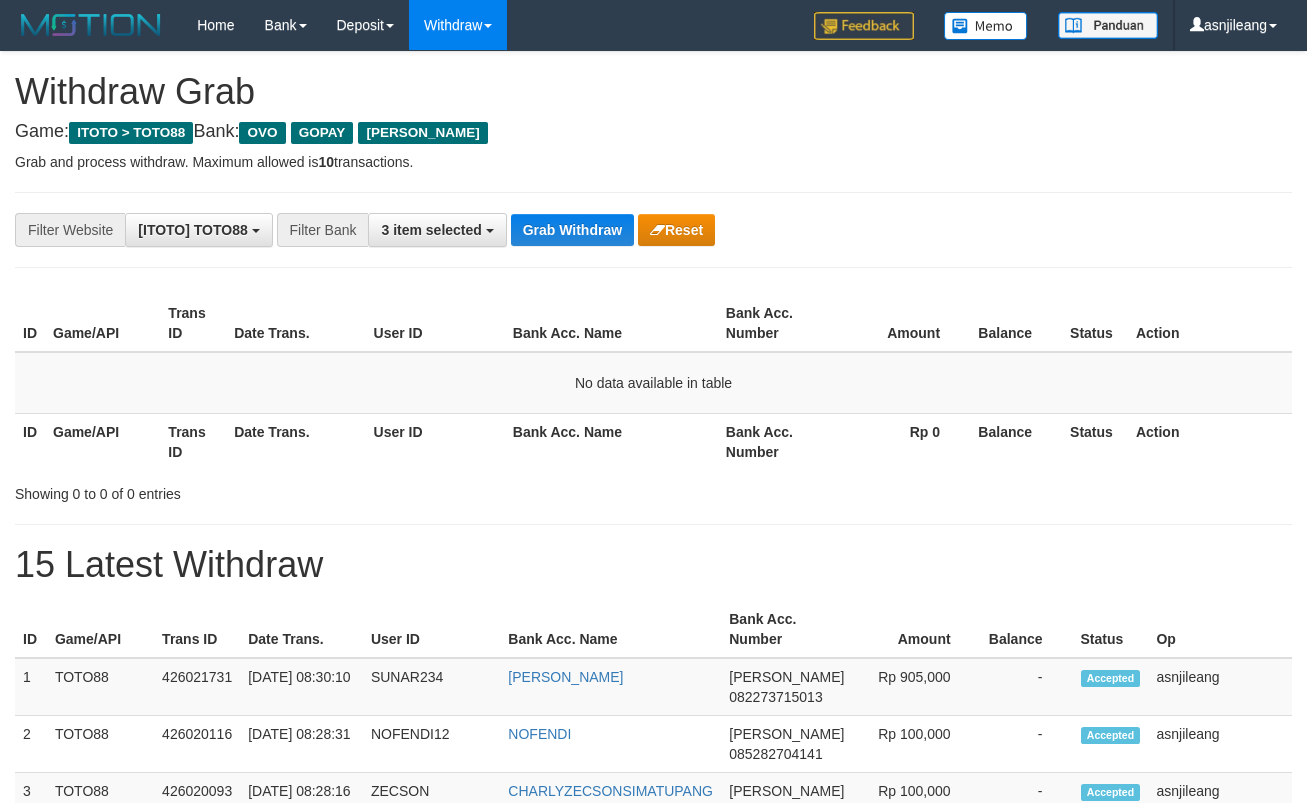scroll, scrollTop: 0, scrollLeft: 0, axis: both 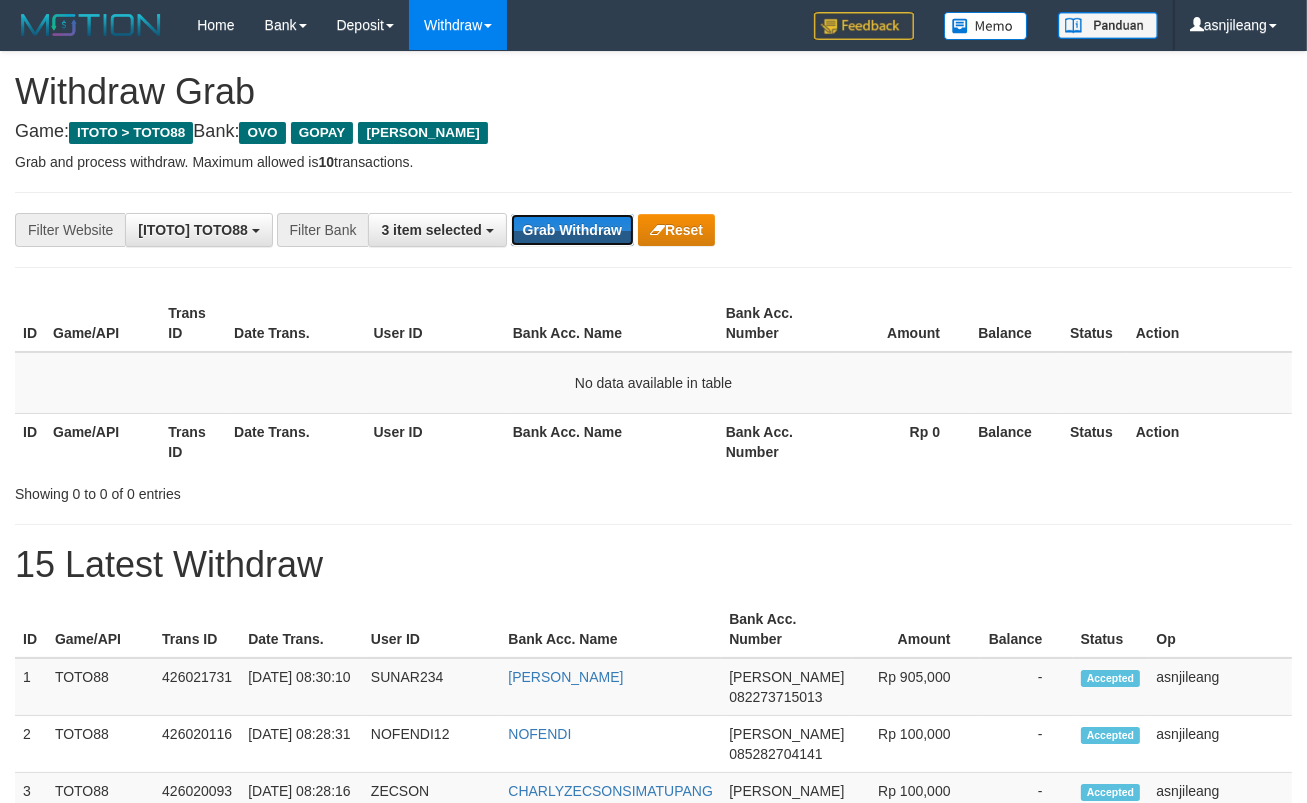 click on "Grab Withdraw" at bounding box center (572, 230) 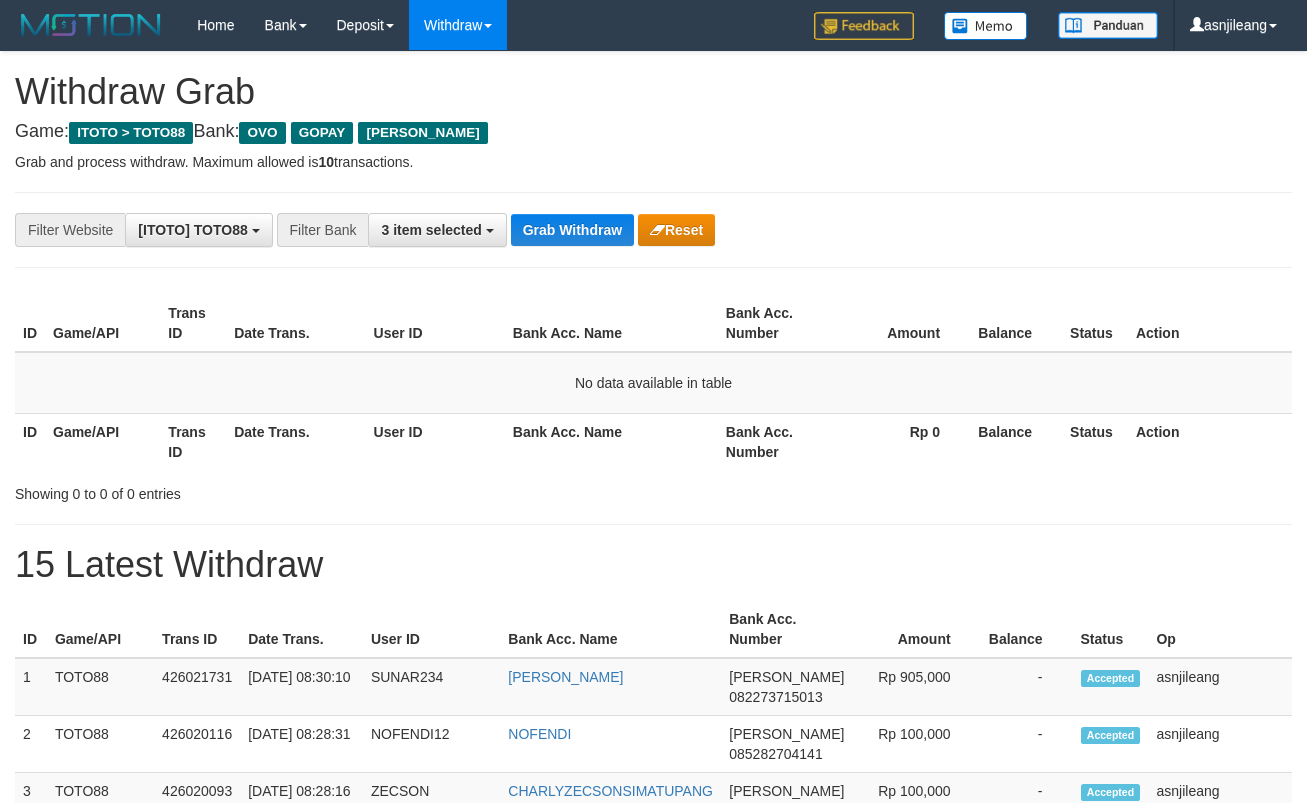 scroll, scrollTop: 0, scrollLeft: 0, axis: both 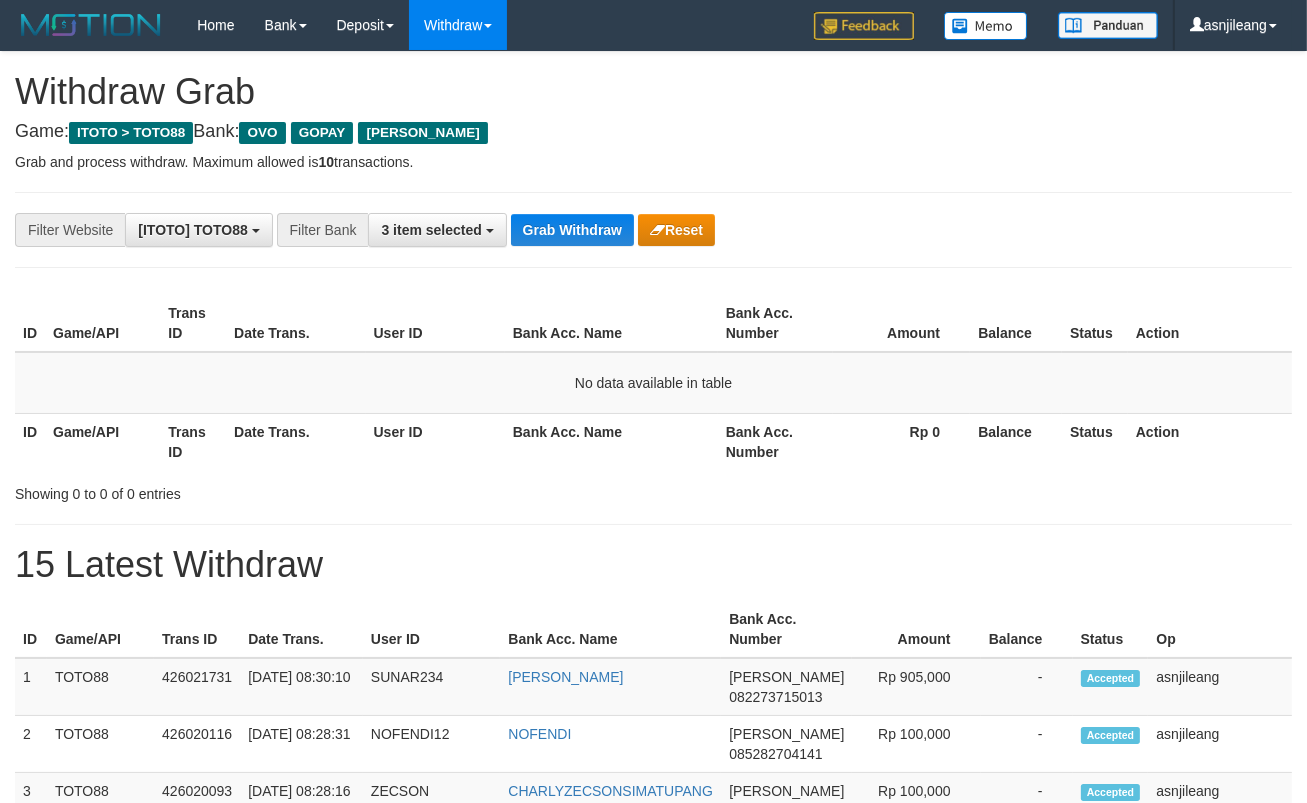 click on "Grab Withdraw" at bounding box center [572, 230] 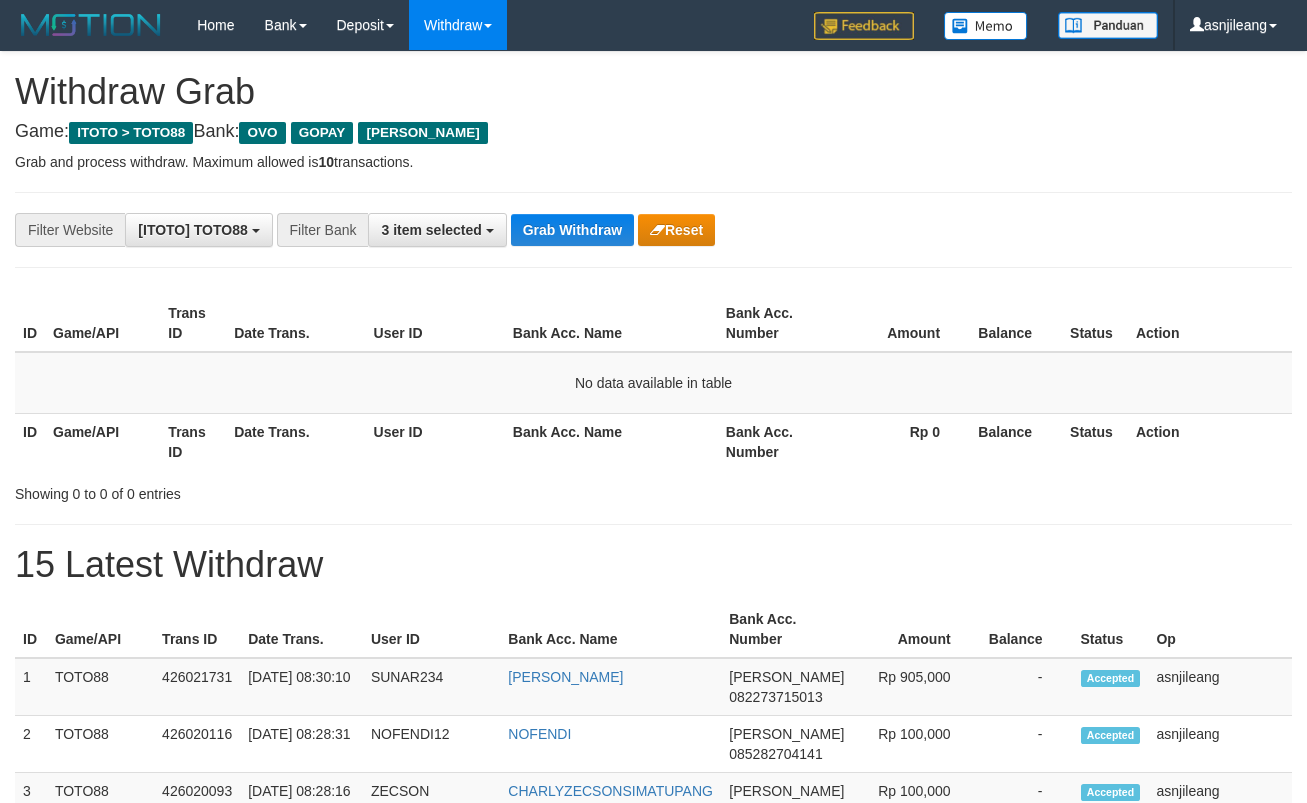 scroll, scrollTop: 0, scrollLeft: 0, axis: both 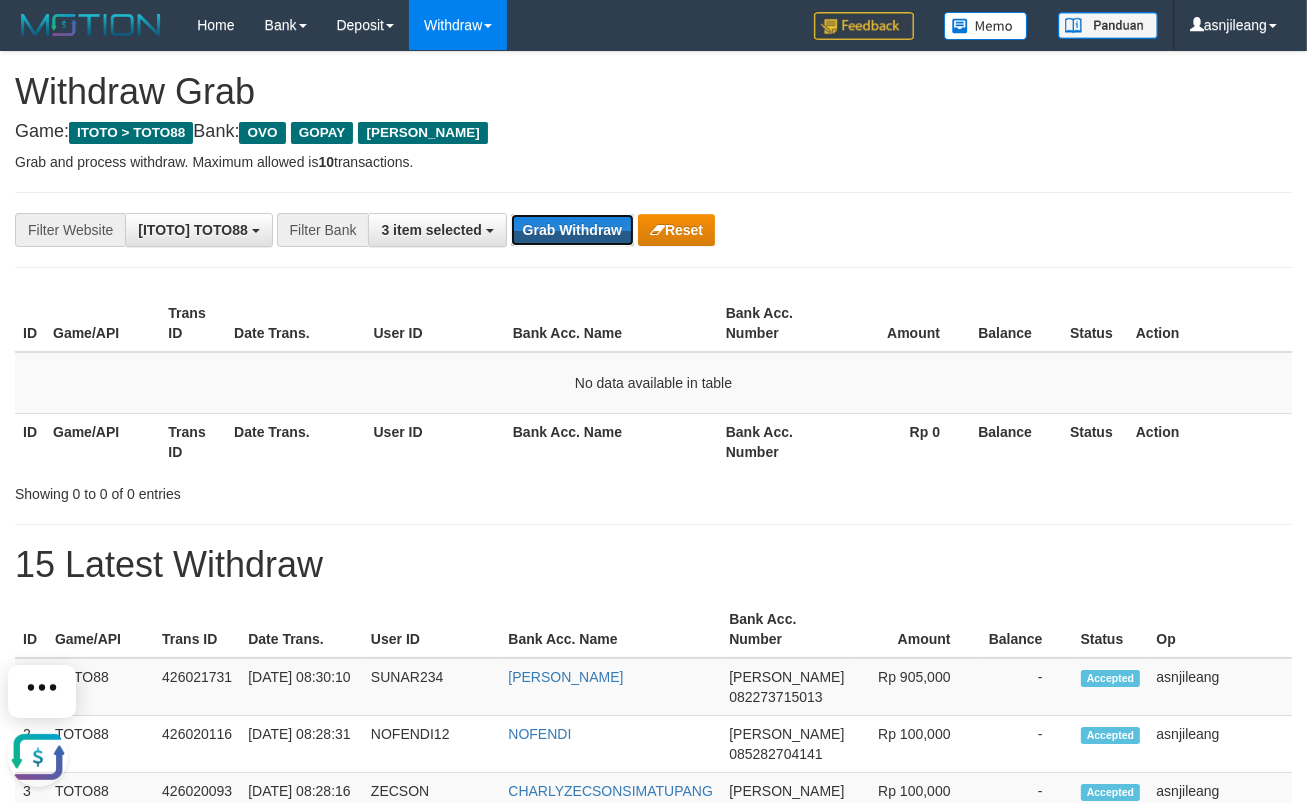 click on "Grab Withdraw" at bounding box center [572, 230] 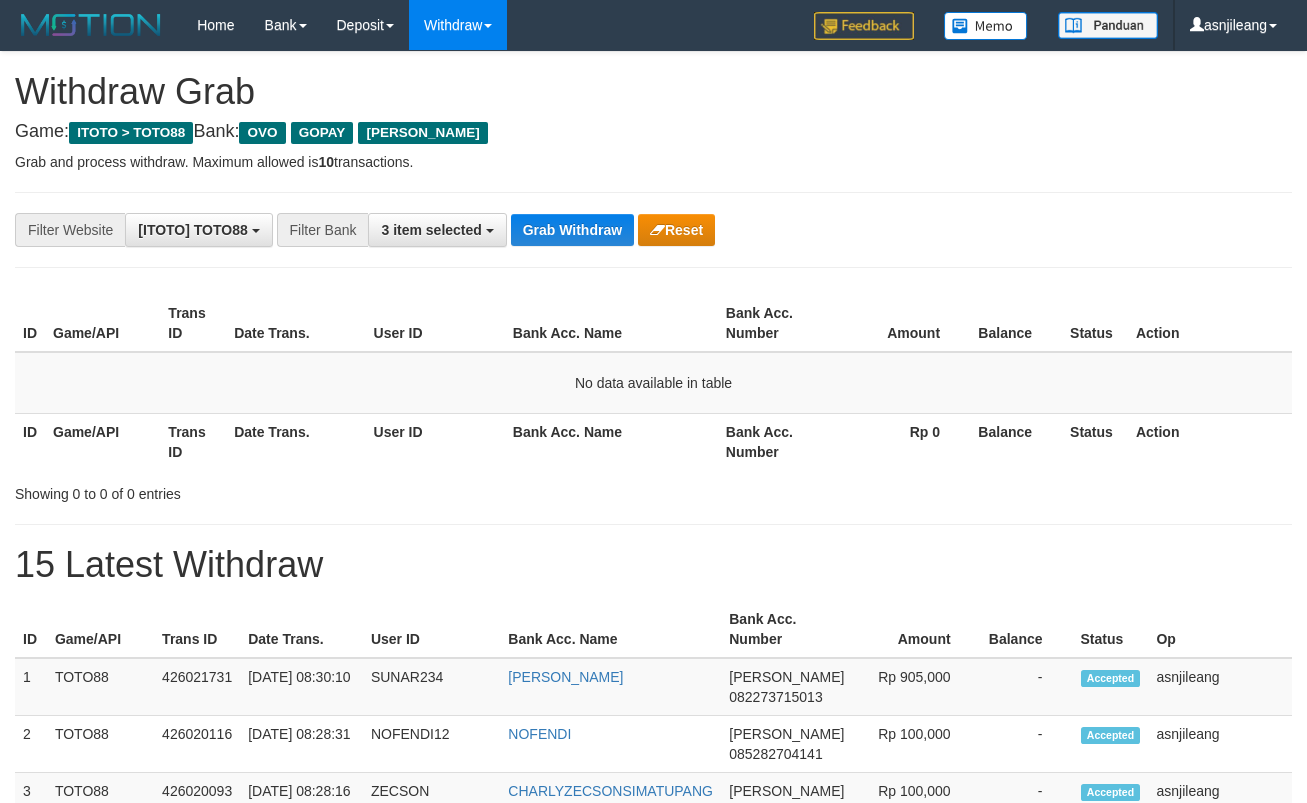 scroll, scrollTop: 0, scrollLeft: 0, axis: both 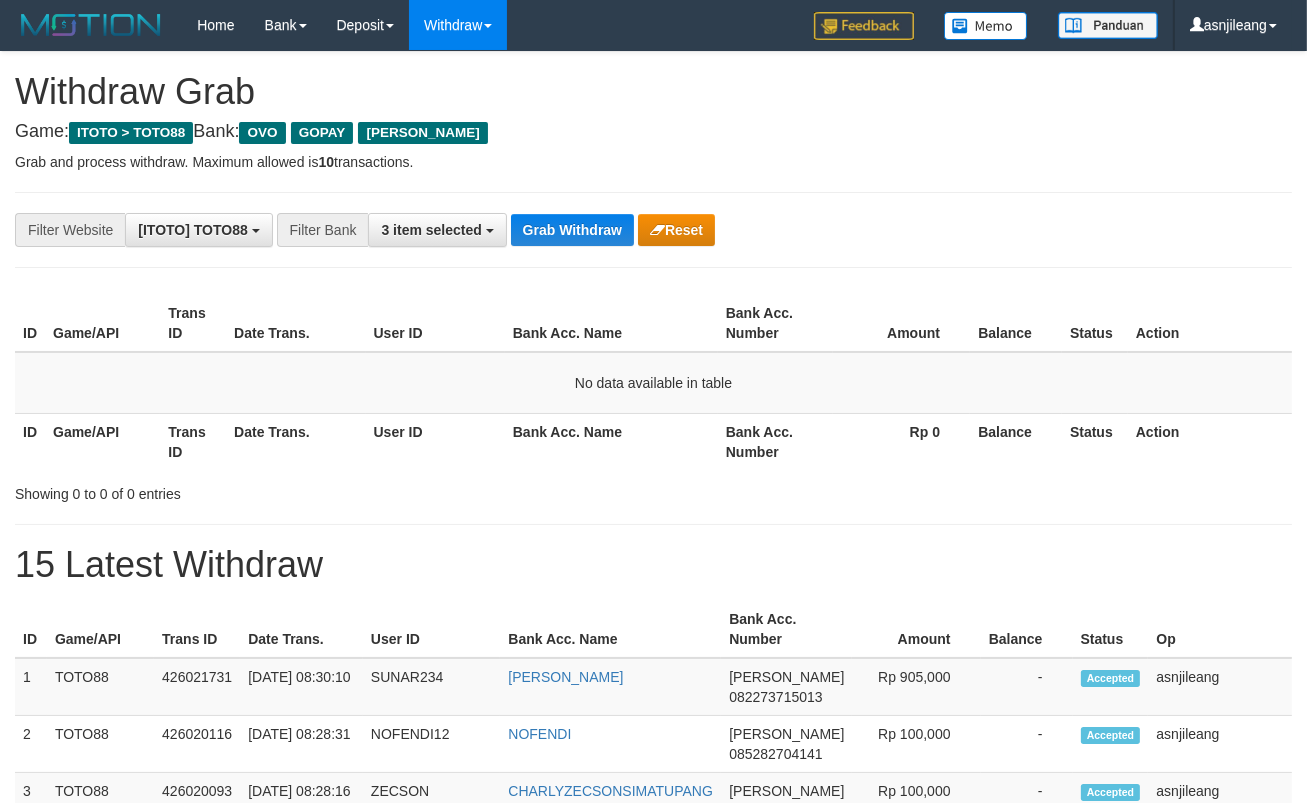 click on "Grab Withdraw" at bounding box center [572, 230] 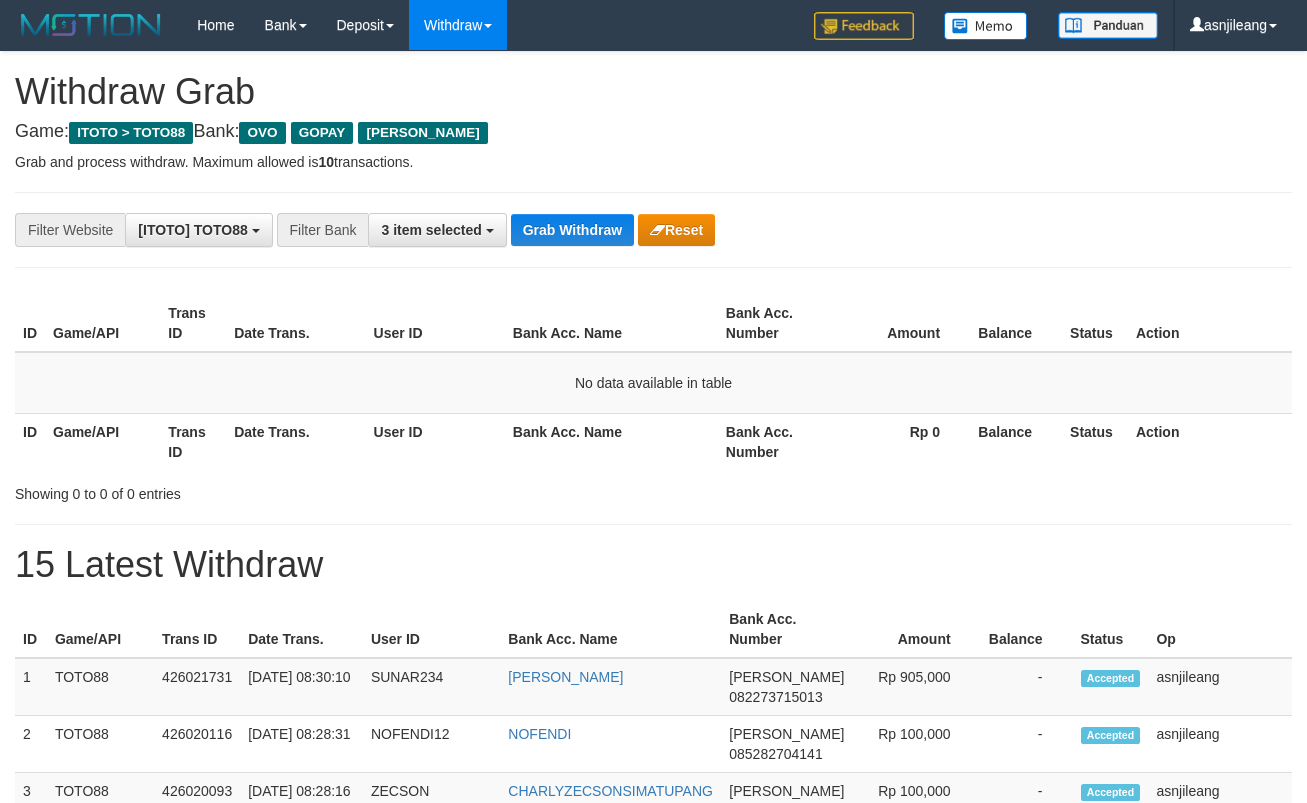 scroll, scrollTop: 0, scrollLeft: 0, axis: both 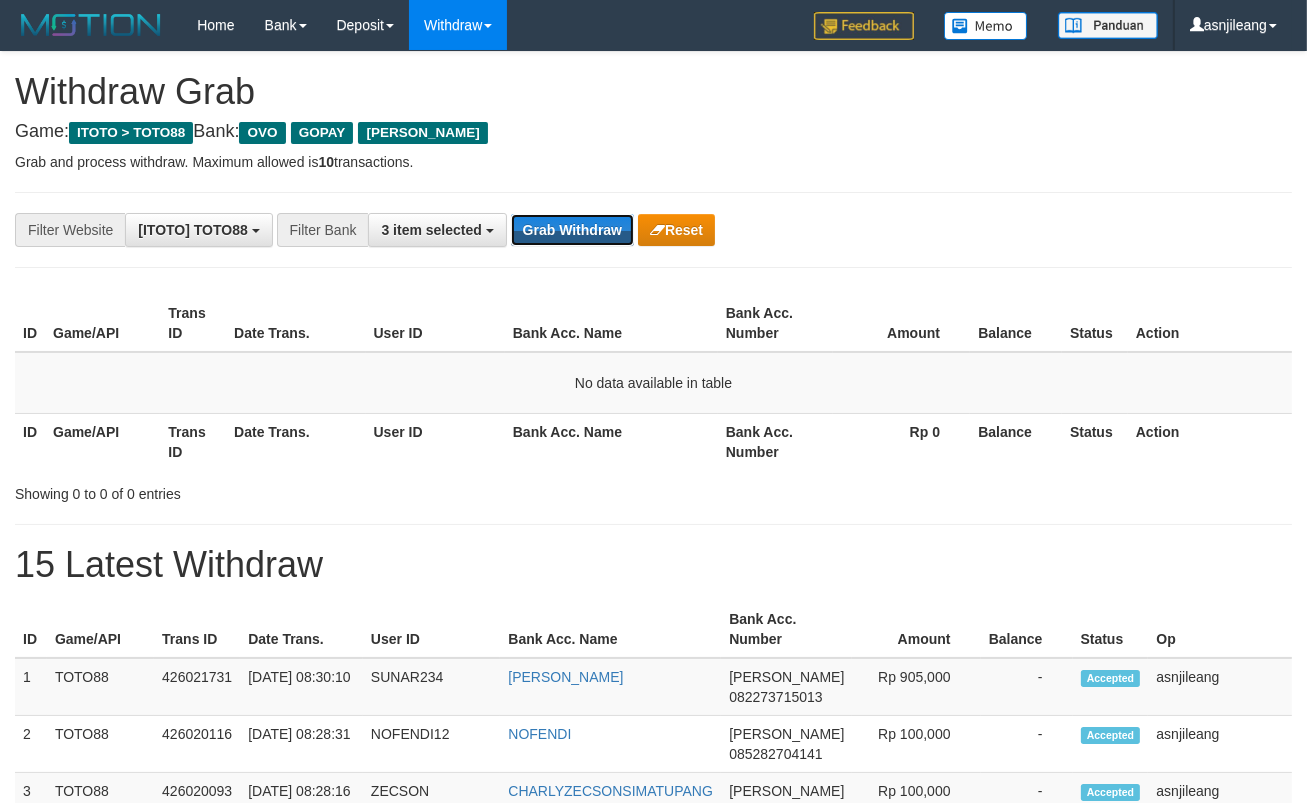 click on "Grab Withdraw" at bounding box center (572, 230) 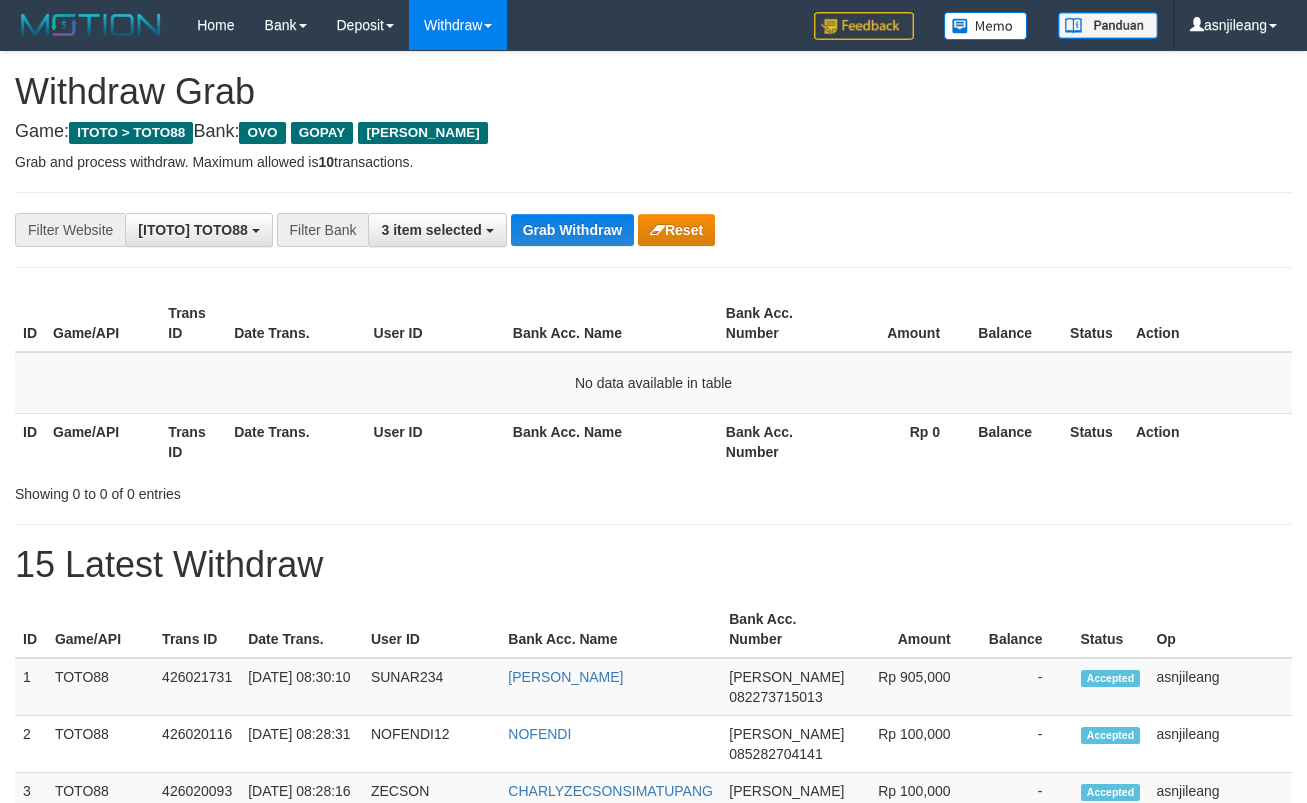 scroll, scrollTop: 0, scrollLeft: 0, axis: both 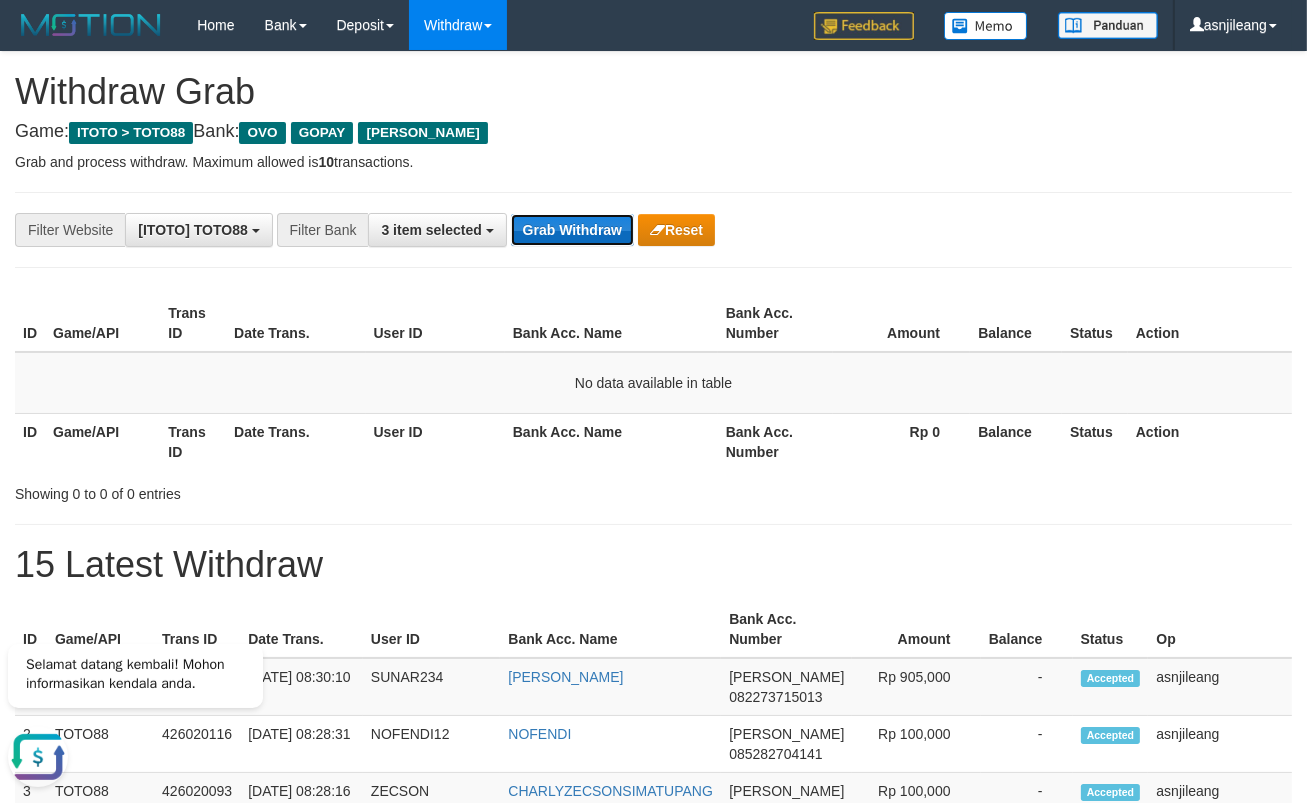click on "Grab Withdraw" at bounding box center (572, 230) 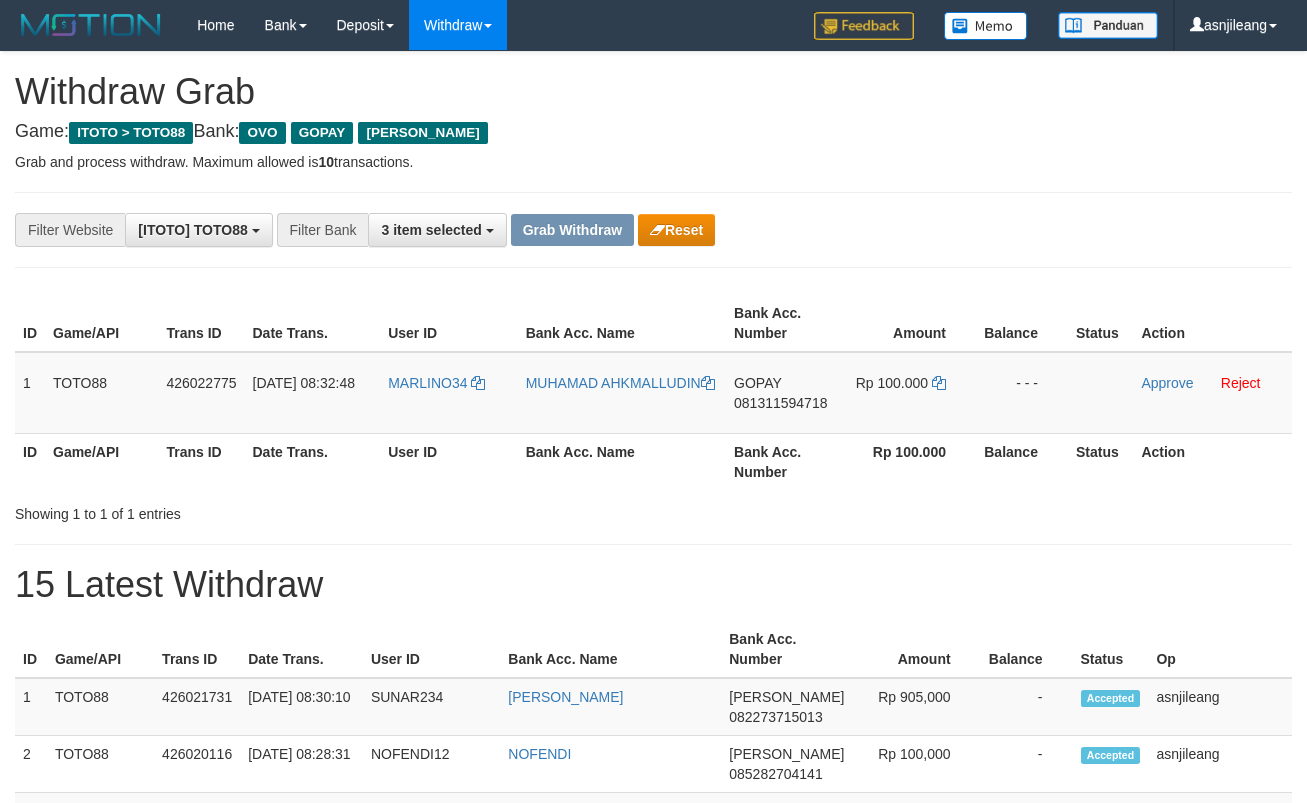 scroll, scrollTop: 0, scrollLeft: 0, axis: both 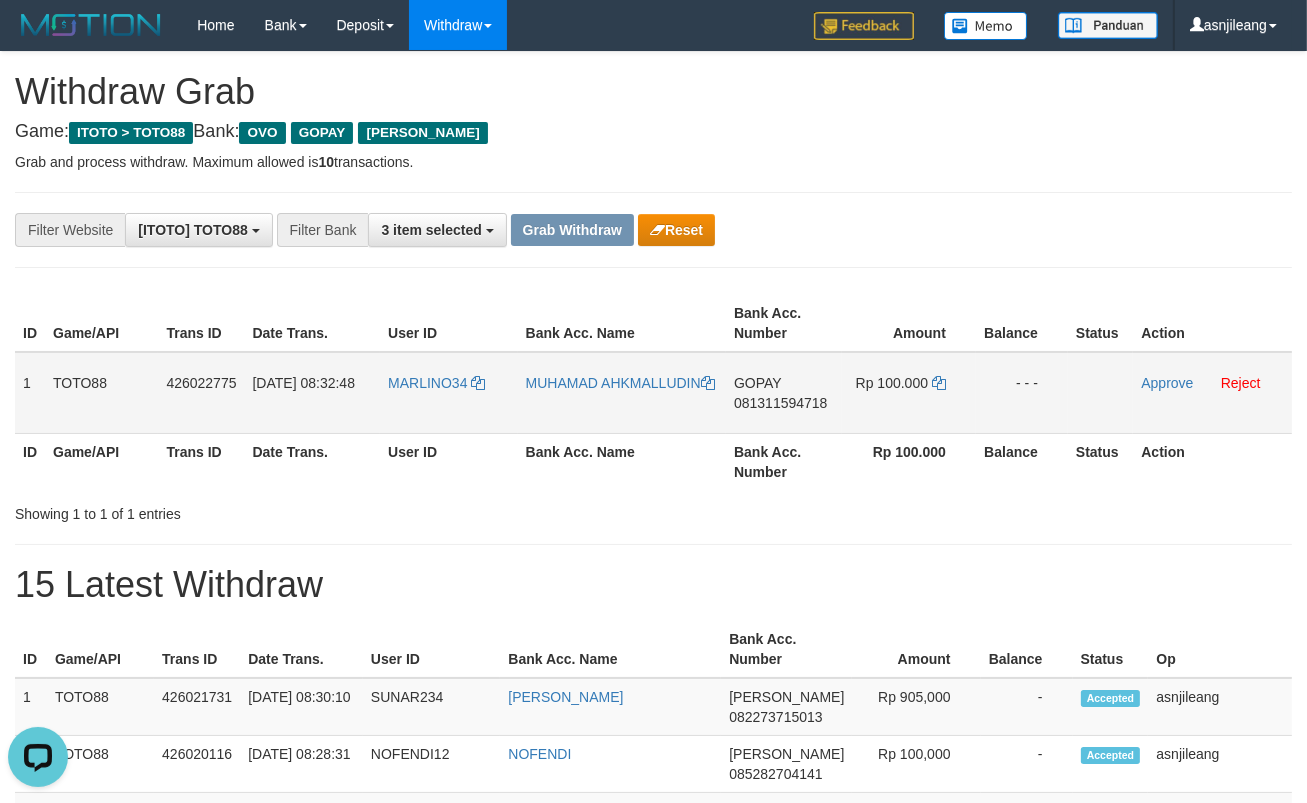 click on "081311594718" at bounding box center [780, 403] 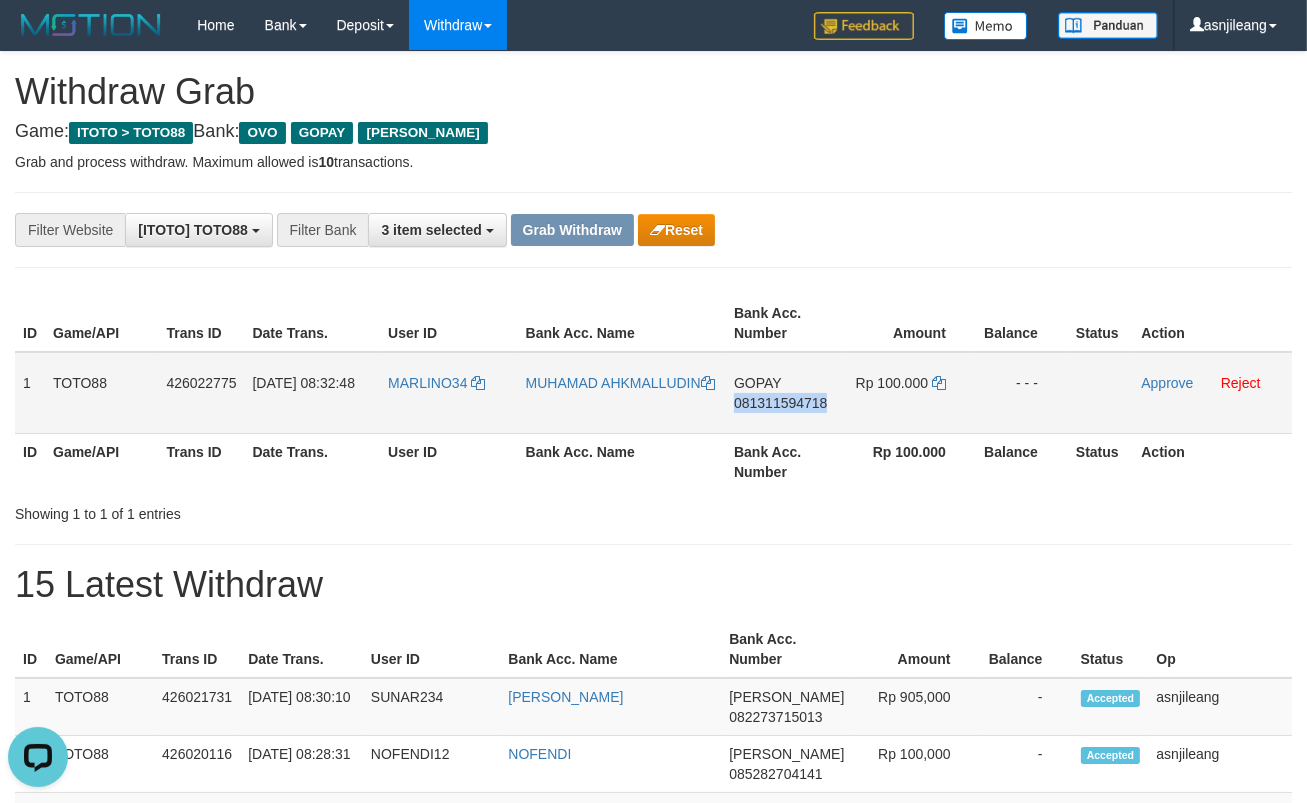 click on "081311594718" at bounding box center [780, 403] 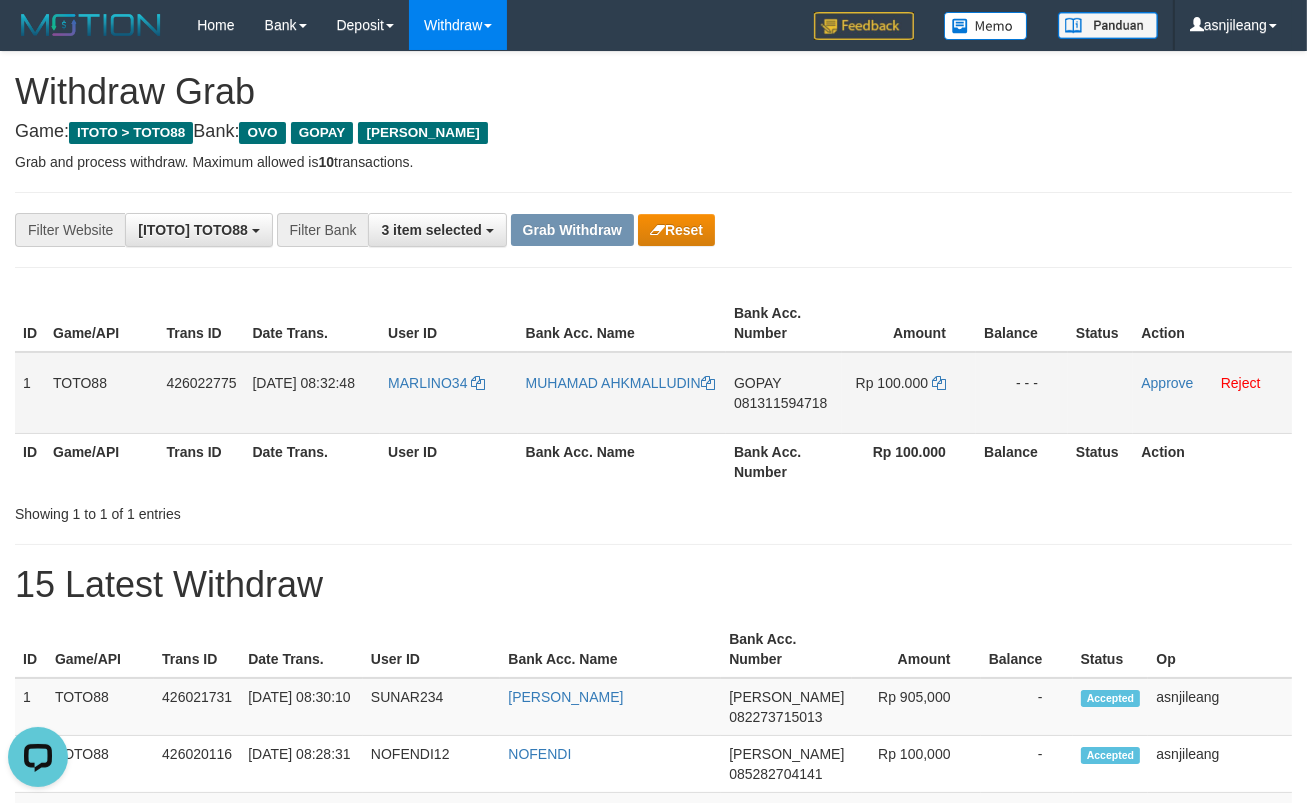 click on "GOPAY
081311594718" at bounding box center [784, 393] 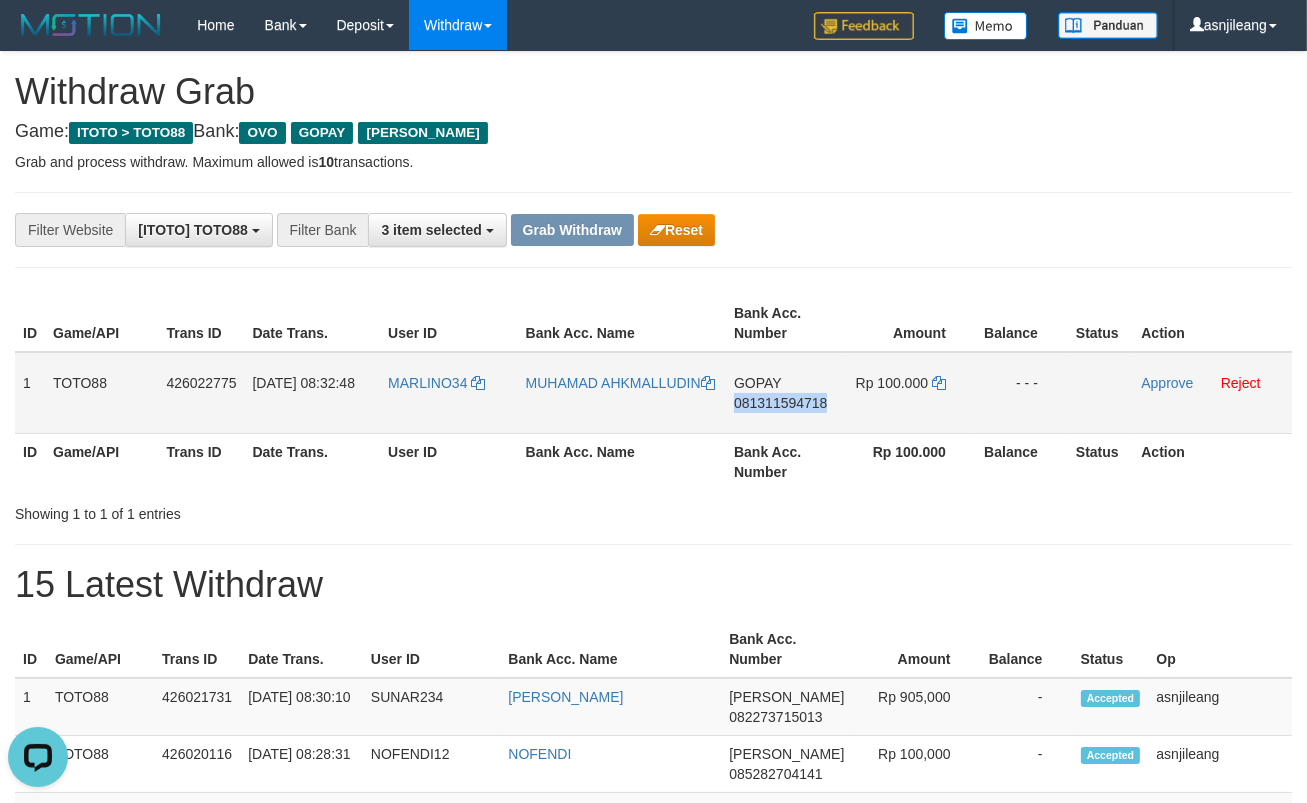 click on "GOPAY
081311594718" at bounding box center [784, 393] 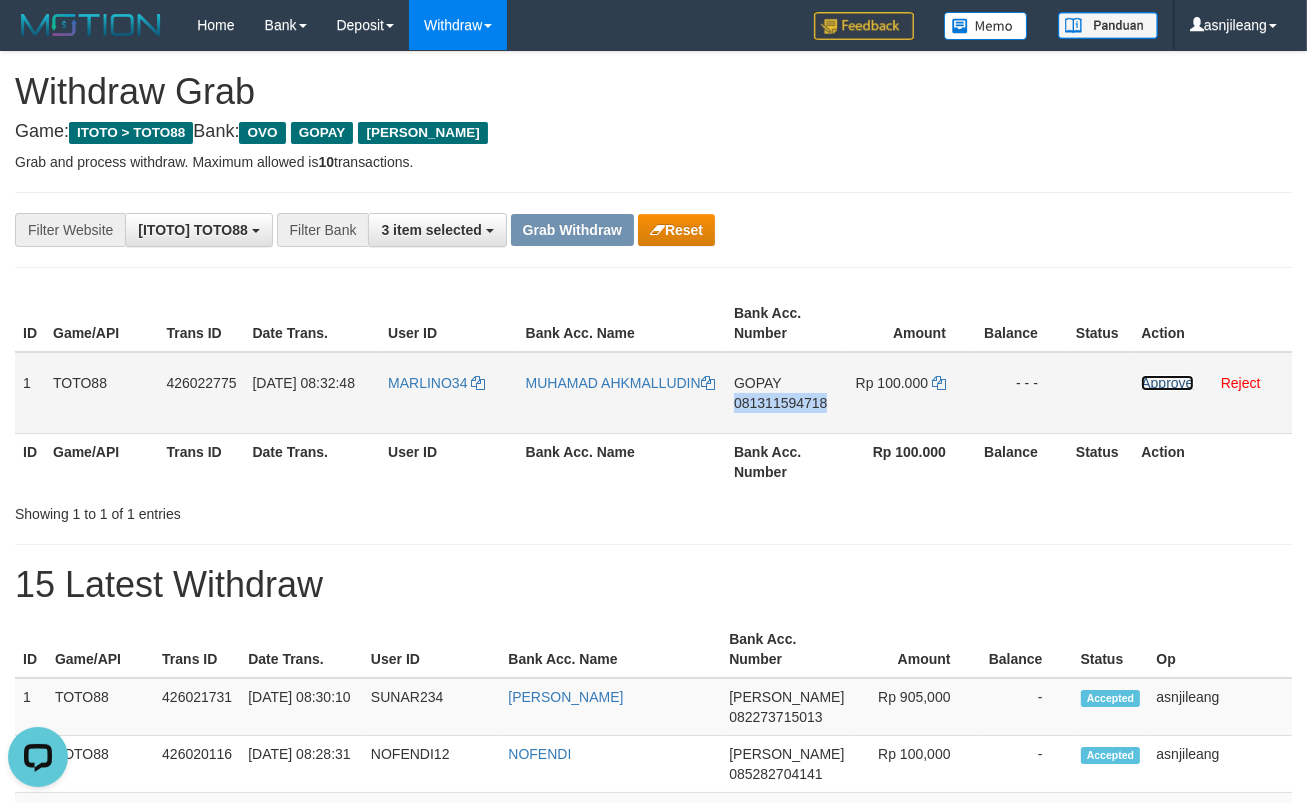 click on "Approve" at bounding box center (1167, 383) 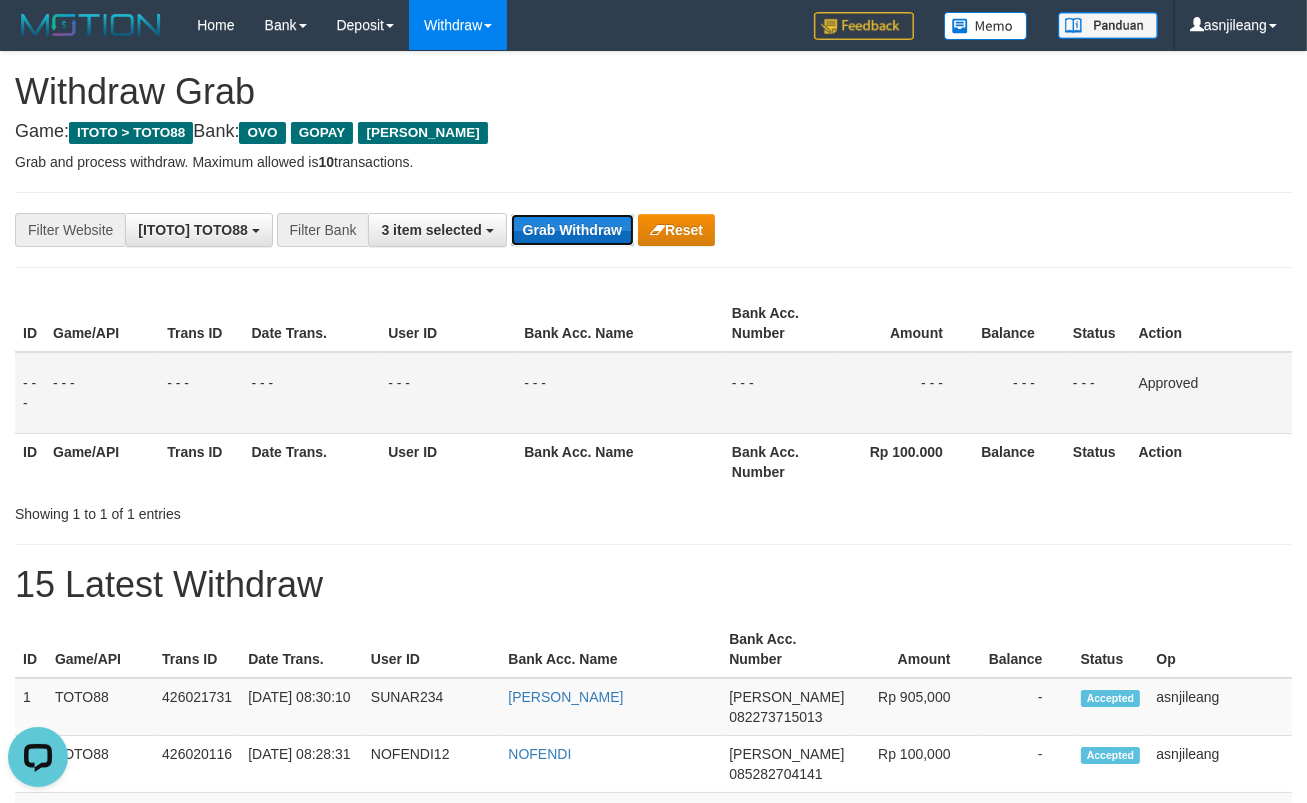 click on "Grab Withdraw" at bounding box center (572, 230) 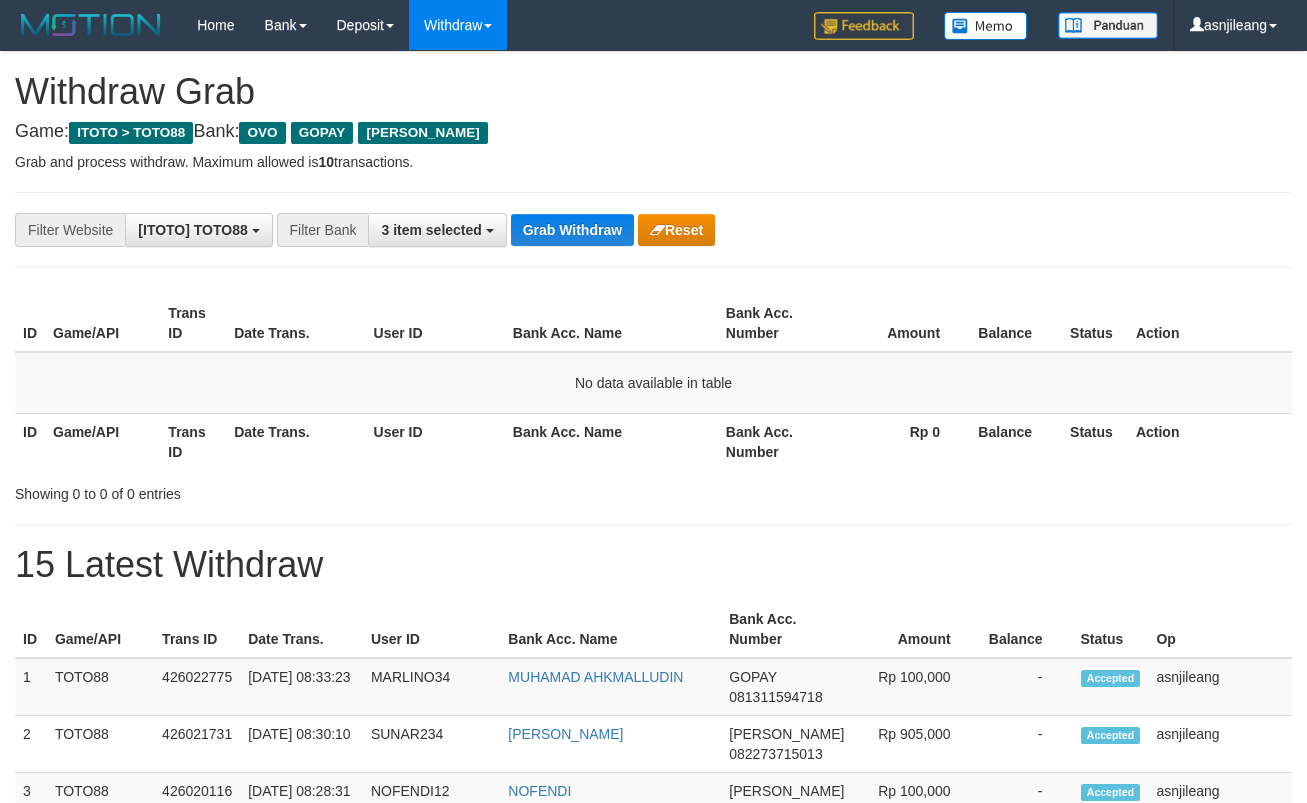 scroll, scrollTop: 0, scrollLeft: 0, axis: both 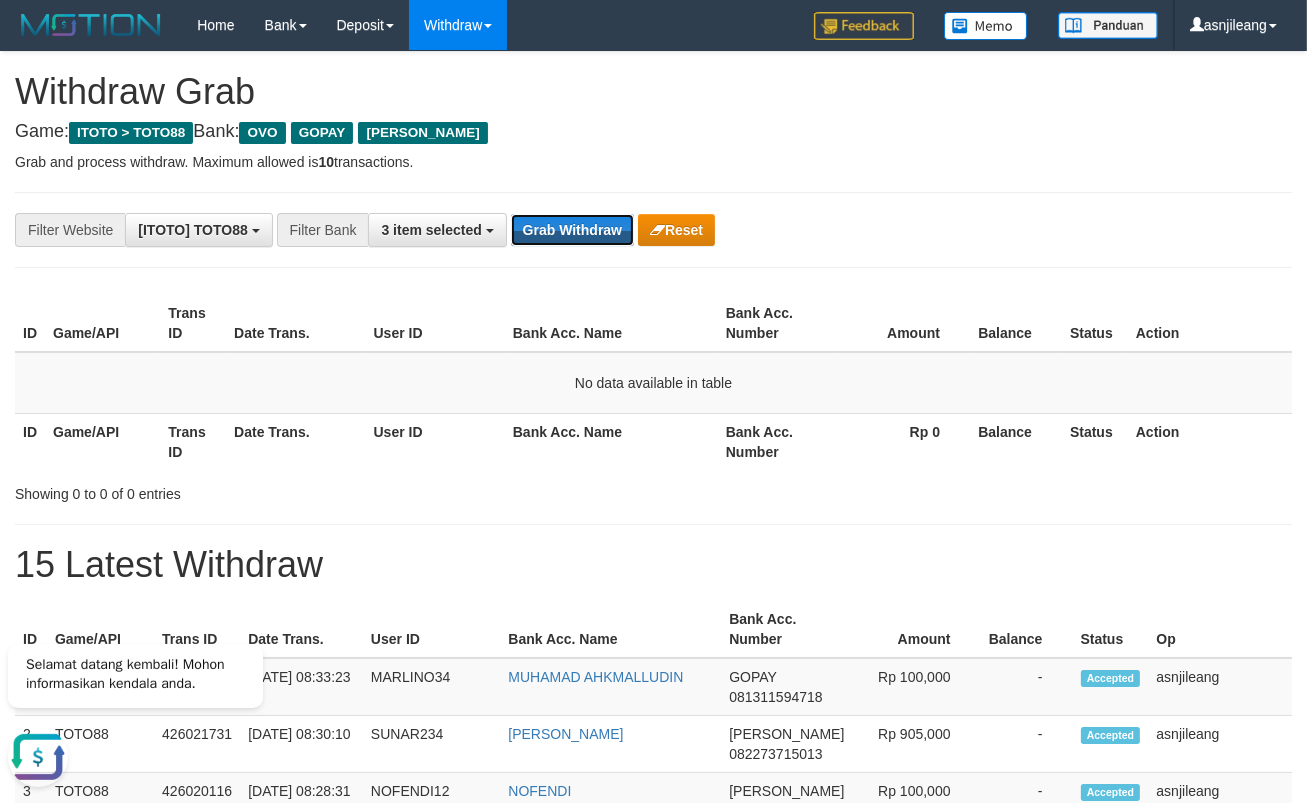 click on "Grab Withdraw" at bounding box center (572, 230) 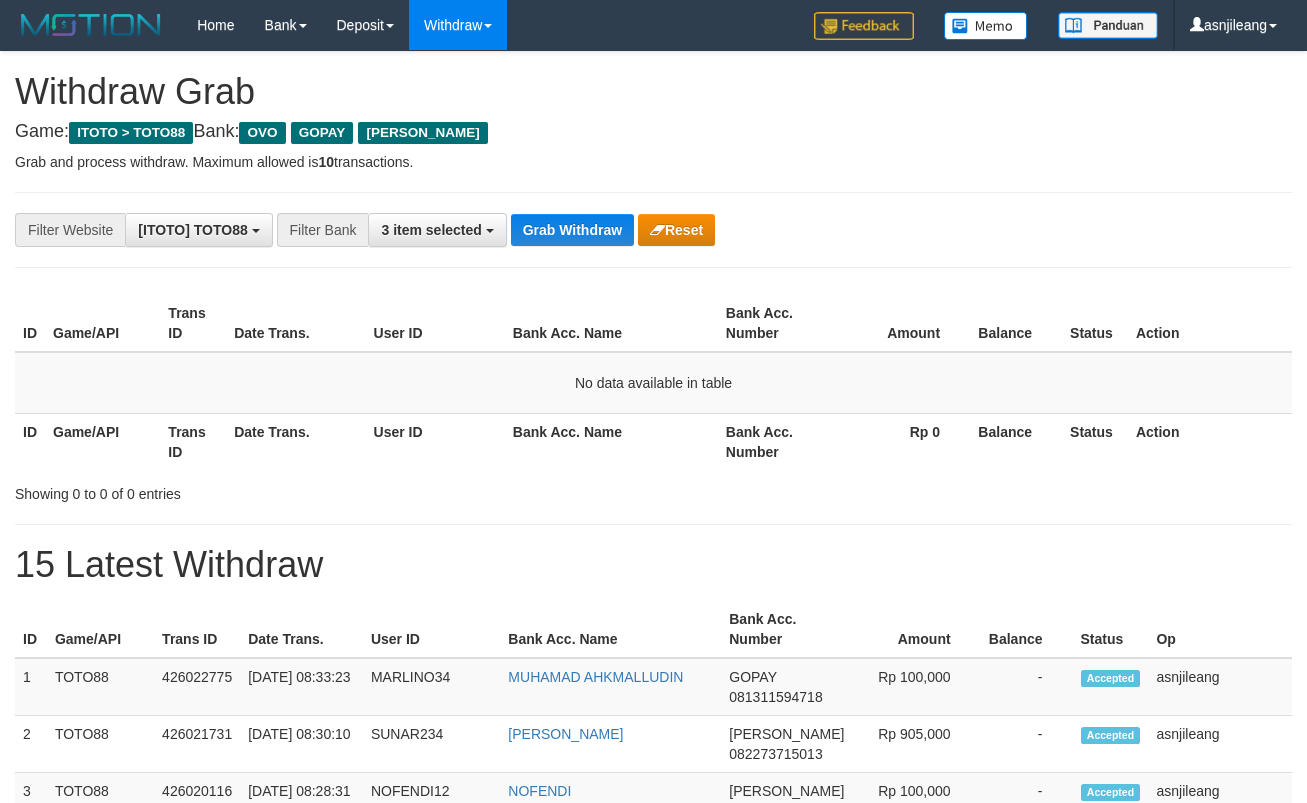 scroll, scrollTop: 0, scrollLeft: 0, axis: both 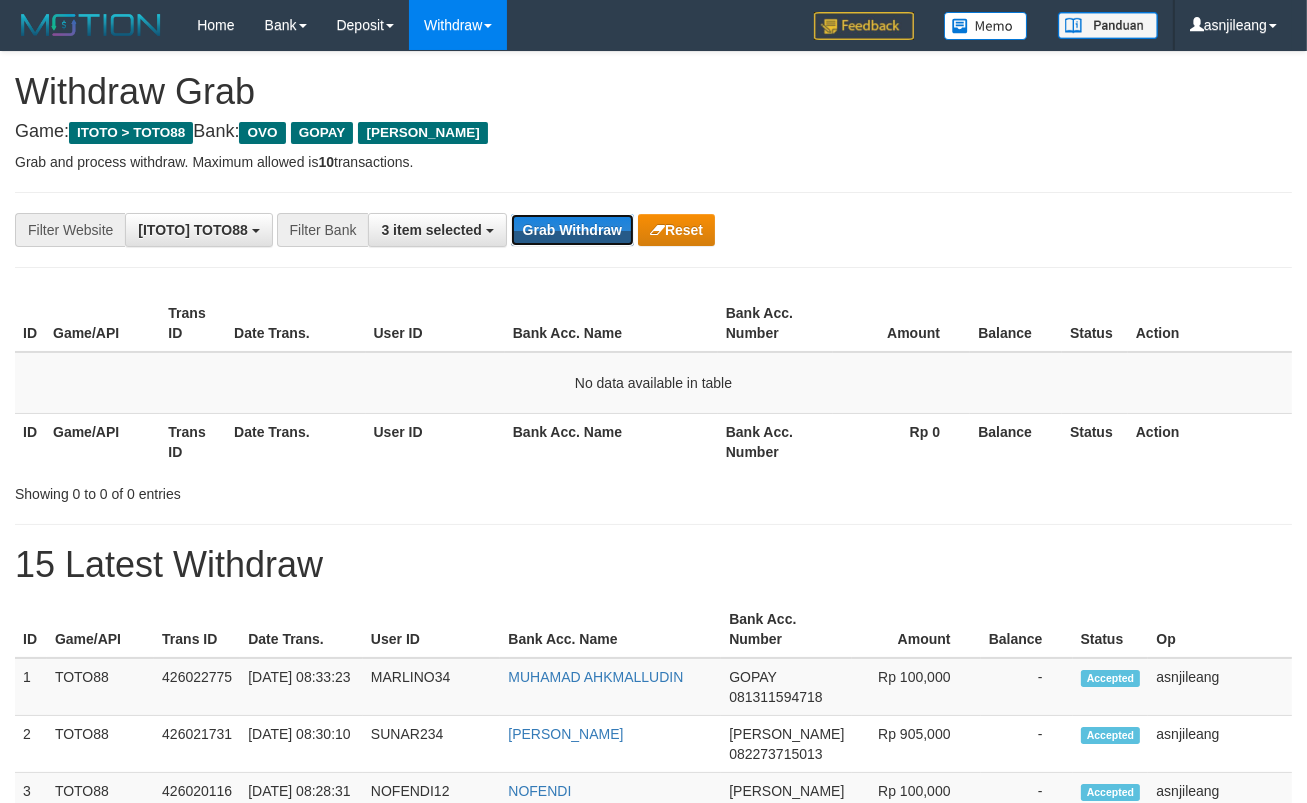 click on "Grab Withdraw" at bounding box center (572, 230) 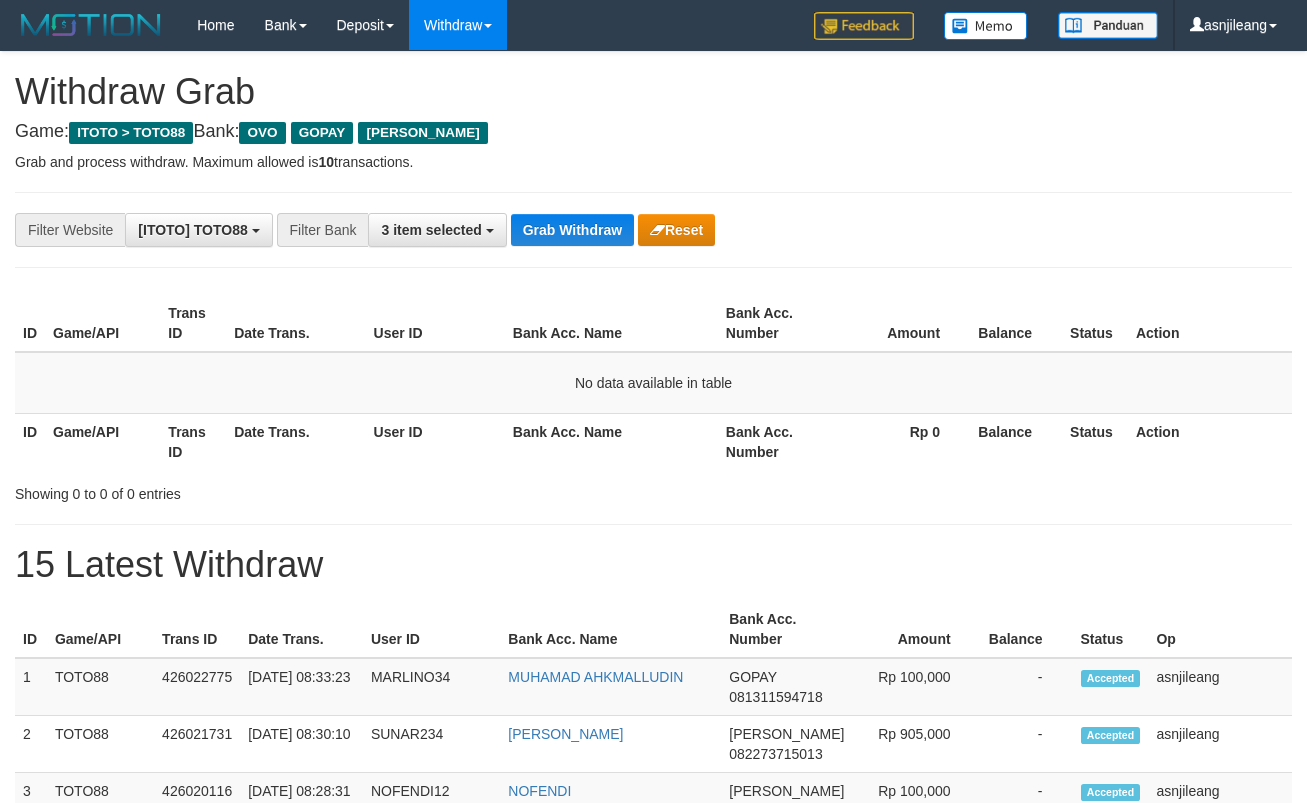 scroll, scrollTop: 0, scrollLeft: 0, axis: both 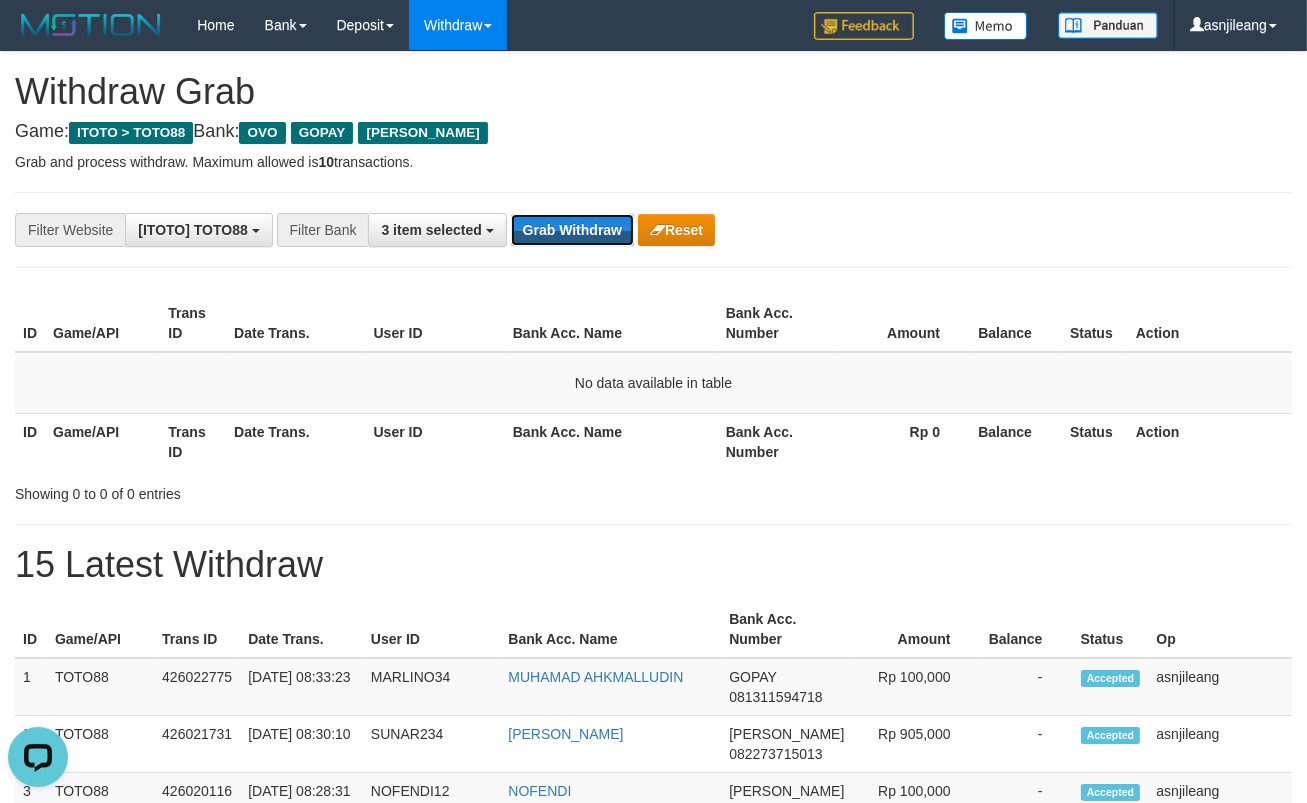 click on "Grab Withdraw" at bounding box center [572, 230] 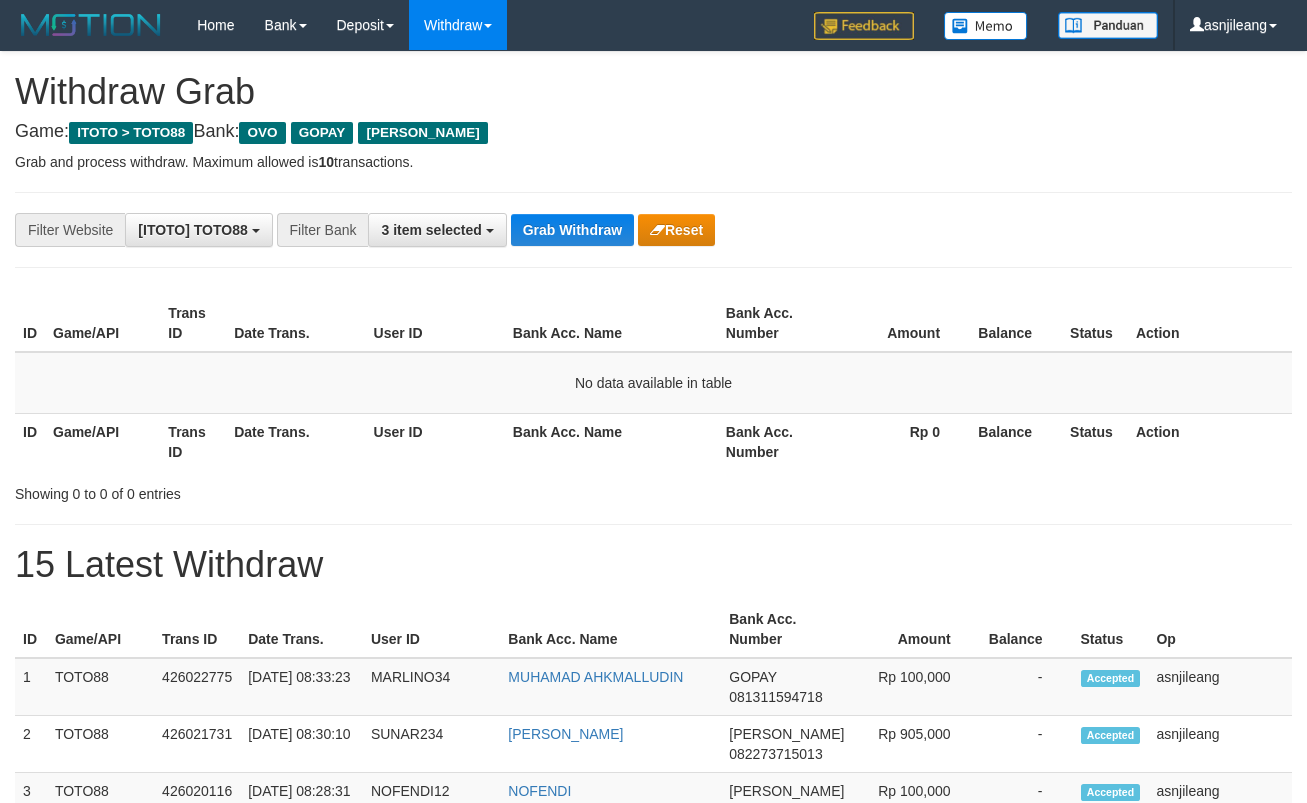 scroll, scrollTop: 0, scrollLeft: 0, axis: both 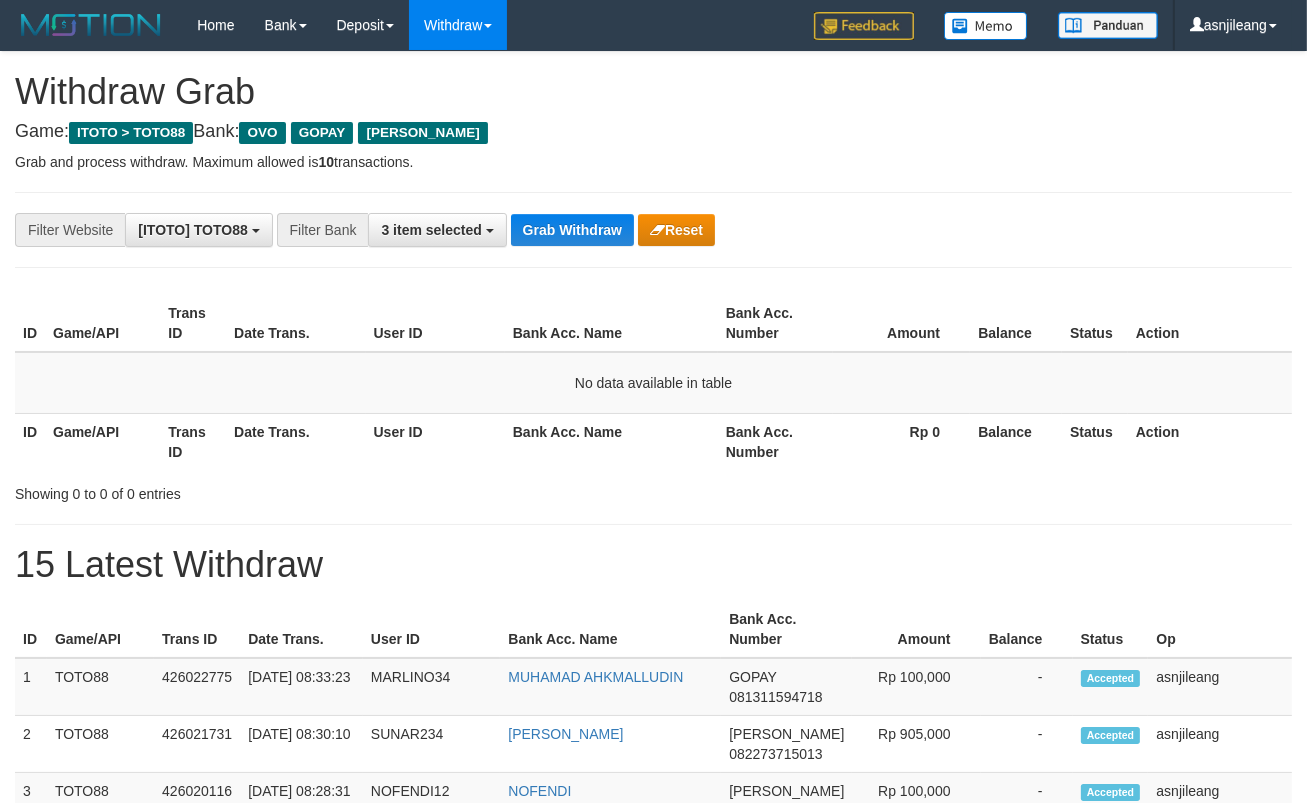click on "Grab Withdraw" at bounding box center (572, 230) 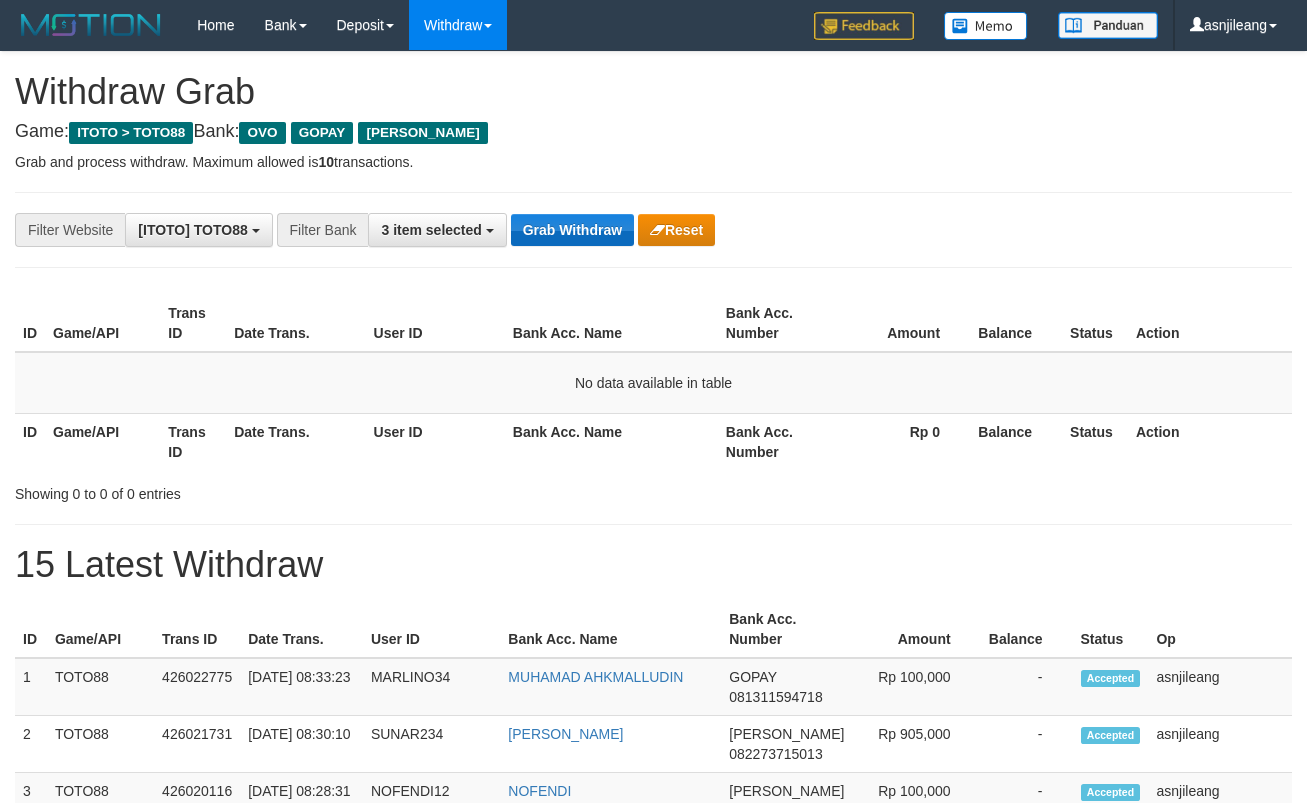 scroll, scrollTop: 0, scrollLeft: 0, axis: both 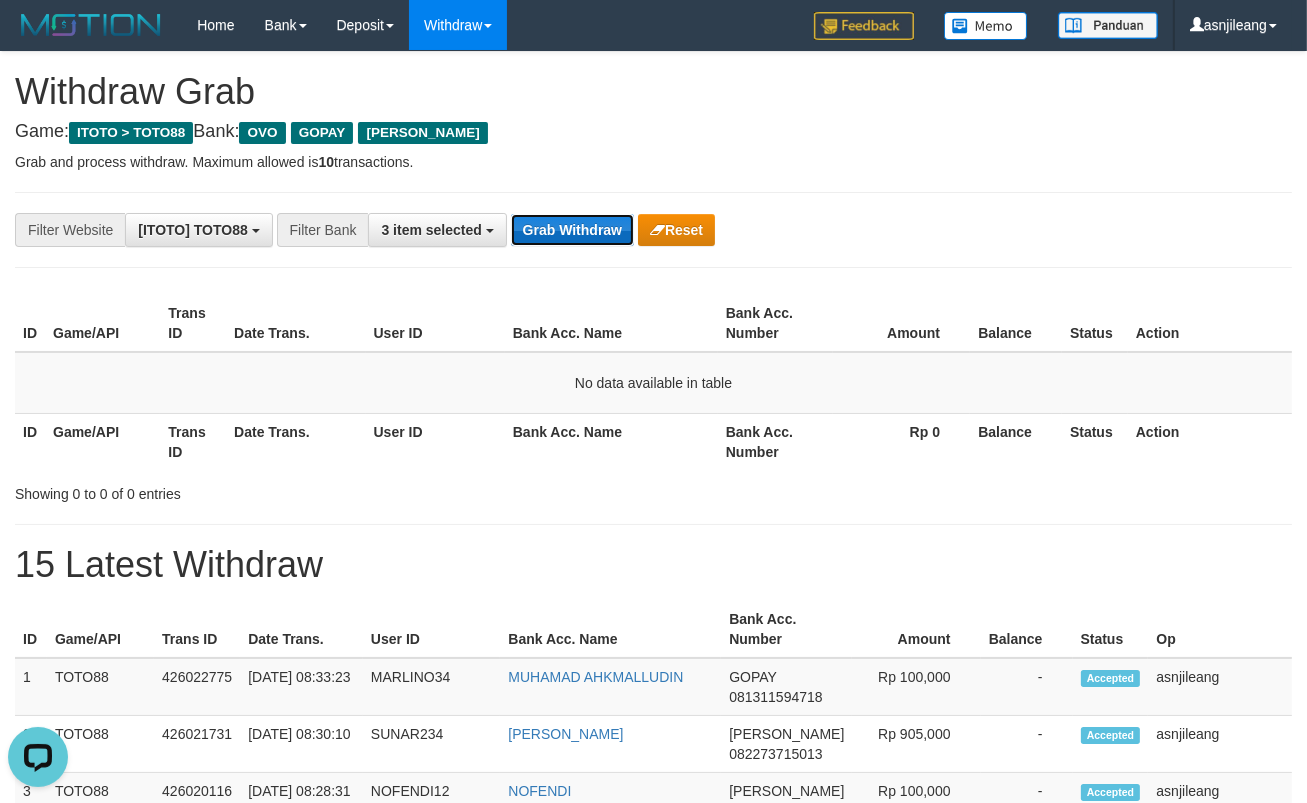 click on "Grab Withdraw" at bounding box center [572, 230] 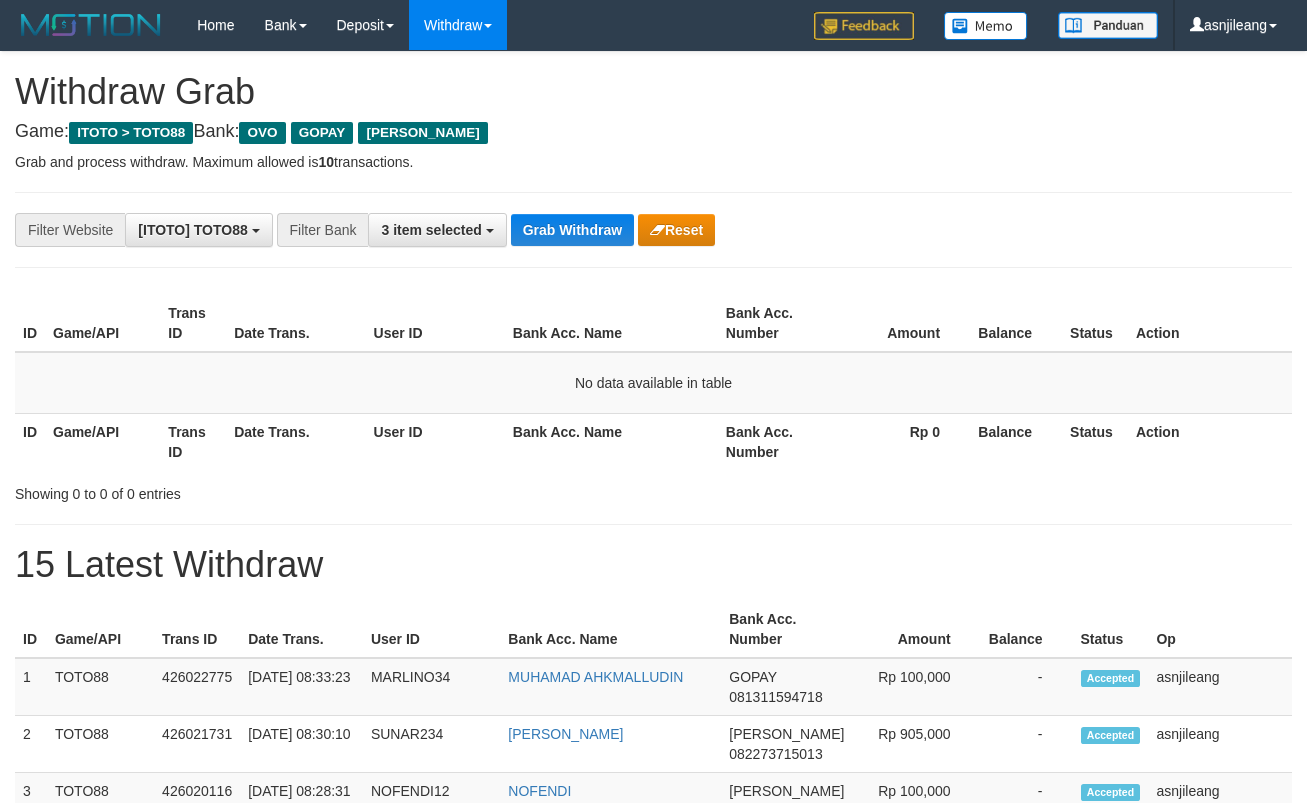 click on "Grab Withdraw" at bounding box center (572, 230) 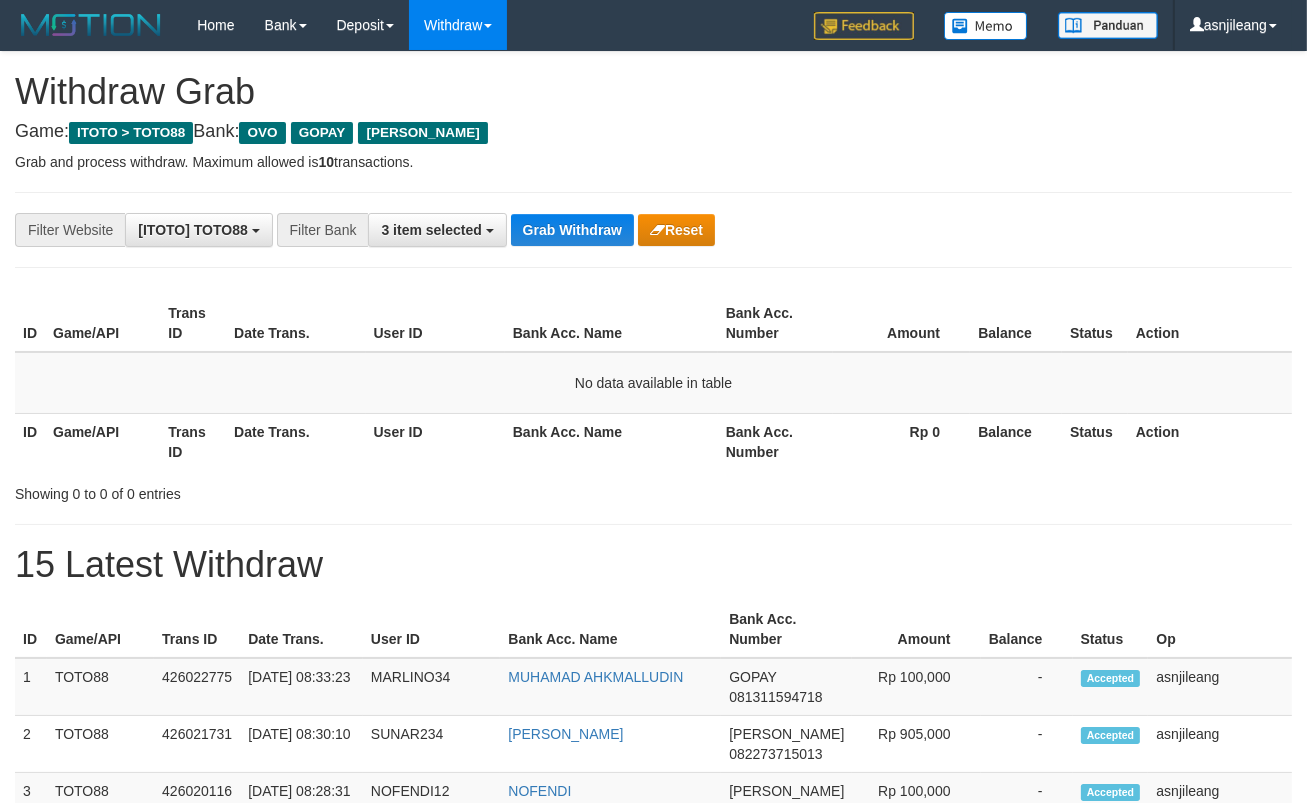 scroll, scrollTop: 17, scrollLeft: 0, axis: vertical 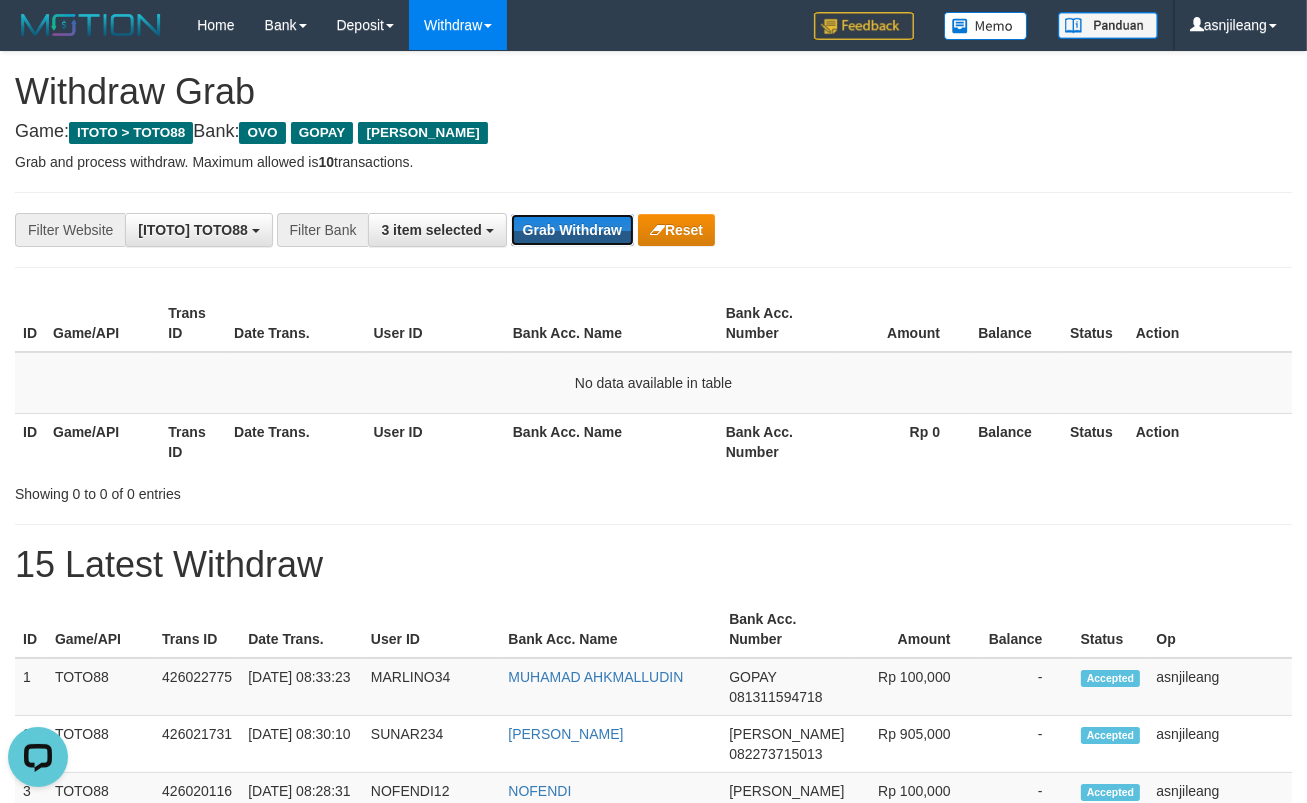 click on "Grab Withdraw" at bounding box center (572, 230) 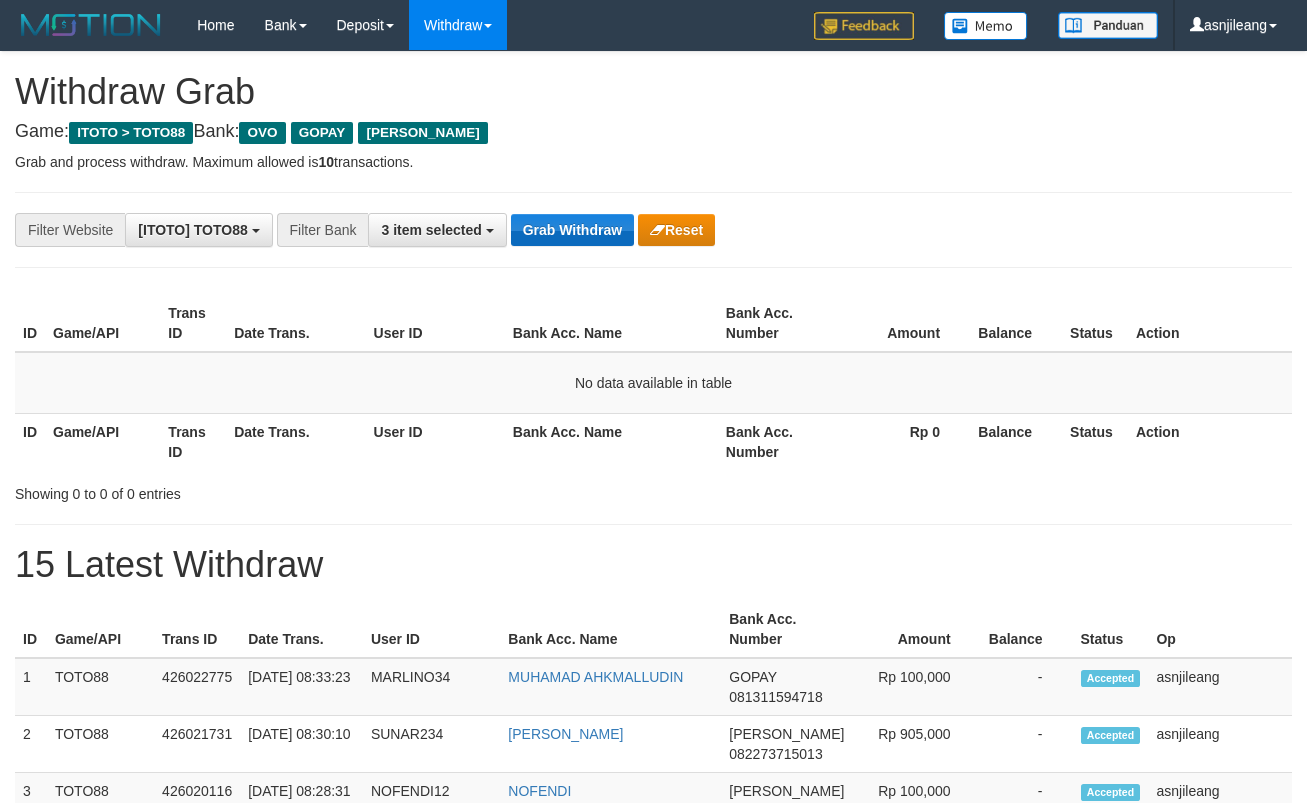 scroll, scrollTop: 0, scrollLeft: 0, axis: both 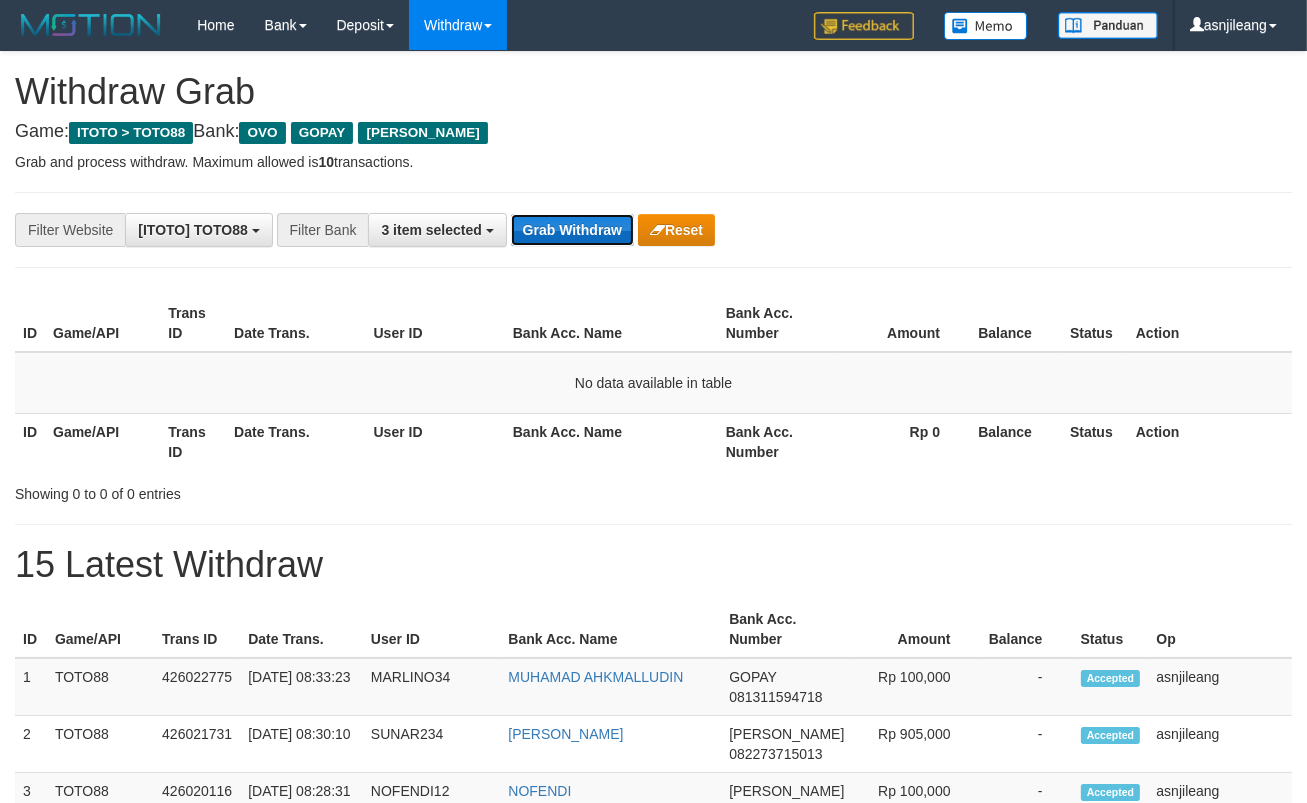 click on "Grab Withdraw" at bounding box center [572, 230] 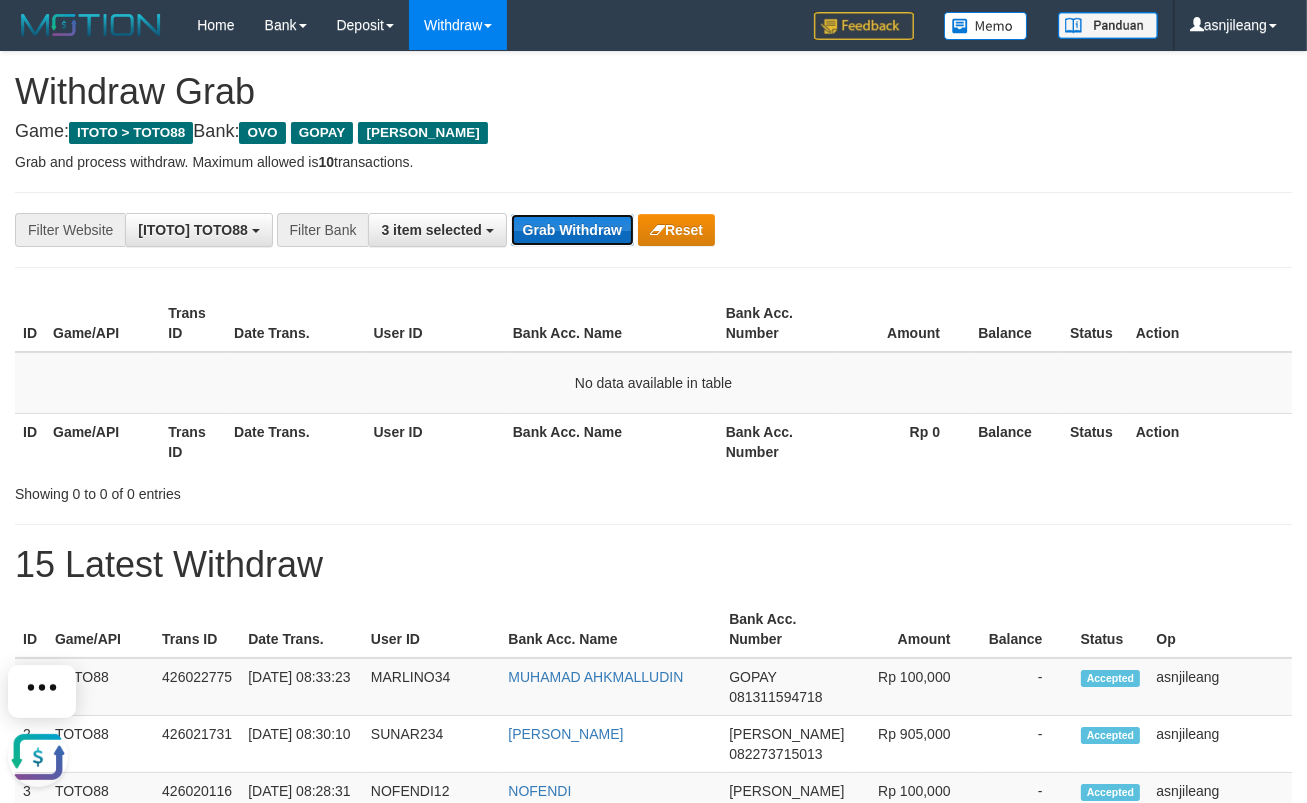 scroll, scrollTop: 0, scrollLeft: 0, axis: both 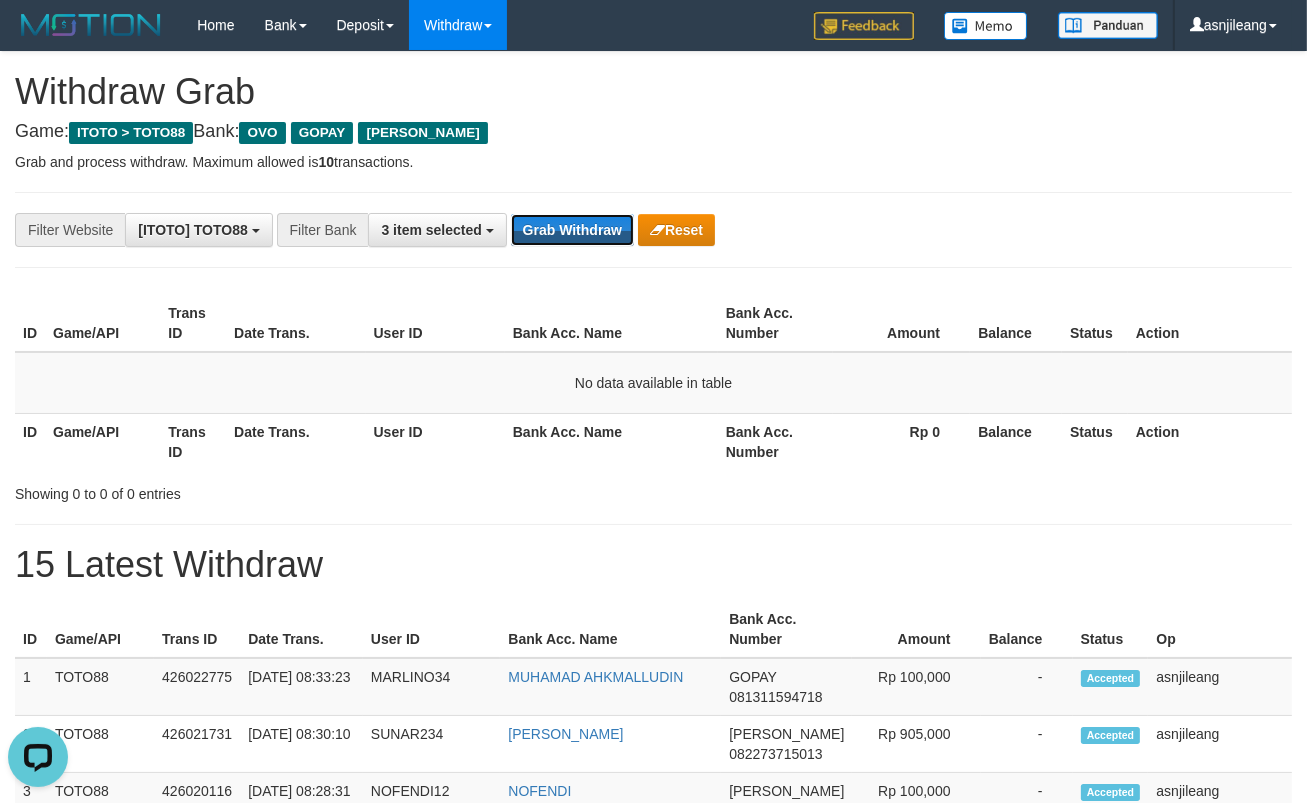 click on "Grab Withdraw" at bounding box center [572, 230] 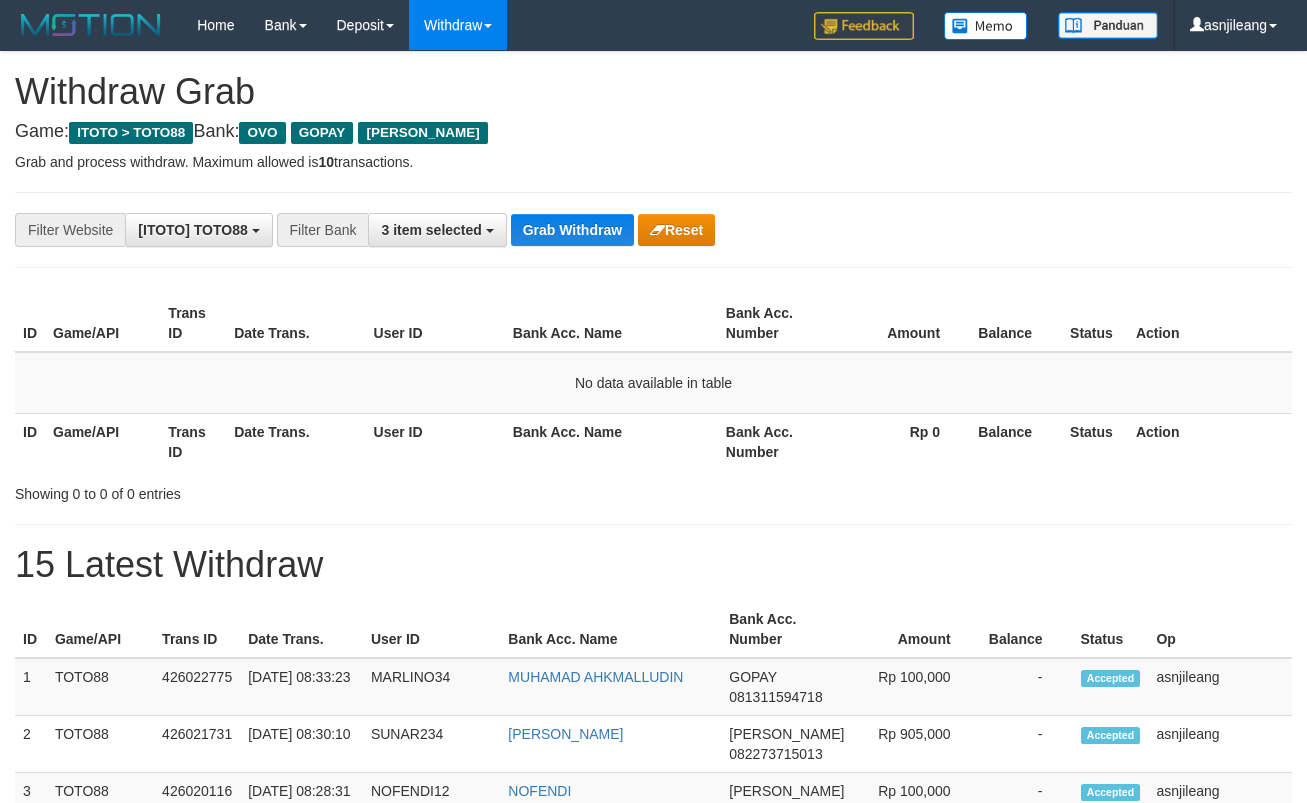 scroll, scrollTop: 0, scrollLeft: 0, axis: both 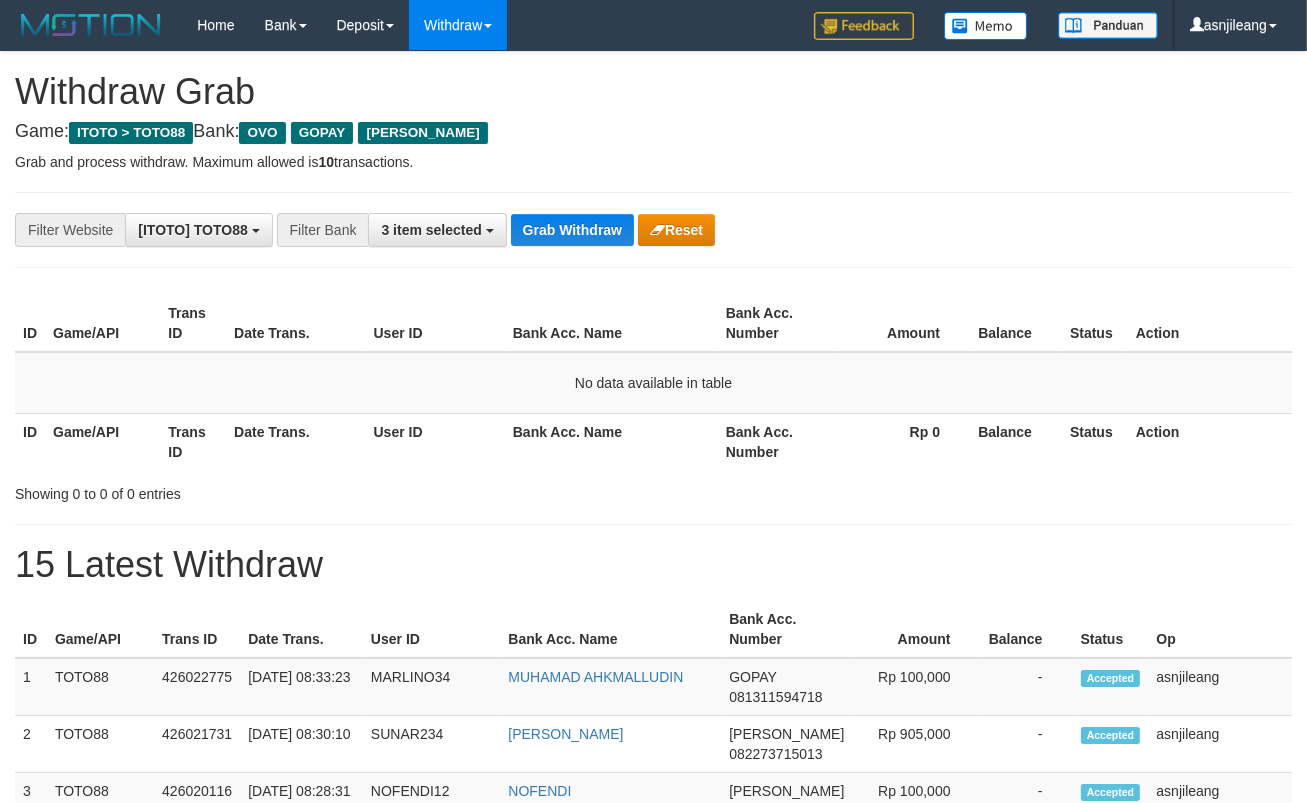 click on "Grab Withdraw" at bounding box center [572, 230] 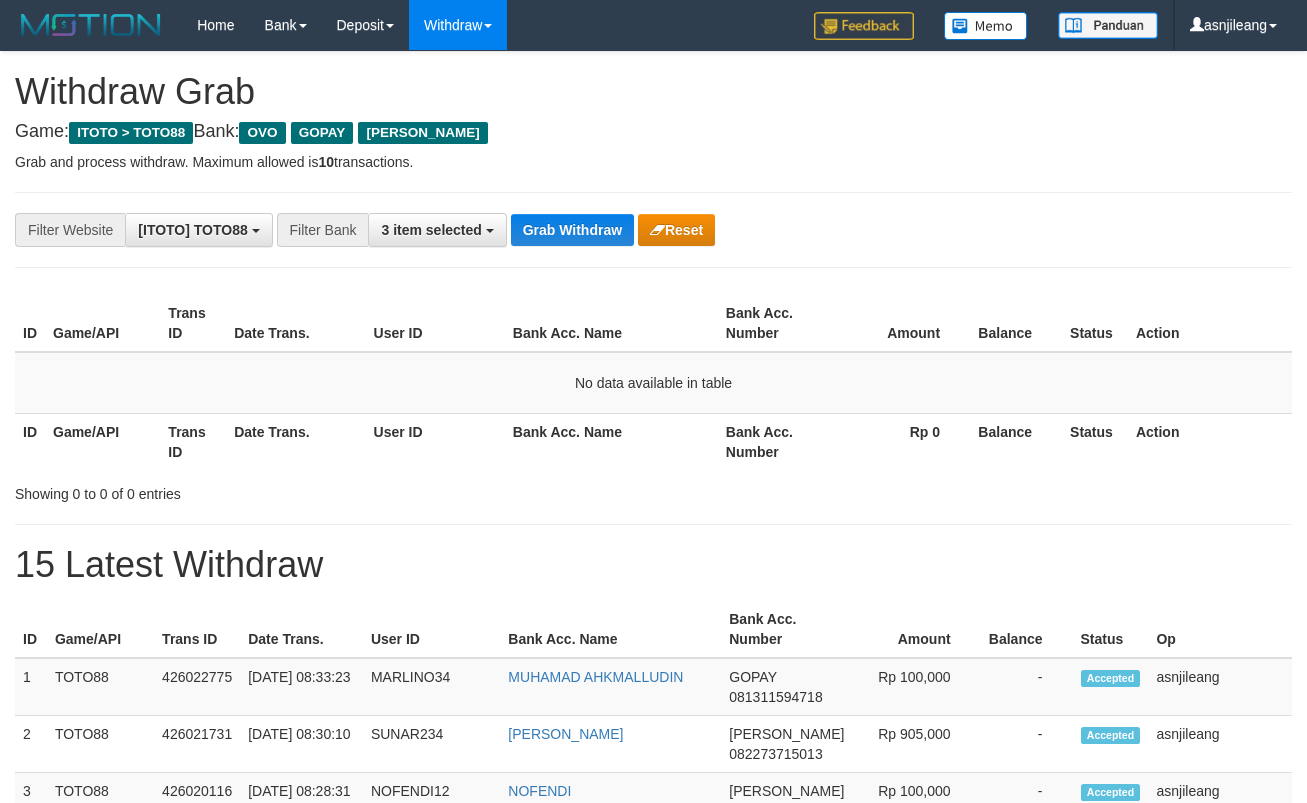 scroll, scrollTop: 0, scrollLeft: 0, axis: both 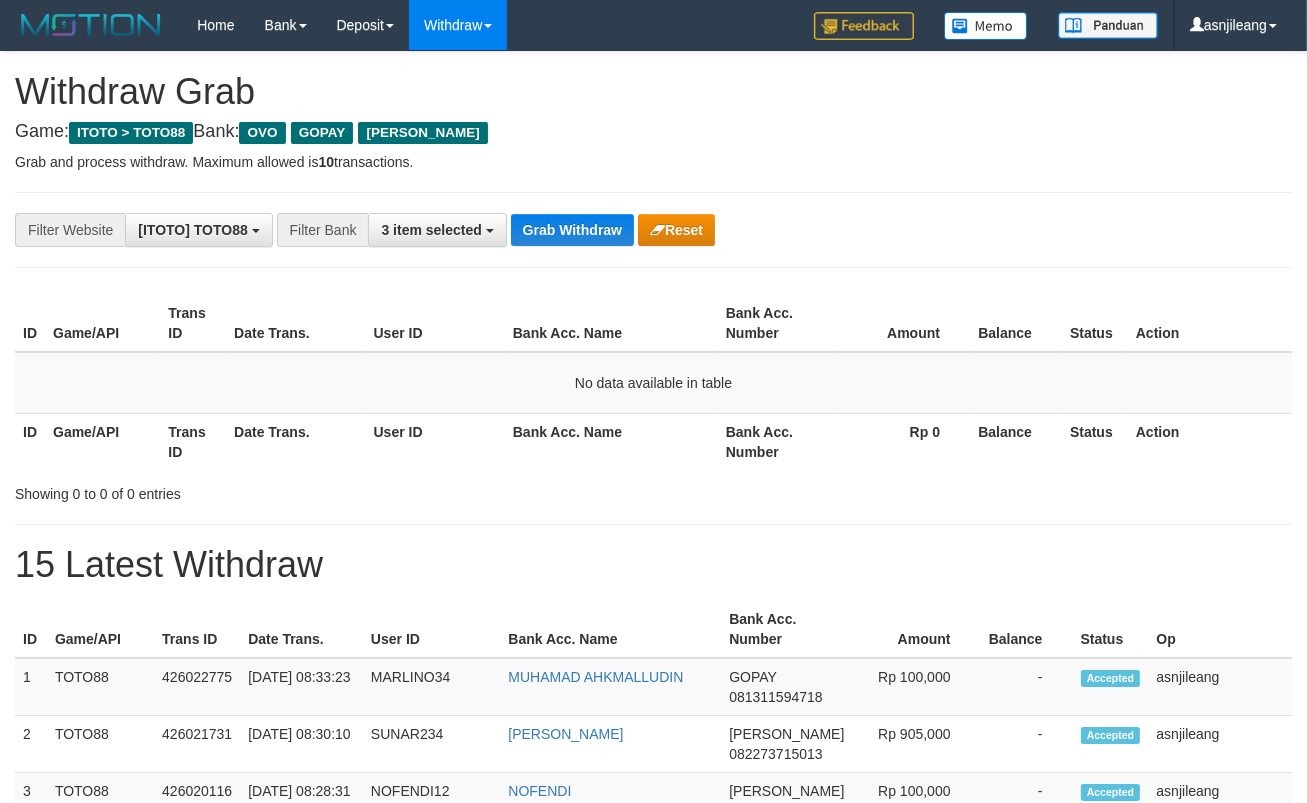 click on "Grab Withdraw" at bounding box center (572, 230) 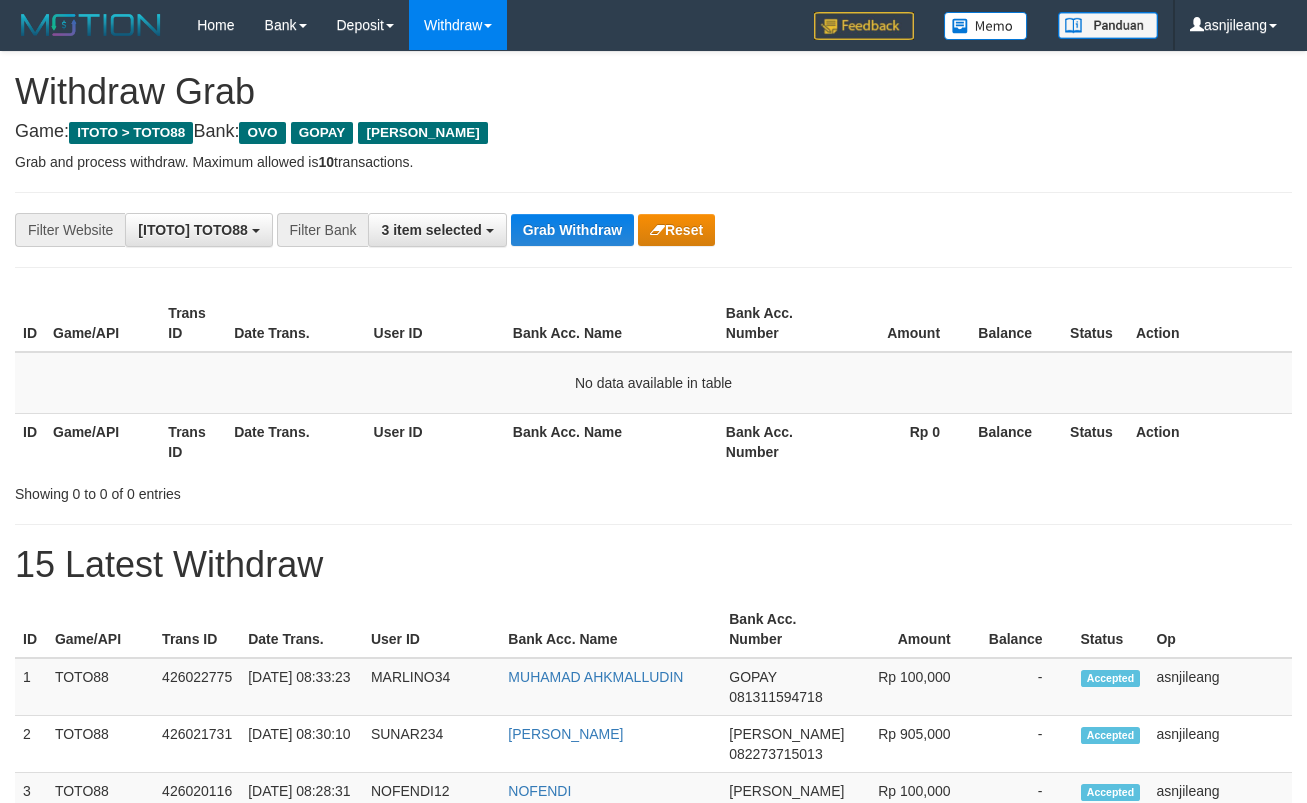 scroll, scrollTop: 0, scrollLeft: 0, axis: both 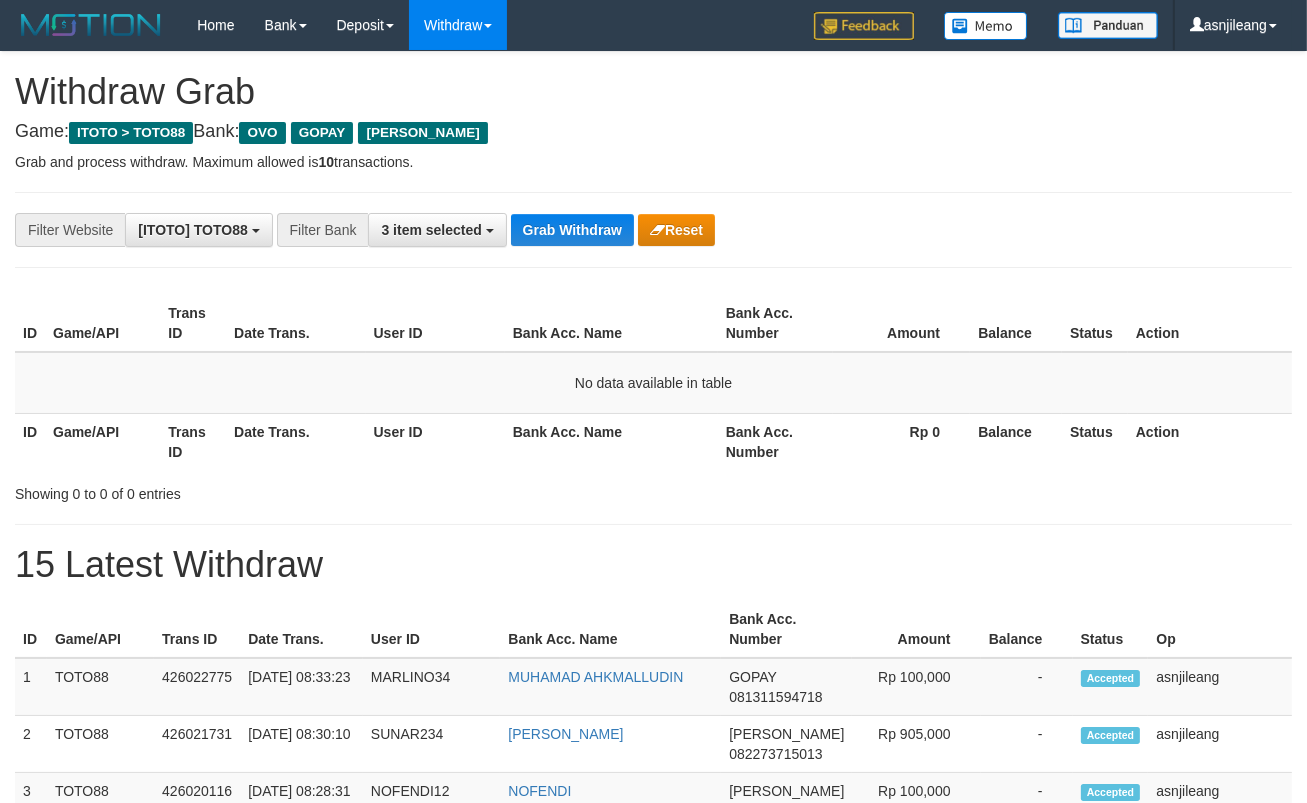 click on "Grab Withdraw" at bounding box center (572, 230) 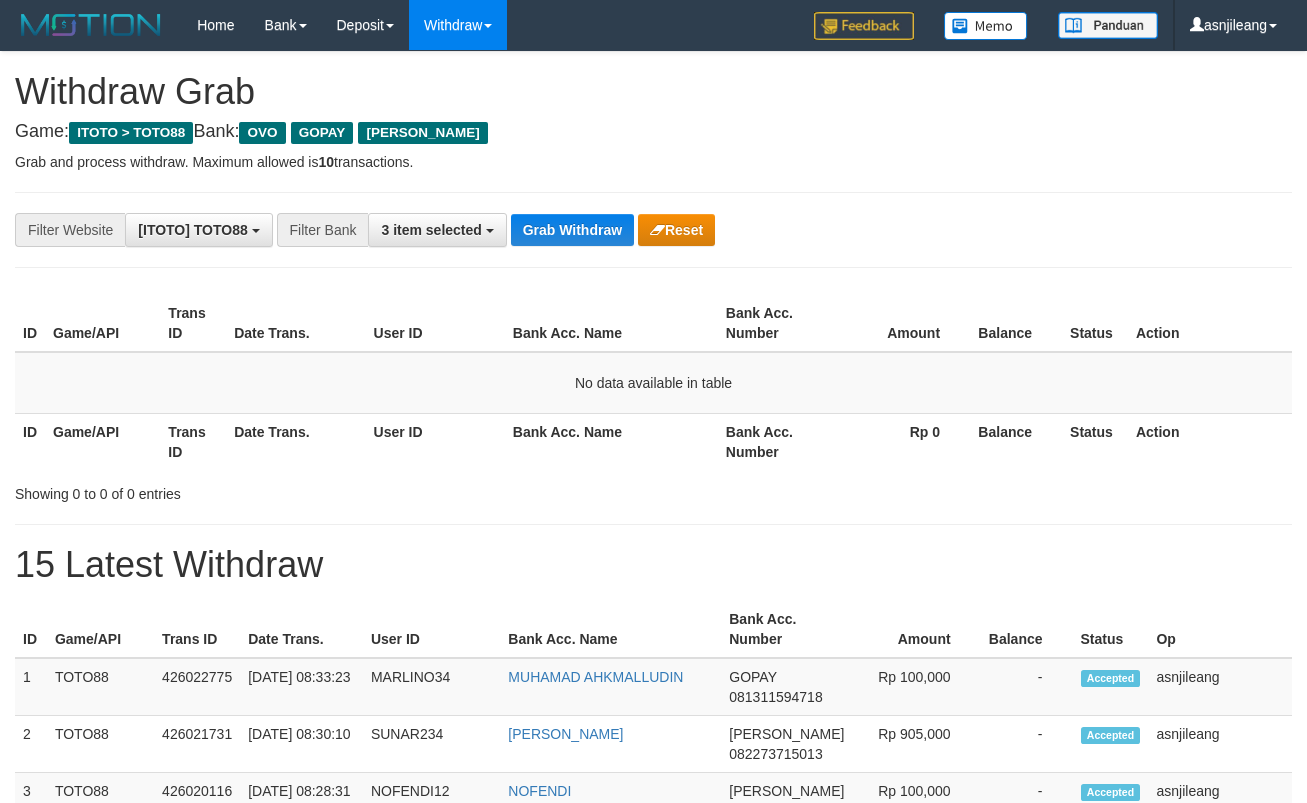 scroll, scrollTop: 0, scrollLeft: 0, axis: both 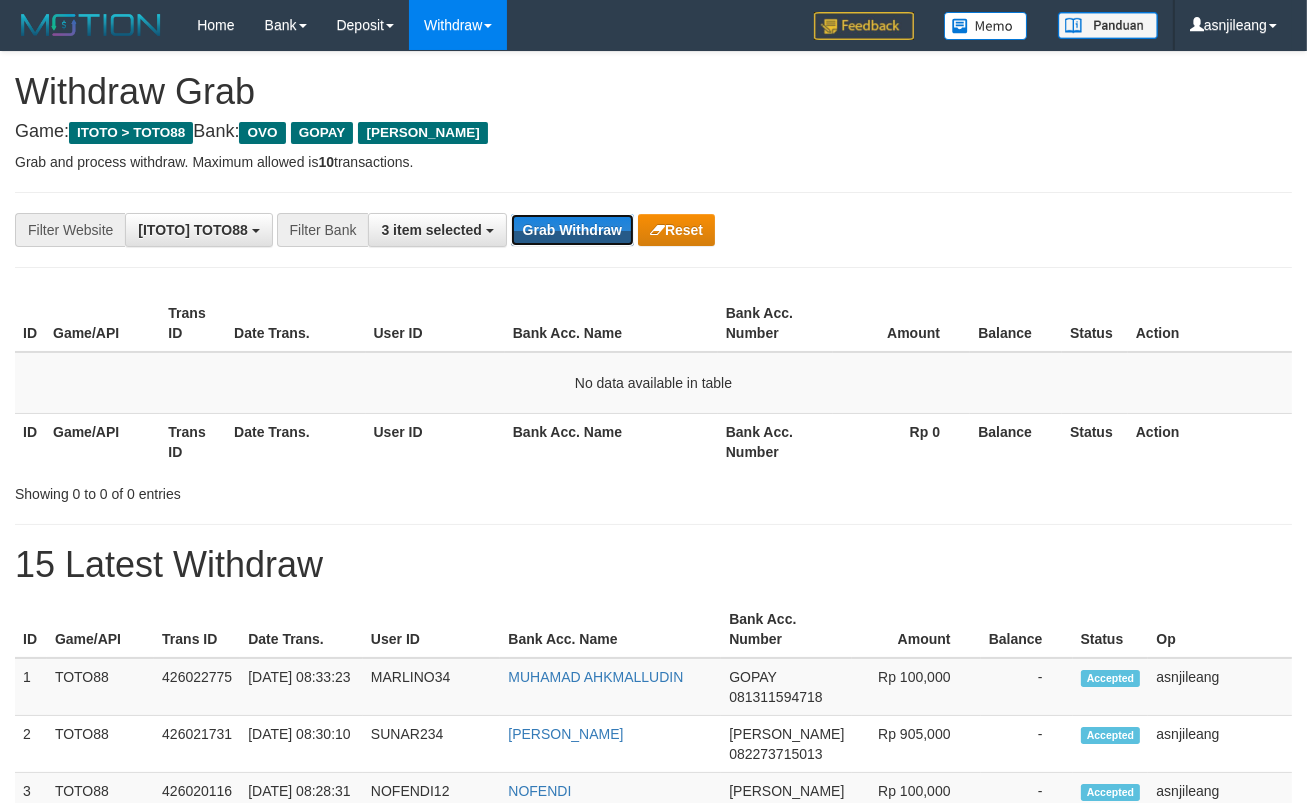 click on "Grab Withdraw" at bounding box center (572, 230) 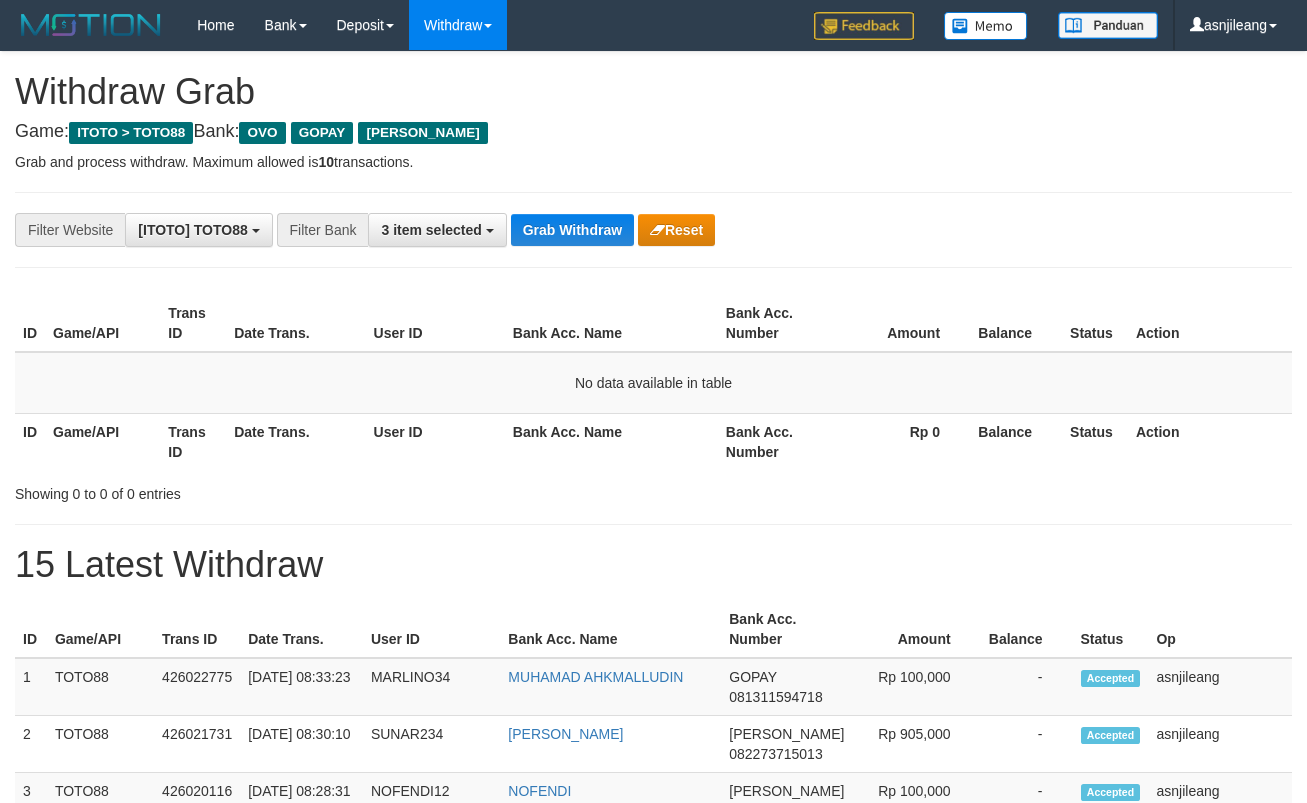 scroll, scrollTop: 0, scrollLeft: 0, axis: both 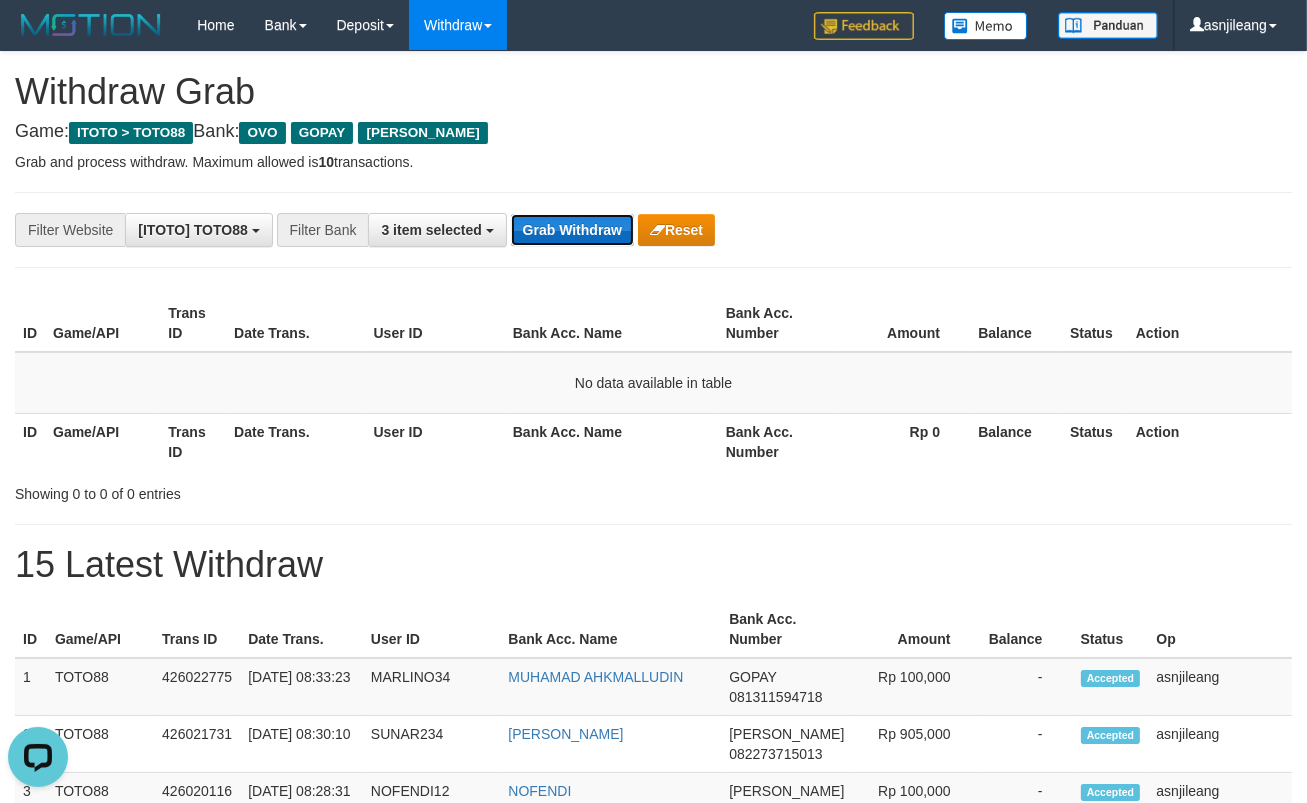 click on "Grab Withdraw" at bounding box center (572, 230) 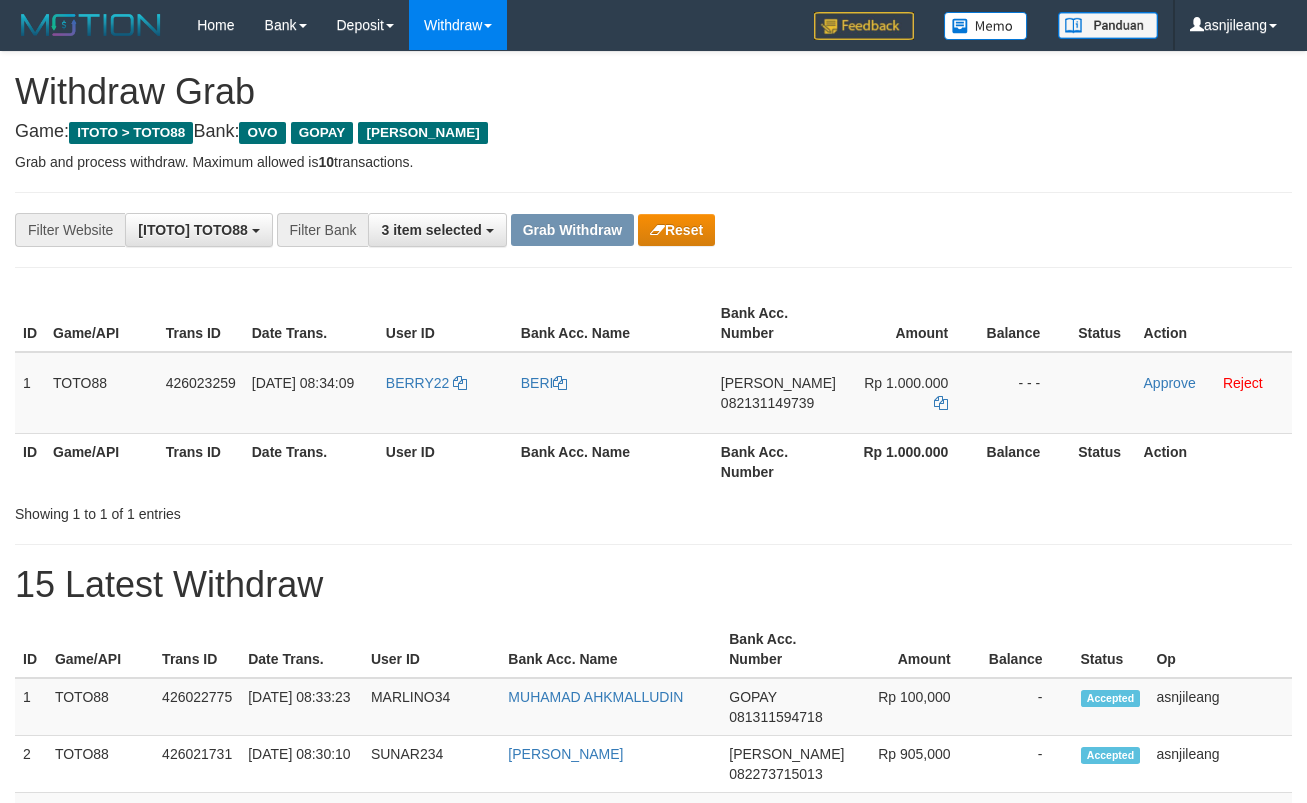scroll, scrollTop: 0, scrollLeft: 0, axis: both 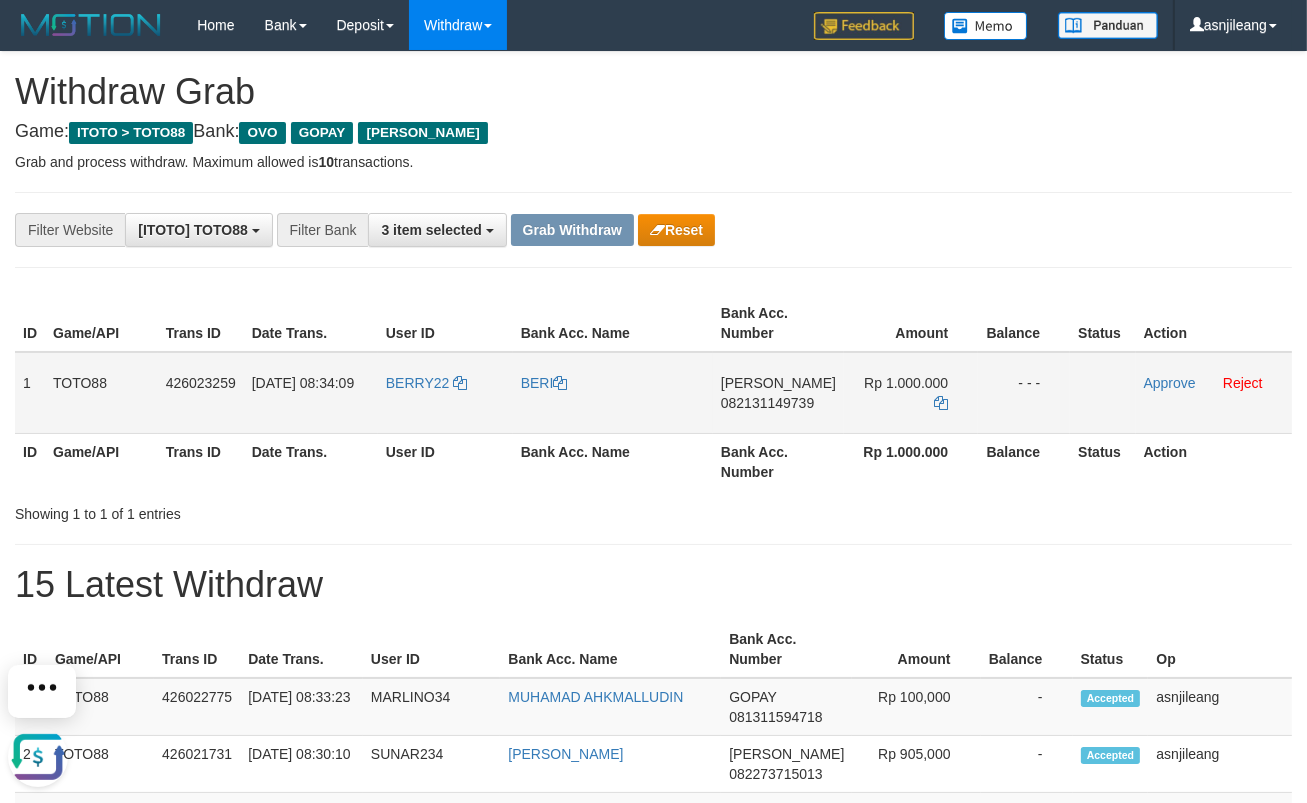 click on "082131149739" at bounding box center (767, 403) 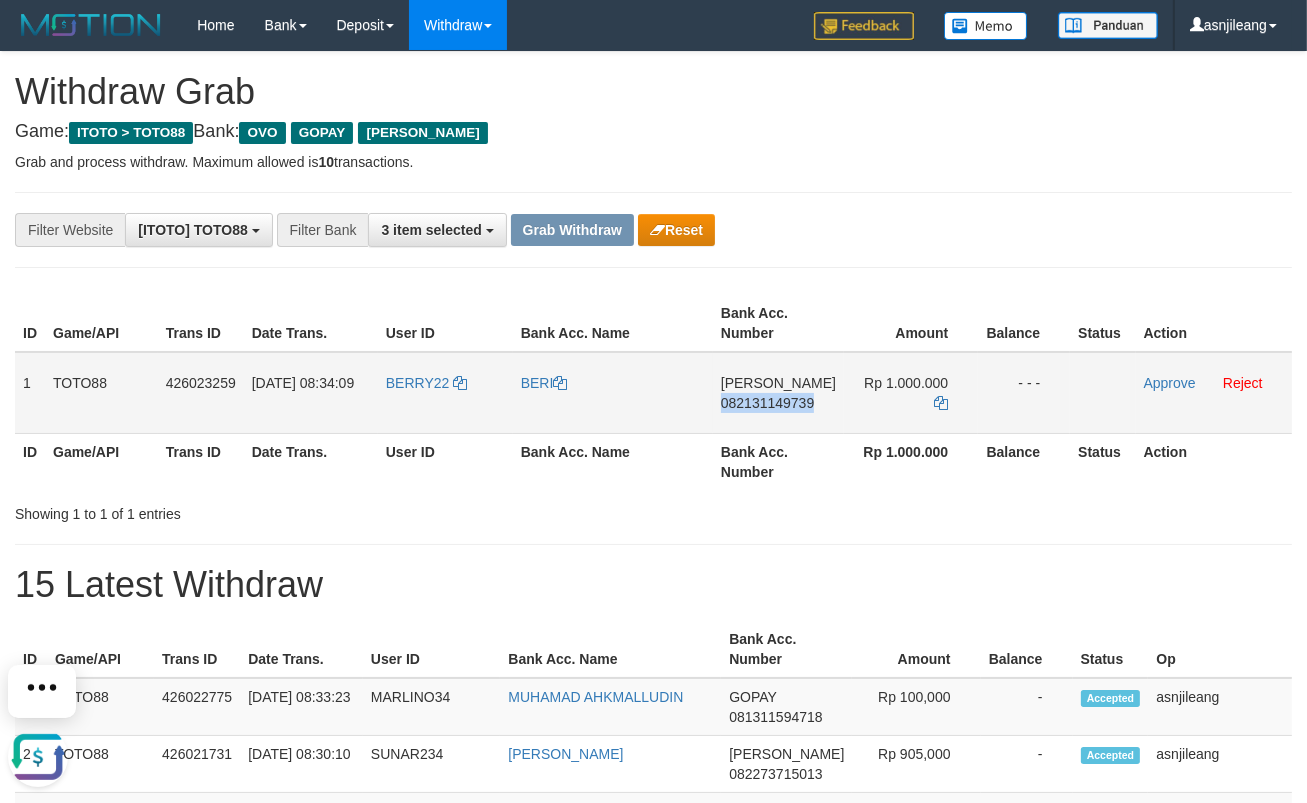 click on "082131149739" at bounding box center (767, 403) 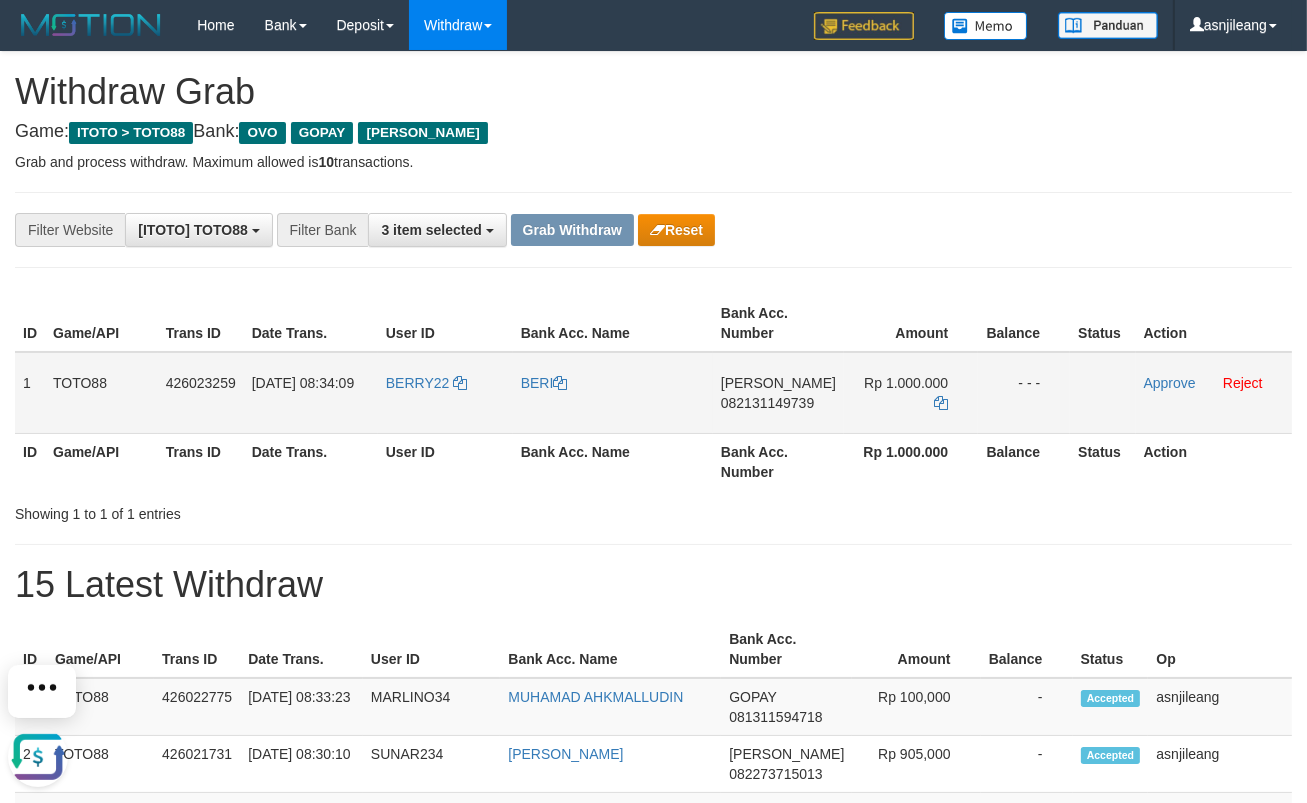 click on "DANA
082131149739" at bounding box center (778, 393) 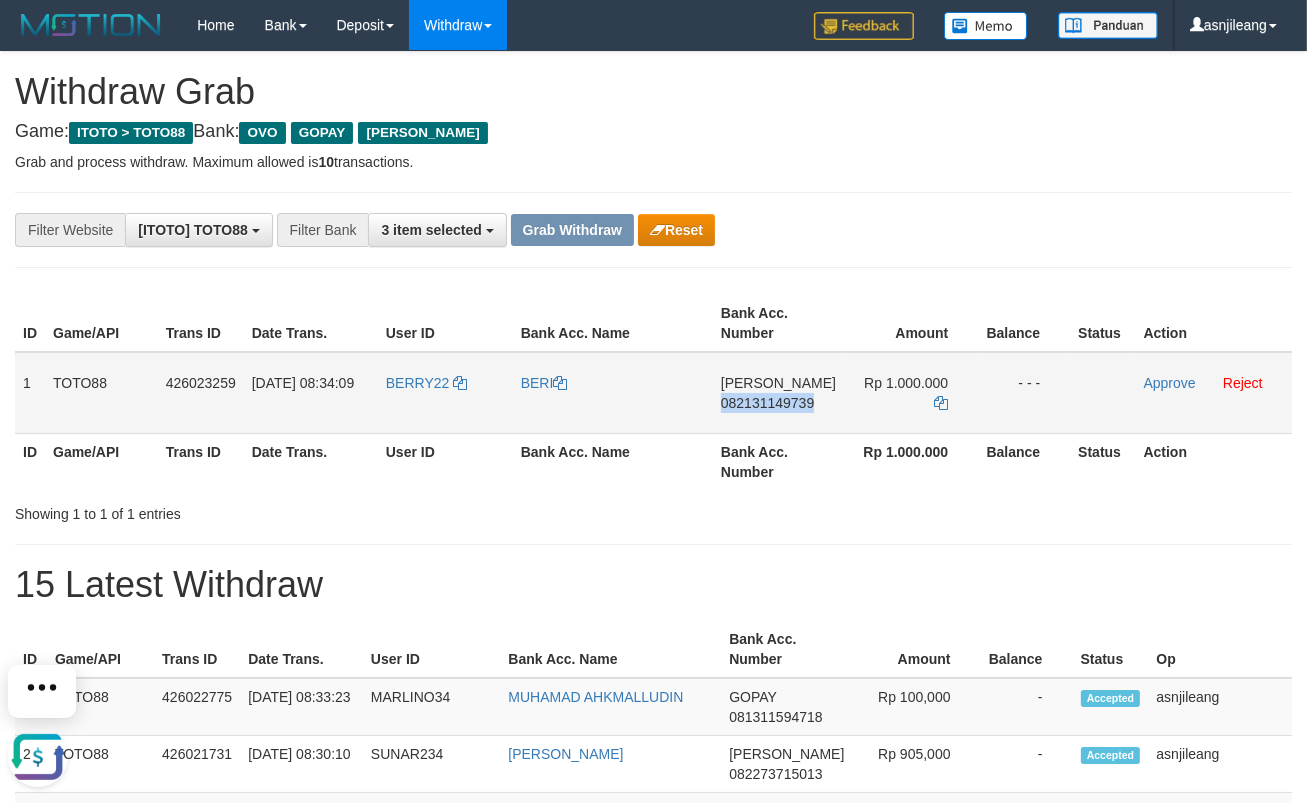 click on "DANA
082131149739" at bounding box center (778, 393) 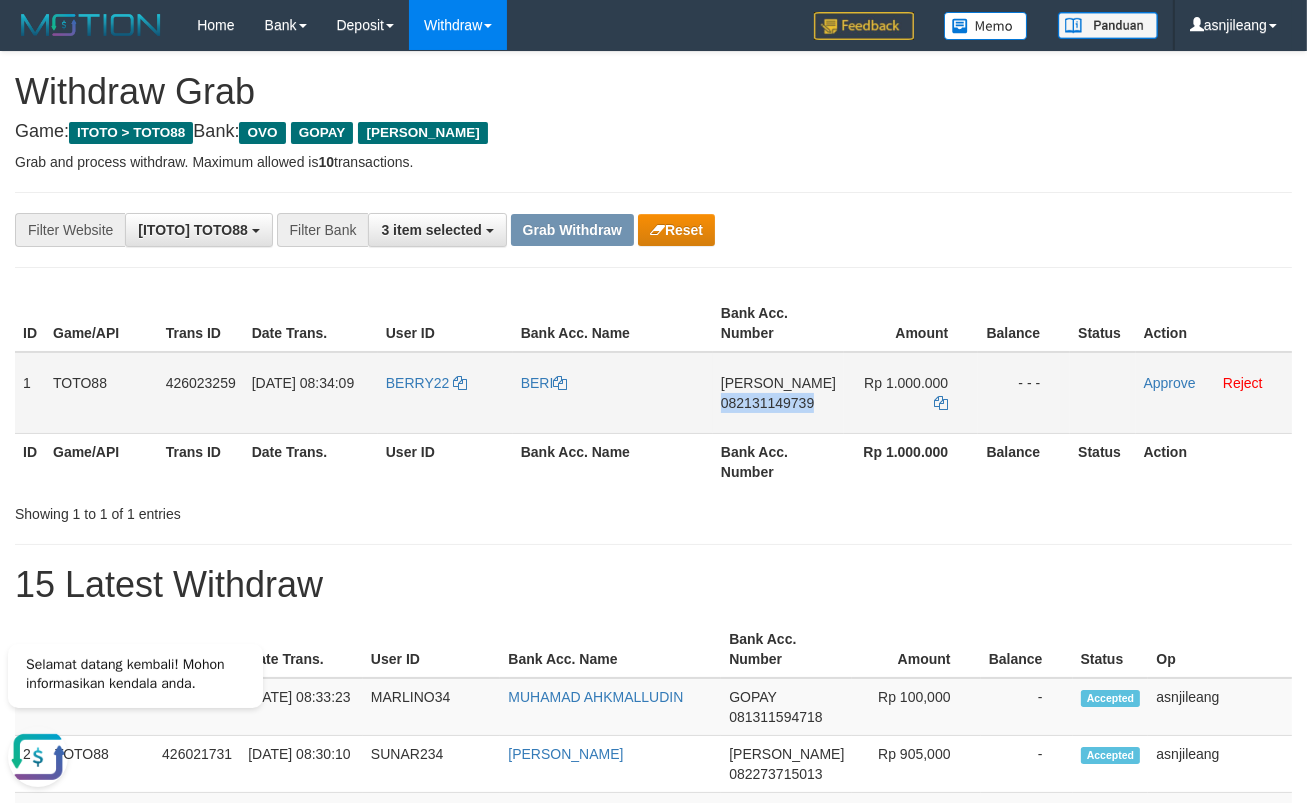 copy on "082131149739" 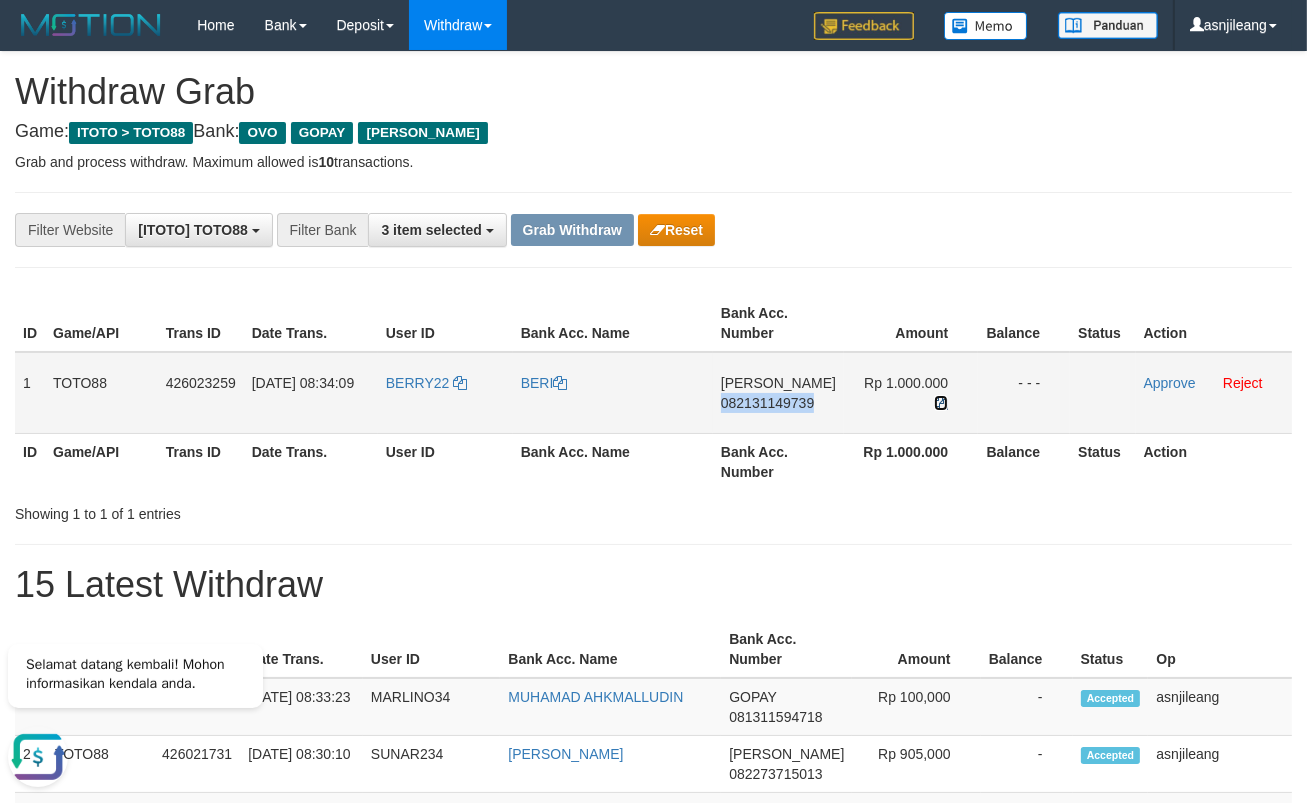 click at bounding box center [941, 403] 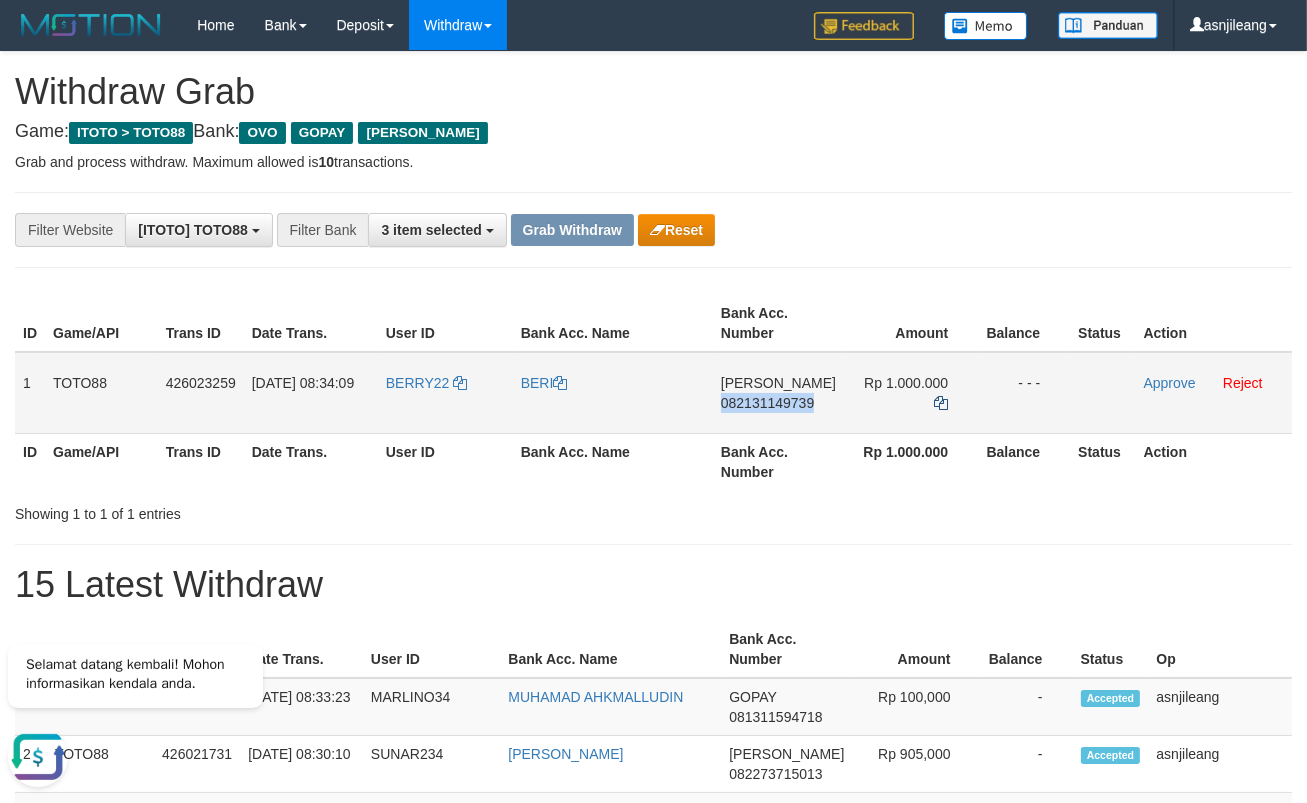 copy on "082131149739" 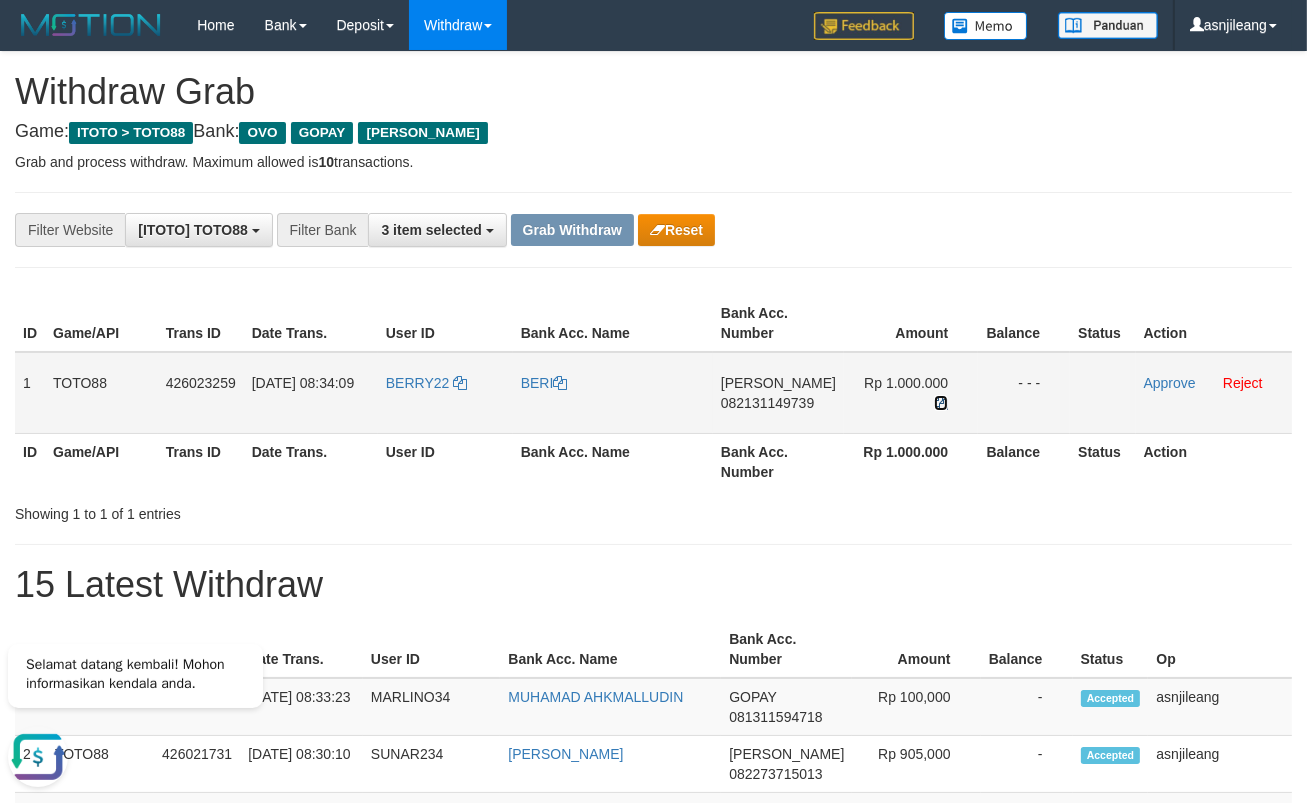 click at bounding box center (941, 403) 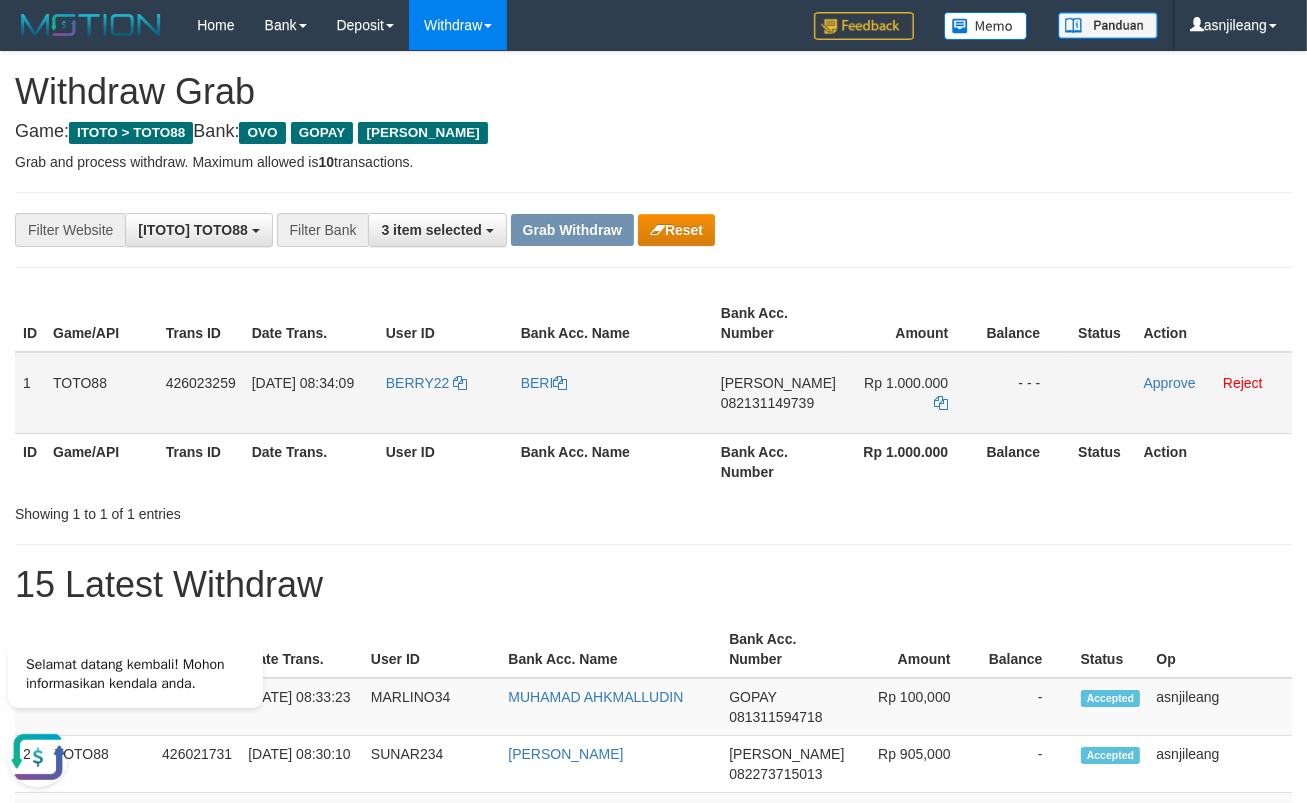 click on "Approve
Reject" at bounding box center [1214, 393] 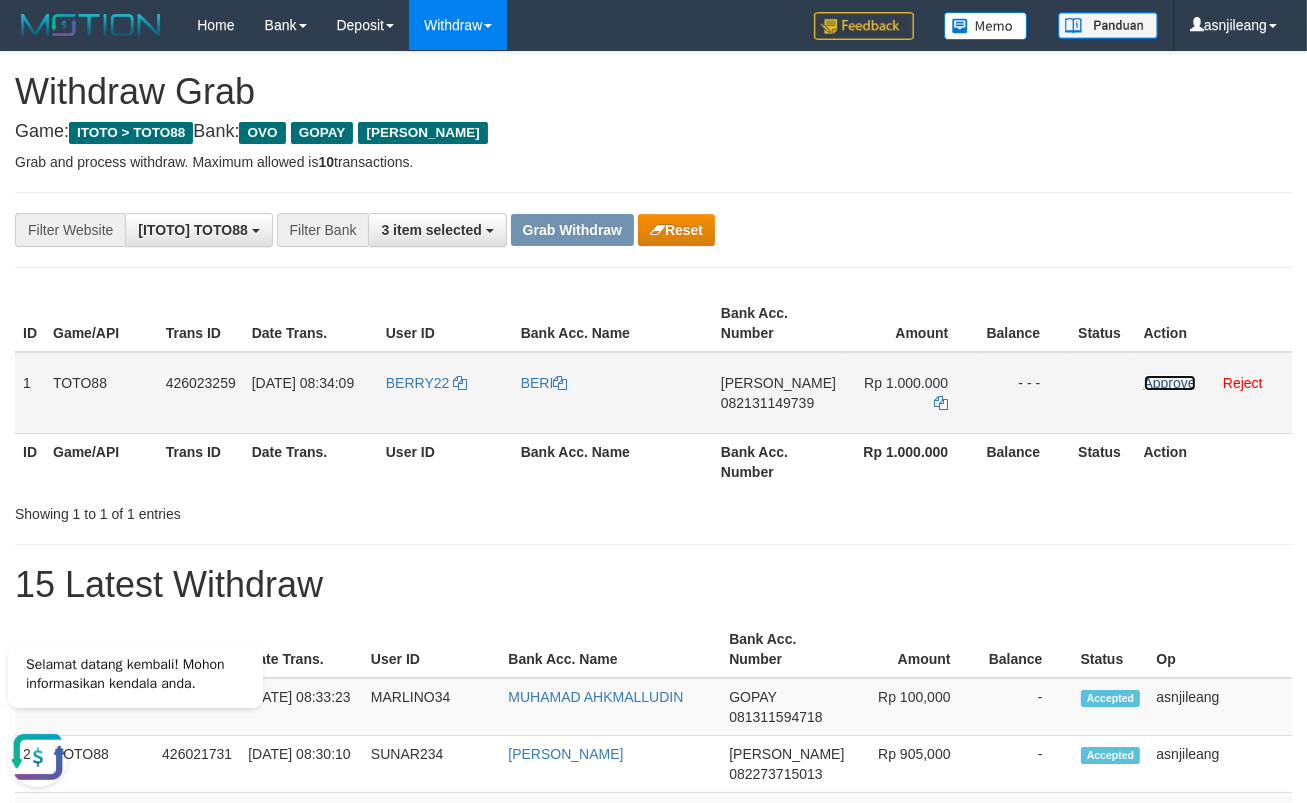 click on "Approve" at bounding box center (1170, 383) 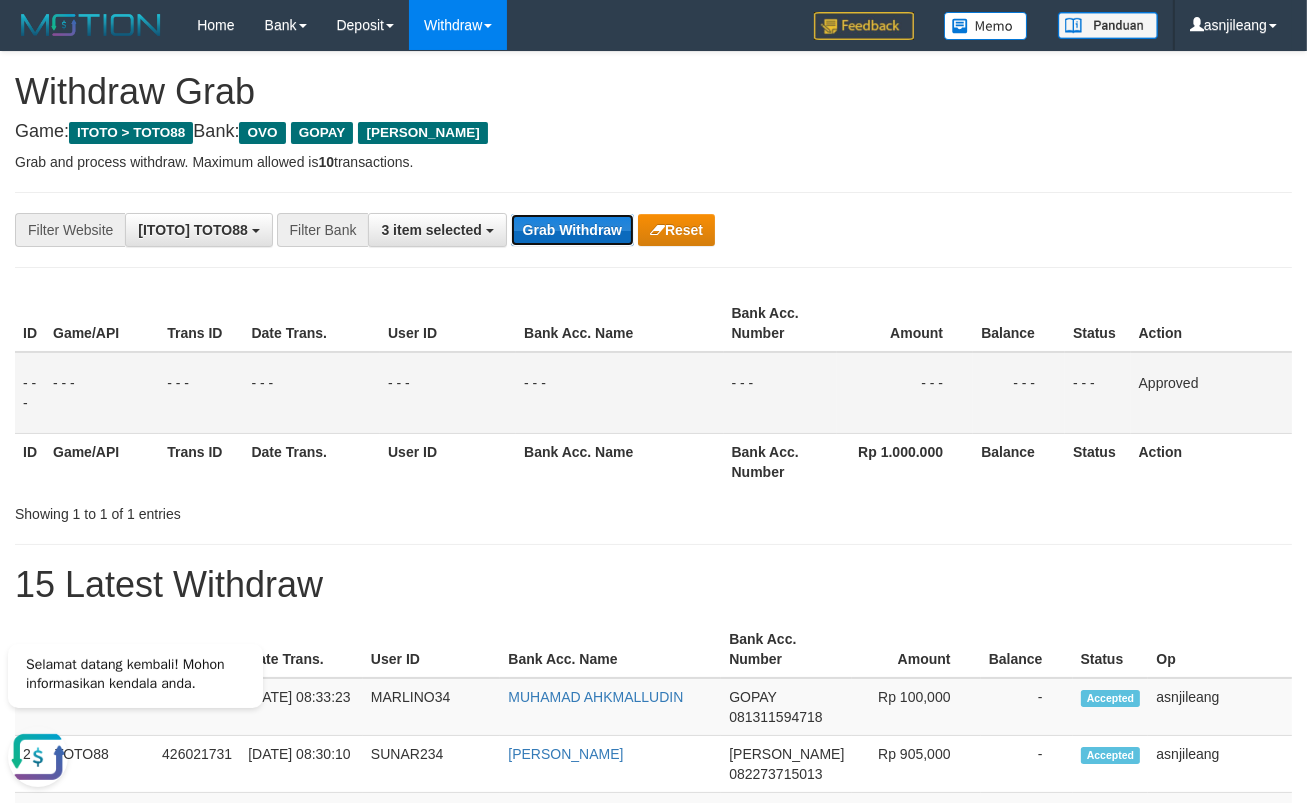 click on "Grab Withdraw" at bounding box center (572, 230) 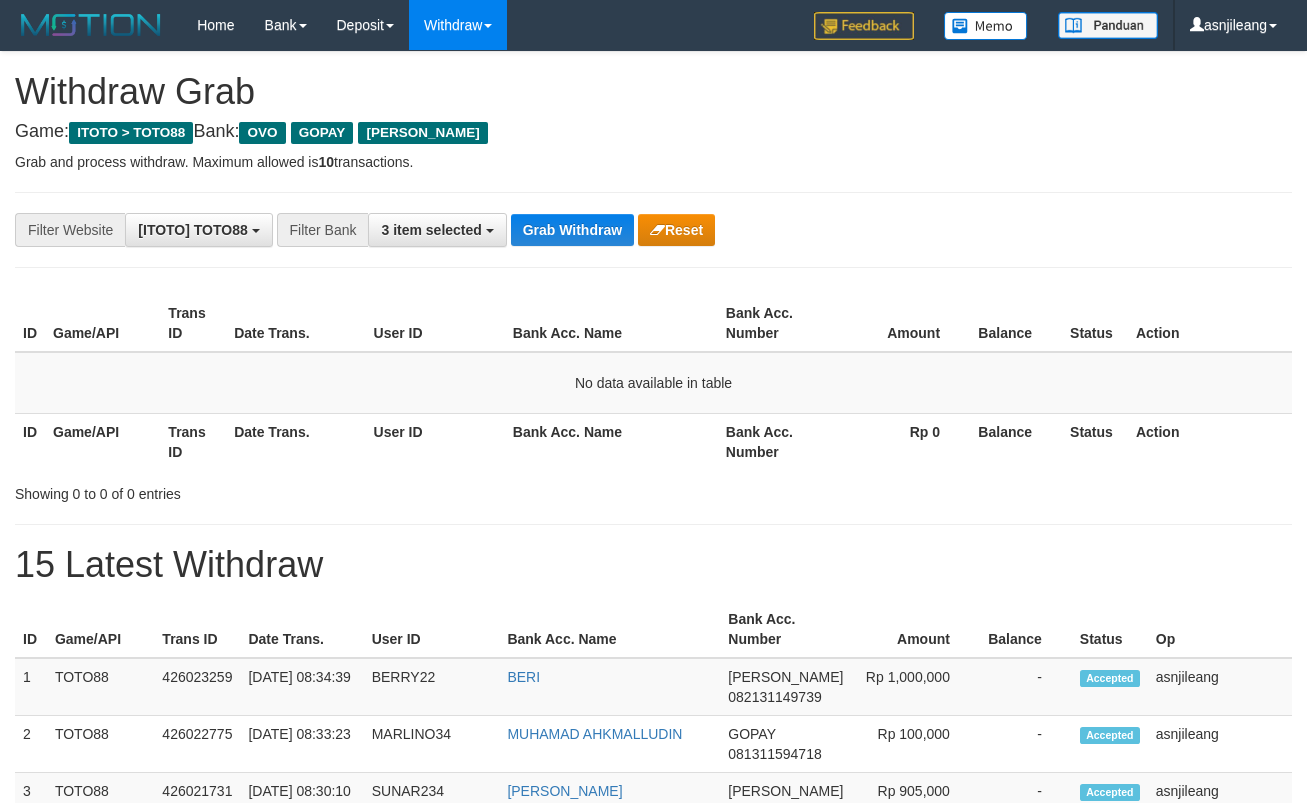 scroll, scrollTop: 0, scrollLeft: 0, axis: both 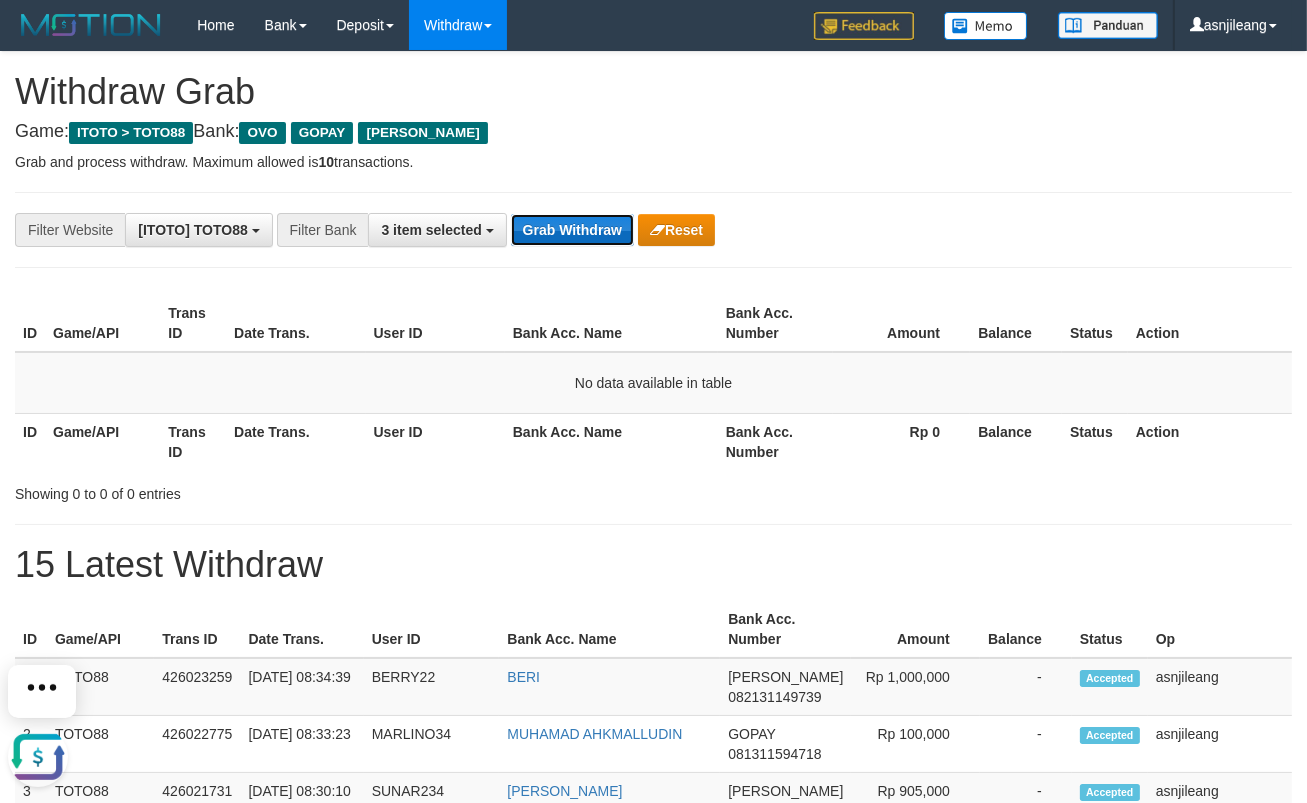click on "Grab Withdraw" at bounding box center [572, 230] 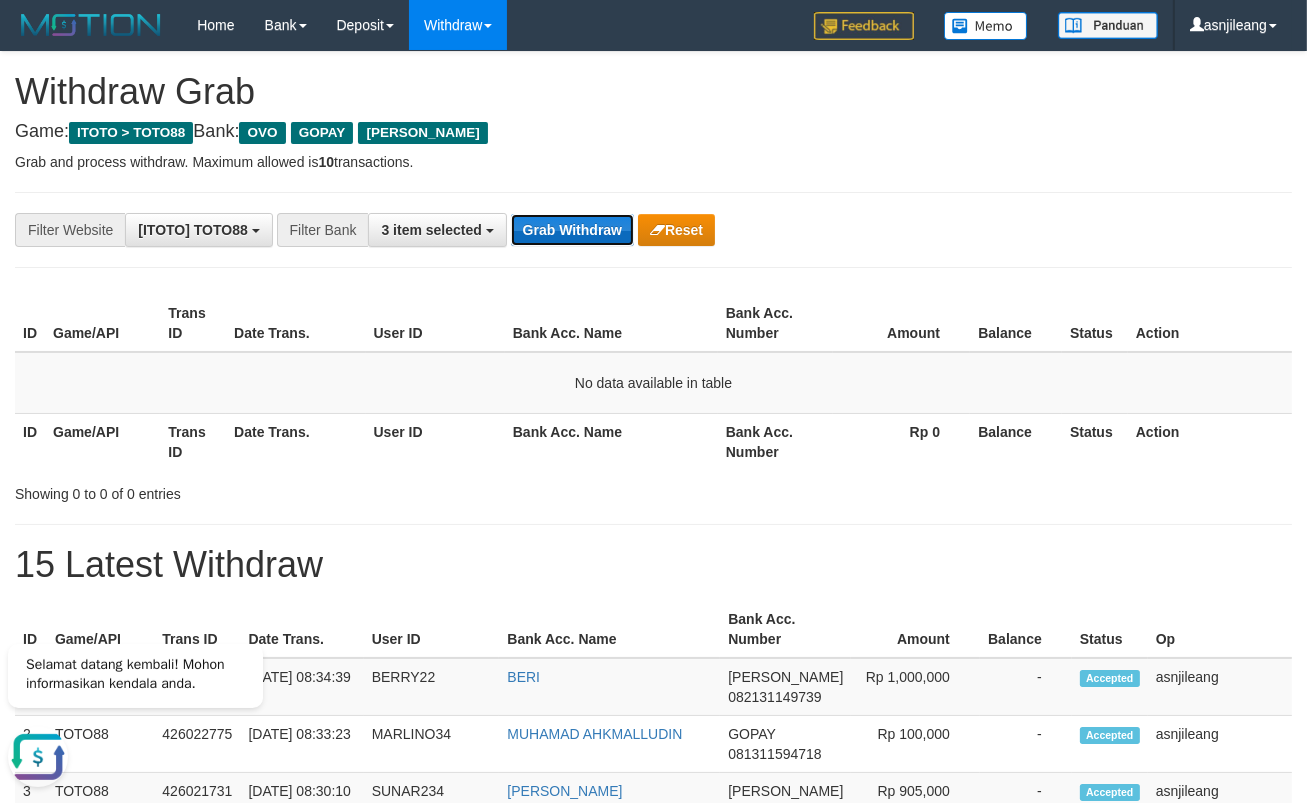 click on "Grab Withdraw" at bounding box center (572, 230) 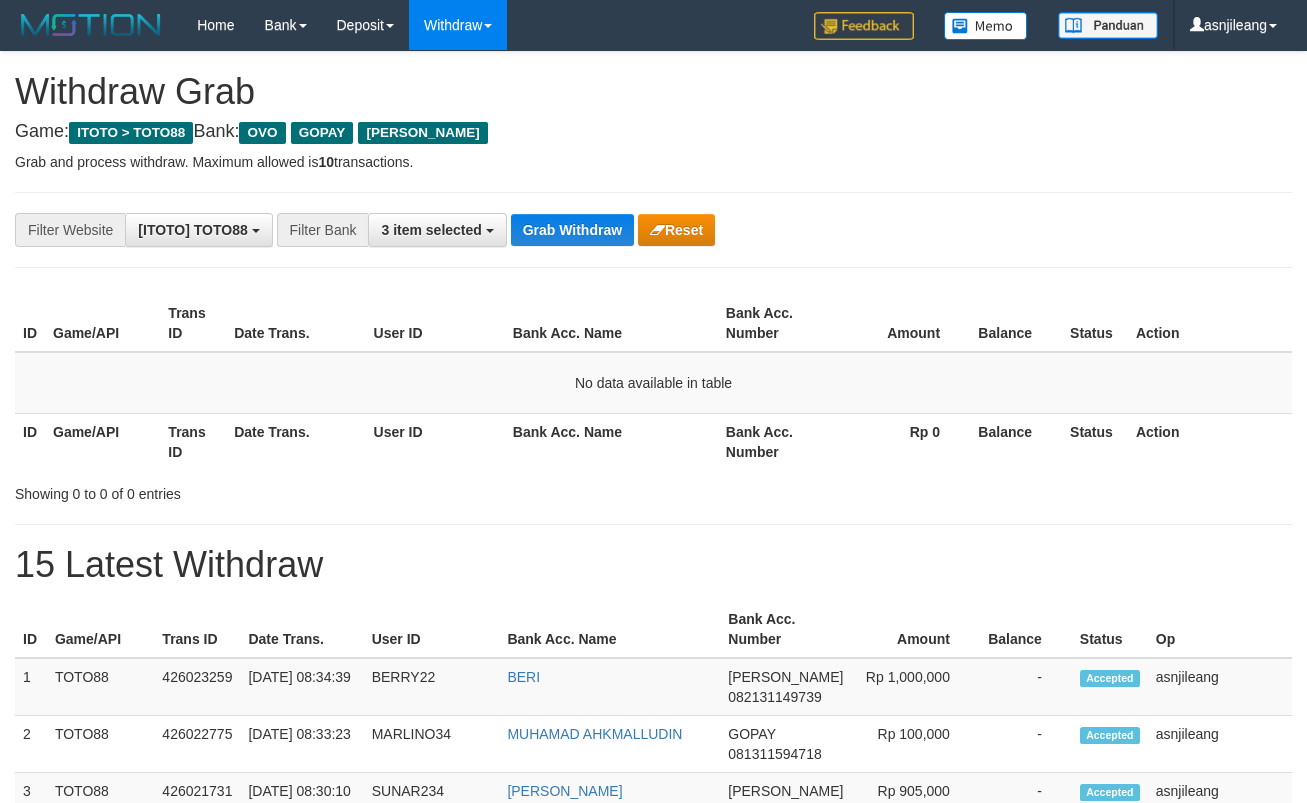 scroll, scrollTop: 0, scrollLeft: 0, axis: both 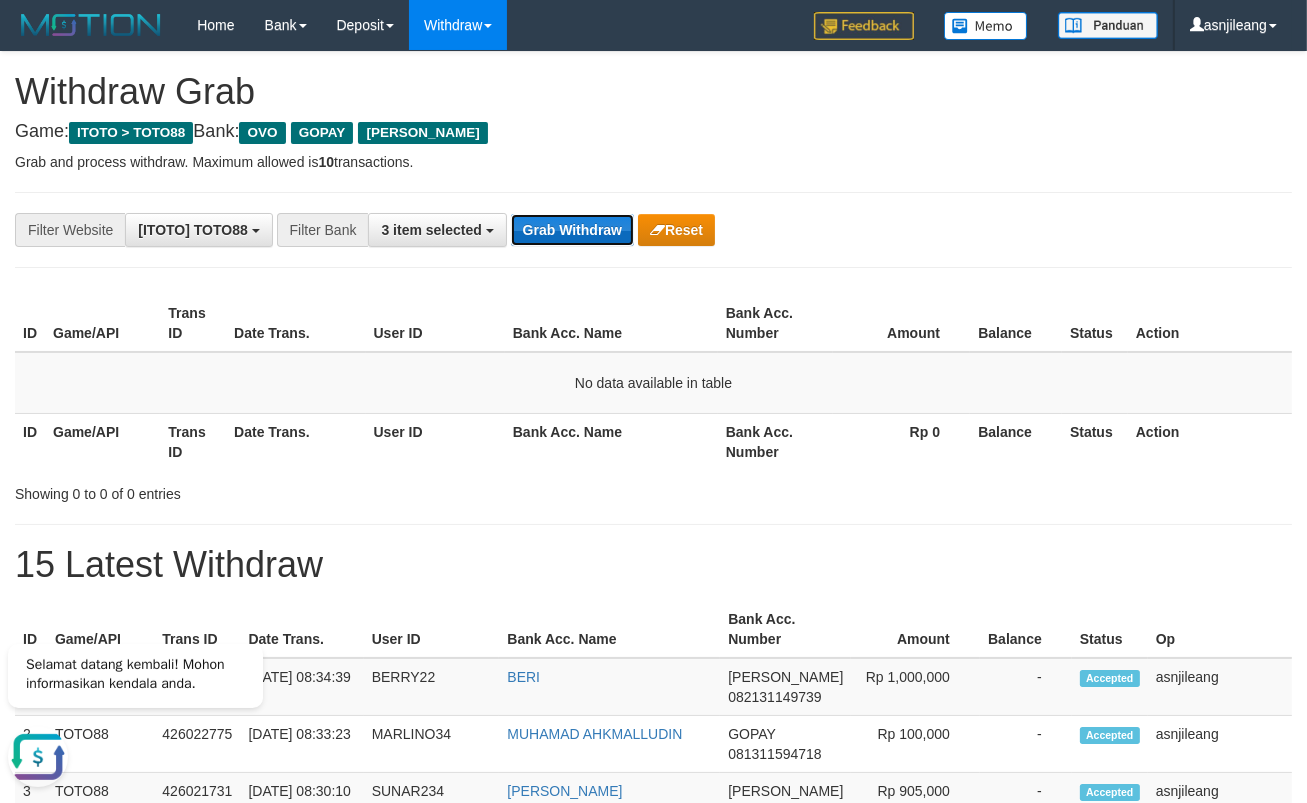 click on "Grab Withdraw" at bounding box center [572, 230] 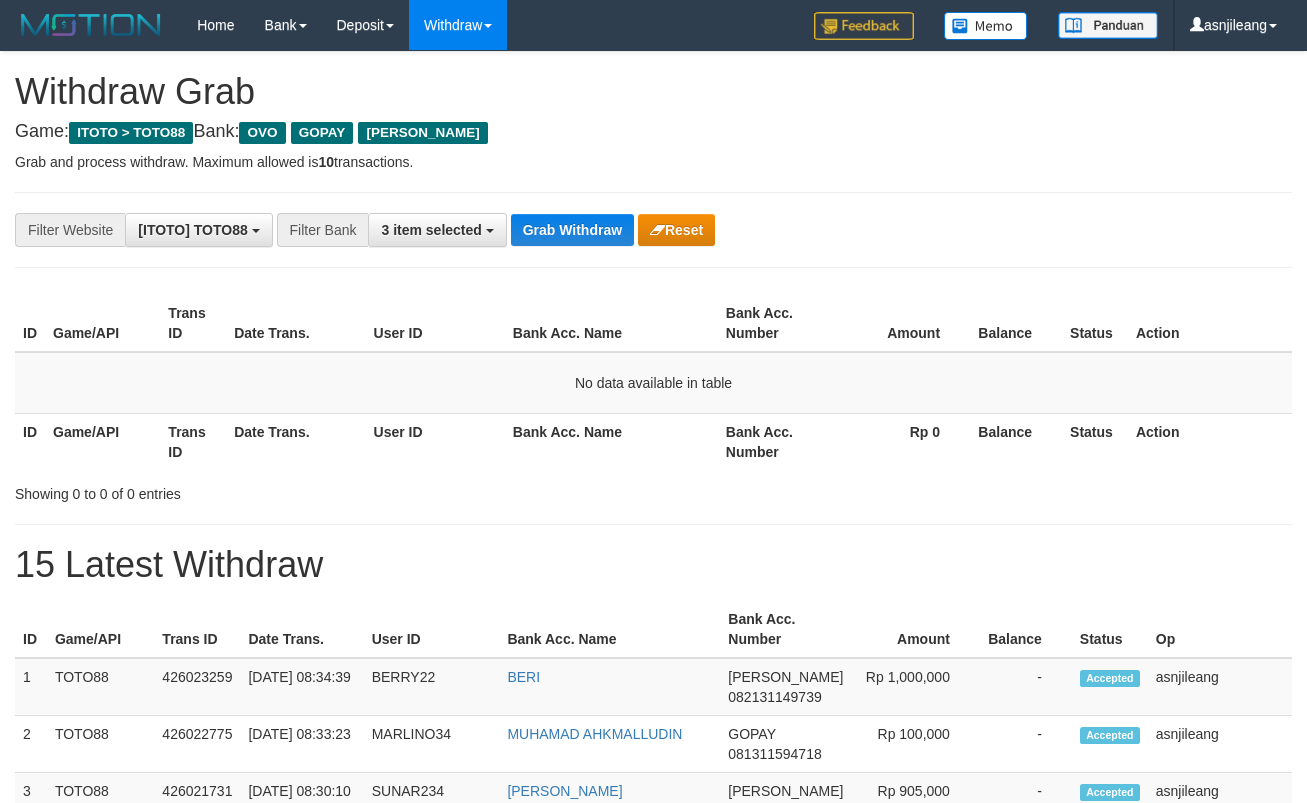 click on "Grab Withdraw" at bounding box center [572, 230] 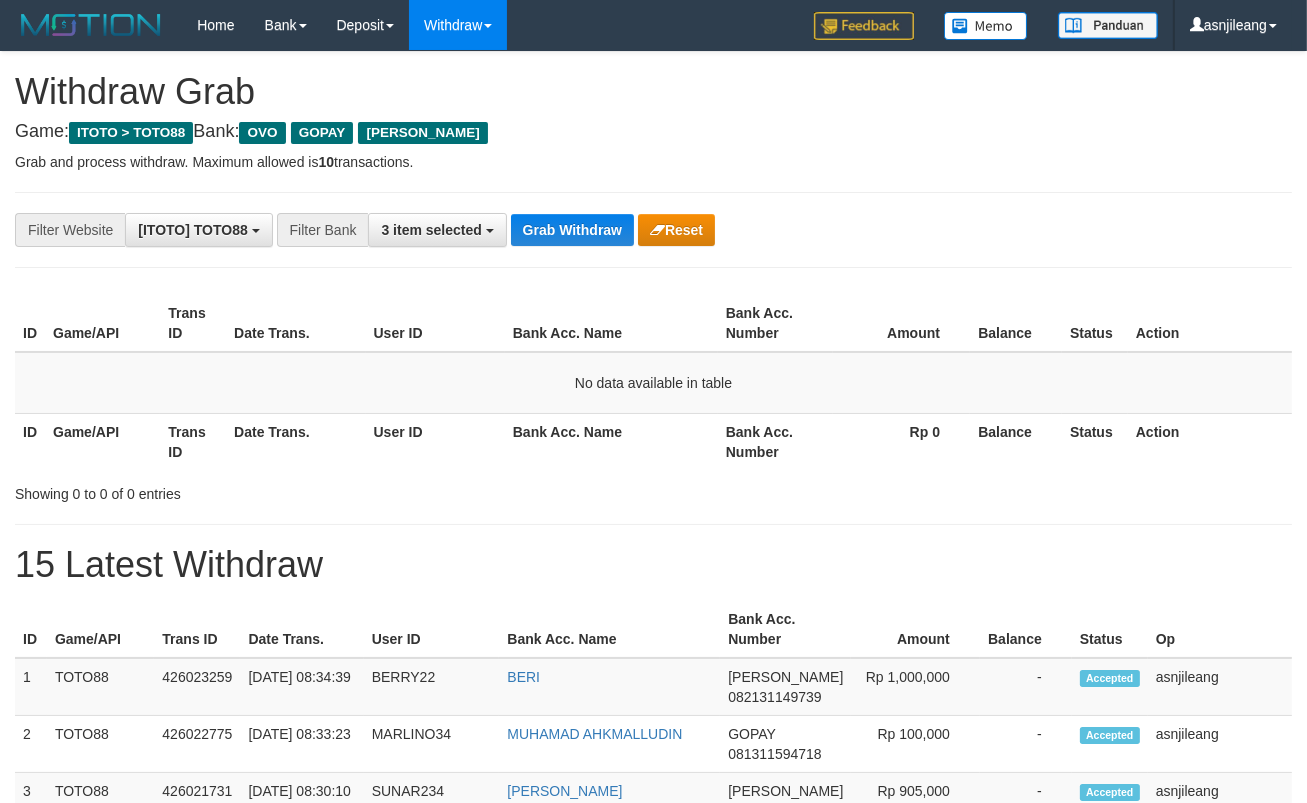 scroll, scrollTop: 17, scrollLeft: 0, axis: vertical 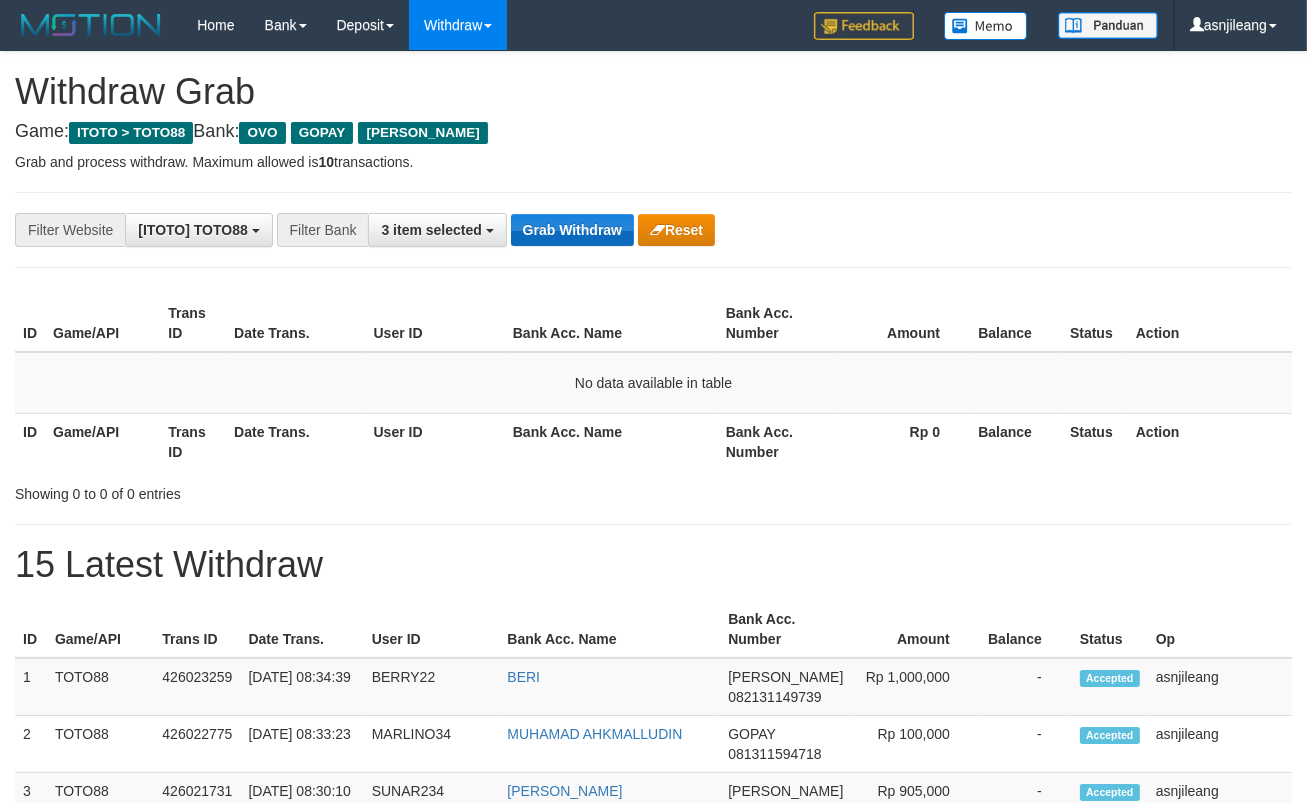 click on "Grab Withdraw" at bounding box center (572, 230) 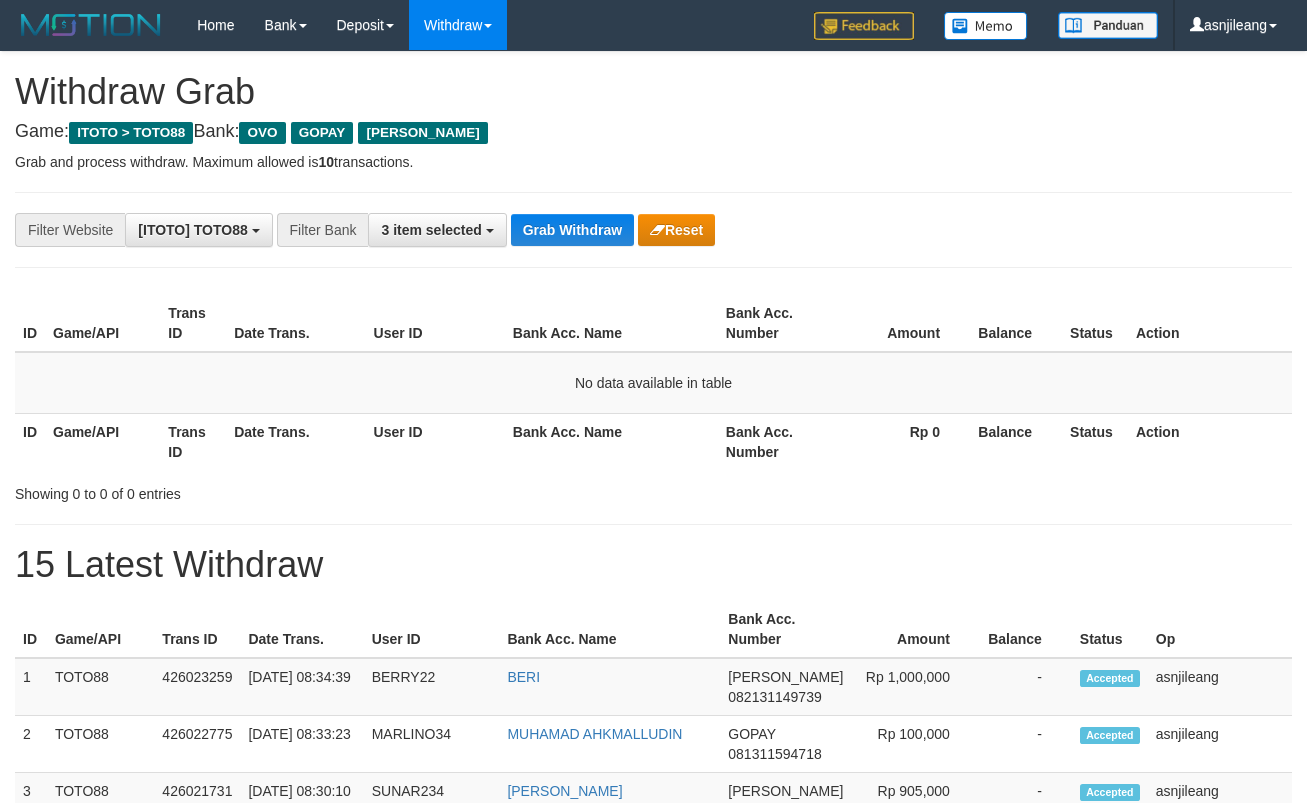 scroll, scrollTop: 0, scrollLeft: 0, axis: both 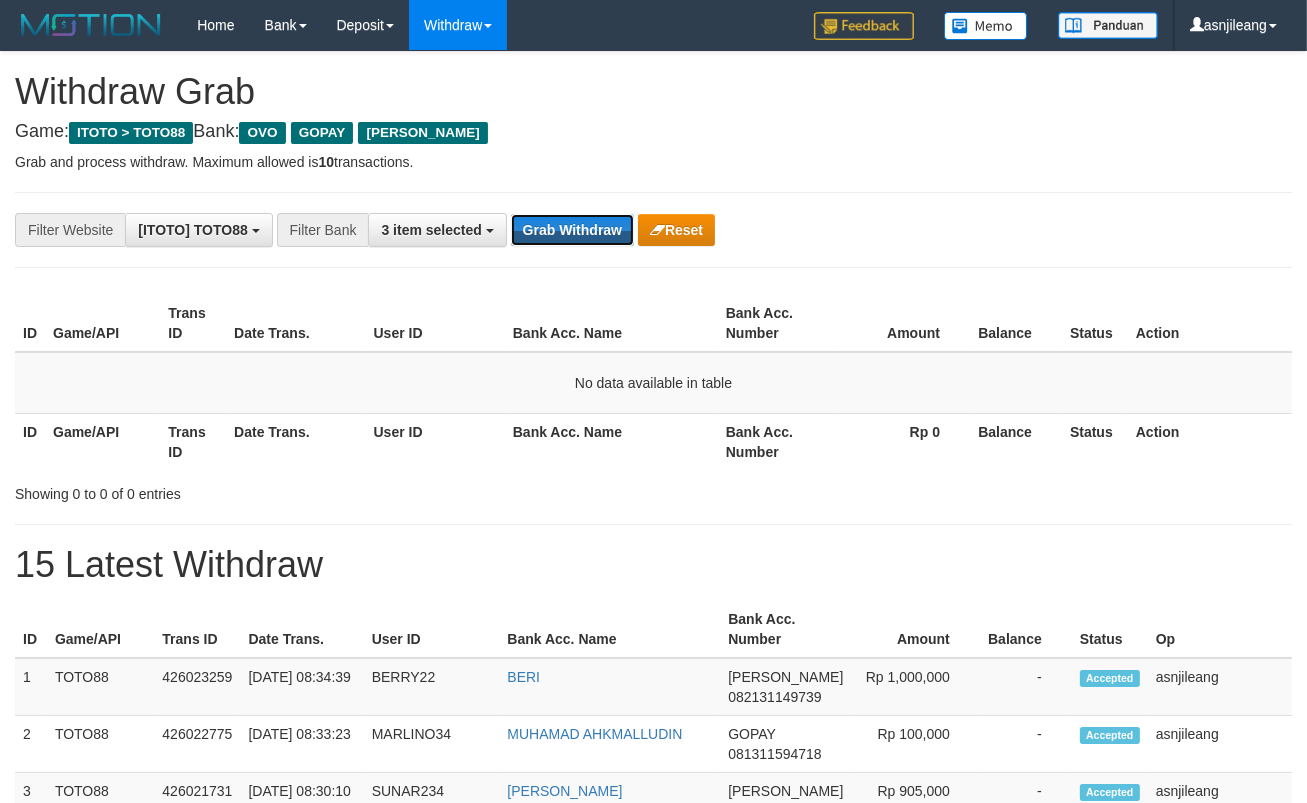 click on "Grab Withdraw" at bounding box center (572, 230) 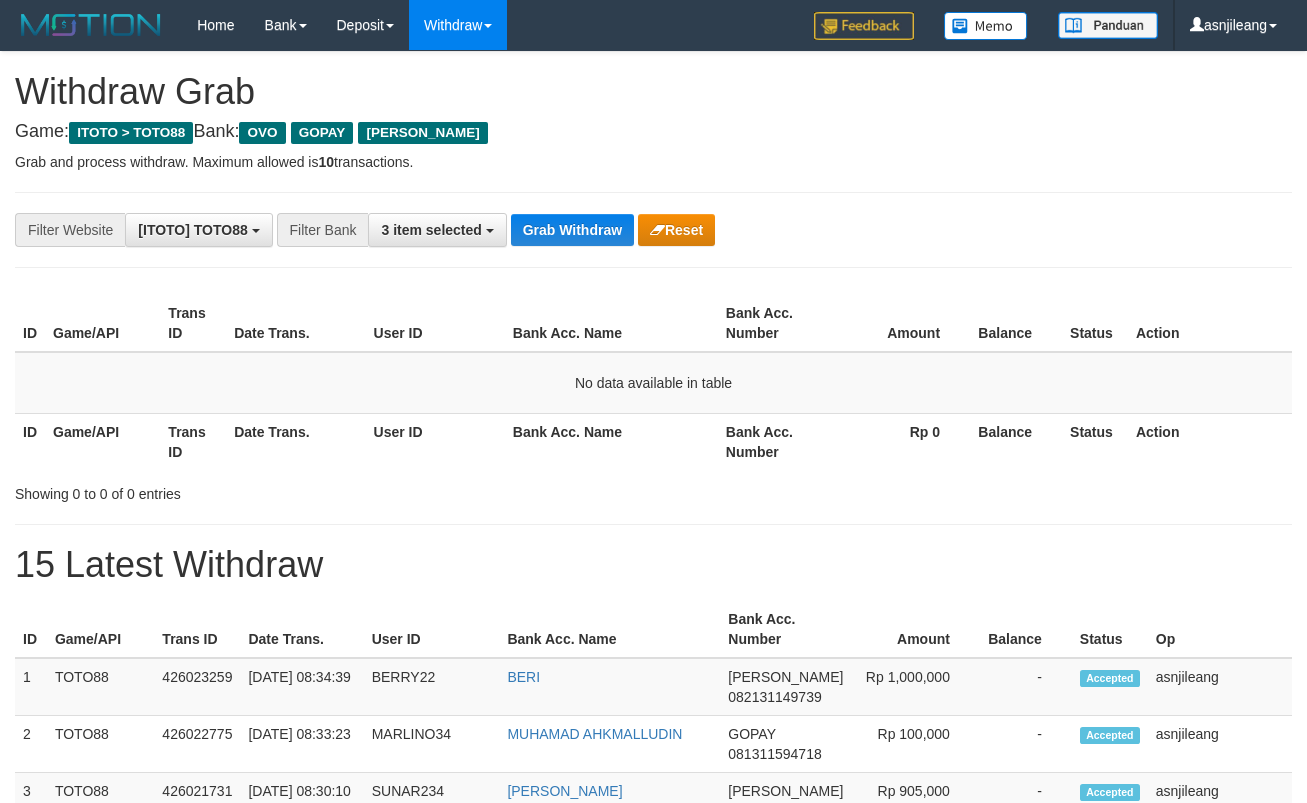 scroll, scrollTop: 0, scrollLeft: 0, axis: both 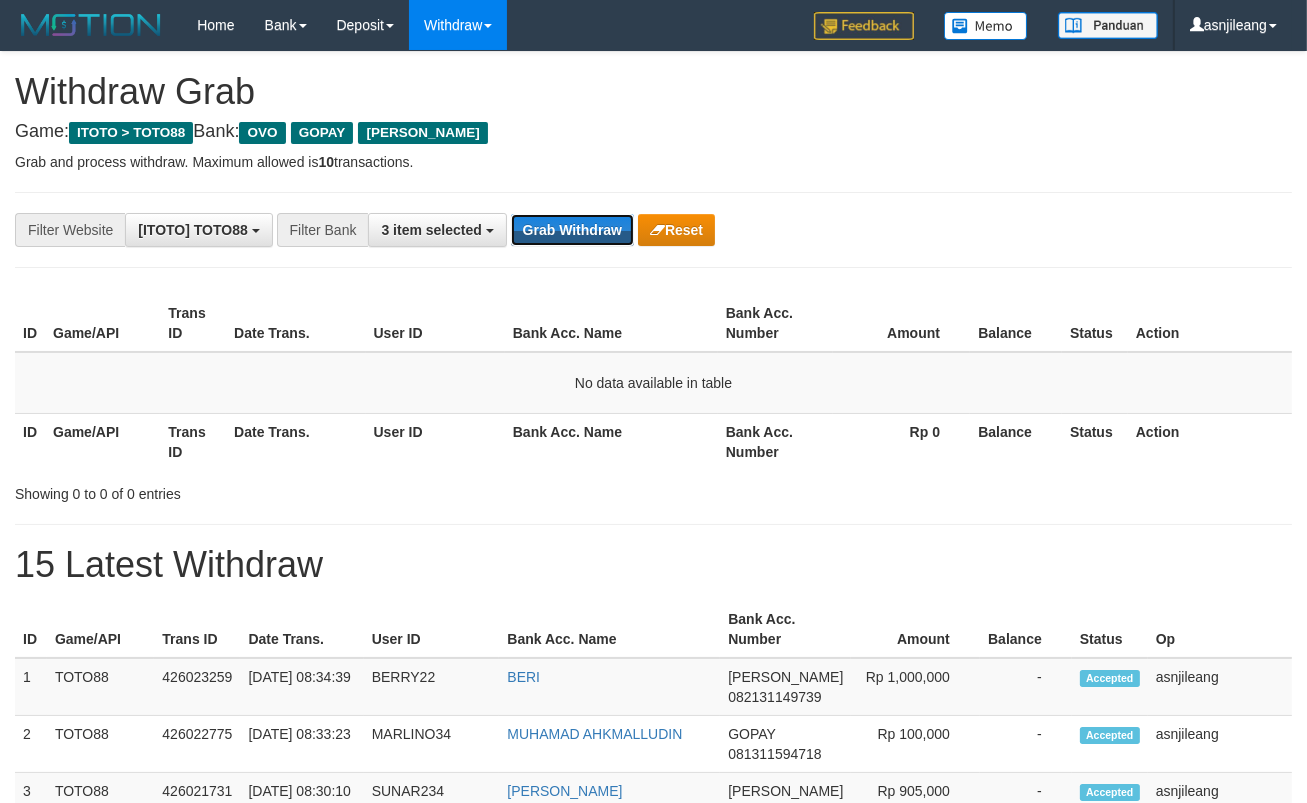click on "Grab Withdraw" at bounding box center [572, 230] 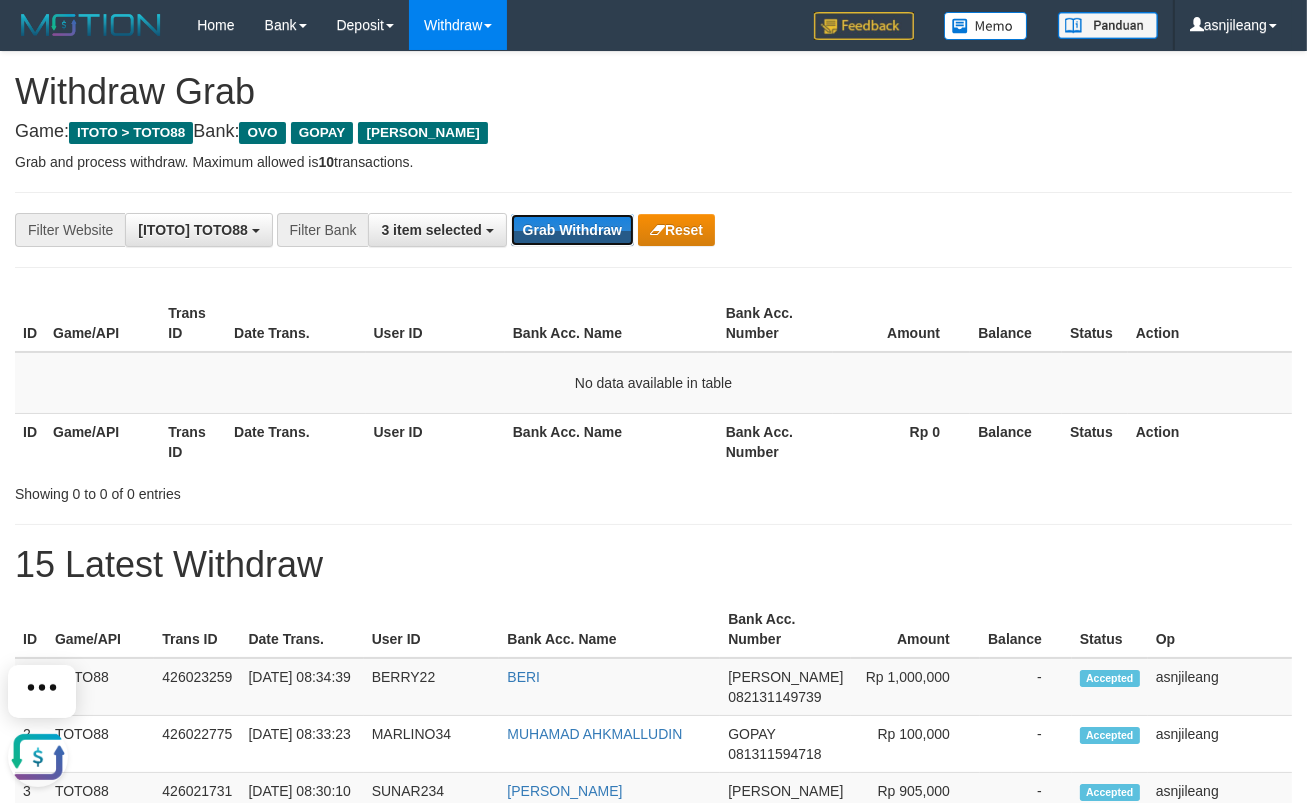 scroll, scrollTop: 0, scrollLeft: 0, axis: both 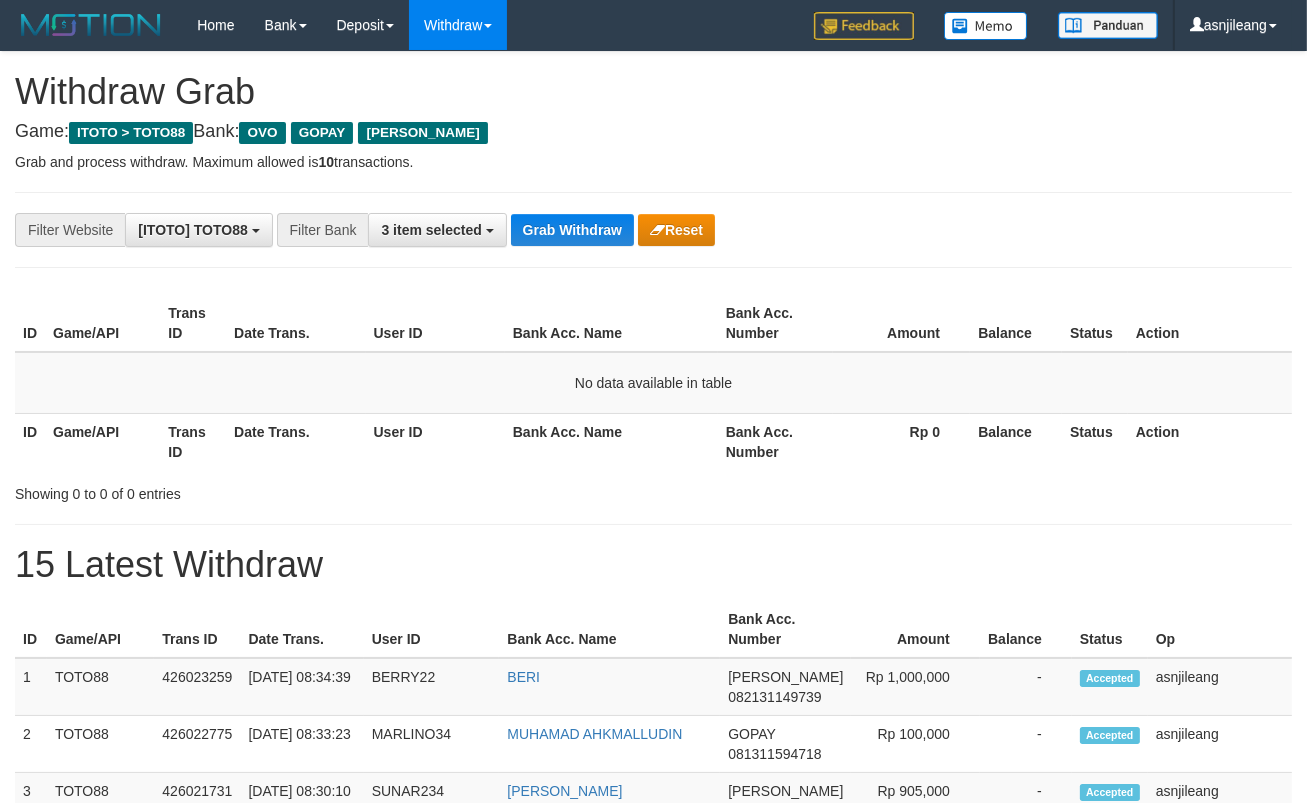 click on "Grab Withdraw" at bounding box center (572, 230) 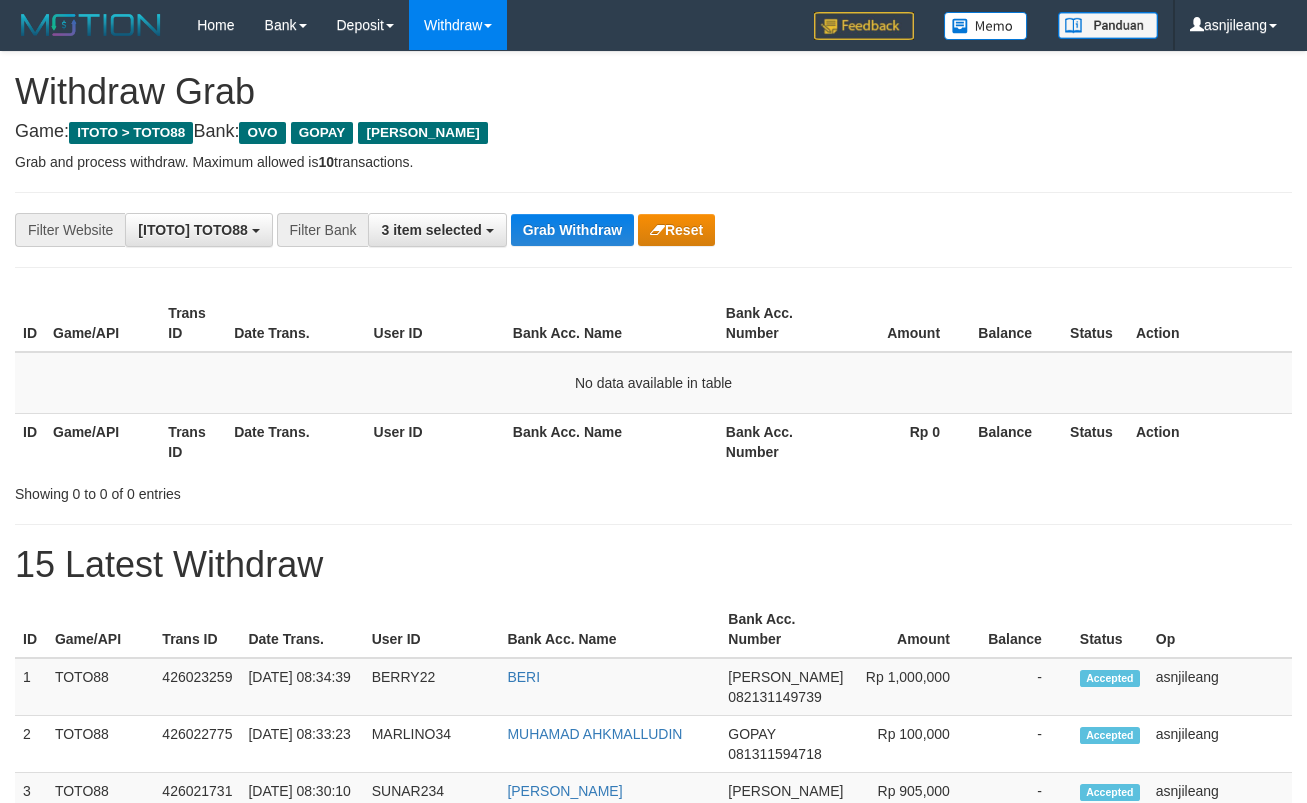 scroll, scrollTop: 0, scrollLeft: 0, axis: both 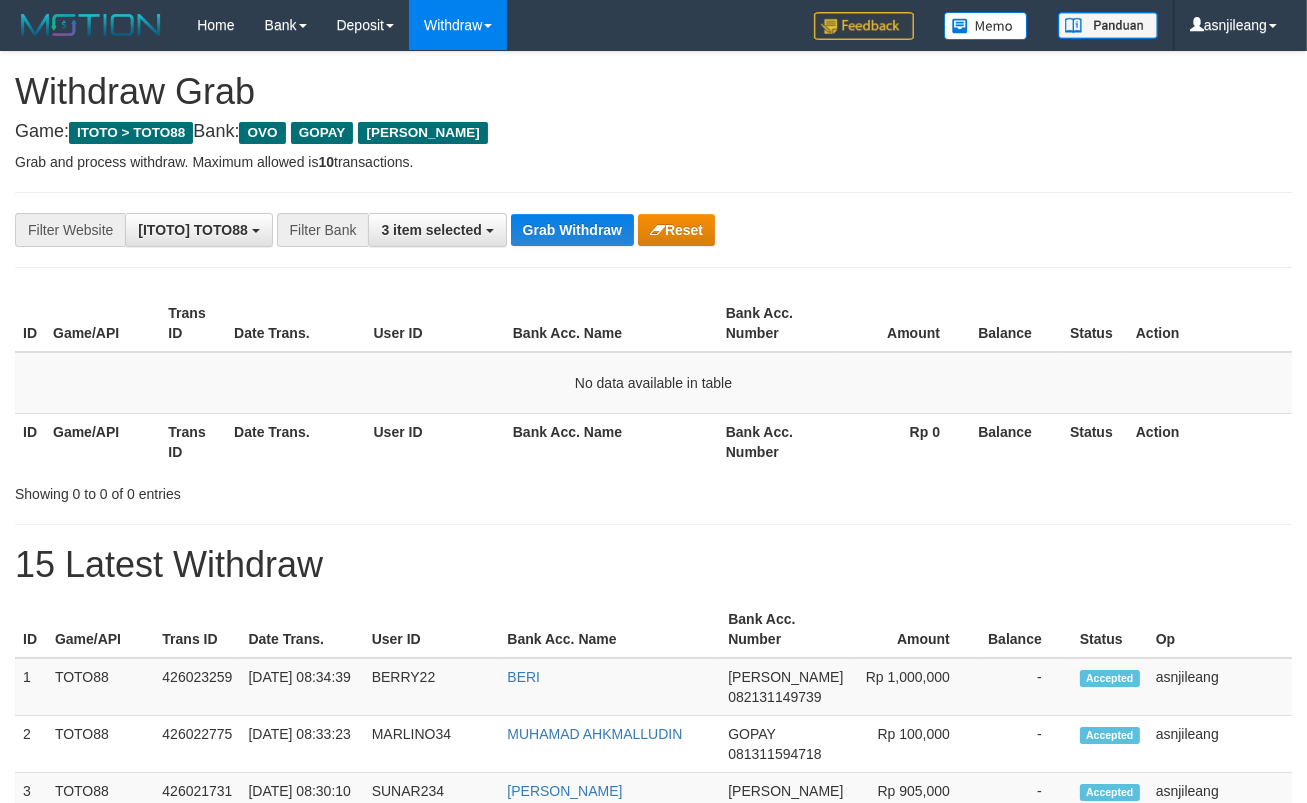click on "Grab Withdraw" at bounding box center [572, 230] 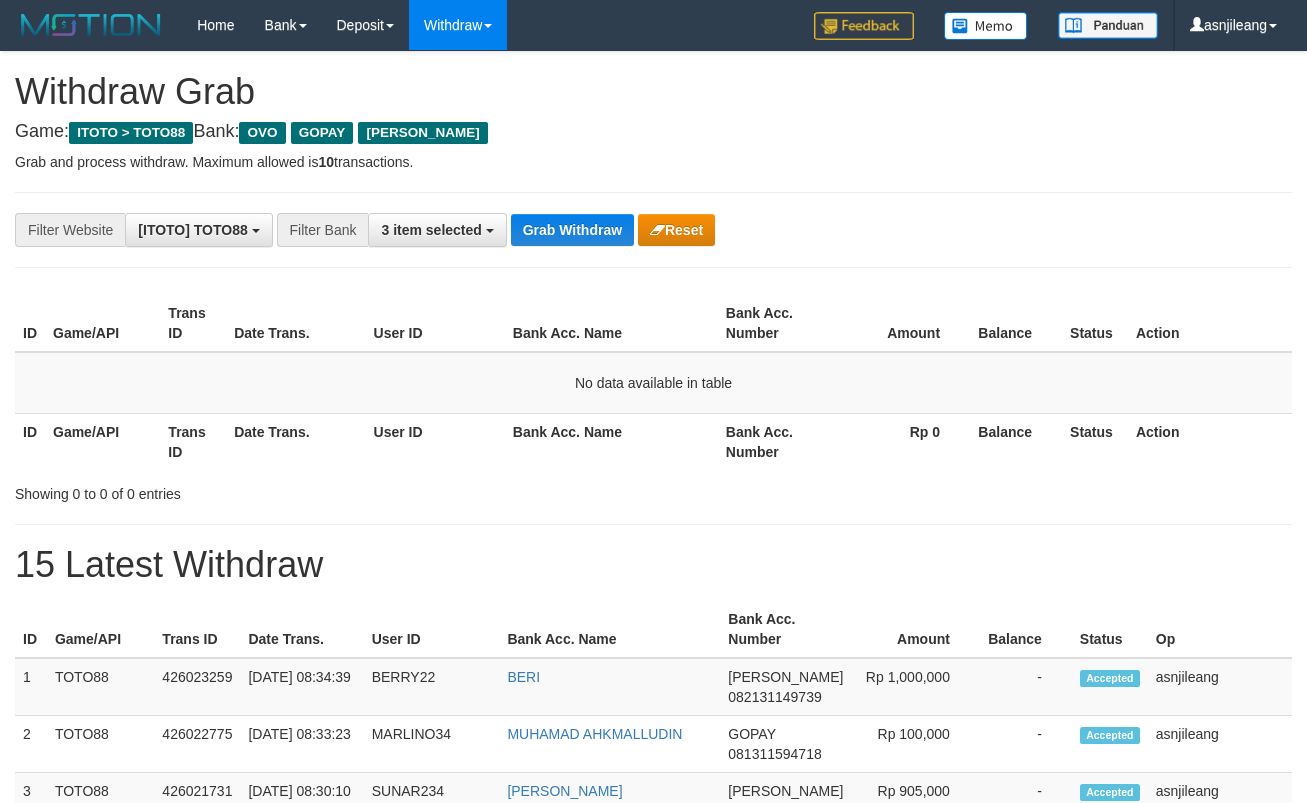 scroll, scrollTop: 0, scrollLeft: 0, axis: both 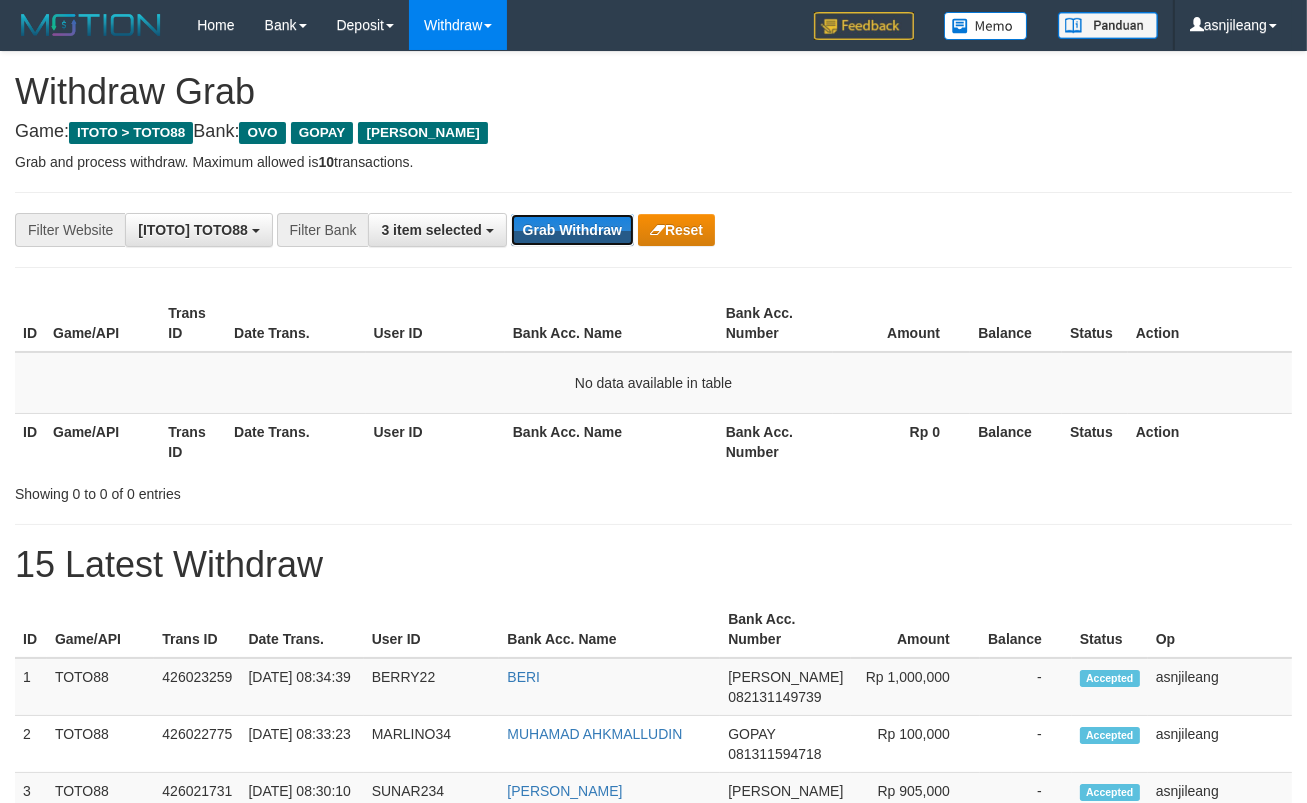 click on "Grab Withdraw" at bounding box center [572, 230] 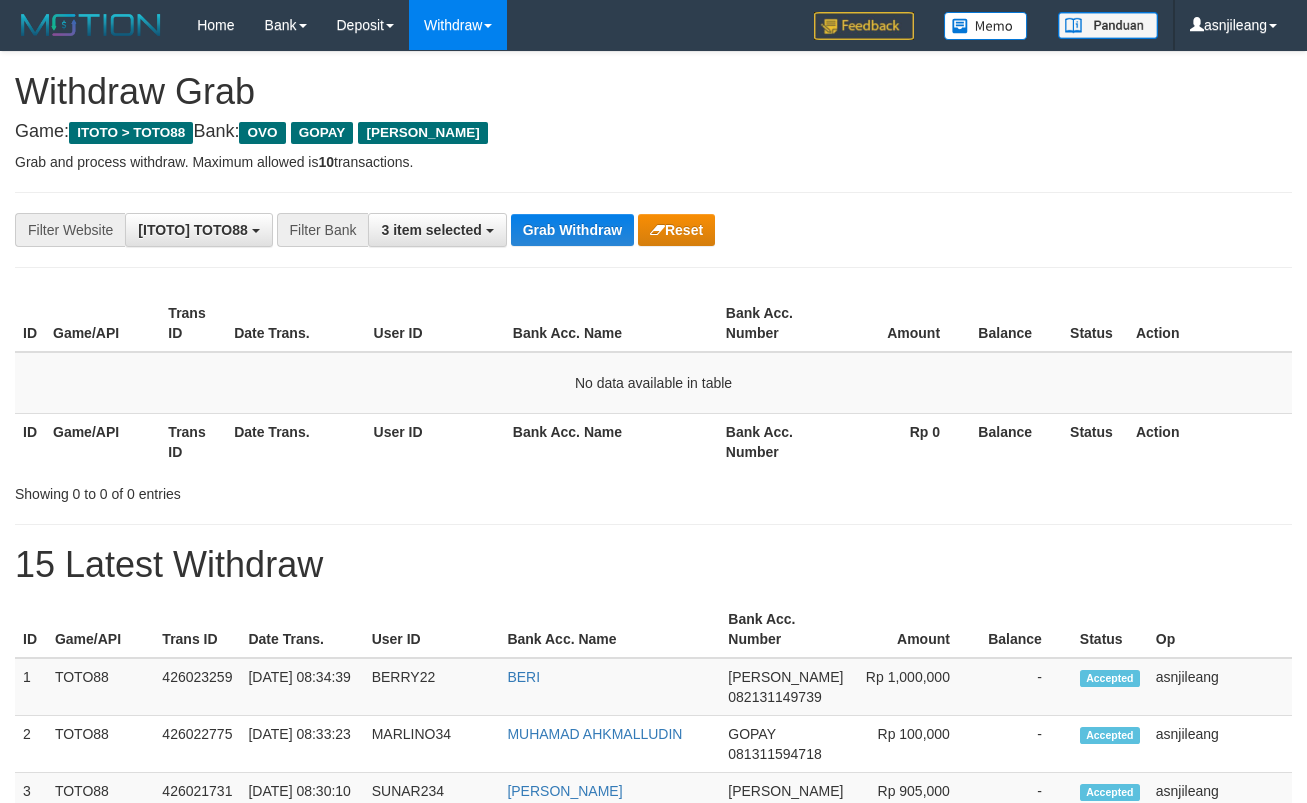scroll, scrollTop: 0, scrollLeft: 0, axis: both 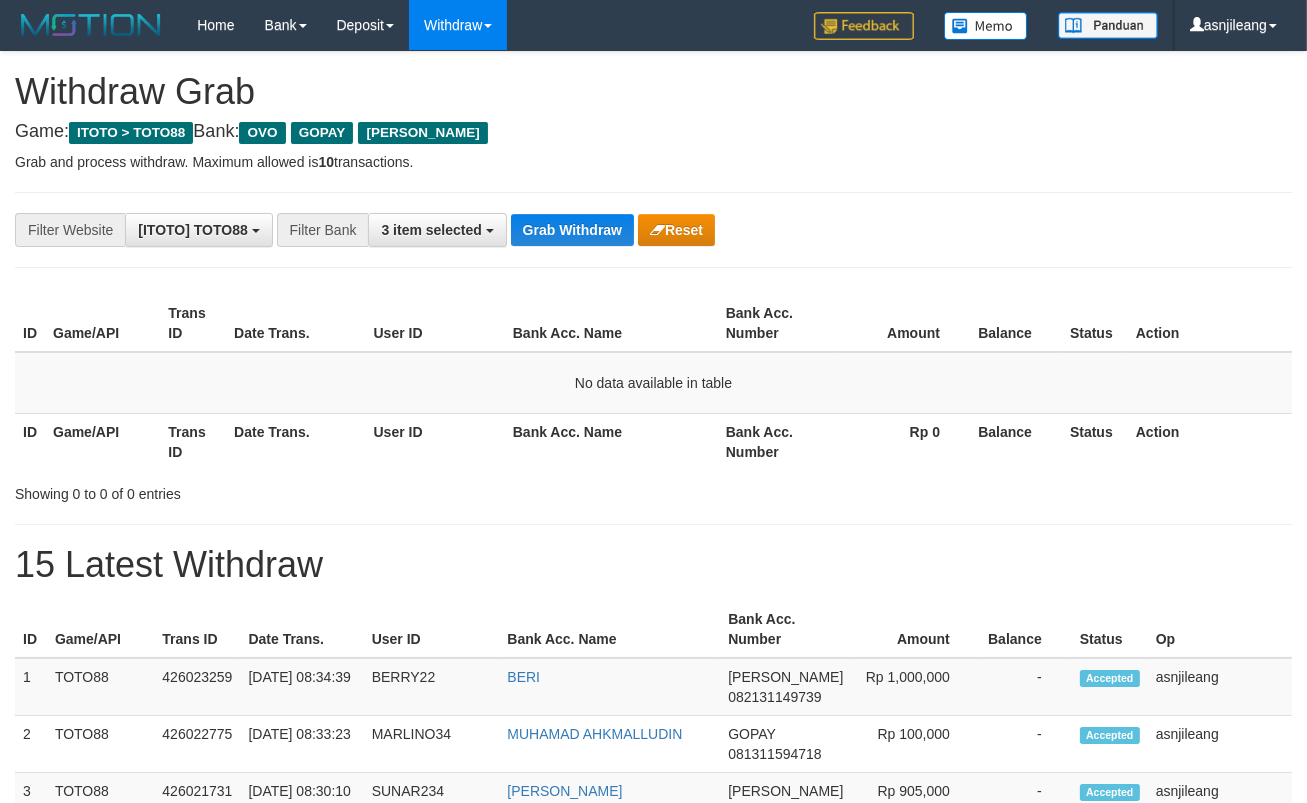click on "Grab Withdraw" at bounding box center [572, 230] 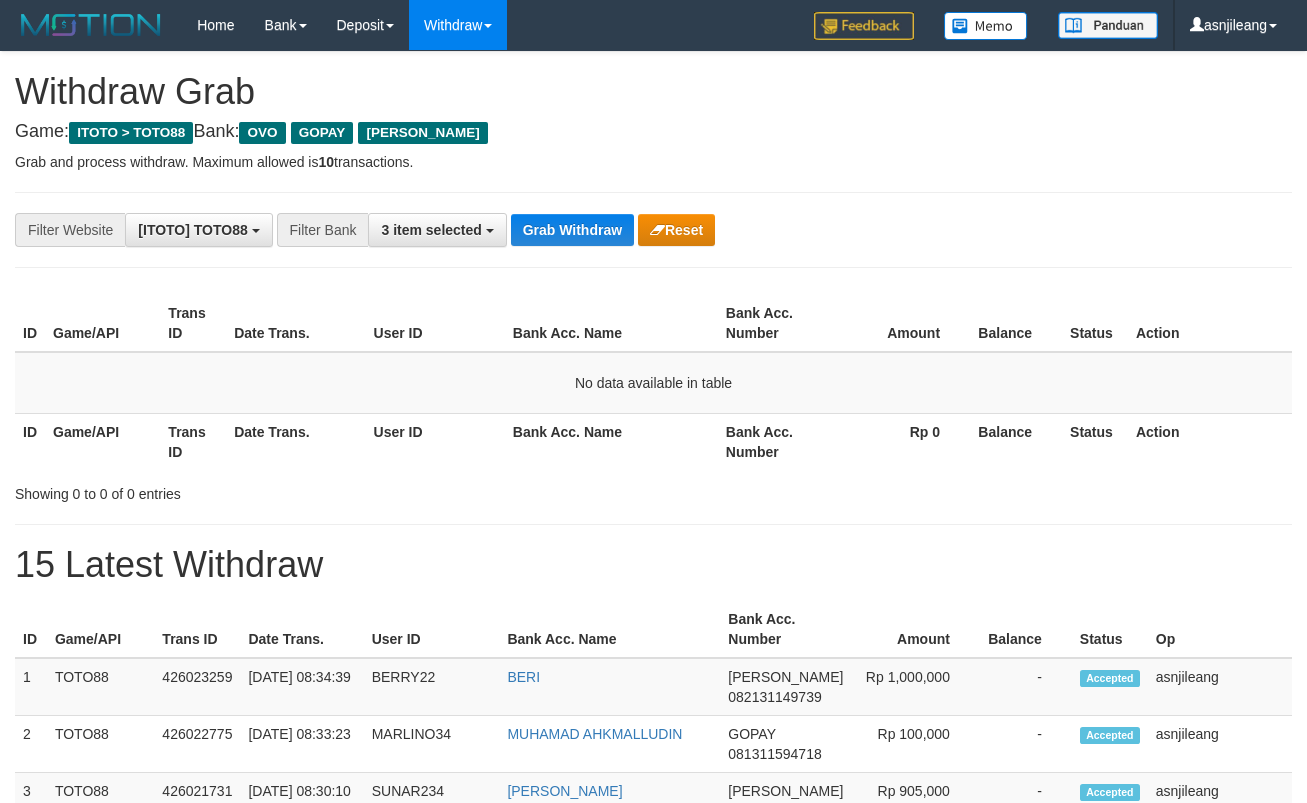 scroll, scrollTop: 0, scrollLeft: 0, axis: both 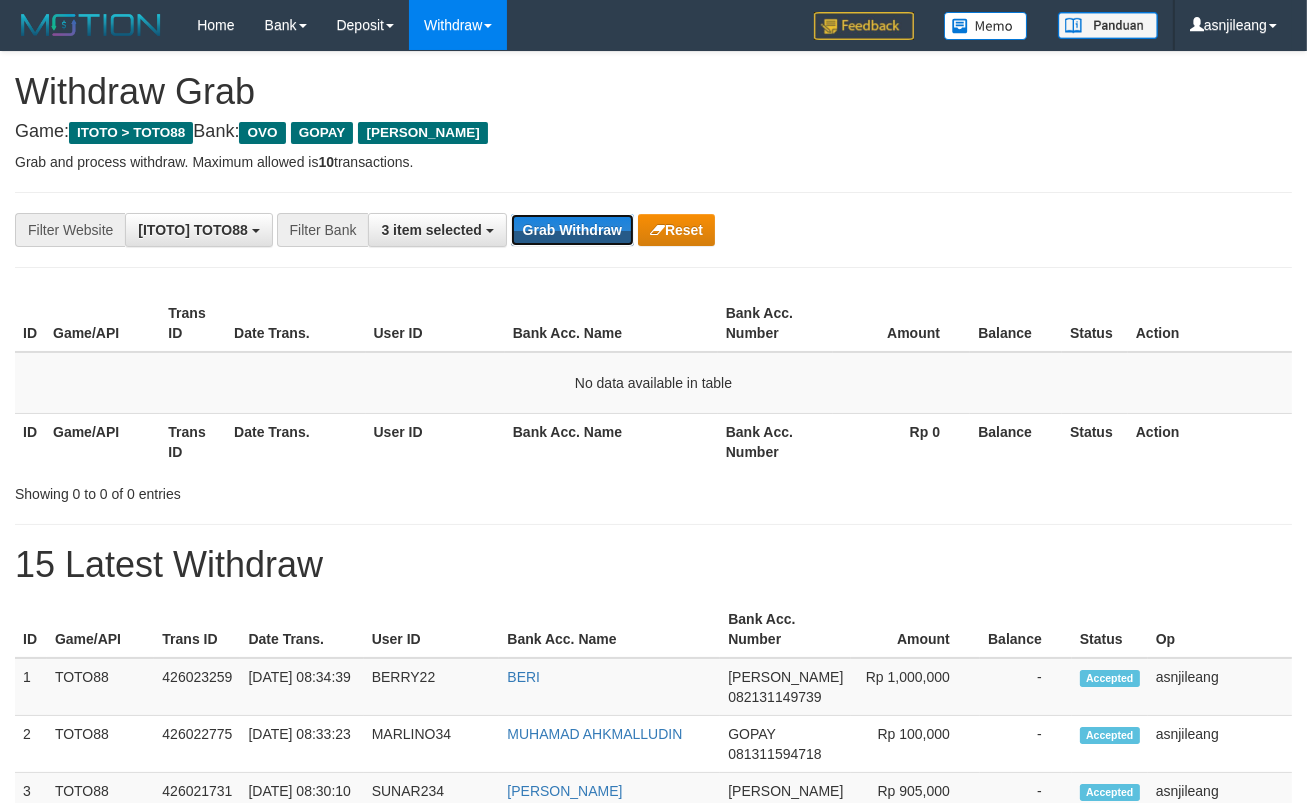 click on "Grab Withdraw" at bounding box center (572, 230) 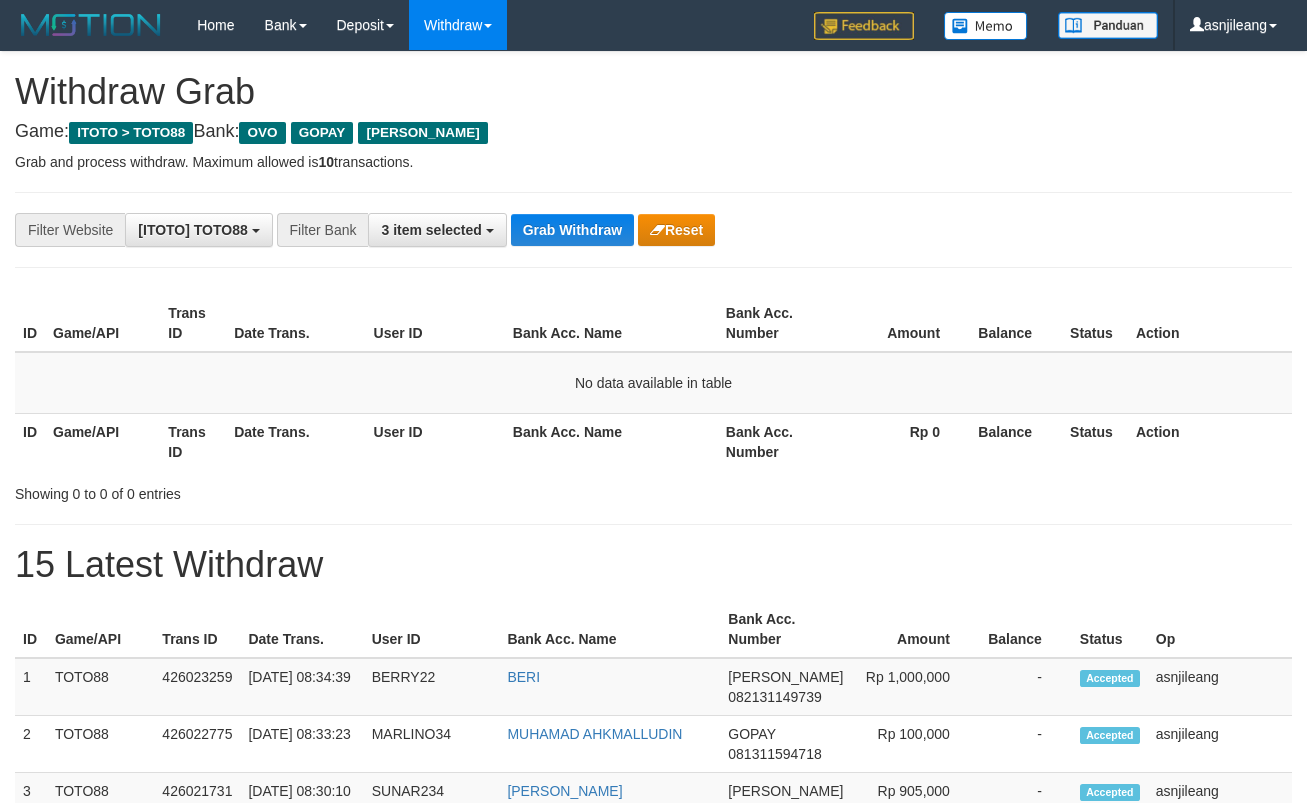 scroll, scrollTop: 0, scrollLeft: 0, axis: both 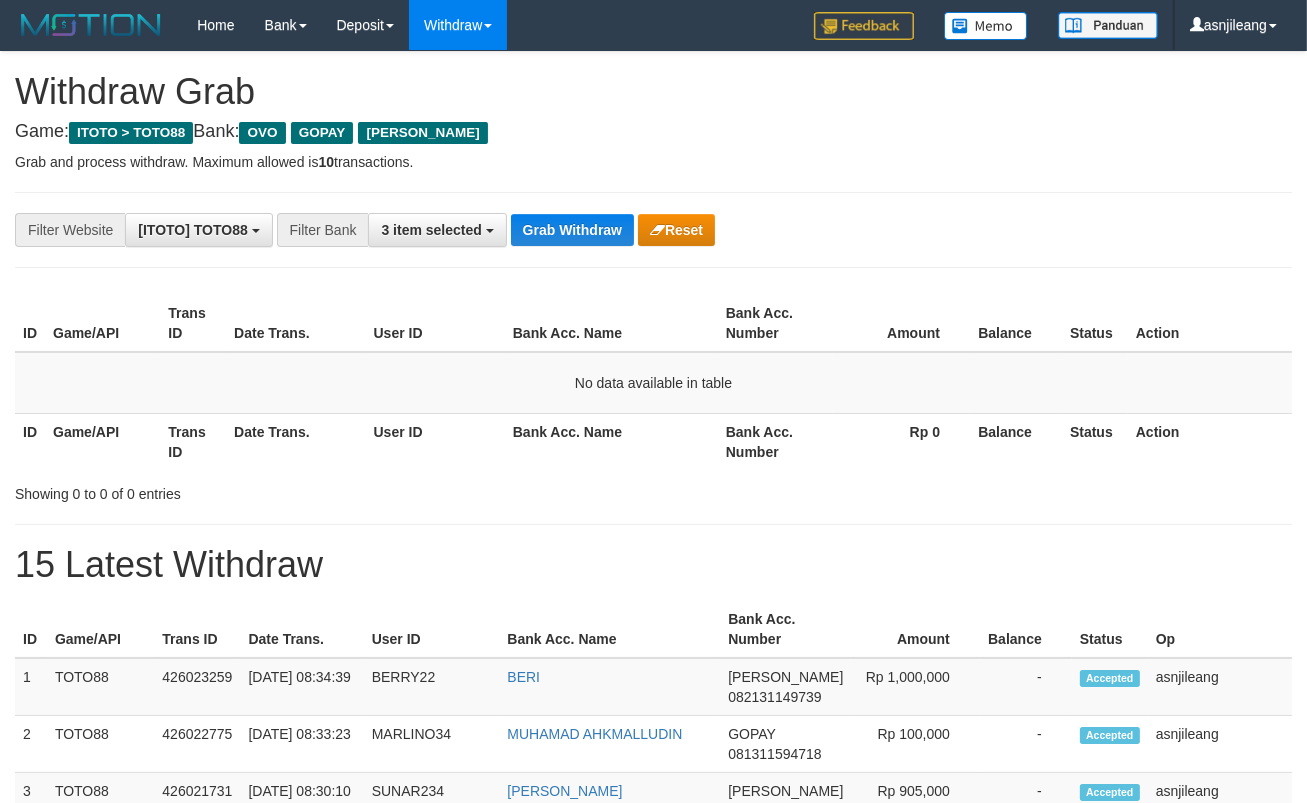 click on "Grab Withdraw" at bounding box center (572, 230) 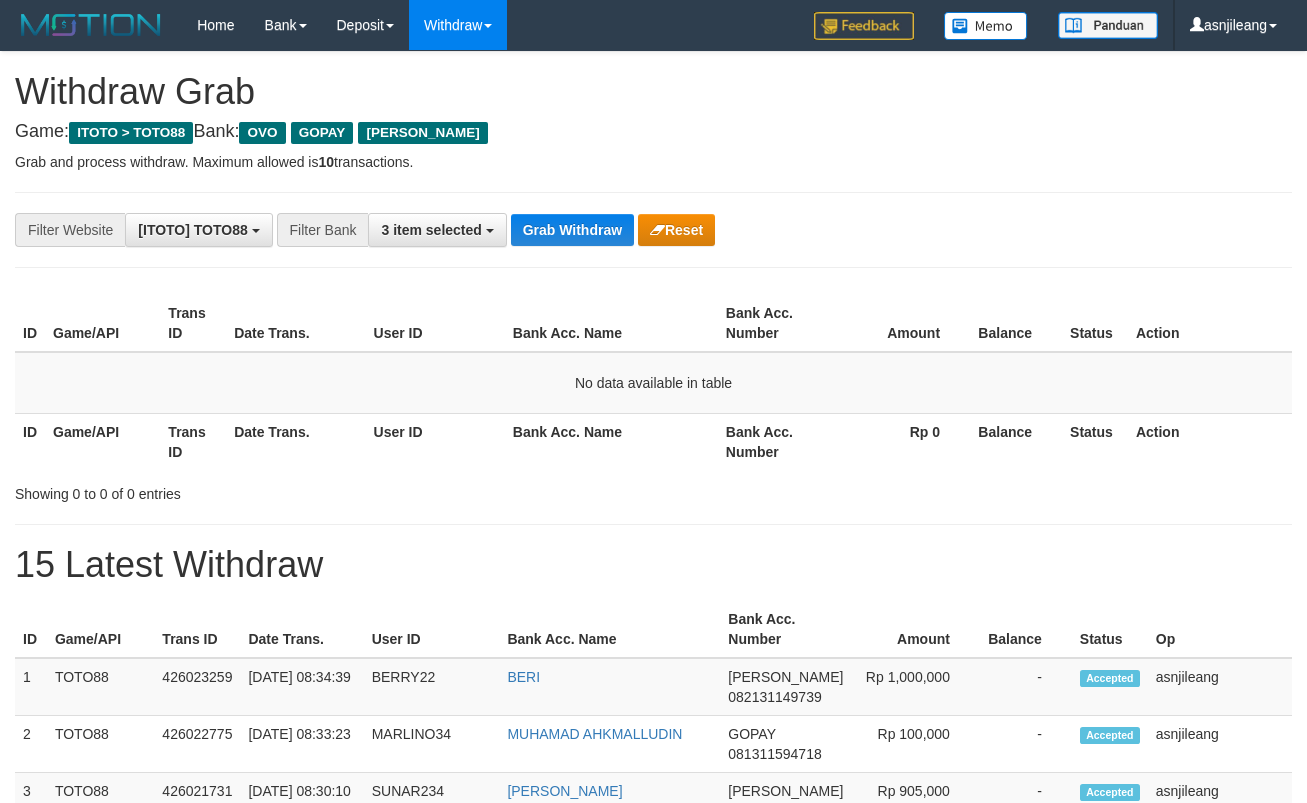 scroll, scrollTop: 0, scrollLeft: 0, axis: both 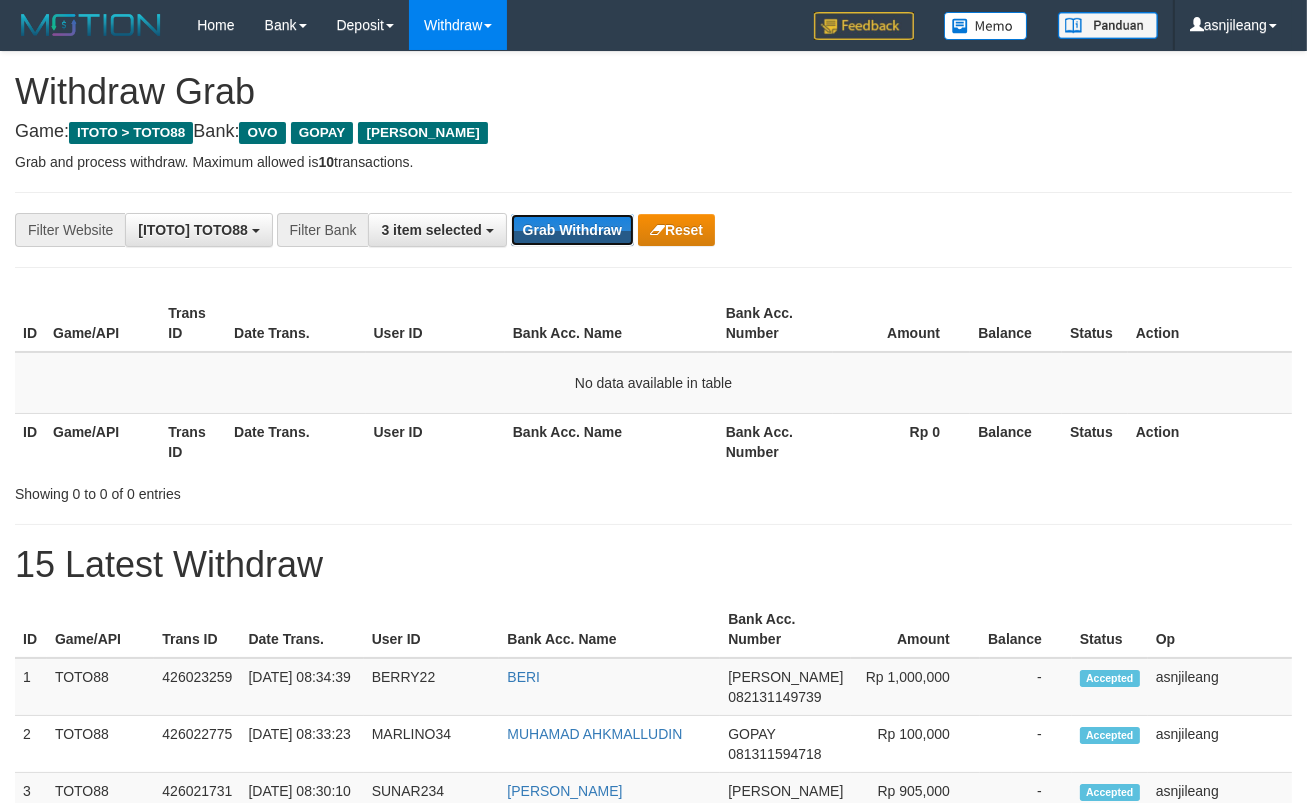 click on "Grab Withdraw" at bounding box center [572, 230] 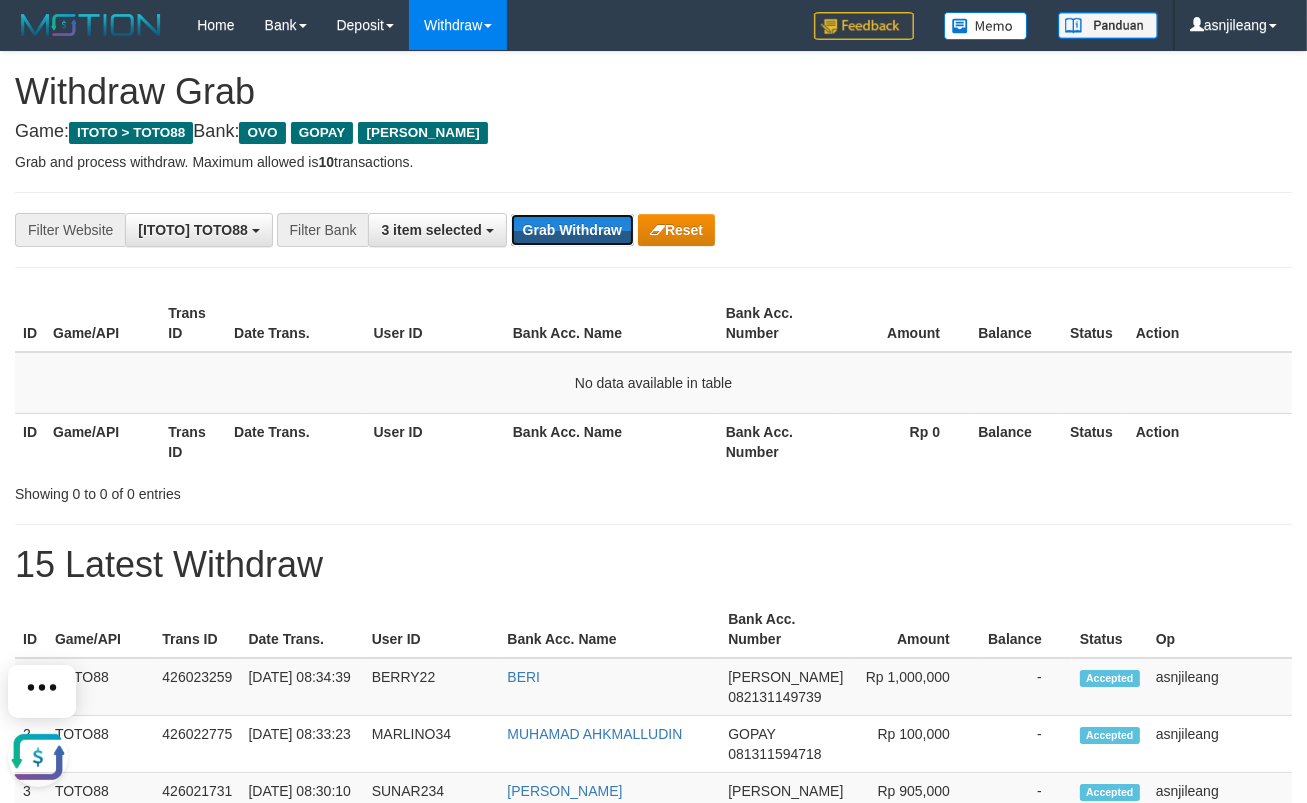 scroll, scrollTop: 0, scrollLeft: 0, axis: both 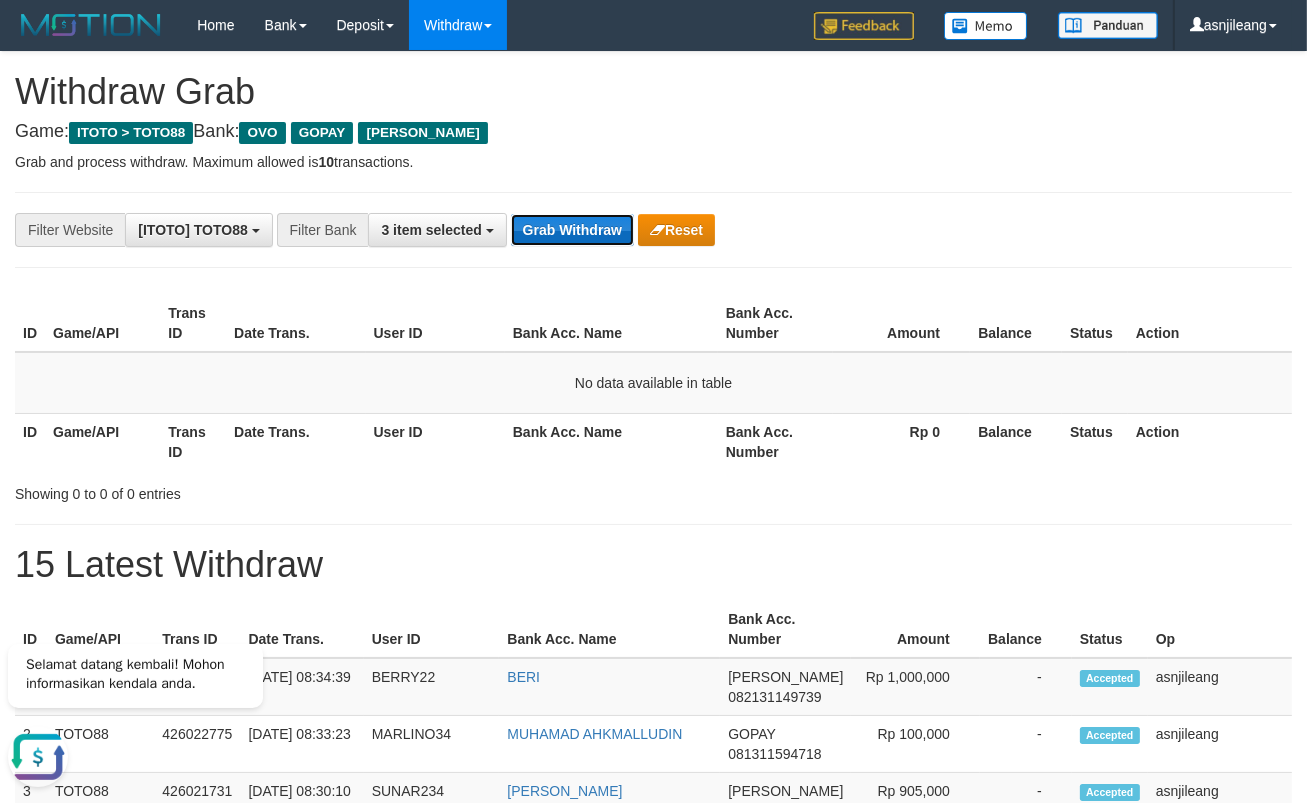 click on "Grab Withdraw" at bounding box center [572, 230] 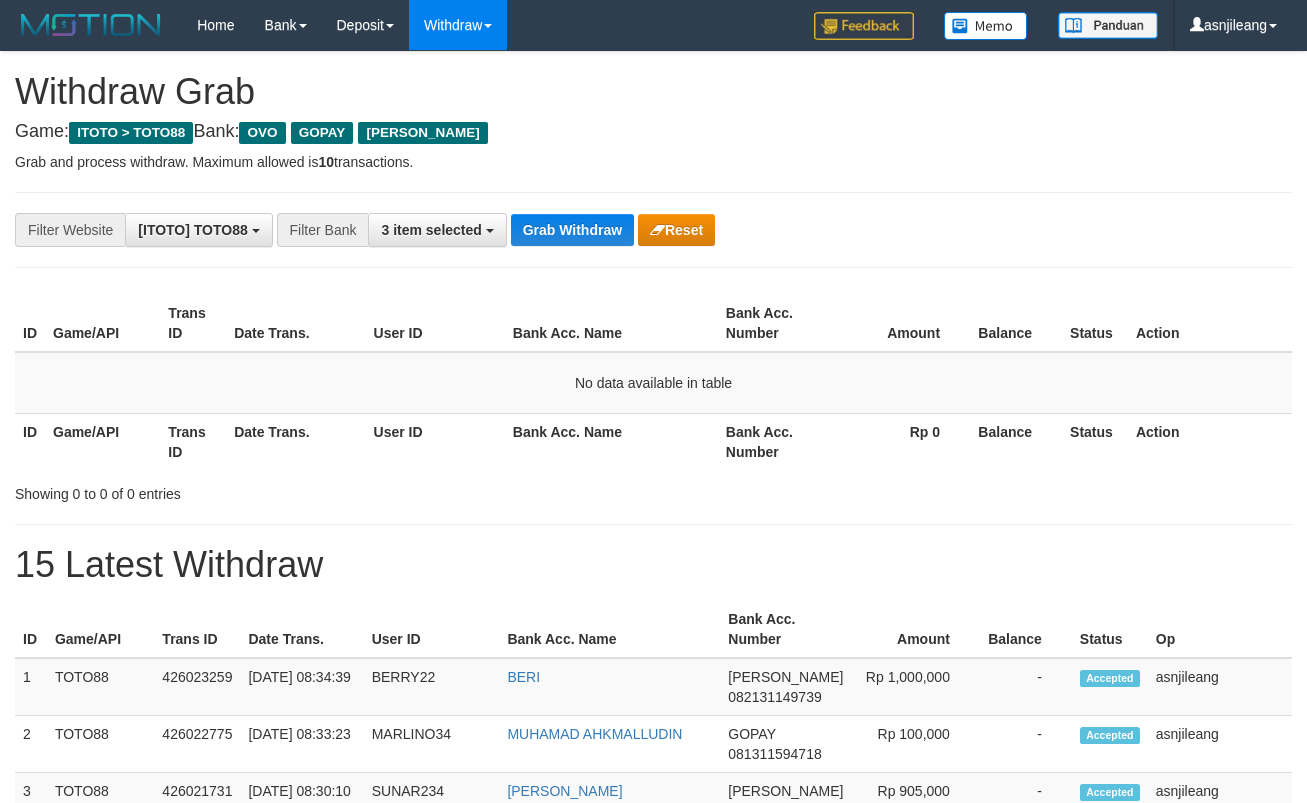 scroll, scrollTop: 0, scrollLeft: 0, axis: both 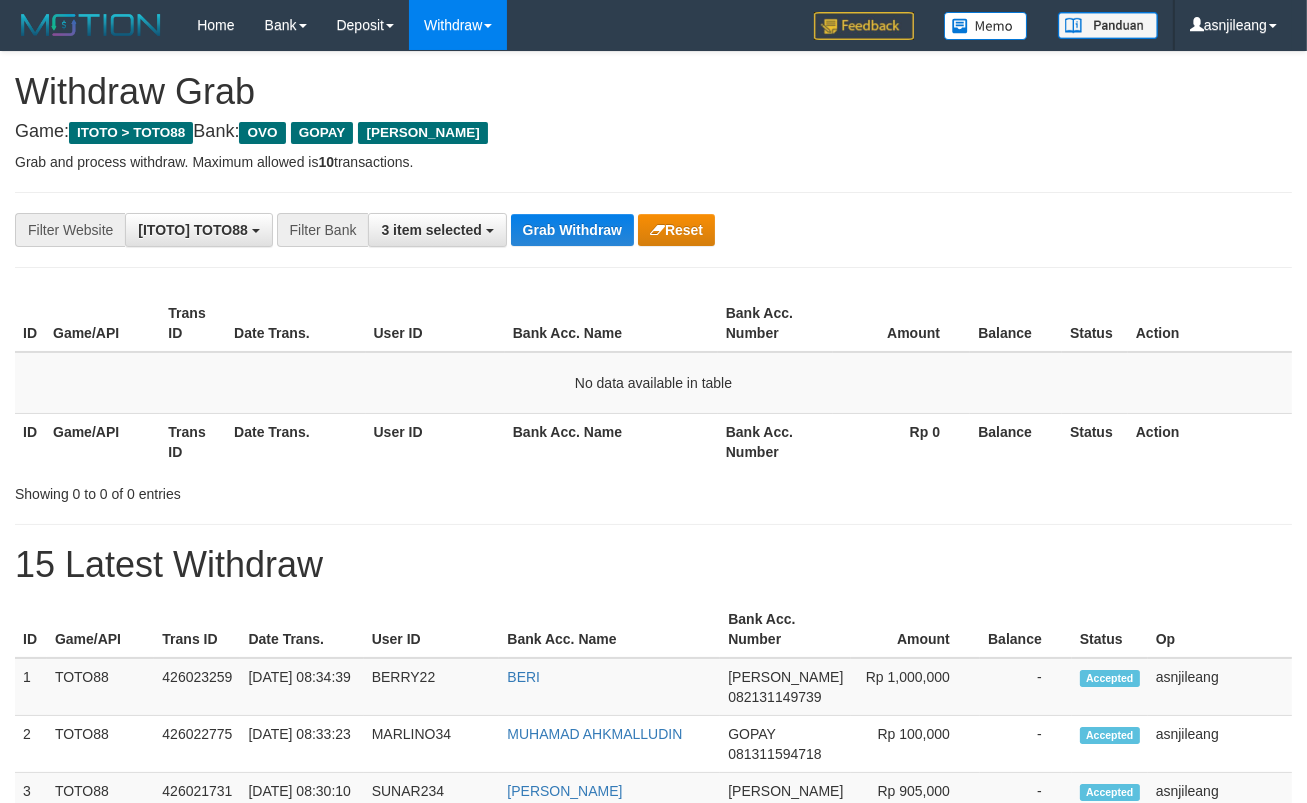 click on "Grab Withdraw" at bounding box center (572, 230) 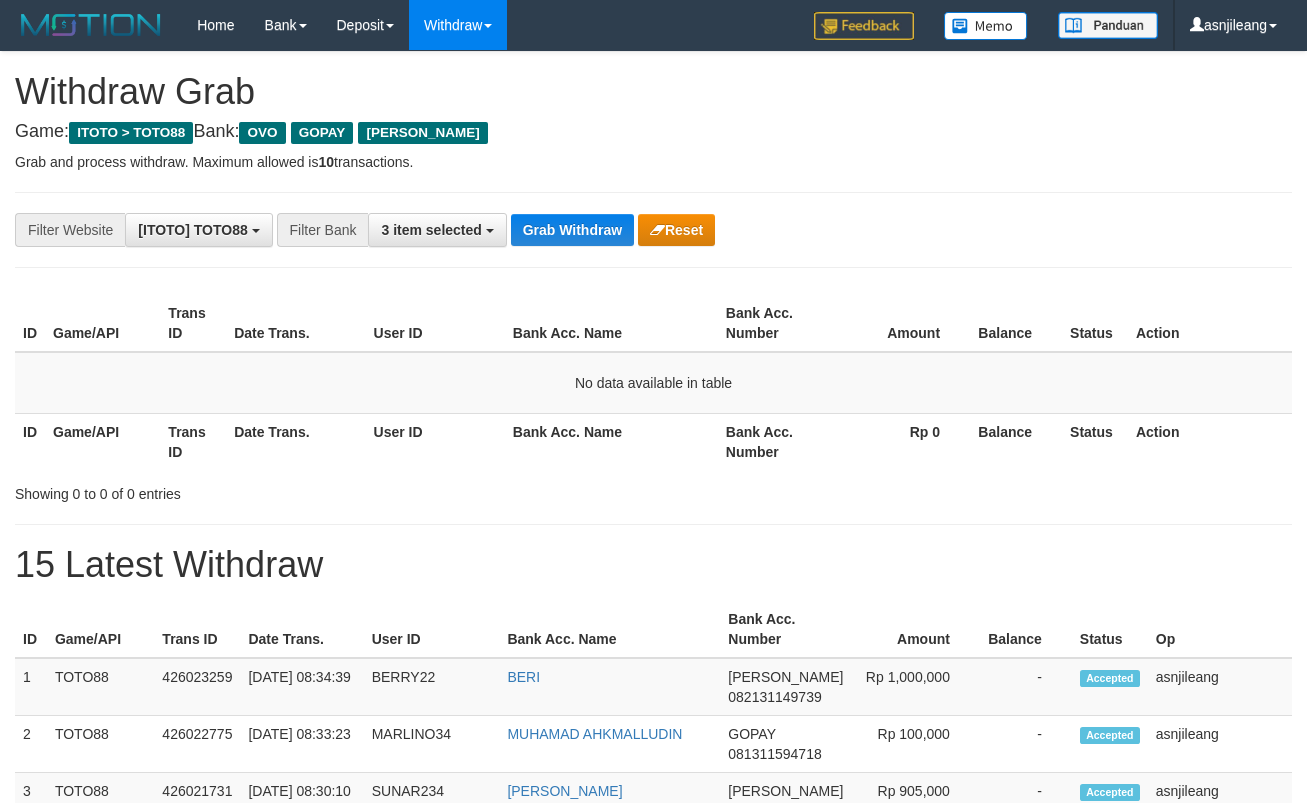 scroll, scrollTop: 0, scrollLeft: 0, axis: both 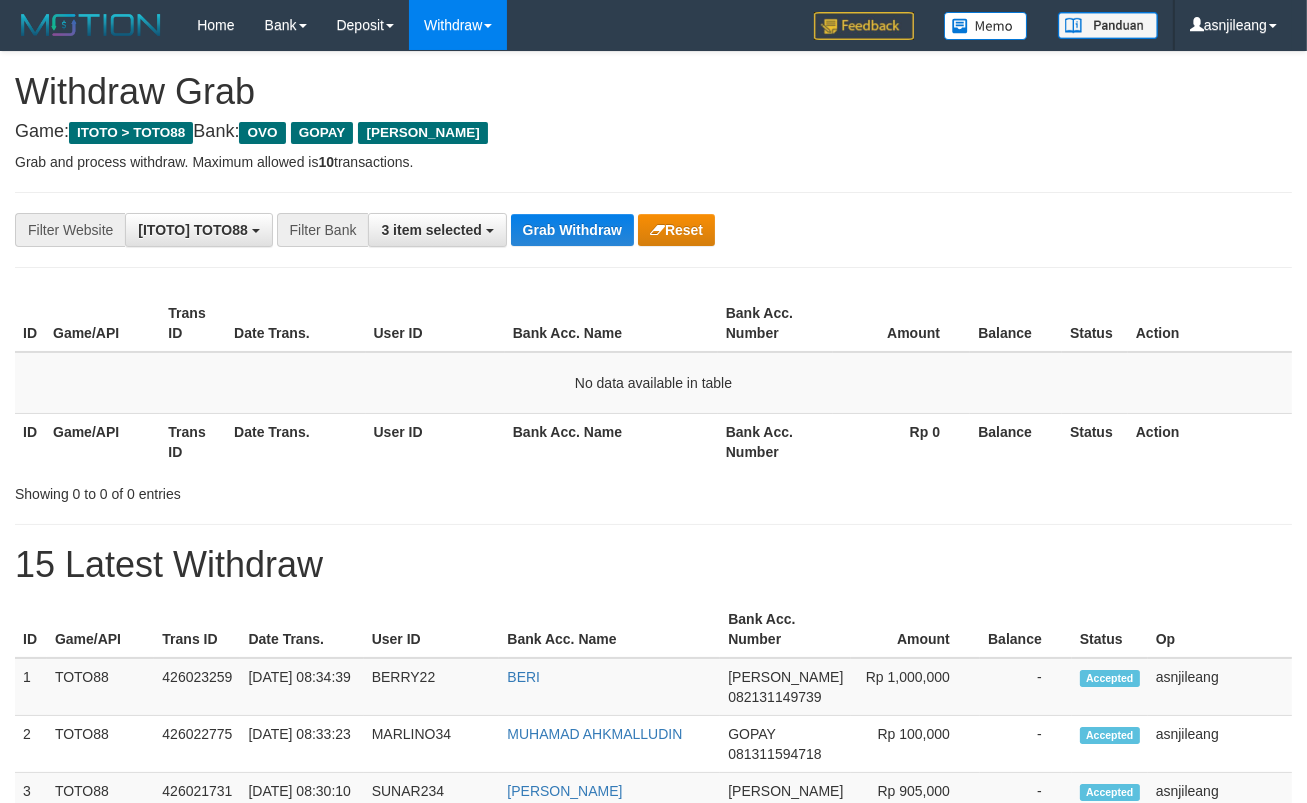 click on "Grab Withdraw" at bounding box center [572, 230] 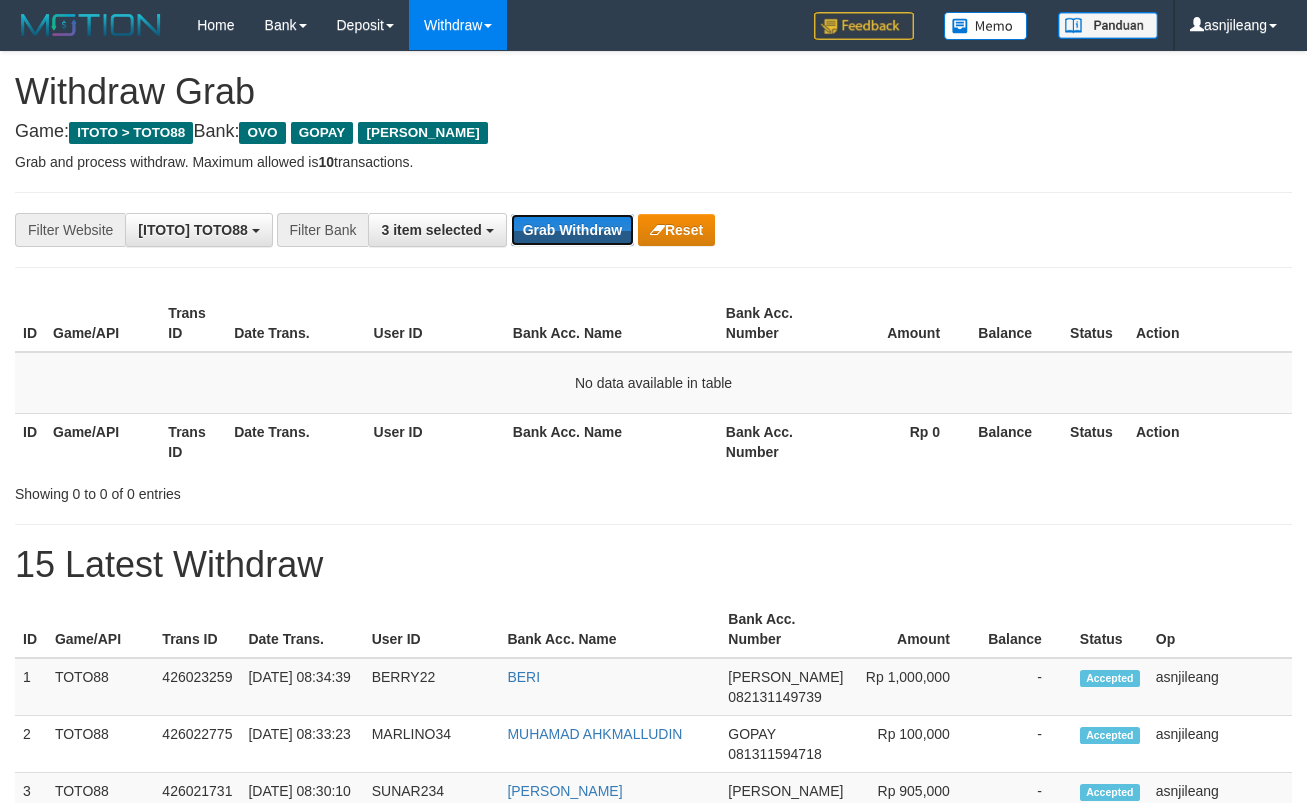 scroll, scrollTop: 0, scrollLeft: 0, axis: both 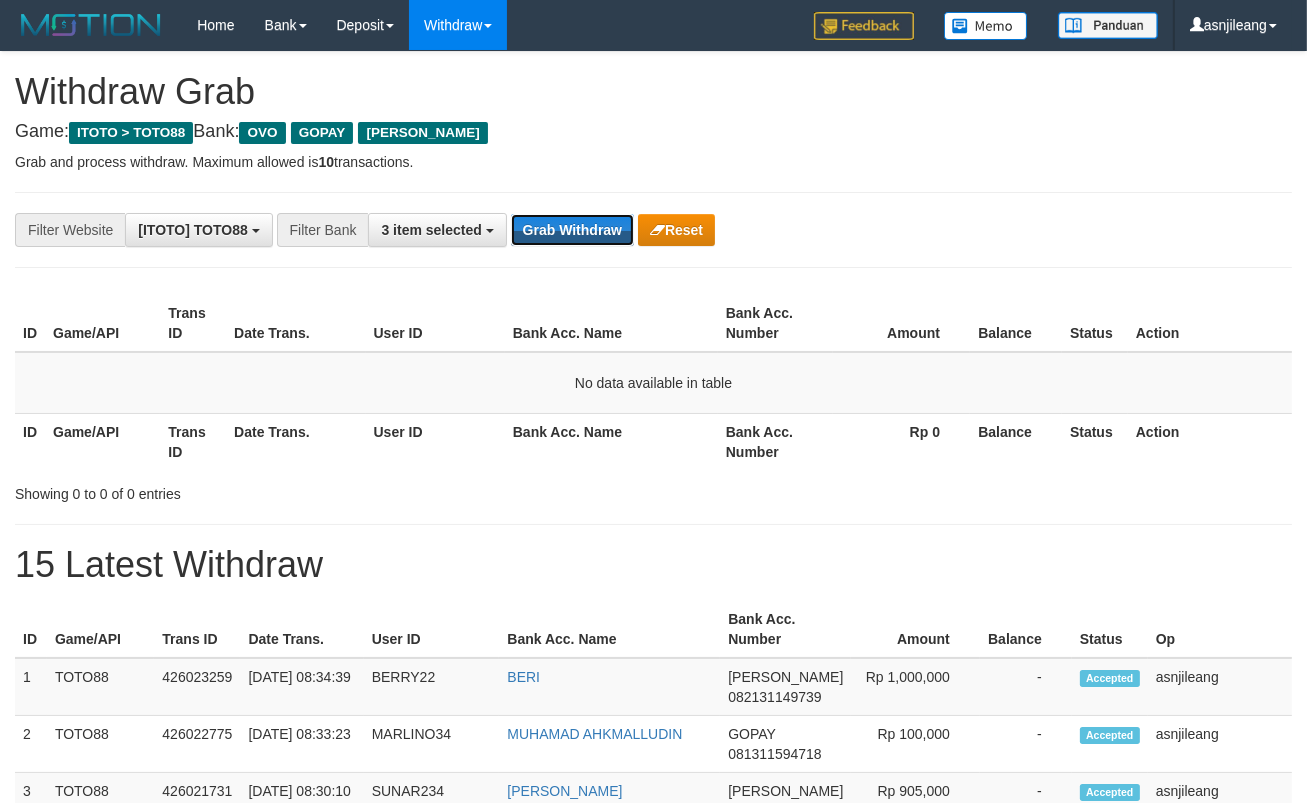 click on "Grab Withdraw" at bounding box center (572, 230) 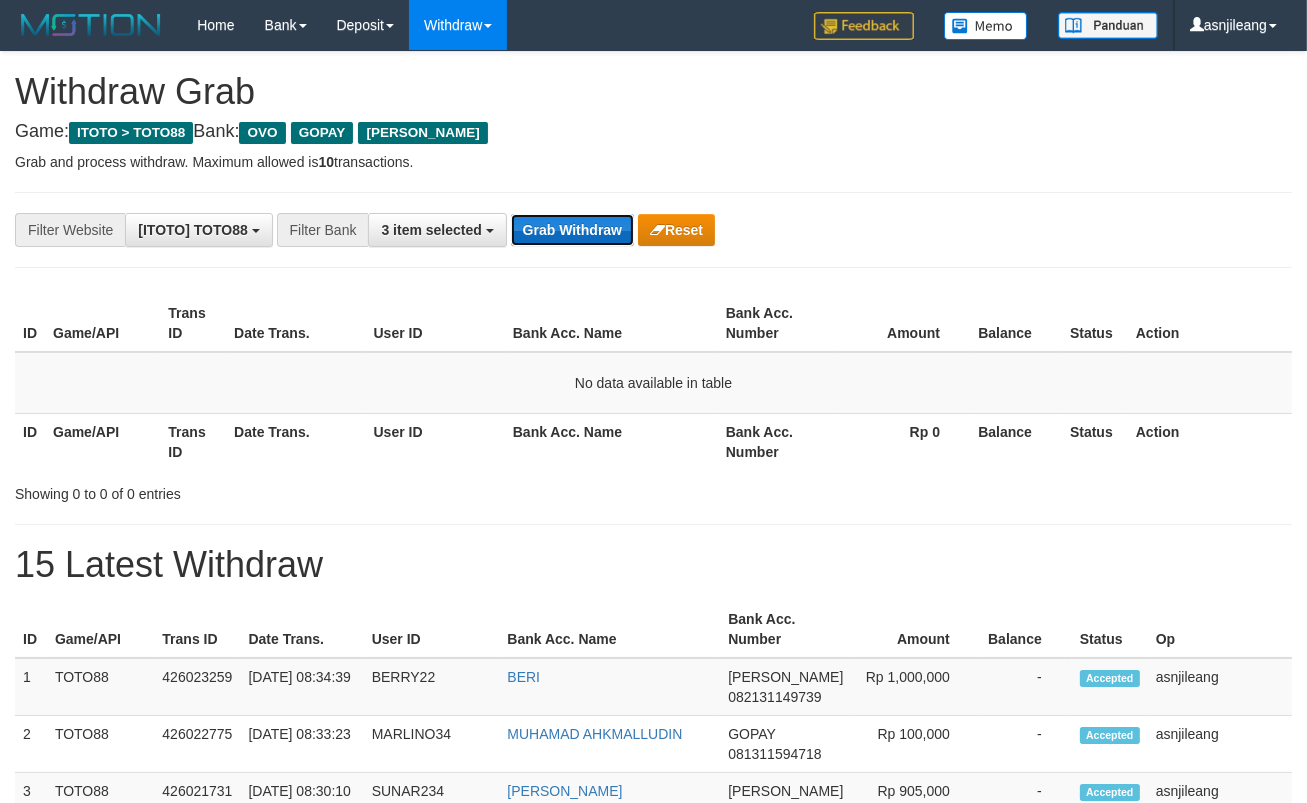 click on "Grab Withdraw" at bounding box center (572, 230) 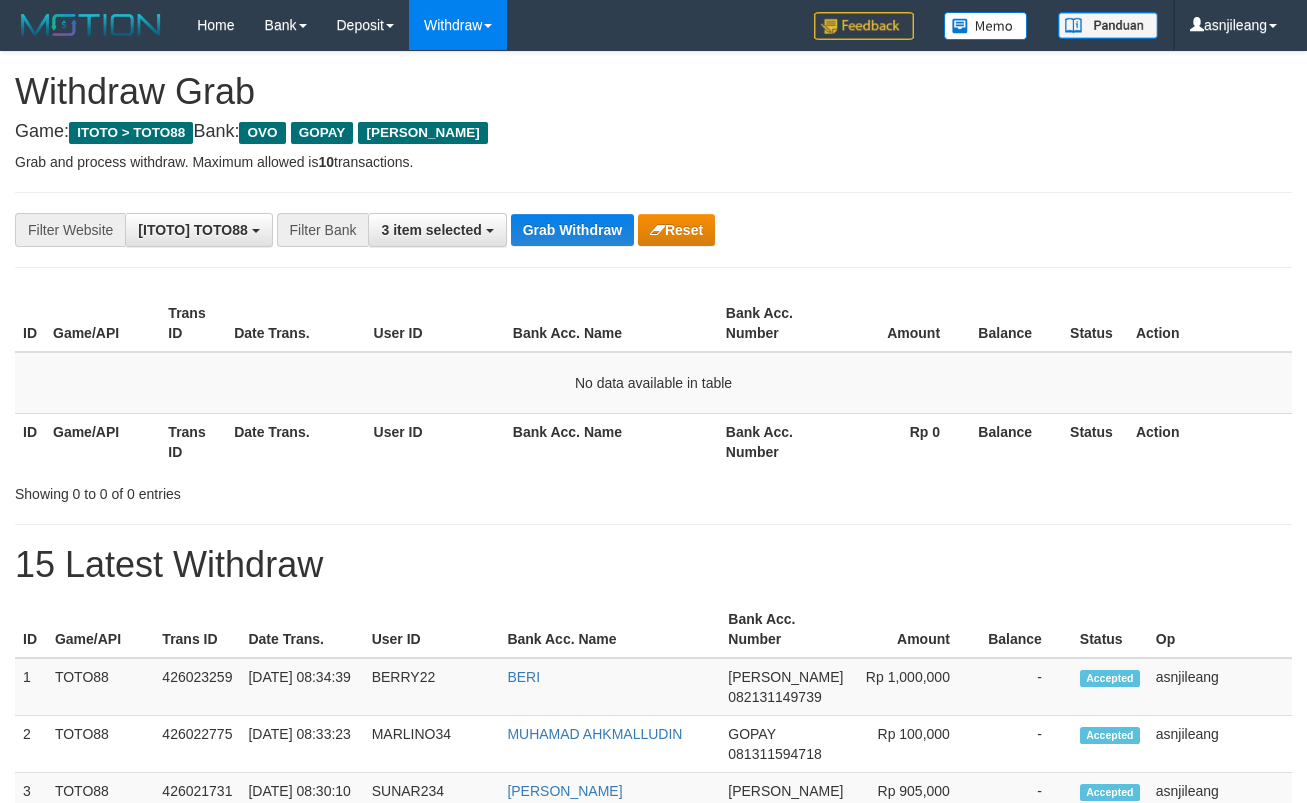 scroll, scrollTop: 0, scrollLeft: 0, axis: both 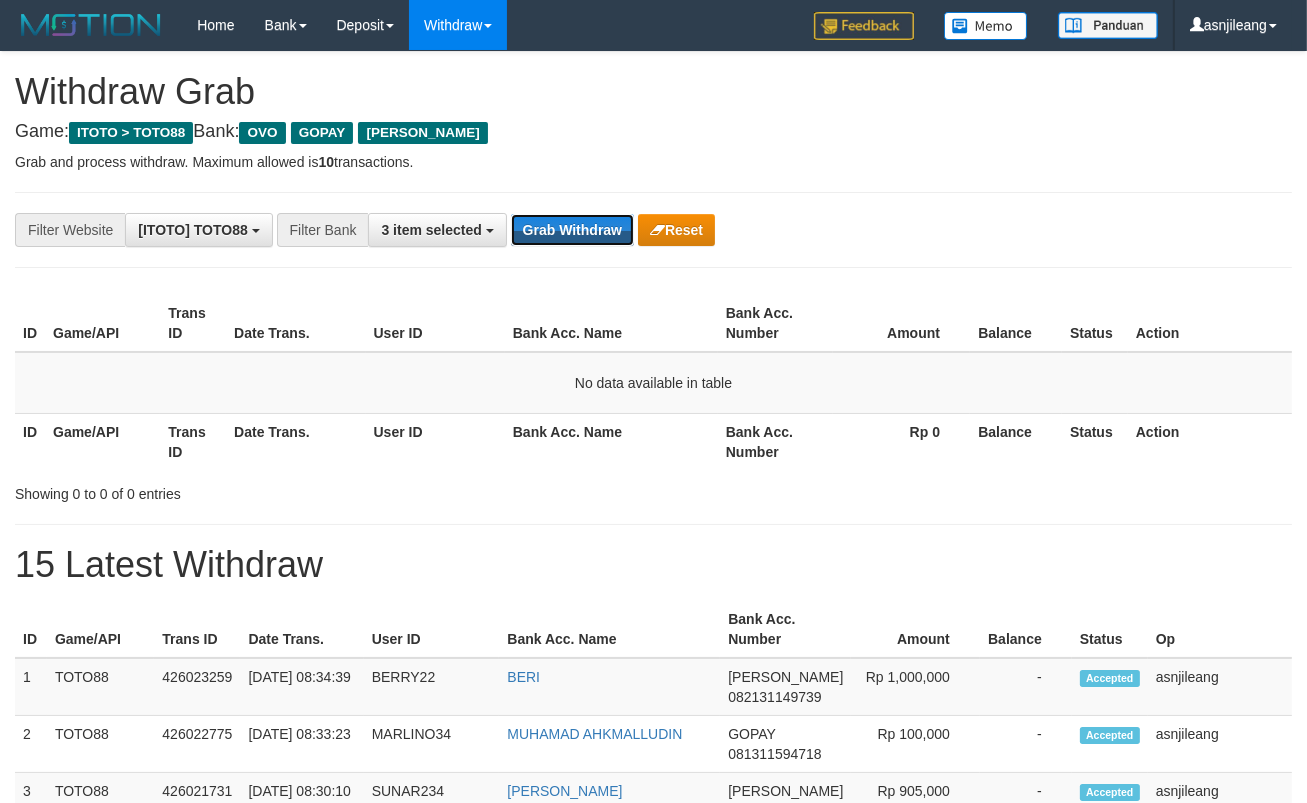 click on "Grab Withdraw" at bounding box center [572, 230] 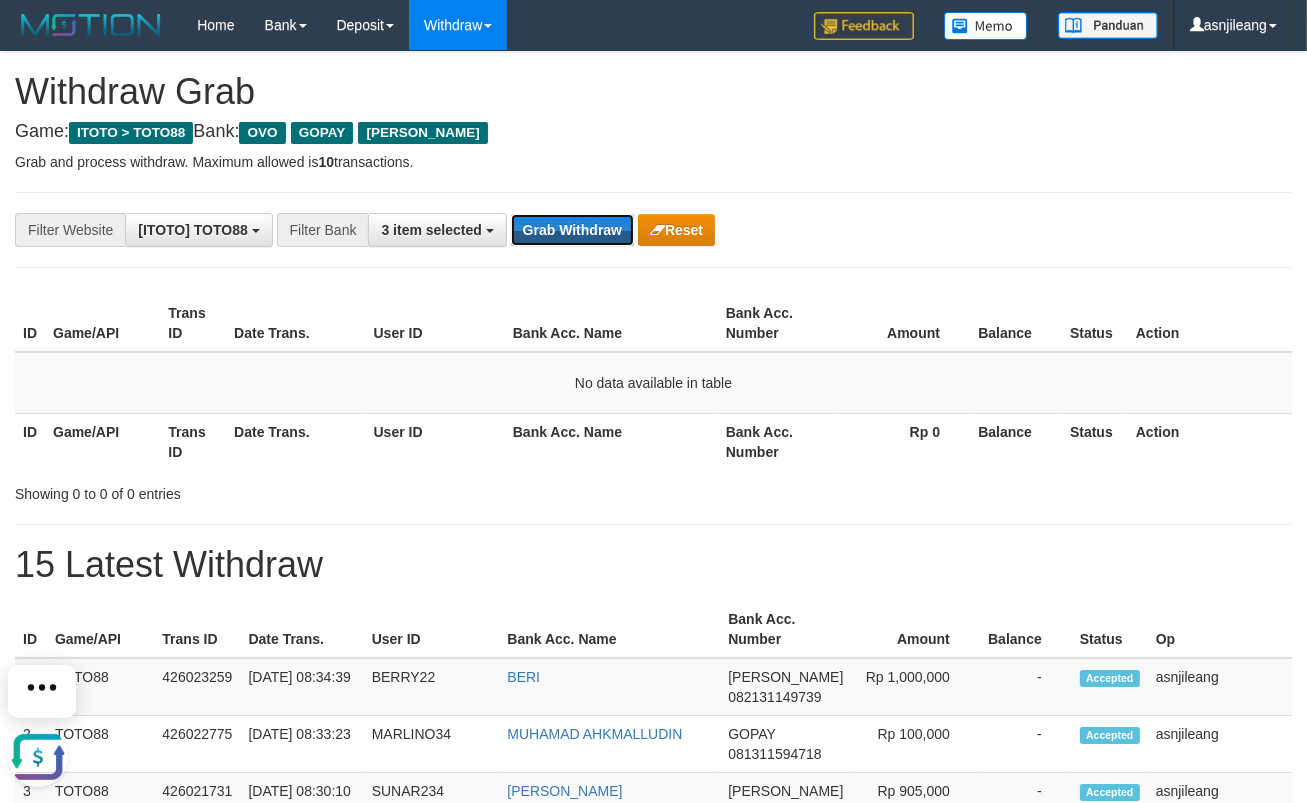 scroll, scrollTop: 0, scrollLeft: 0, axis: both 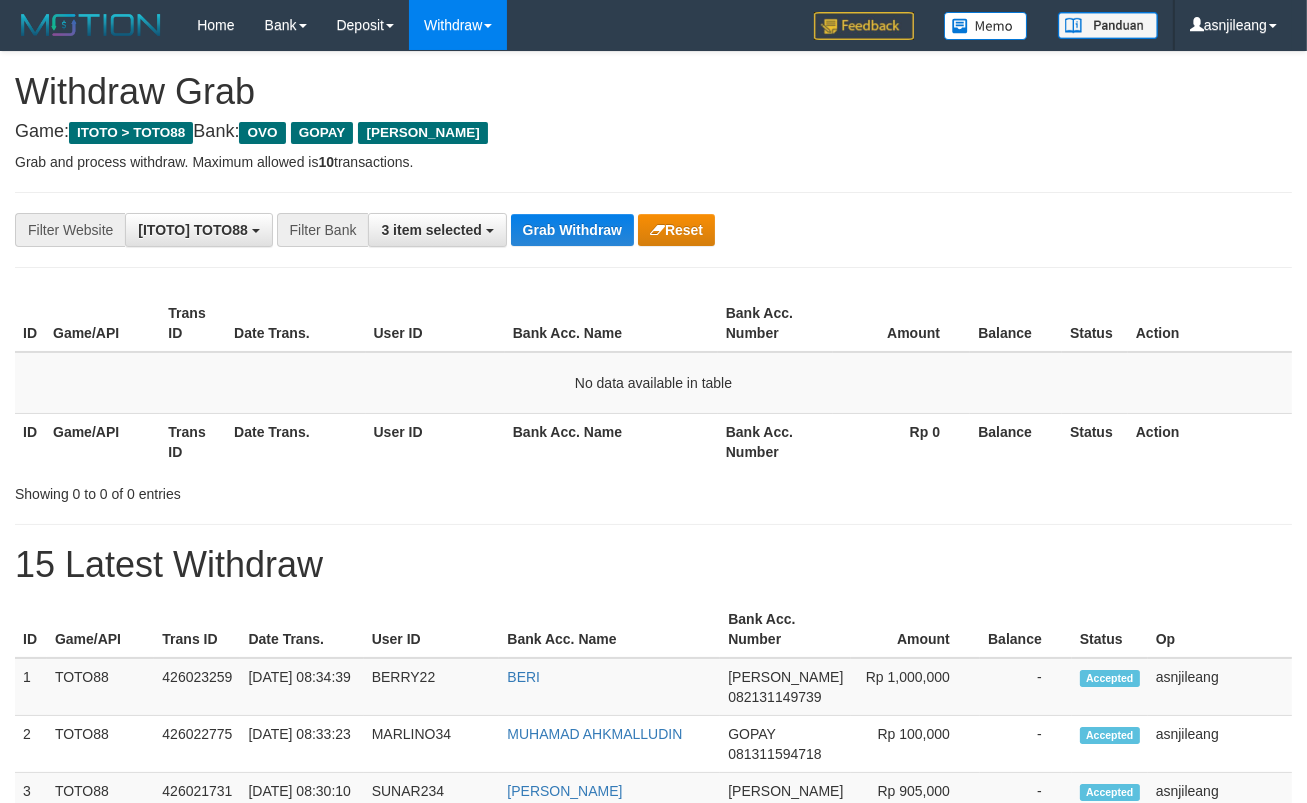 click on "Grab Withdraw" at bounding box center (572, 230) 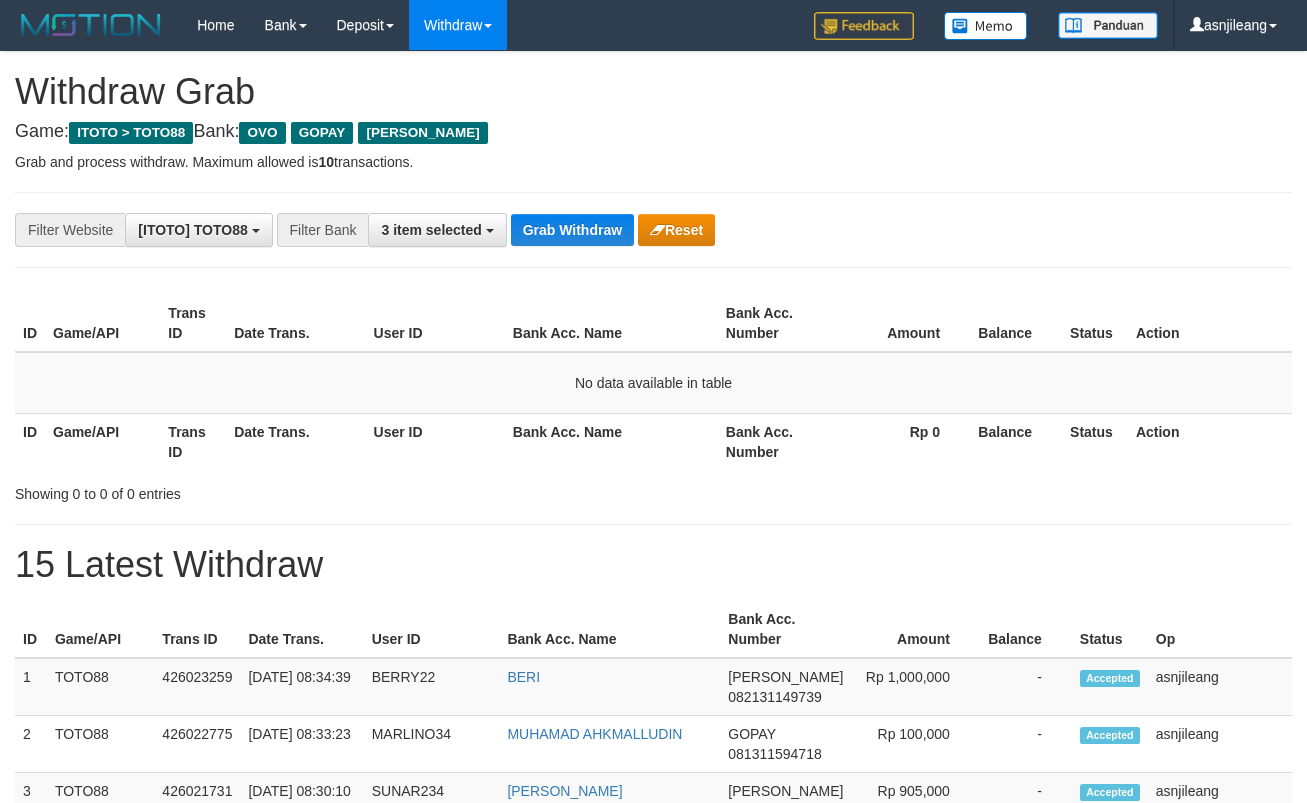 scroll, scrollTop: 0, scrollLeft: 0, axis: both 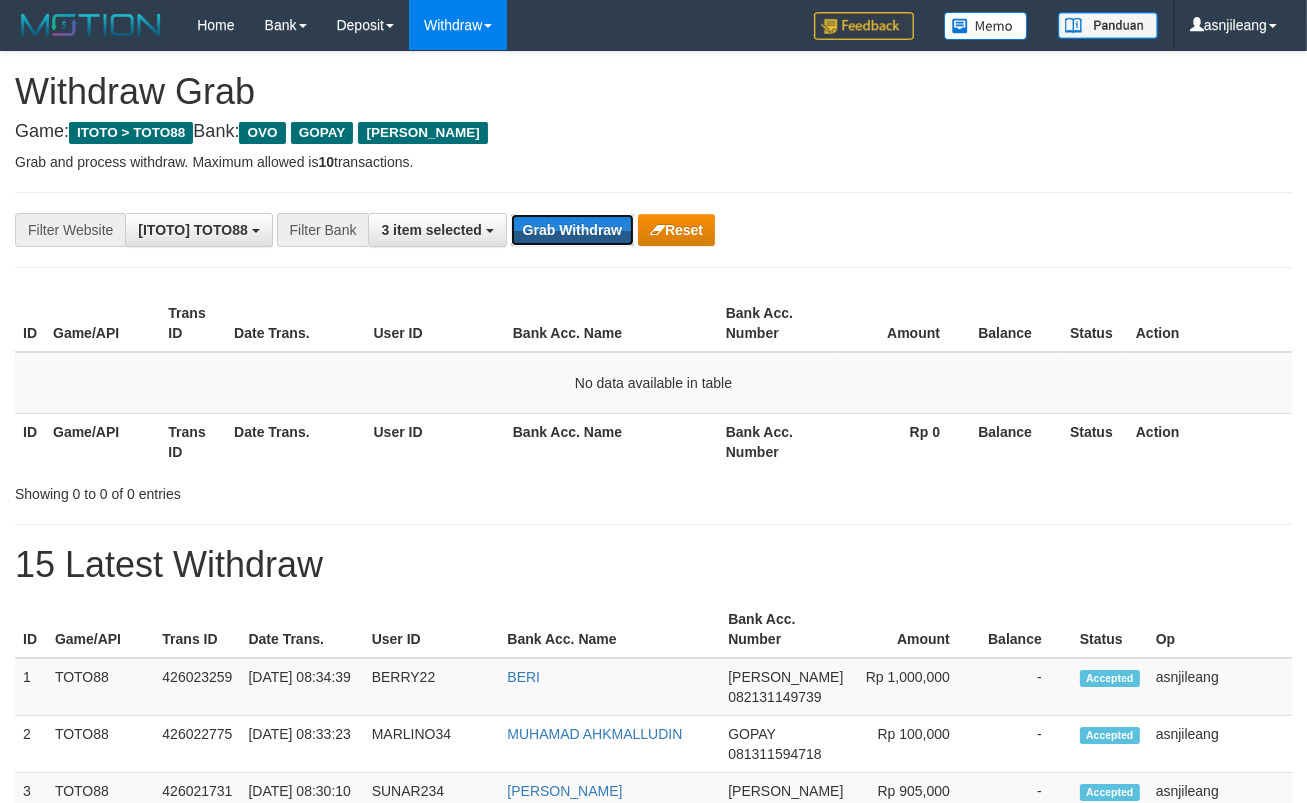 click on "Grab Withdraw" at bounding box center (572, 230) 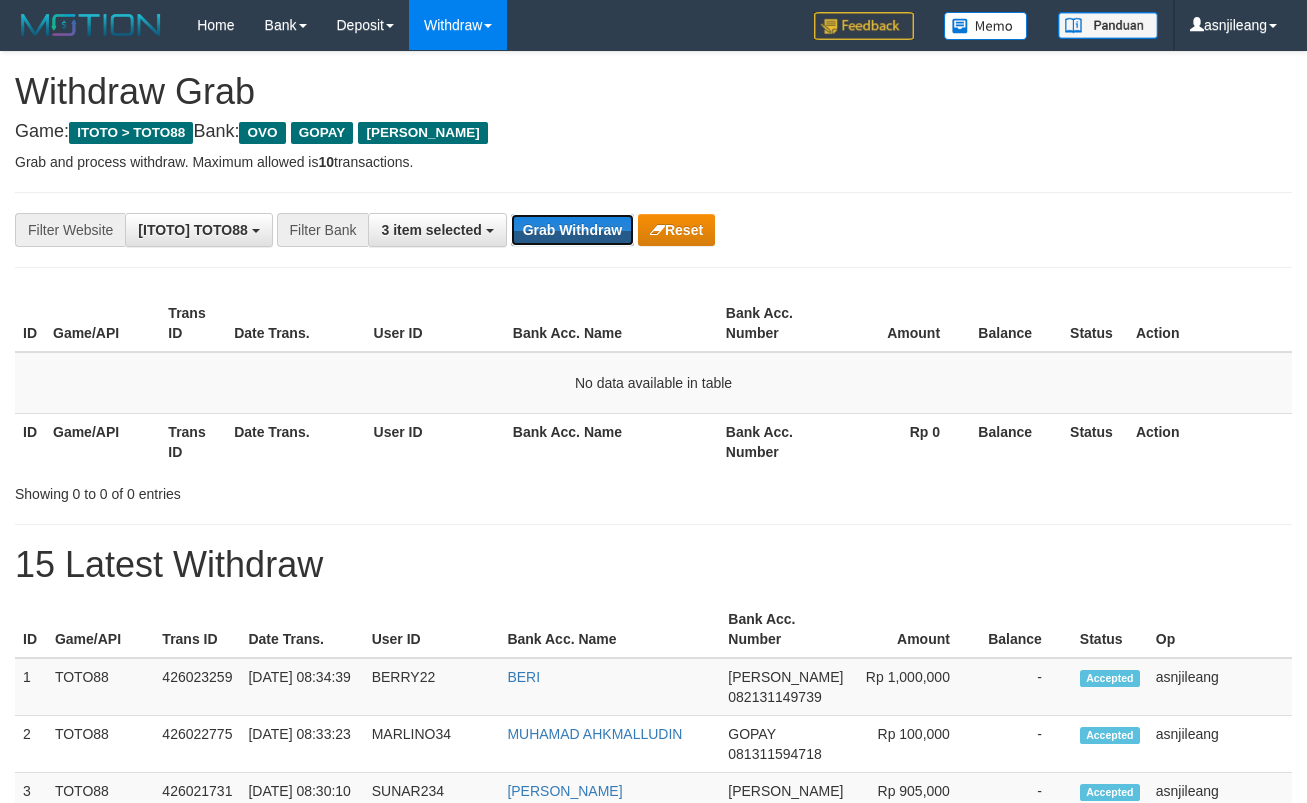 scroll, scrollTop: 0, scrollLeft: 0, axis: both 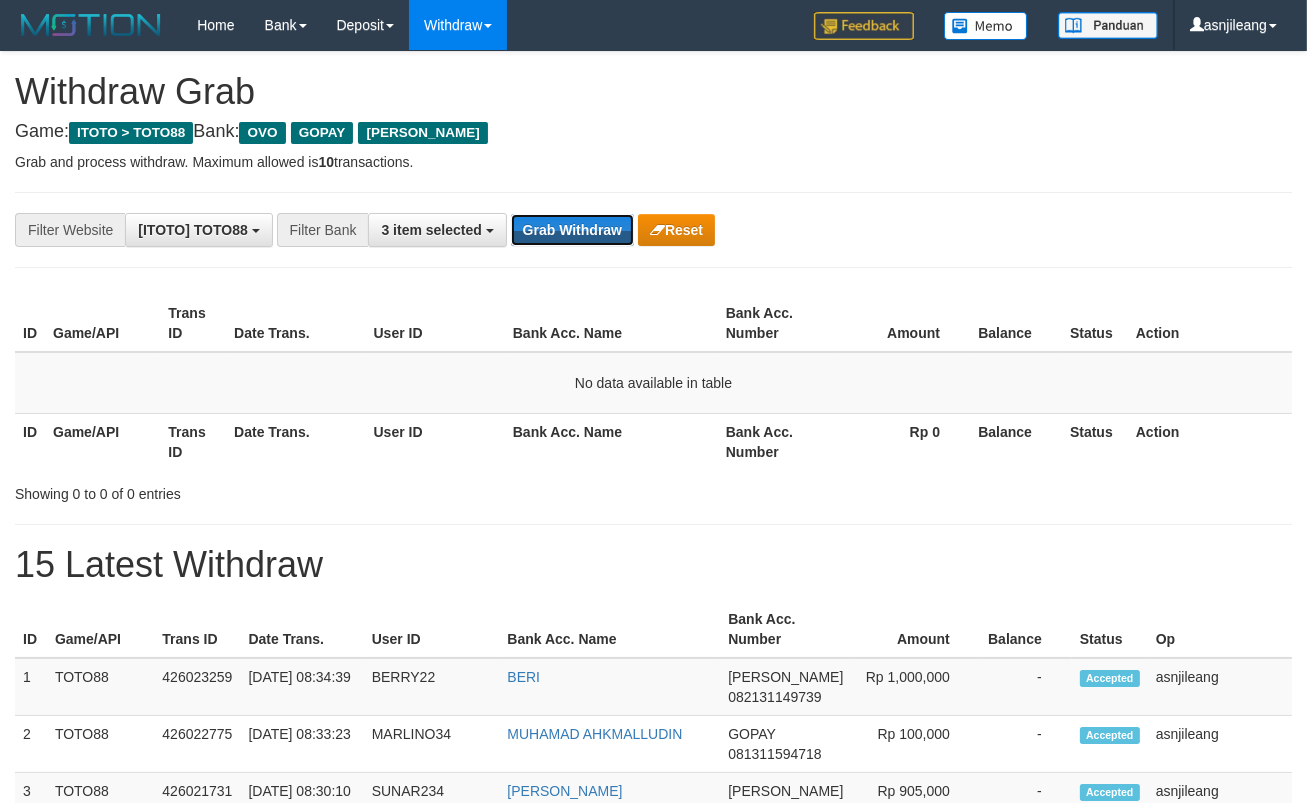 click on "Grab Withdraw" at bounding box center (572, 230) 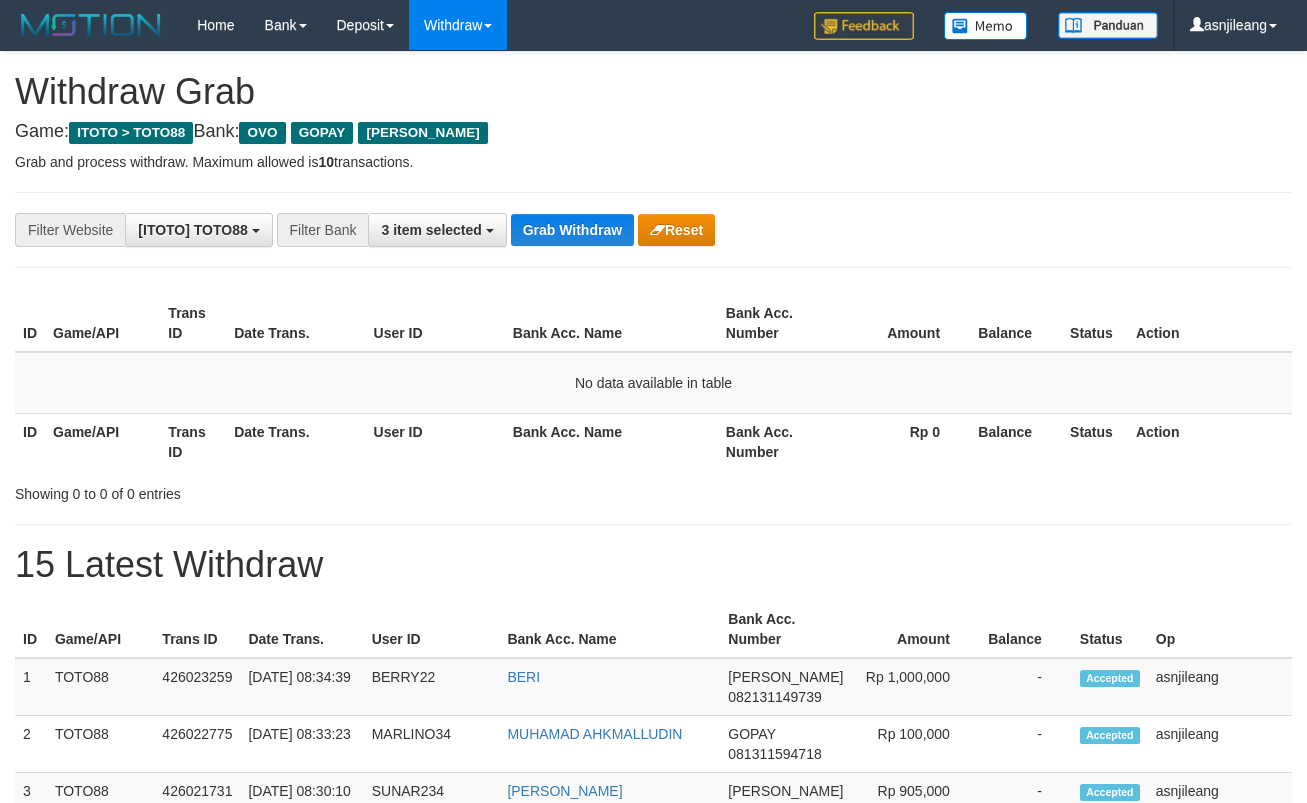 scroll, scrollTop: 0, scrollLeft: 0, axis: both 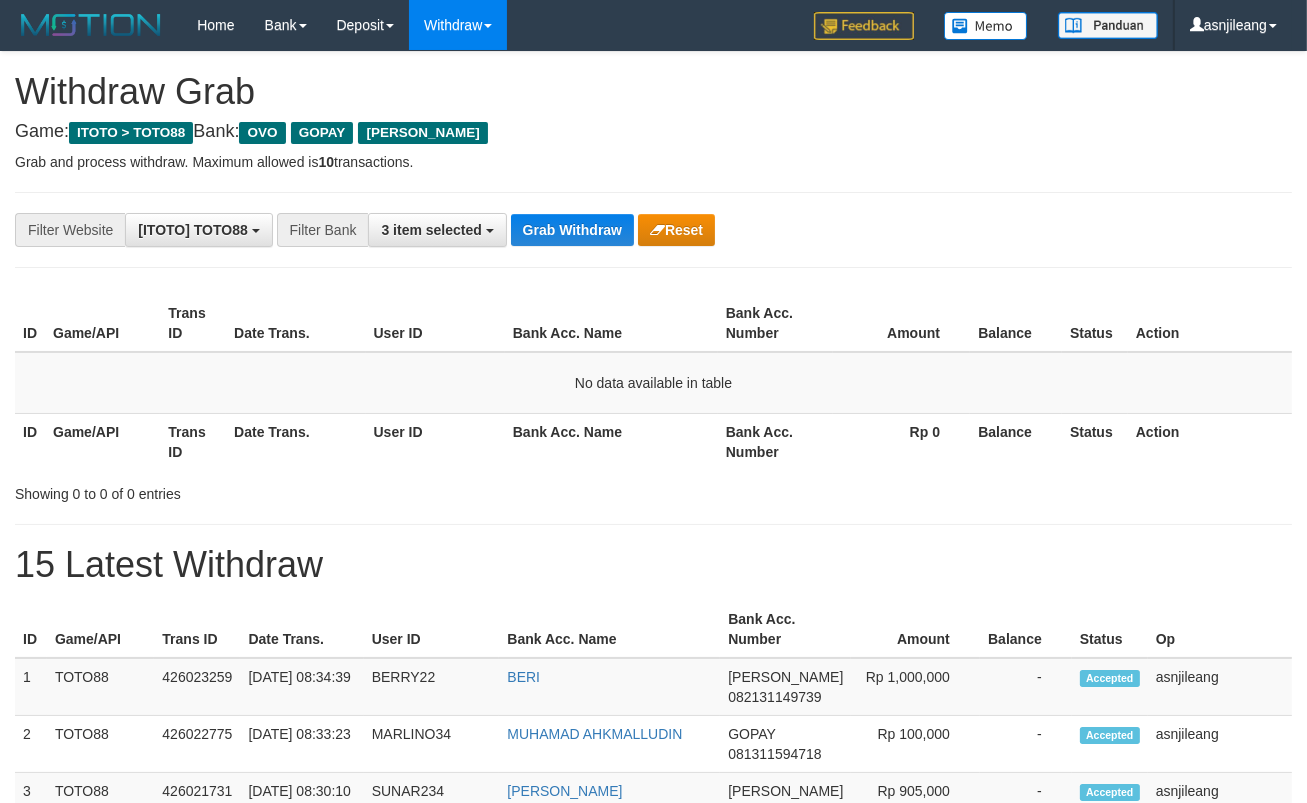 click on "Grab Withdraw" at bounding box center (572, 230) 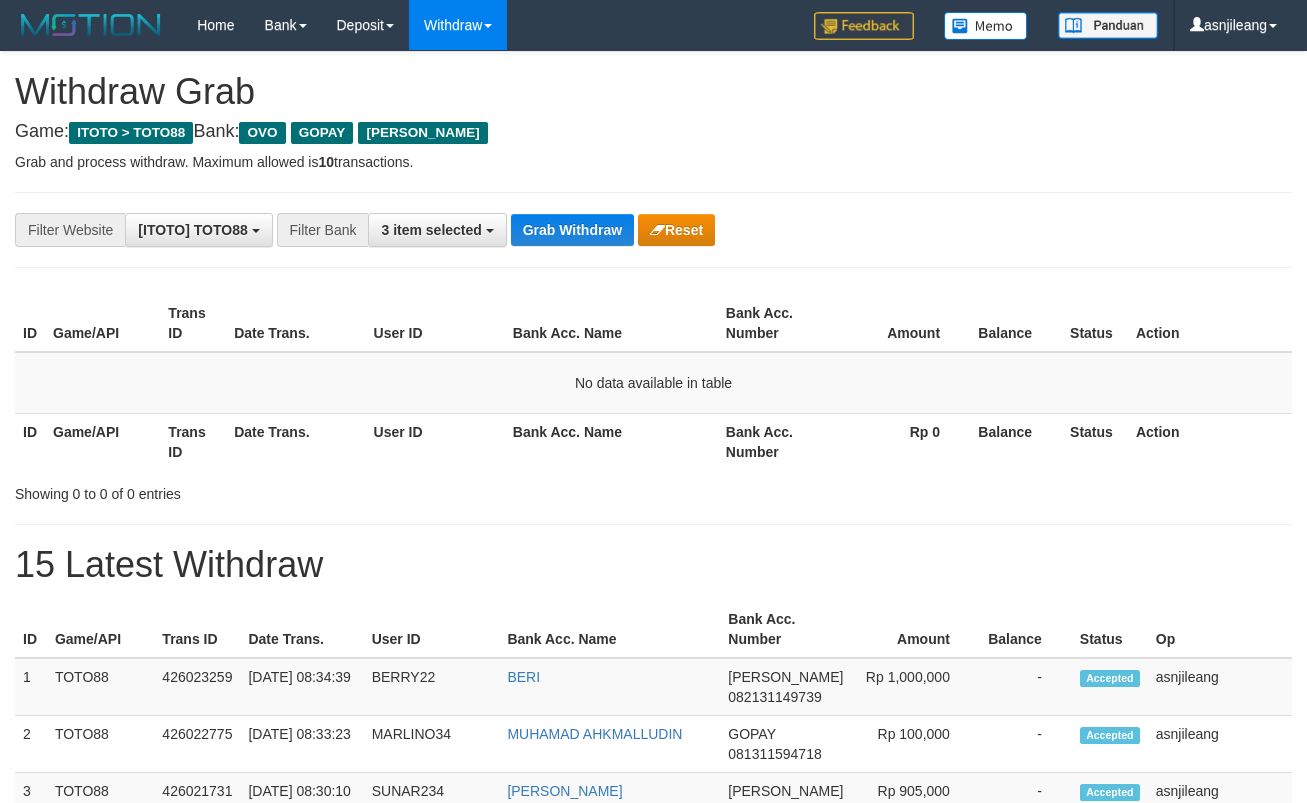scroll, scrollTop: 0, scrollLeft: 0, axis: both 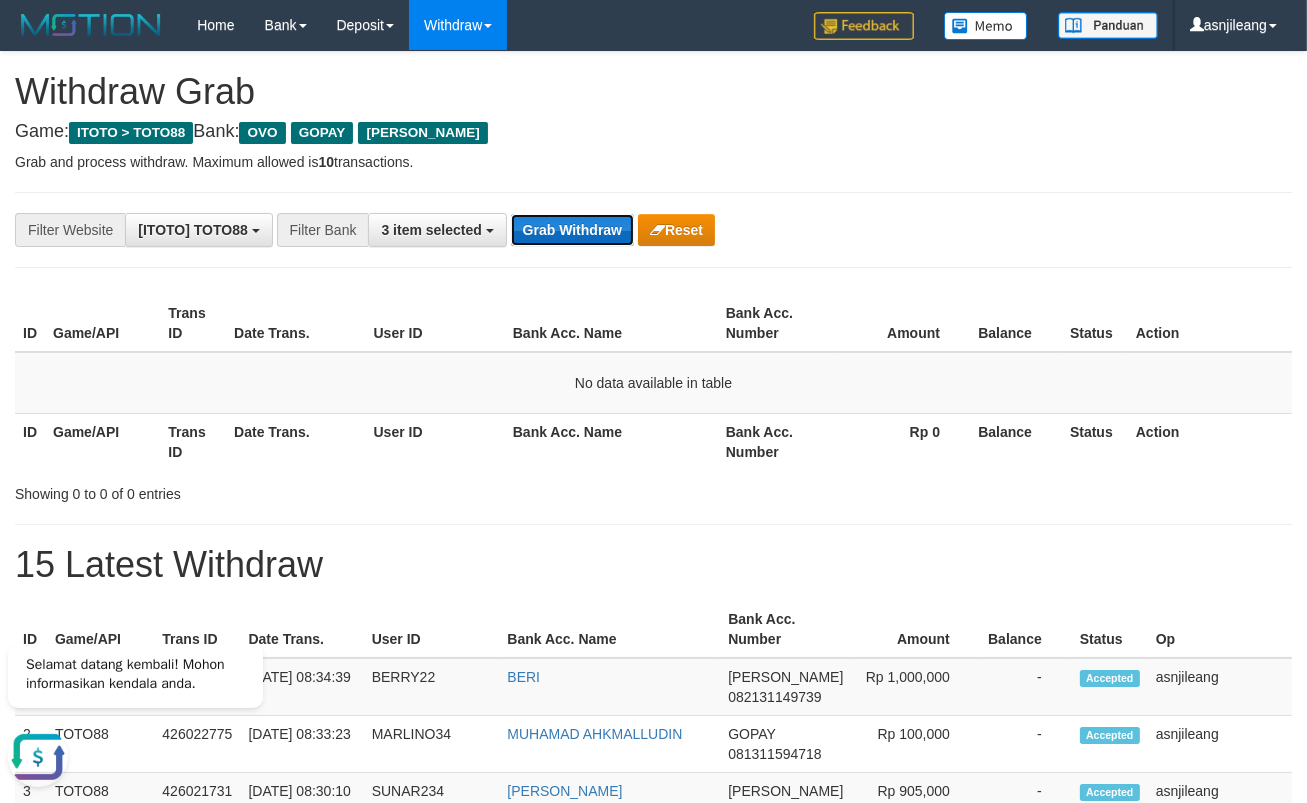 click on "Grab Withdraw" at bounding box center [572, 230] 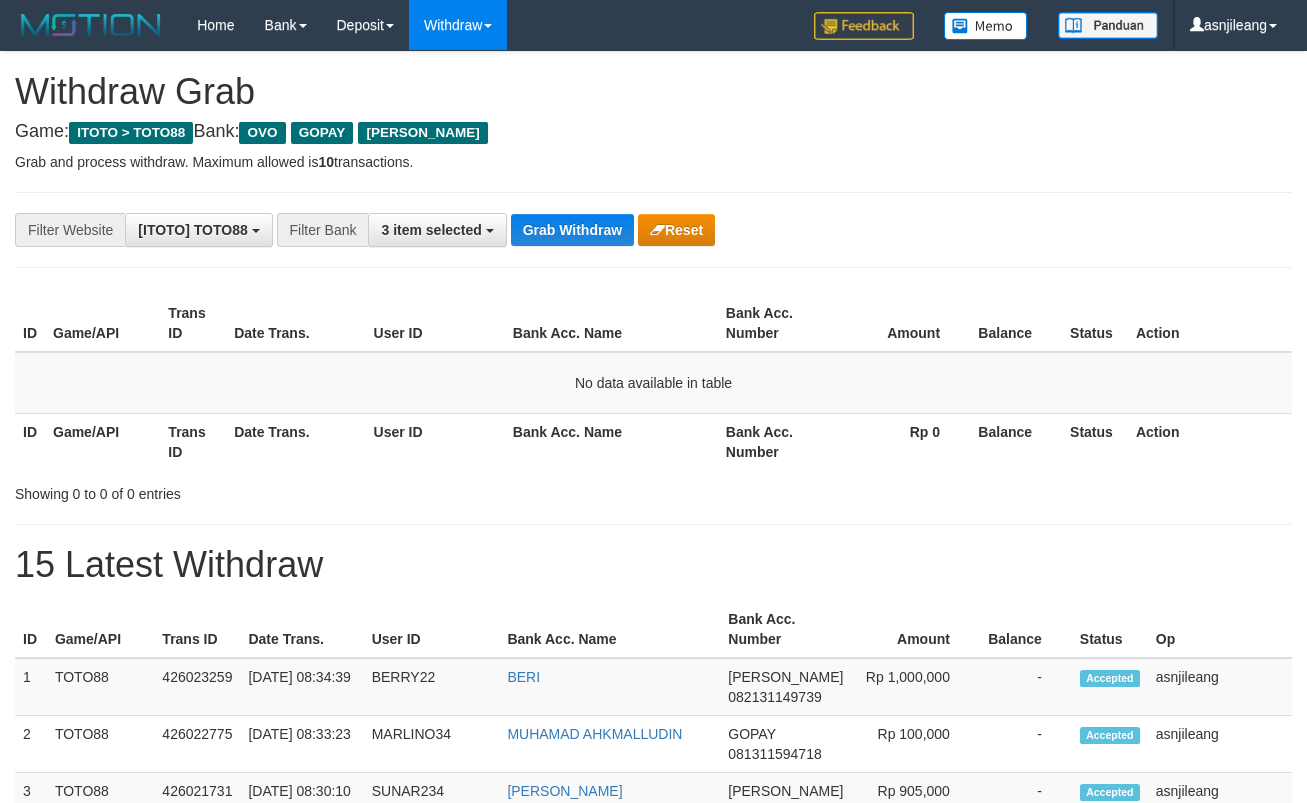 scroll, scrollTop: 0, scrollLeft: 0, axis: both 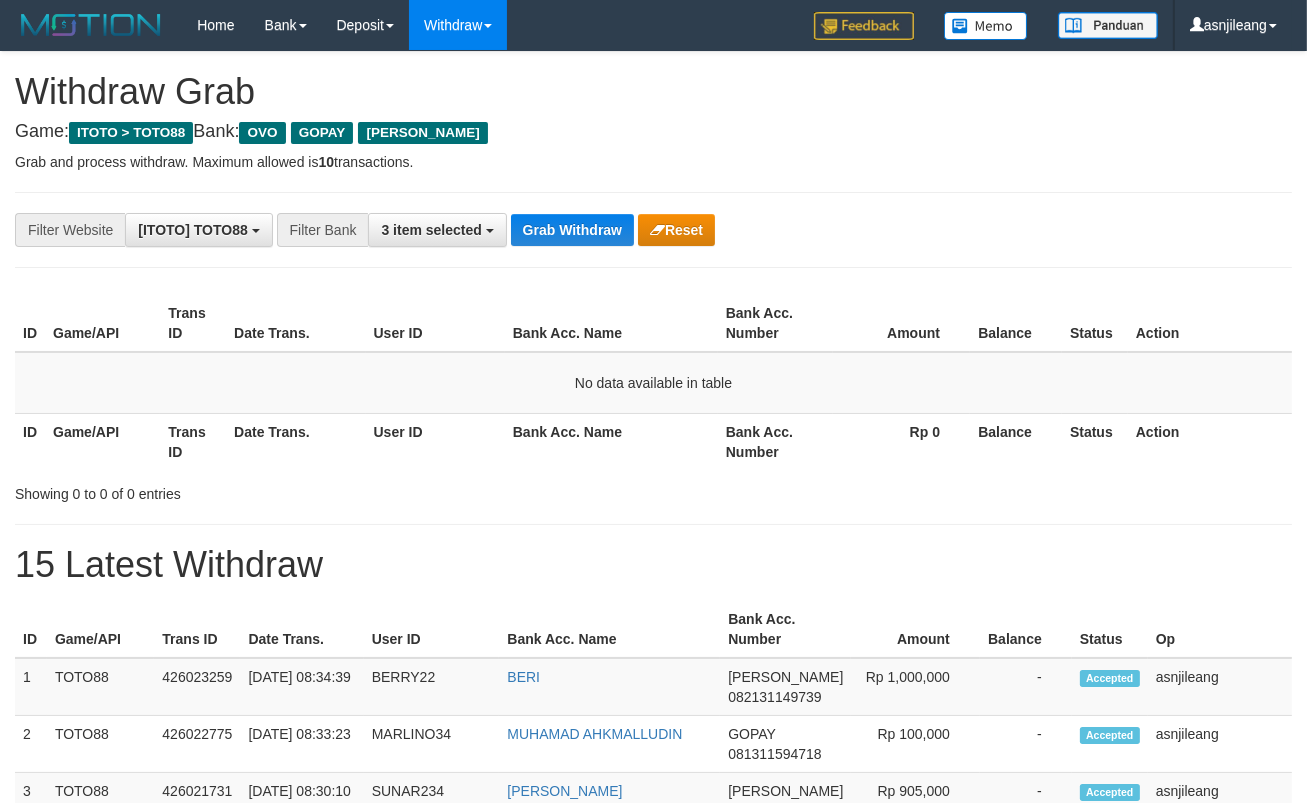 click on "**********" at bounding box center [653, 1113] 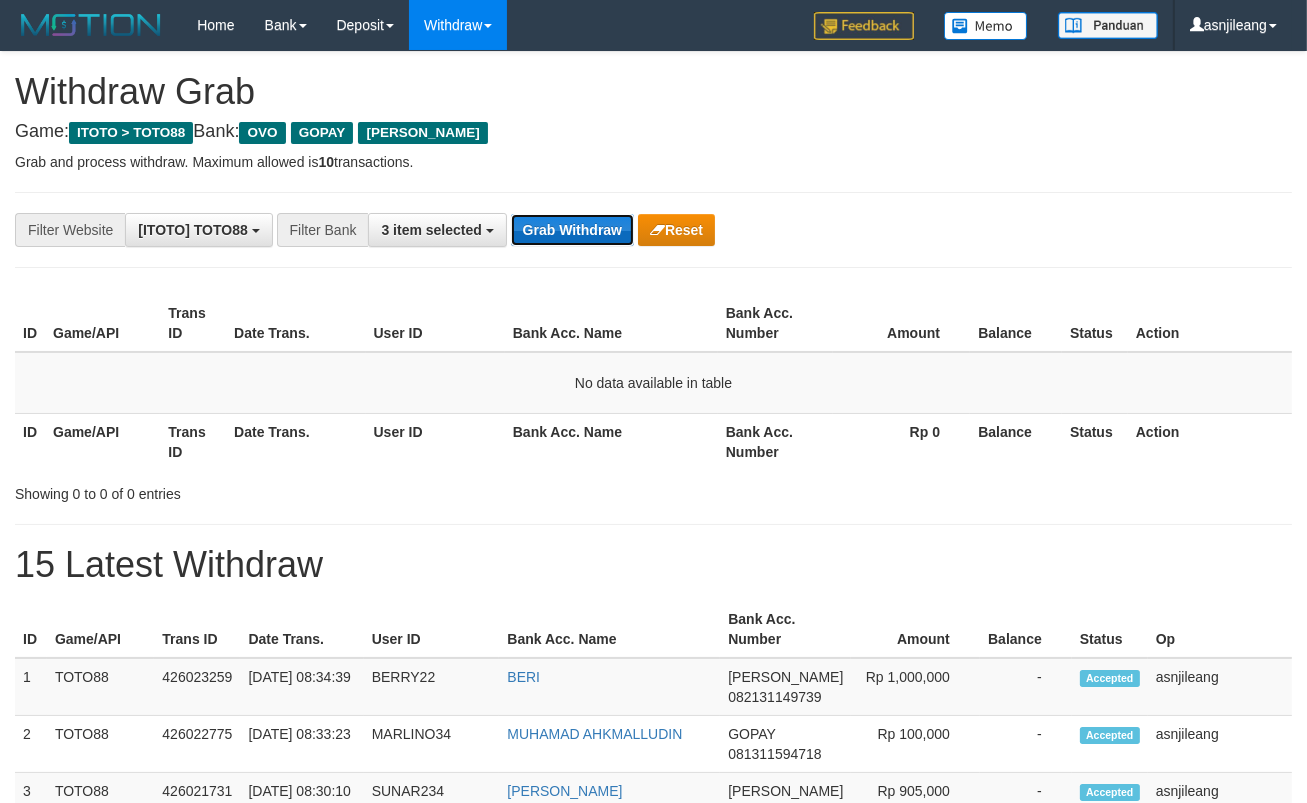 click on "Grab Withdraw" at bounding box center [572, 230] 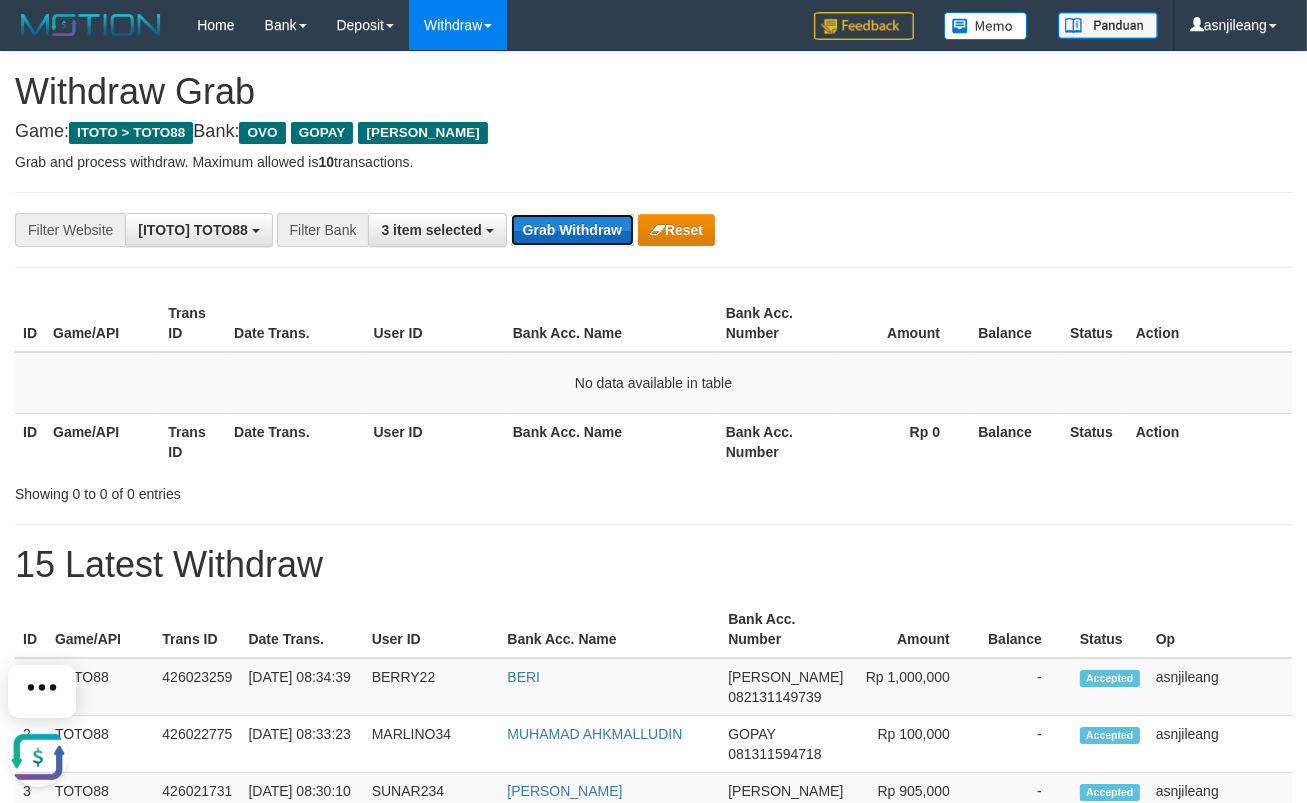 scroll, scrollTop: 0, scrollLeft: 0, axis: both 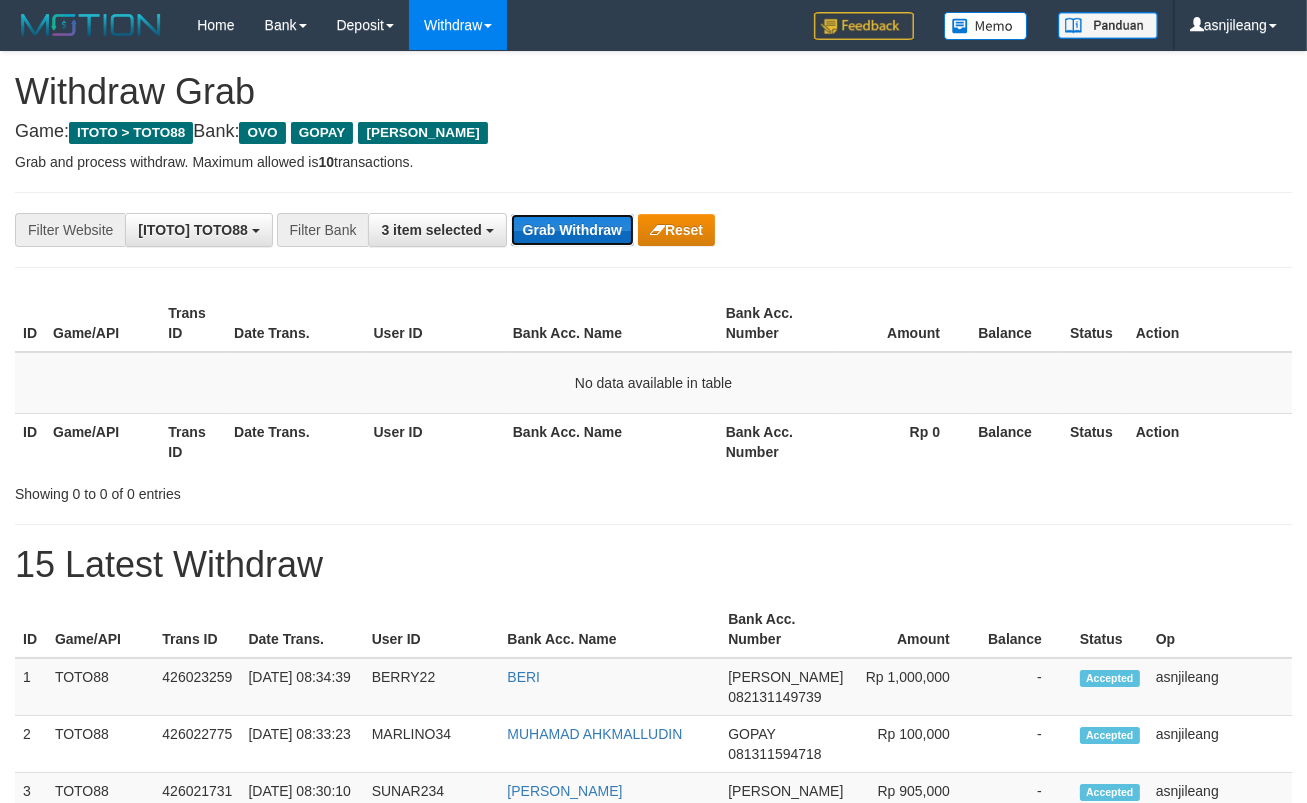 click on "Grab Withdraw" at bounding box center (572, 230) 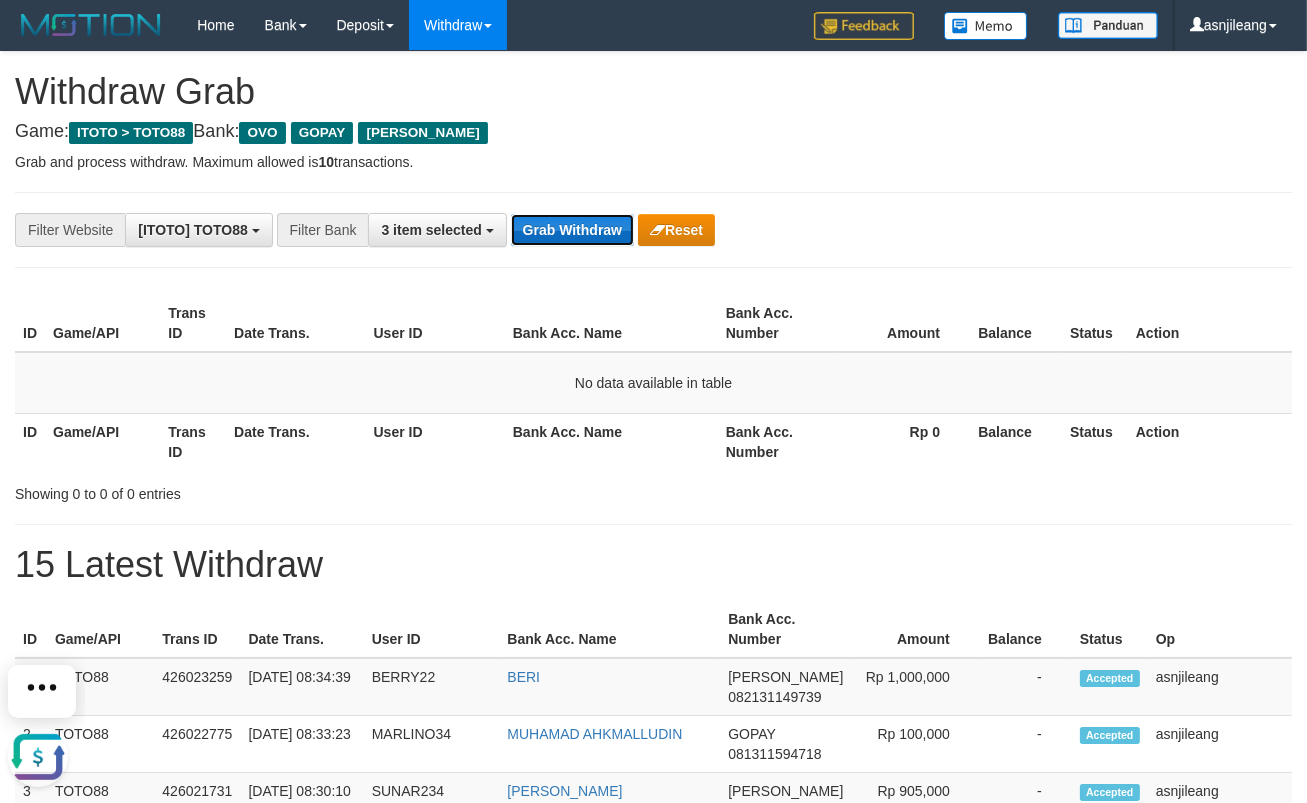 scroll, scrollTop: 0, scrollLeft: 0, axis: both 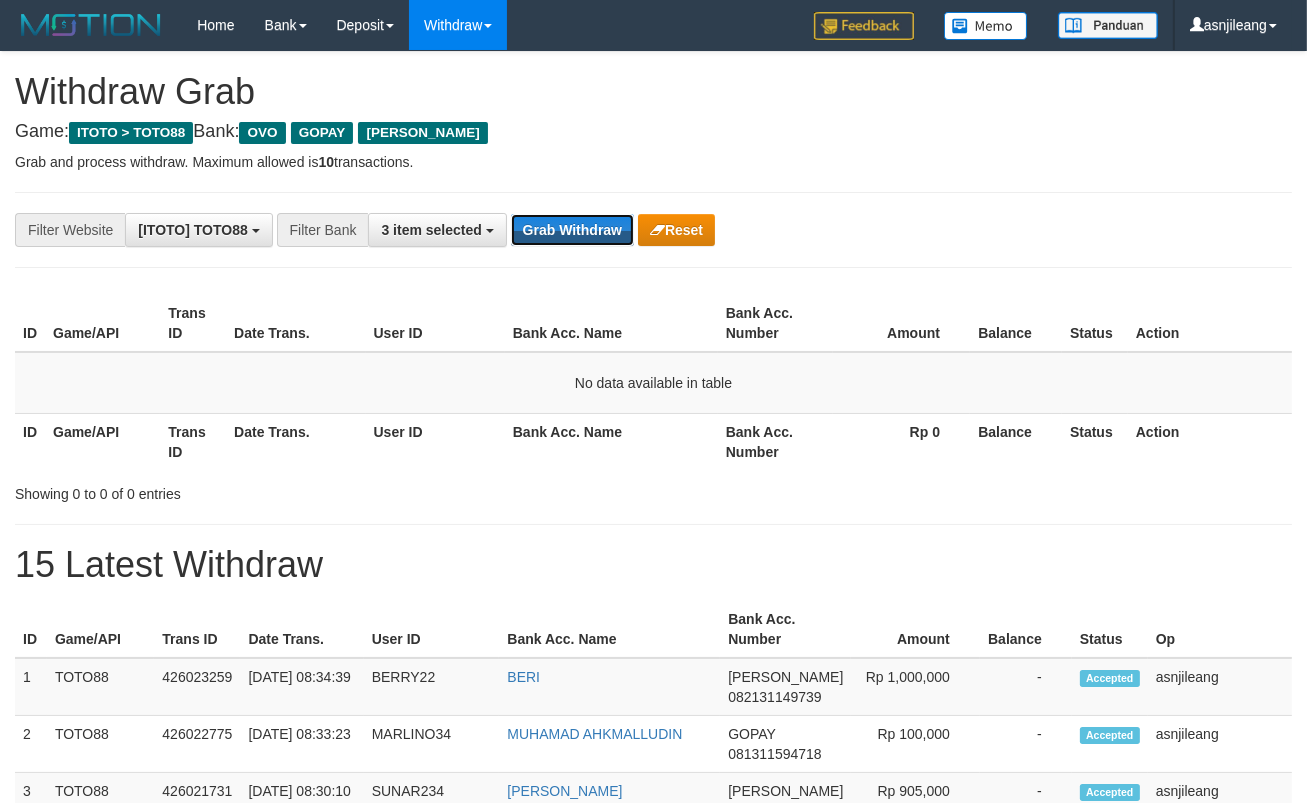 click on "Grab Withdraw" at bounding box center [572, 230] 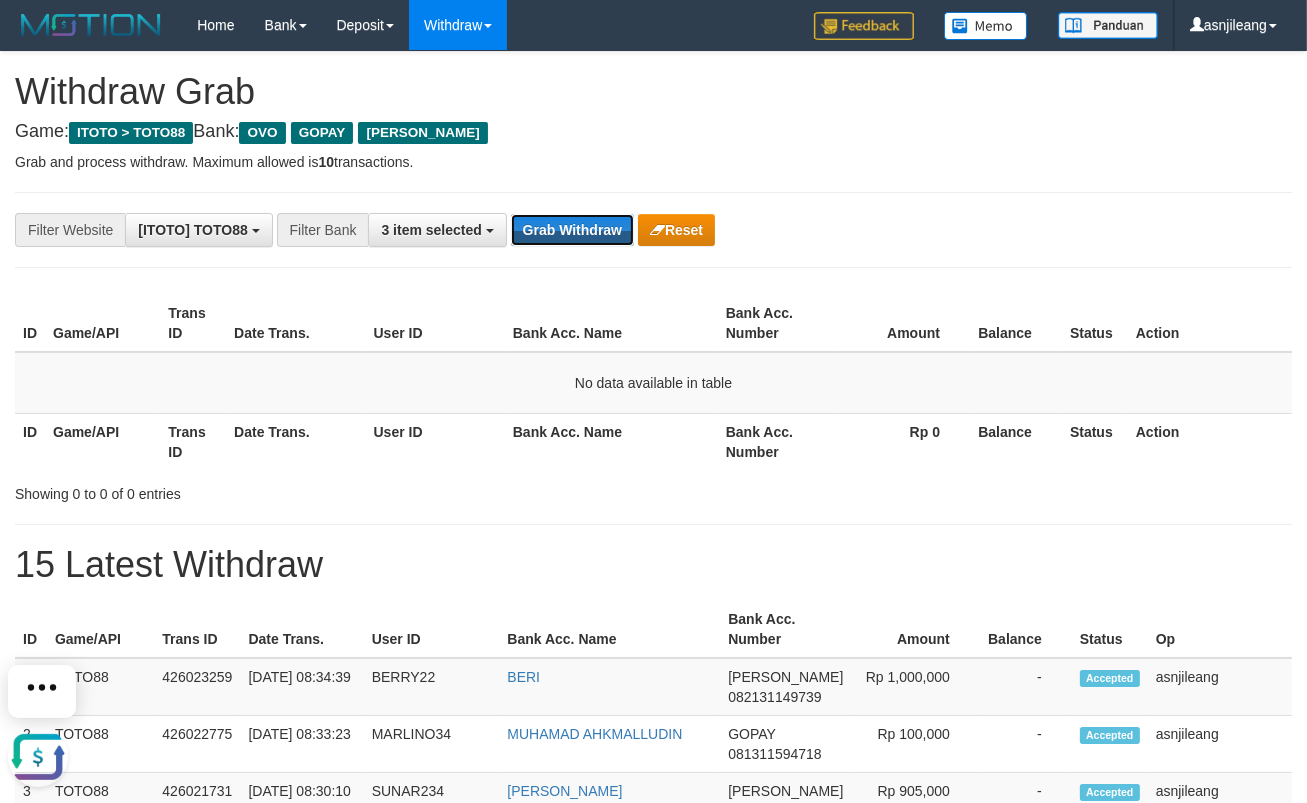 scroll, scrollTop: 0, scrollLeft: 0, axis: both 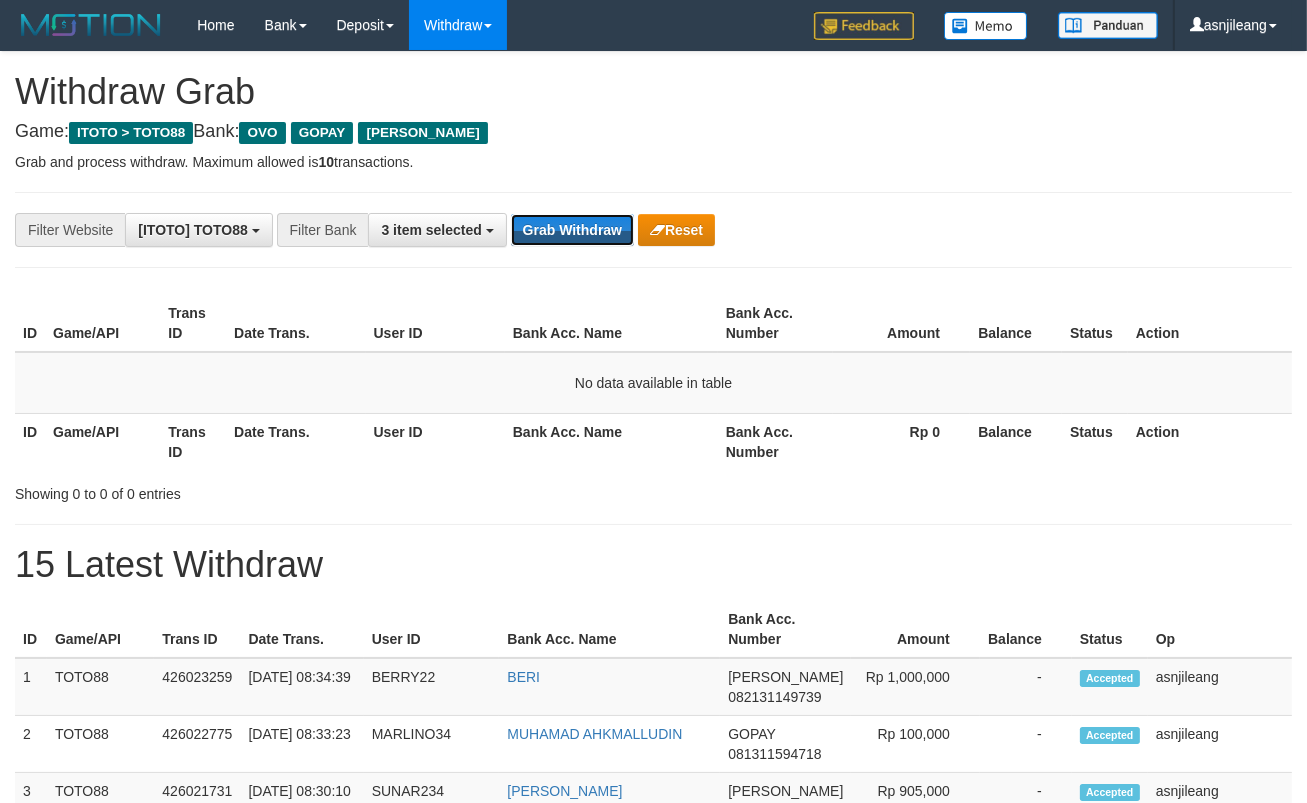 click on "Grab Withdraw" at bounding box center [572, 230] 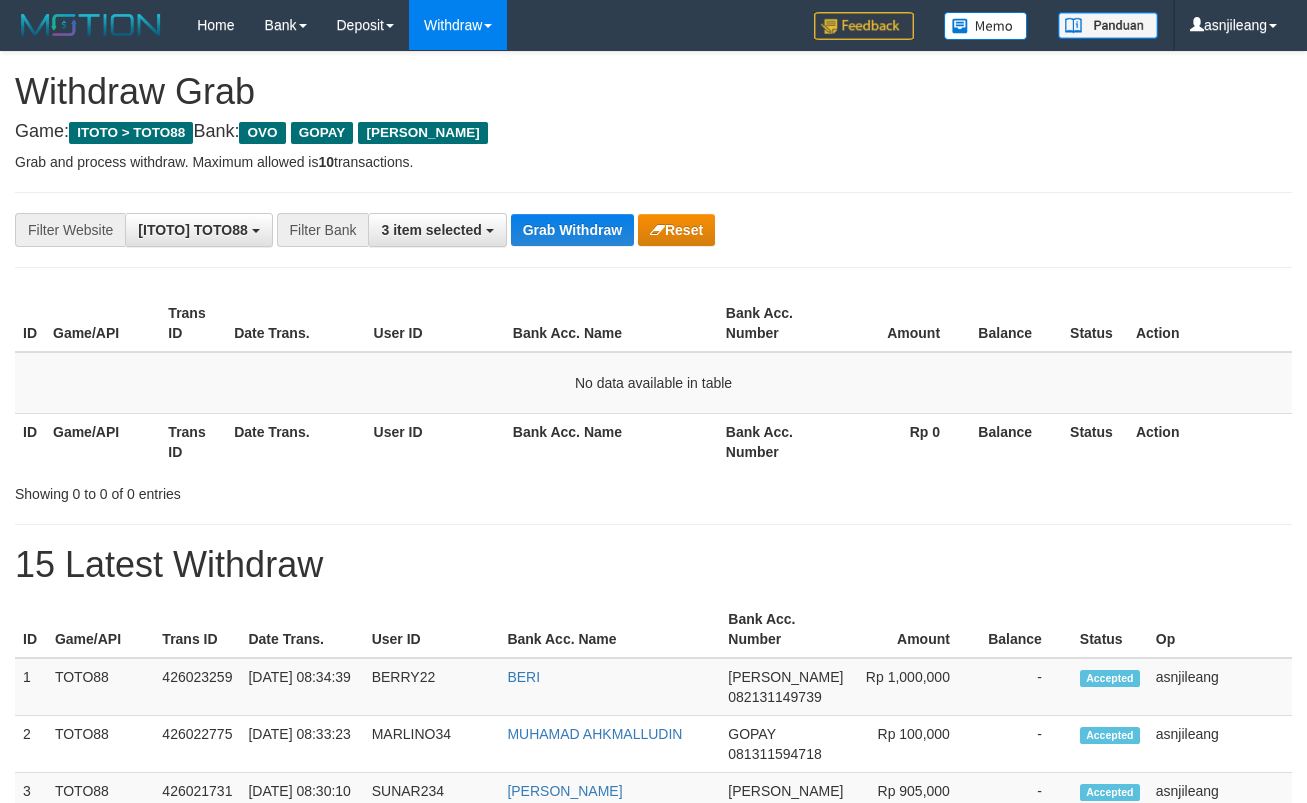 scroll, scrollTop: 0, scrollLeft: 0, axis: both 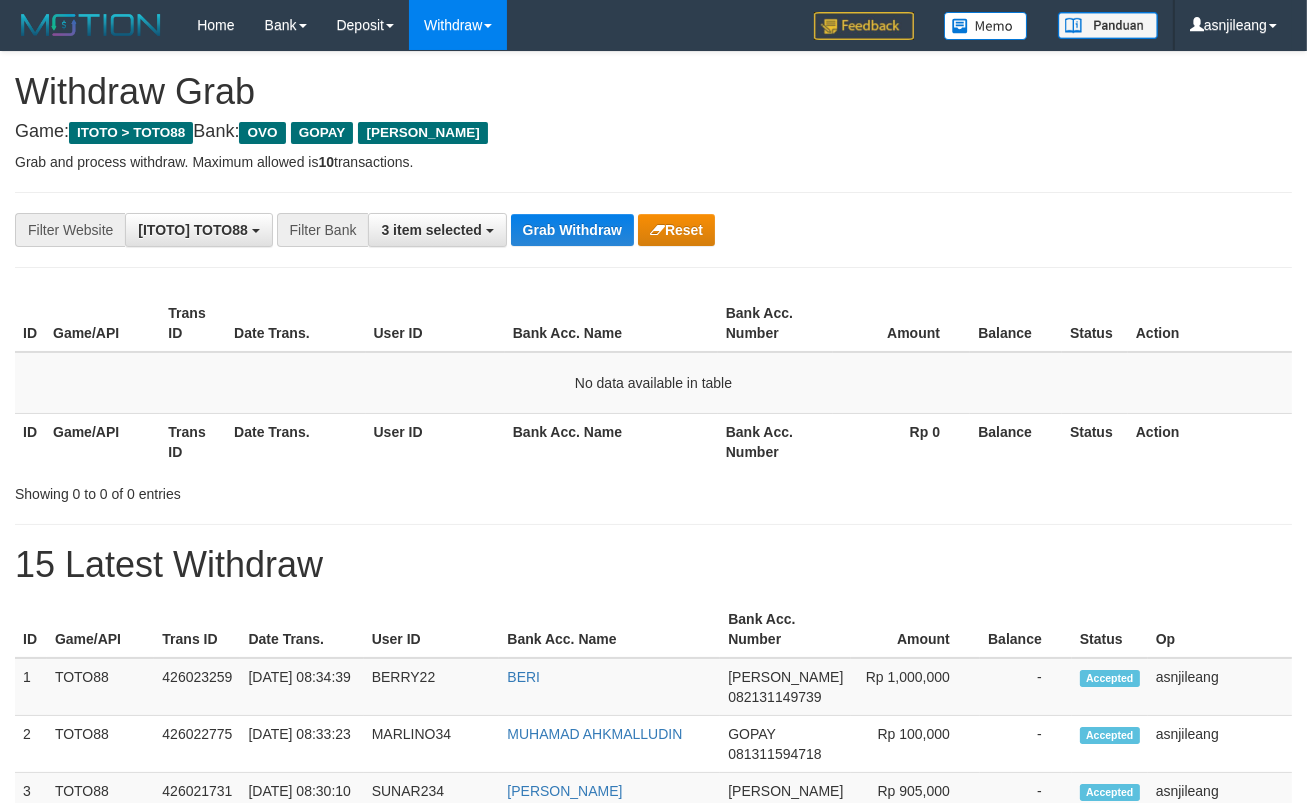 click on "Grab Withdraw" at bounding box center (572, 230) 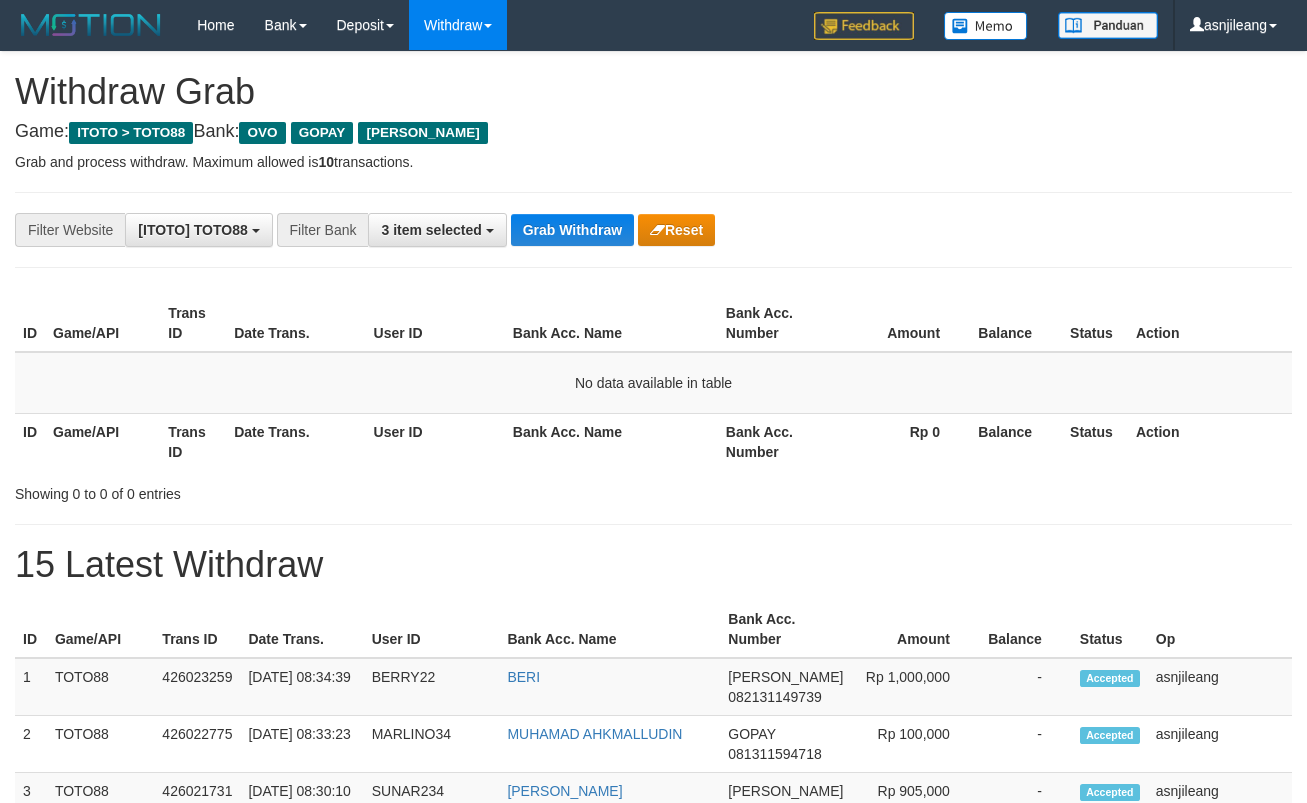 scroll, scrollTop: 0, scrollLeft: 0, axis: both 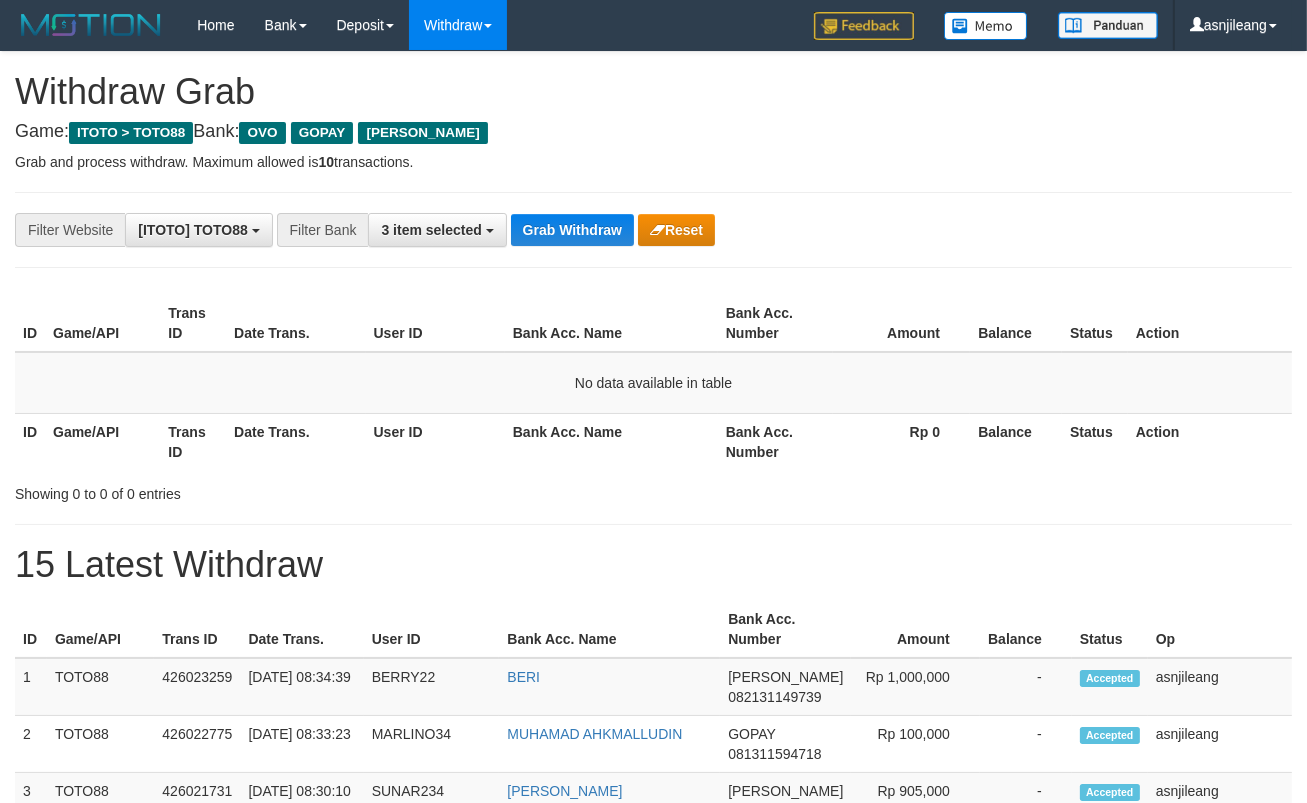 click on "Grab Withdraw" at bounding box center (572, 230) 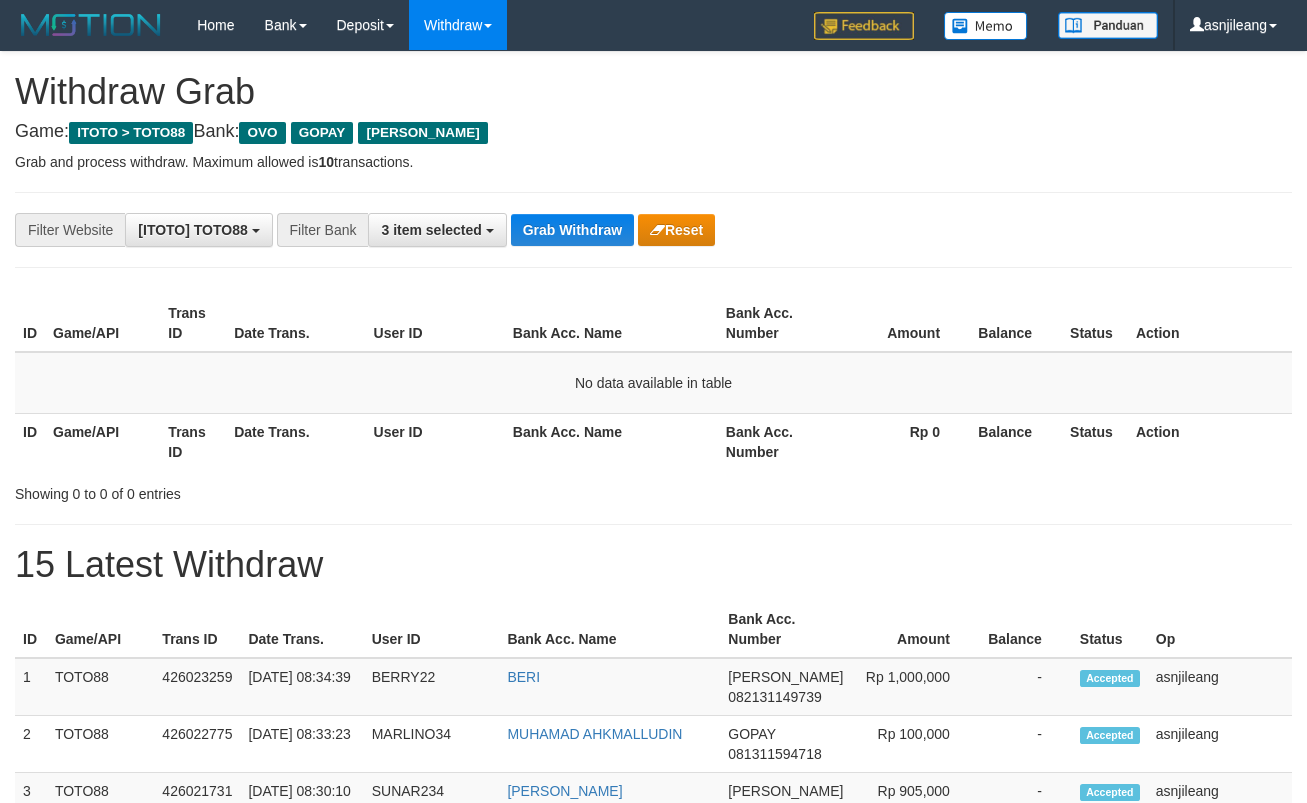 scroll, scrollTop: 0, scrollLeft: 0, axis: both 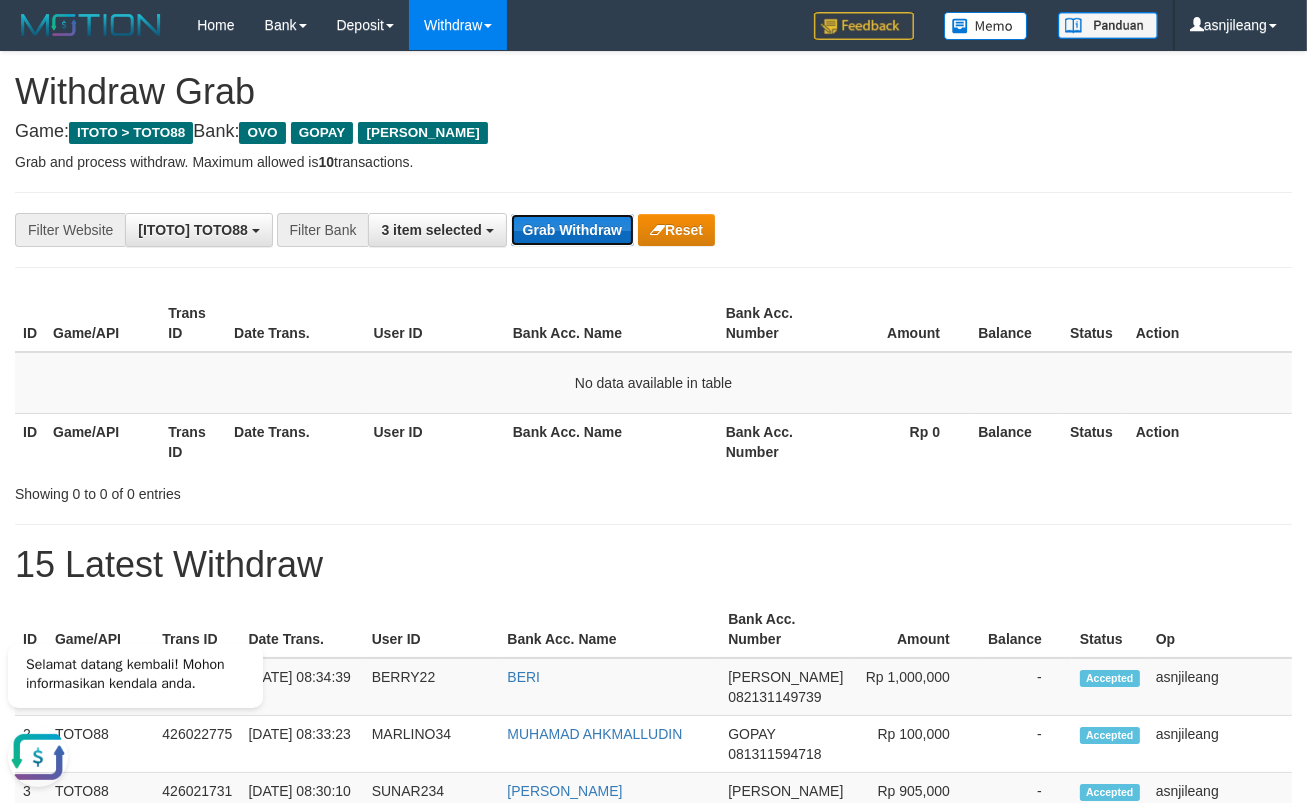click on "Grab Withdraw" at bounding box center [572, 230] 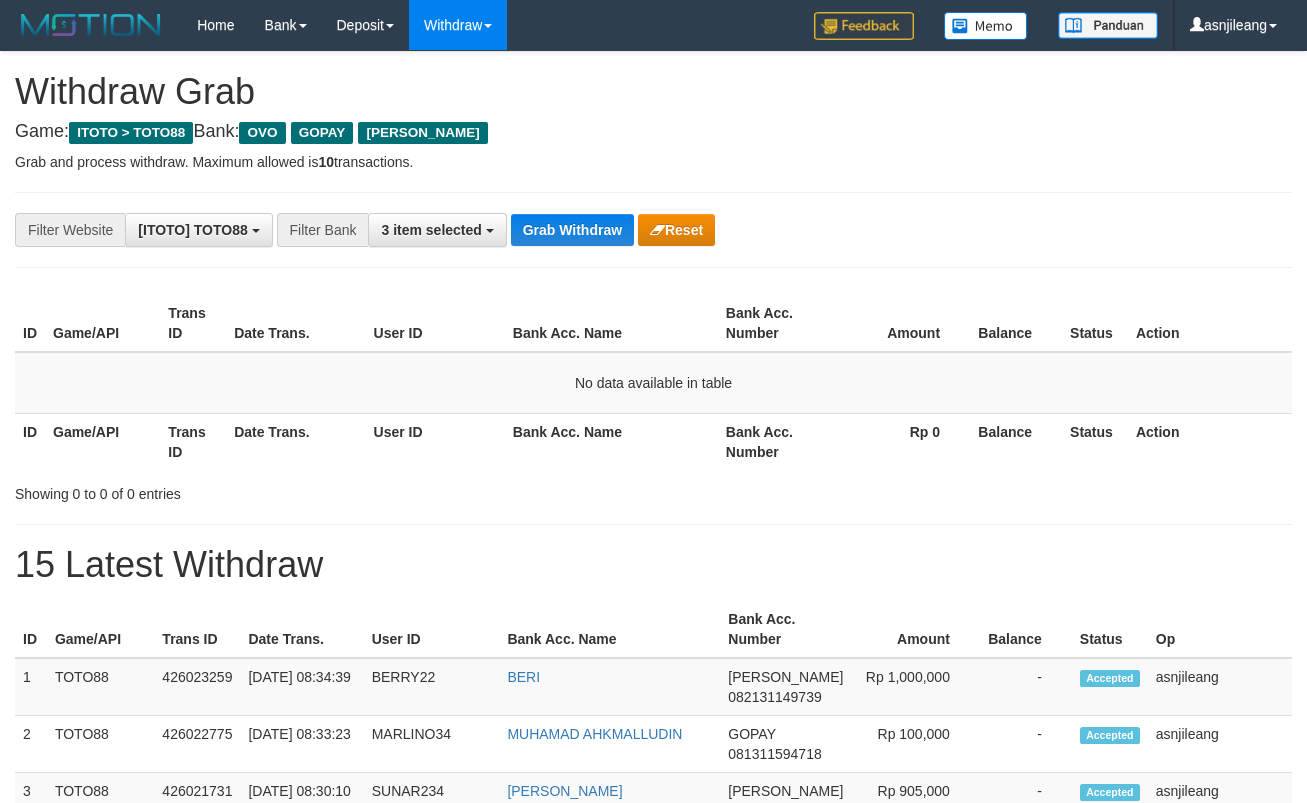 scroll, scrollTop: 0, scrollLeft: 0, axis: both 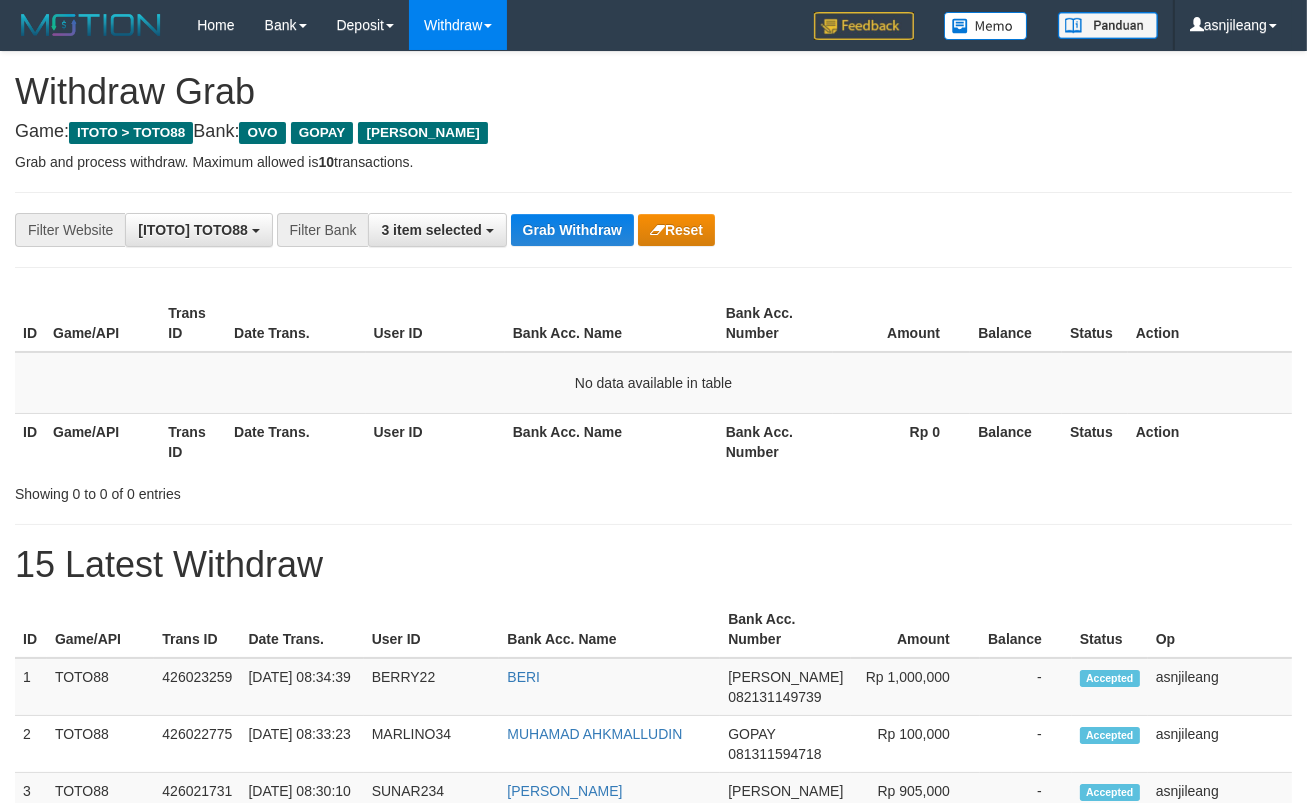click on "Grab Withdraw" at bounding box center (572, 230) 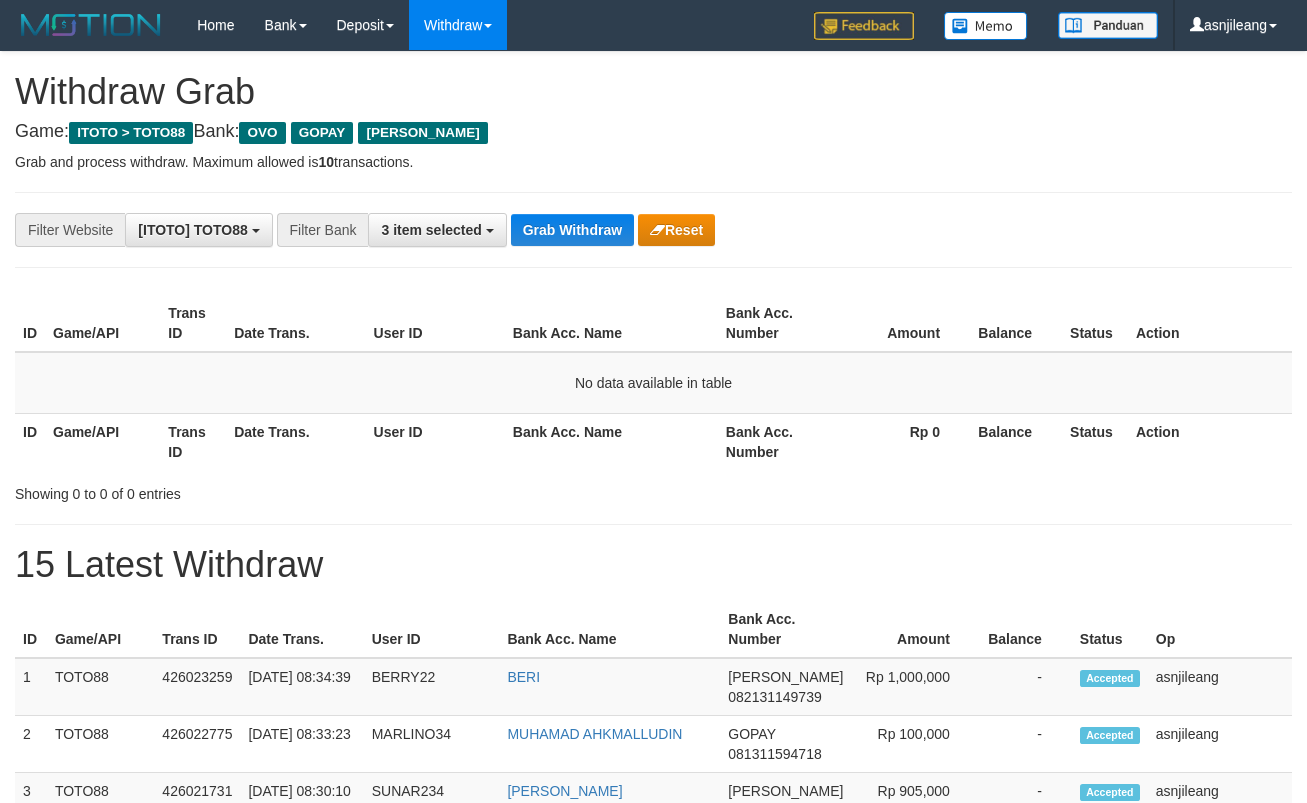 scroll, scrollTop: 0, scrollLeft: 0, axis: both 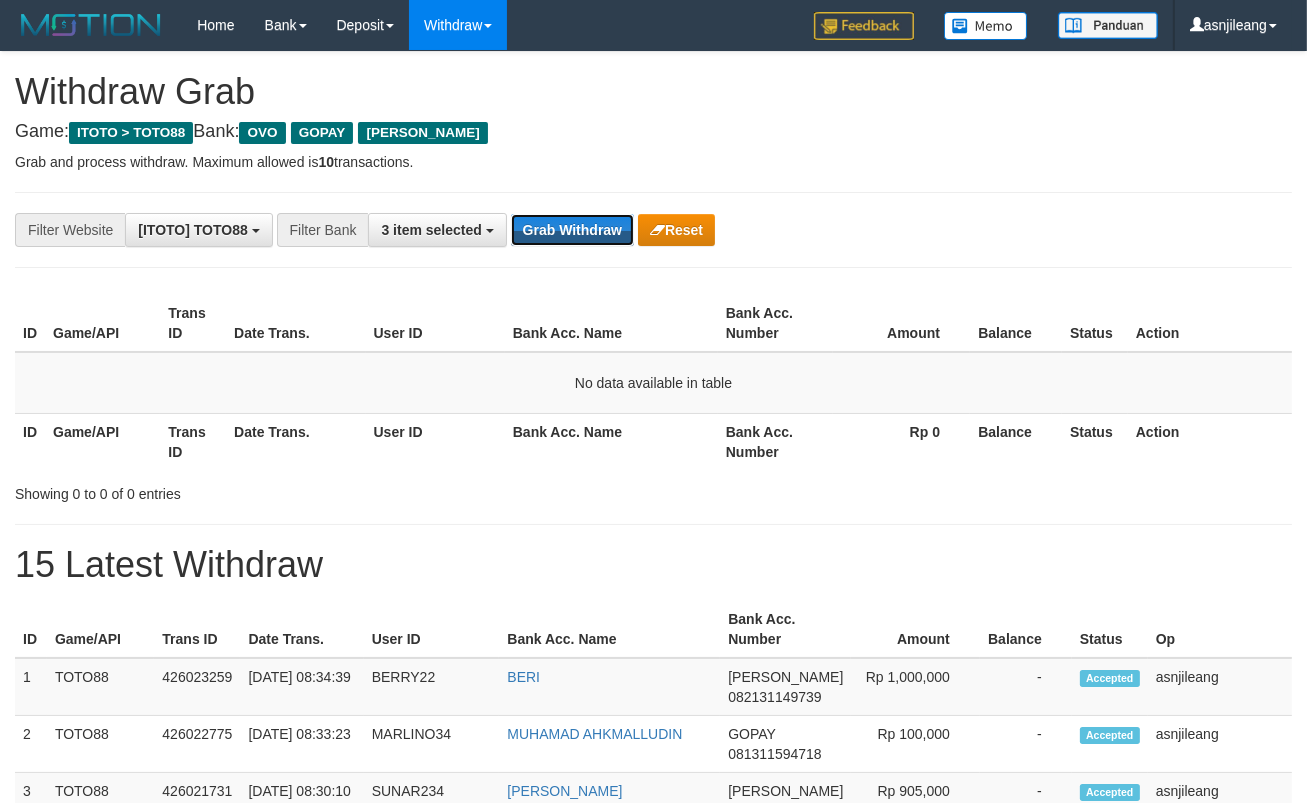 click on "Grab Withdraw" at bounding box center (572, 230) 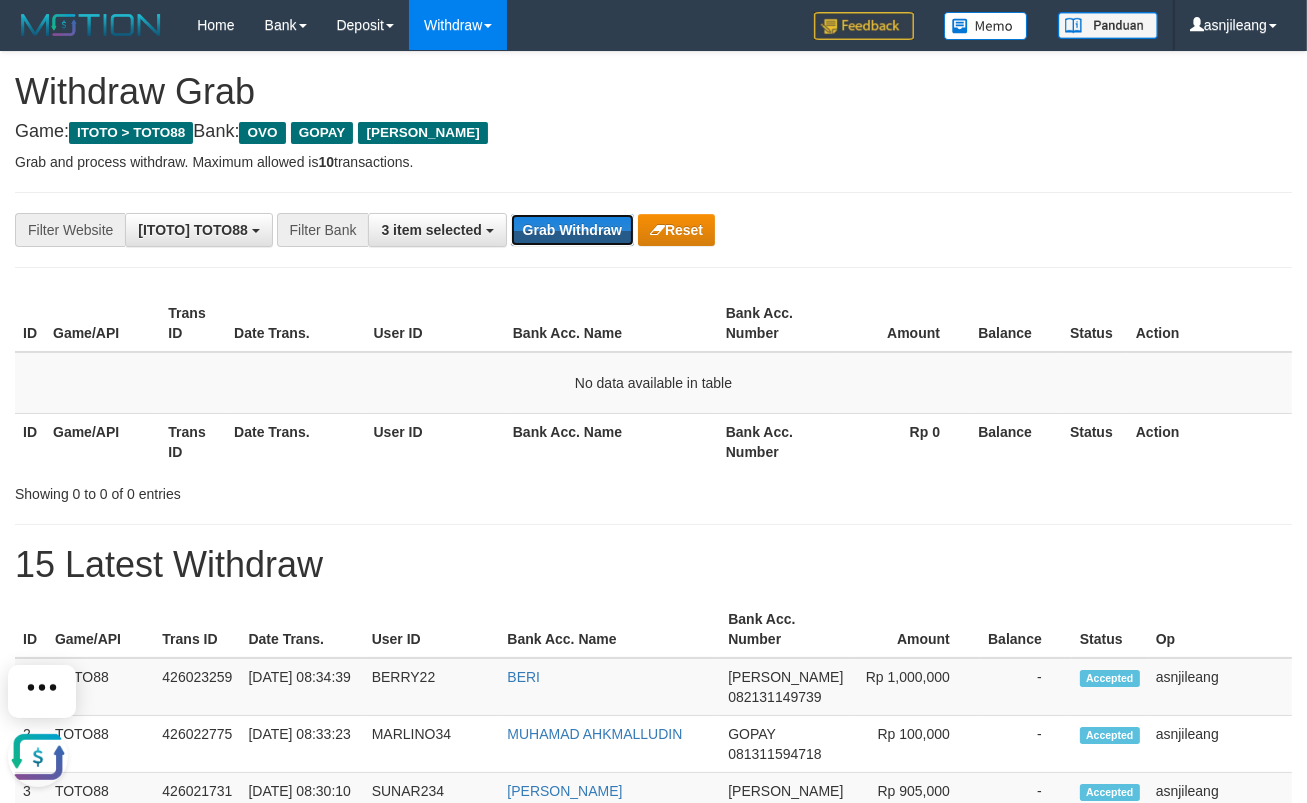 scroll, scrollTop: 0, scrollLeft: 0, axis: both 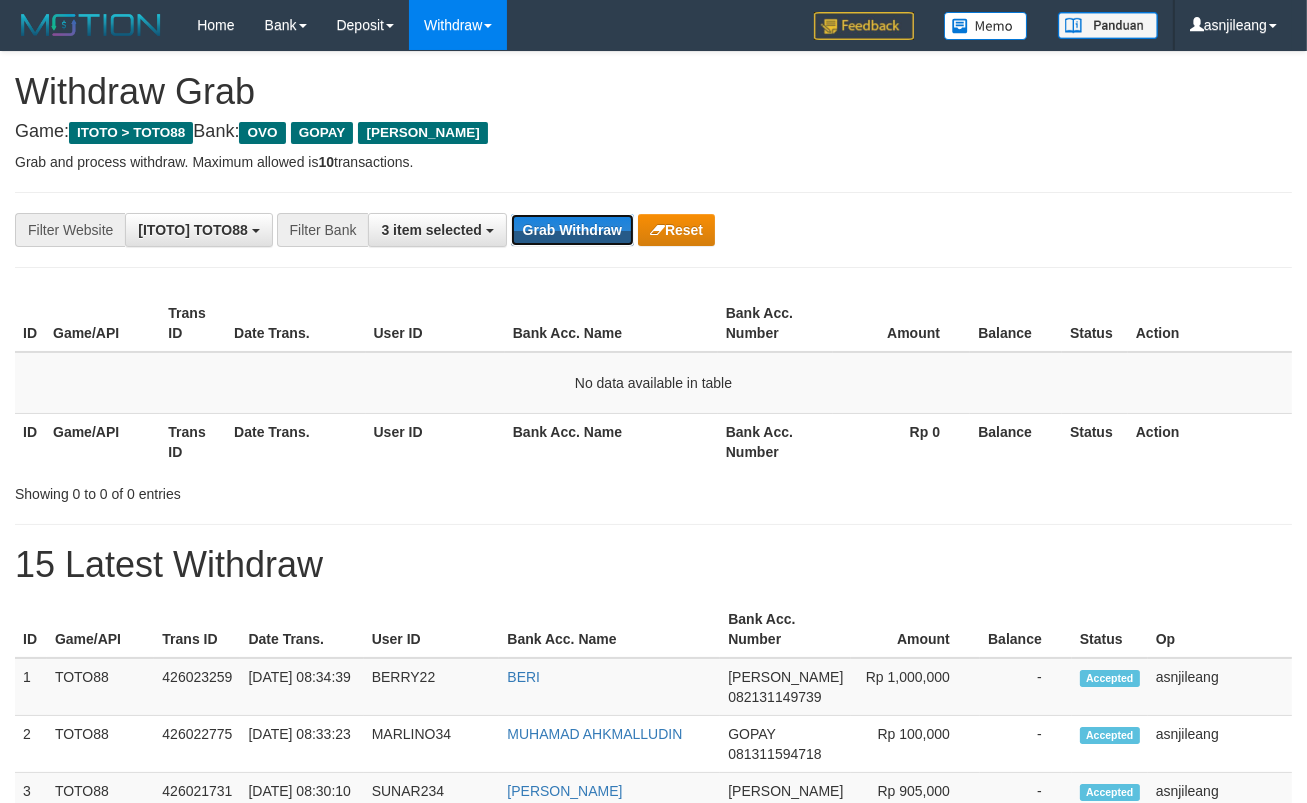 click on "Grab Withdraw" at bounding box center [572, 230] 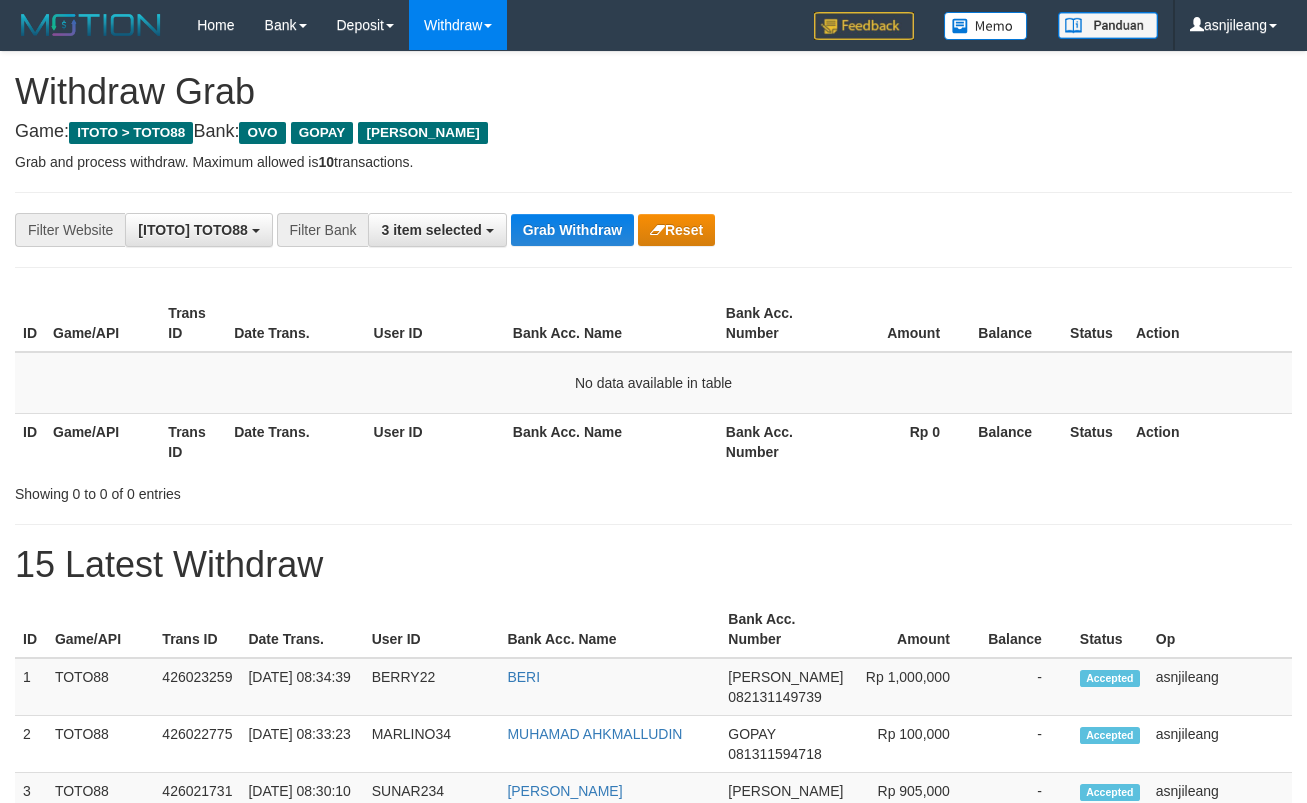 scroll, scrollTop: 0, scrollLeft: 0, axis: both 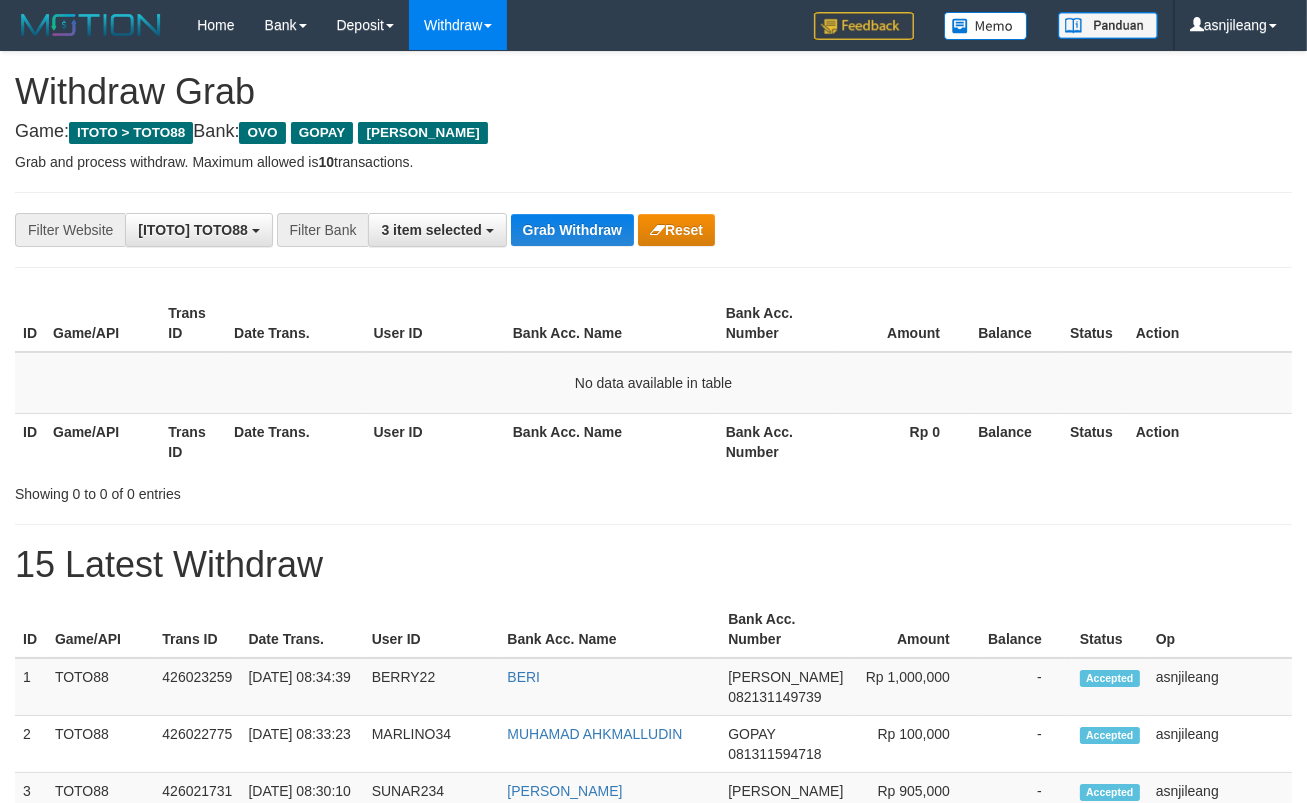 click on "Grab Withdraw" at bounding box center [572, 230] 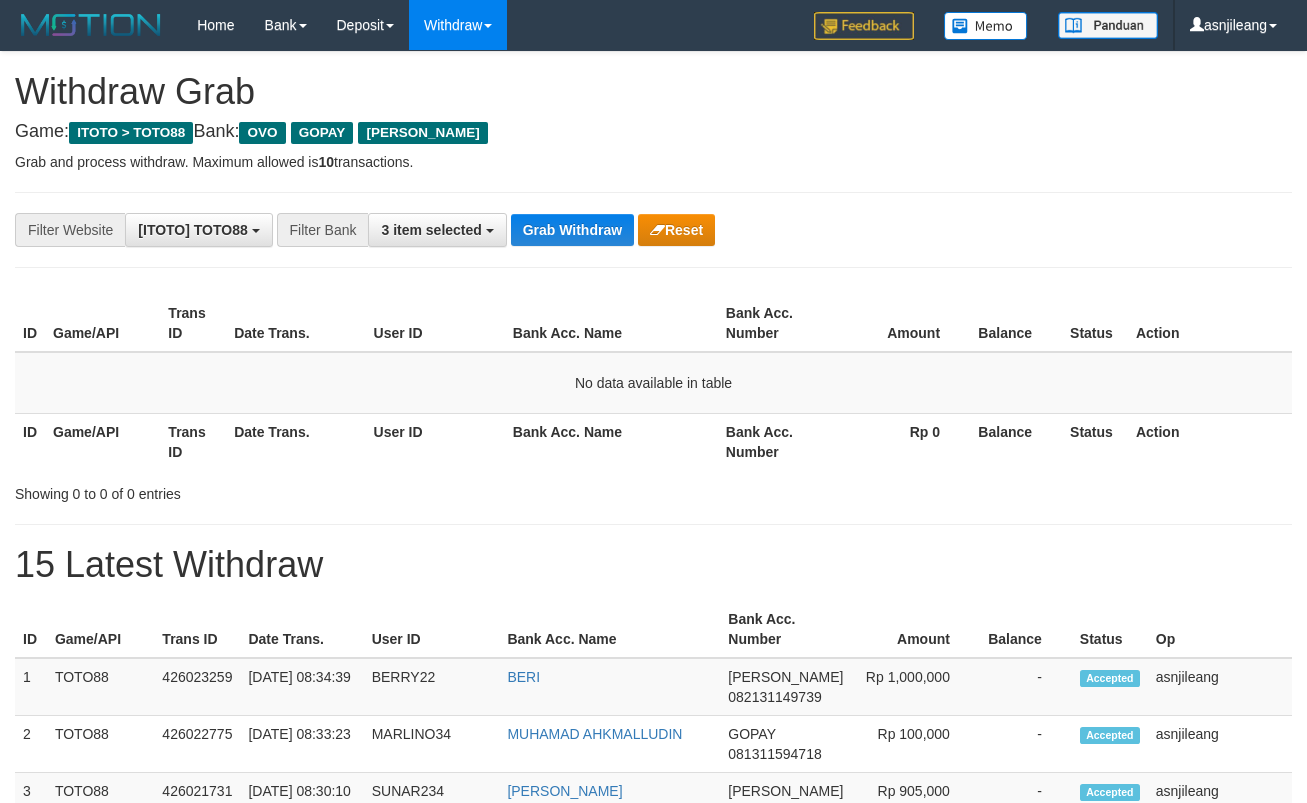 scroll, scrollTop: 0, scrollLeft: 0, axis: both 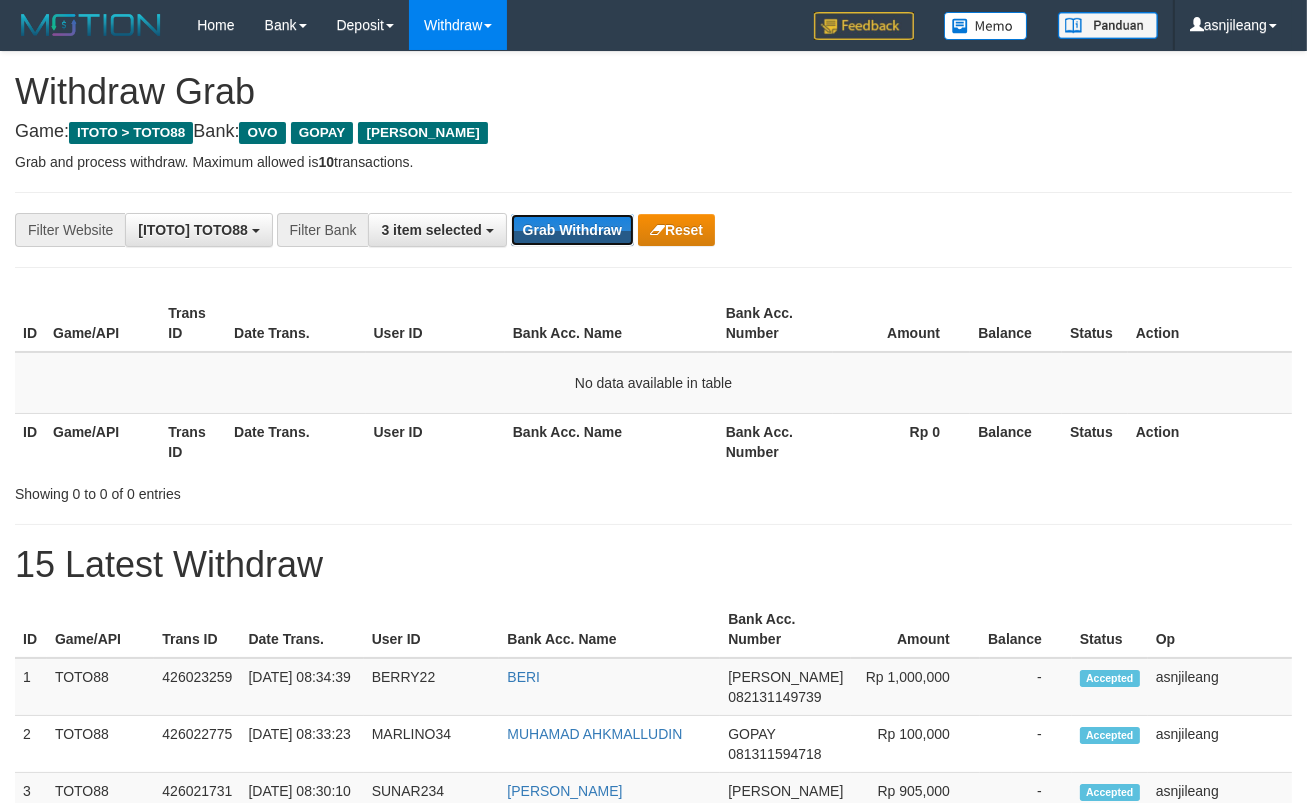 click on "Grab Withdraw" at bounding box center [572, 230] 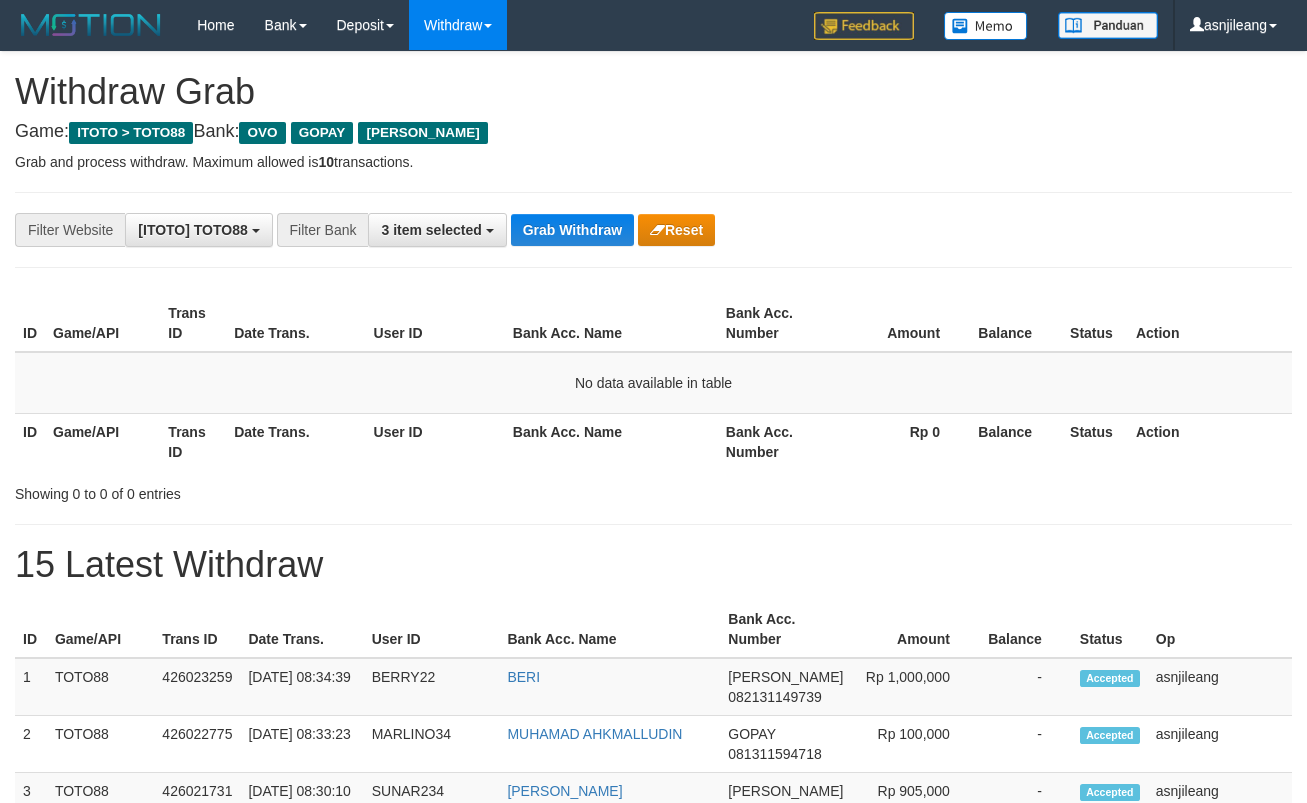 click on "Grab Withdraw" at bounding box center [572, 230] 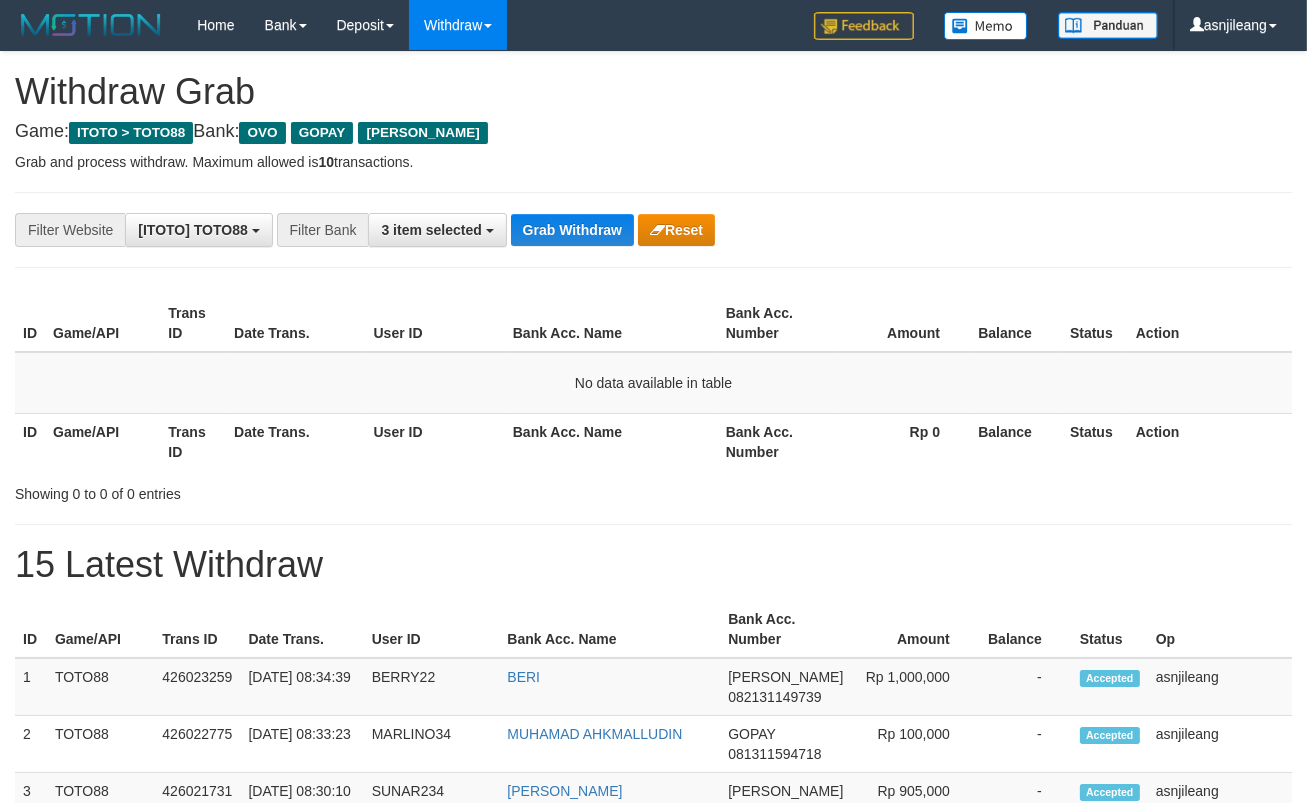 scroll, scrollTop: 17, scrollLeft: 0, axis: vertical 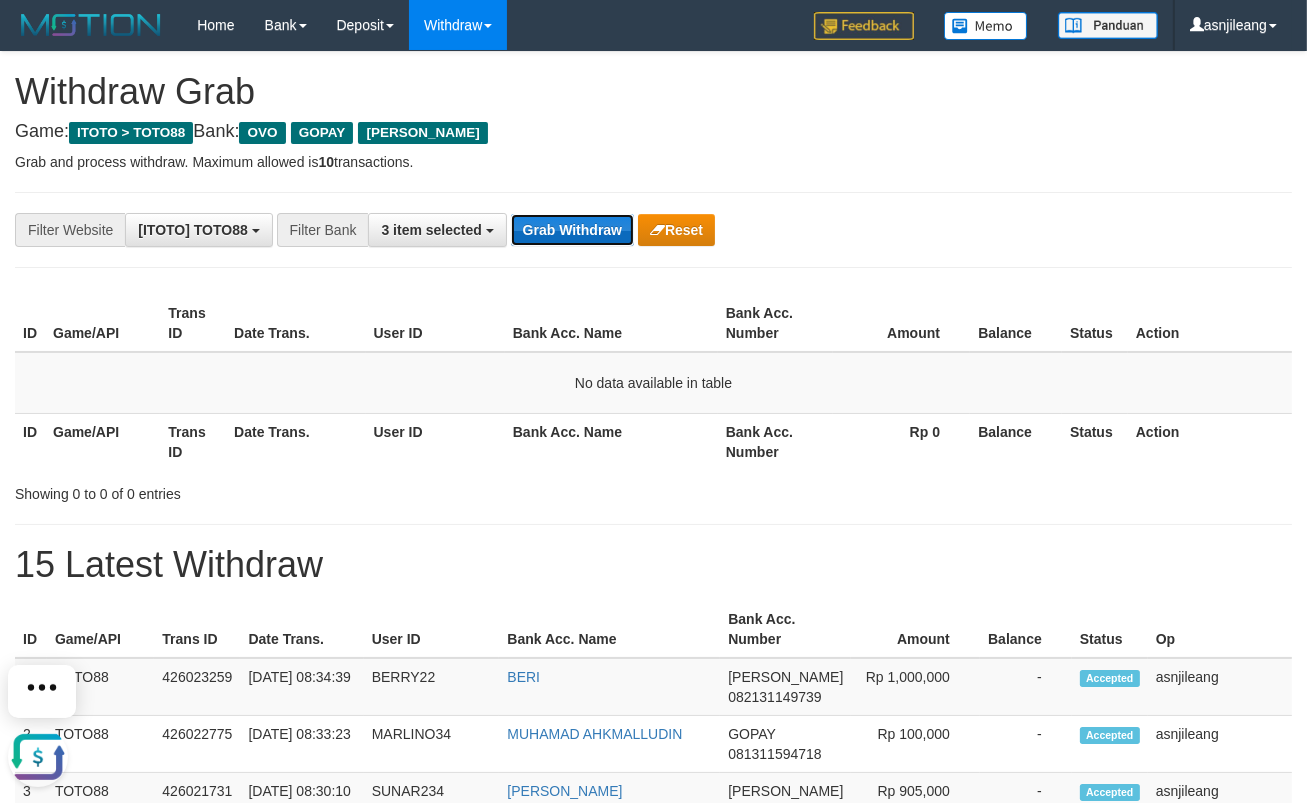 click on "Grab Withdraw" at bounding box center (572, 230) 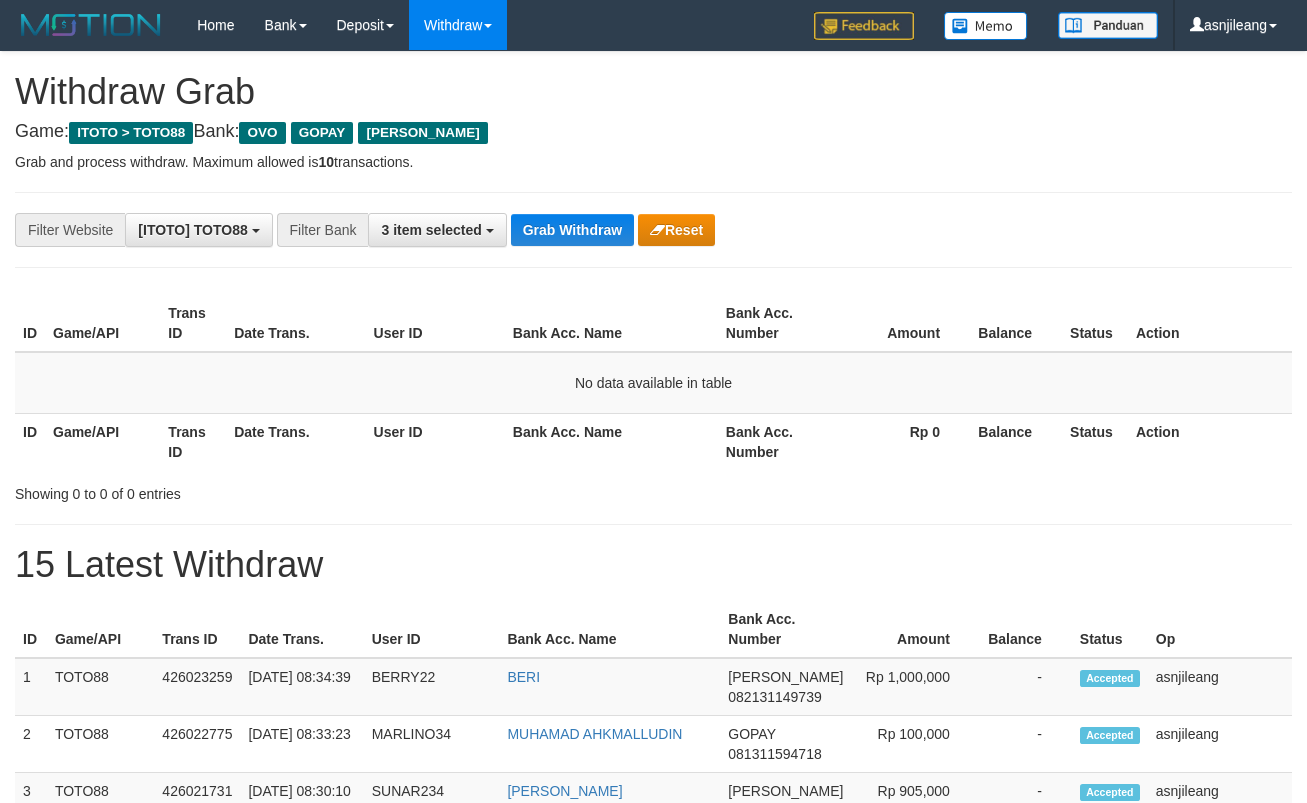 scroll, scrollTop: 0, scrollLeft: 0, axis: both 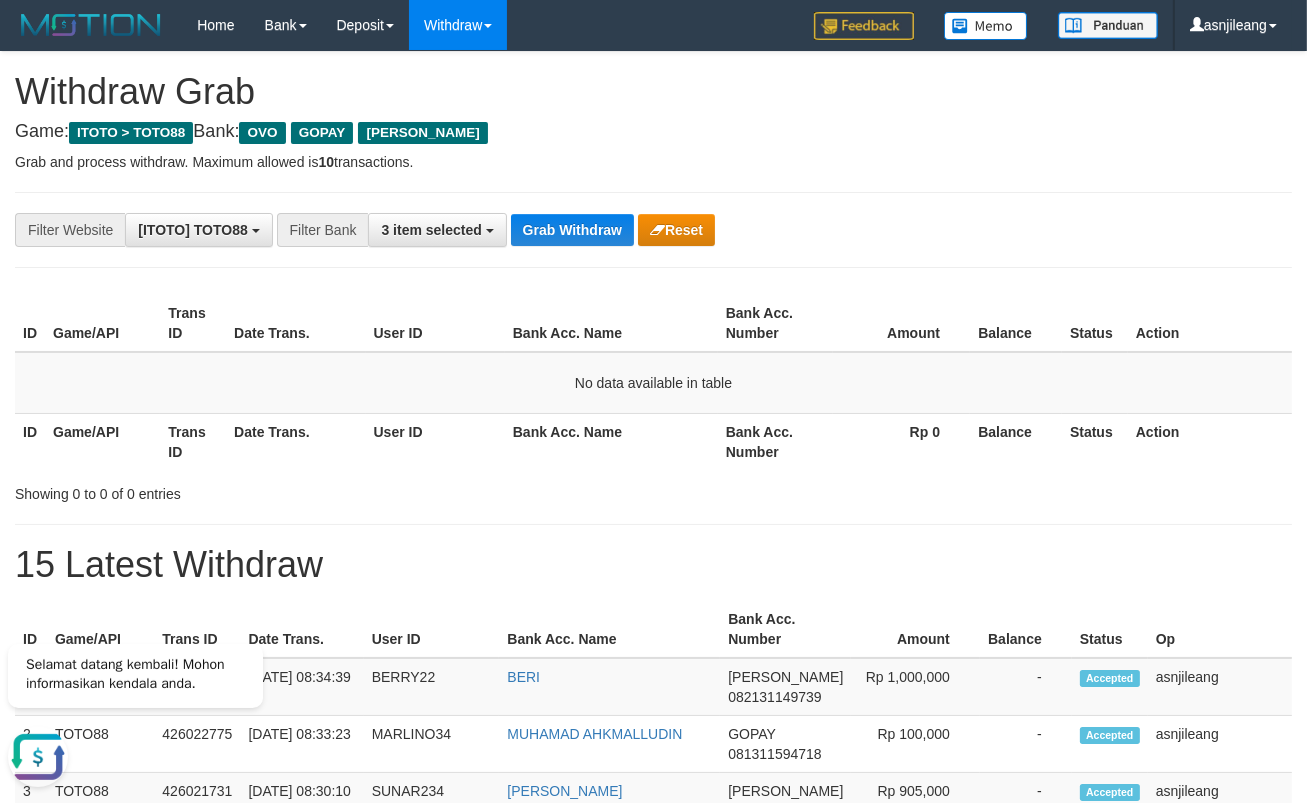 click on "**********" at bounding box center (544, 230) 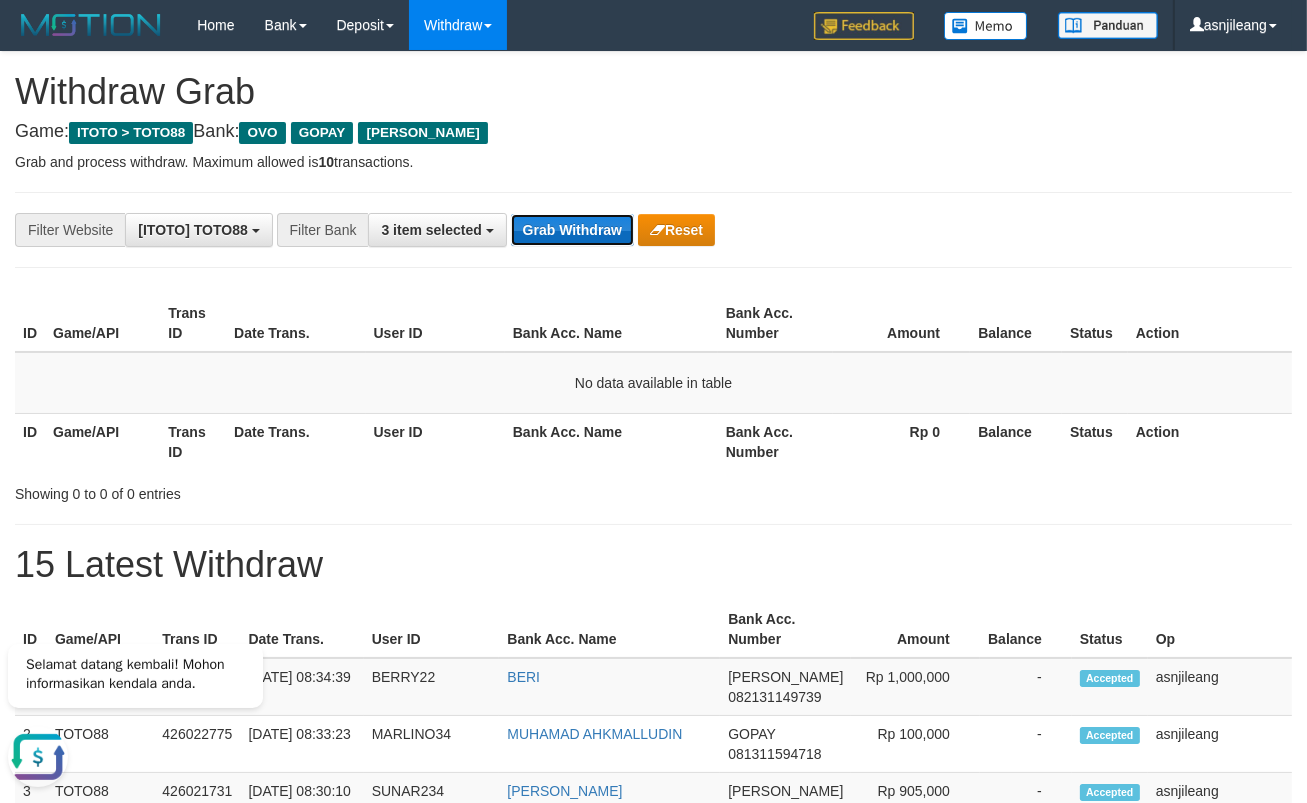 click on "Grab Withdraw" at bounding box center (572, 230) 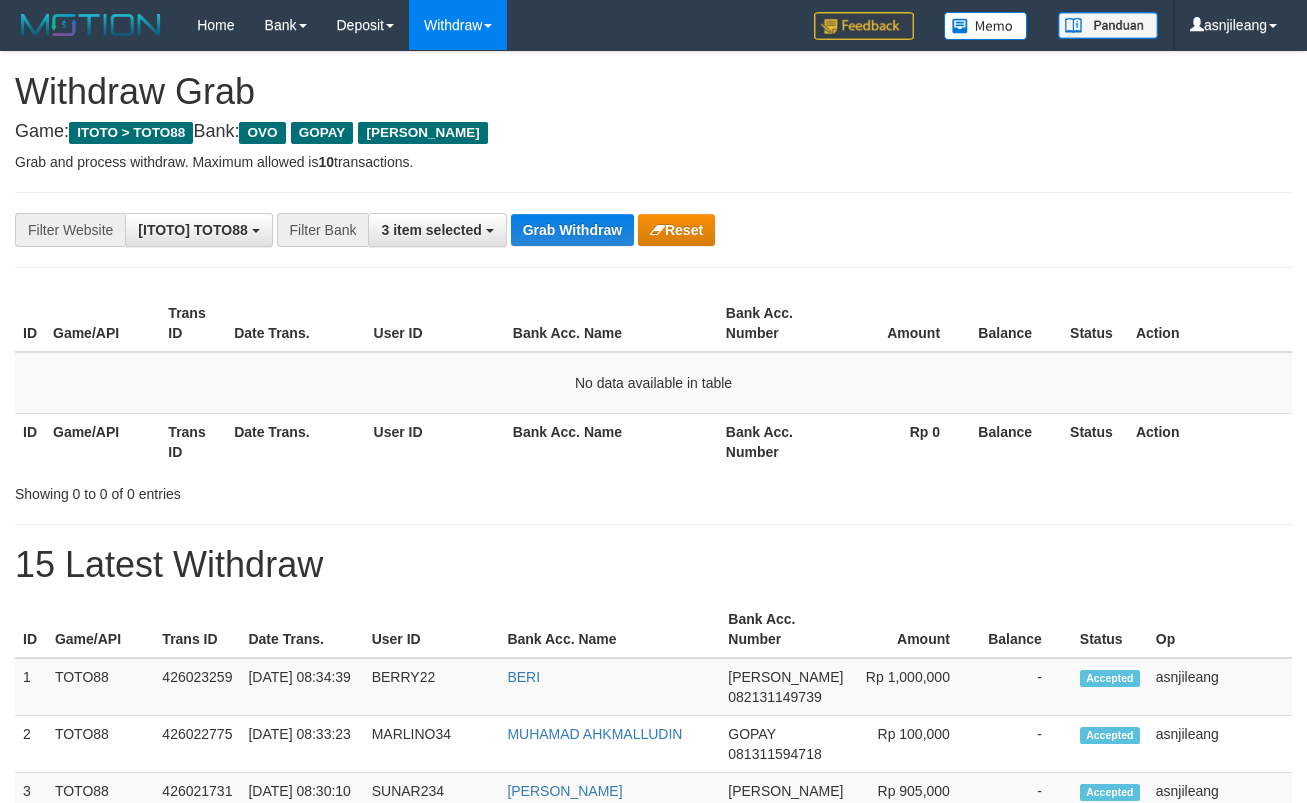 scroll, scrollTop: 0, scrollLeft: 0, axis: both 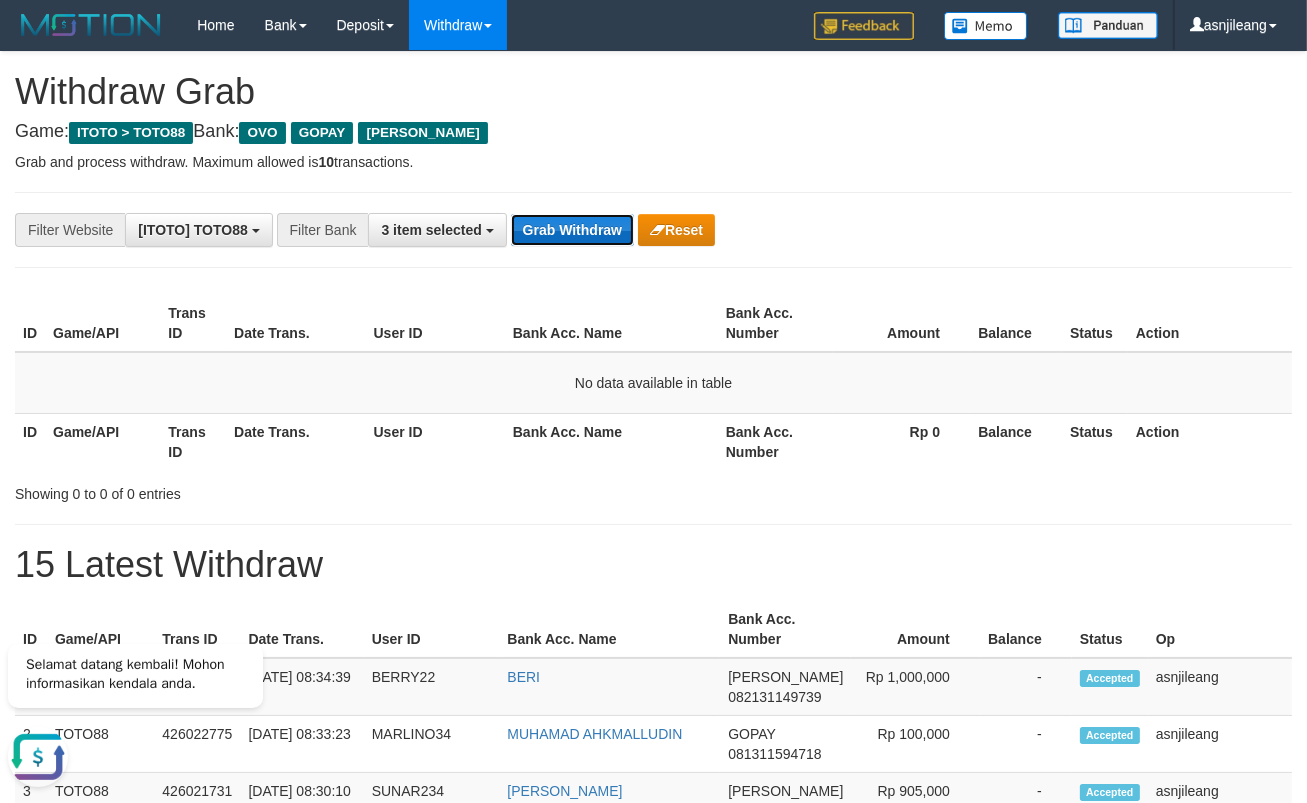 click on "Grab Withdraw" at bounding box center (572, 230) 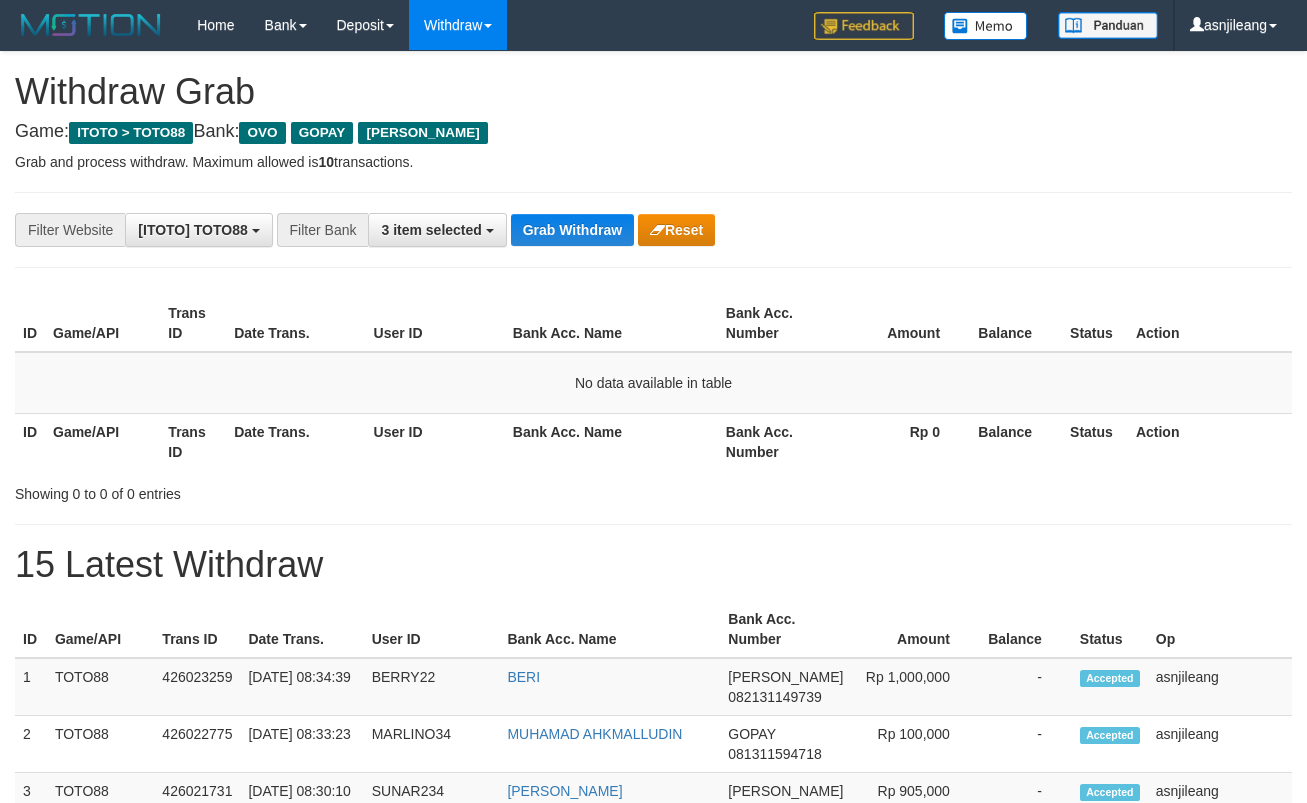 scroll, scrollTop: 367, scrollLeft: 0, axis: vertical 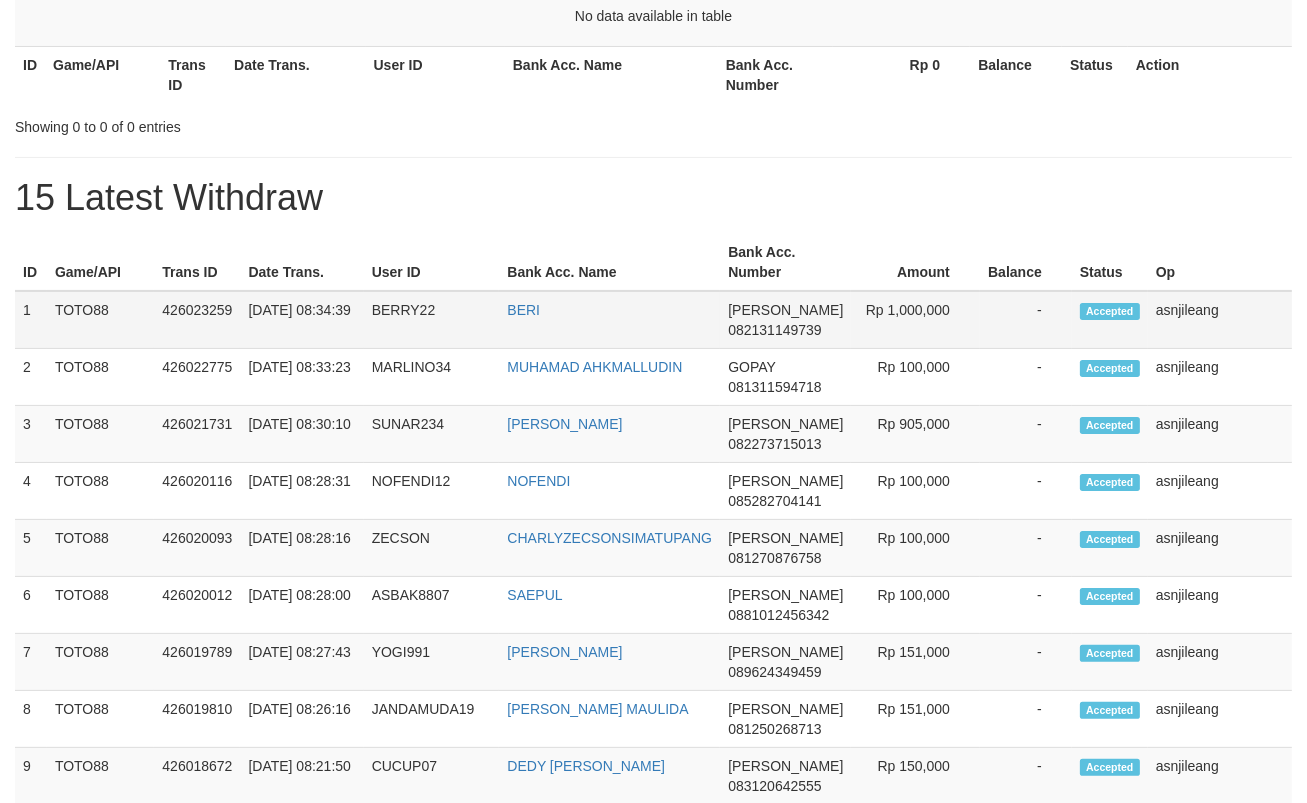 click on "1" at bounding box center [31, 320] 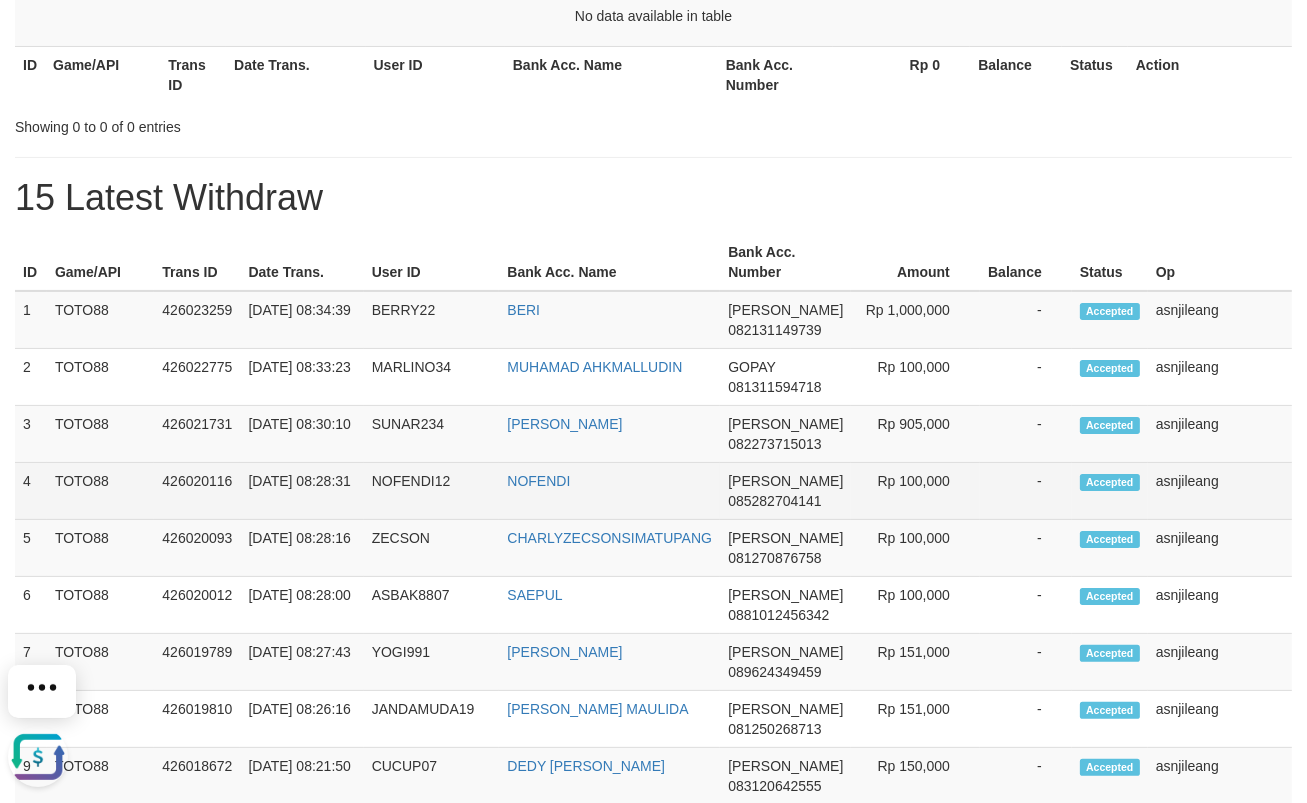 scroll, scrollTop: 0, scrollLeft: 0, axis: both 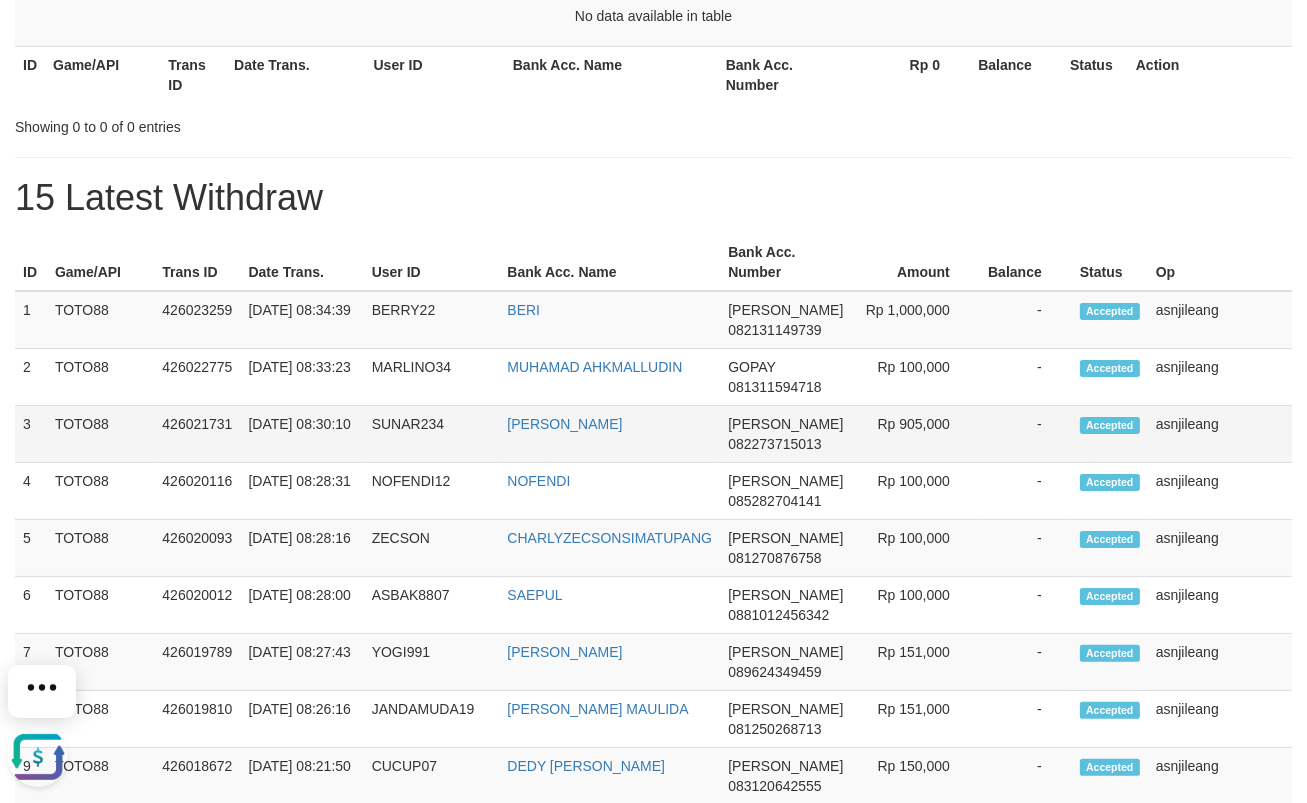 click on "asnjileang" at bounding box center (1220, 434) 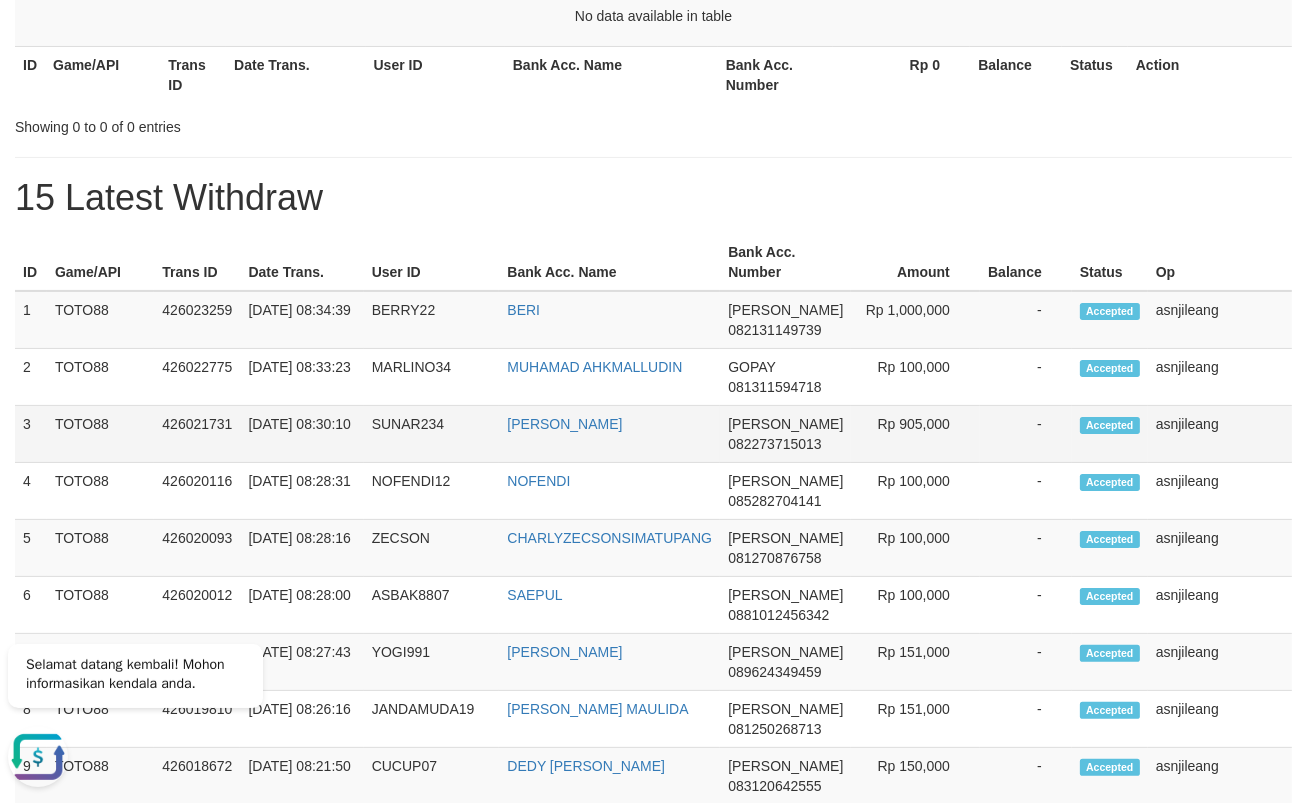 copy on "1
TOTO88
426023259
13/07/2025 08:34:39
BERRY22
BERI
DANA
082131149739
Rp 1,000,000
-
Accepted
asnjileang
2
TOTO88
426022775
13/07/2025 08:33:23
MARLINO34
MUHAMAD AHKMALLUDIN
GOPAY
081311594718
Rp 100,000
-
Accepted
asnjileang
3
TOTO88
426021731
13/07/2025 08:30:10
SUNAR234
DICKY TRIANDA
DANA
082273715013
Rp 905,000
-
Accepted
asnjileang" 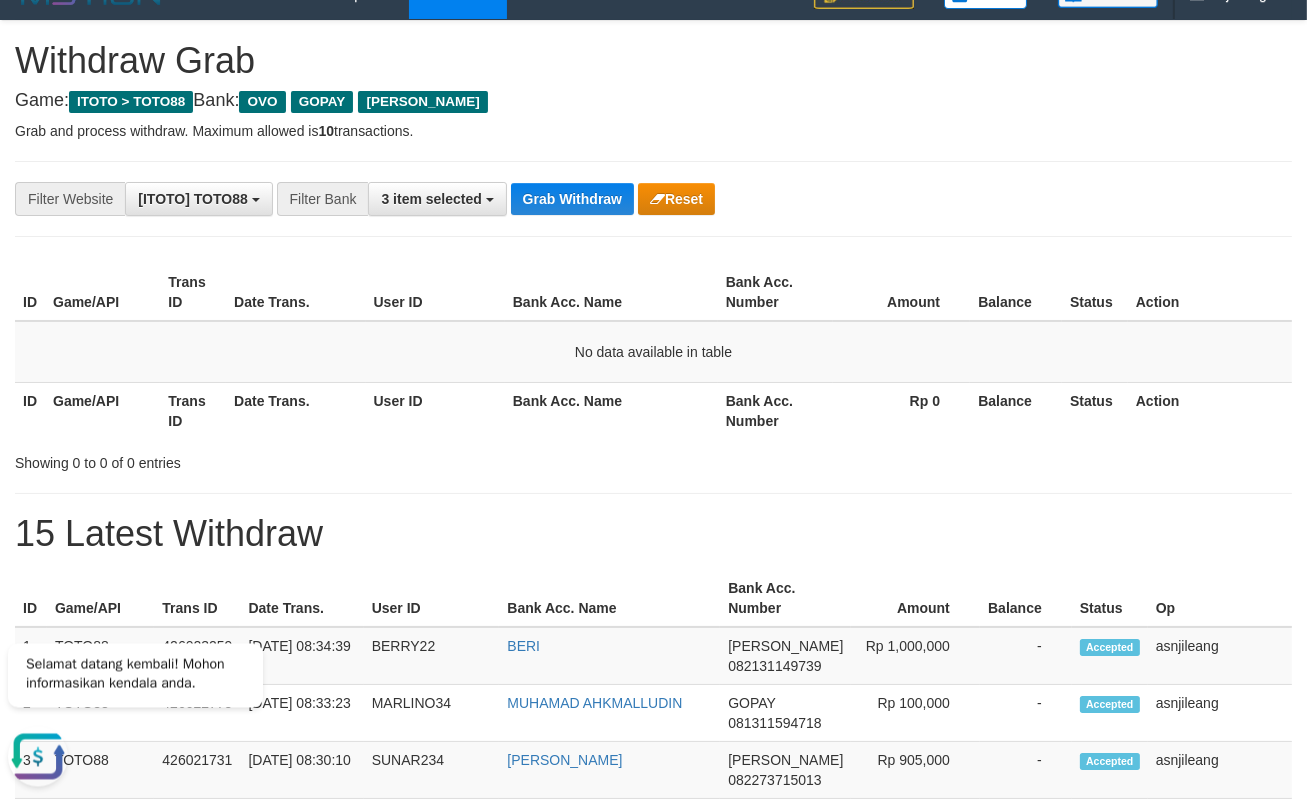 scroll, scrollTop: 0, scrollLeft: 0, axis: both 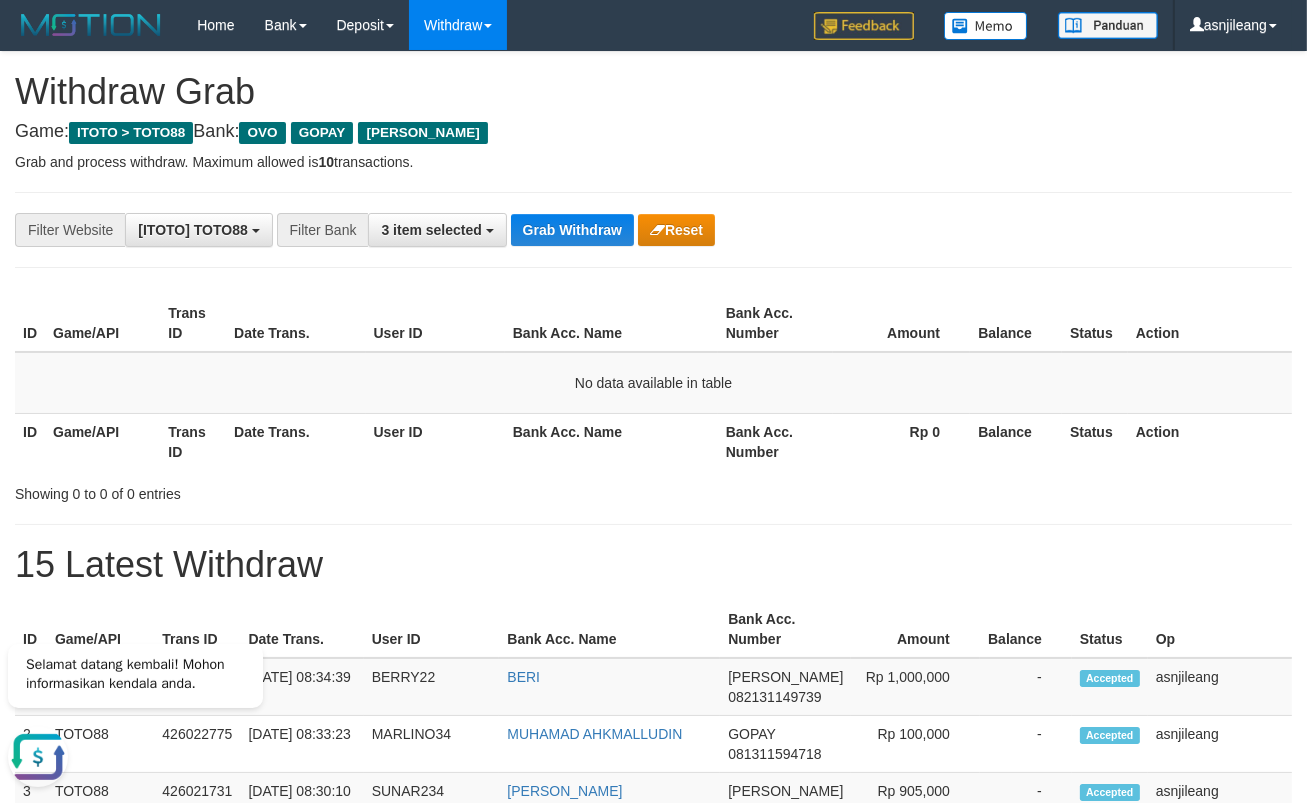 click on "**********" at bounding box center (544, 230) 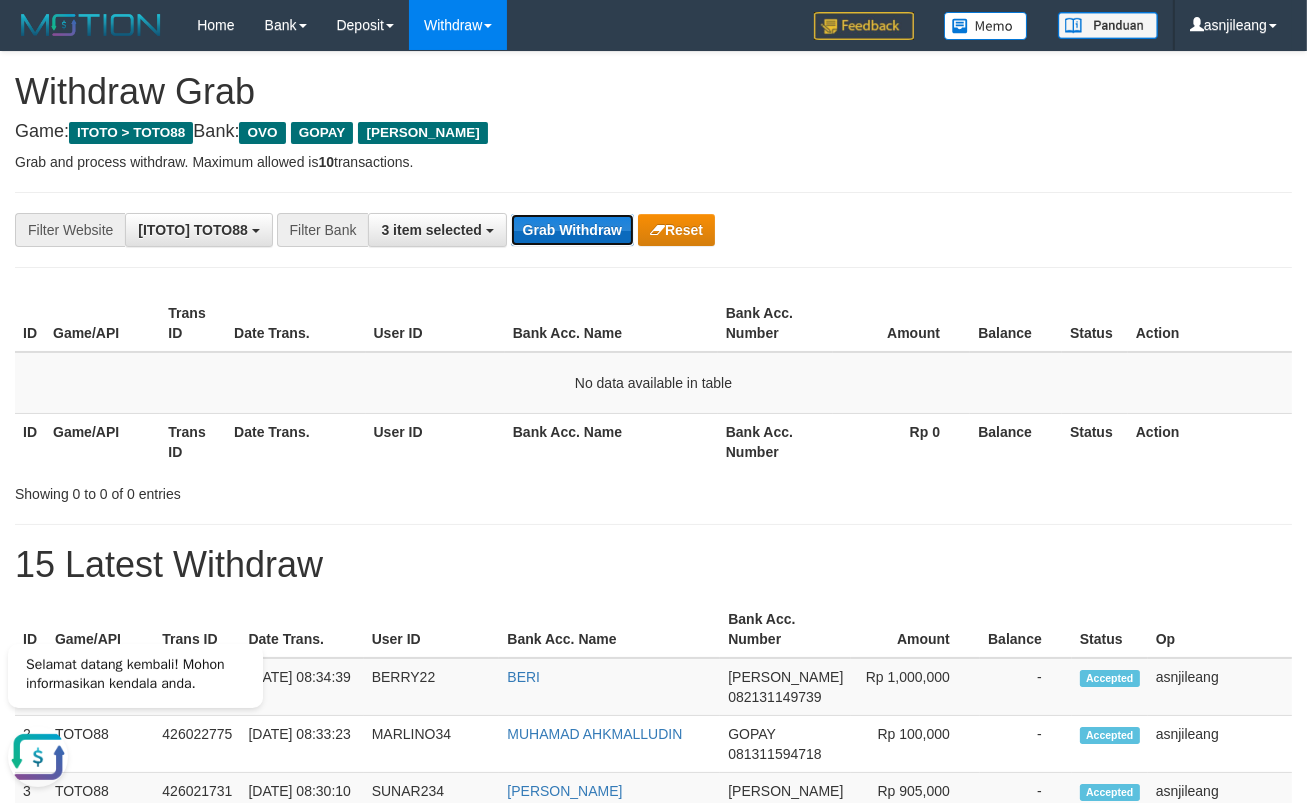 click on "Grab Withdraw" at bounding box center (572, 230) 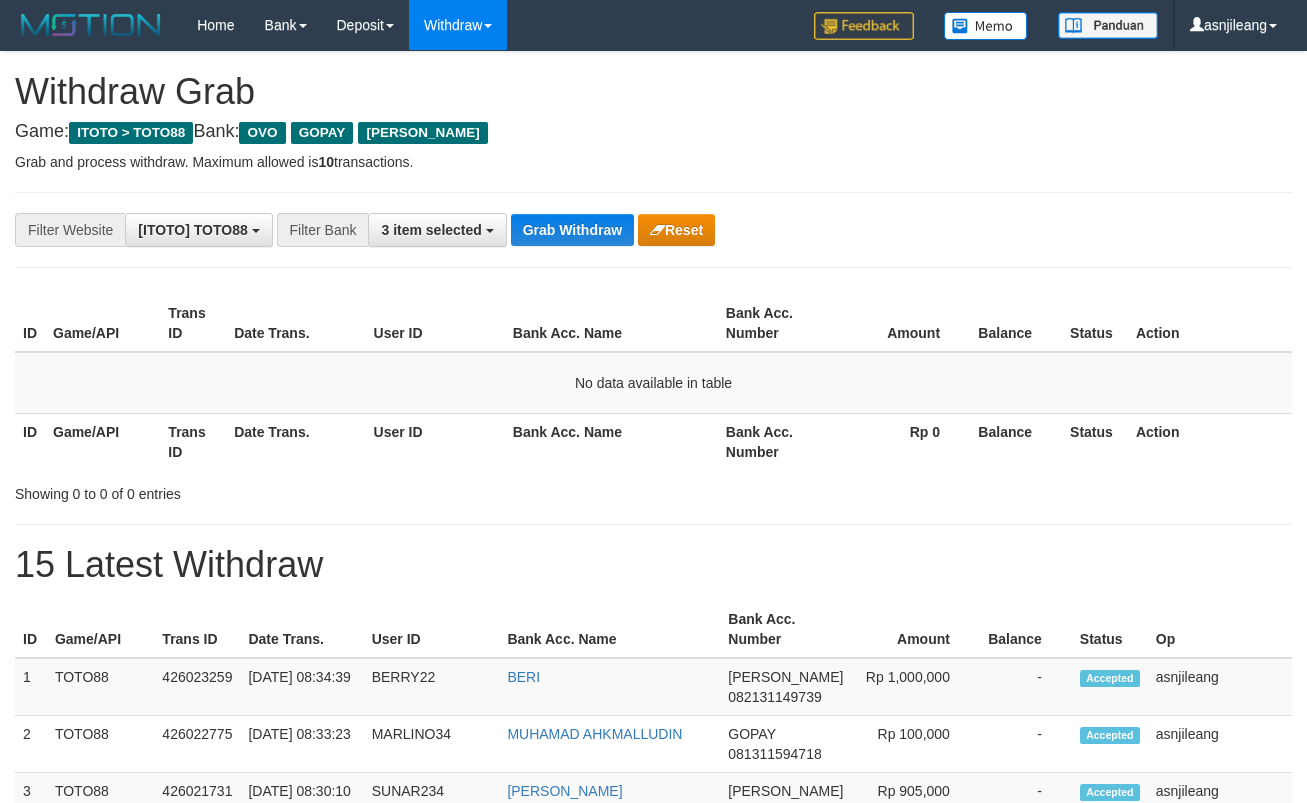 scroll, scrollTop: 0, scrollLeft: 0, axis: both 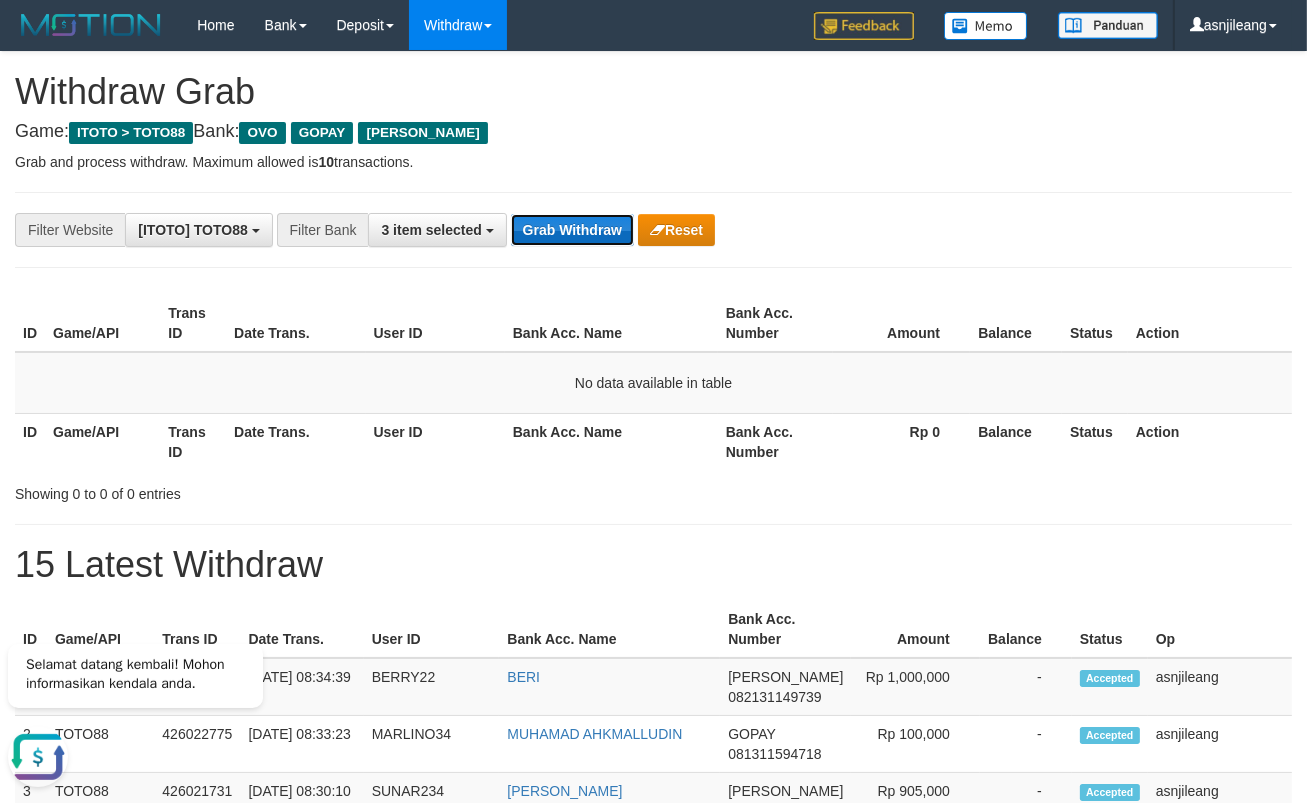click on "Grab Withdraw" at bounding box center [572, 230] 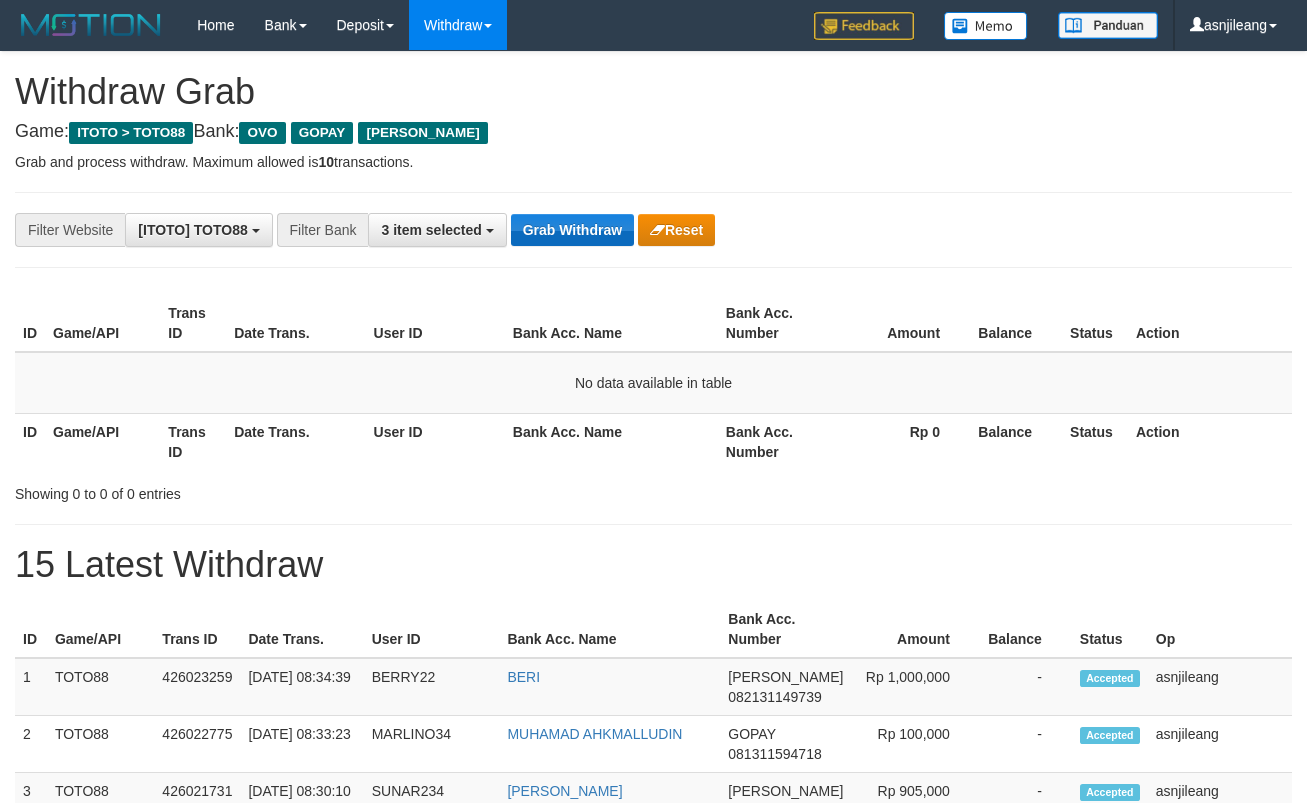 scroll, scrollTop: 0, scrollLeft: 0, axis: both 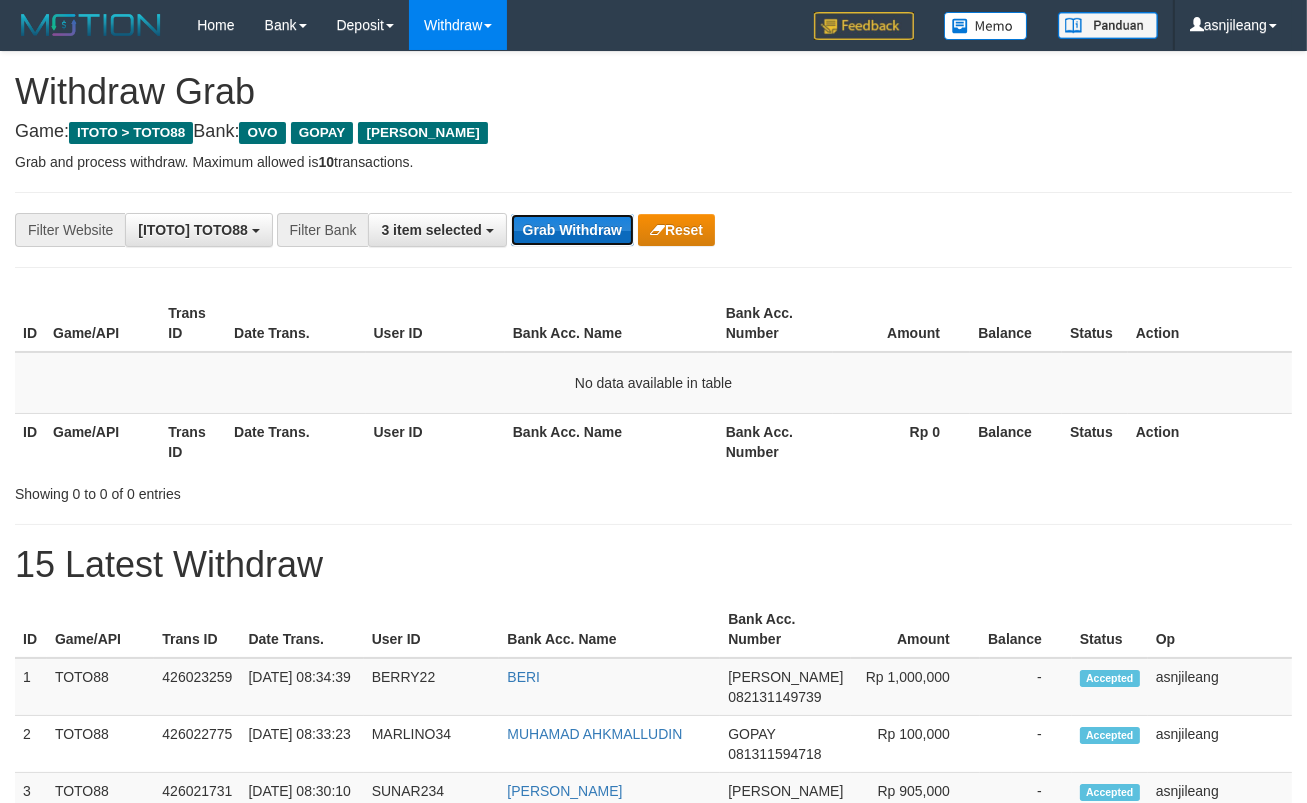 click on "Grab Withdraw" at bounding box center (572, 230) 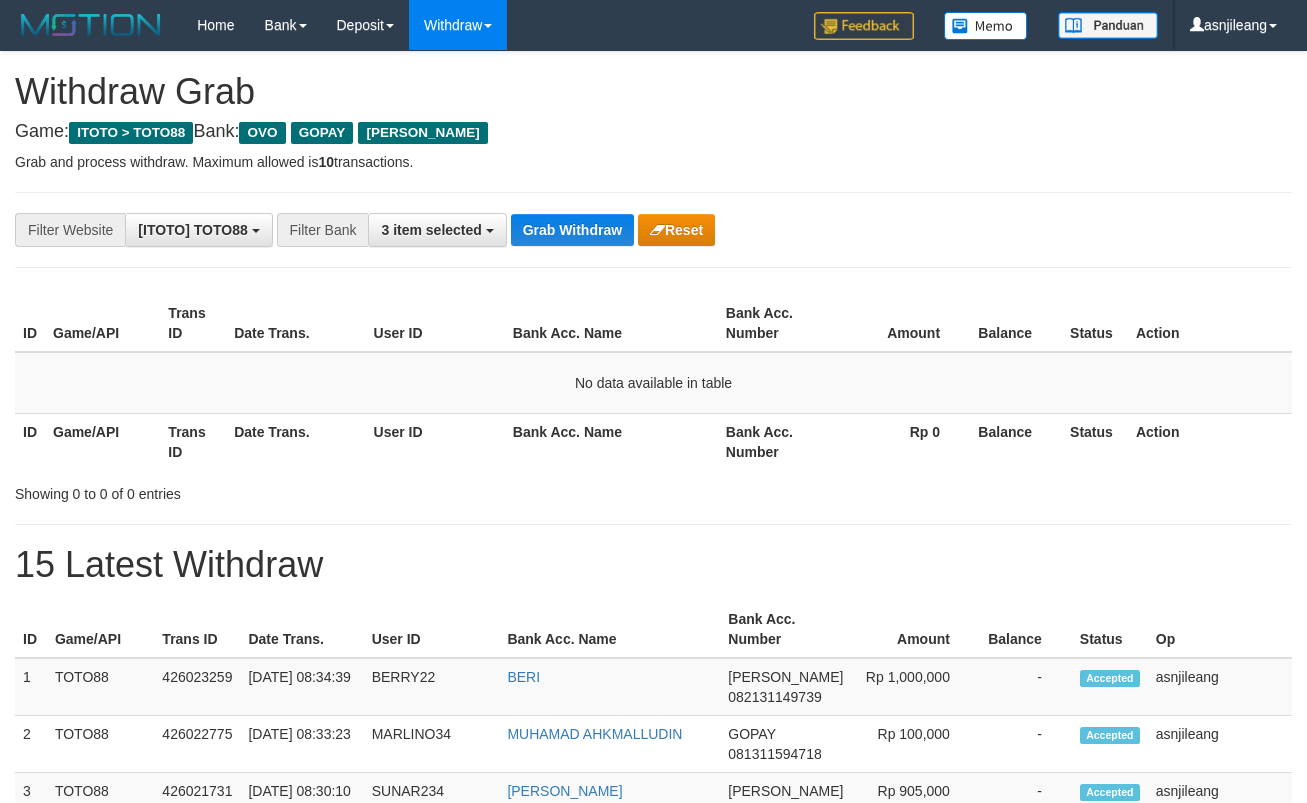 scroll, scrollTop: 0, scrollLeft: 0, axis: both 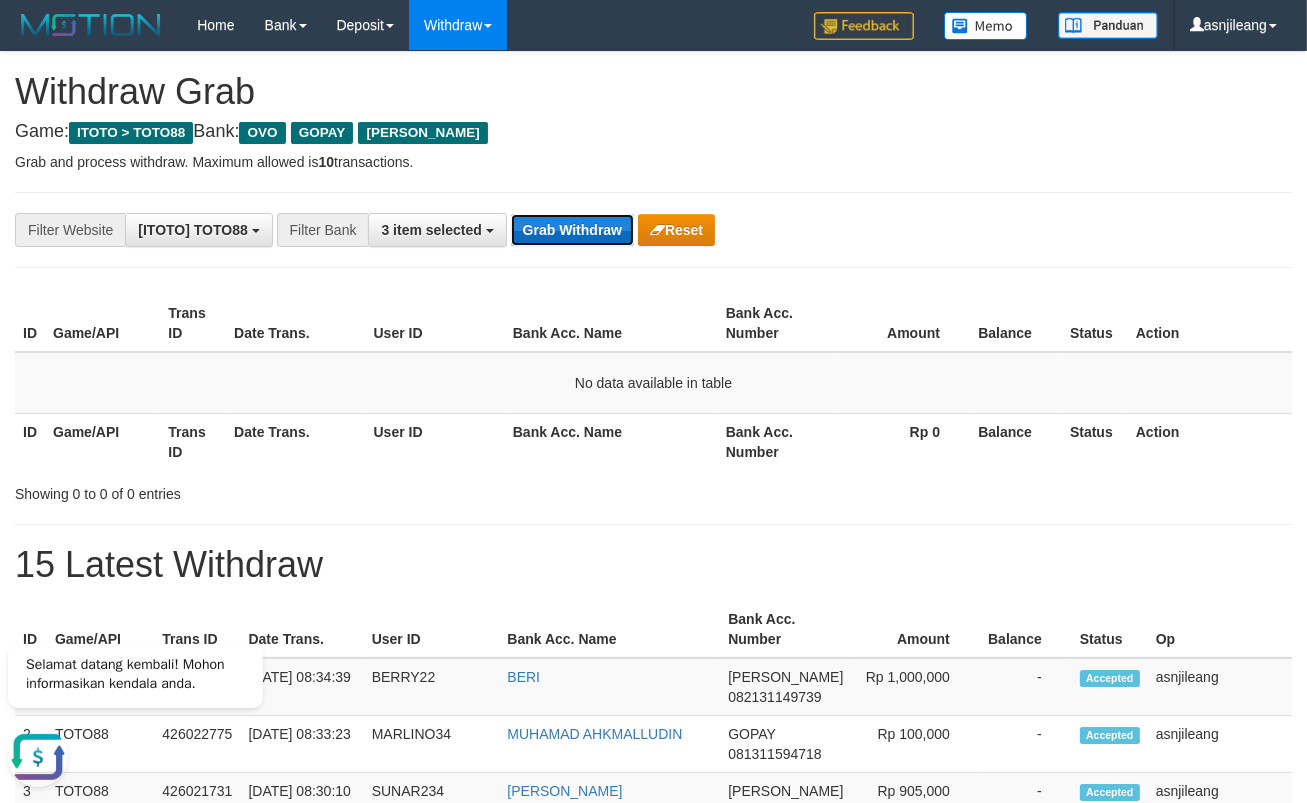 click on "Grab Withdraw" at bounding box center [572, 230] 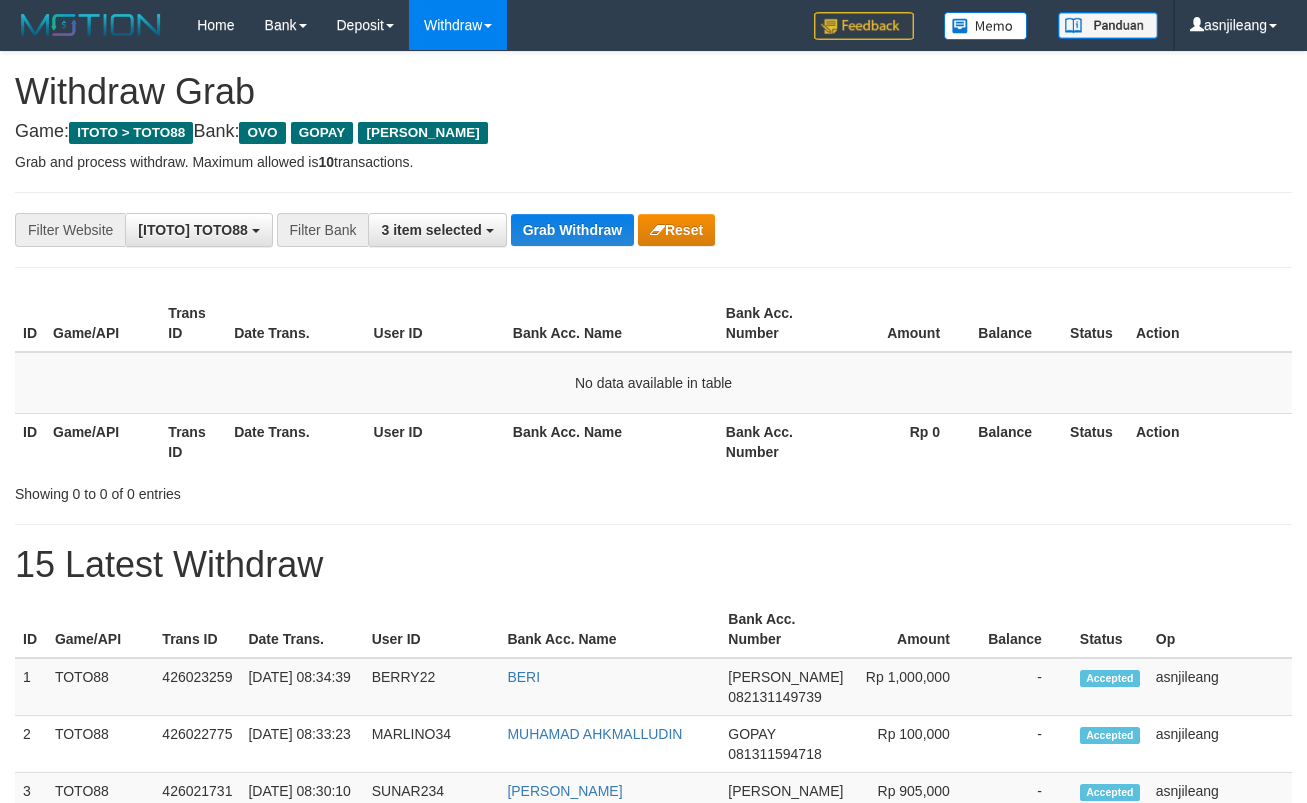 click on "Grab Withdraw" at bounding box center (572, 230) 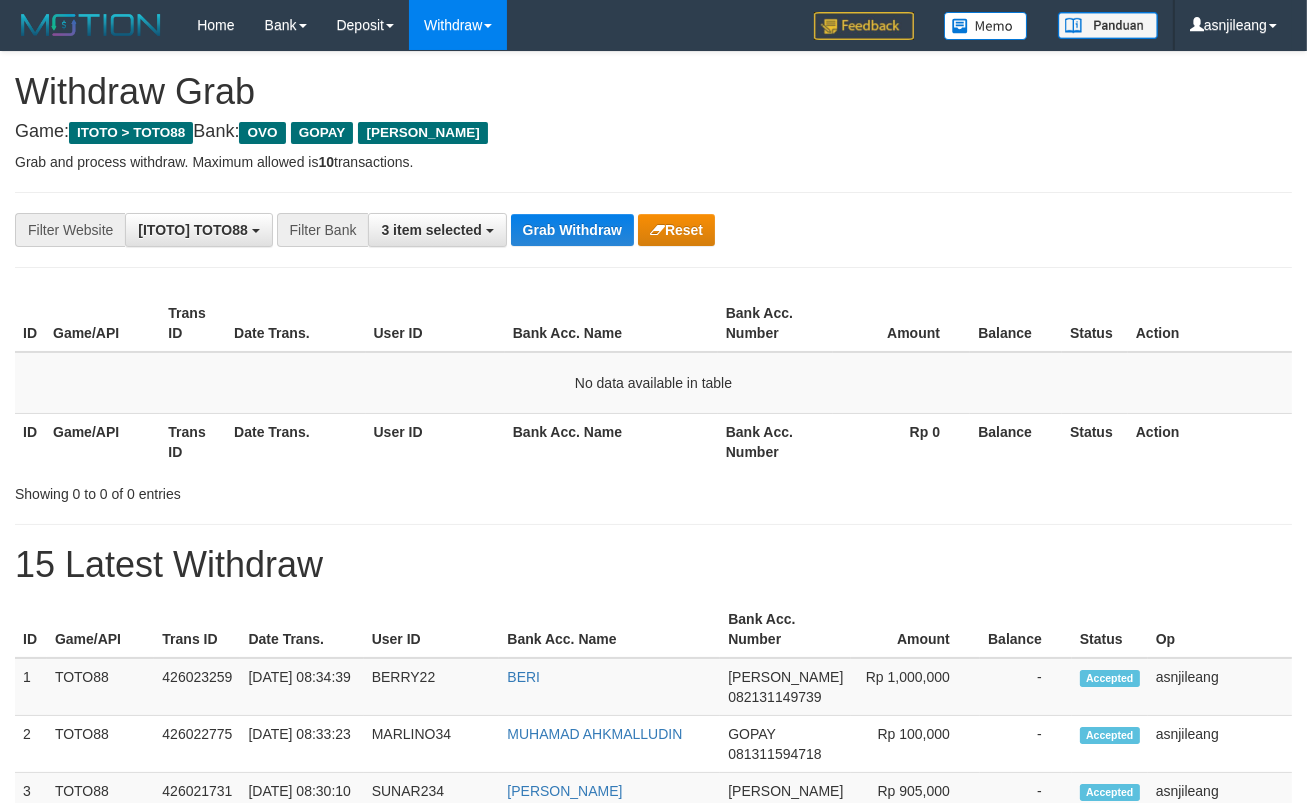 scroll, scrollTop: 17, scrollLeft: 0, axis: vertical 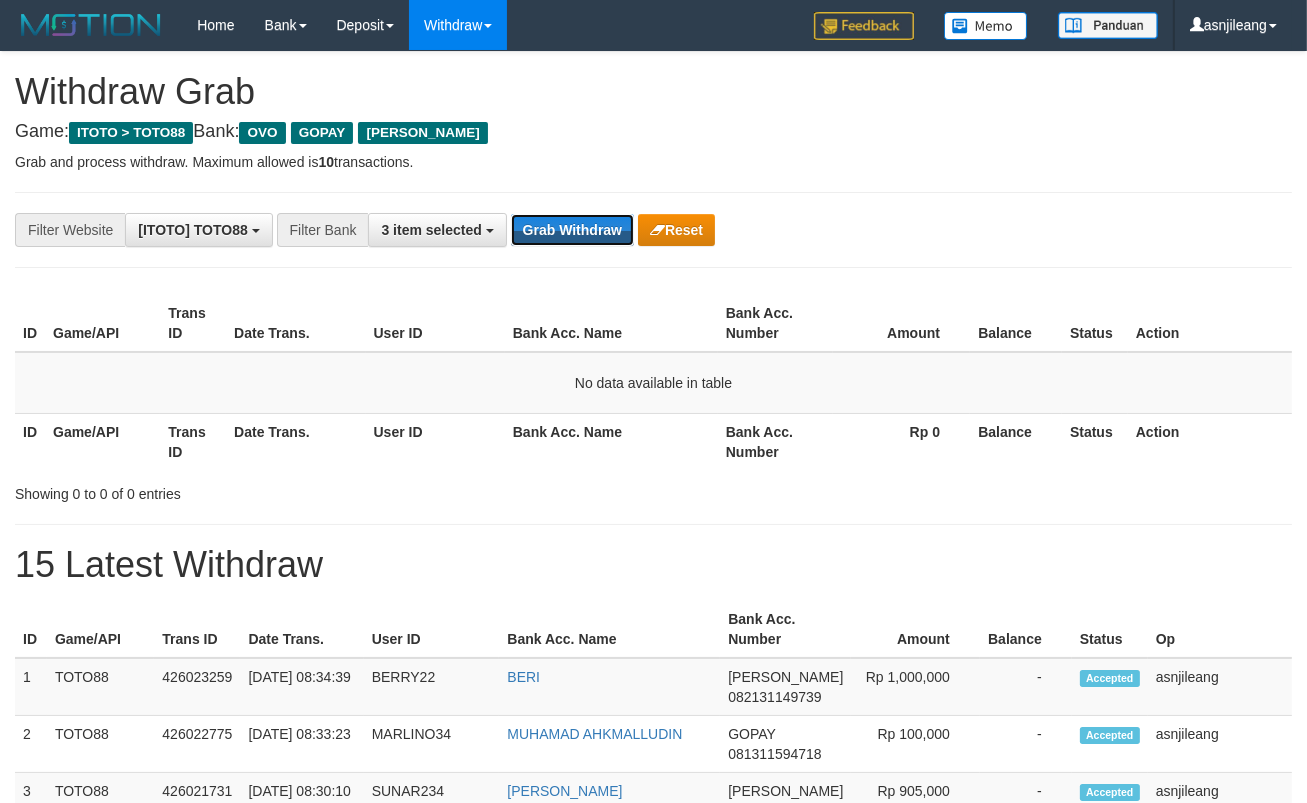 click on "Grab Withdraw" at bounding box center [572, 230] 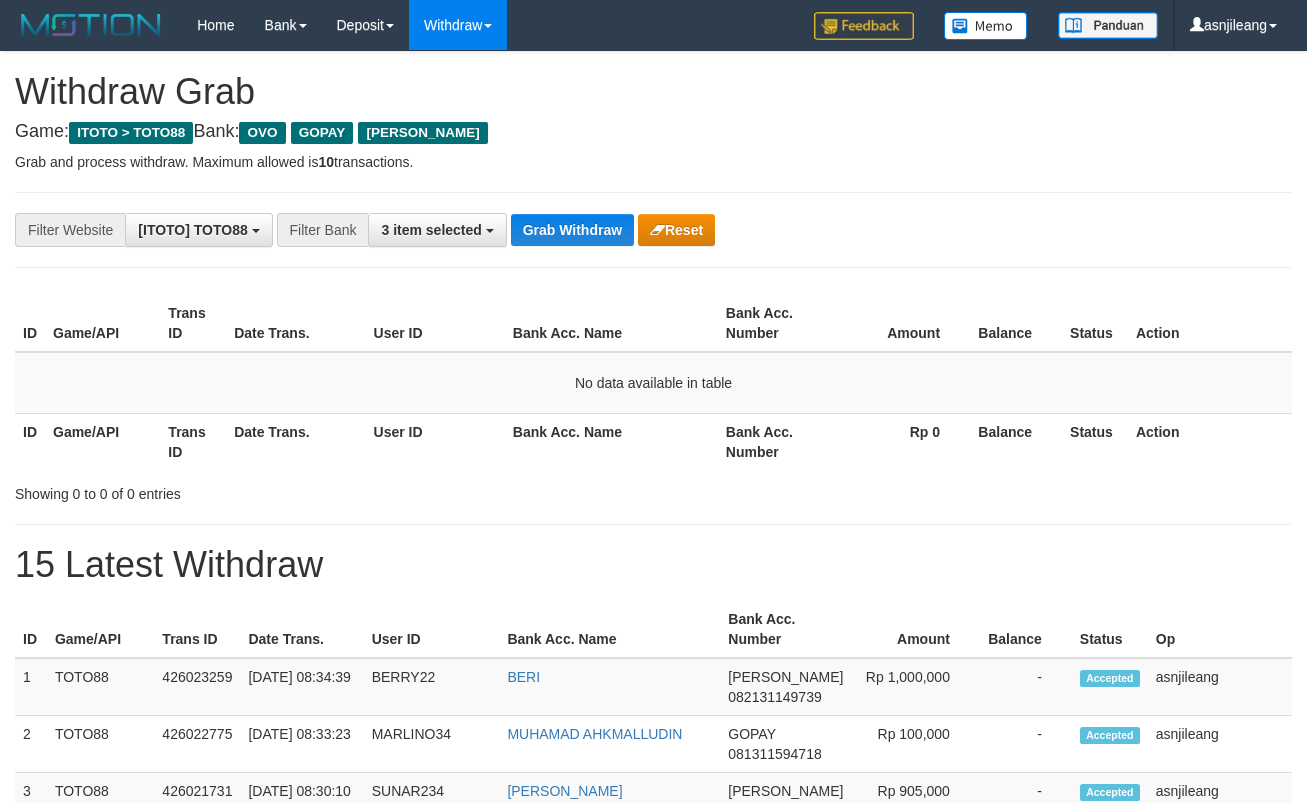 scroll, scrollTop: 0, scrollLeft: 0, axis: both 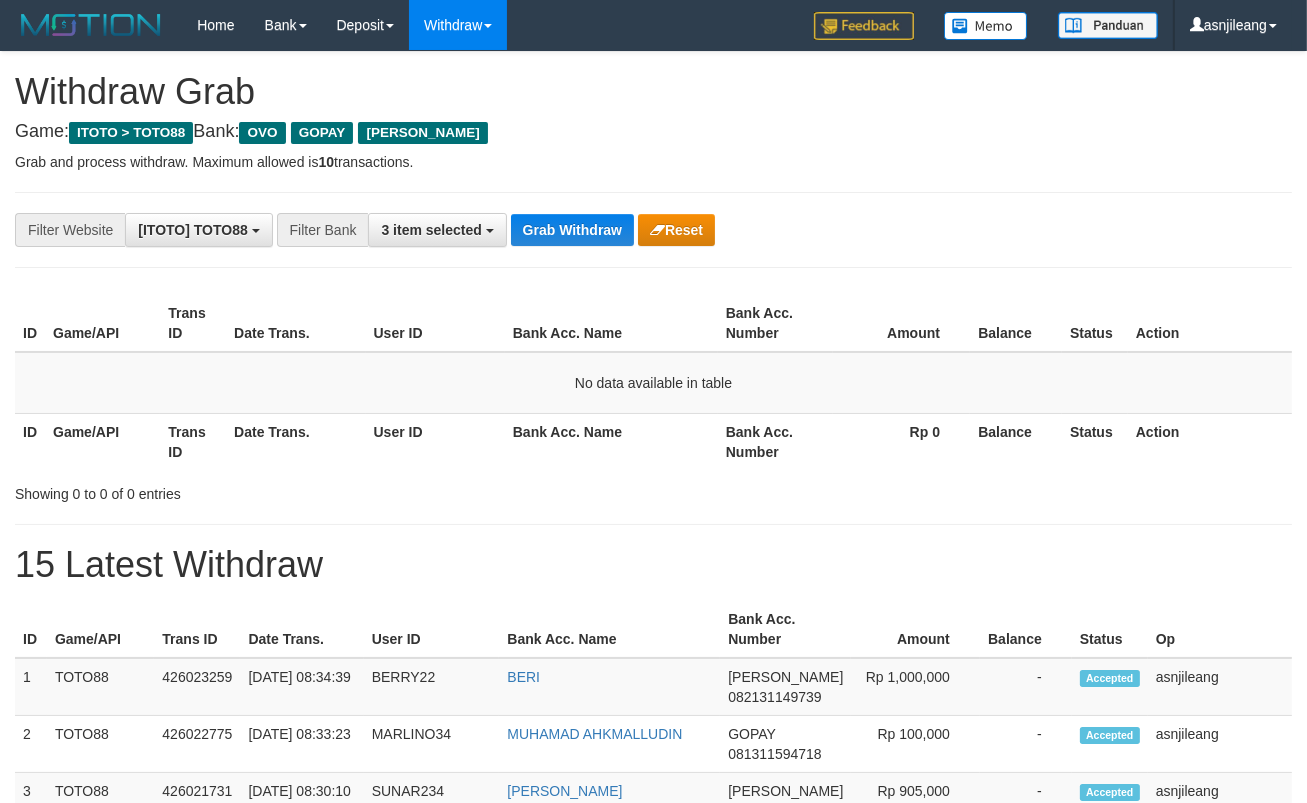 click on "Grab Withdraw" at bounding box center (572, 230) 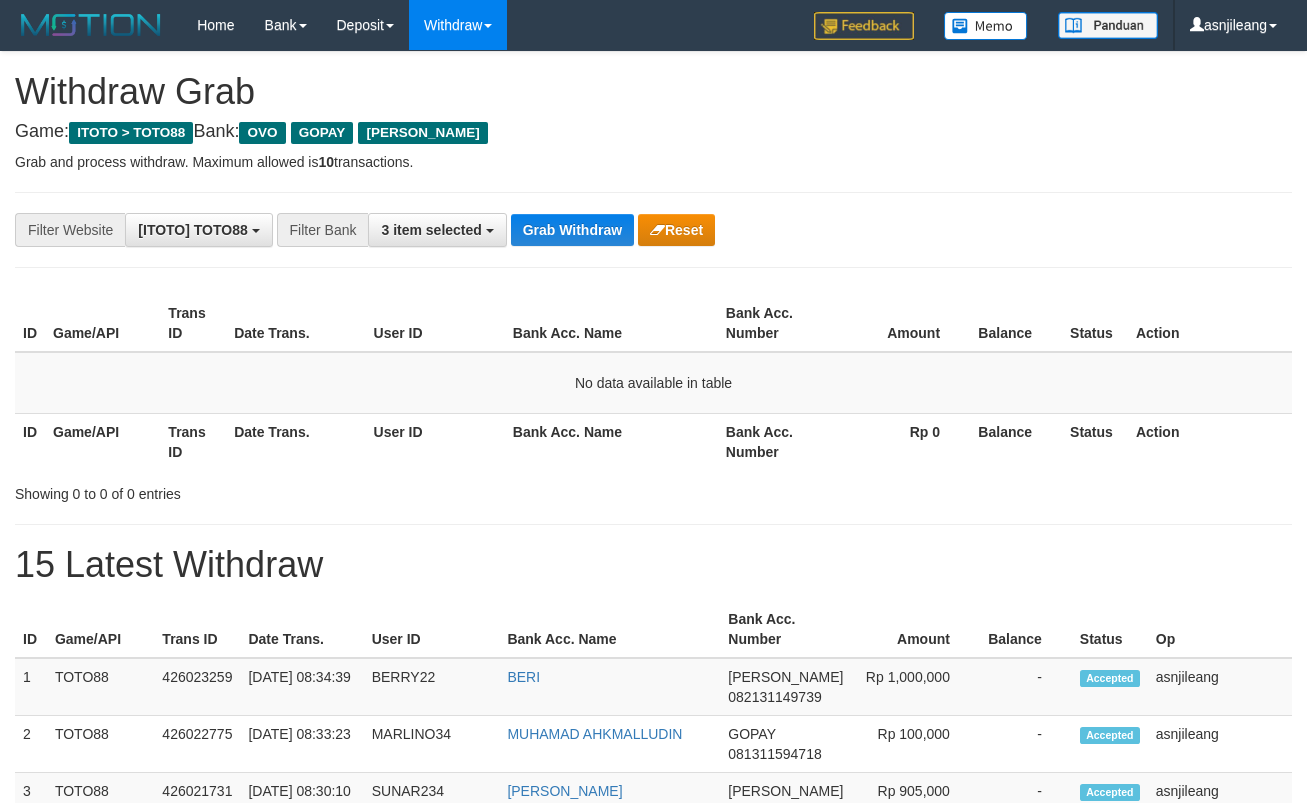 scroll, scrollTop: 0, scrollLeft: 0, axis: both 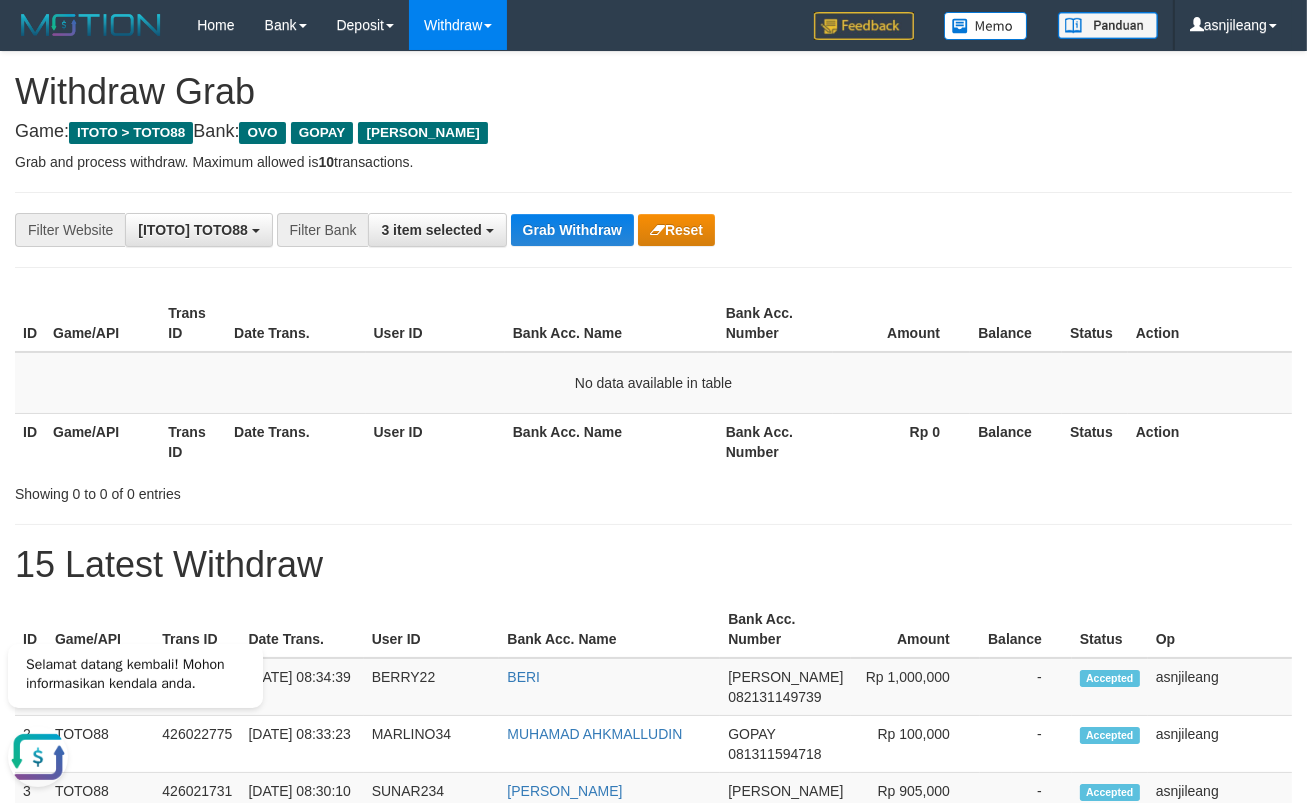 click on "**********" at bounding box center (653, 1113) 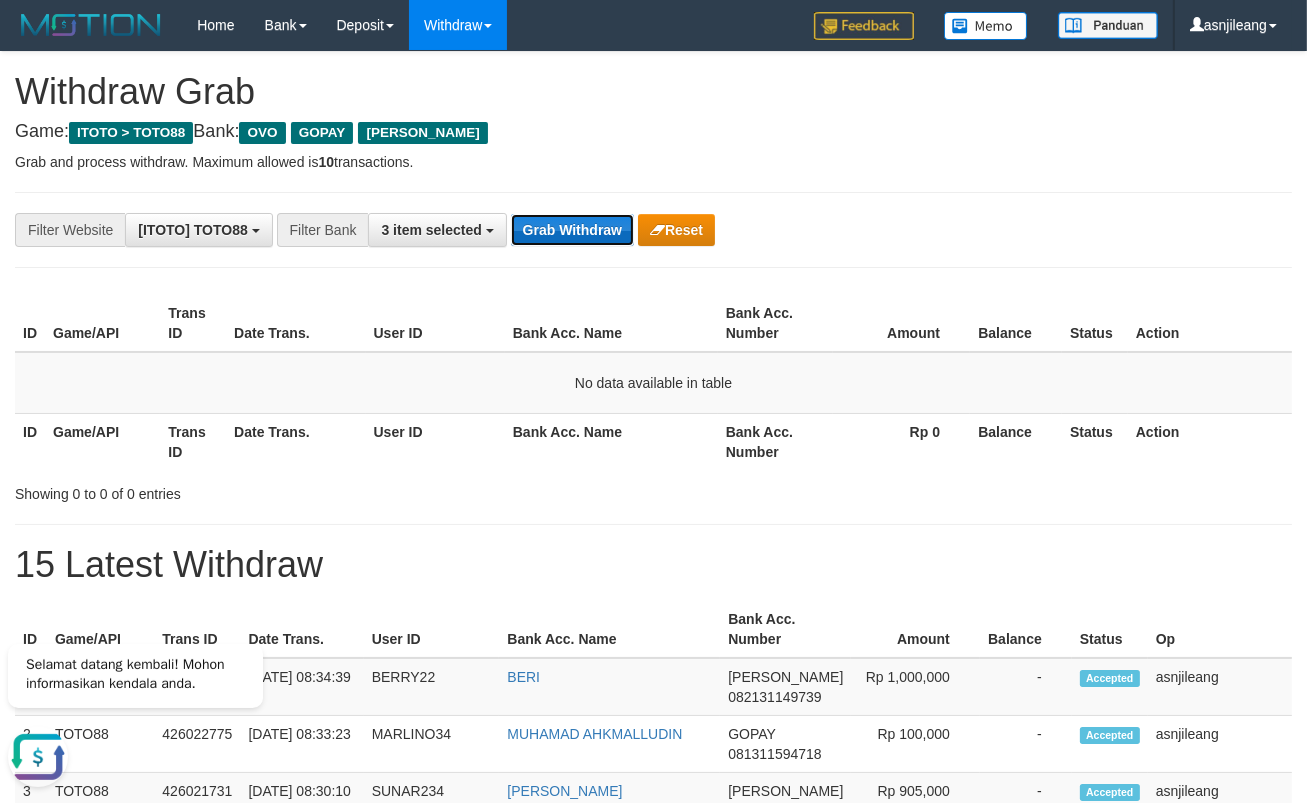 click on "Grab Withdraw" at bounding box center [572, 230] 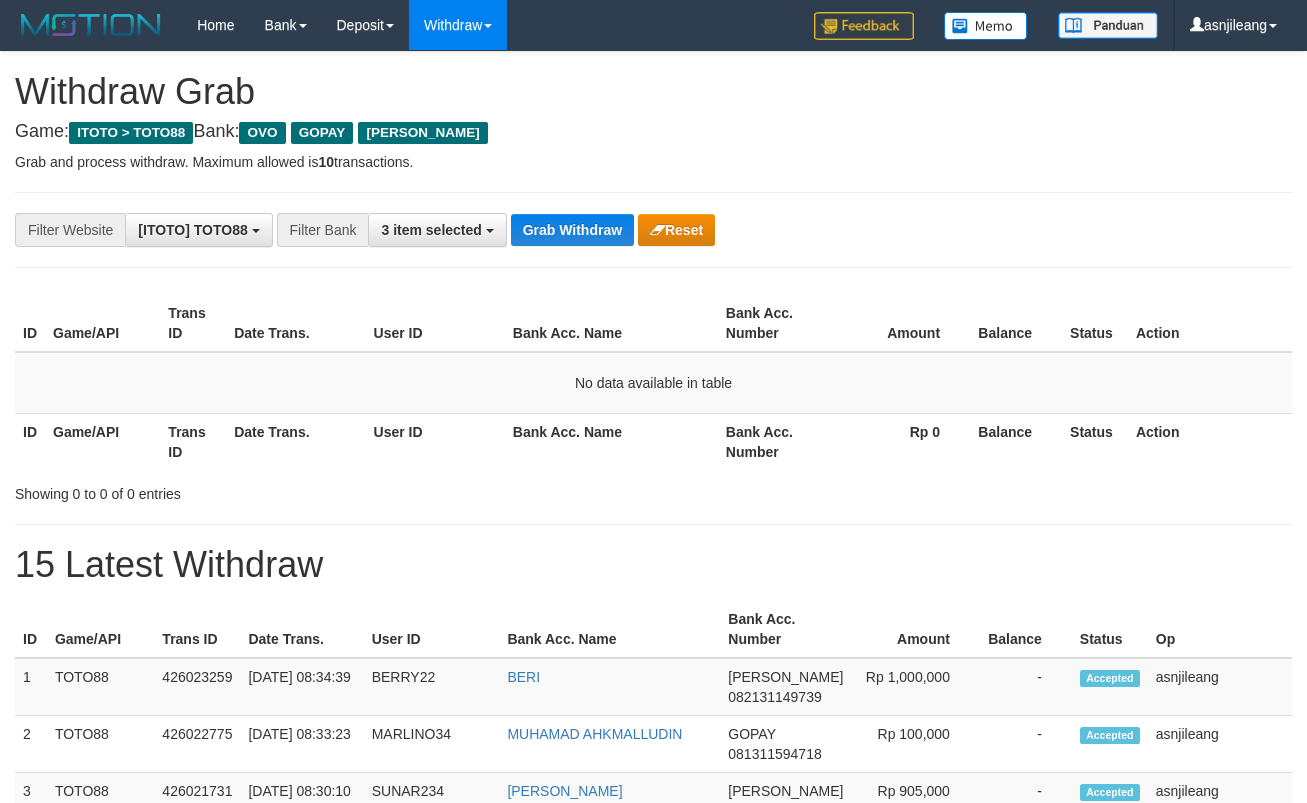 scroll, scrollTop: 0, scrollLeft: 0, axis: both 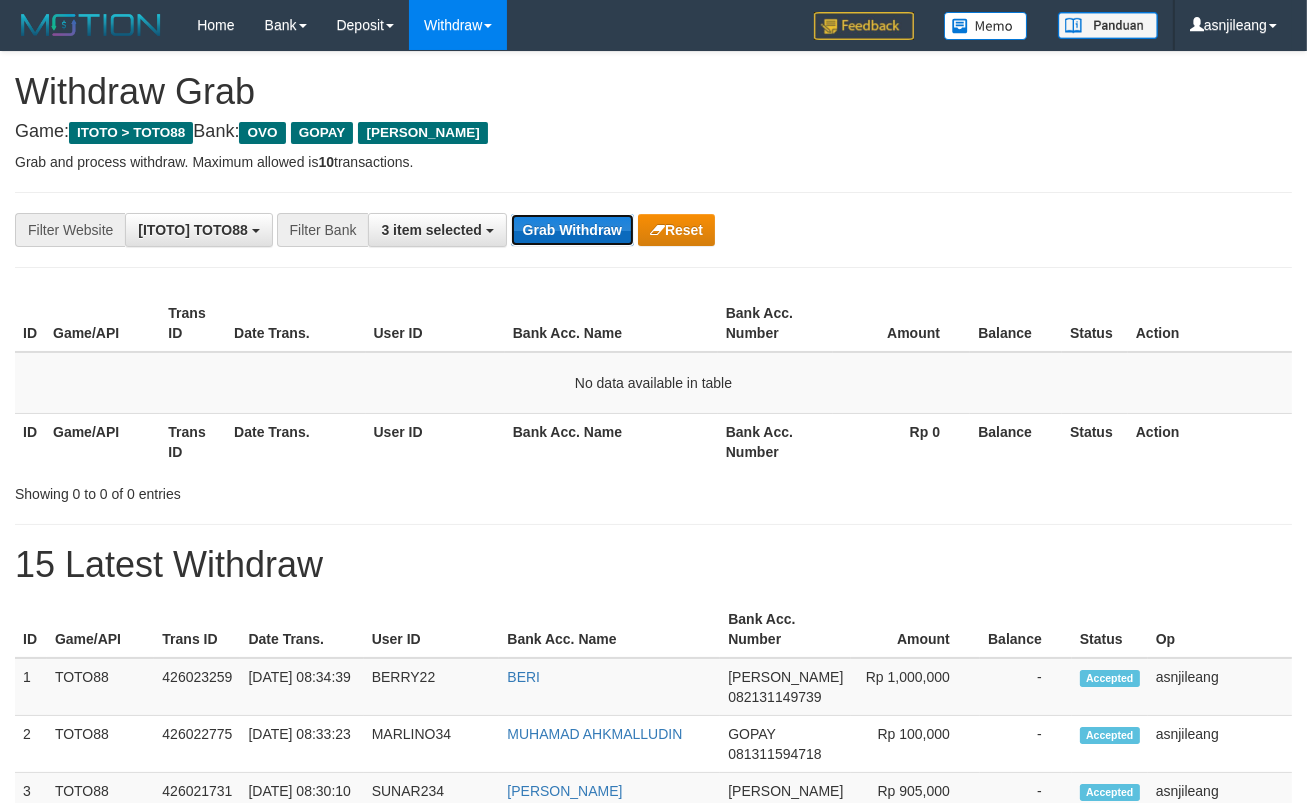 click on "Grab Withdraw" at bounding box center [572, 230] 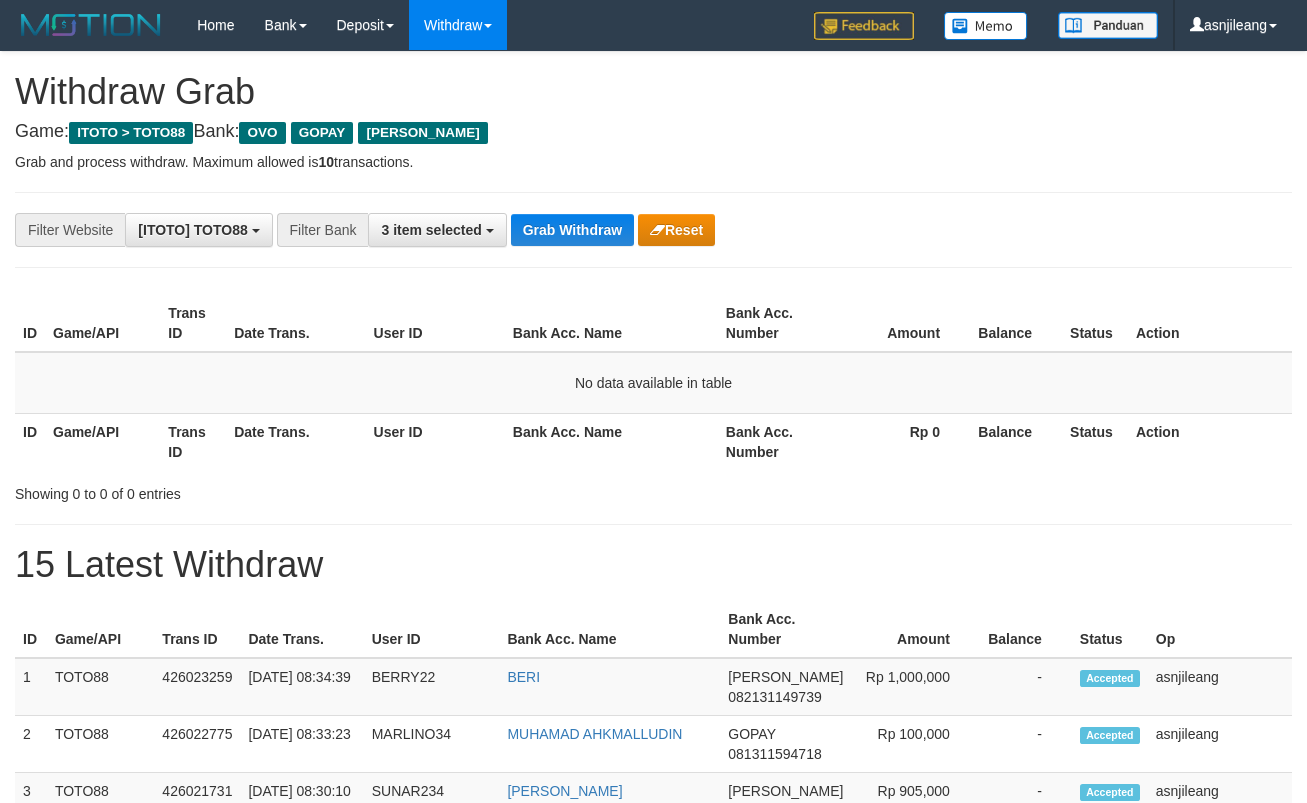 scroll, scrollTop: 0, scrollLeft: 0, axis: both 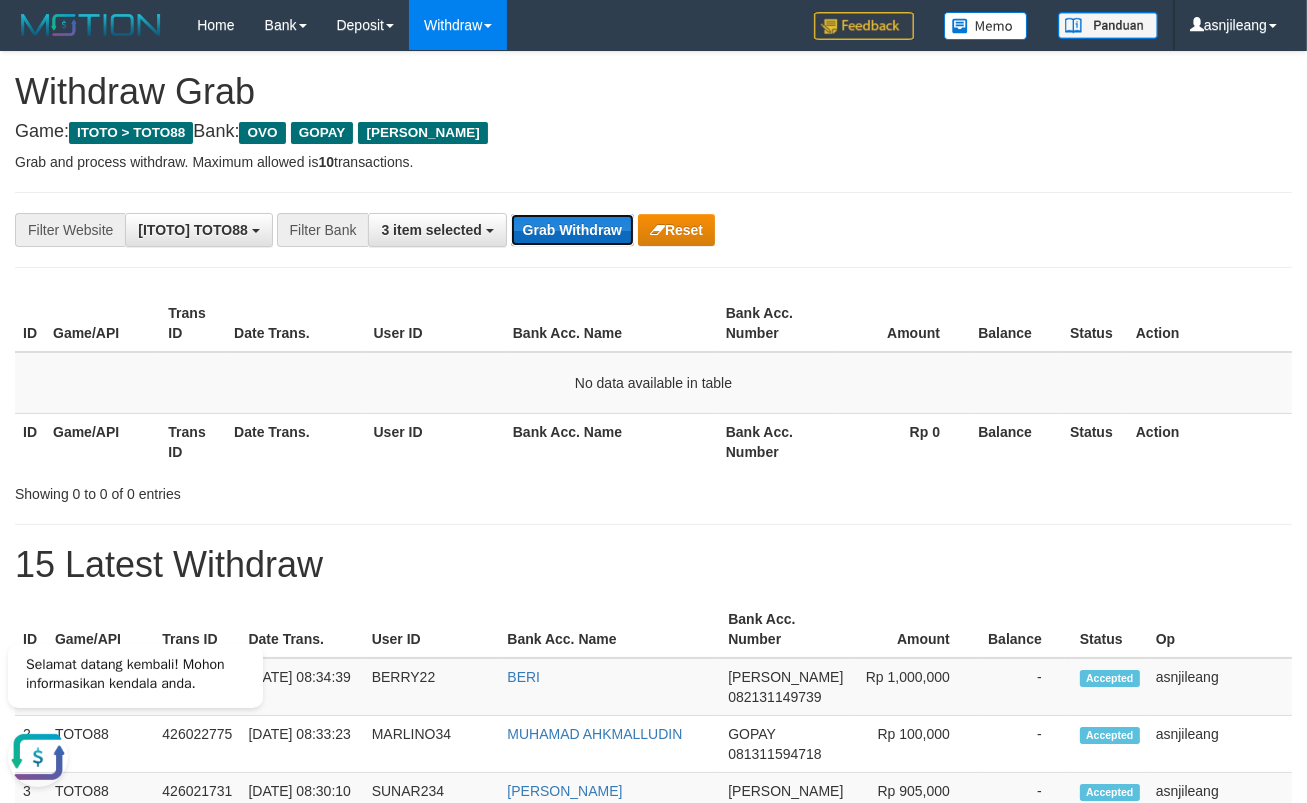 click on "Grab Withdraw" at bounding box center [572, 230] 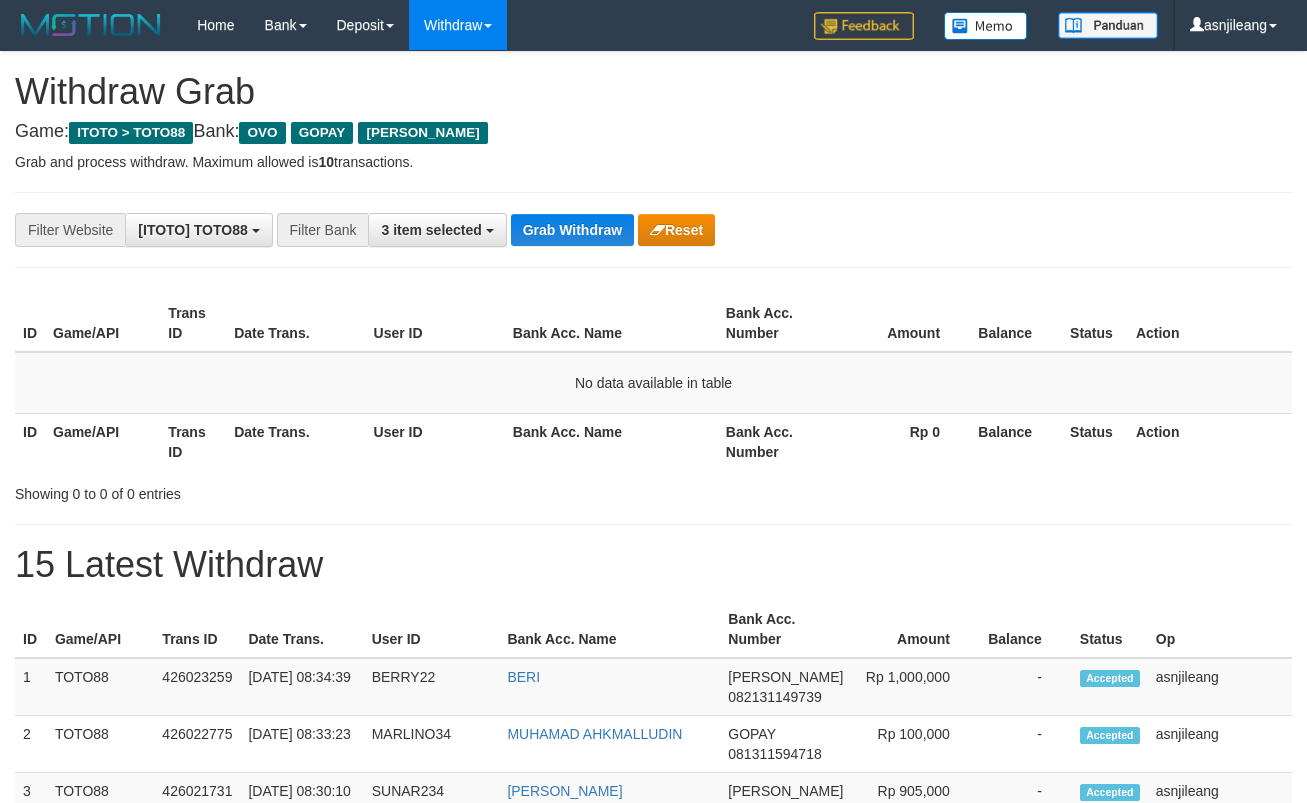 scroll, scrollTop: 0, scrollLeft: 0, axis: both 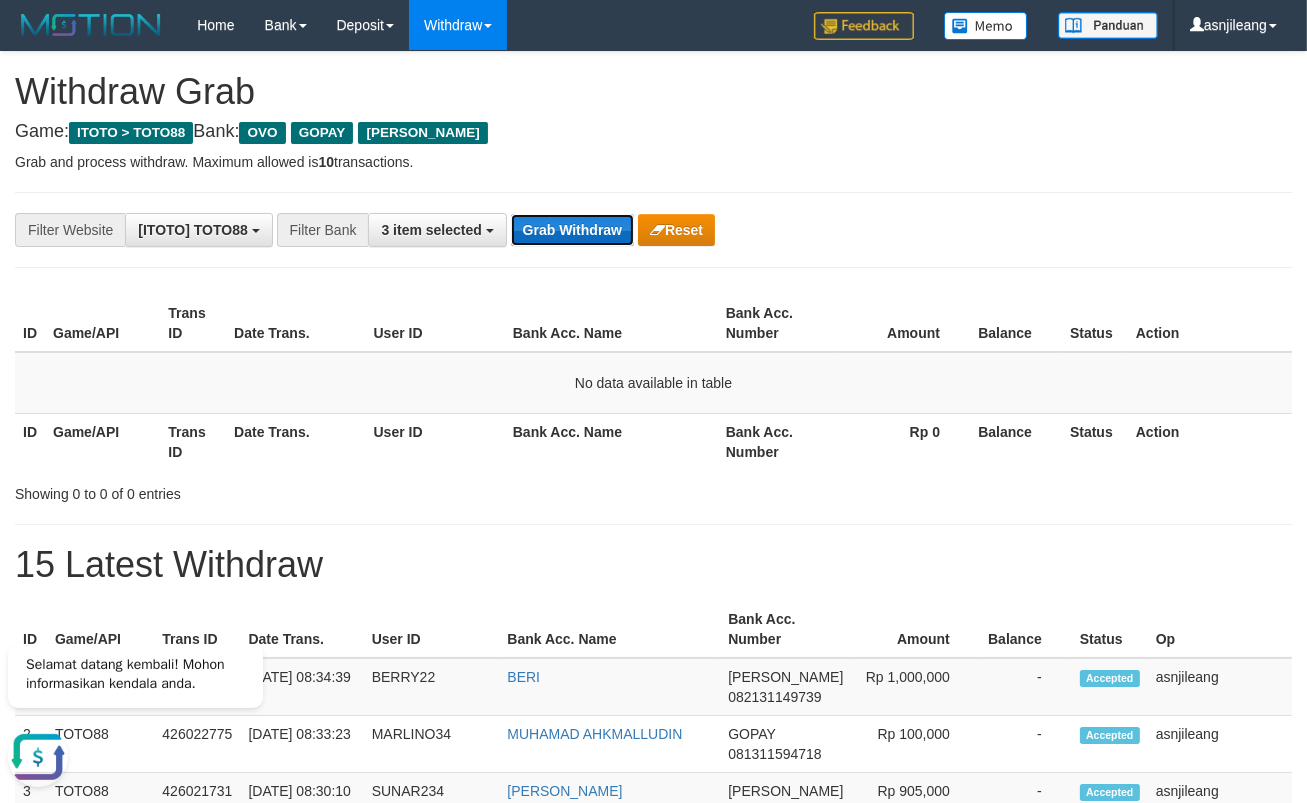 click on "Grab Withdraw" at bounding box center [572, 230] 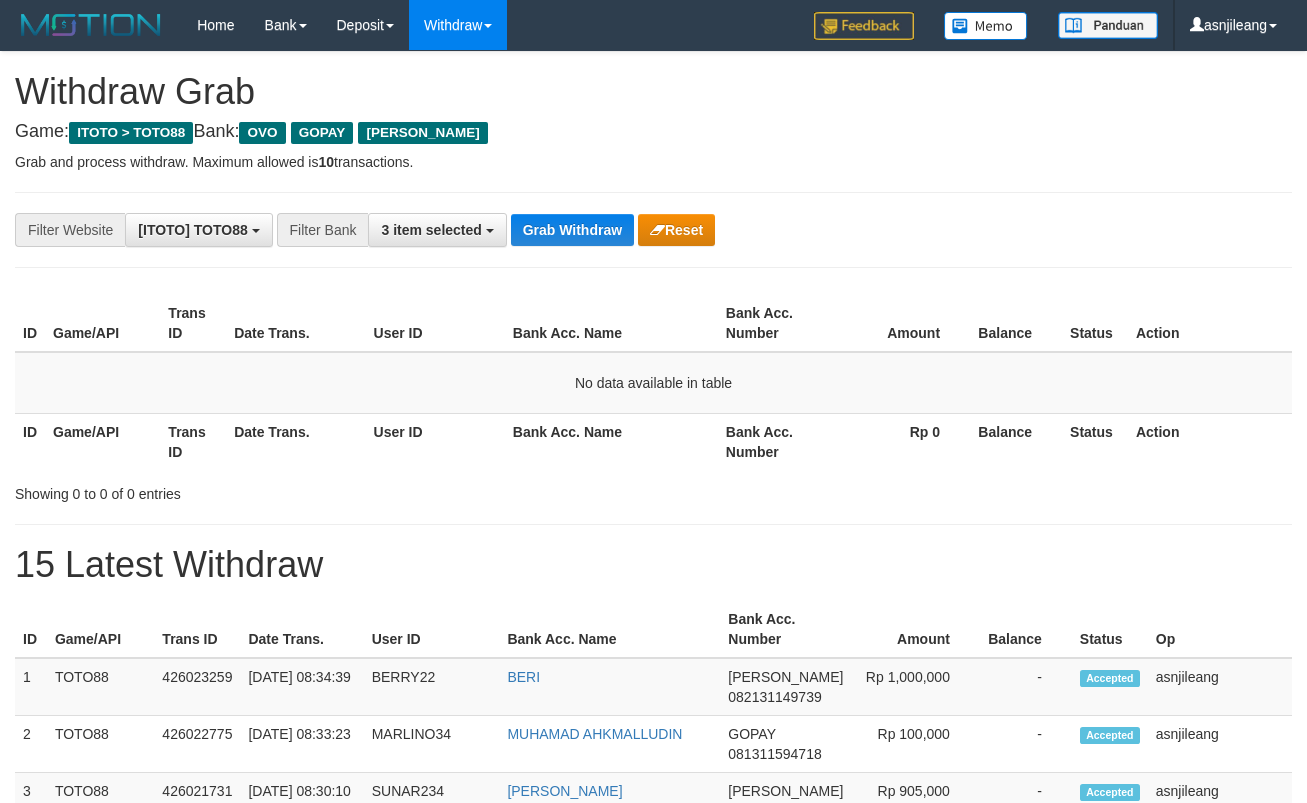scroll, scrollTop: 0, scrollLeft: 0, axis: both 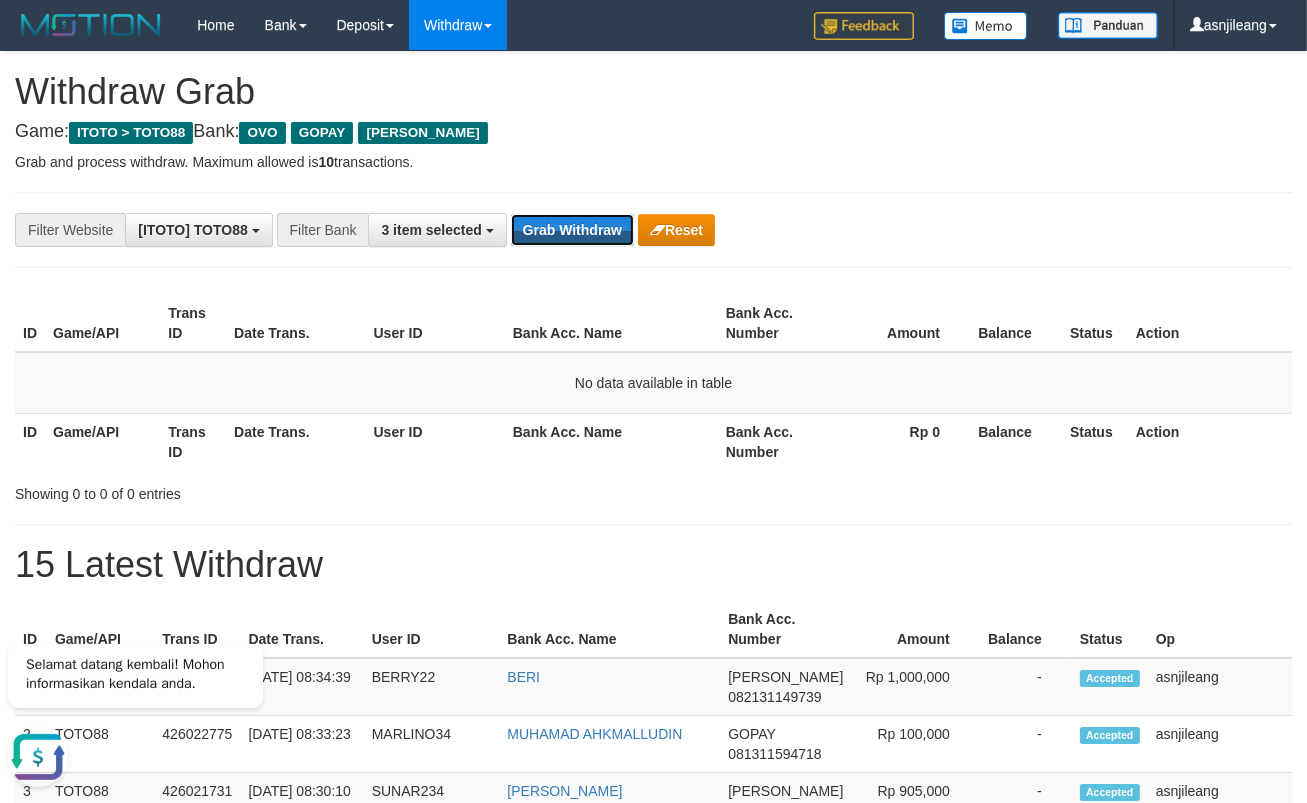 click on "Grab Withdraw" at bounding box center (572, 230) 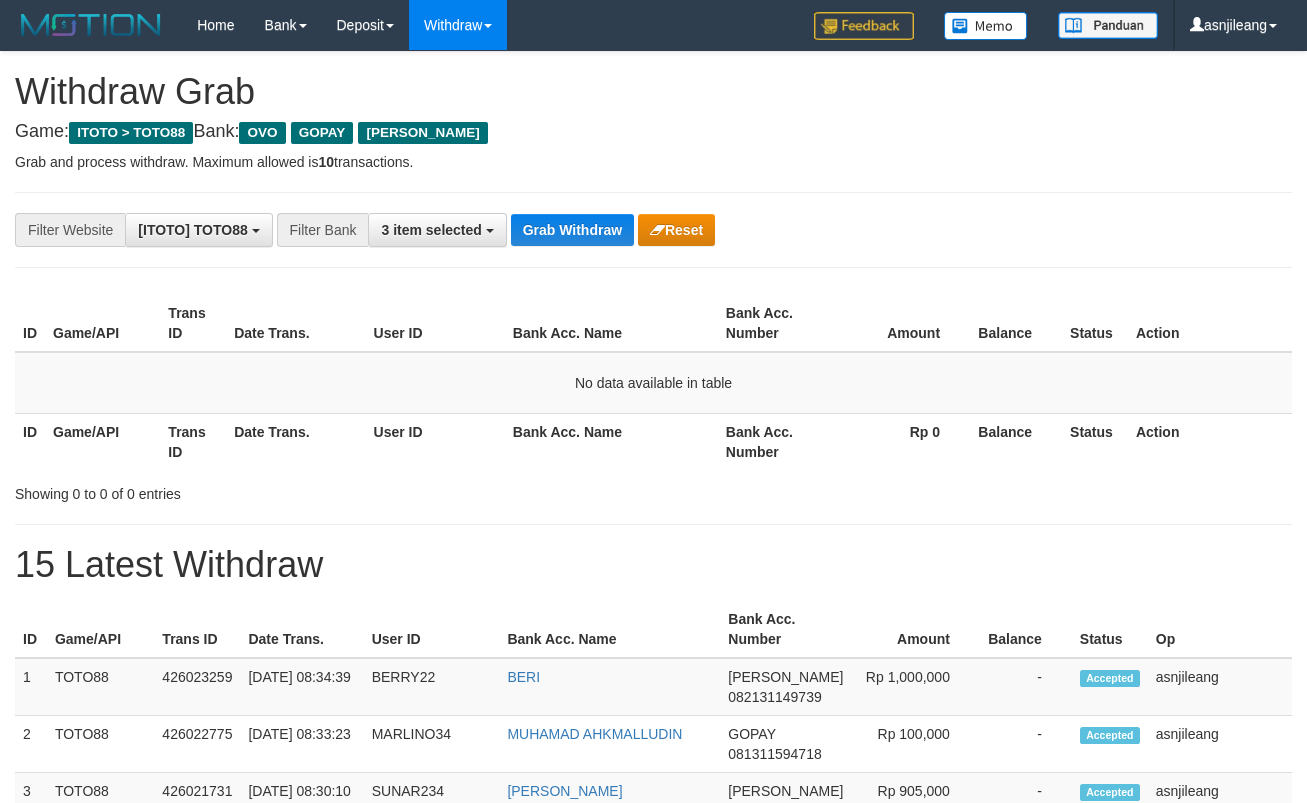 scroll, scrollTop: 0, scrollLeft: 0, axis: both 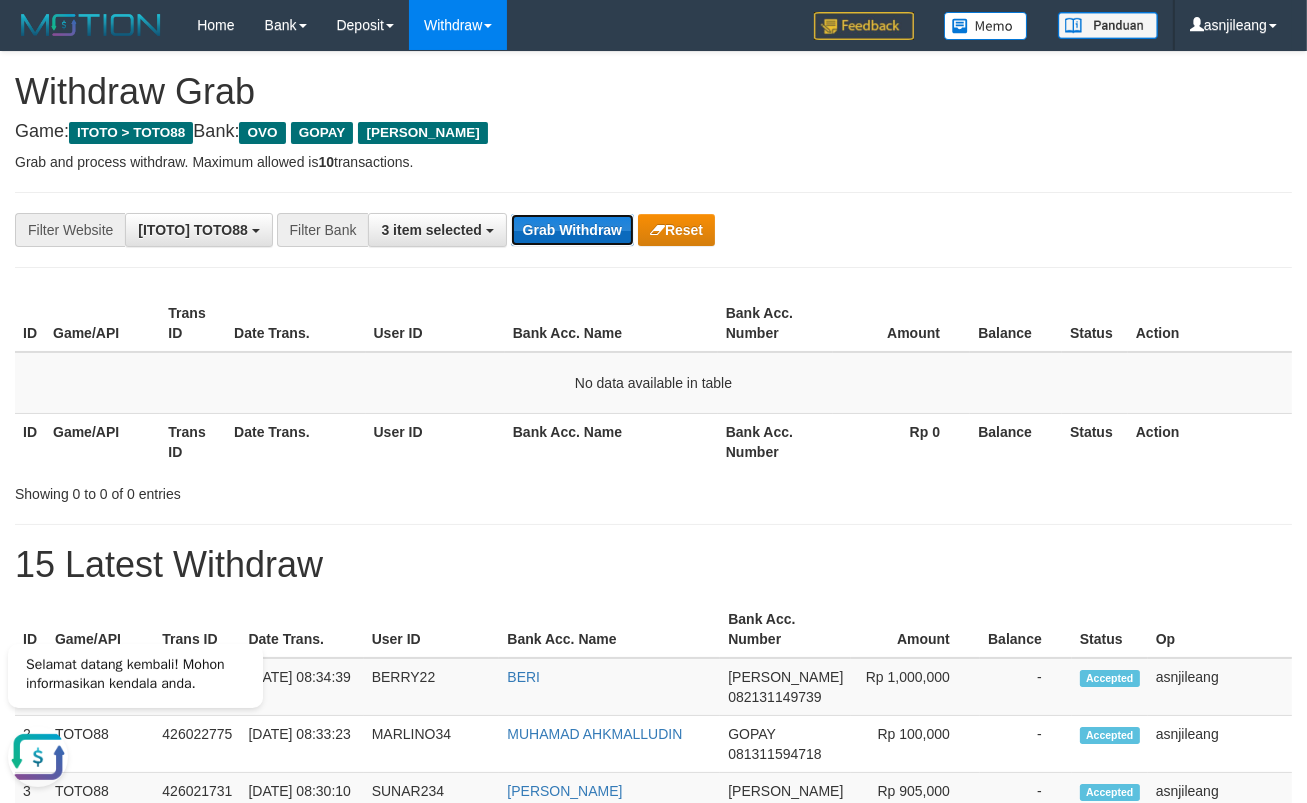 click on "Grab Withdraw" at bounding box center [572, 230] 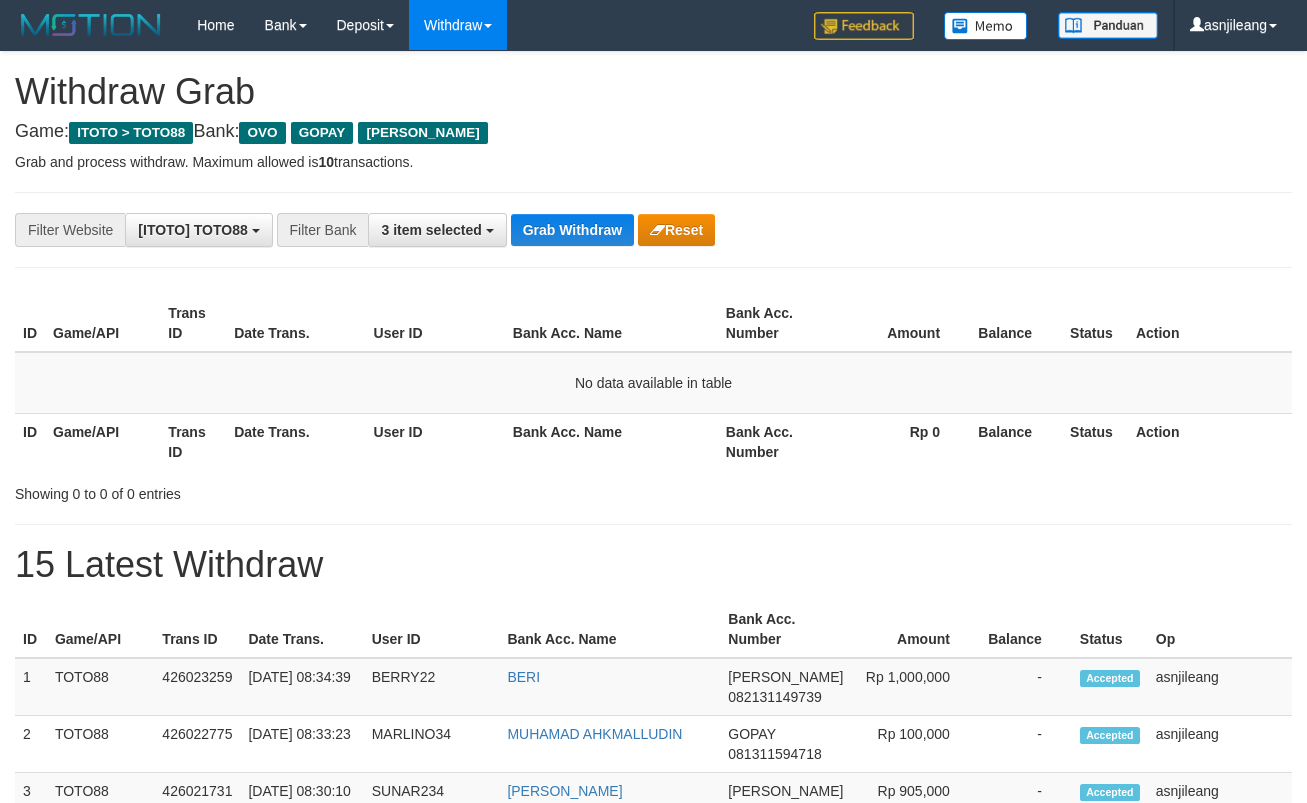 scroll, scrollTop: 0, scrollLeft: 0, axis: both 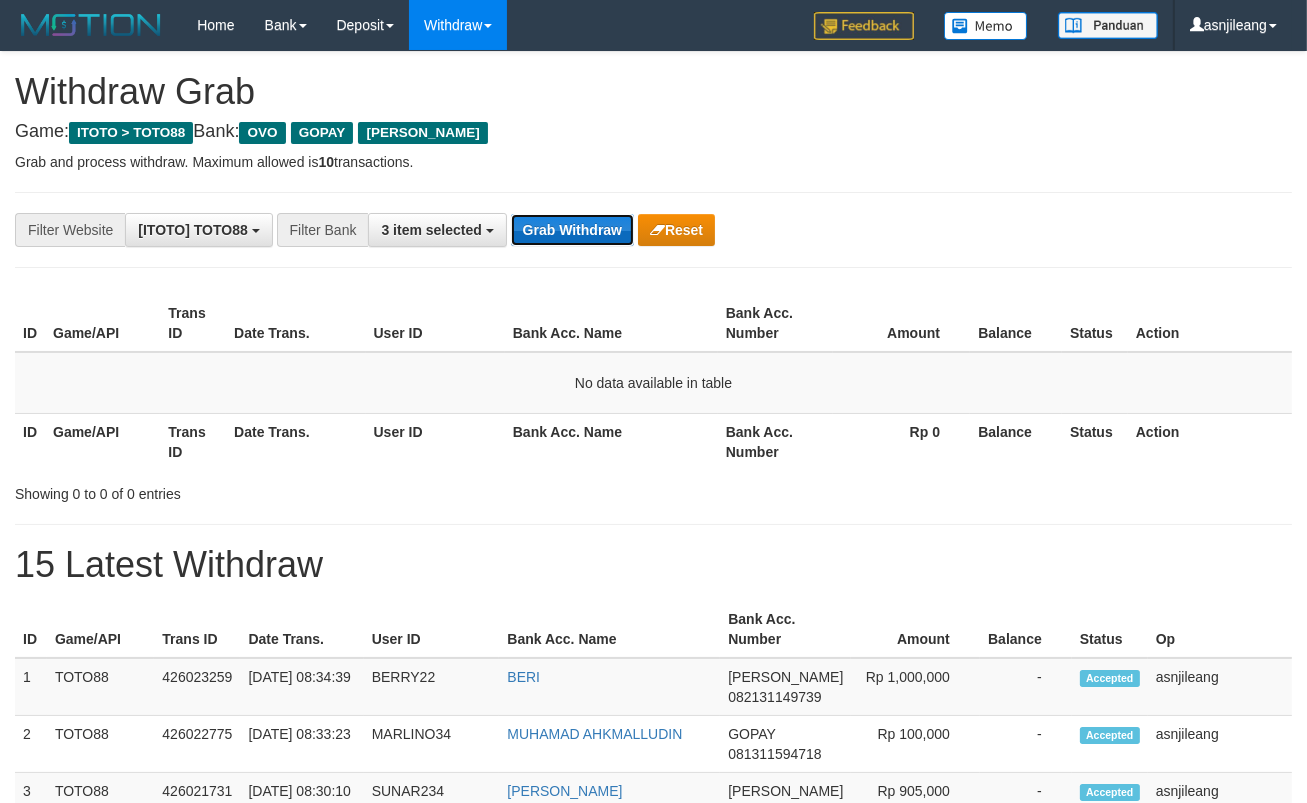 click on "Grab Withdraw" at bounding box center (572, 230) 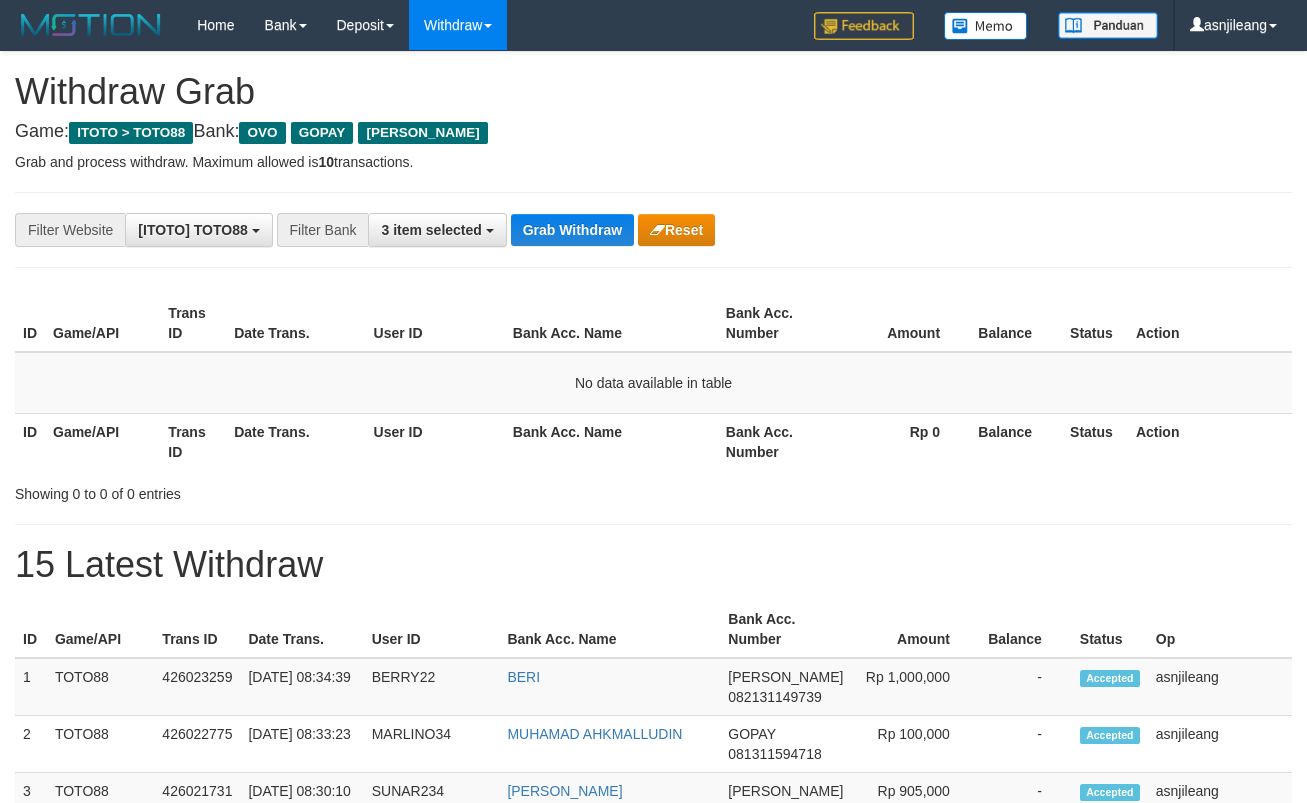 scroll, scrollTop: 0, scrollLeft: 0, axis: both 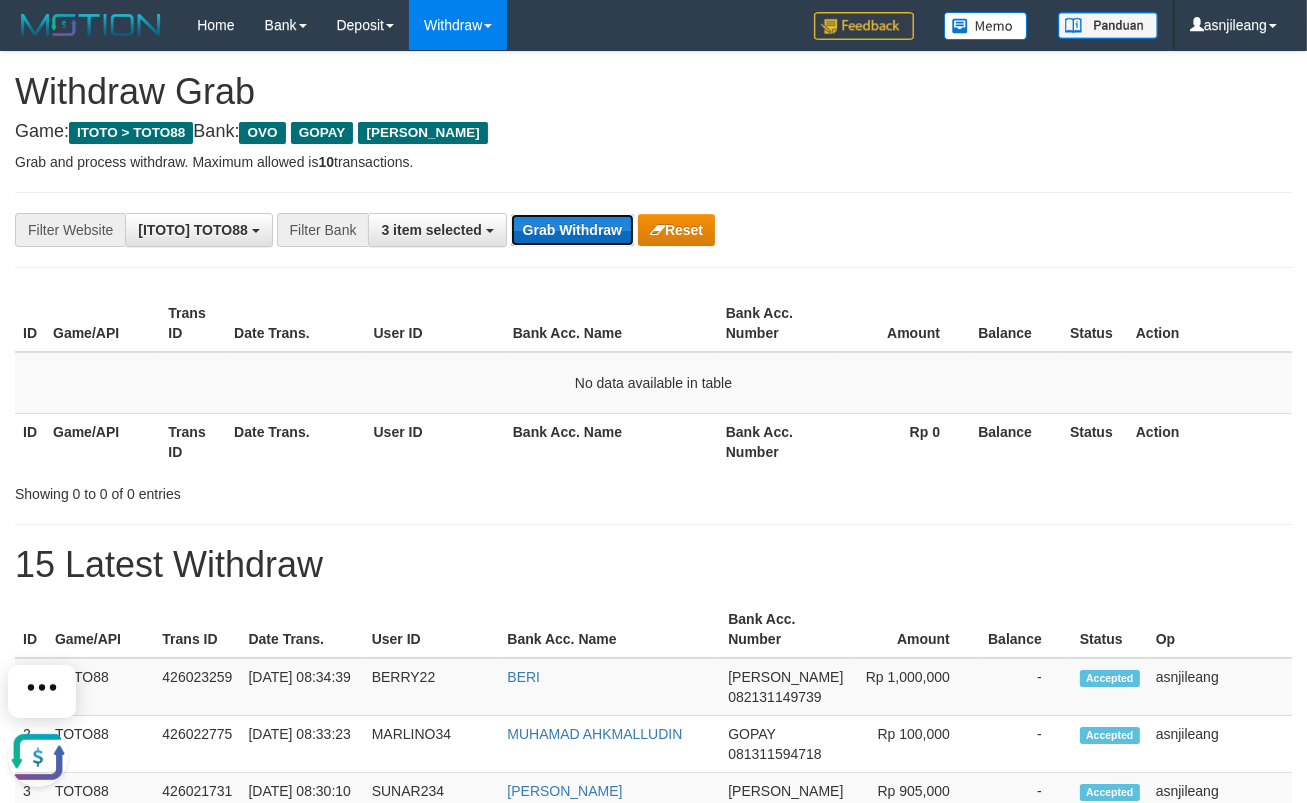 click on "Grab Withdraw" at bounding box center (572, 230) 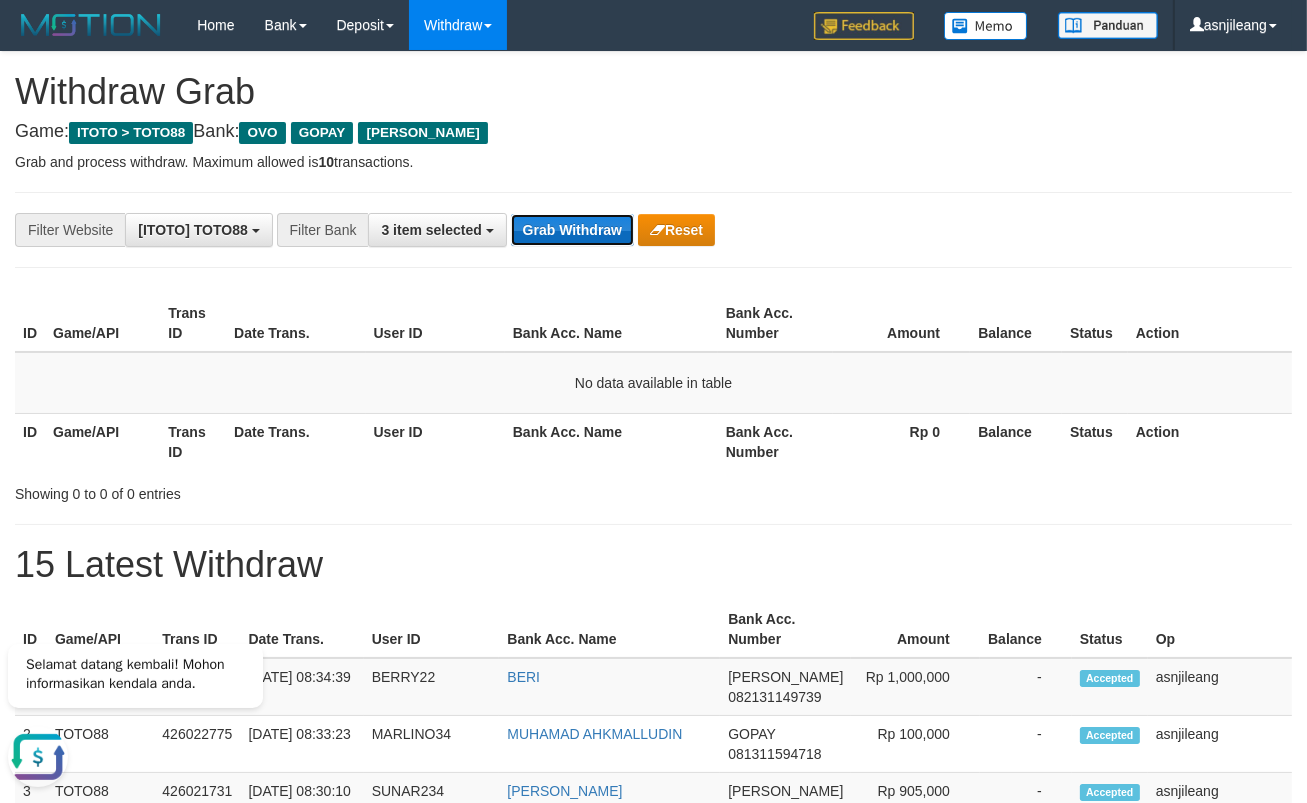 click on "Grab Withdraw" at bounding box center (572, 230) 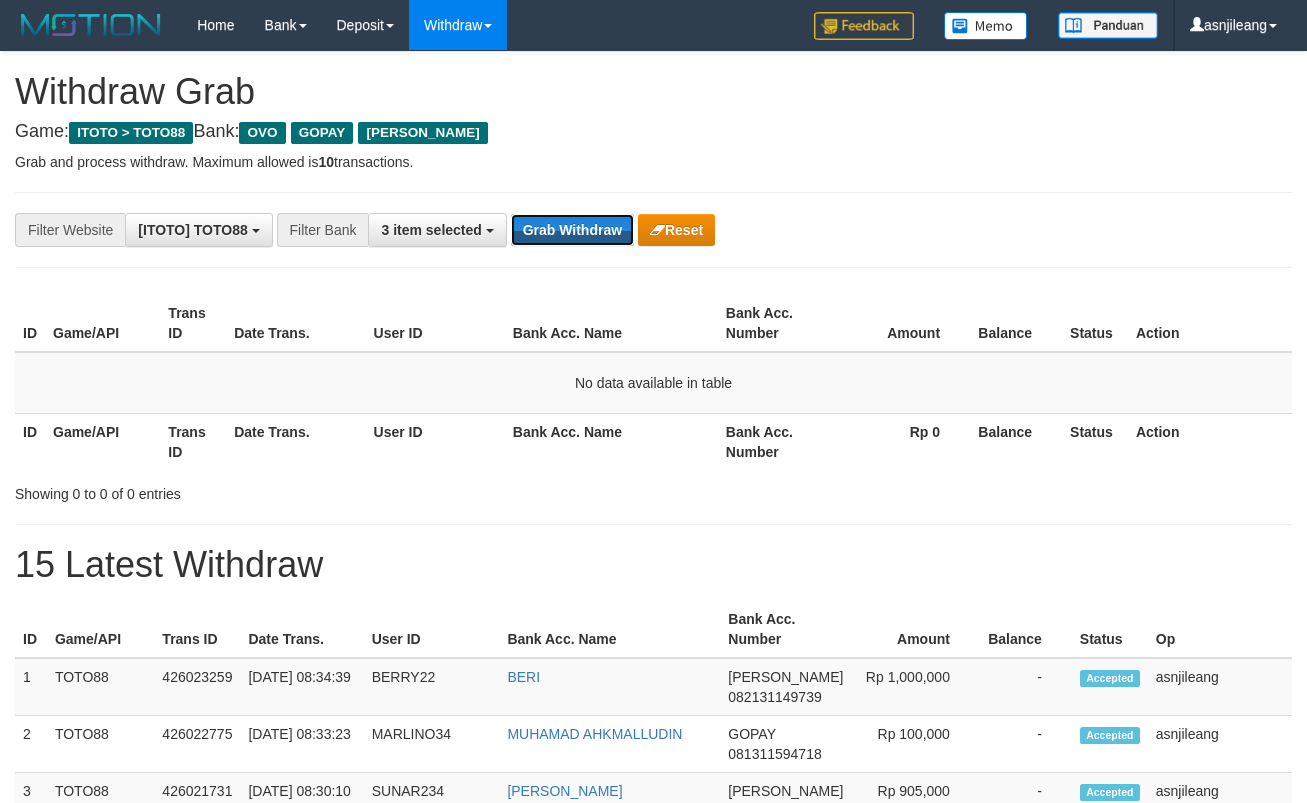 scroll, scrollTop: 0, scrollLeft: 0, axis: both 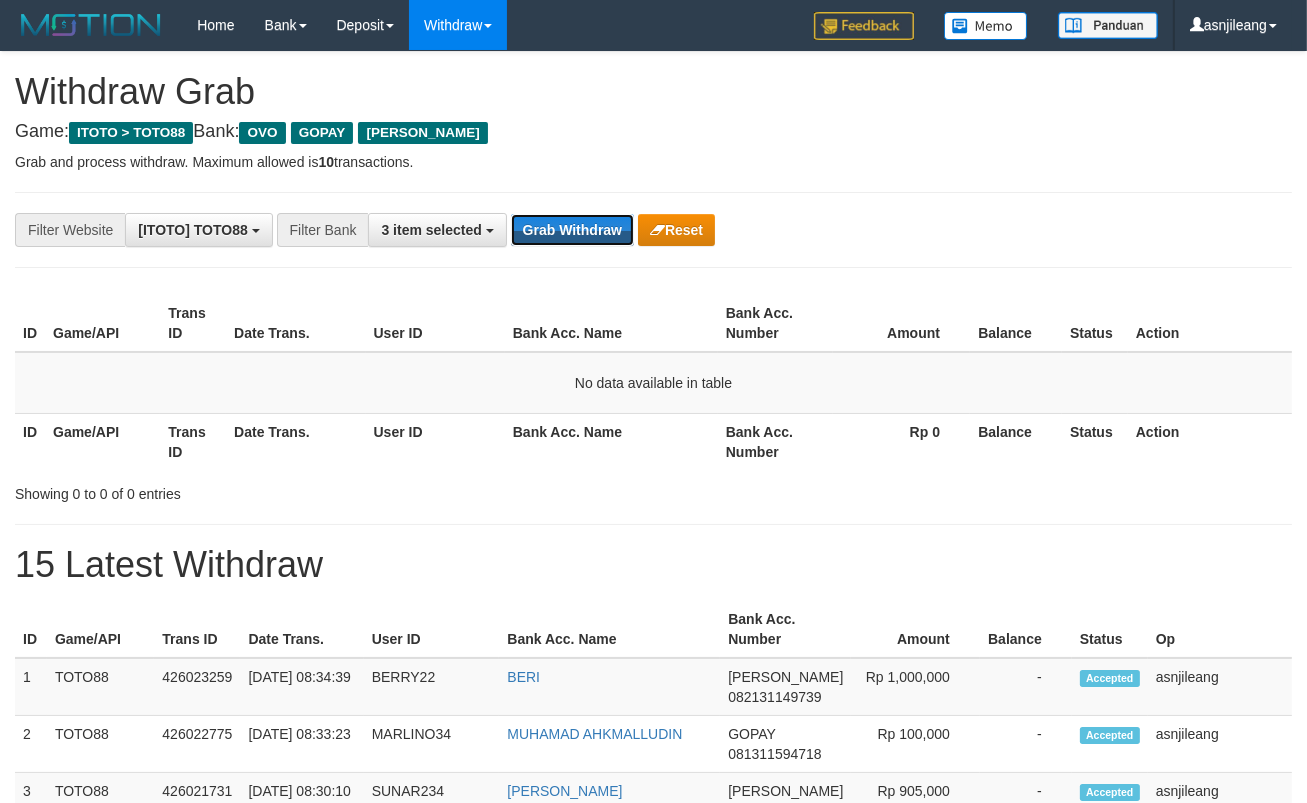 click on "Grab Withdraw" at bounding box center (572, 230) 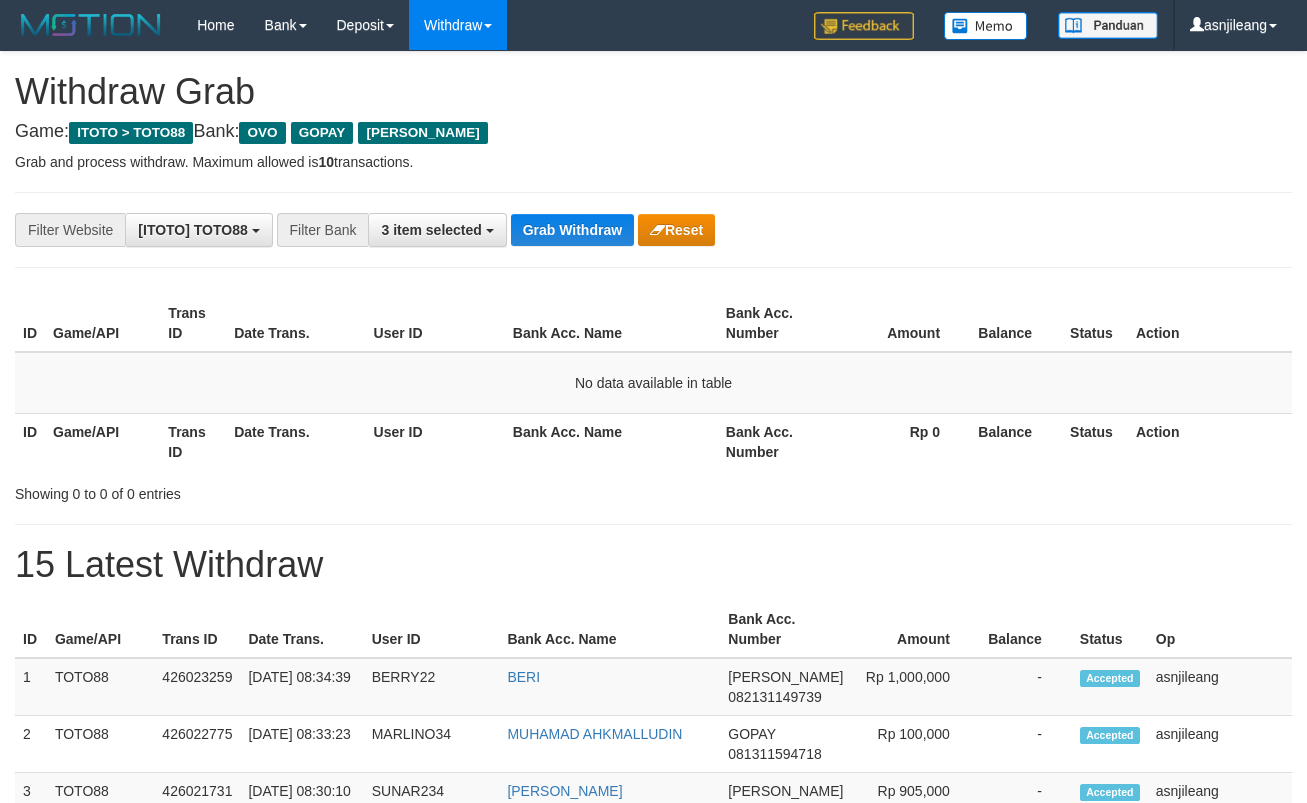 scroll, scrollTop: 0, scrollLeft: 0, axis: both 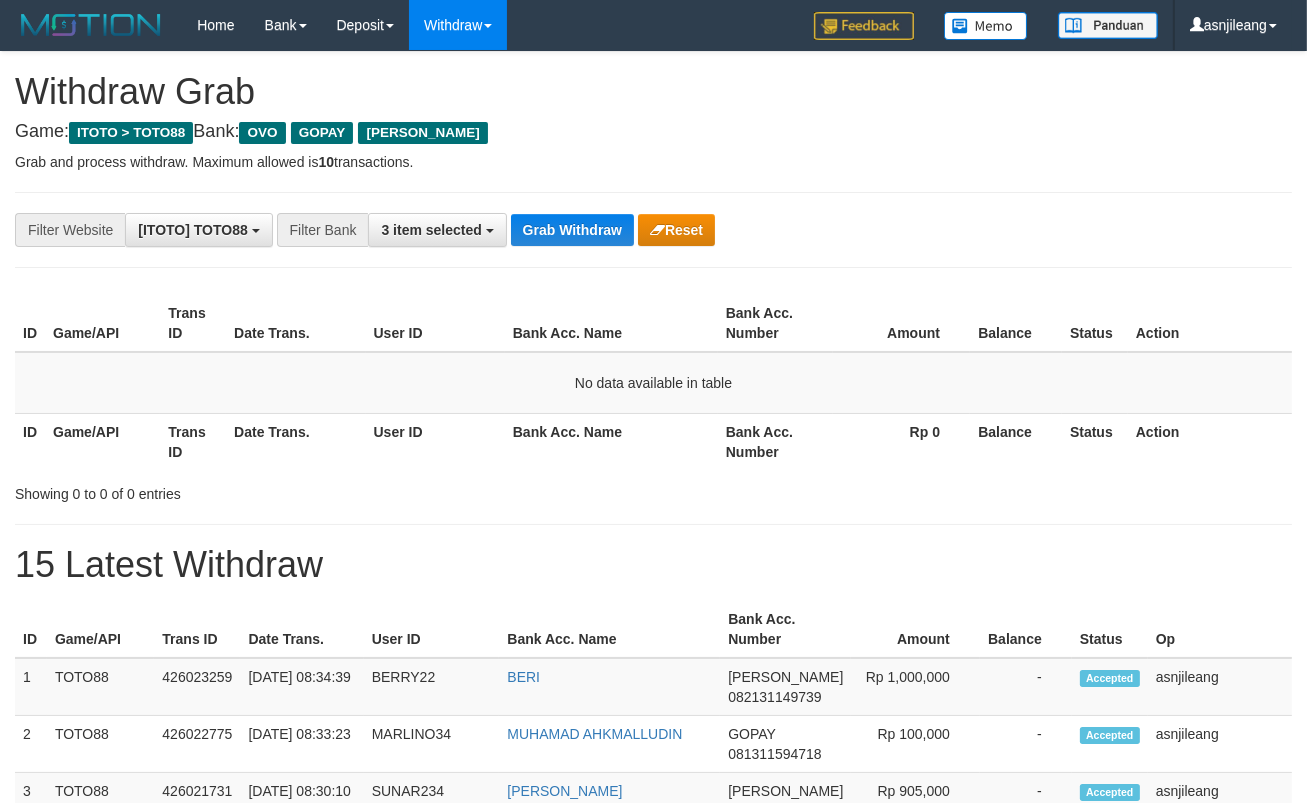 click on "**********" at bounding box center [653, 1113] 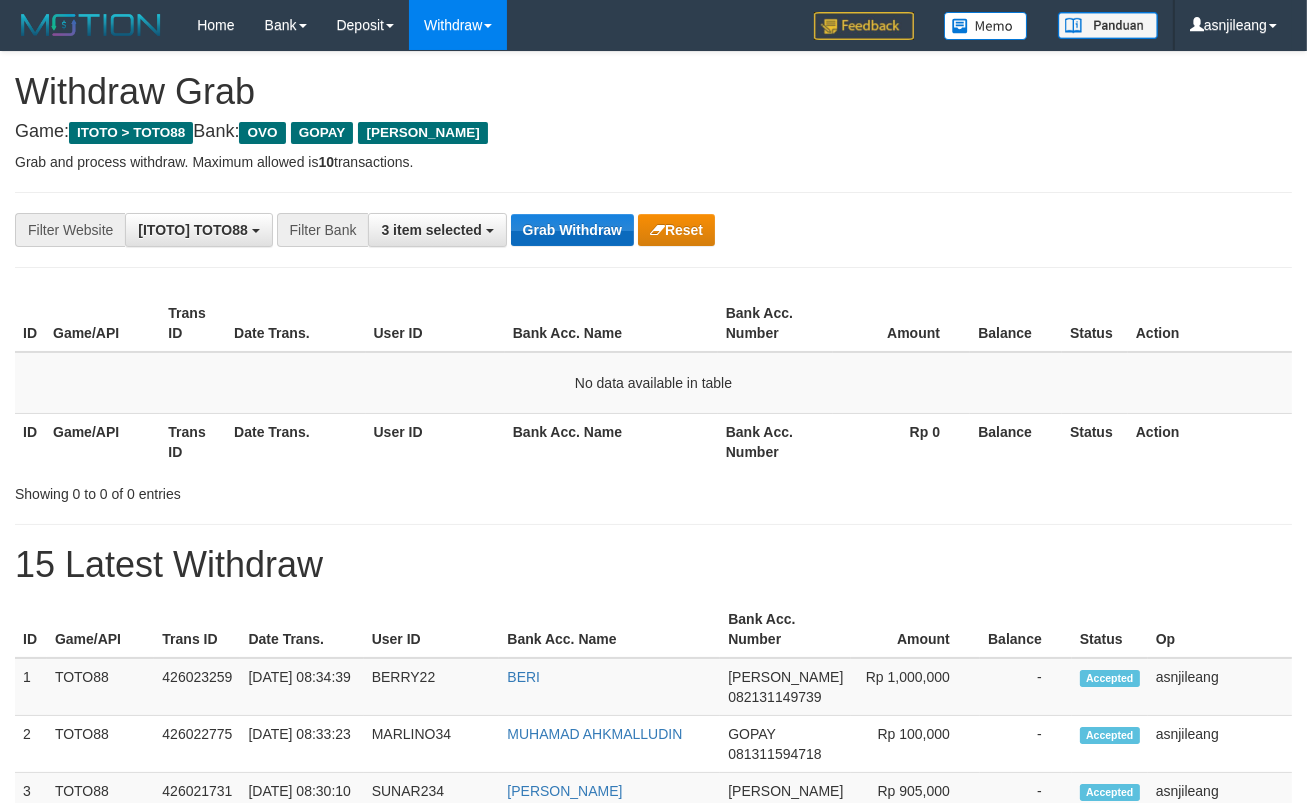 click on "Grab Withdraw" at bounding box center [572, 230] 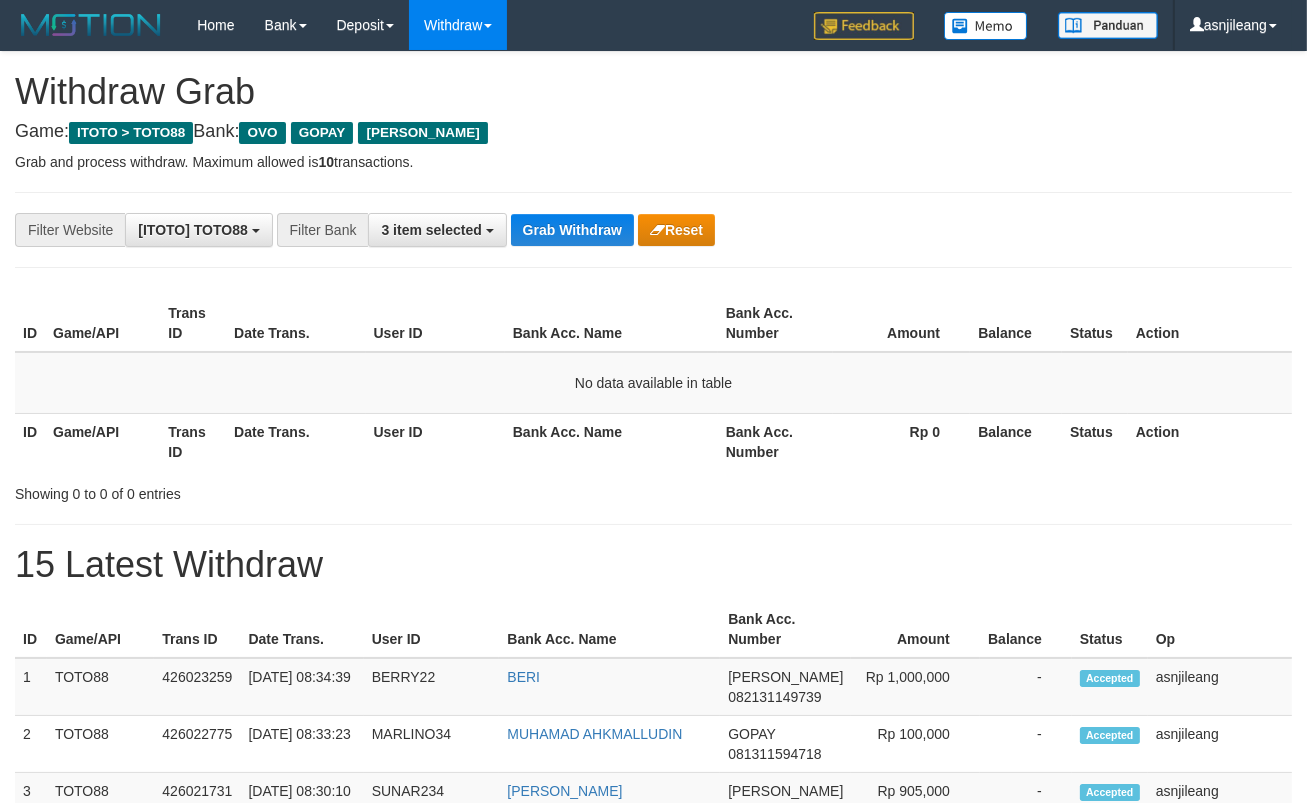 click on "**********" at bounding box center (653, 1113) 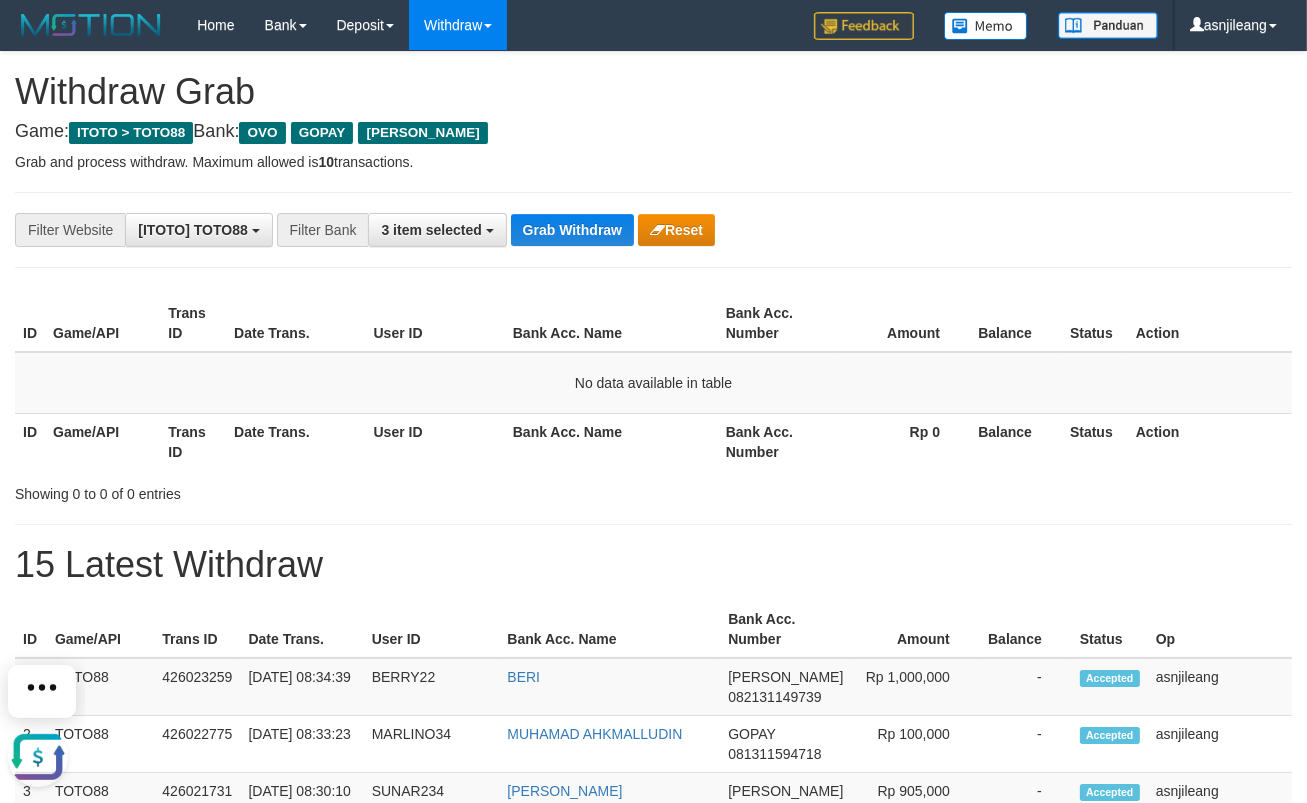scroll, scrollTop: 0, scrollLeft: 0, axis: both 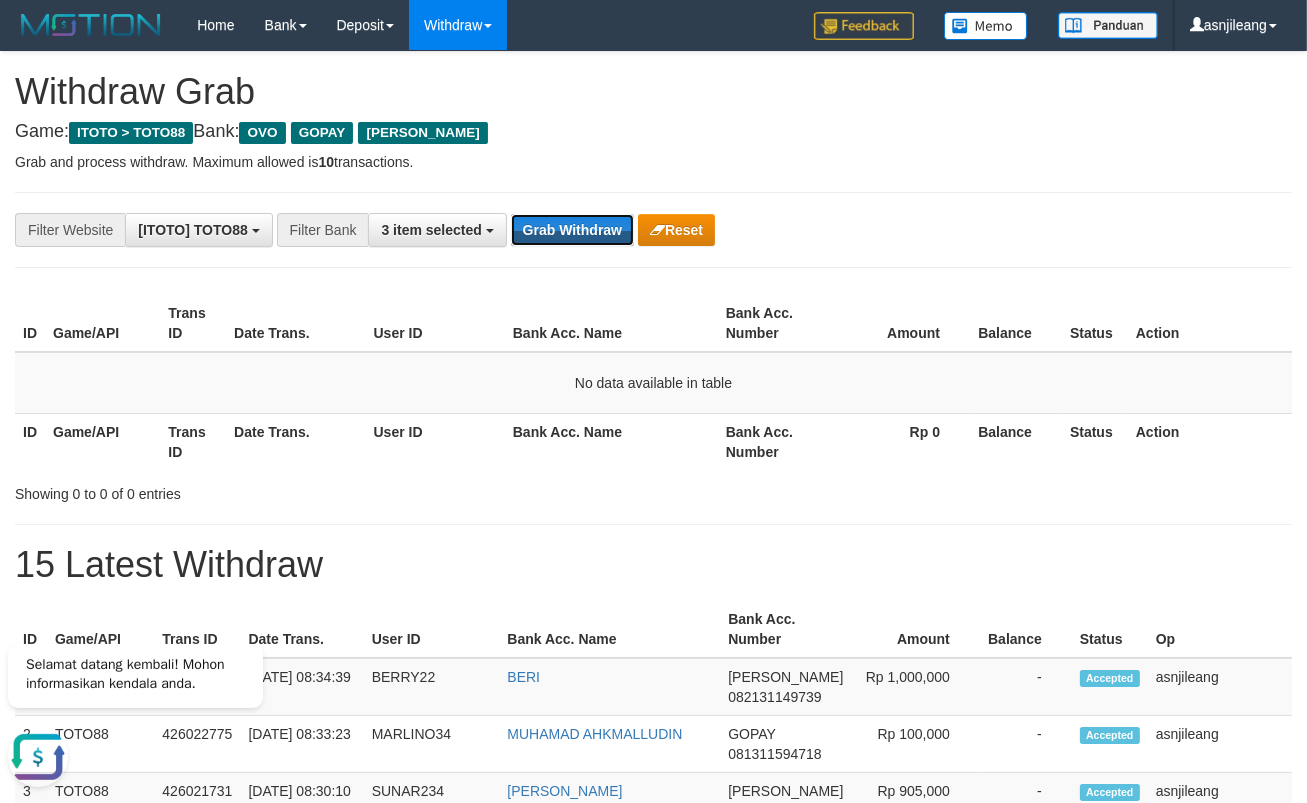 click on "Grab Withdraw" at bounding box center (572, 230) 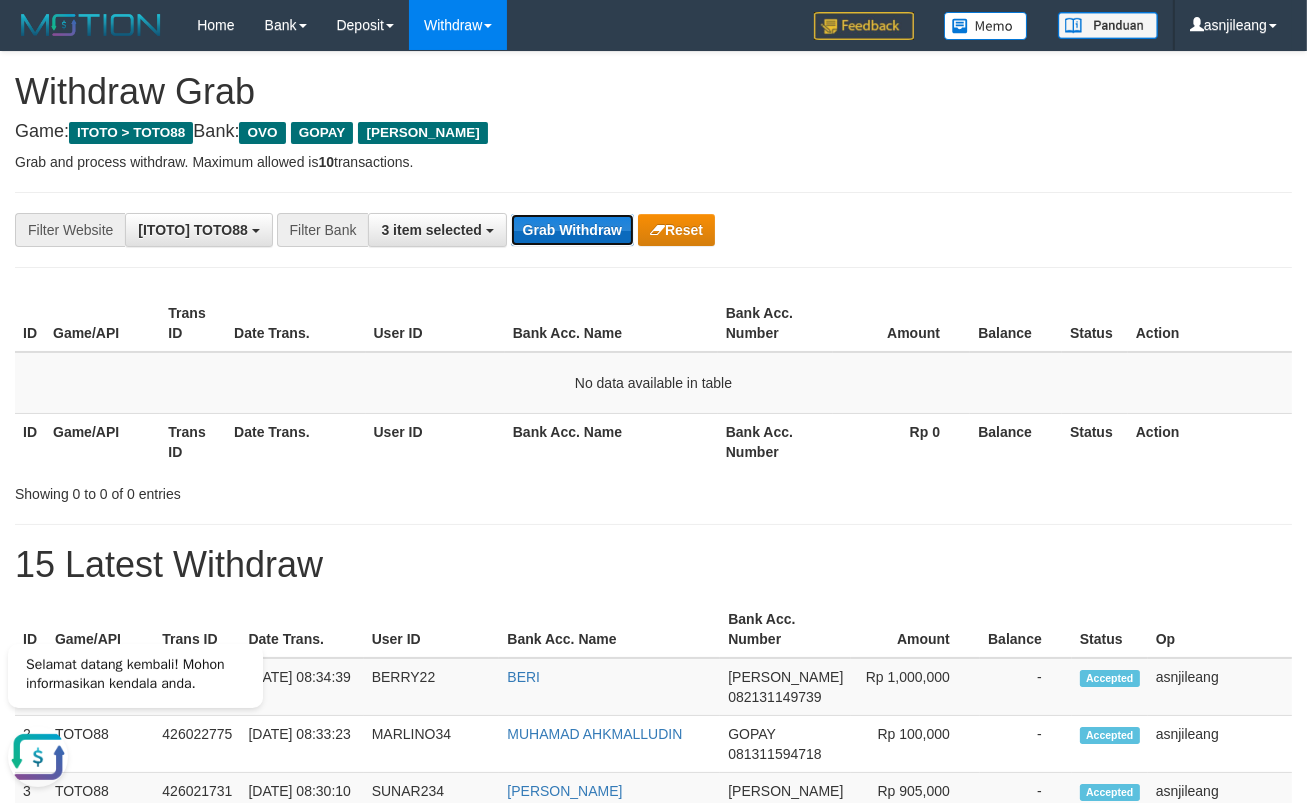 click on "Grab Withdraw" at bounding box center (572, 230) 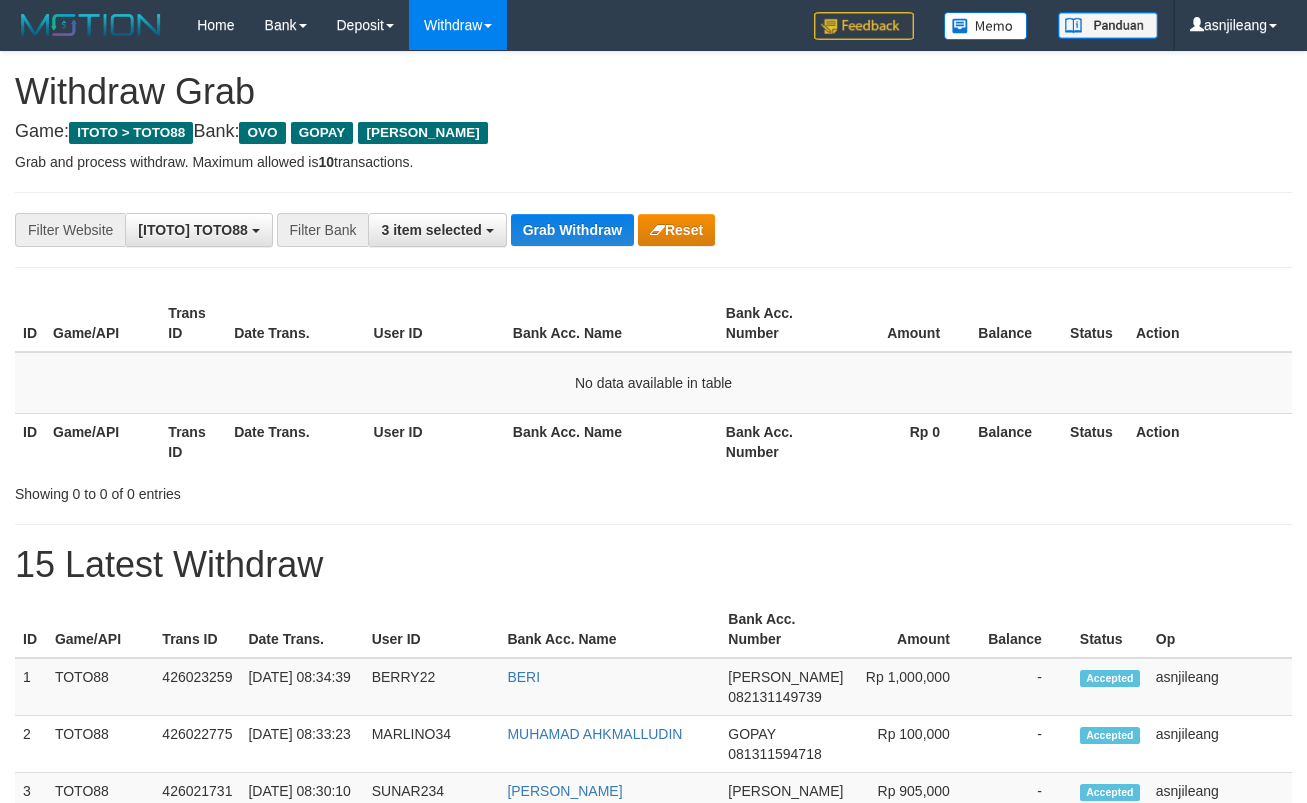 scroll, scrollTop: 0, scrollLeft: 0, axis: both 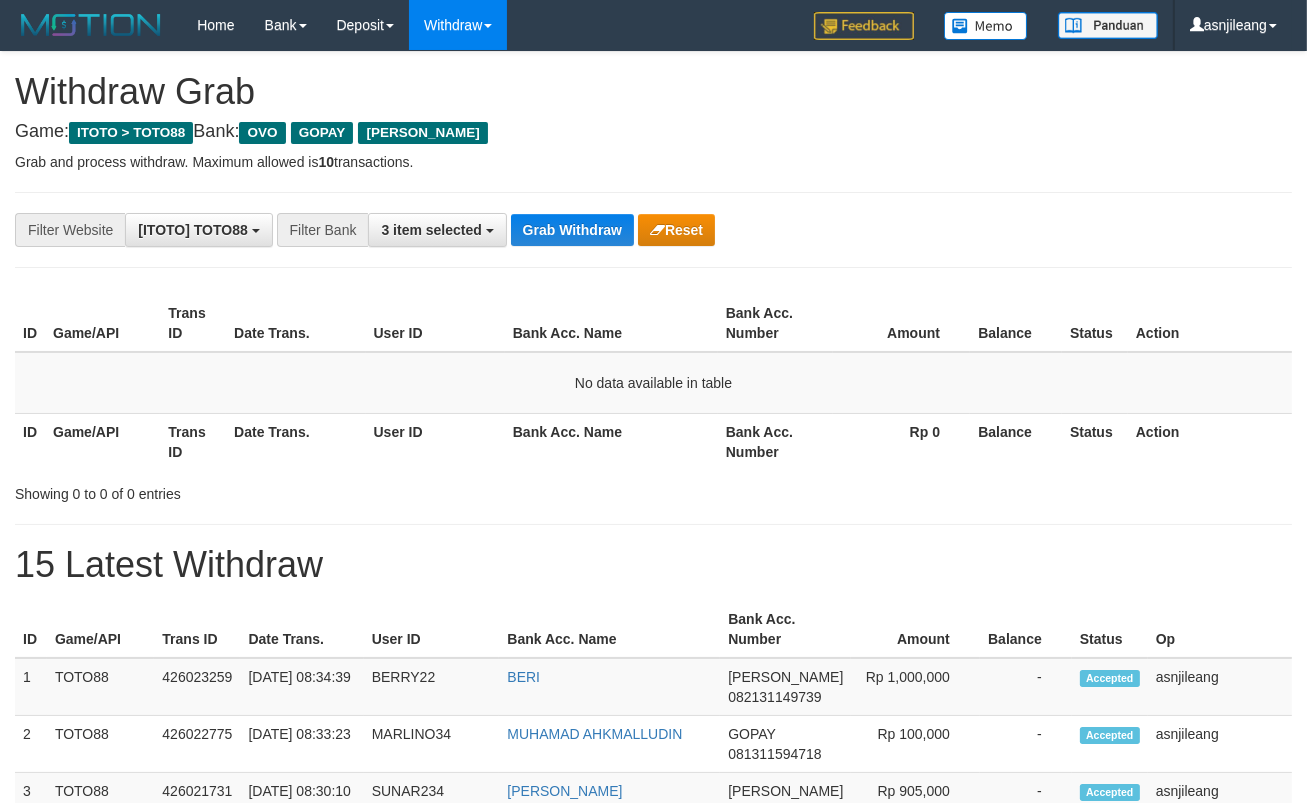 click on "Grab Withdraw" at bounding box center (572, 230) 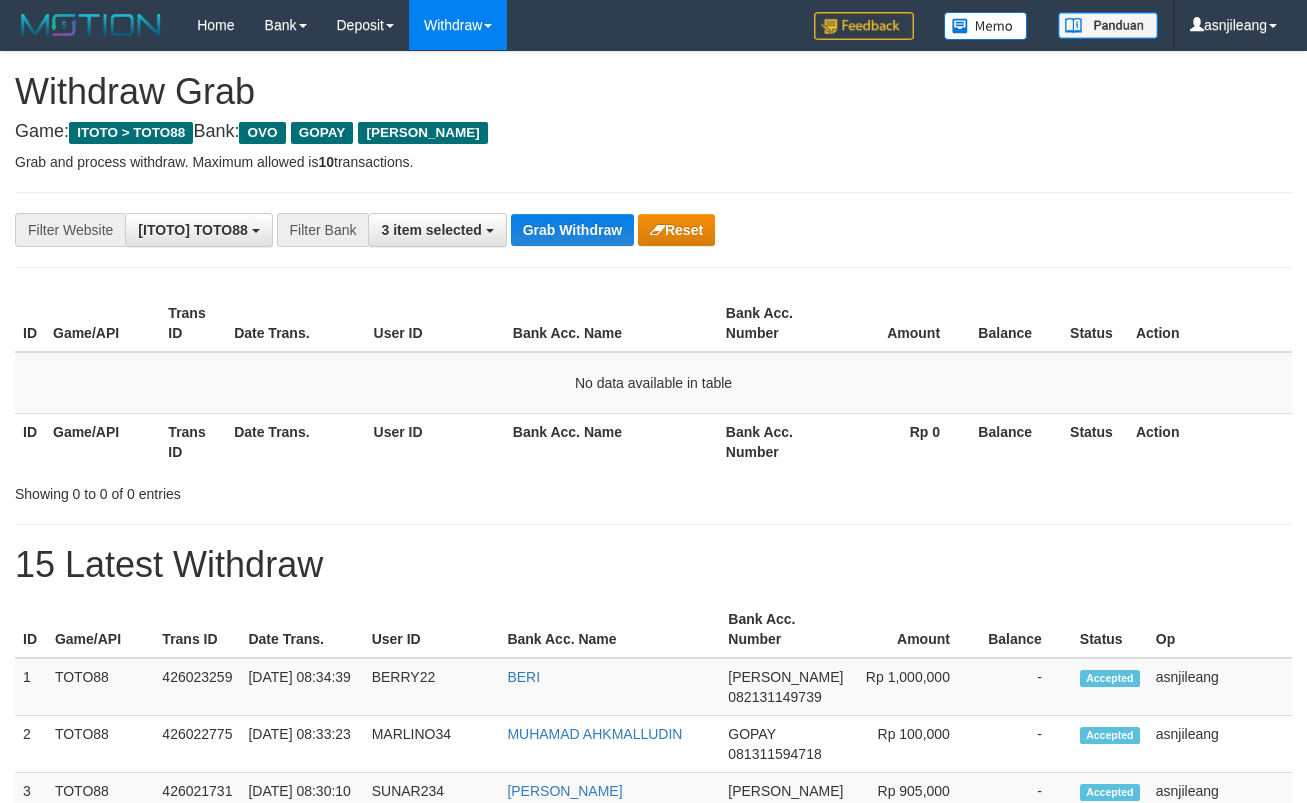 scroll, scrollTop: 0, scrollLeft: 0, axis: both 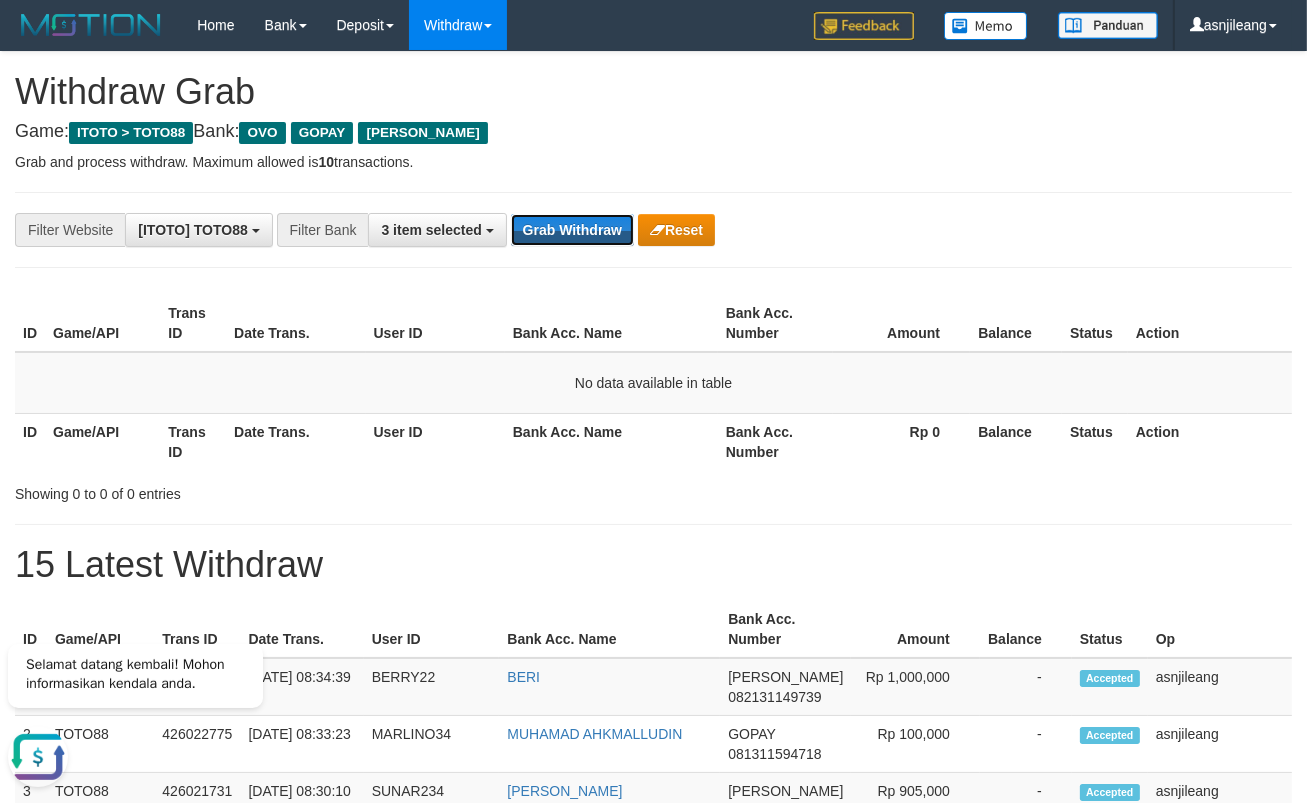 click on "Grab Withdraw" at bounding box center [572, 230] 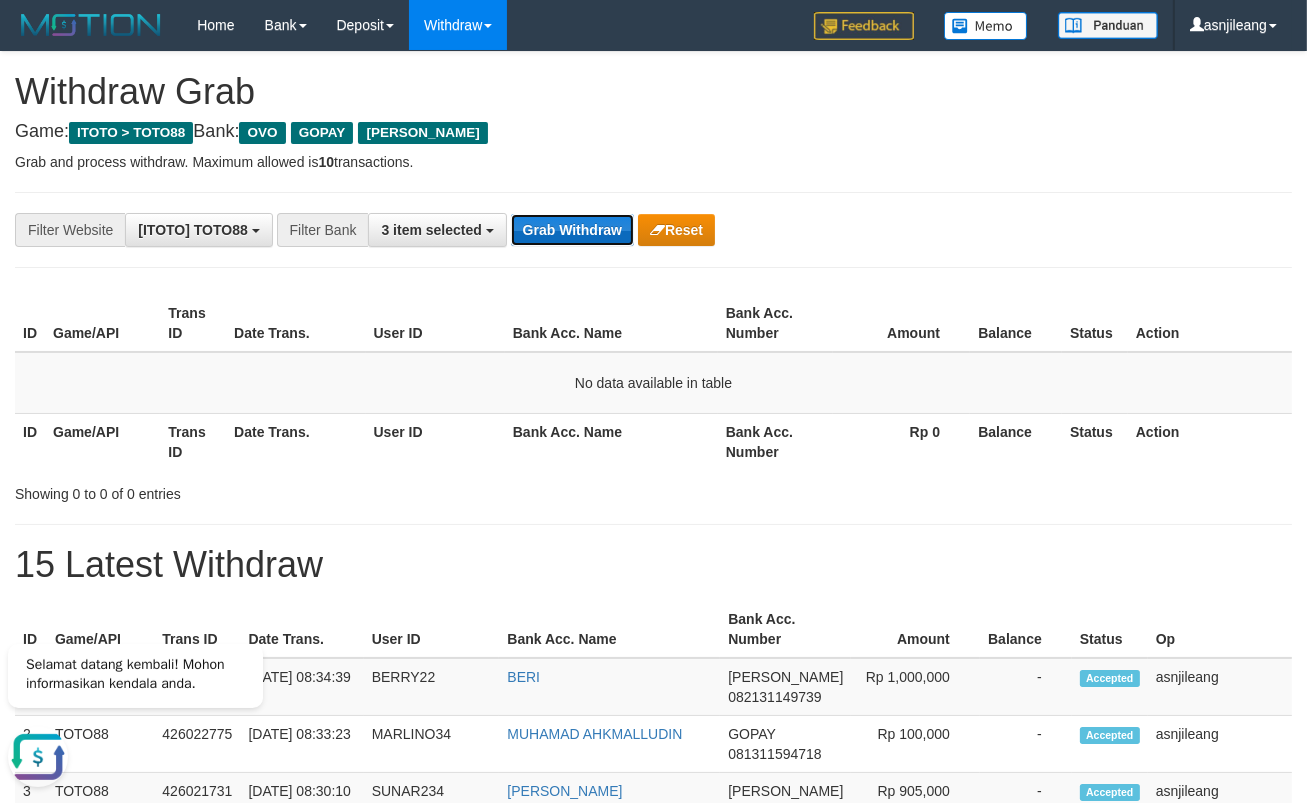 click on "Grab Withdraw" at bounding box center (572, 230) 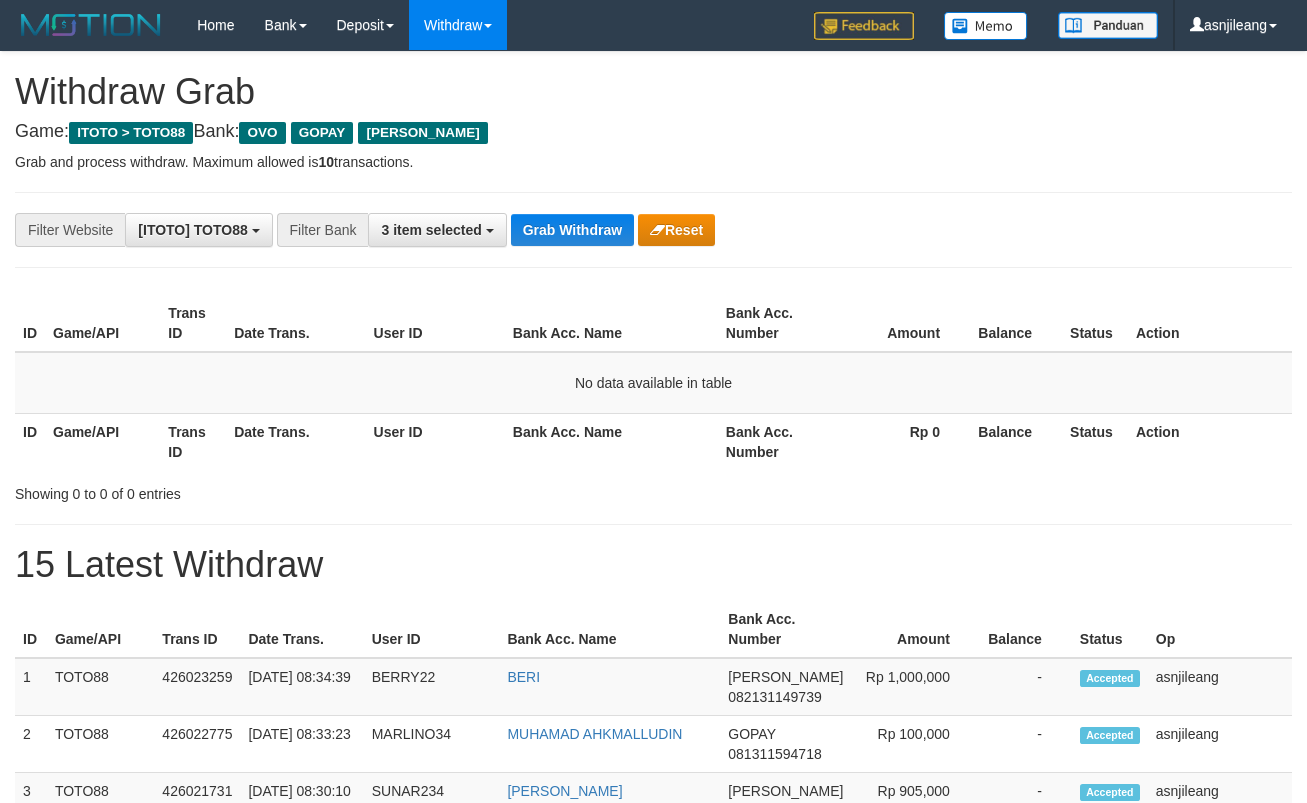 scroll, scrollTop: 0, scrollLeft: 0, axis: both 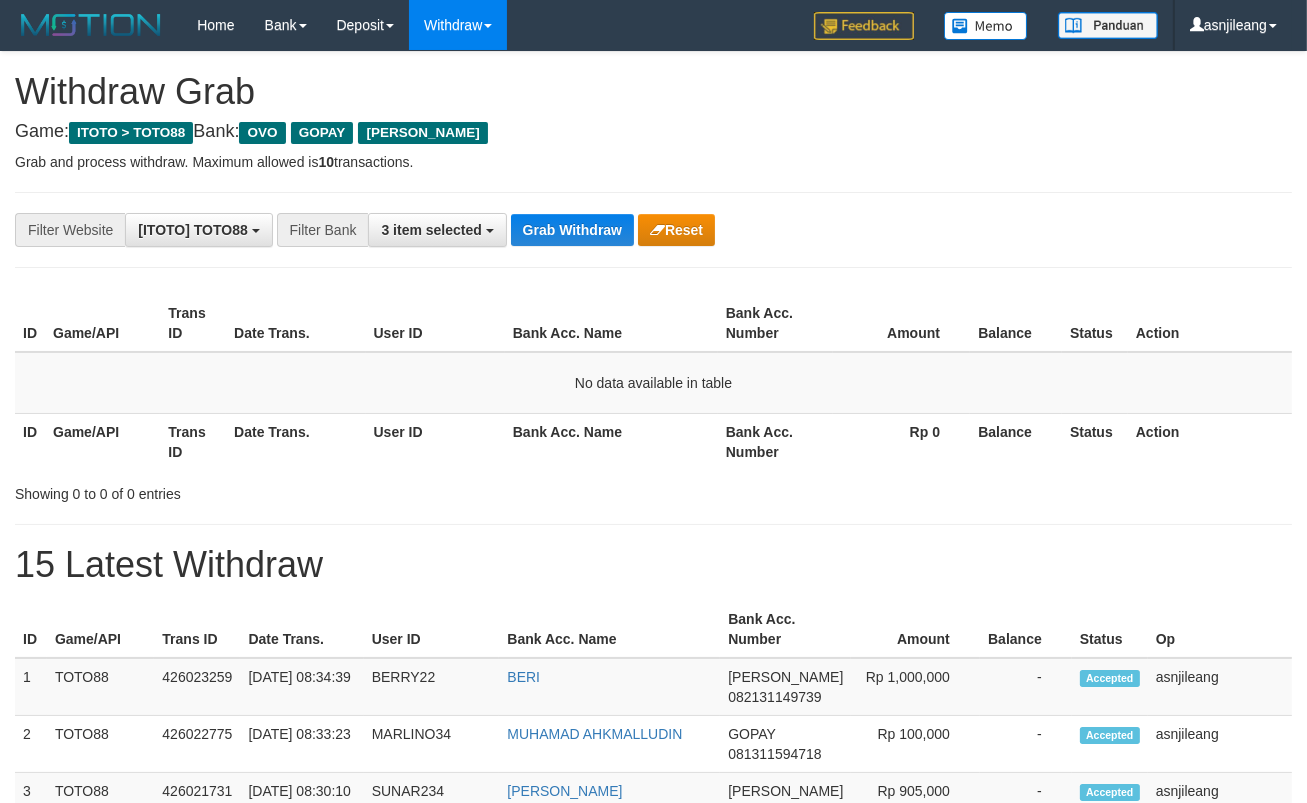 click on "**********" at bounding box center [653, 1113] 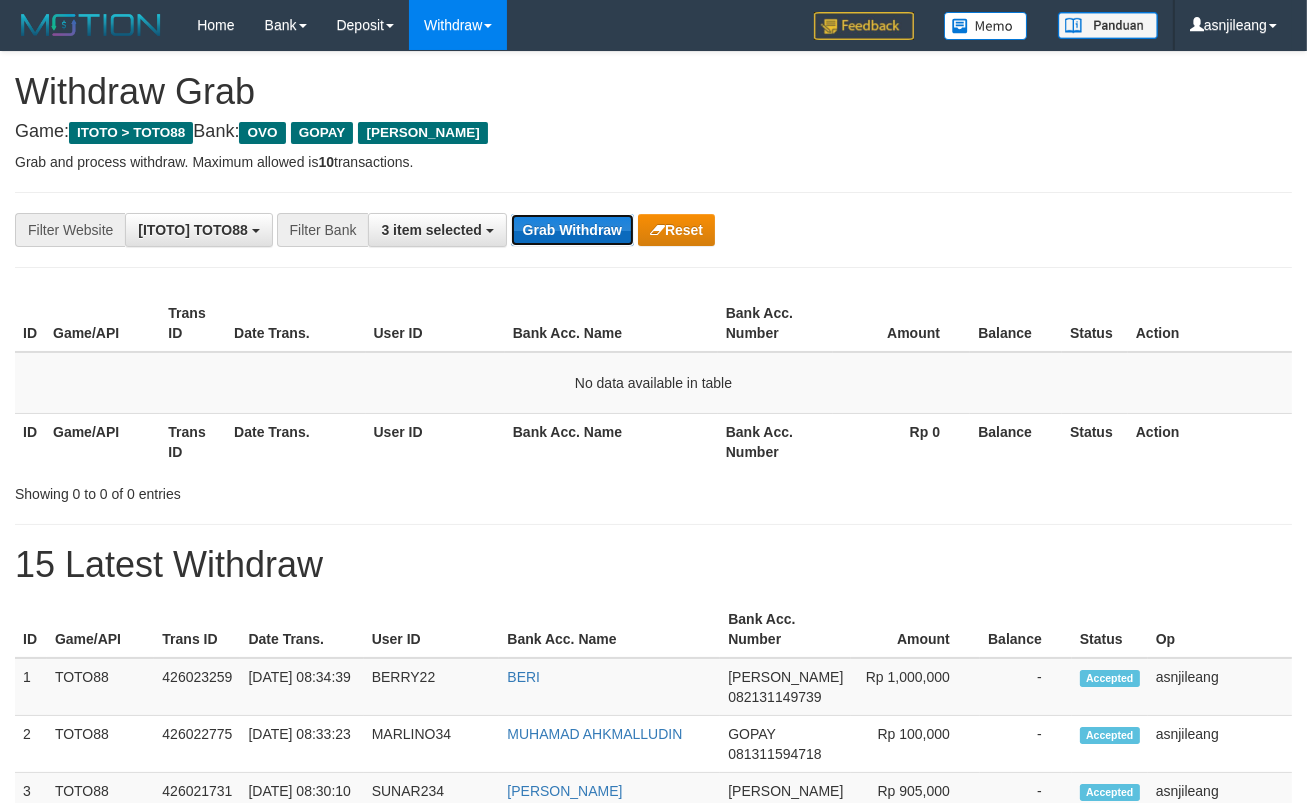 click on "Grab Withdraw" at bounding box center [572, 230] 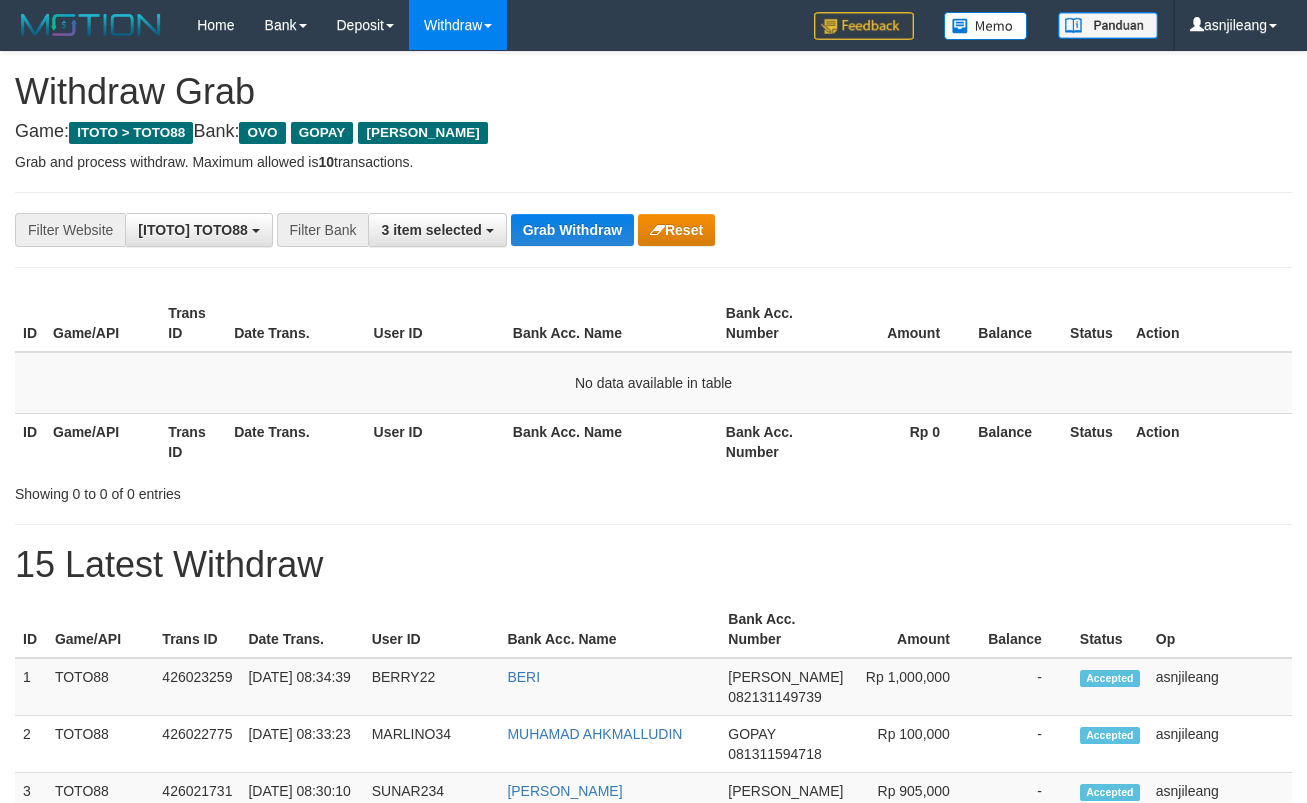 scroll, scrollTop: 0, scrollLeft: 0, axis: both 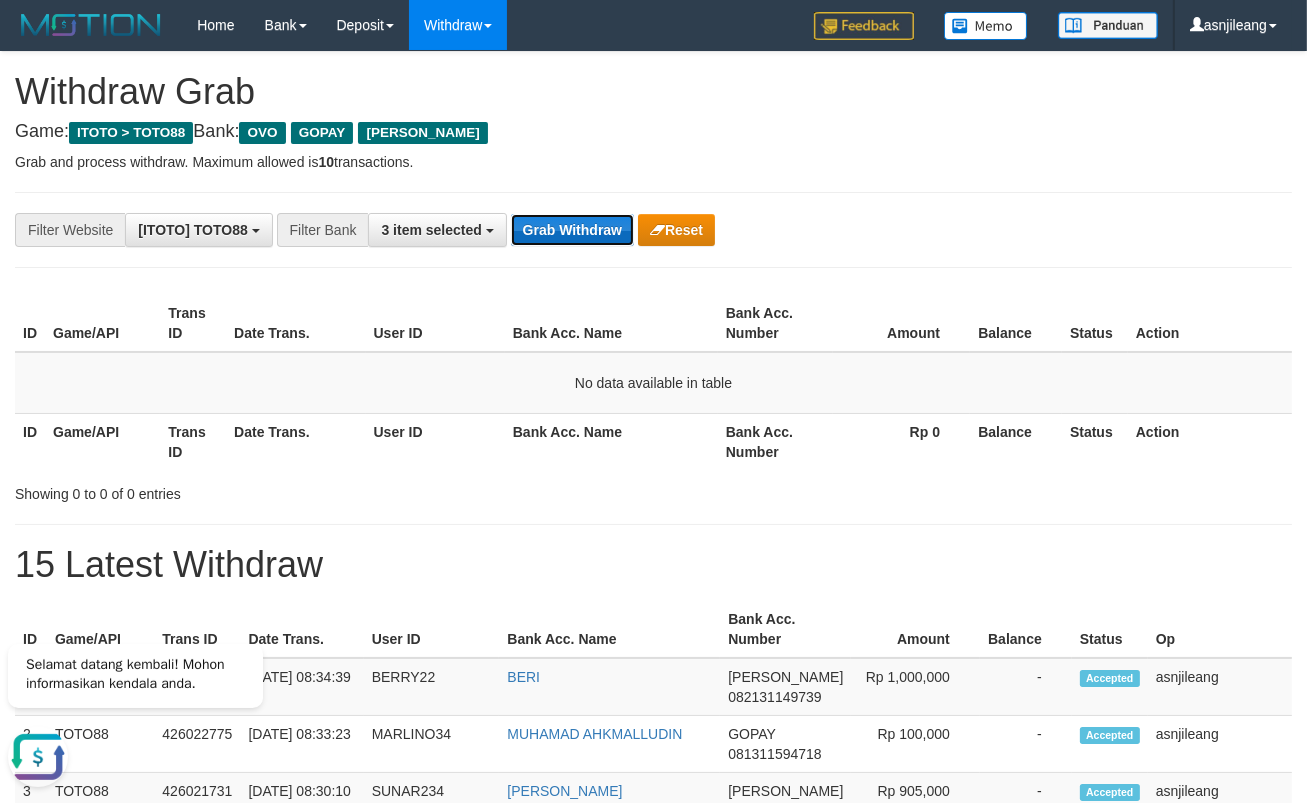 click on "Grab Withdraw" at bounding box center [572, 230] 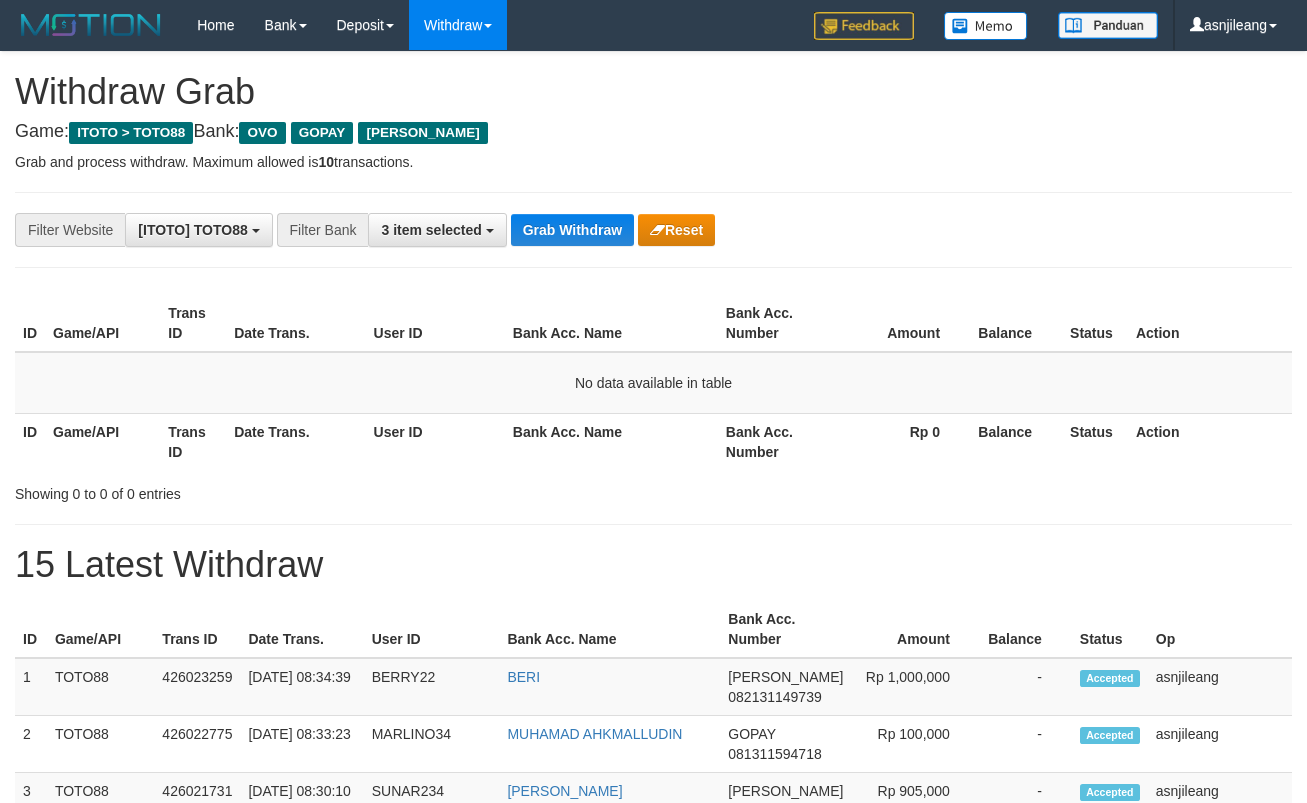 scroll, scrollTop: 0, scrollLeft: 0, axis: both 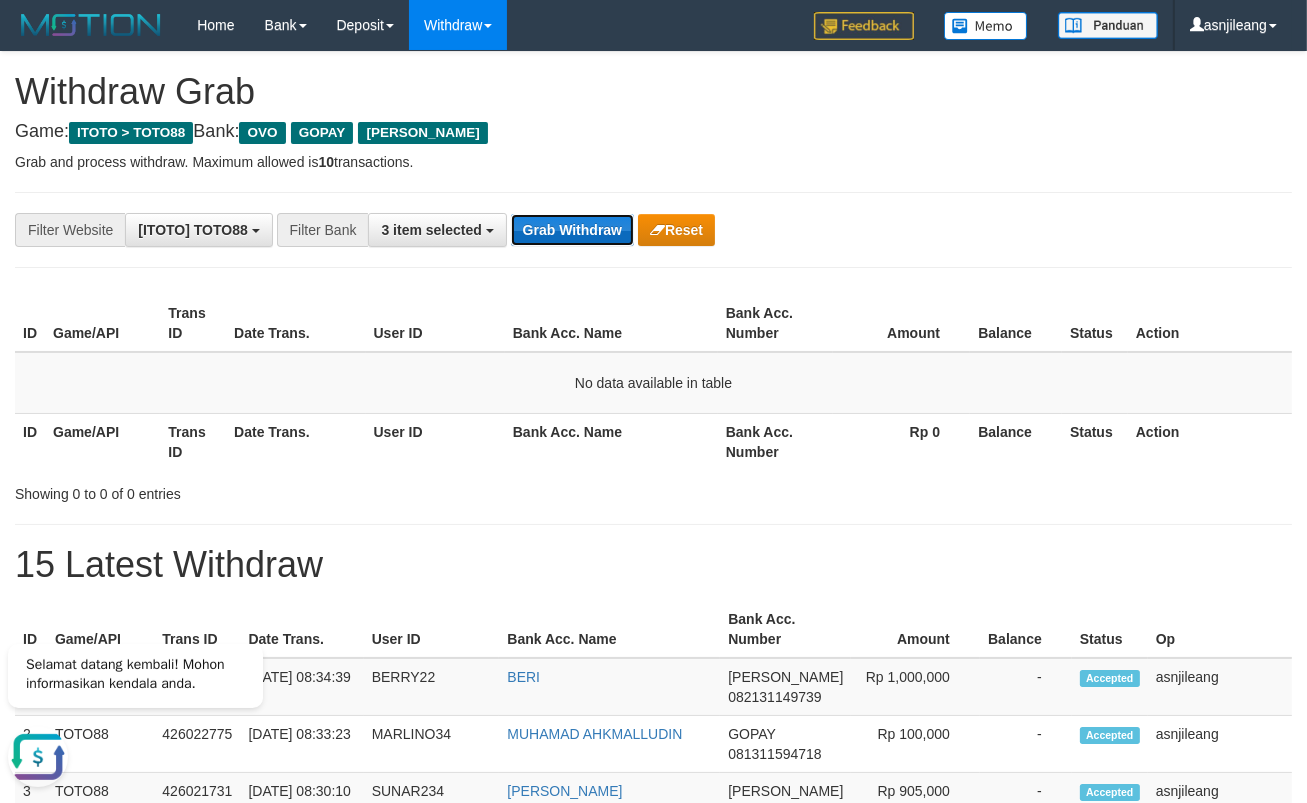 click on "Grab Withdraw" at bounding box center (572, 230) 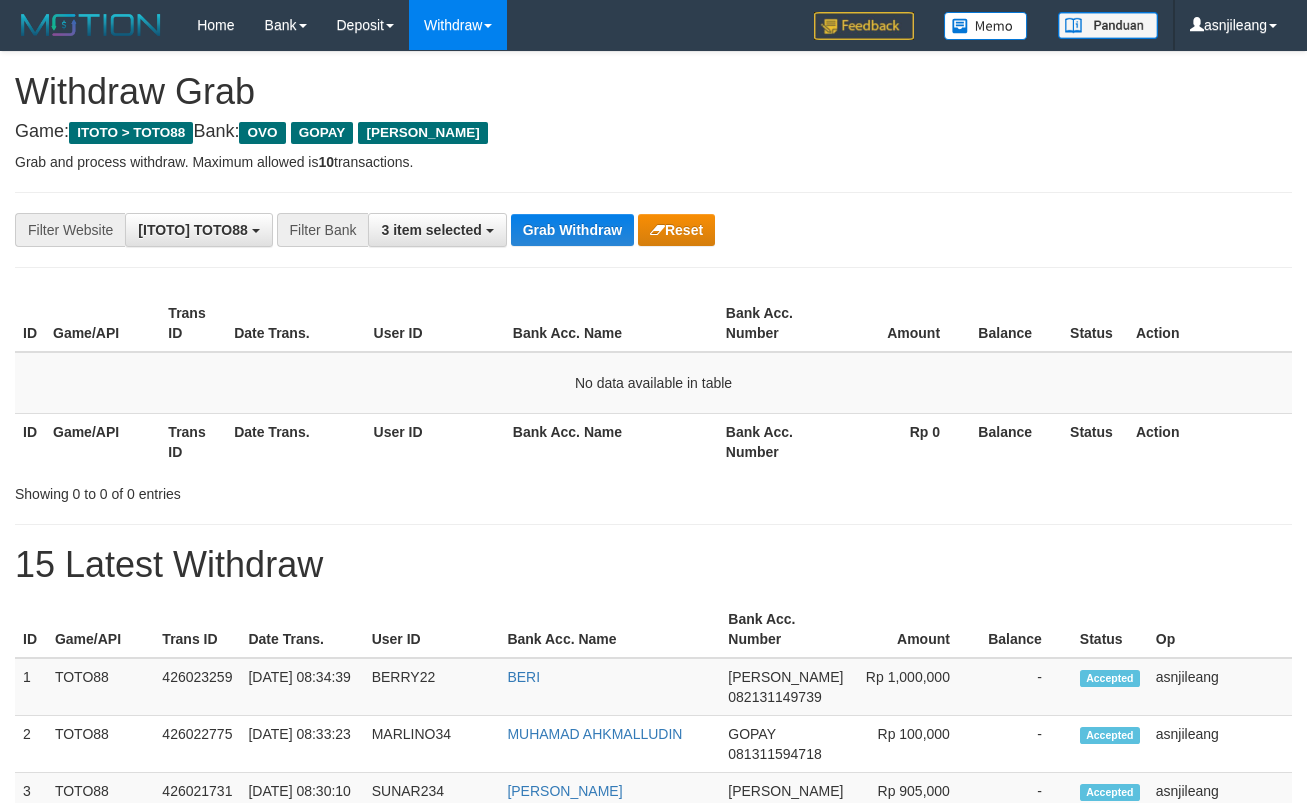 scroll, scrollTop: 0, scrollLeft: 0, axis: both 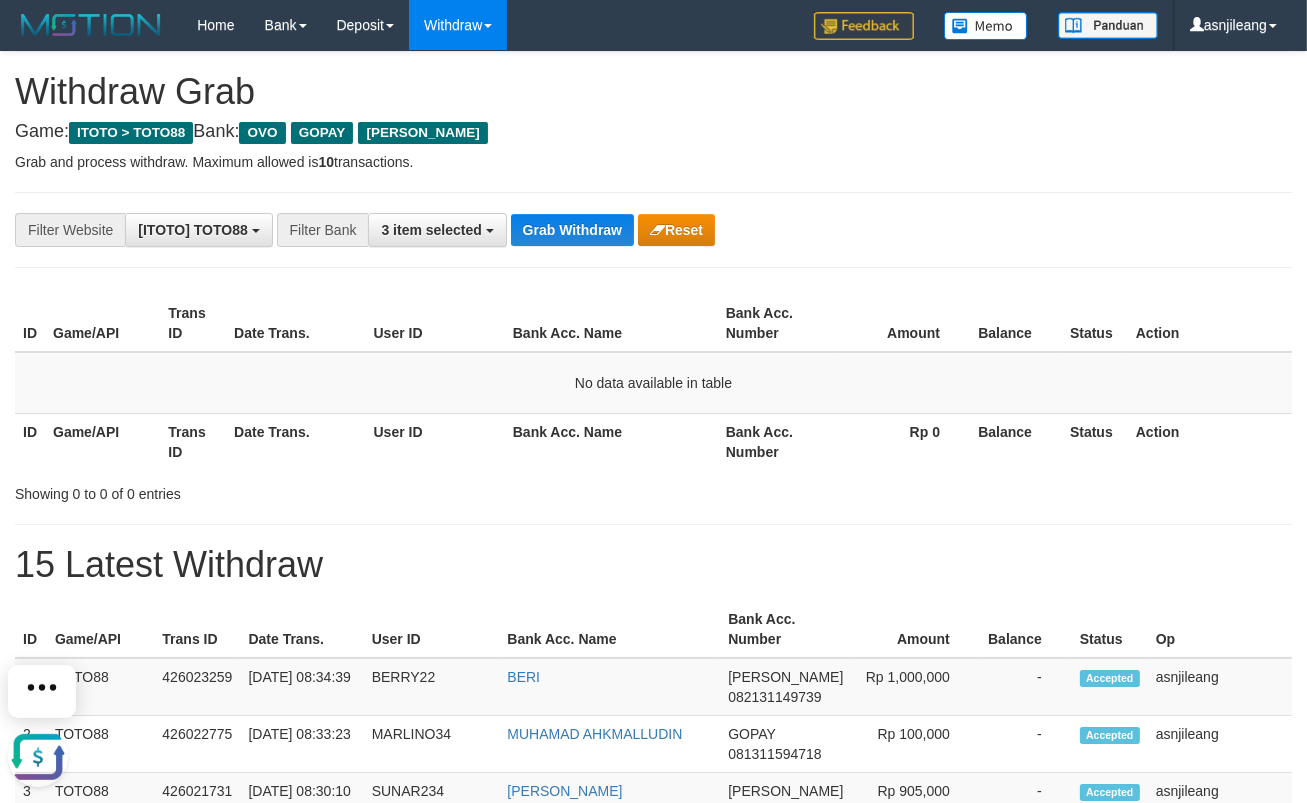 click on "**********" at bounding box center (653, 1113) 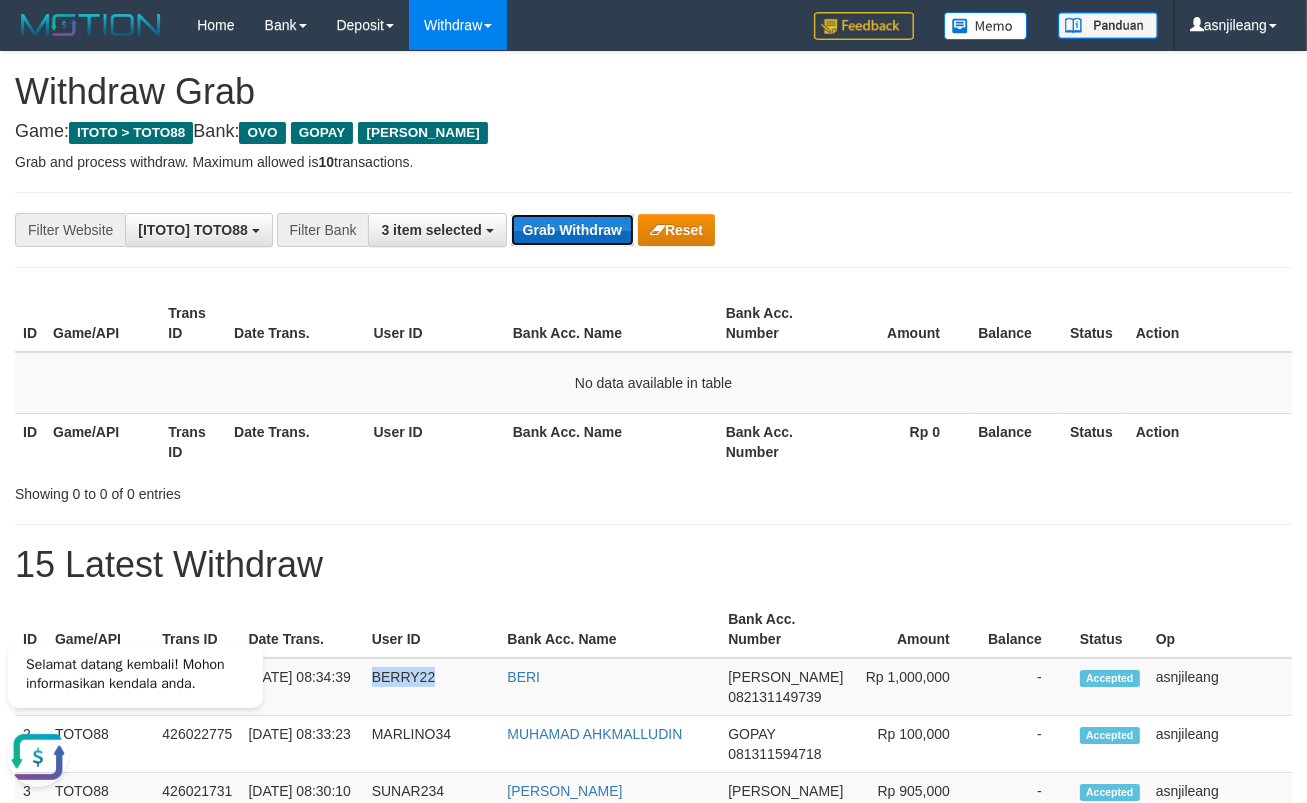 click on "Grab Withdraw" at bounding box center [572, 230] 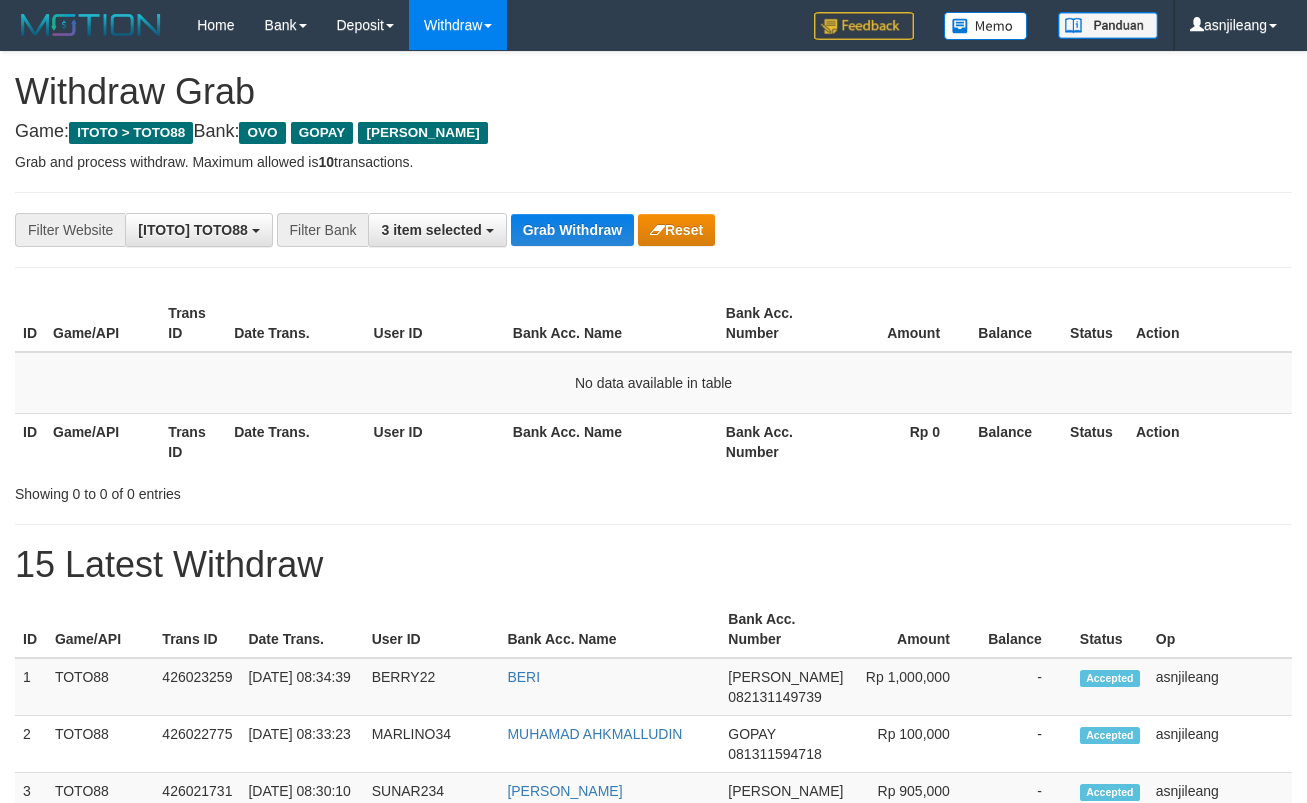 scroll, scrollTop: 0, scrollLeft: 0, axis: both 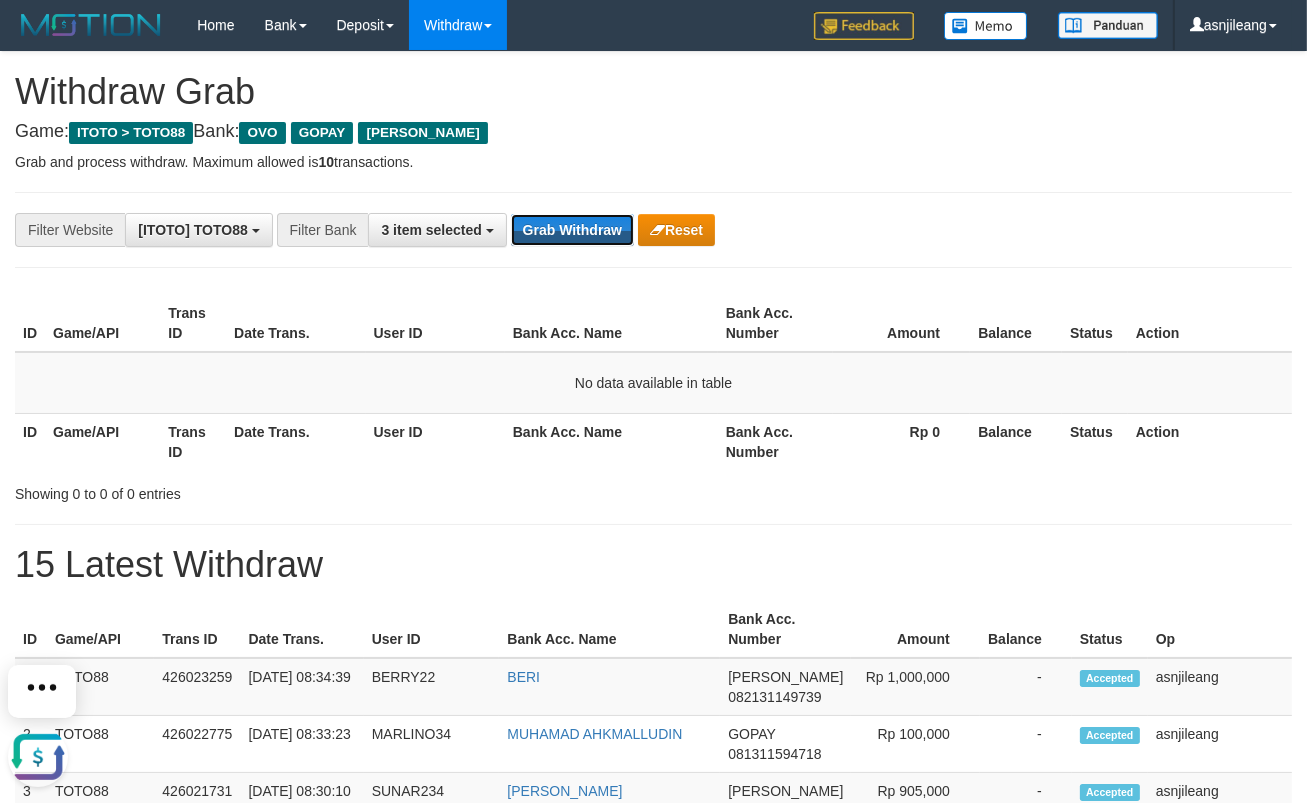 click on "Grab Withdraw" at bounding box center (572, 230) 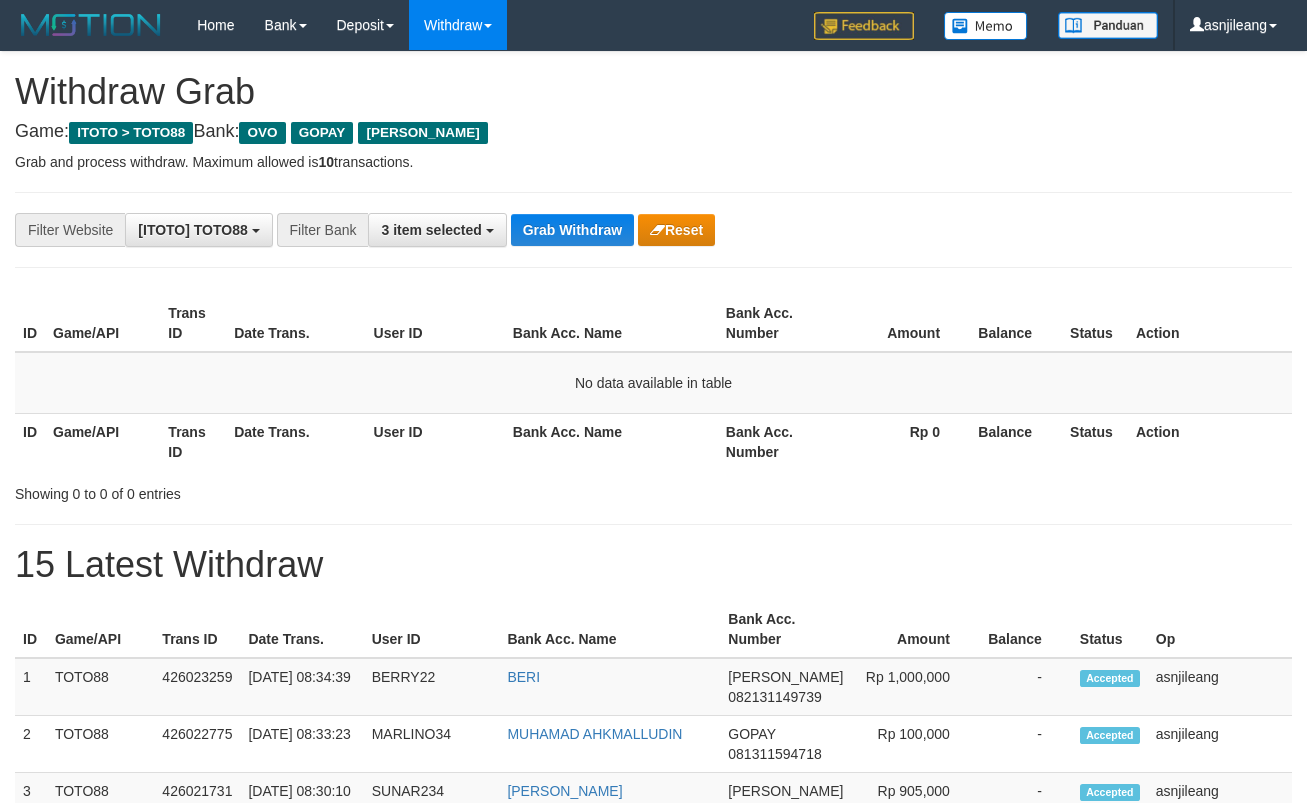 scroll, scrollTop: 0, scrollLeft: 0, axis: both 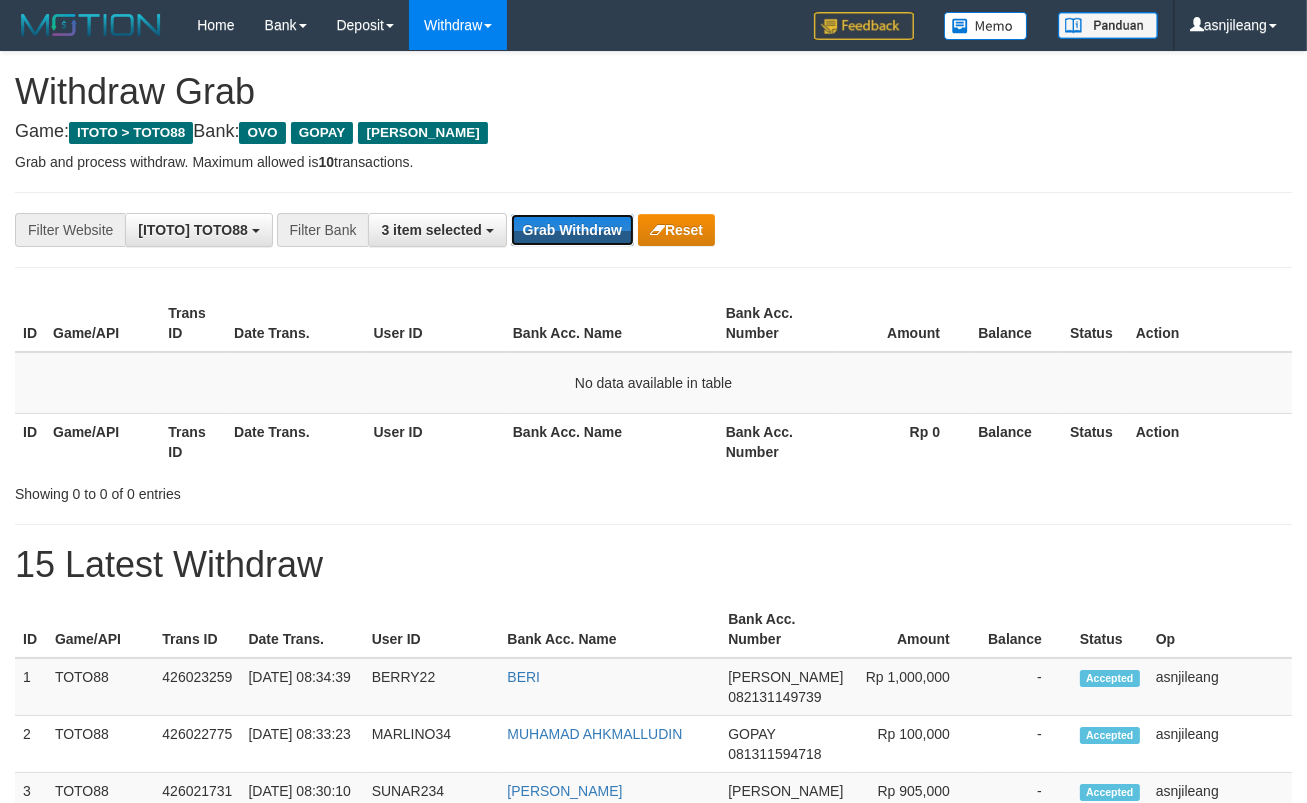 click on "Grab Withdraw" at bounding box center (572, 230) 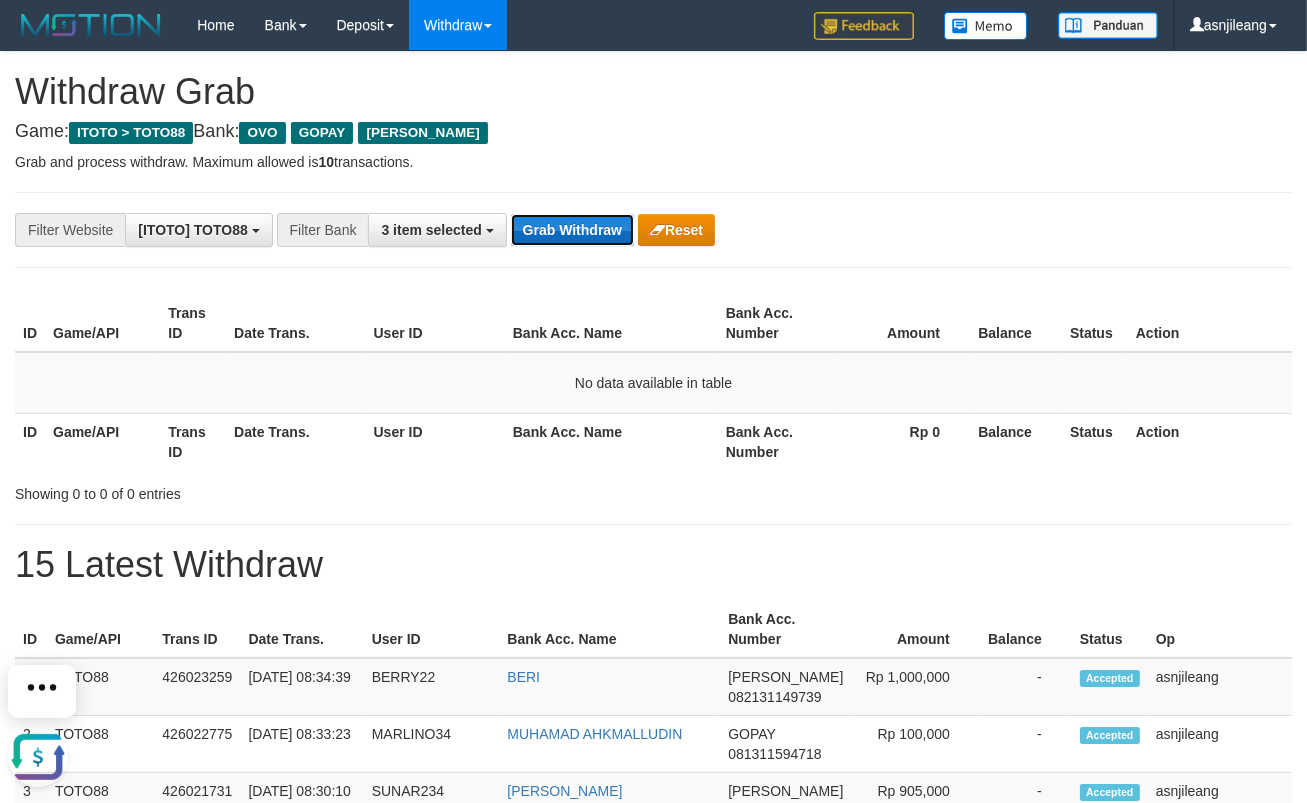 scroll, scrollTop: 0, scrollLeft: 0, axis: both 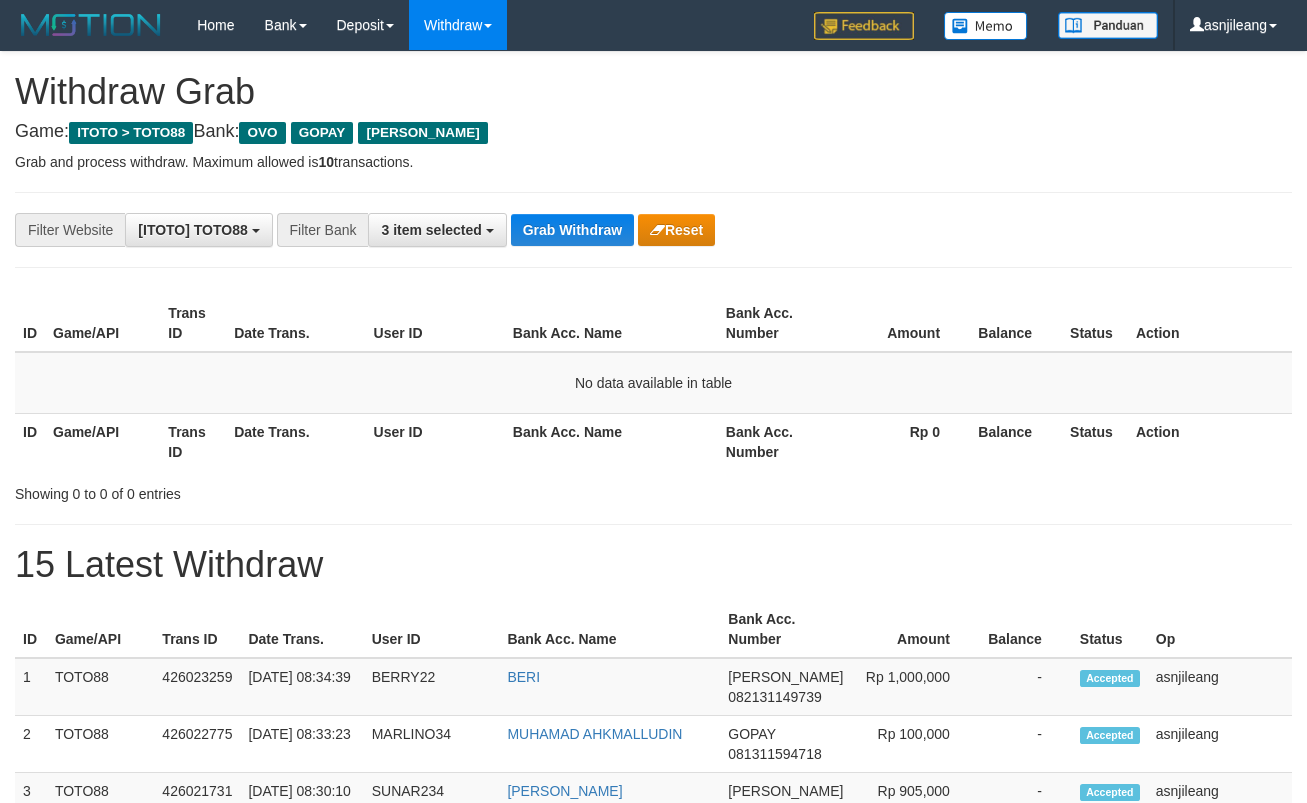 click on "Grab Withdraw" at bounding box center [572, 230] 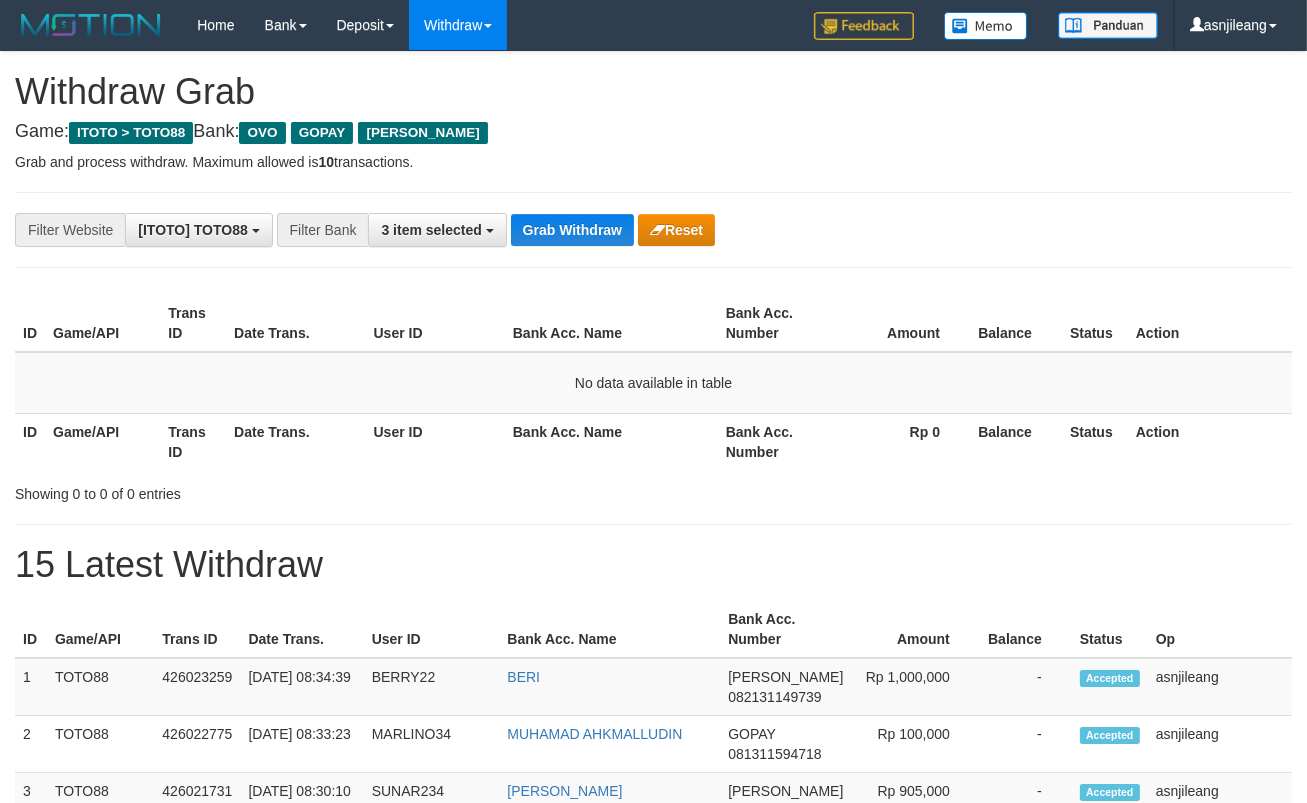 scroll, scrollTop: 17, scrollLeft: 0, axis: vertical 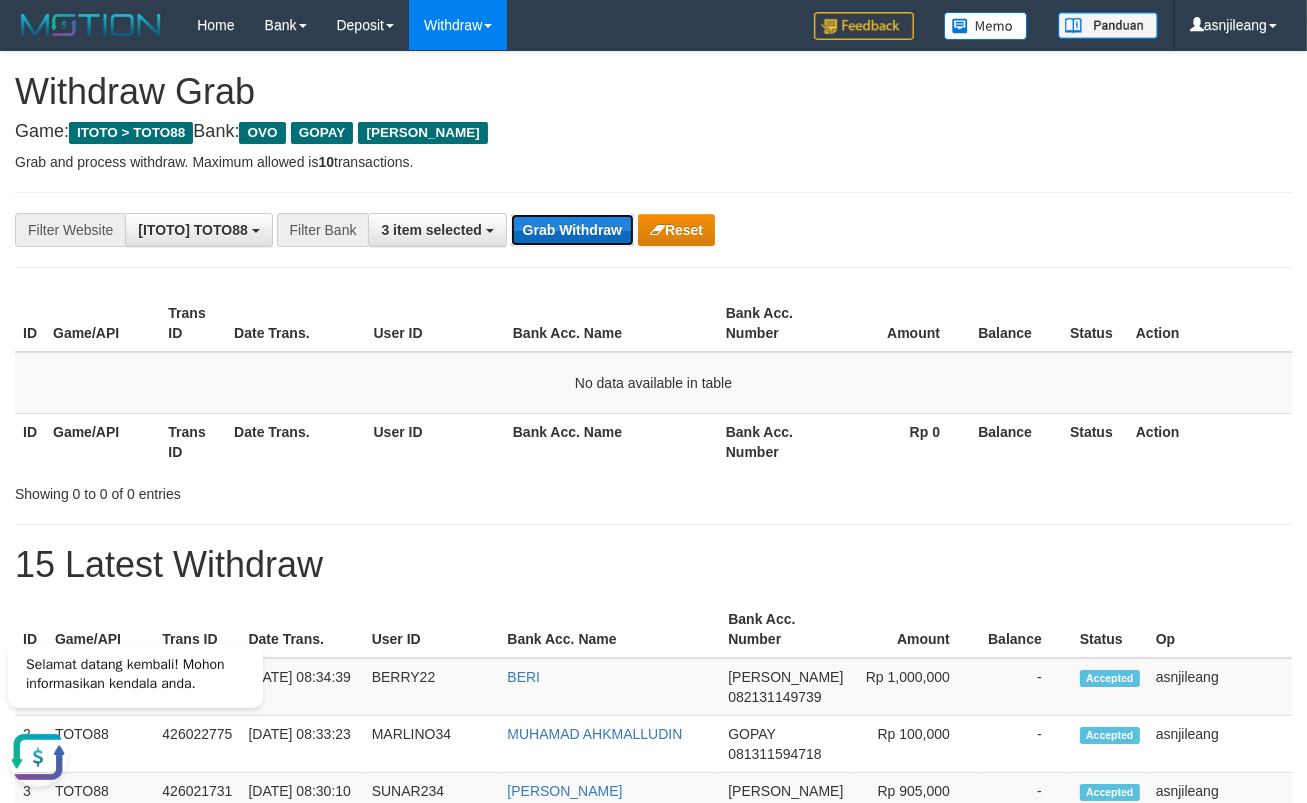 click on "Grab Withdraw" at bounding box center [572, 230] 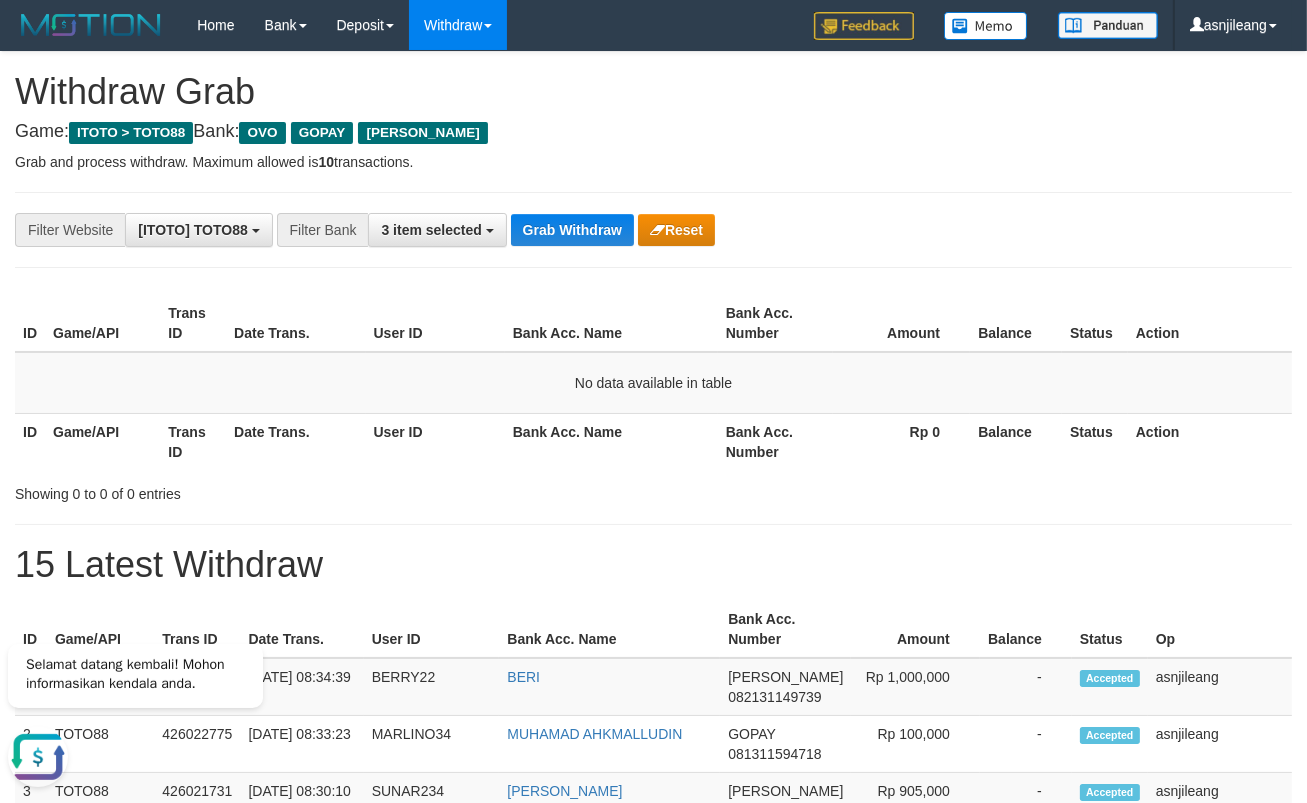 click on "**********" at bounding box center (653, 1113) 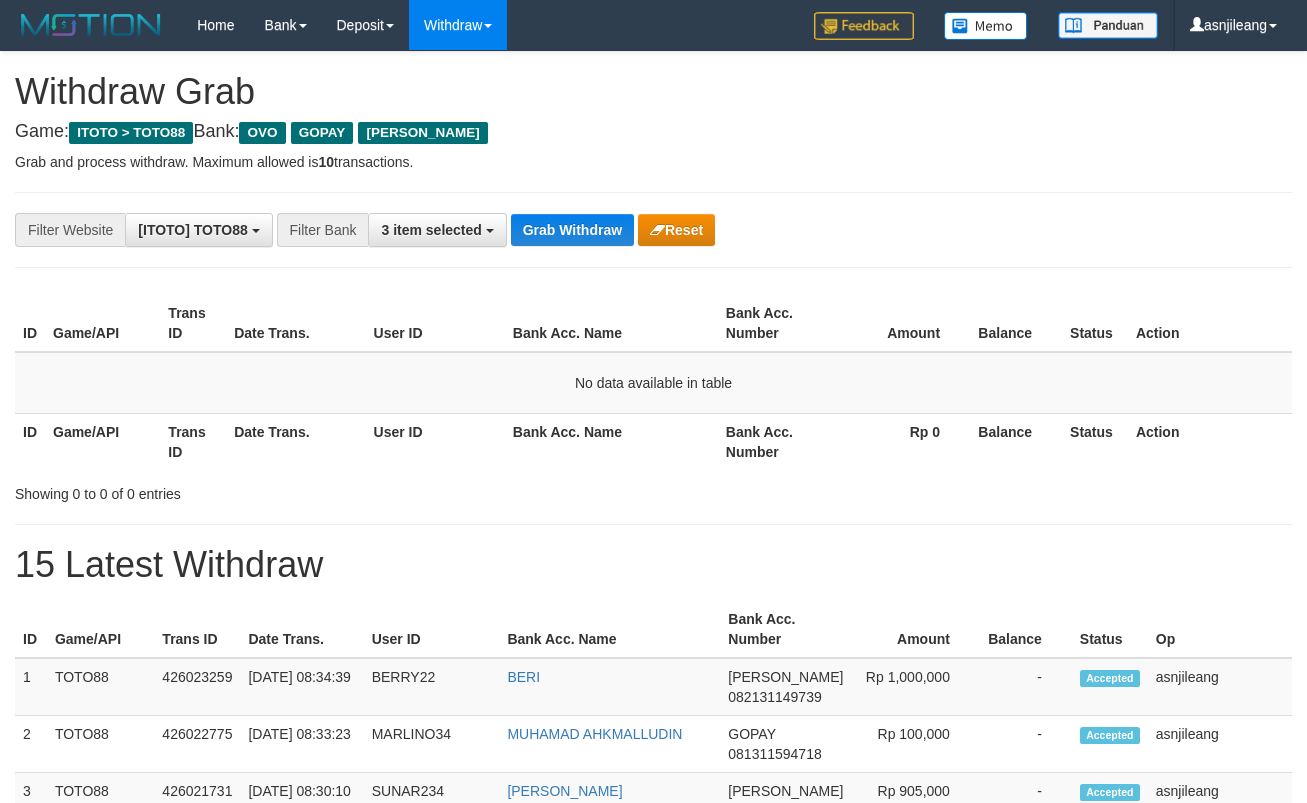 scroll, scrollTop: 0, scrollLeft: 0, axis: both 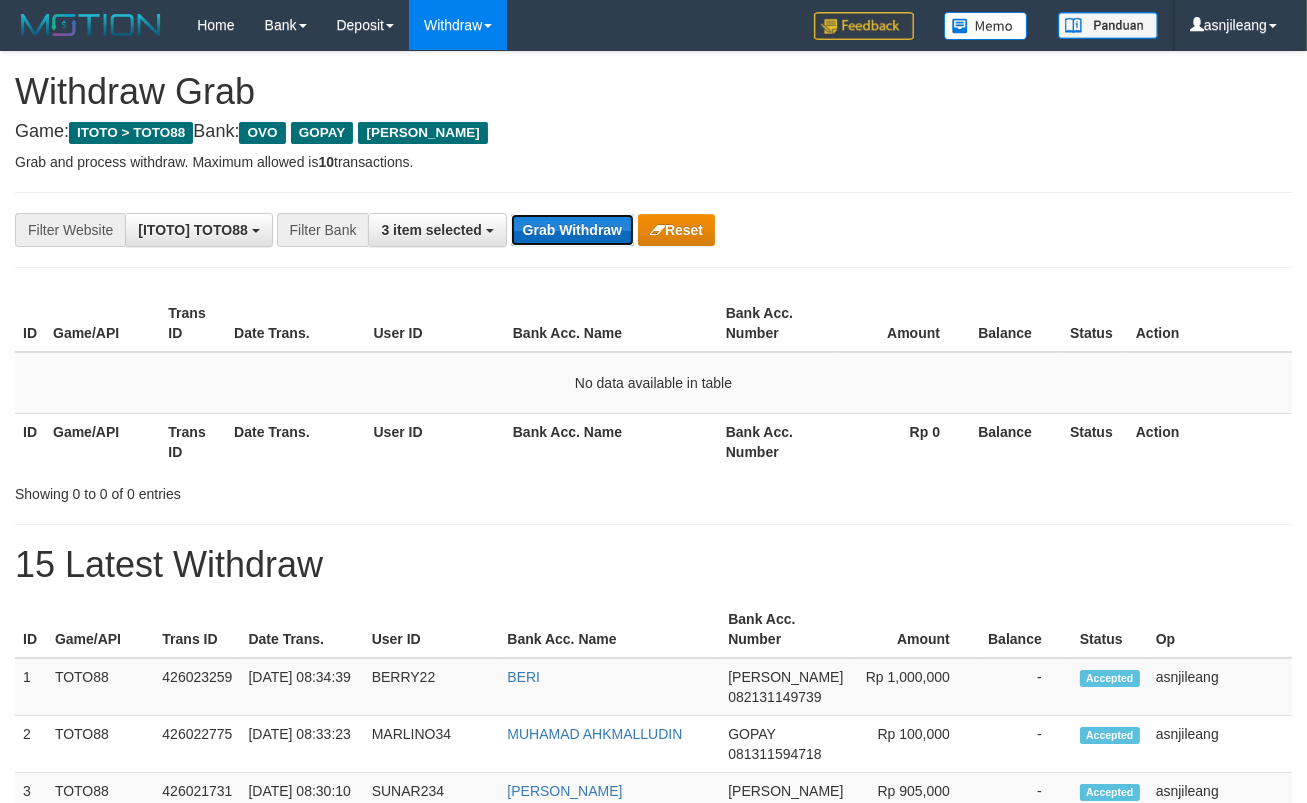 click on "Grab Withdraw" at bounding box center [572, 230] 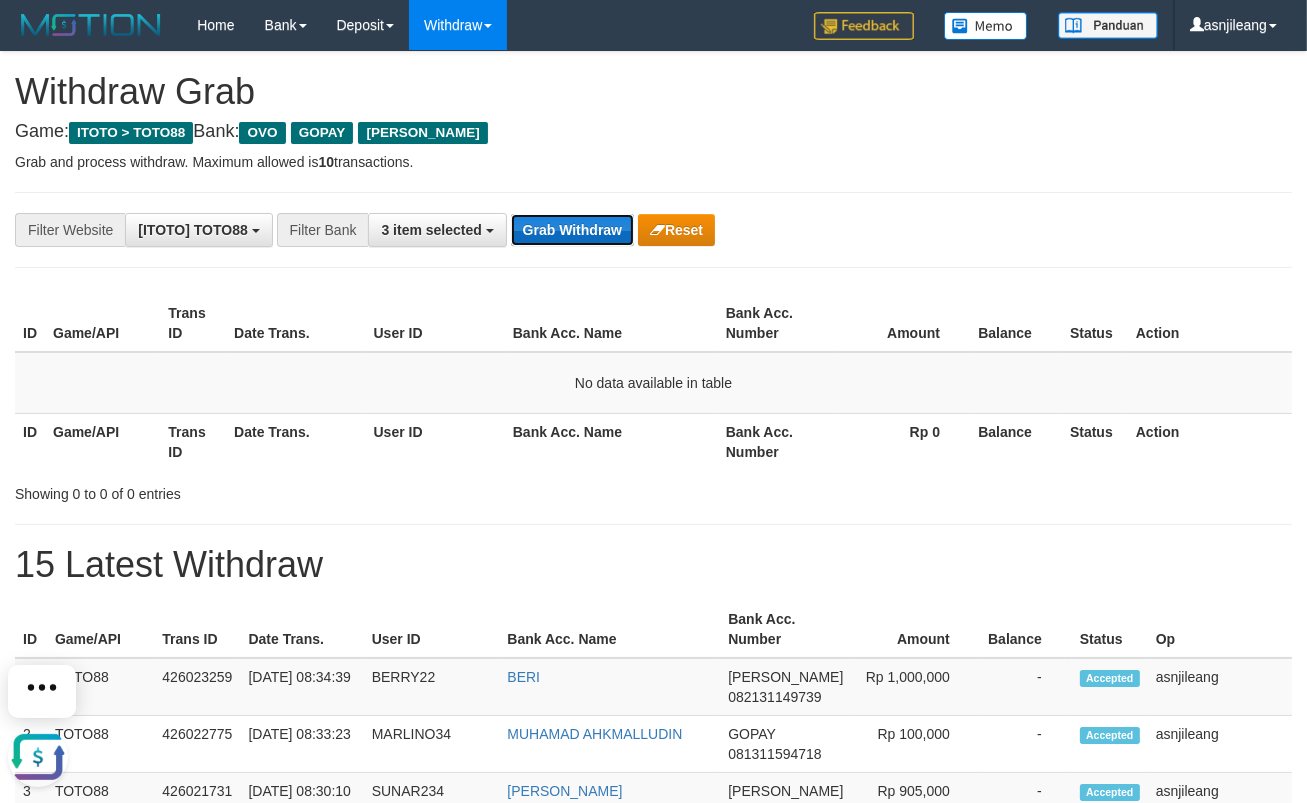 scroll, scrollTop: 0, scrollLeft: 0, axis: both 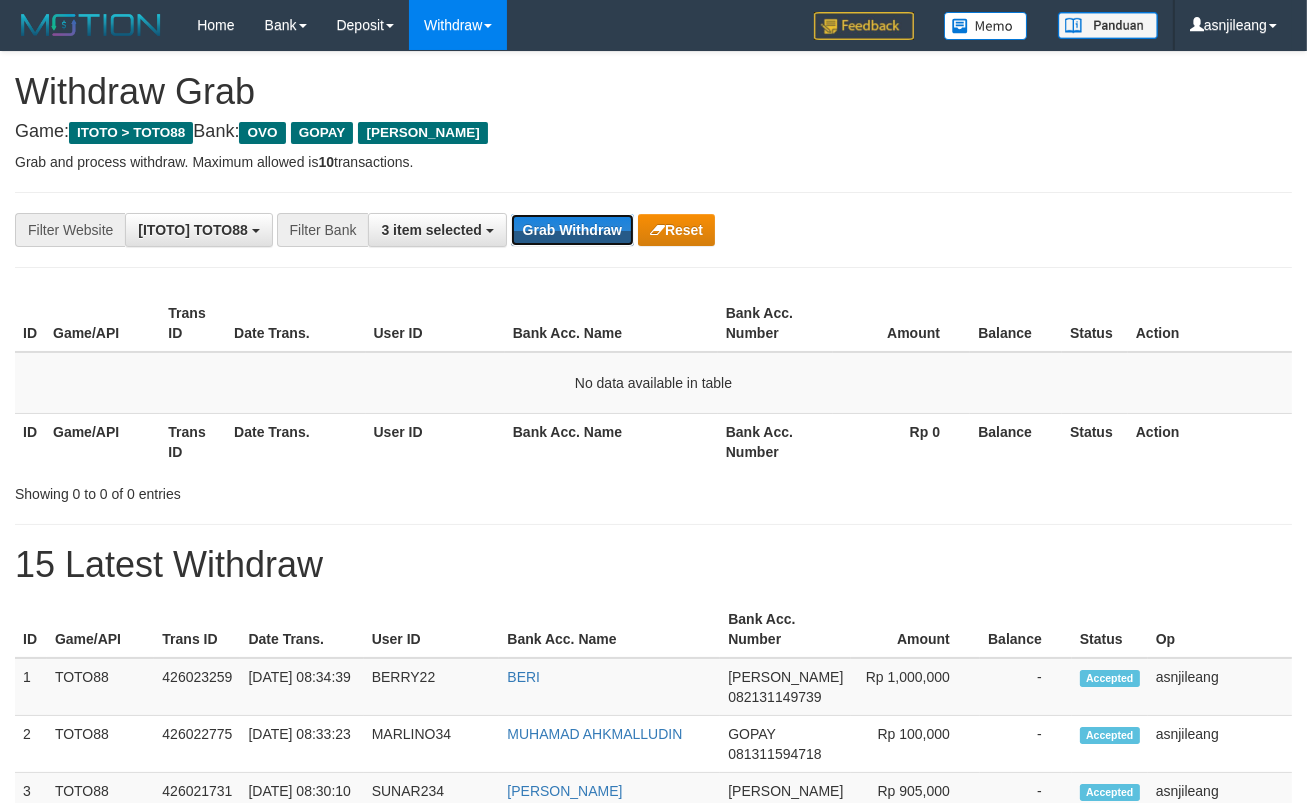 click on "Grab Withdraw" at bounding box center (572, 230) 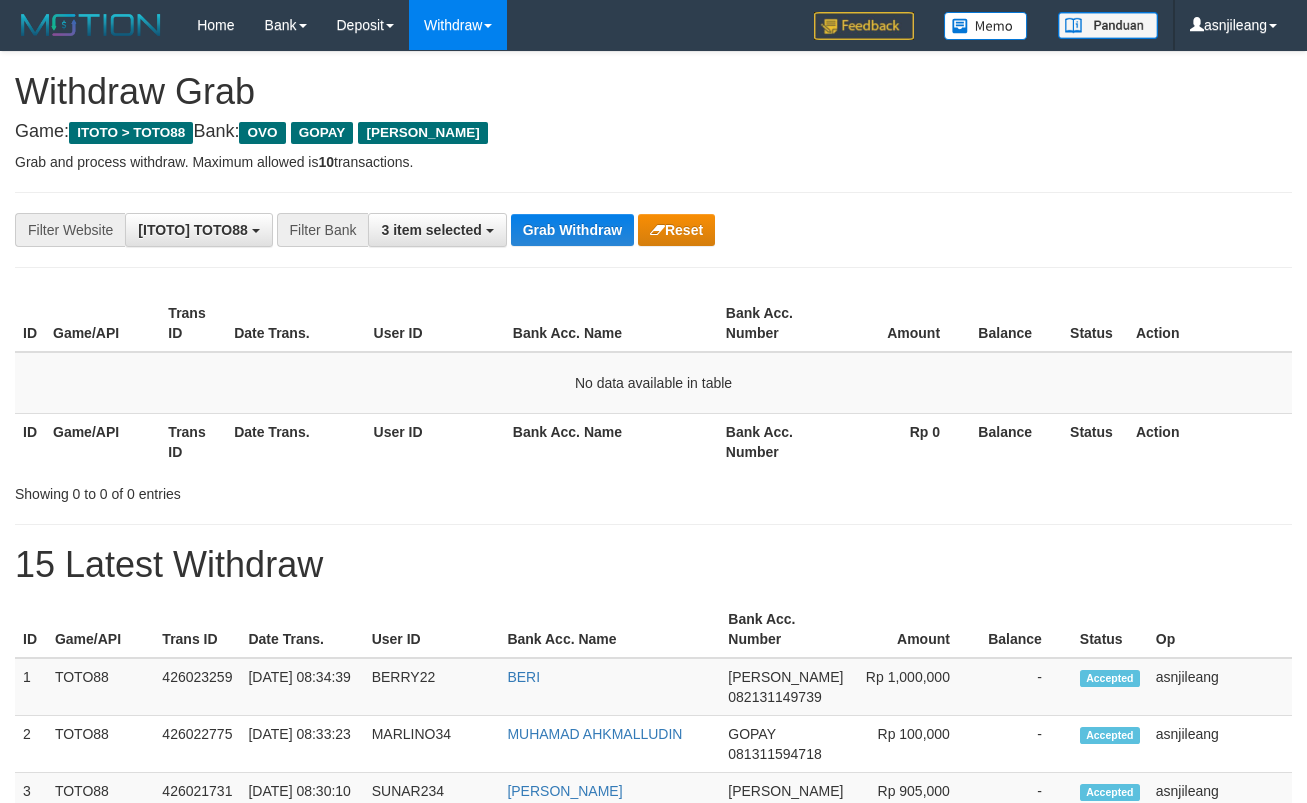 scroll, scrollTop: 0, scrollLeft: 0, axis: both 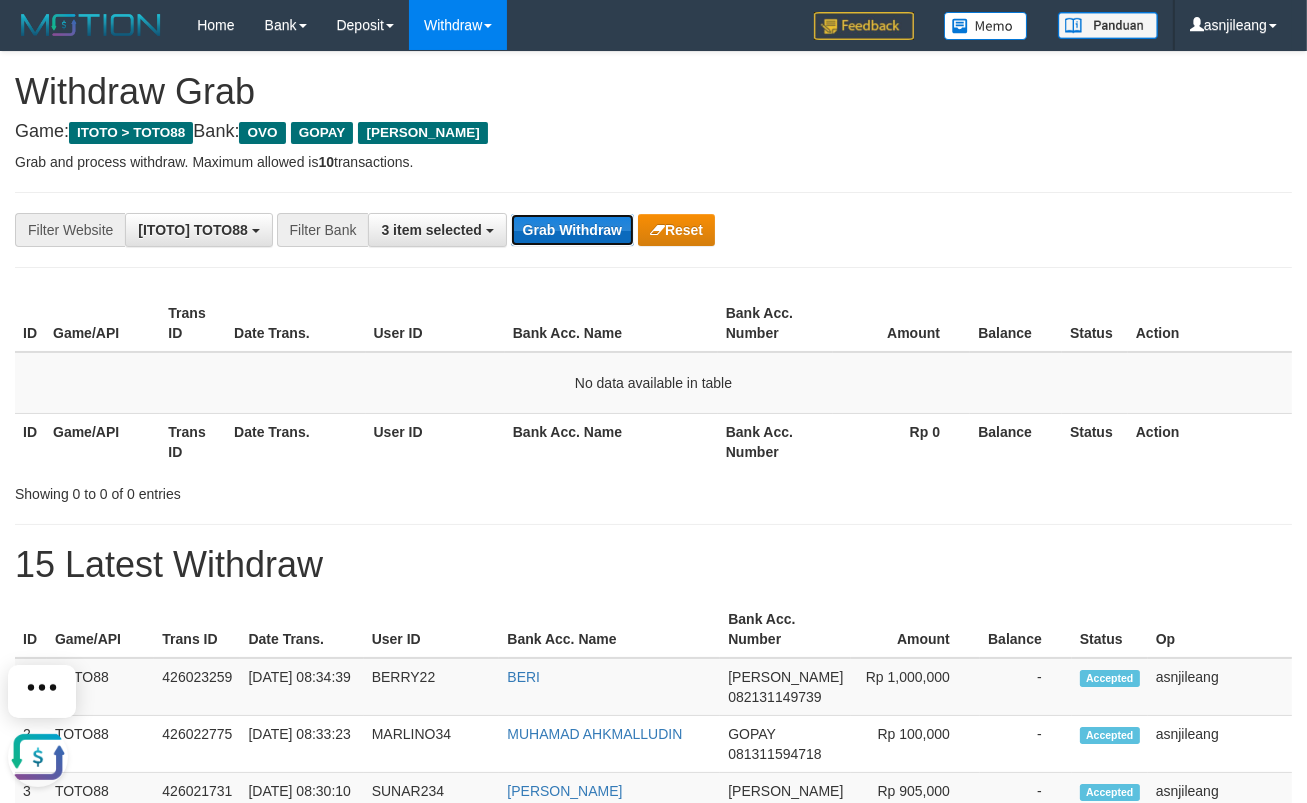 click on "Grab Withdraw" at bounding box center [572, 230] 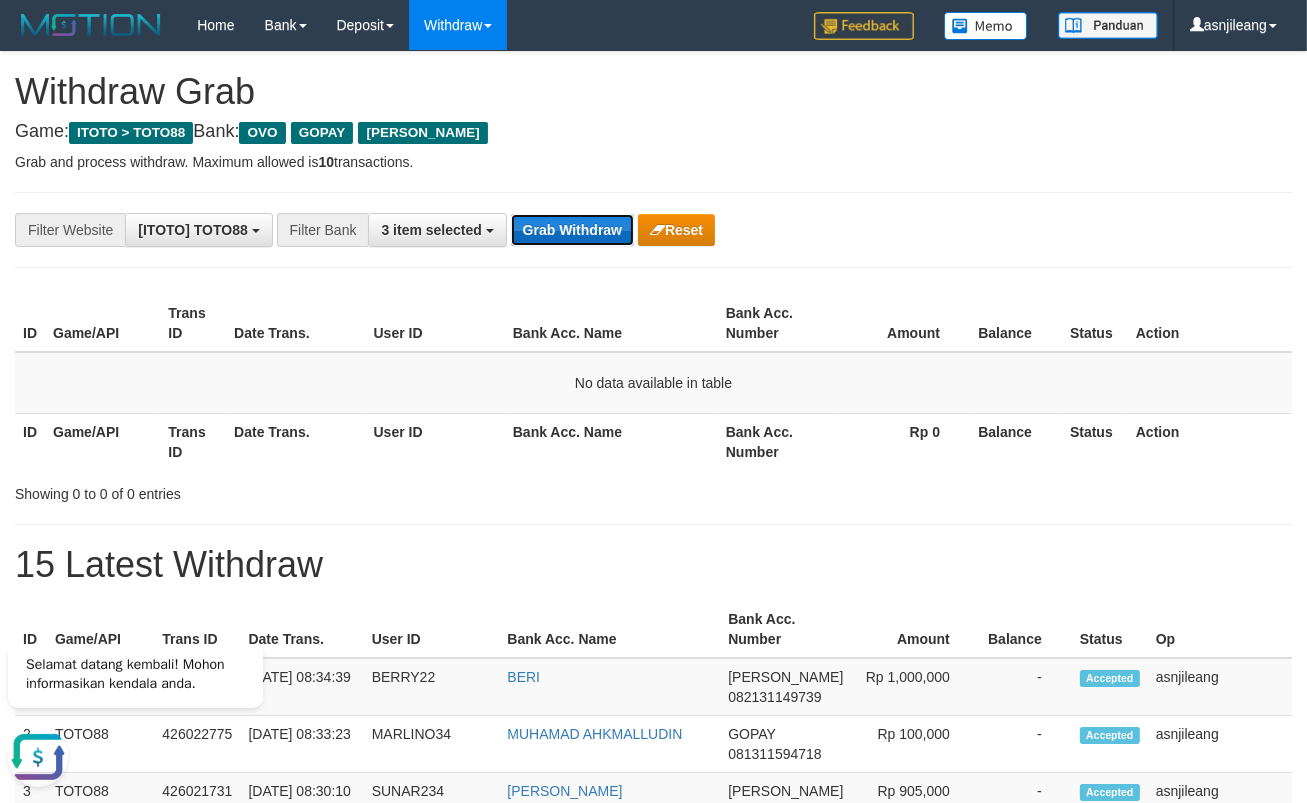 click on "Grab Withdraw" at bounding box center (572, 230) 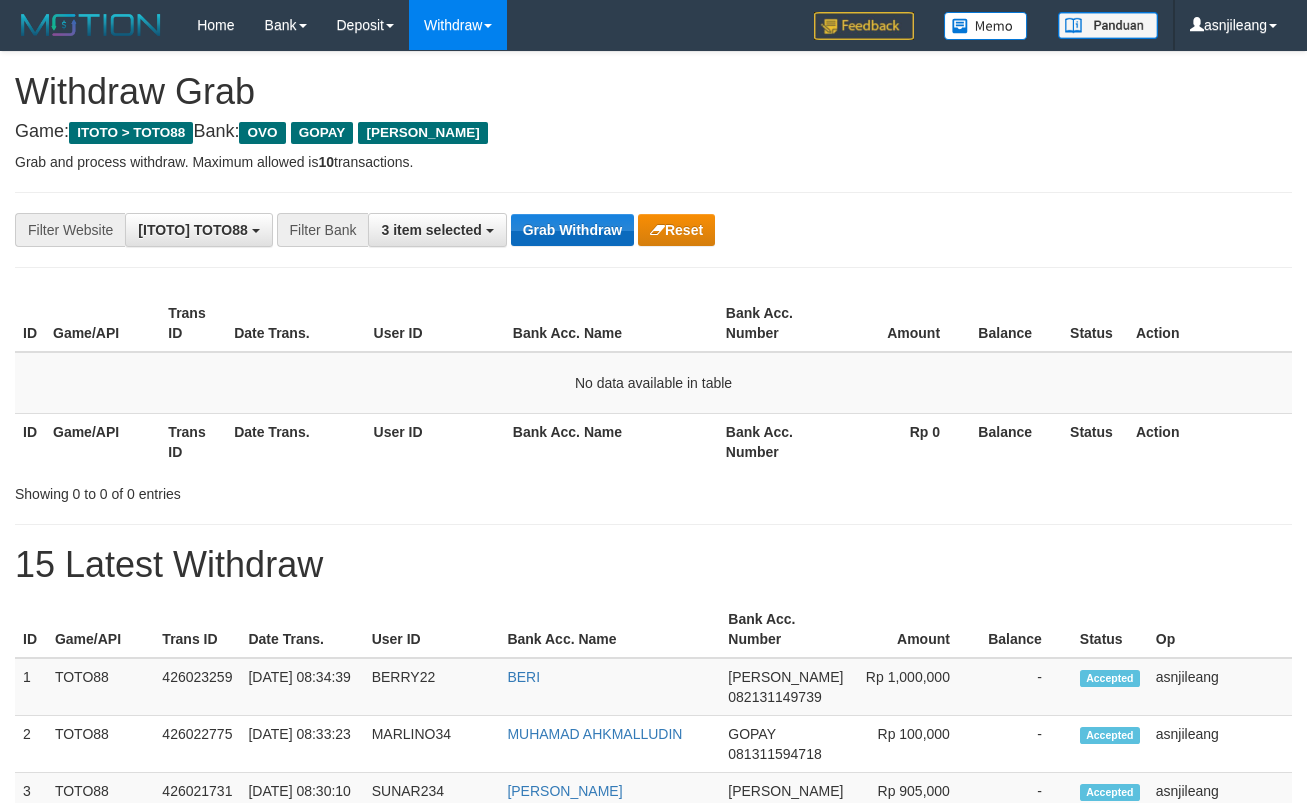 scroll, scrollTop: 0, scrollLeft: 0, axis: both 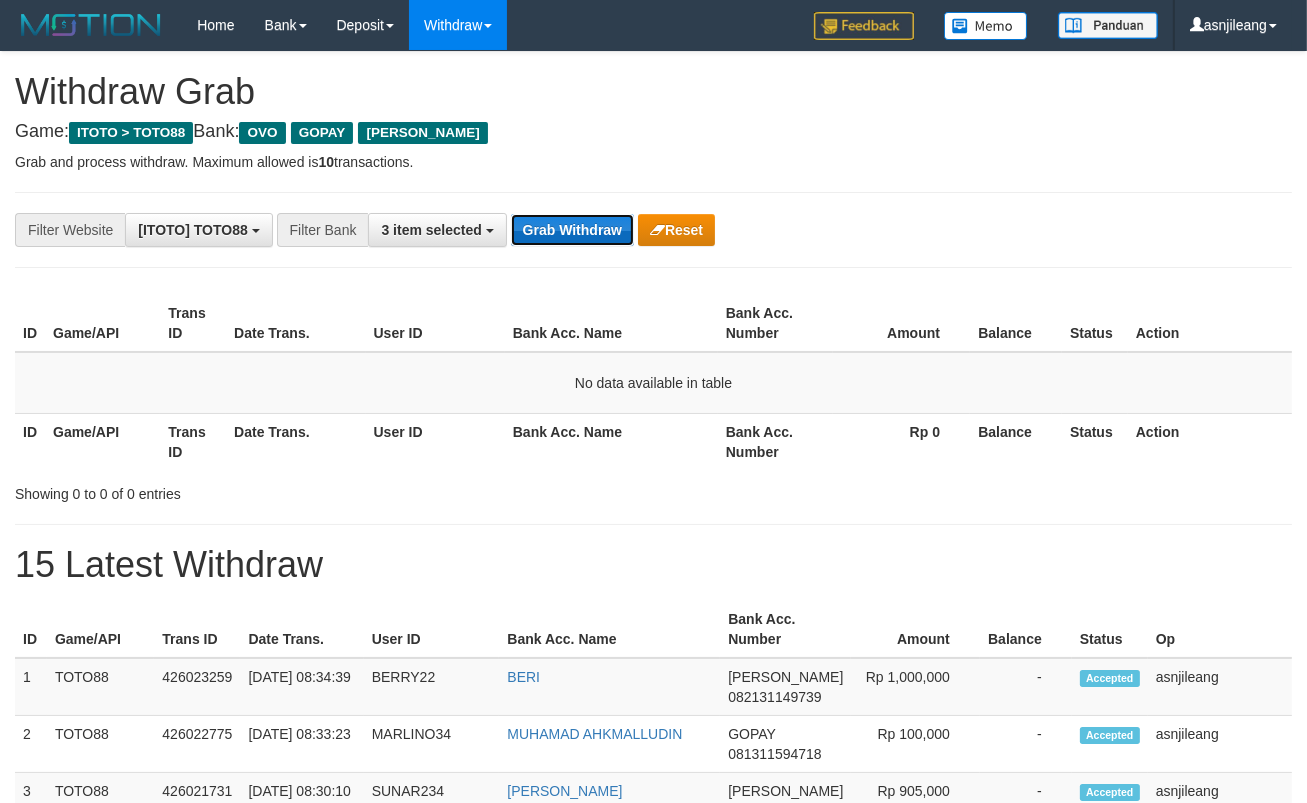 click on "Grab Withdraw" at bounding box center (572, 230) 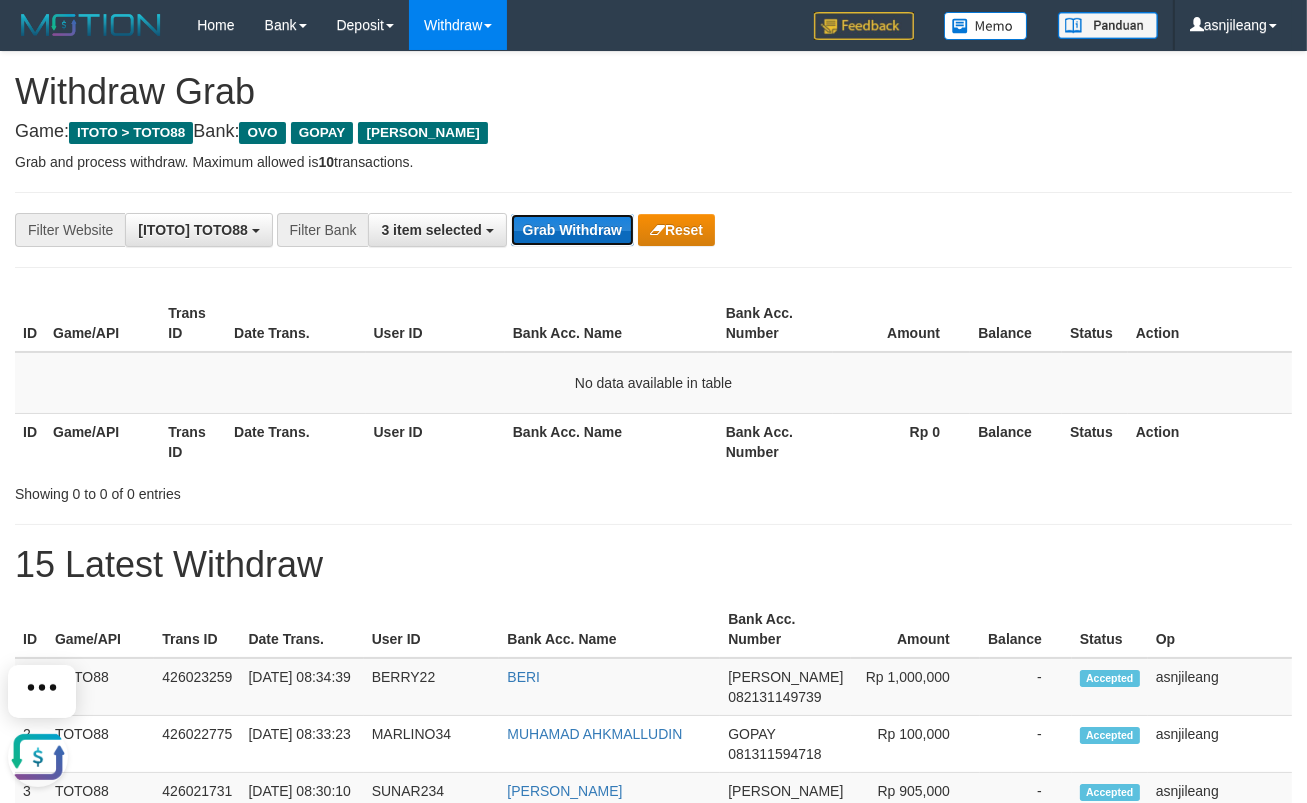scroll, scrollTop: 0, scrollLeft: 0, axis: both 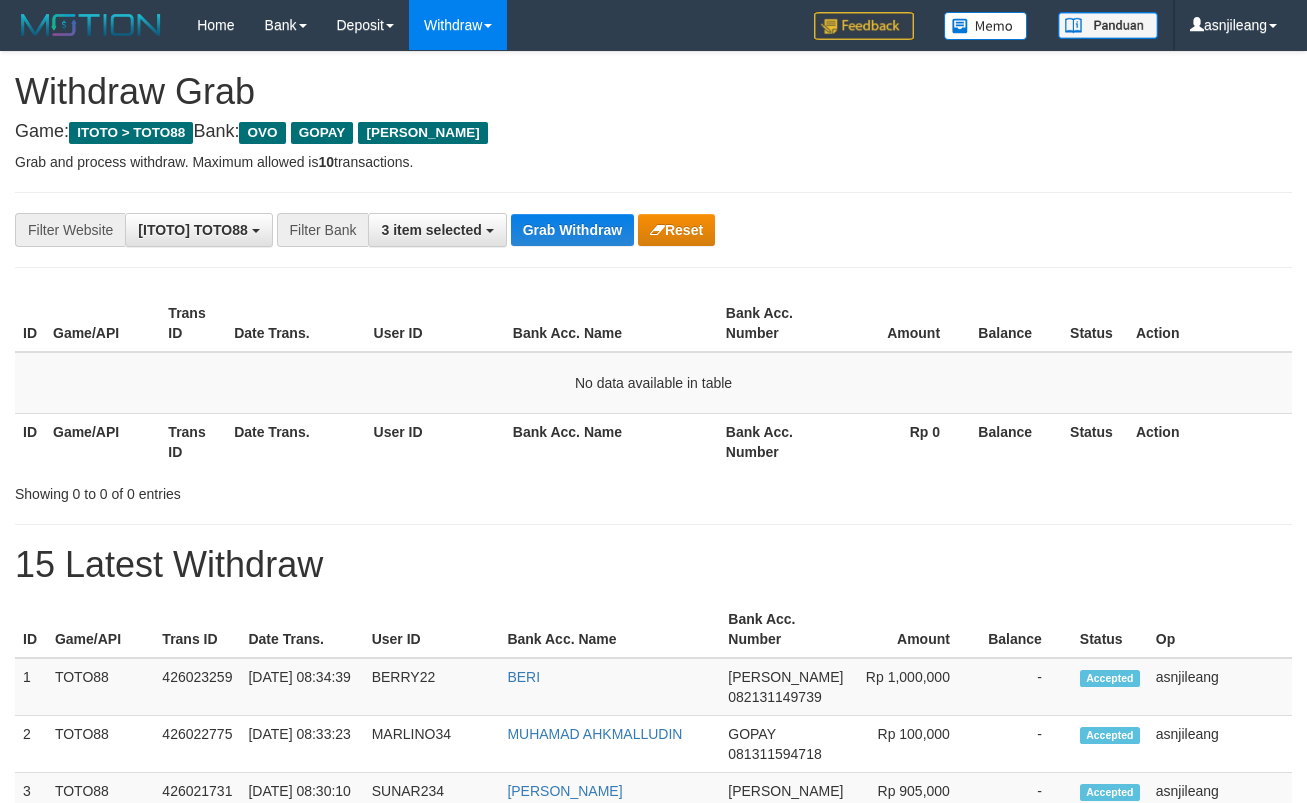 click on "Grab Withdraw" at bounding box center [572, 230] 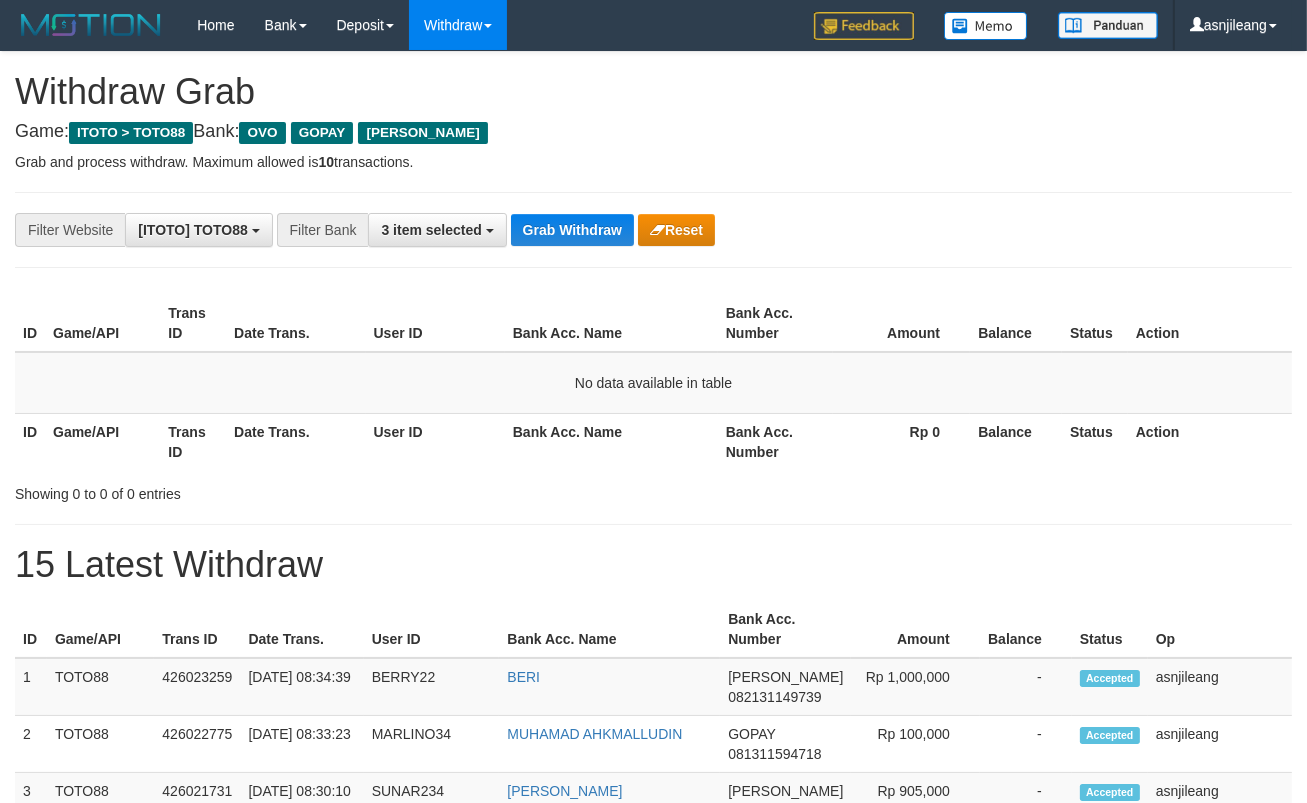 scroll, scrollTop: 17, scrollLeft: 0, axis: vertical 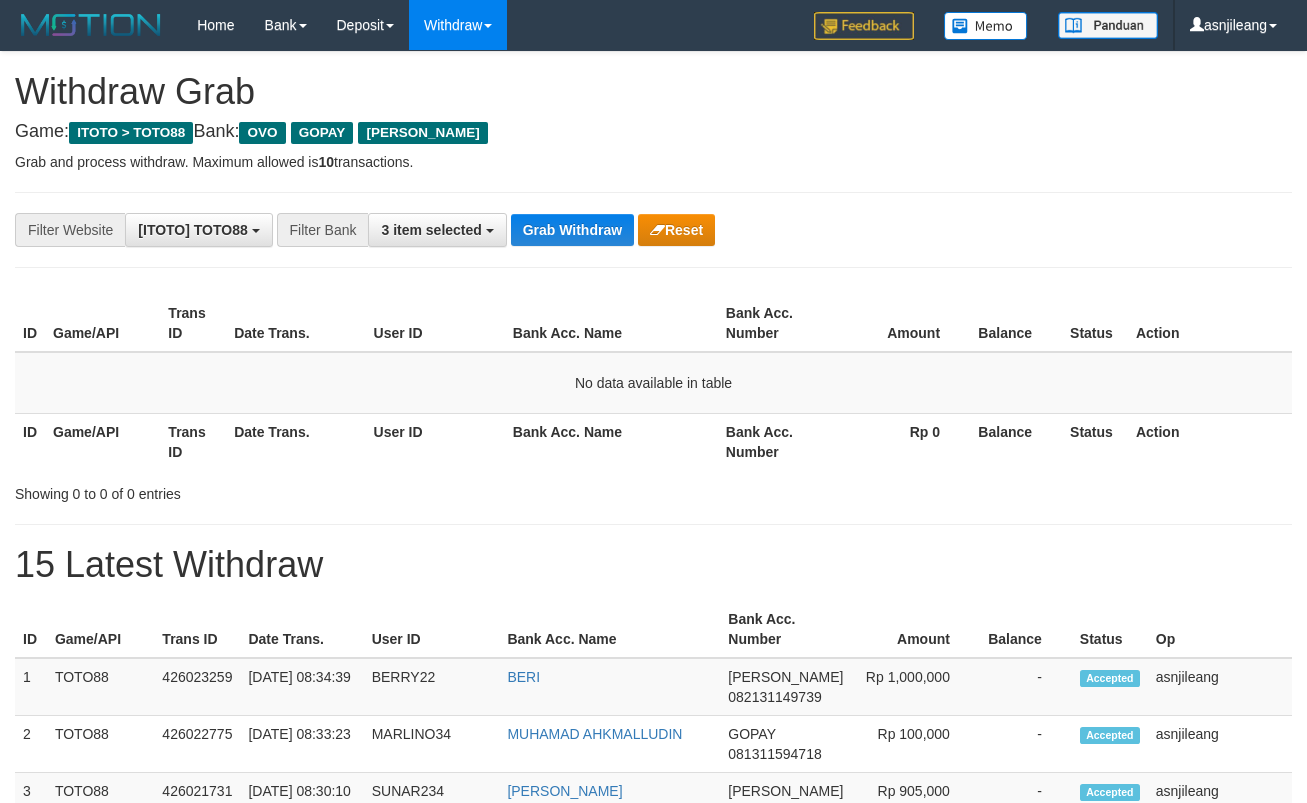 click on "Grab Withdraw" at bounding box center (572, 230) 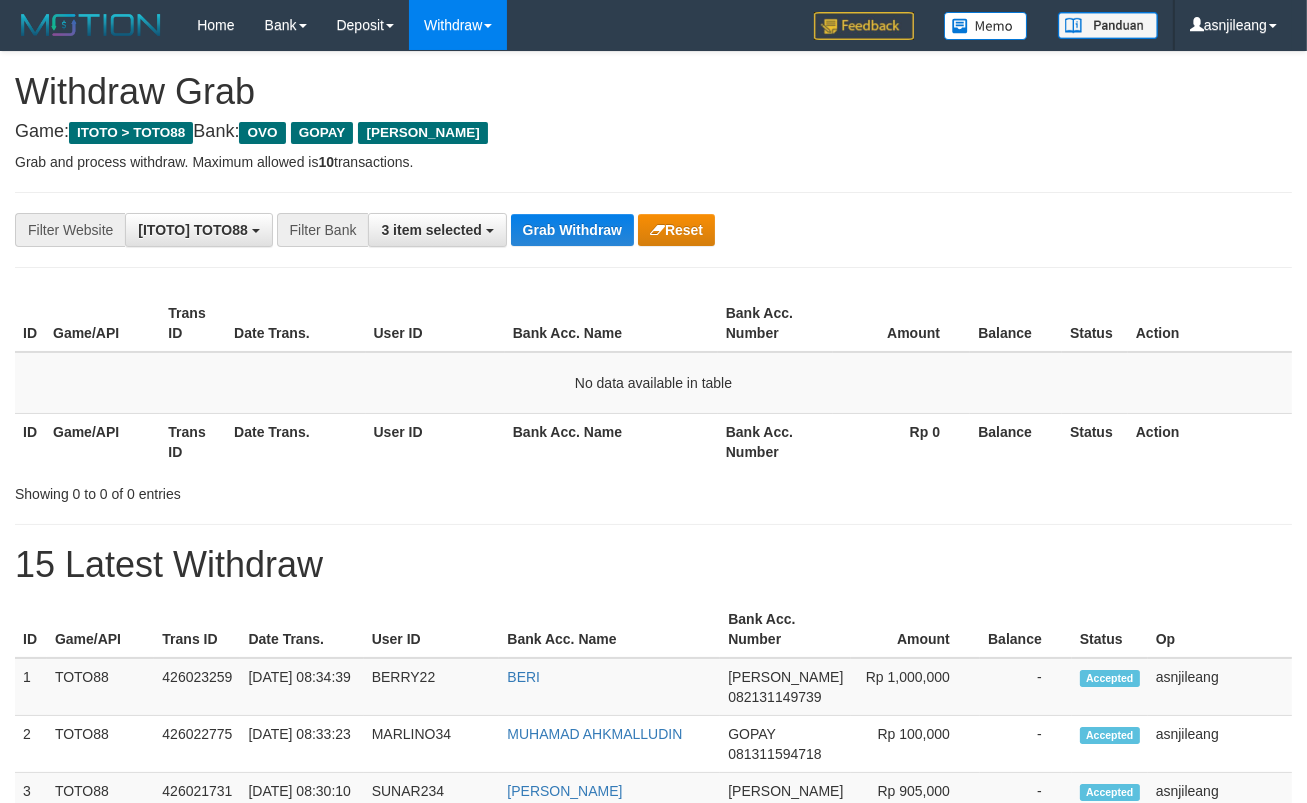 scroll, scrollTop: 17, scrollLeft: 0, axis: vertical 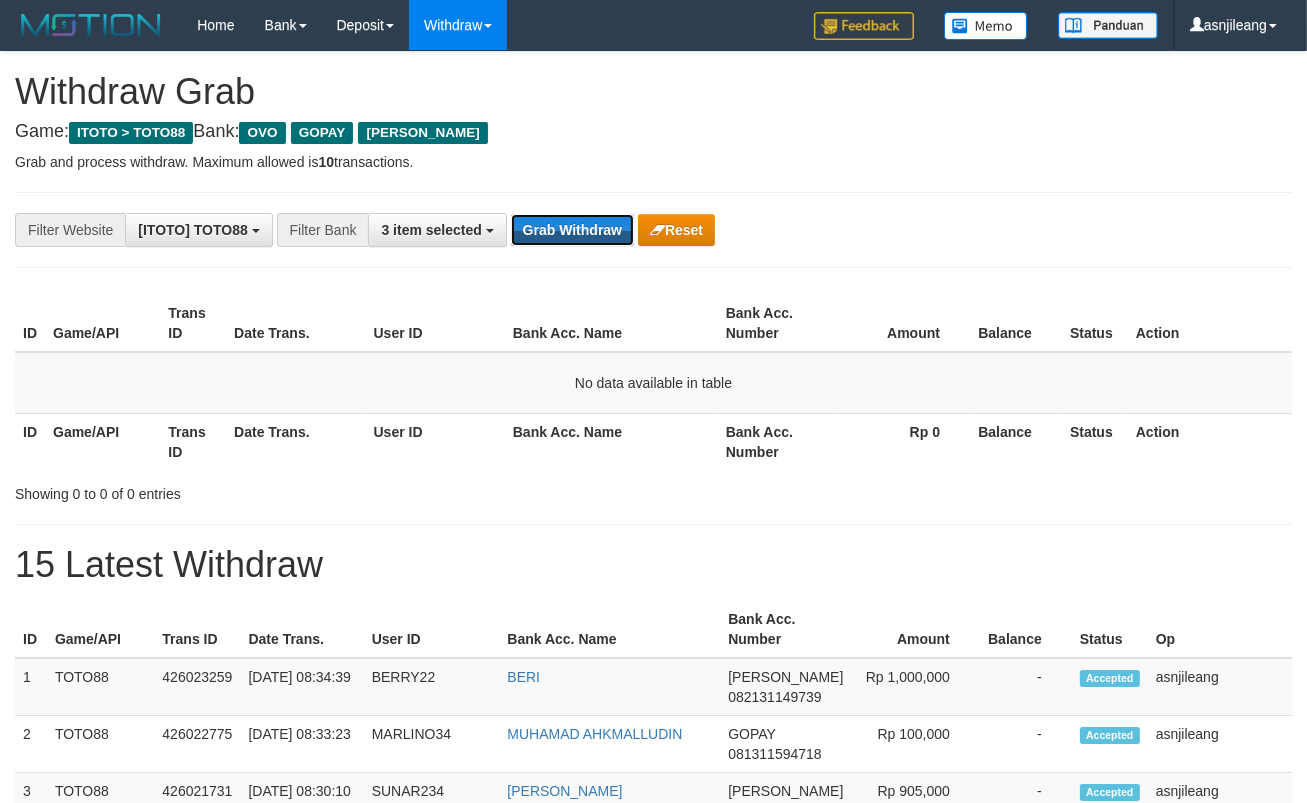 click on "Grab Withdraw" at bounding box center [572, 230] 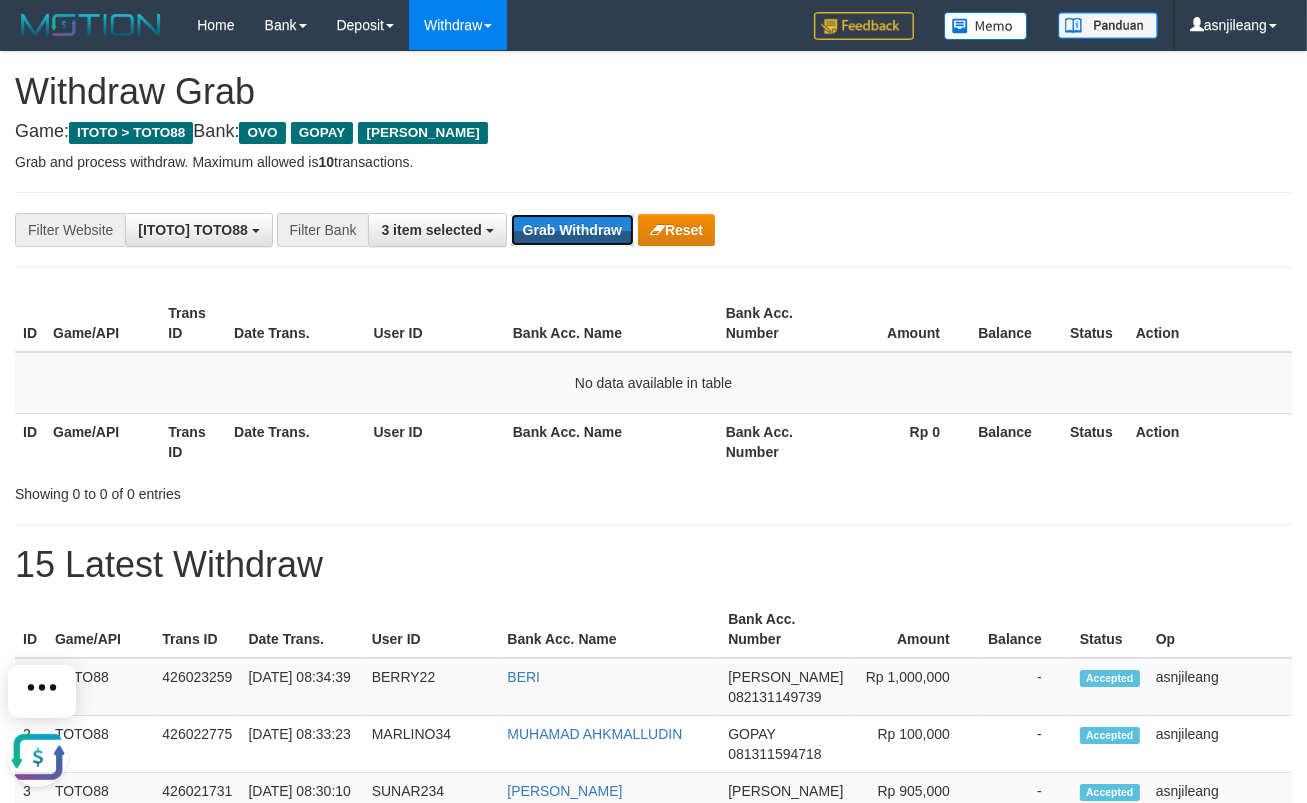 scroll, scrollTop: 0, scrollLeft: 0, axis: both 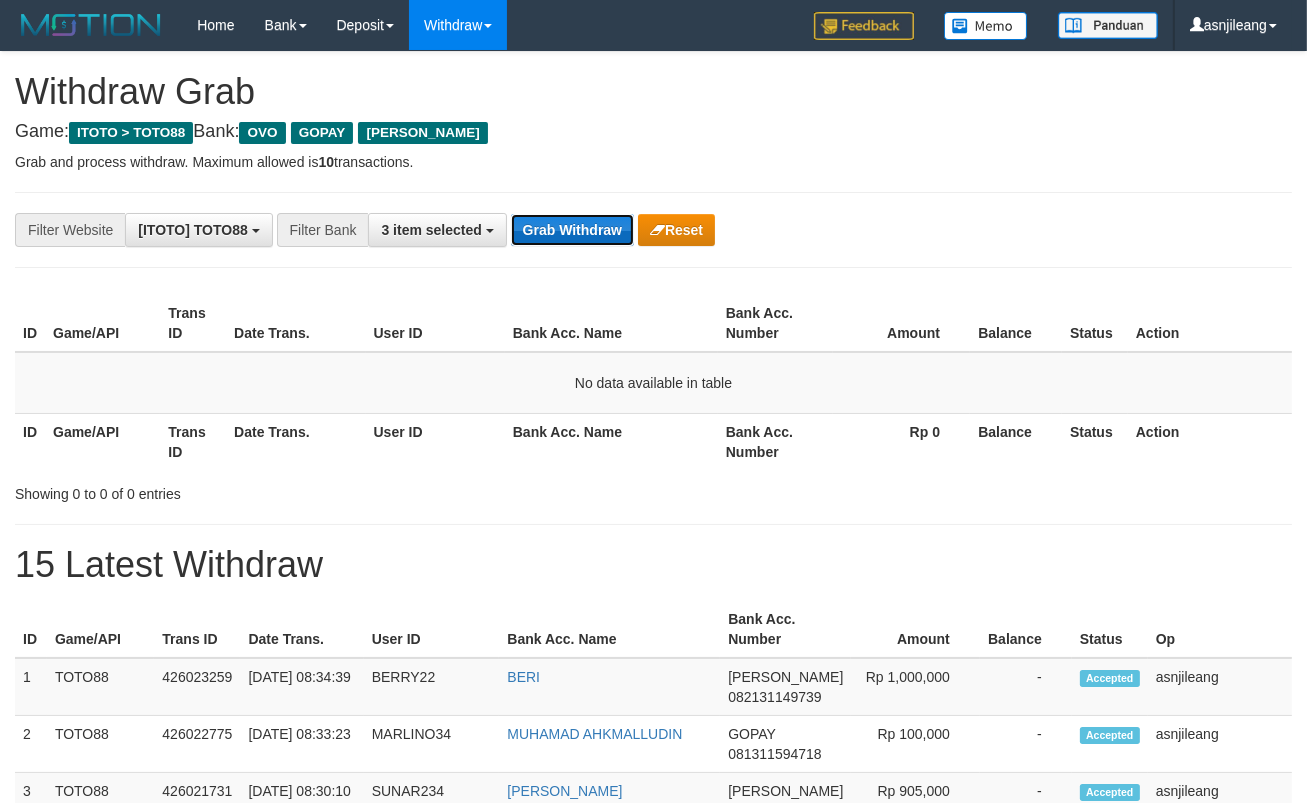 click on "Grab Withdraw" at bounding box center (572, 230) 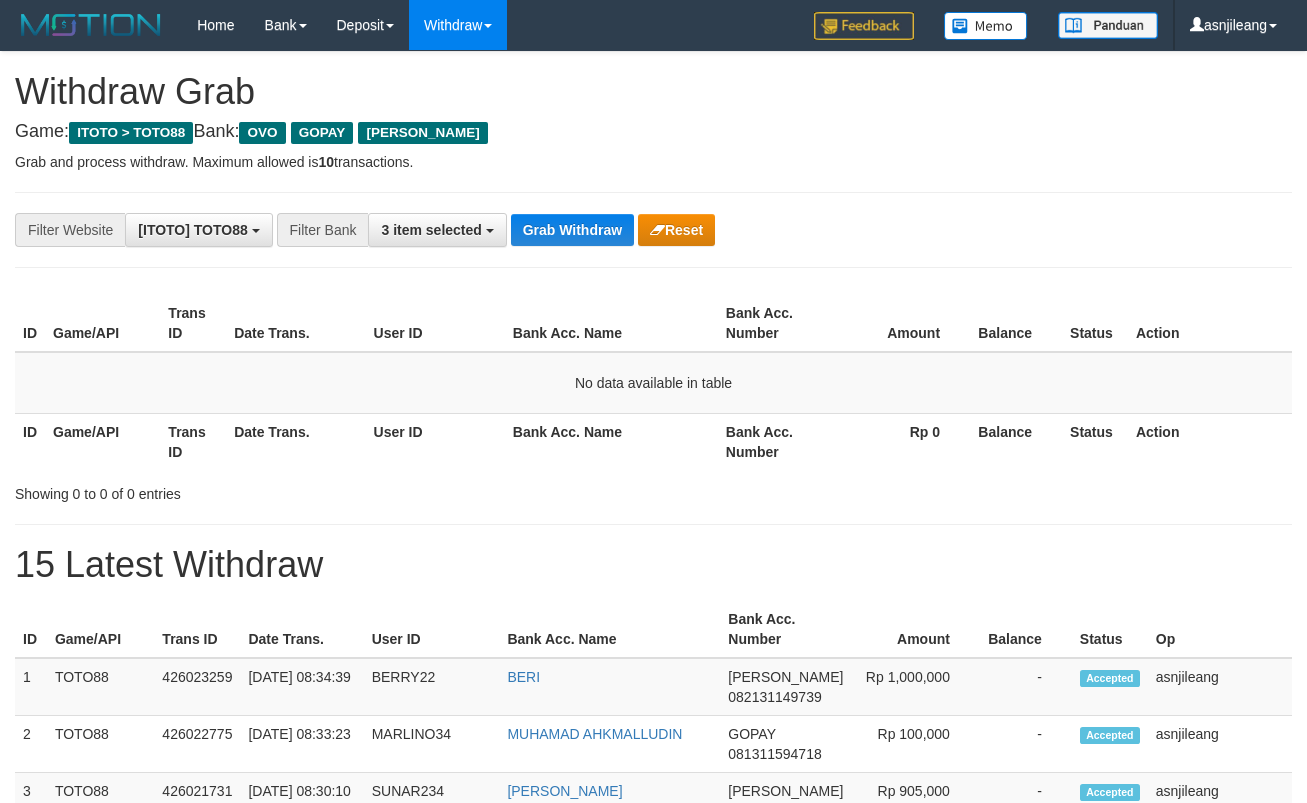 scroll, scrollTop: 0, scrollLeft: 0, axis: both 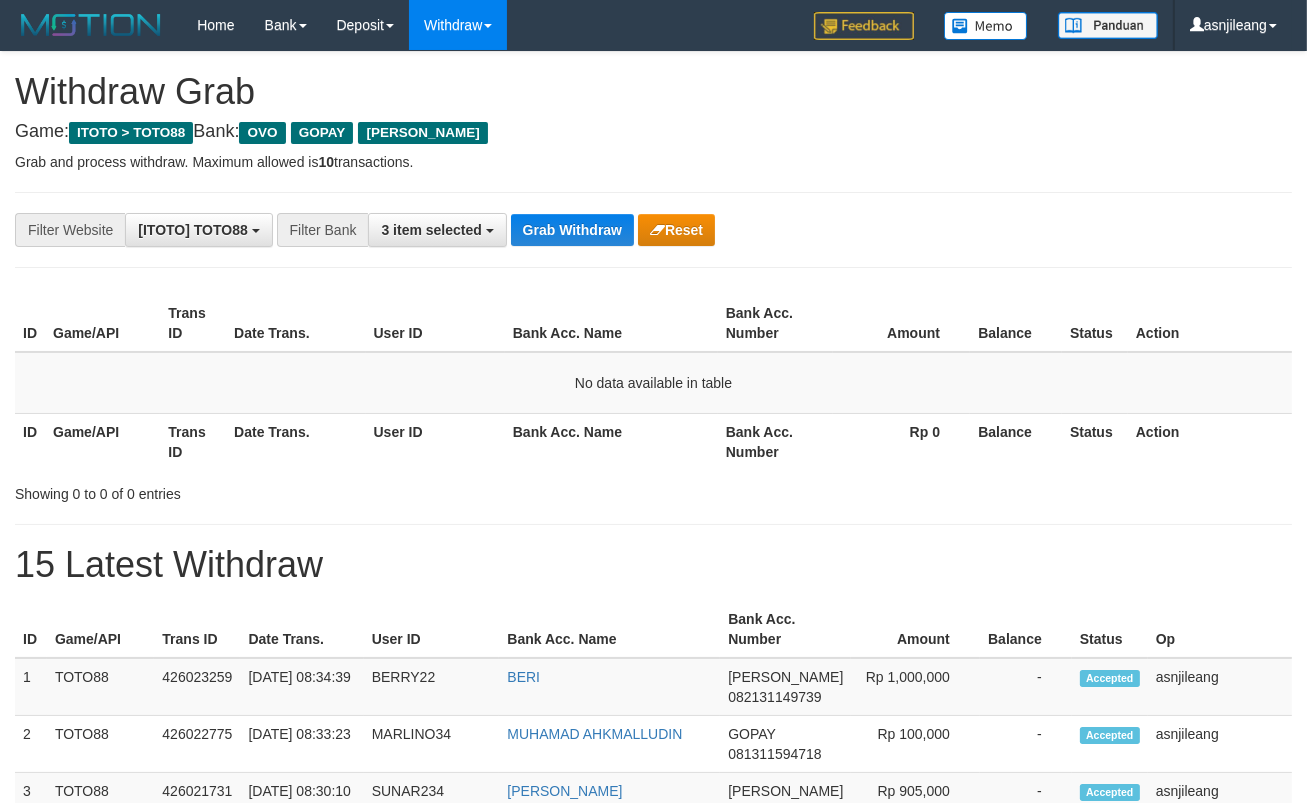 click on "Grab Withdraw" at bounding box center (572, 230) 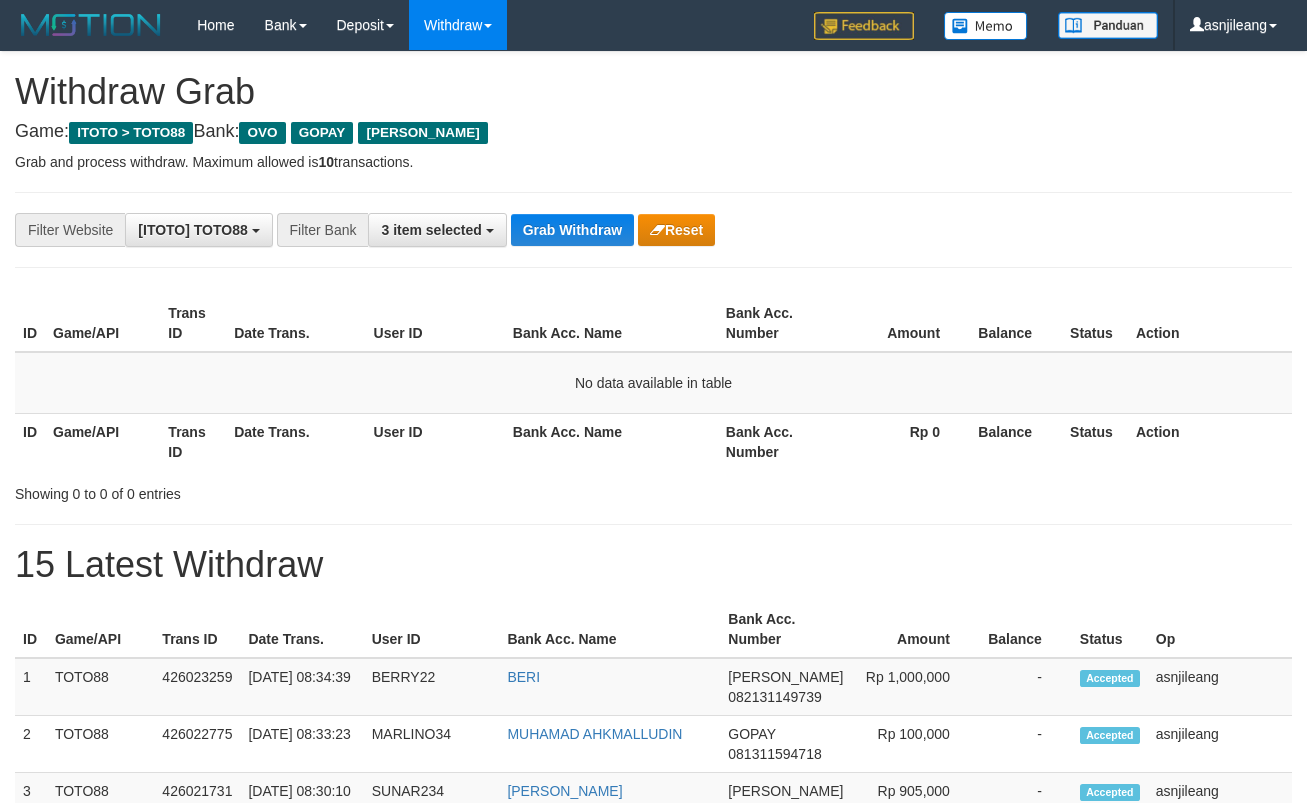 scroll, scrollTop: 0, scrollLeft: 0, axis: both 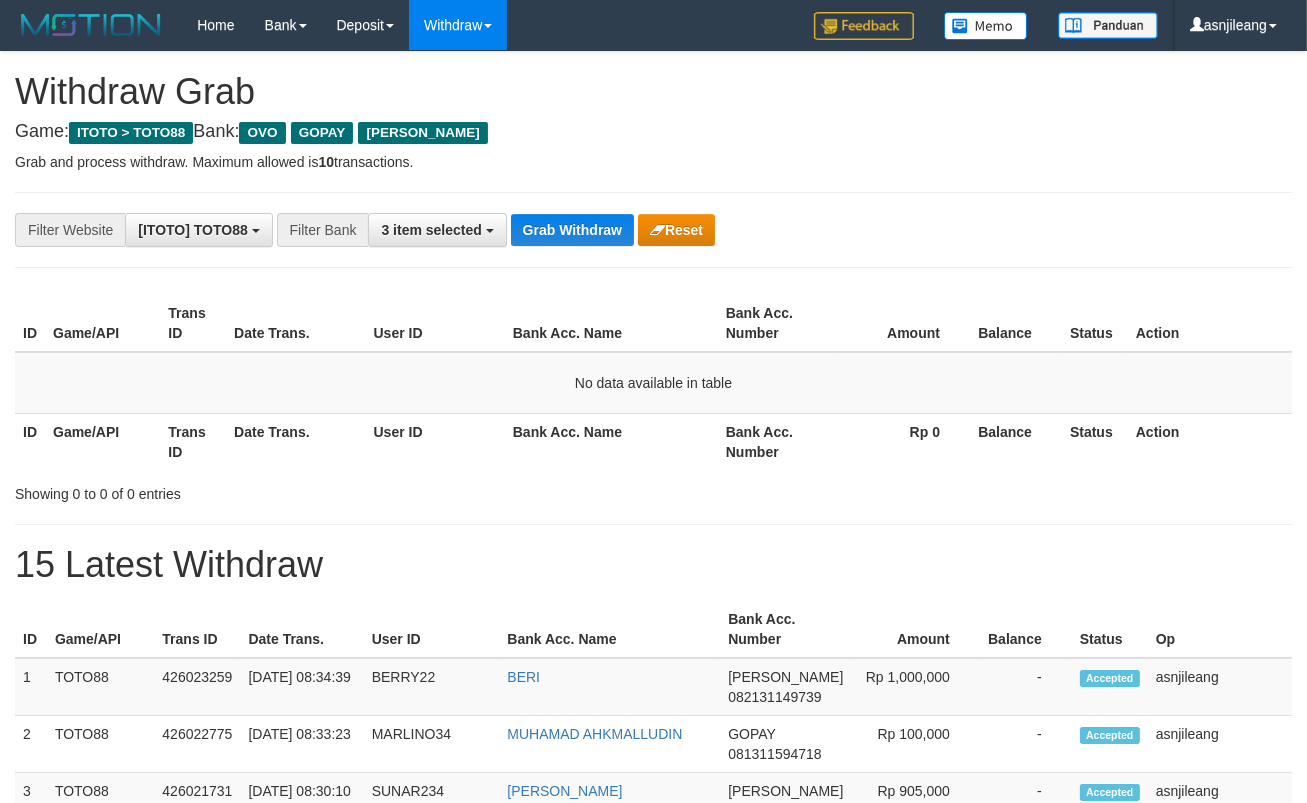 click on "Grab Withdraw" at bounding box center (572, 230) 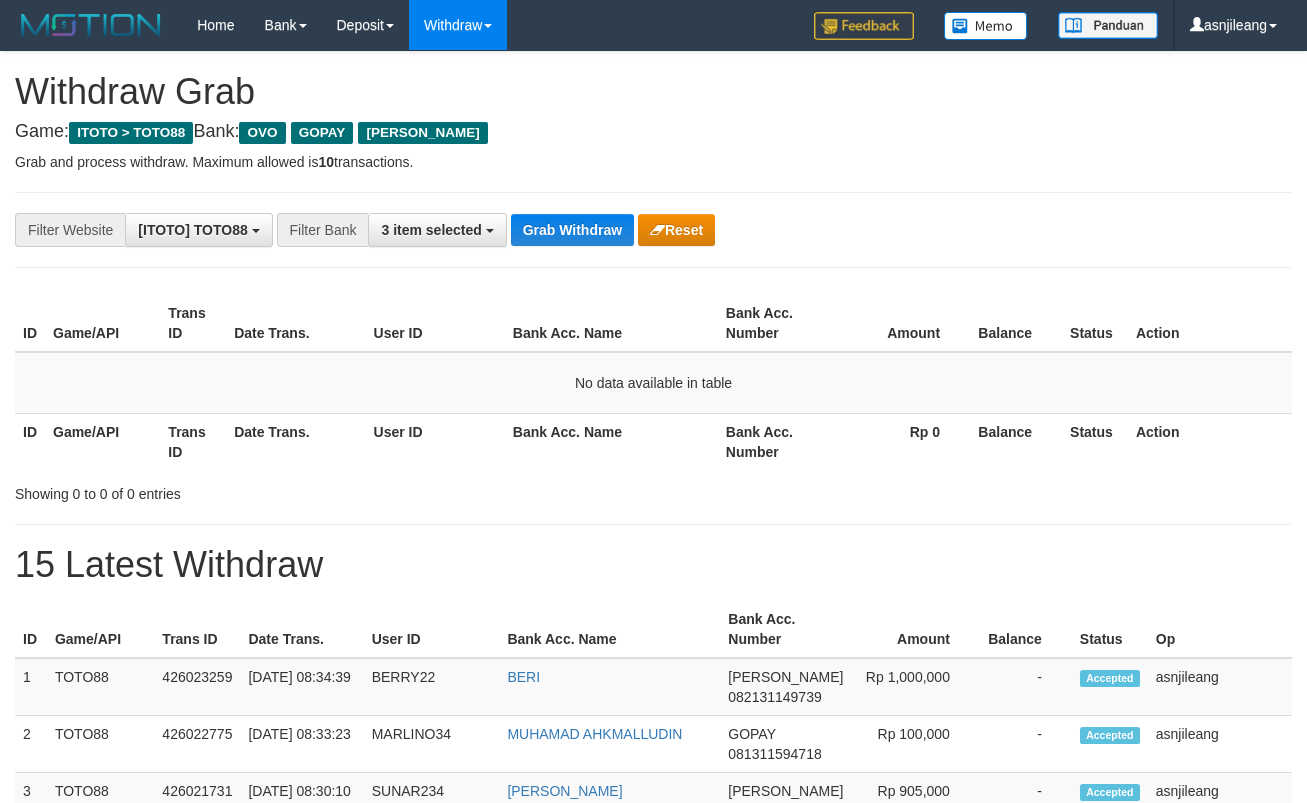 scroll, scrollTop: 0, scrollLeft: 0, axis: both 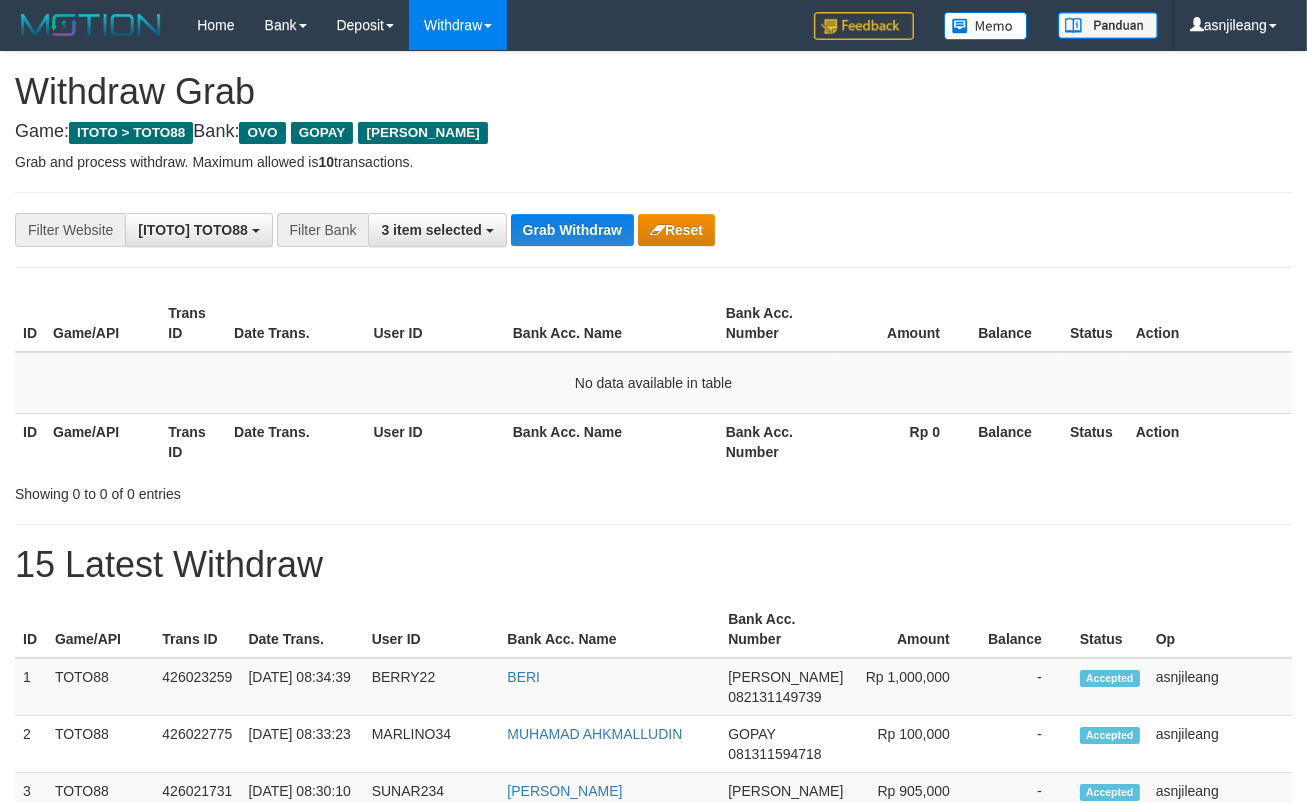 click on "Grab Withdraw" at bounding box center [572, 230] 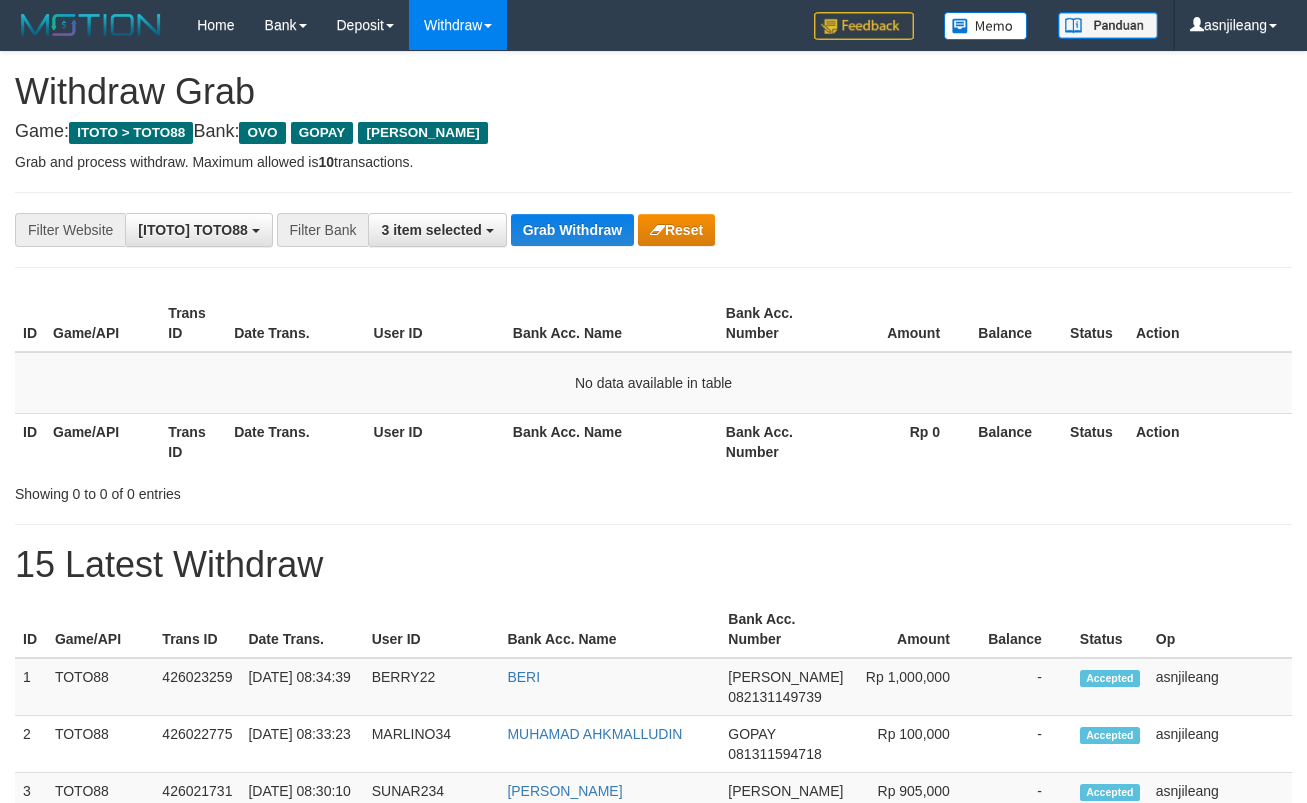 scroll, scrollTop: 0, scrollLeft: 0, axis: both 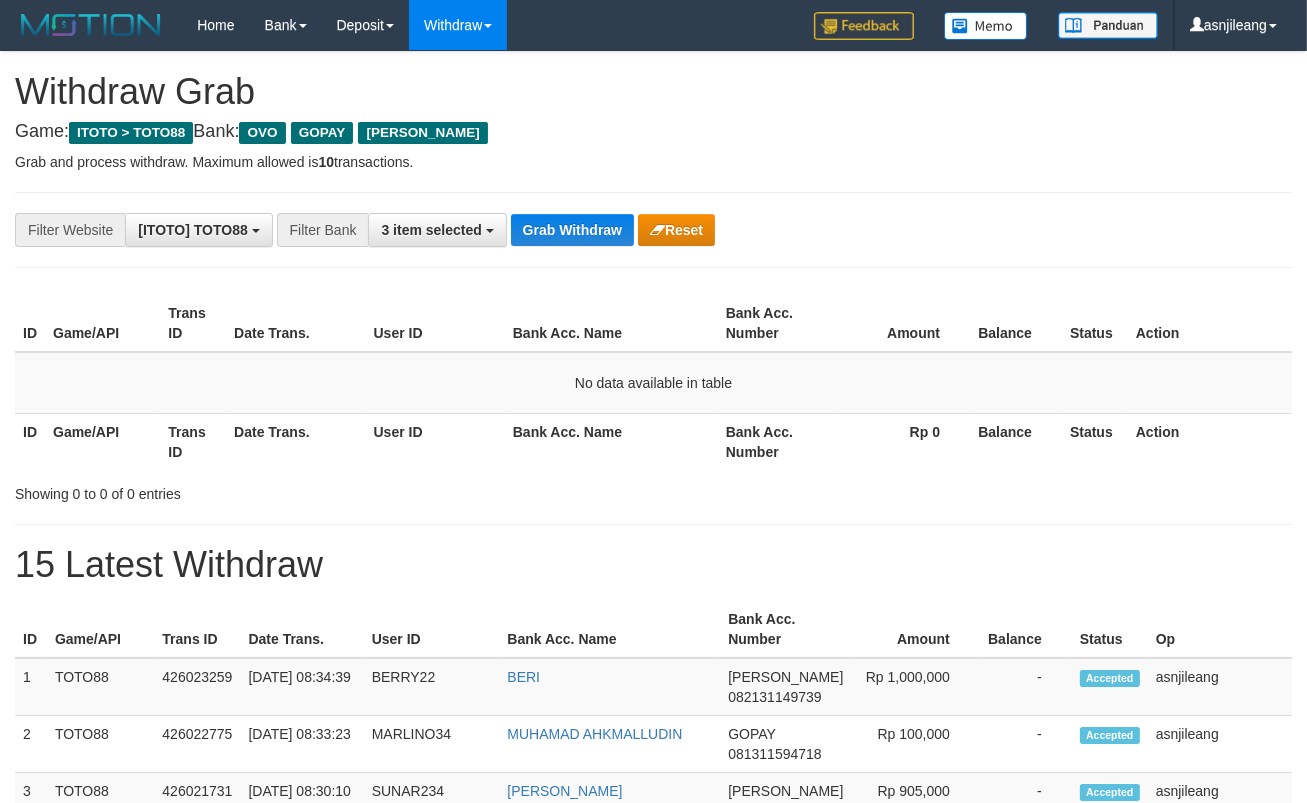 click on "Grab Withdraw" at bounding box center (572, 230) 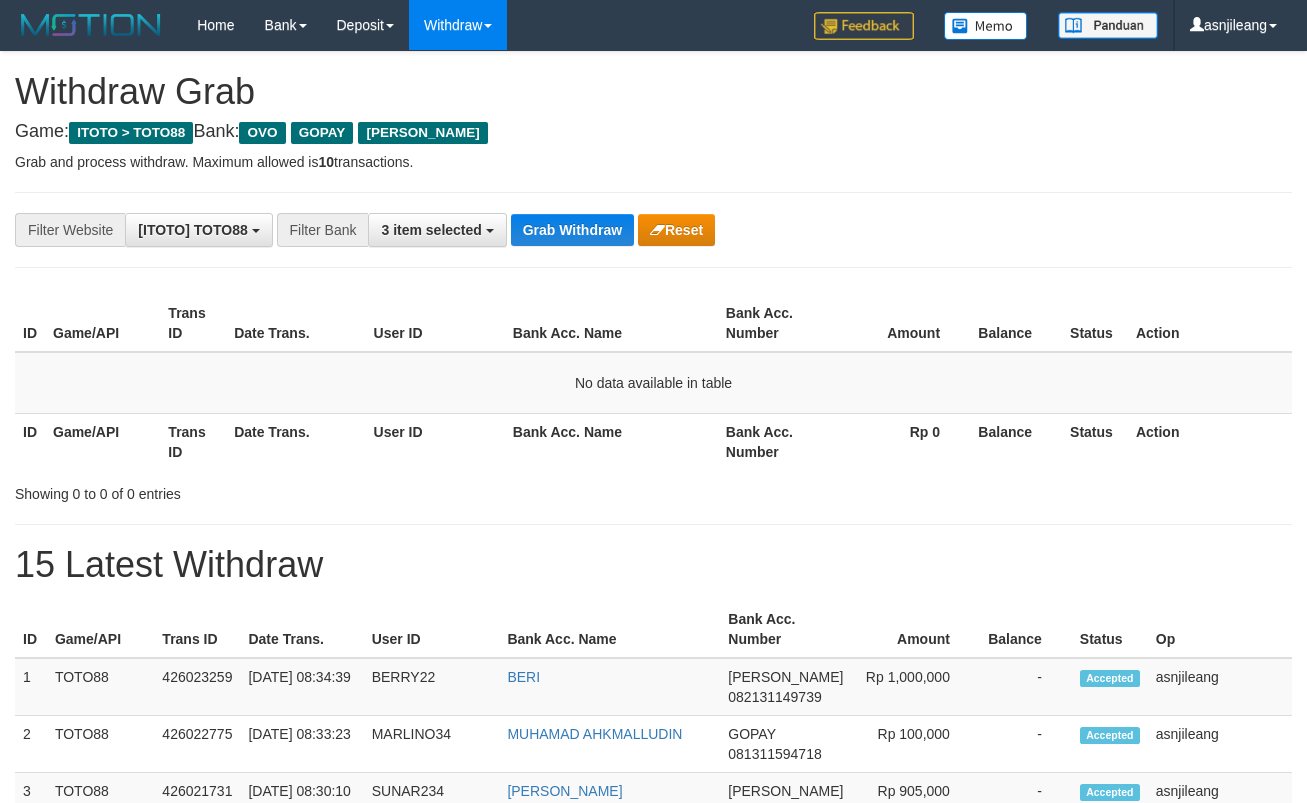 scroll, scrollTop: 0, scrollLeft: 0, axis: both 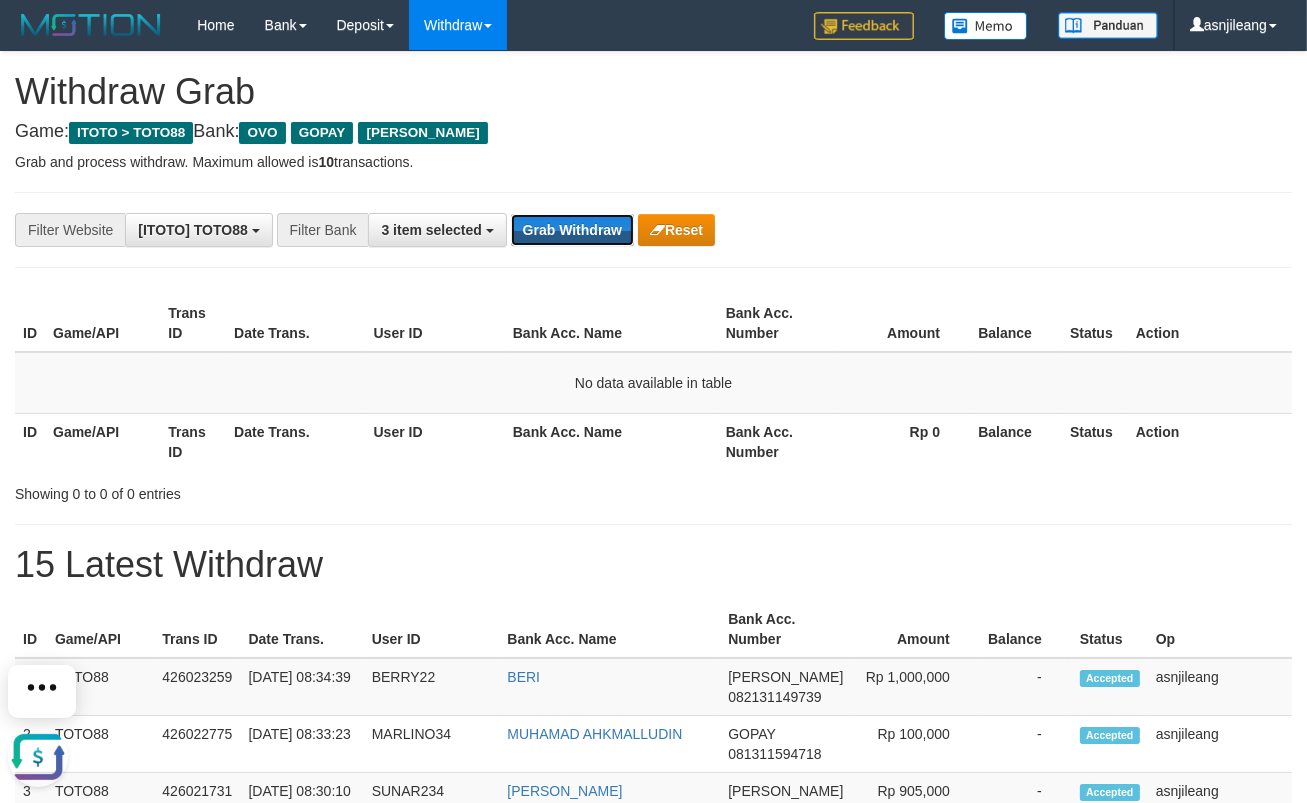 click on "Grab Withdraw" at bounding box center (572, 230) 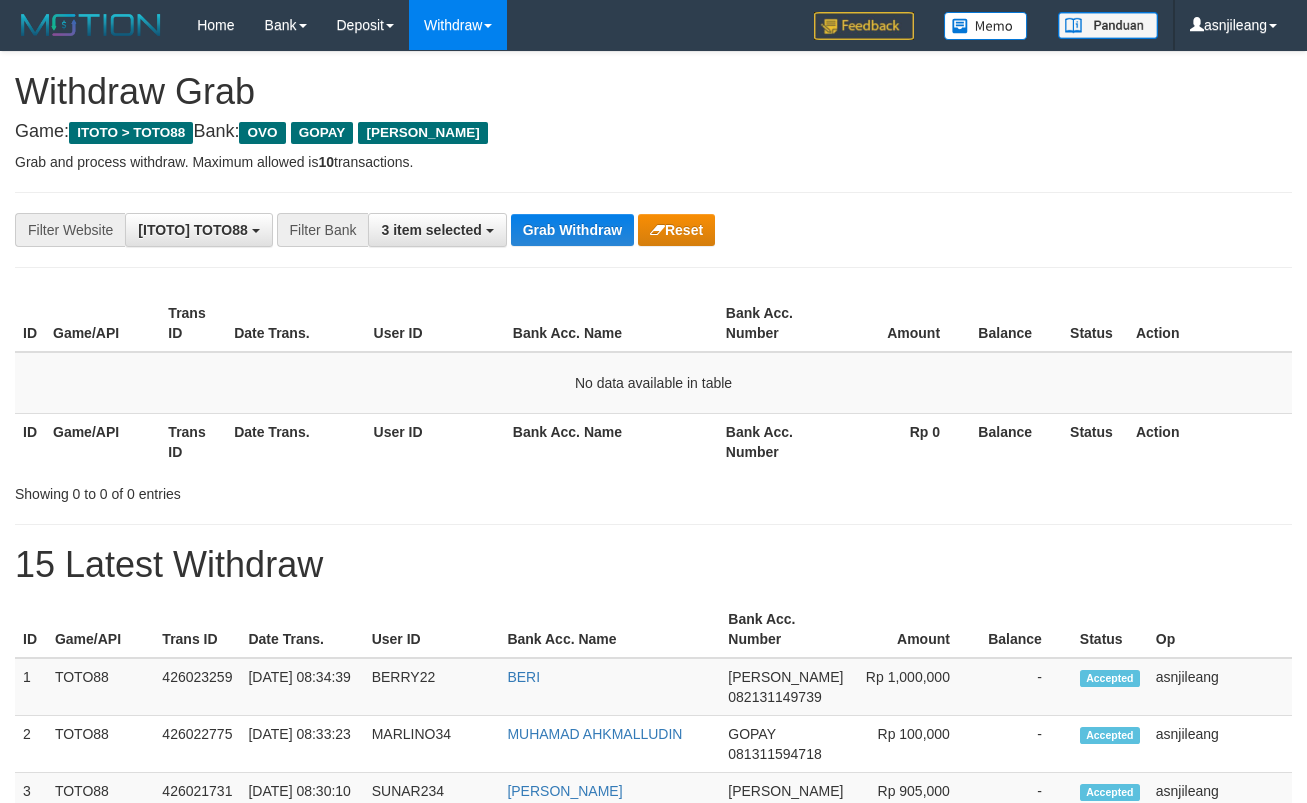 scroll, scrollTop: 0, scrollLeft: 0, axis: both 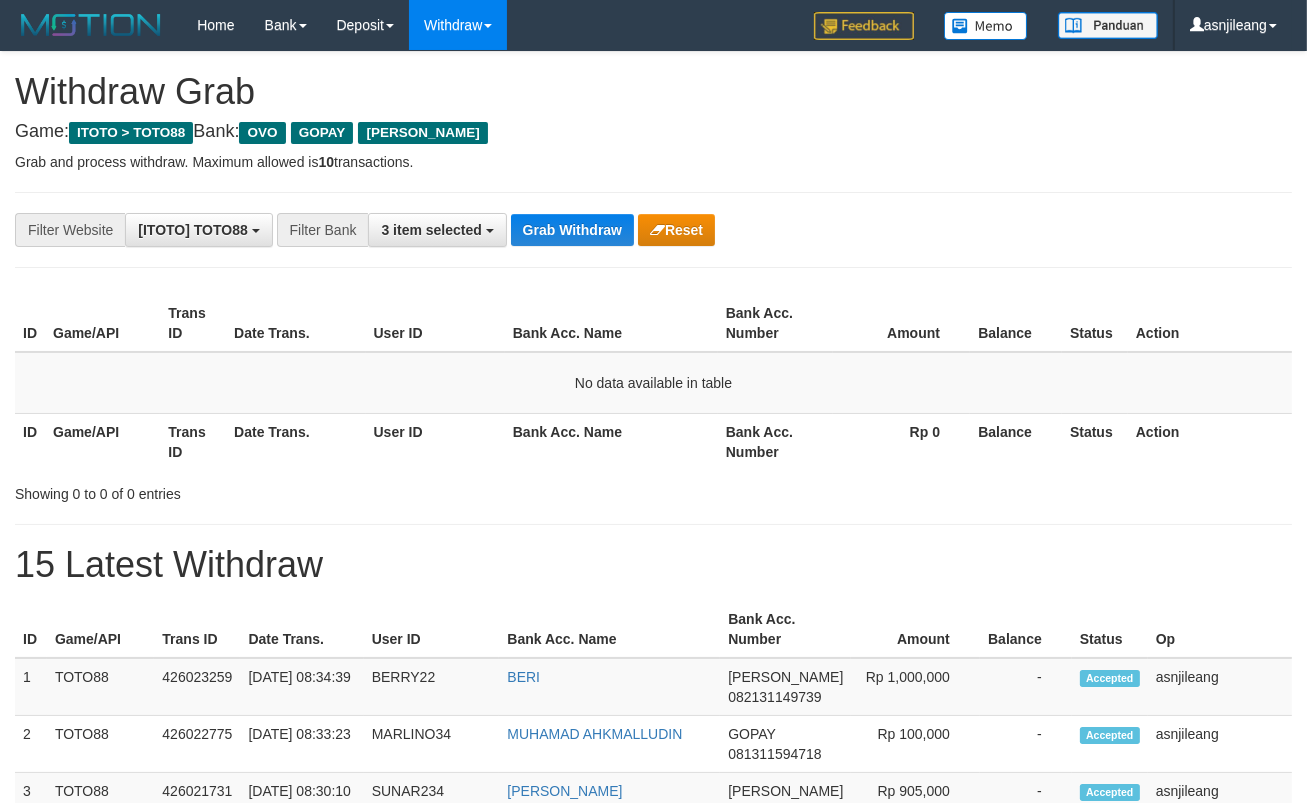 click on "Grab Withdraw" at bounding box center [572, 230] 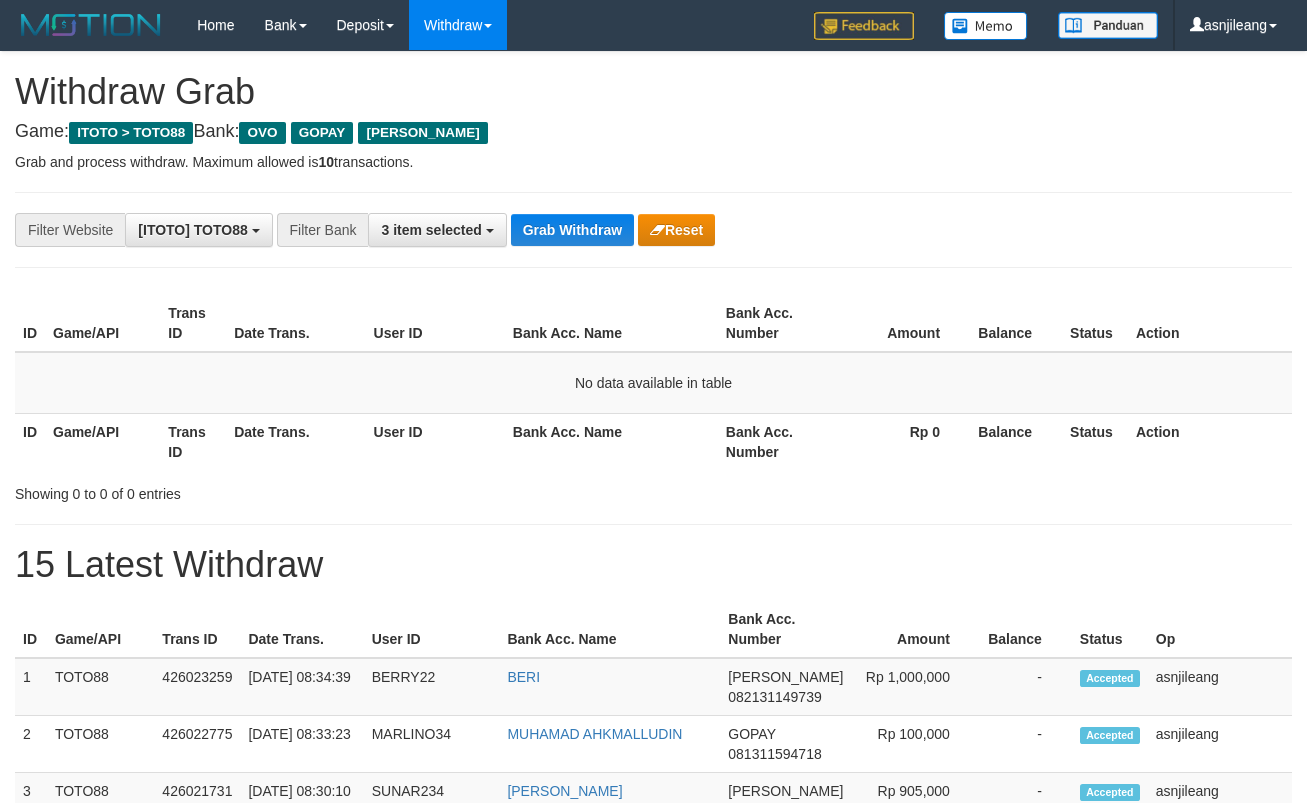 scroll, scrollTop: 0, scrollLeft: 0, axis: both 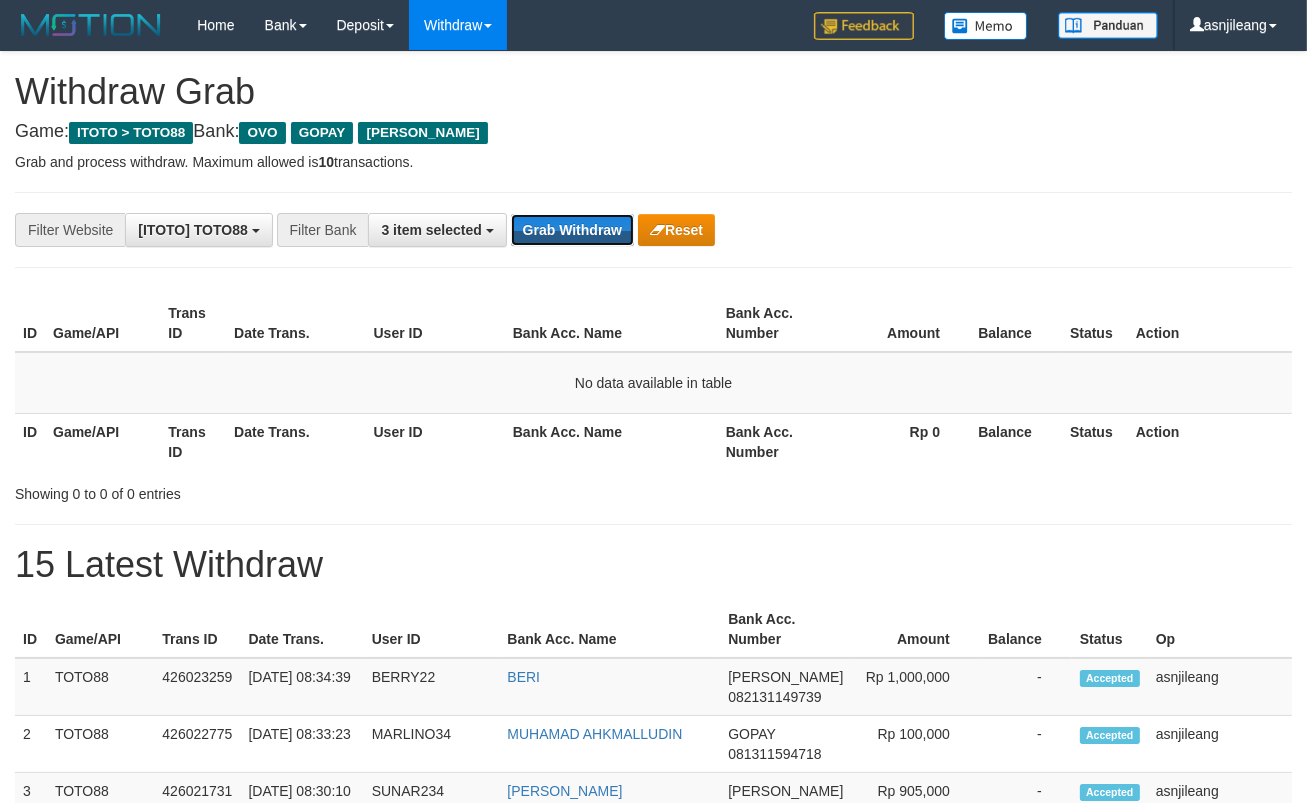 click on "Grab Withdraw" at bounding box center [572, 230] 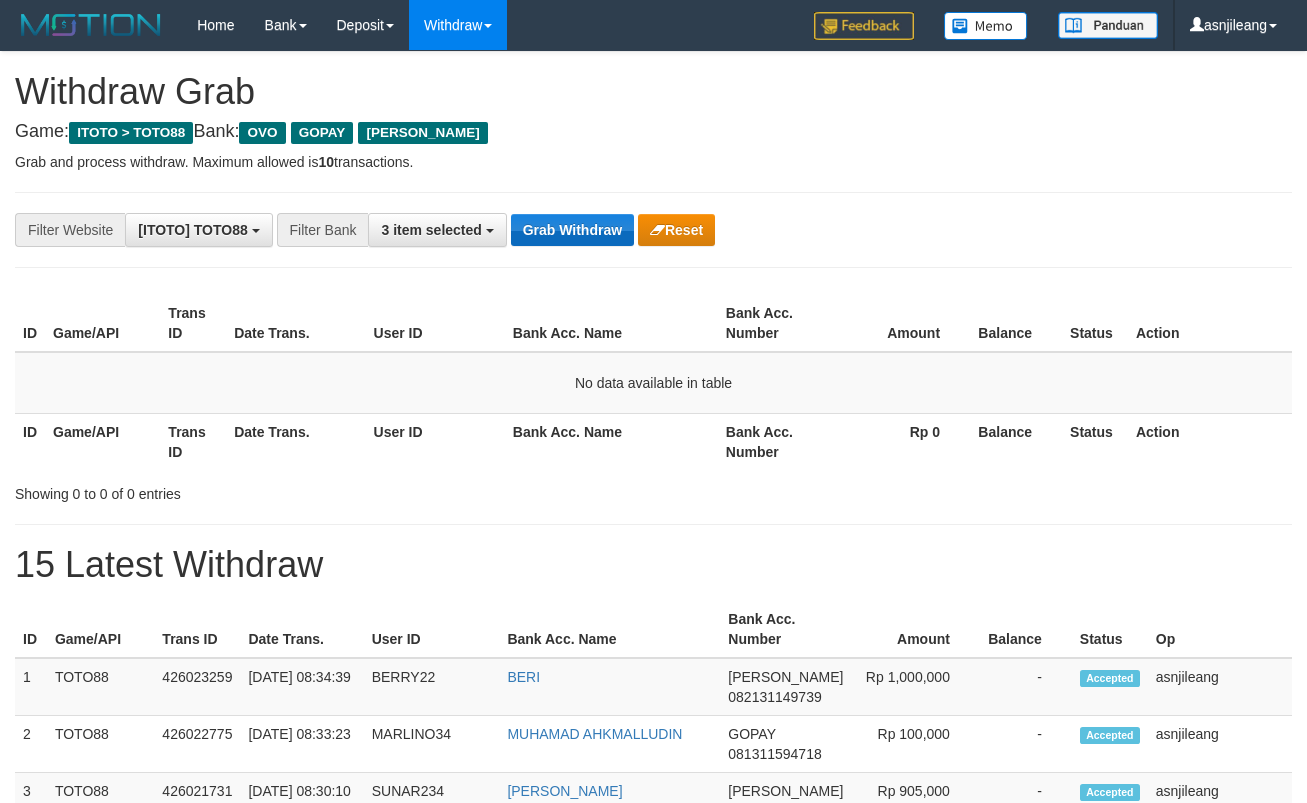 scroll, scrollTop: 0, scrollLeft: 0, axis: both 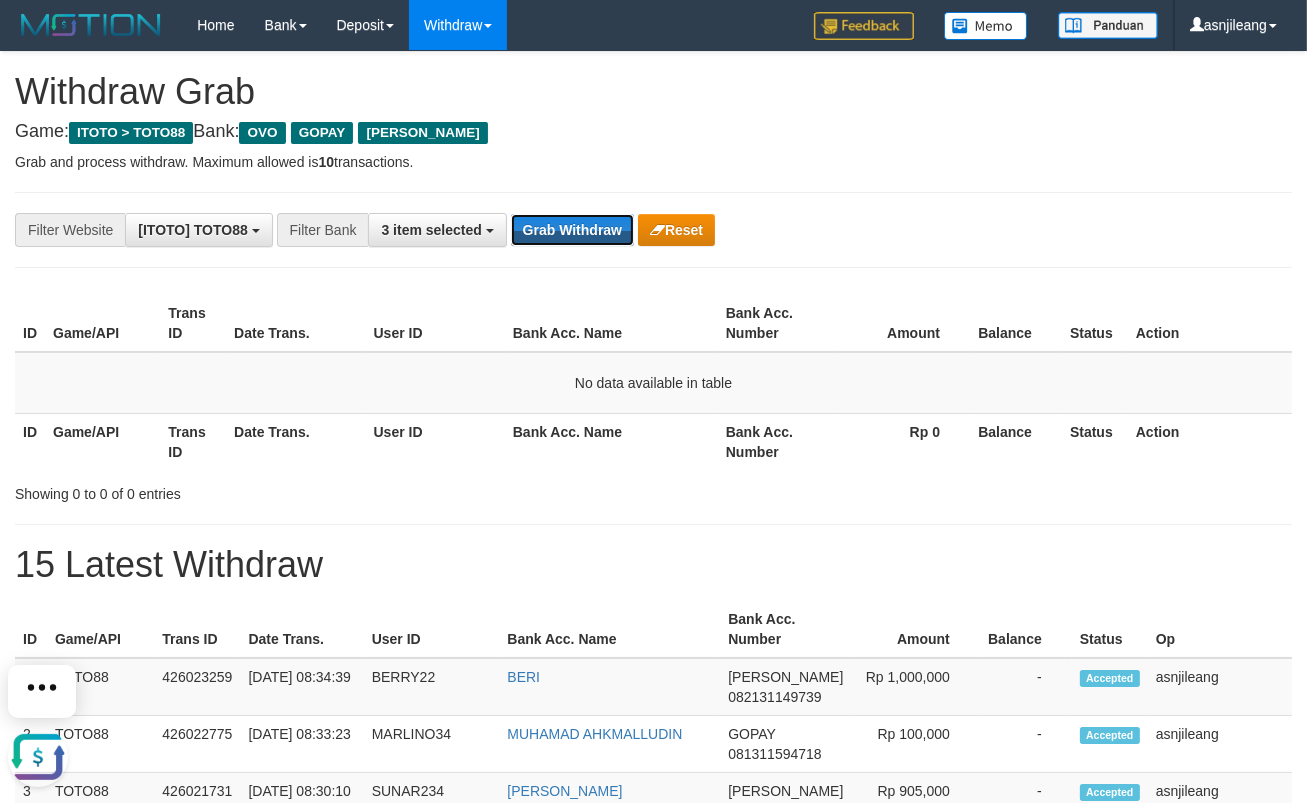 click on "Grab Withdraw" at bounding box center (572, 230) 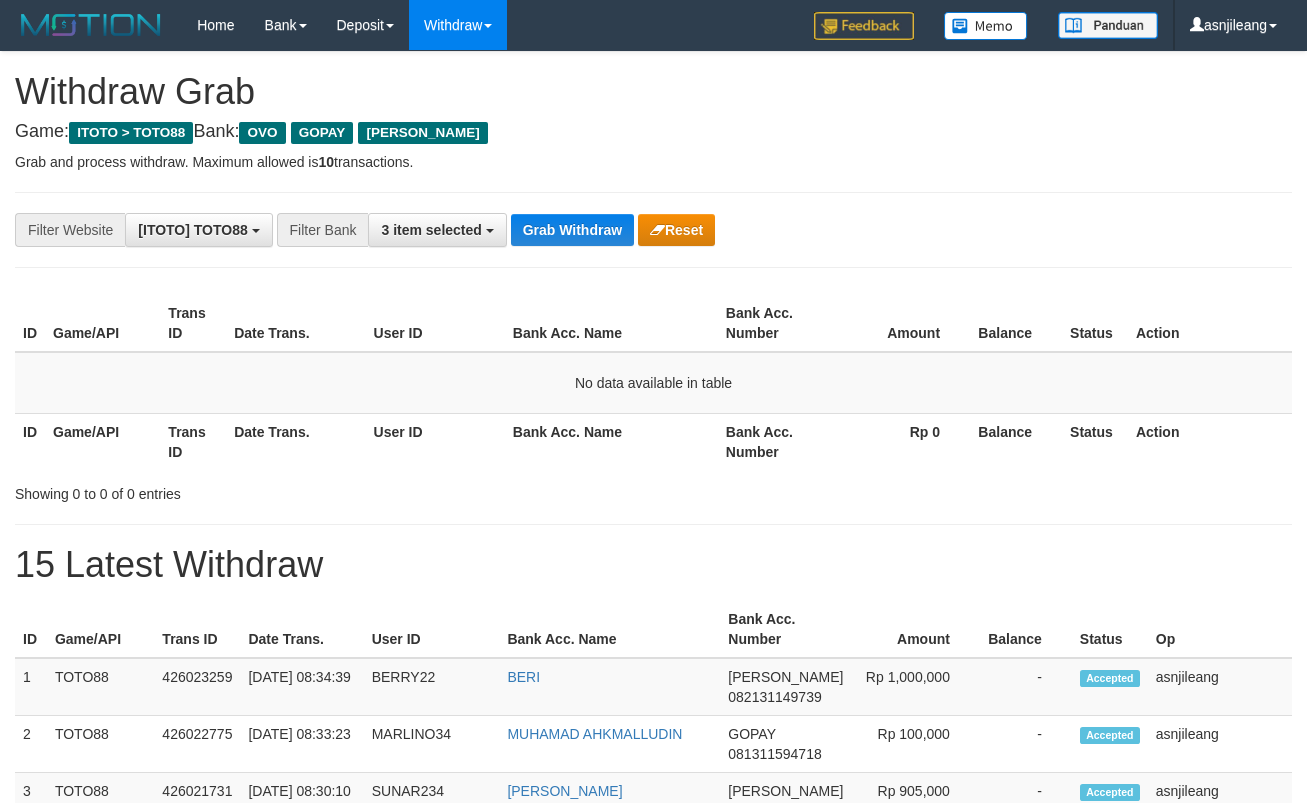 scroll, scrollTop: 0, scrollLeft: 0, axis: both 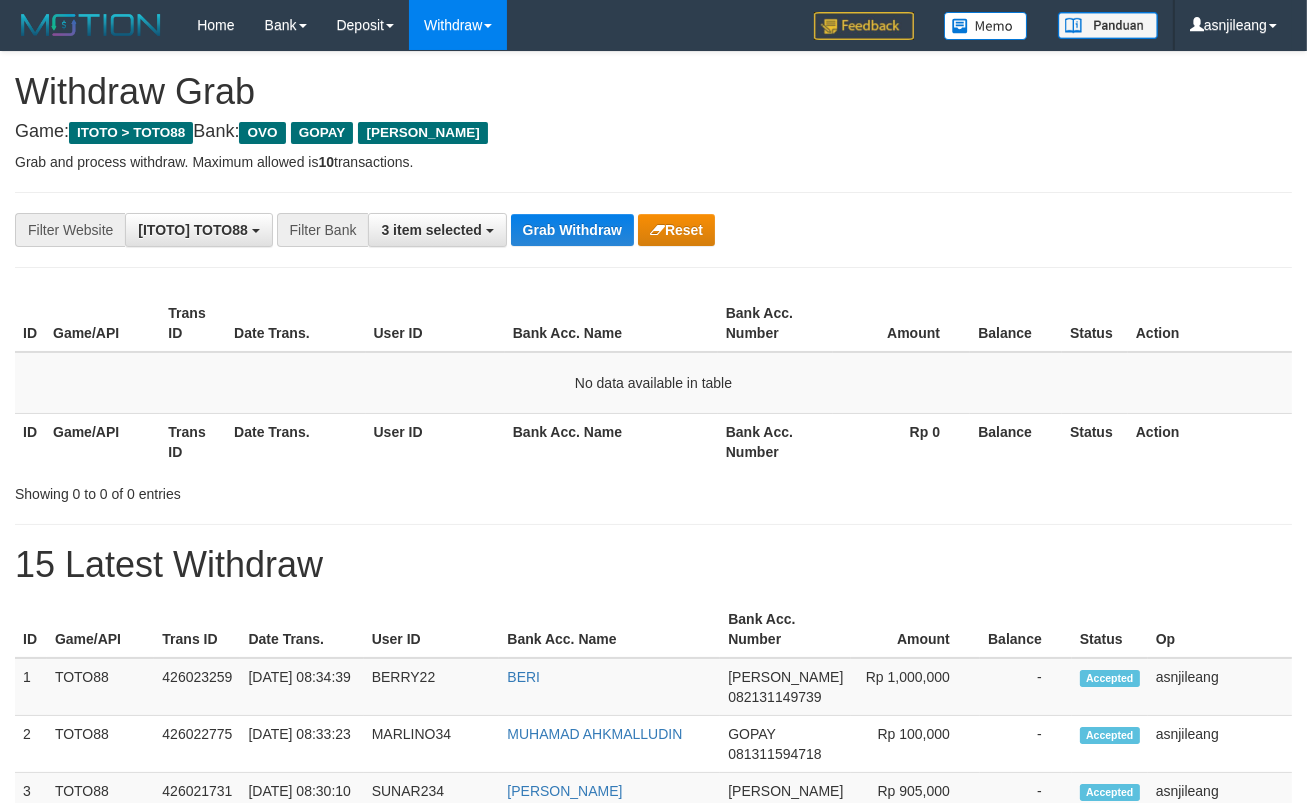 click on "Grab Withdraw" at bounding box center (572, 230) 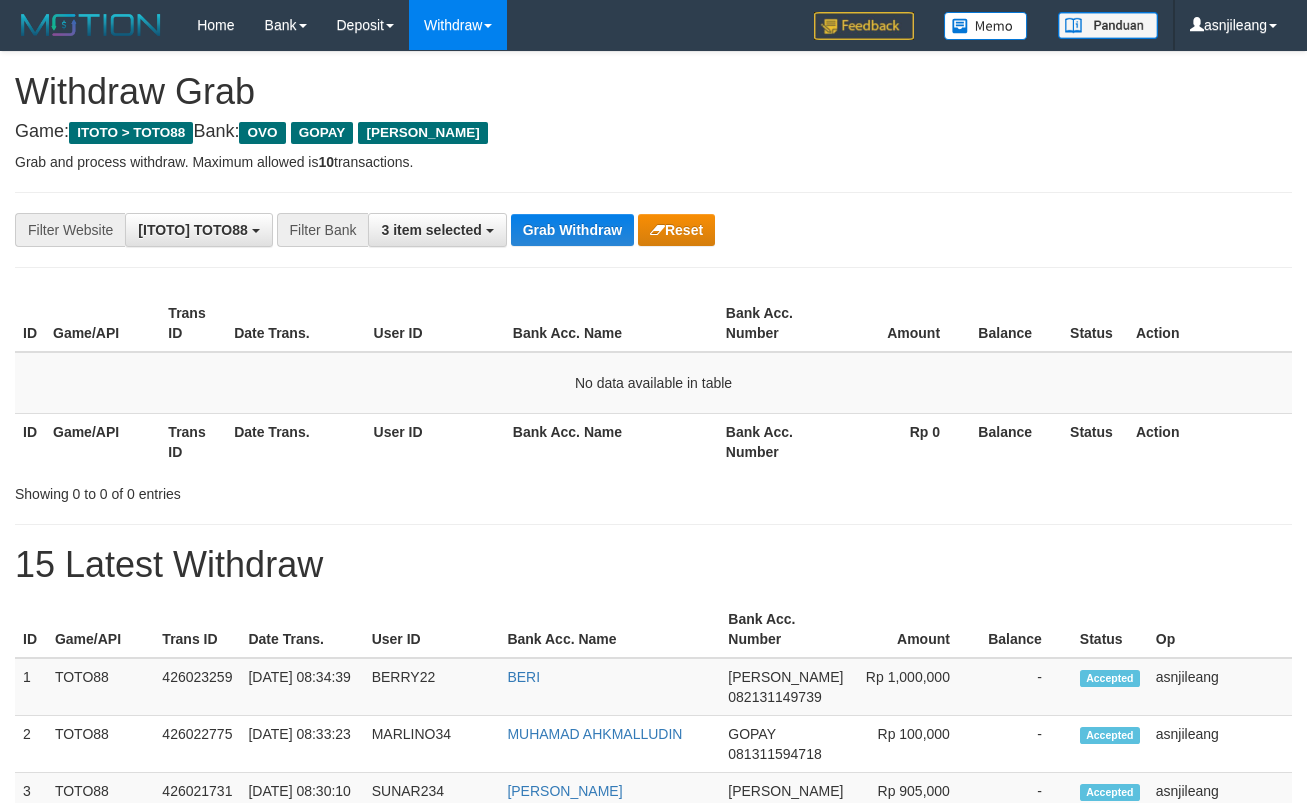 scroll, scrollTop: 0, scrollLeft: 0, axis: both 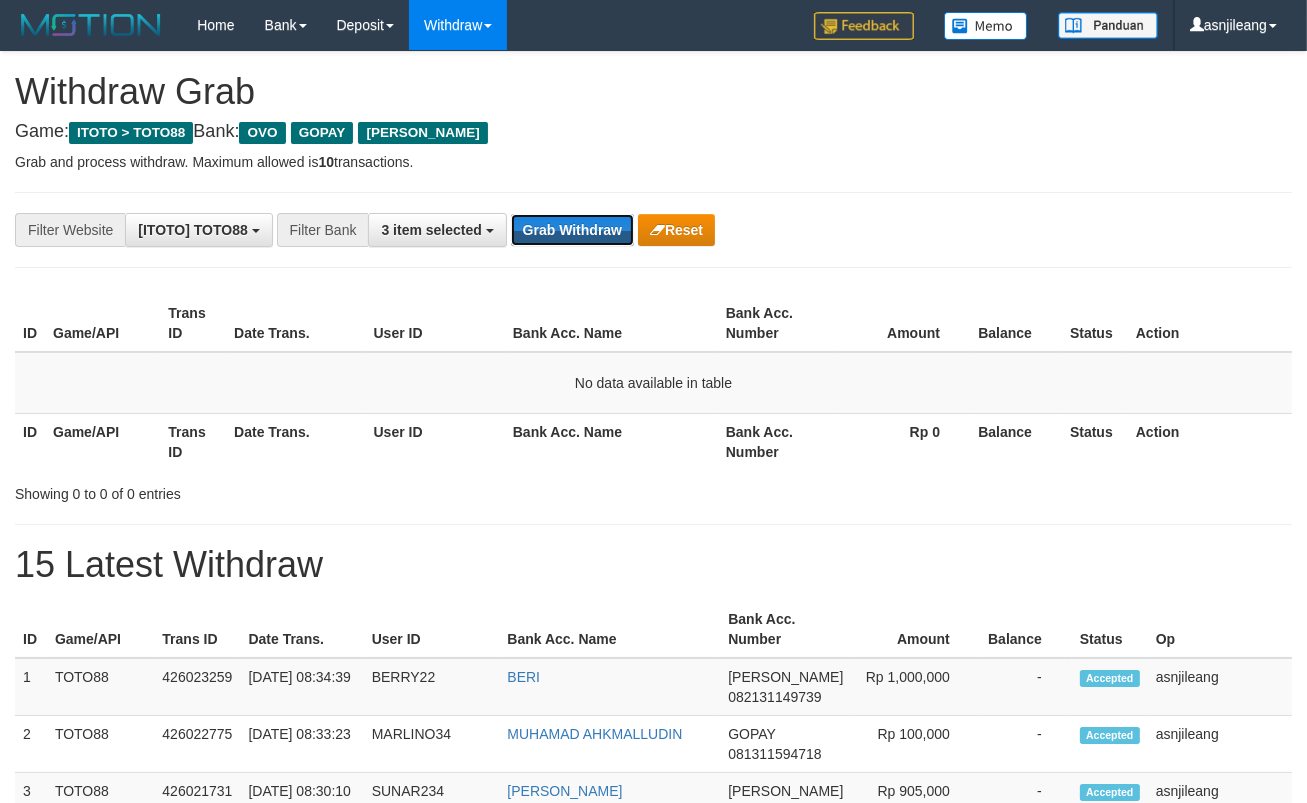 click on "Grab Withdraw" at bounding box center (572, 230) 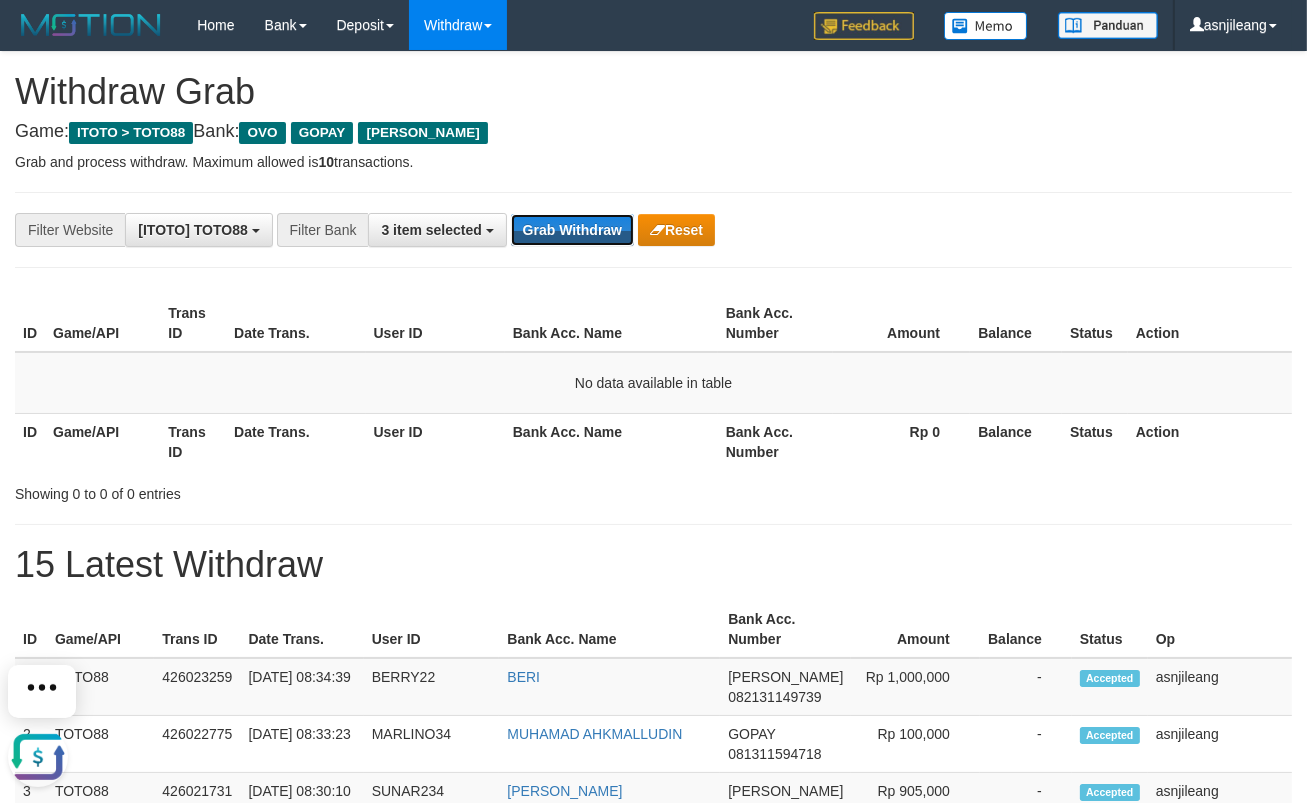 scroll, scrollTop: 0, scrollLeft: 0, axis: both 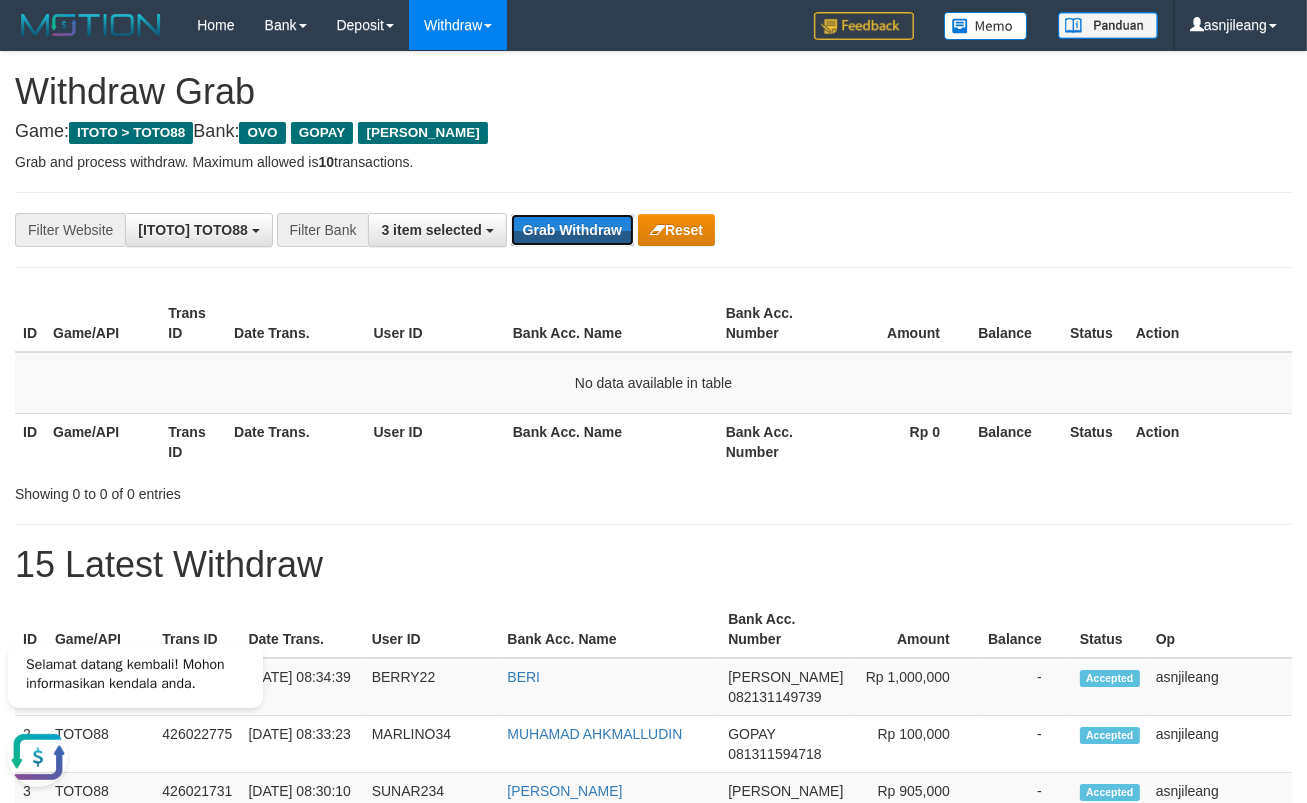 click on "Grab Withdraw" at bounding box center (572, 230) 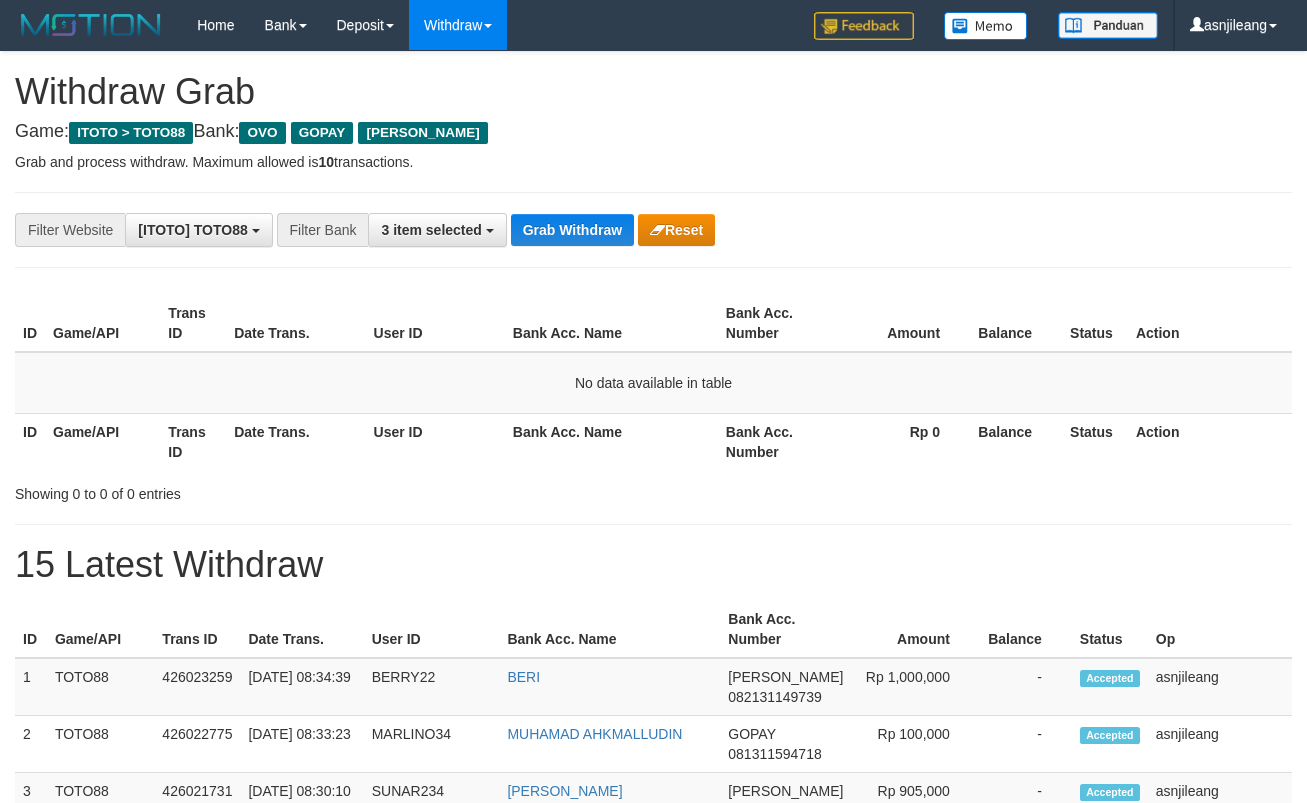 scroll, scrollTop: 0, scrollLeft: 0, axis: both 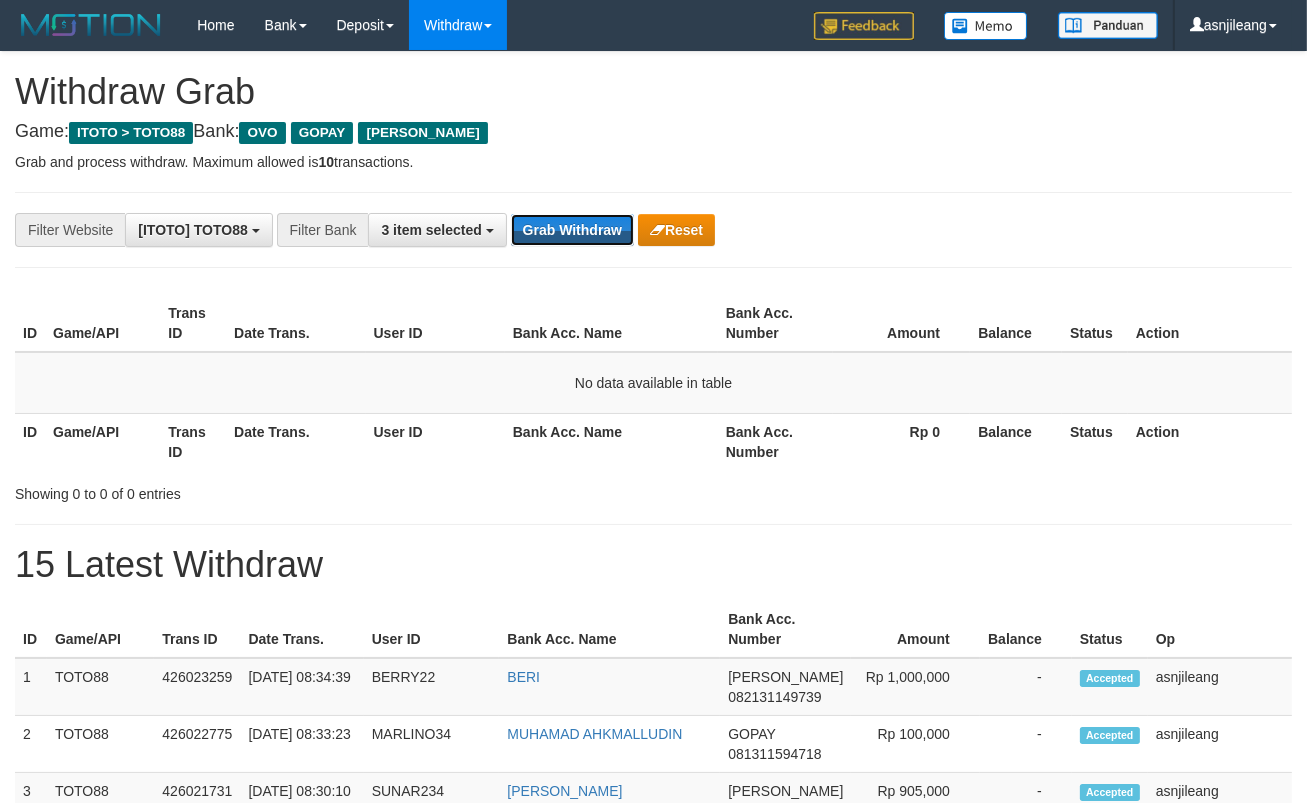 click on "Grab Withdraw" at bounding box center [572, 230] 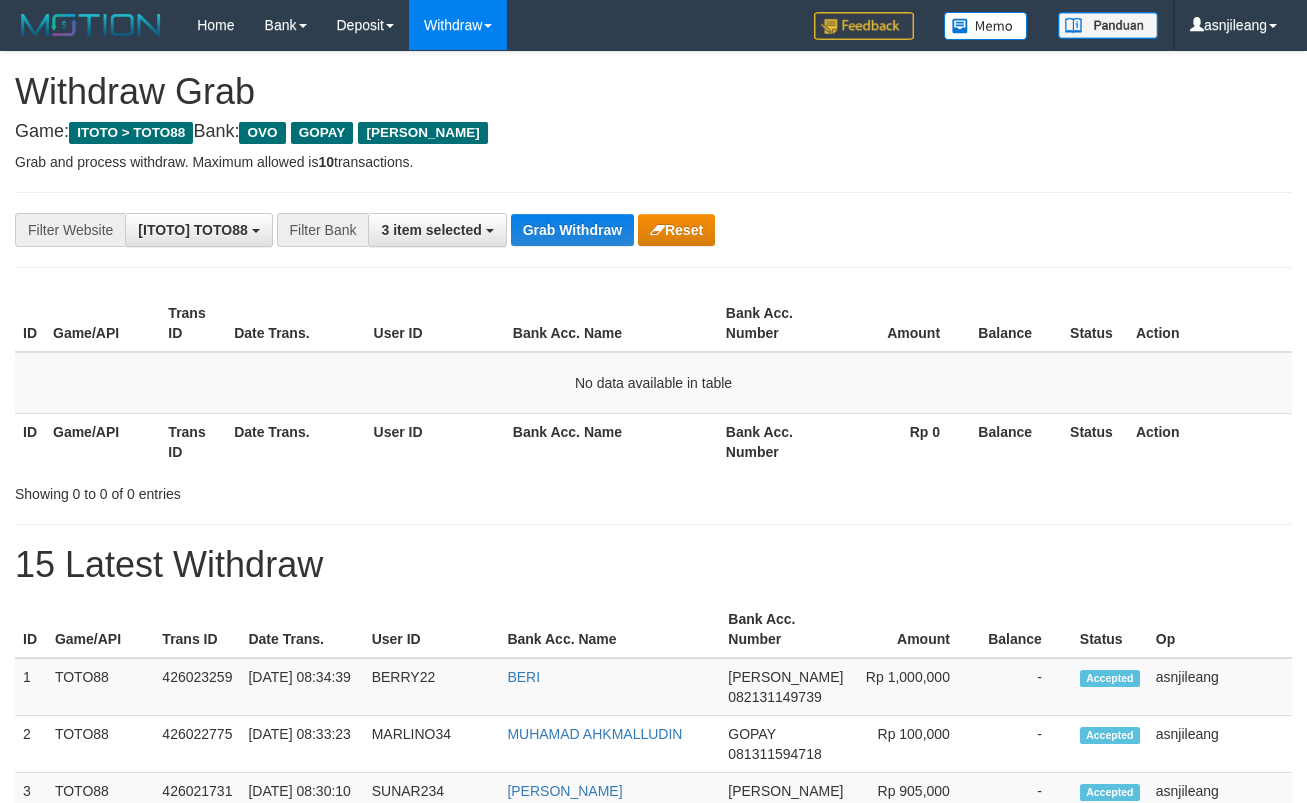 scroll, scrollTop: 0, scrollLeft: 0, axis: both 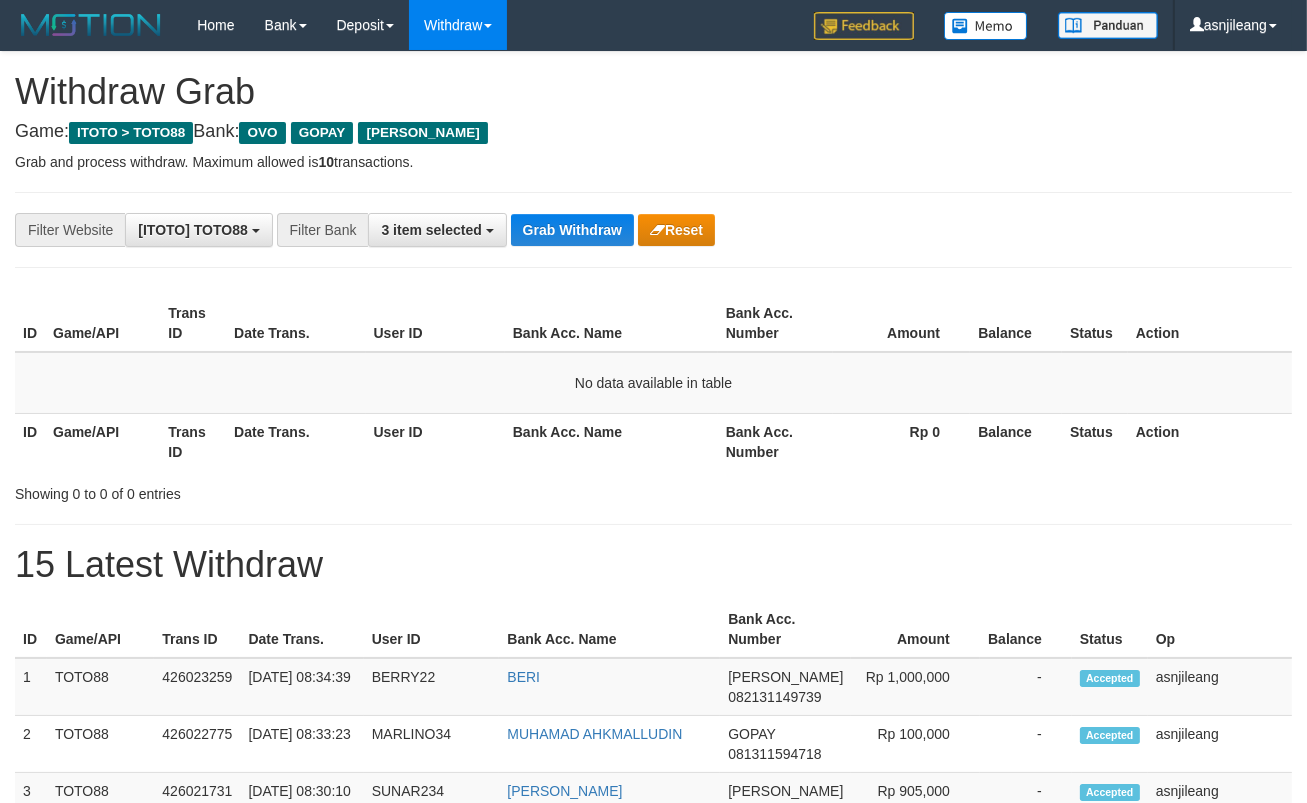 click on "Grab Withdraw" at bounding box center [572, 230] 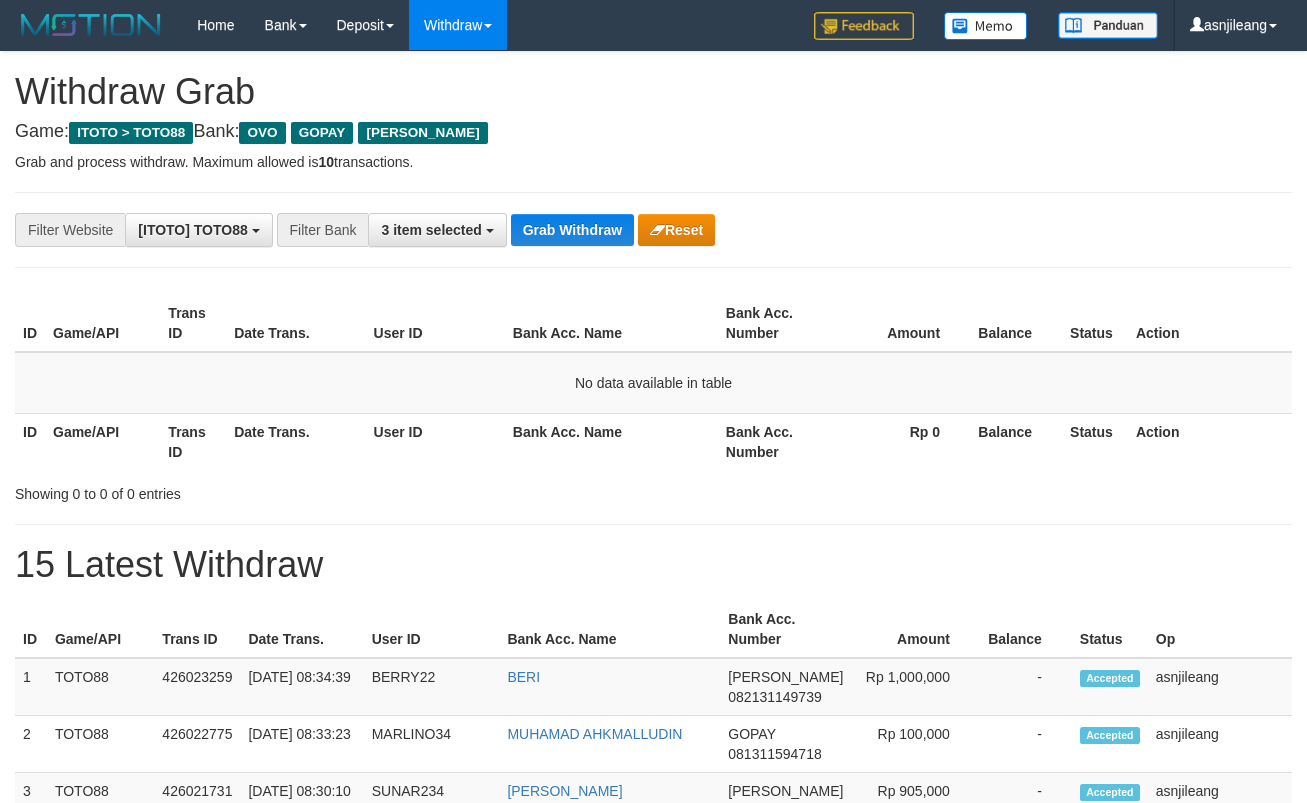 scroll, scrollTop: 0, scrollLeft: 0, axis: both 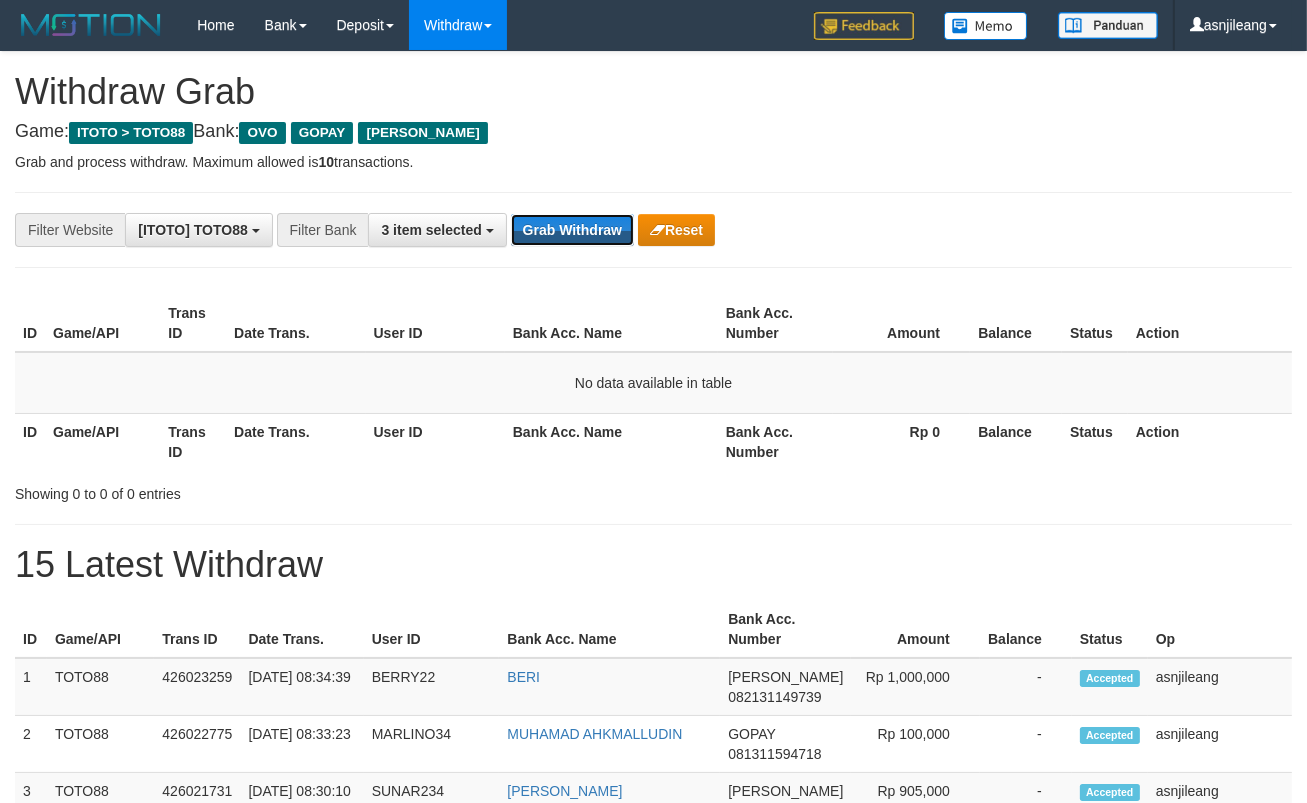 click on "Grab Withdraw" at bounding box center [572, 230] 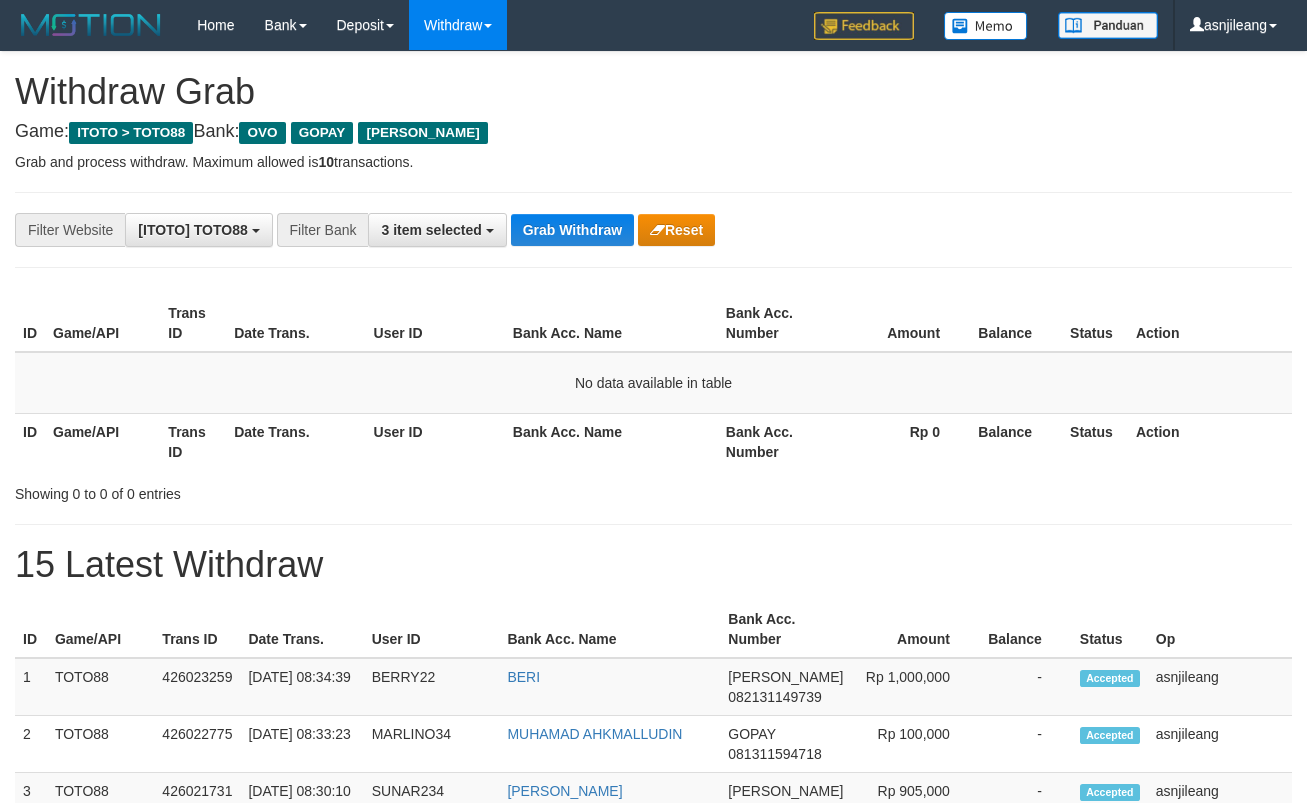 scroll, scrollTop: 0, scrollLeft: 0, axis: both 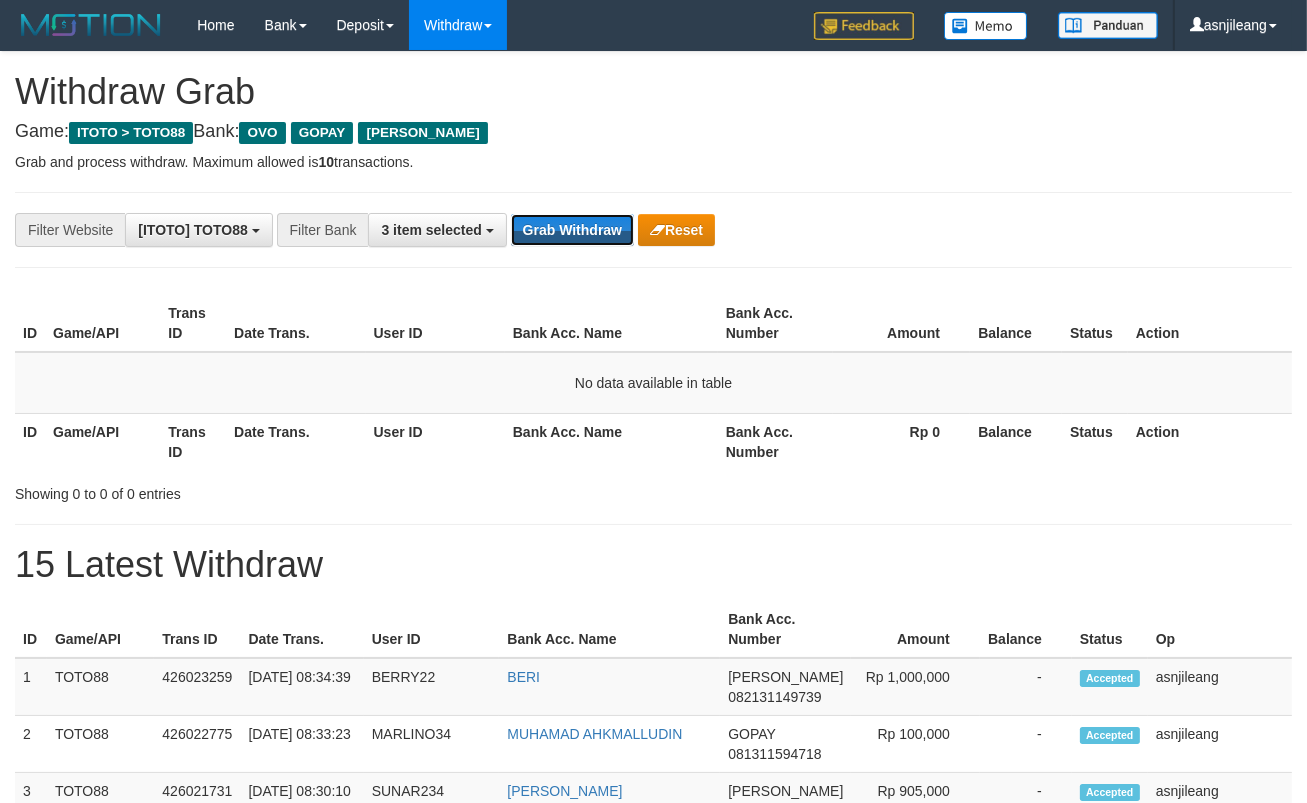 click on "Grab Withdraw" at bounding box center (572, 230) 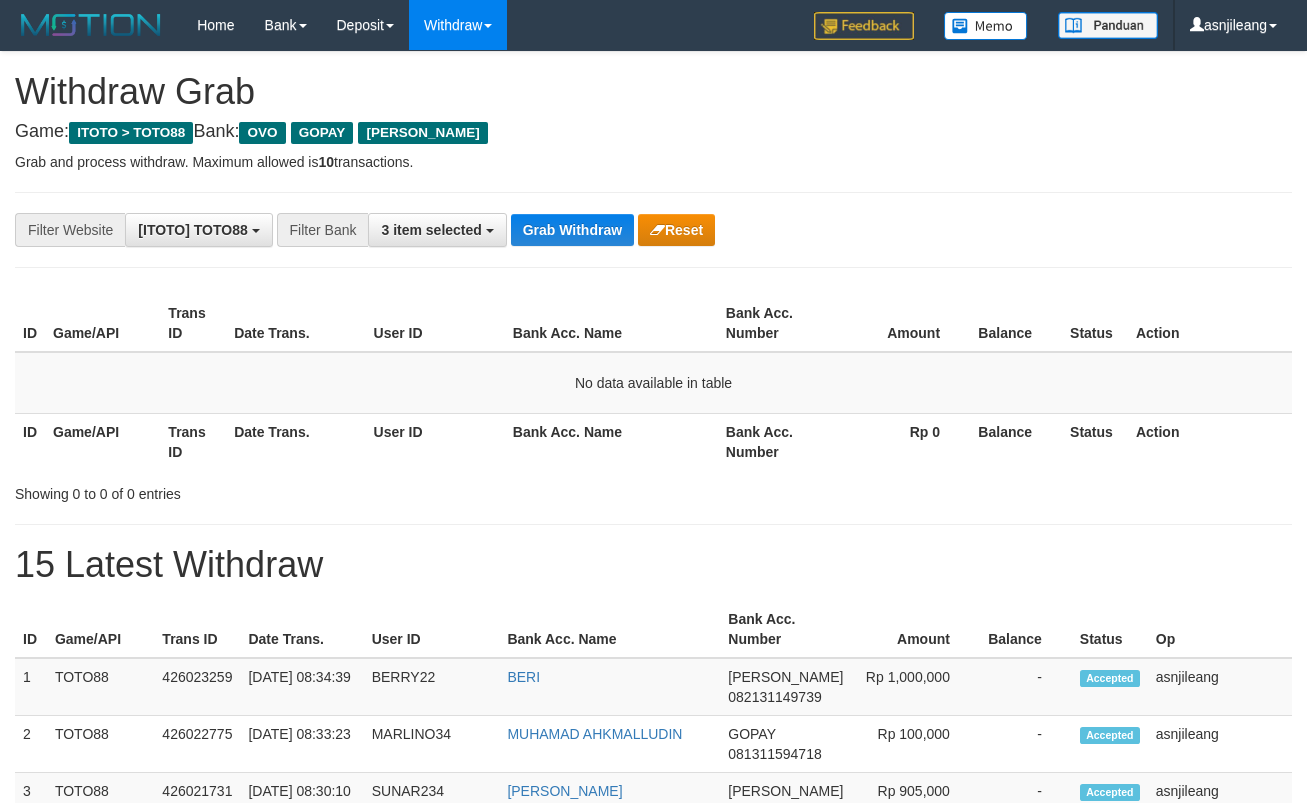 scroll, scrollTop: 0, scrollLeft: 0, axis: both 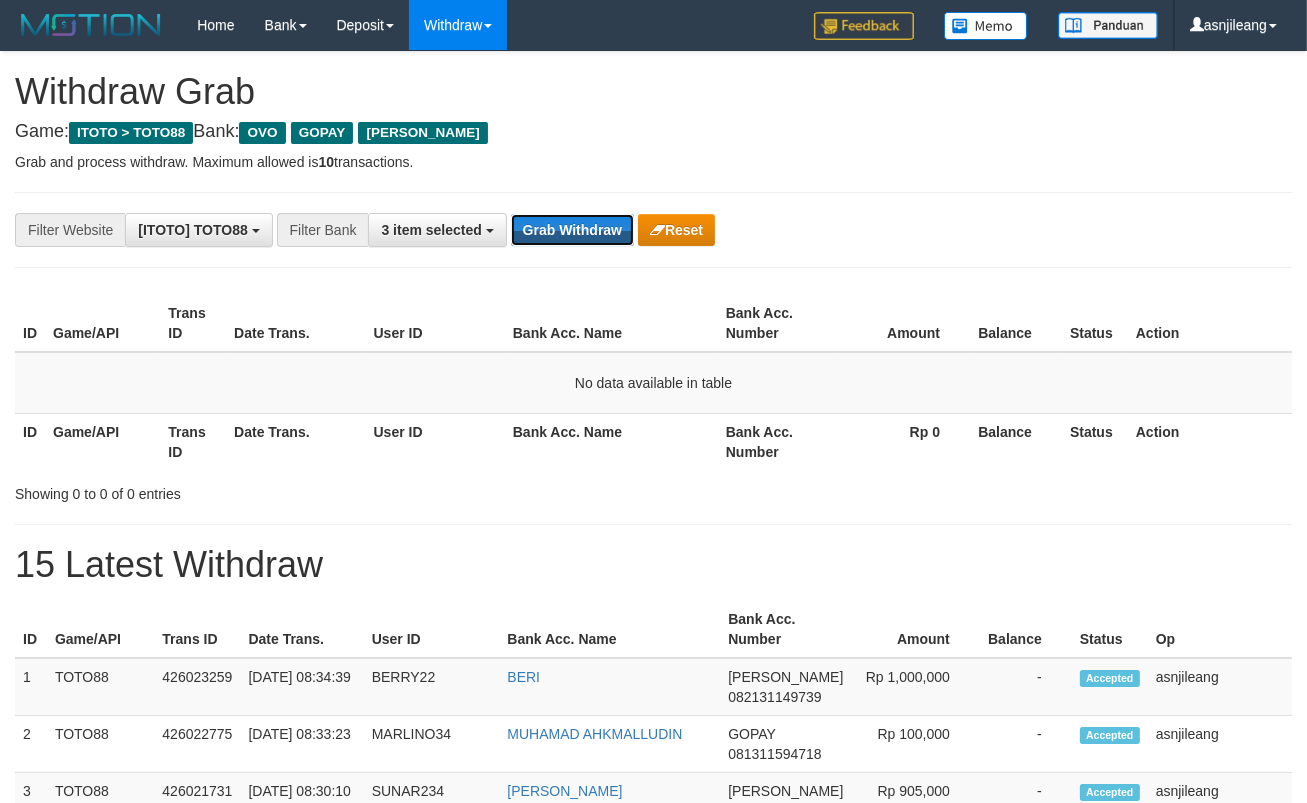 click on "Grab Withdraw" at bounding box center [572, 230] 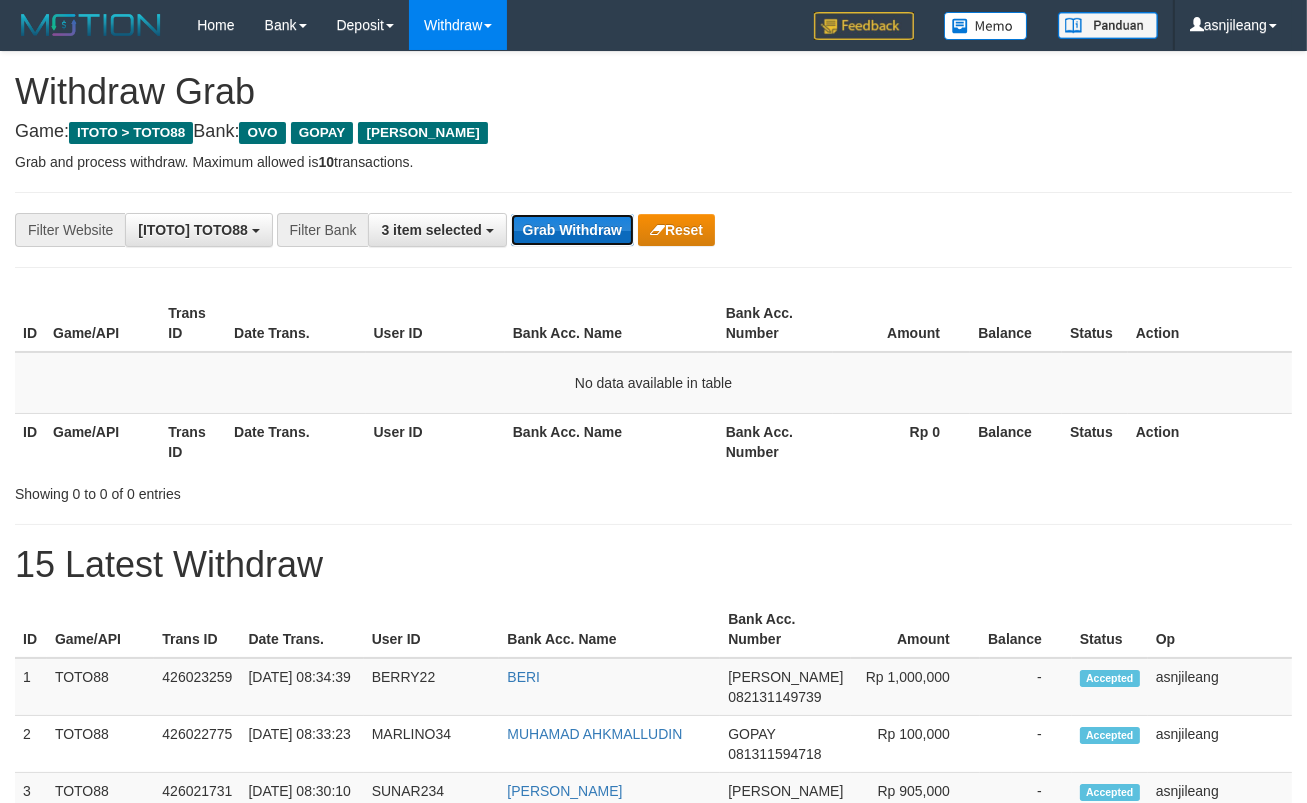 drag, startPoint x: 0, startPoint y: 0, endPoint x: 598, endPoint y: 229, distance: 640.34753 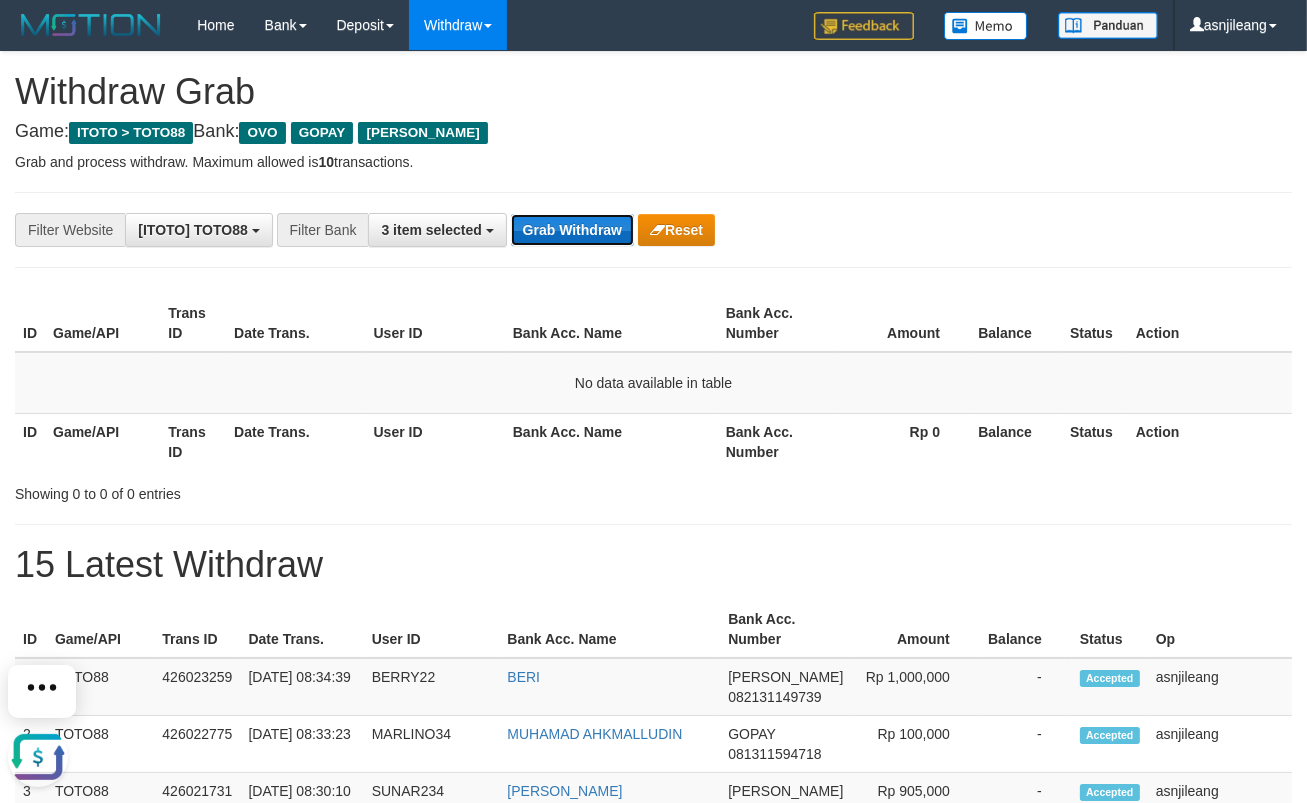 scroll, scrollTop: 0, scrollLeft: 0, axis: both 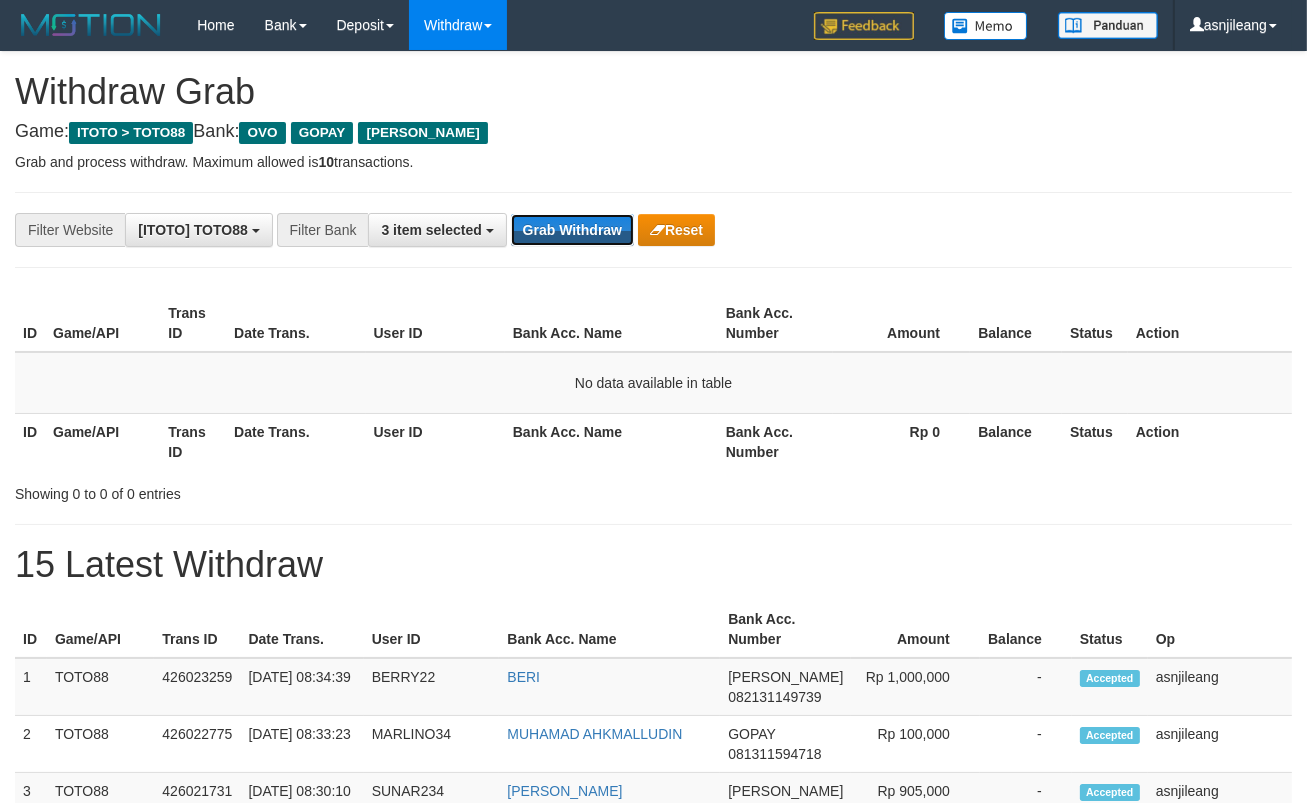 click on "Grab Withdraw" at bounding box center (572, 230) 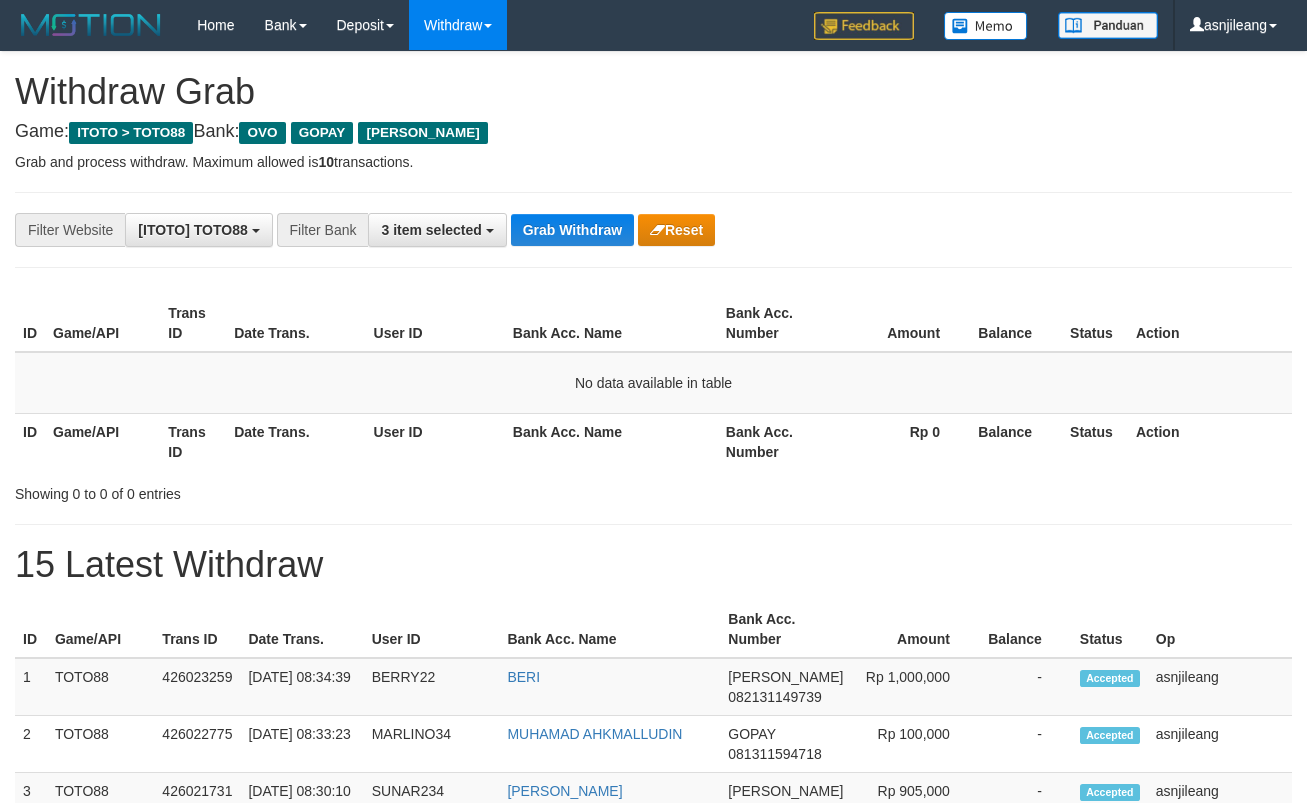 scroll, scrollTop: 0, scrollLeft: 0, axis: both 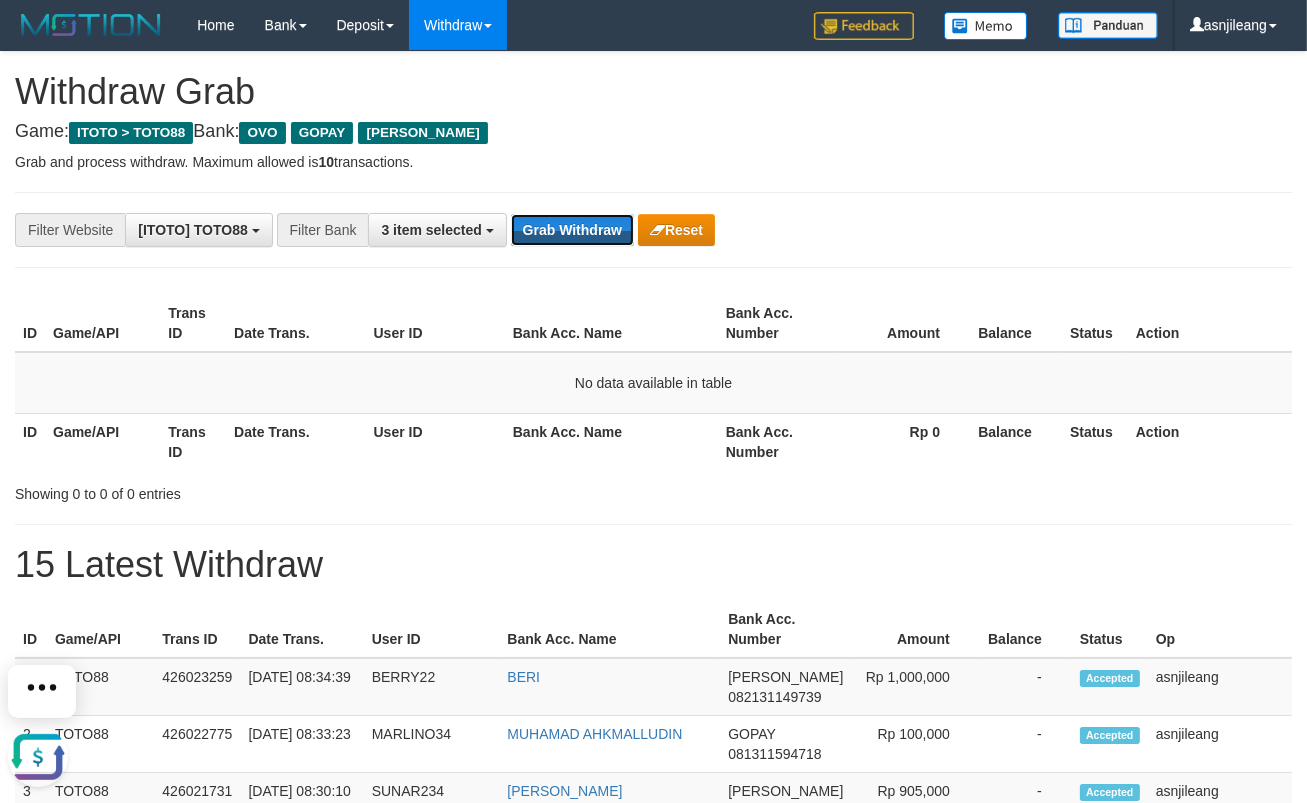 click on "Grab Withdraw" at bounding box center [572, 230] 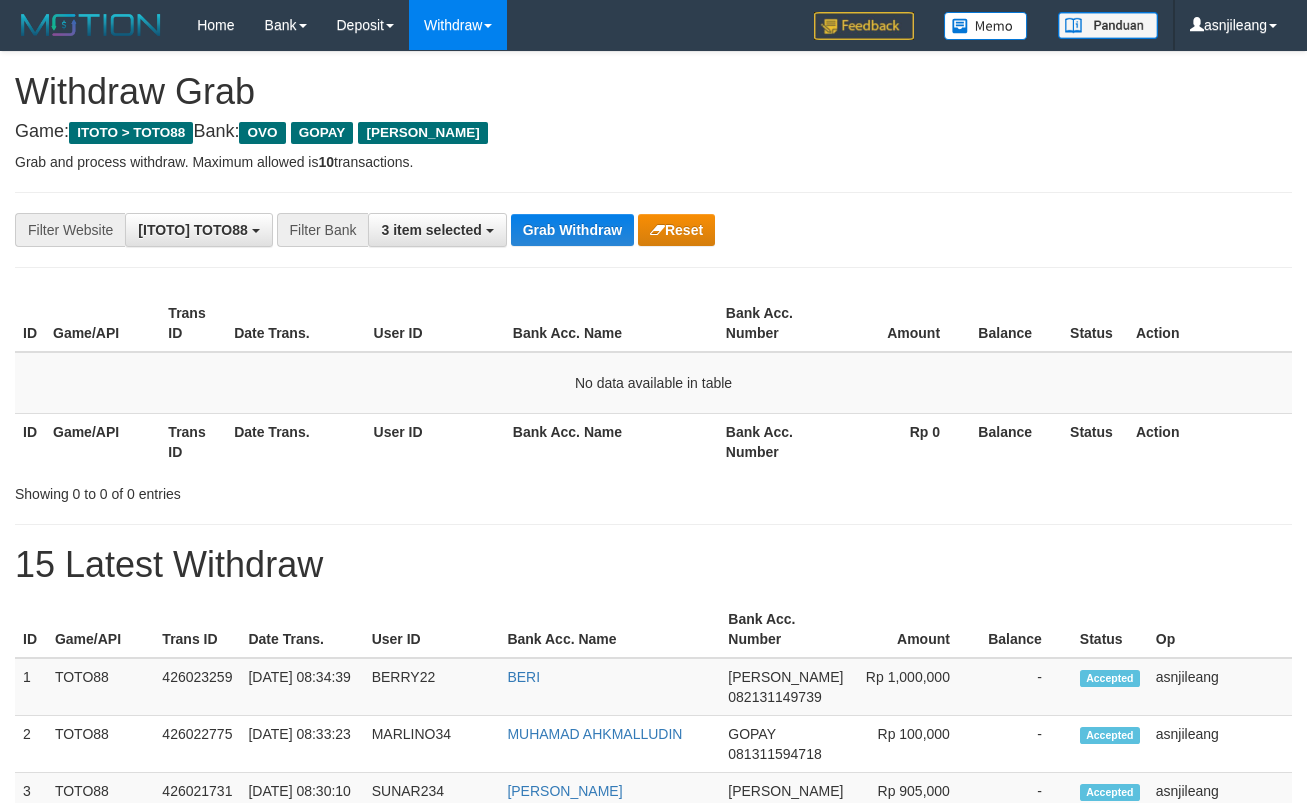 click on "Grab Withdraw" at bounding box center (572, 230) 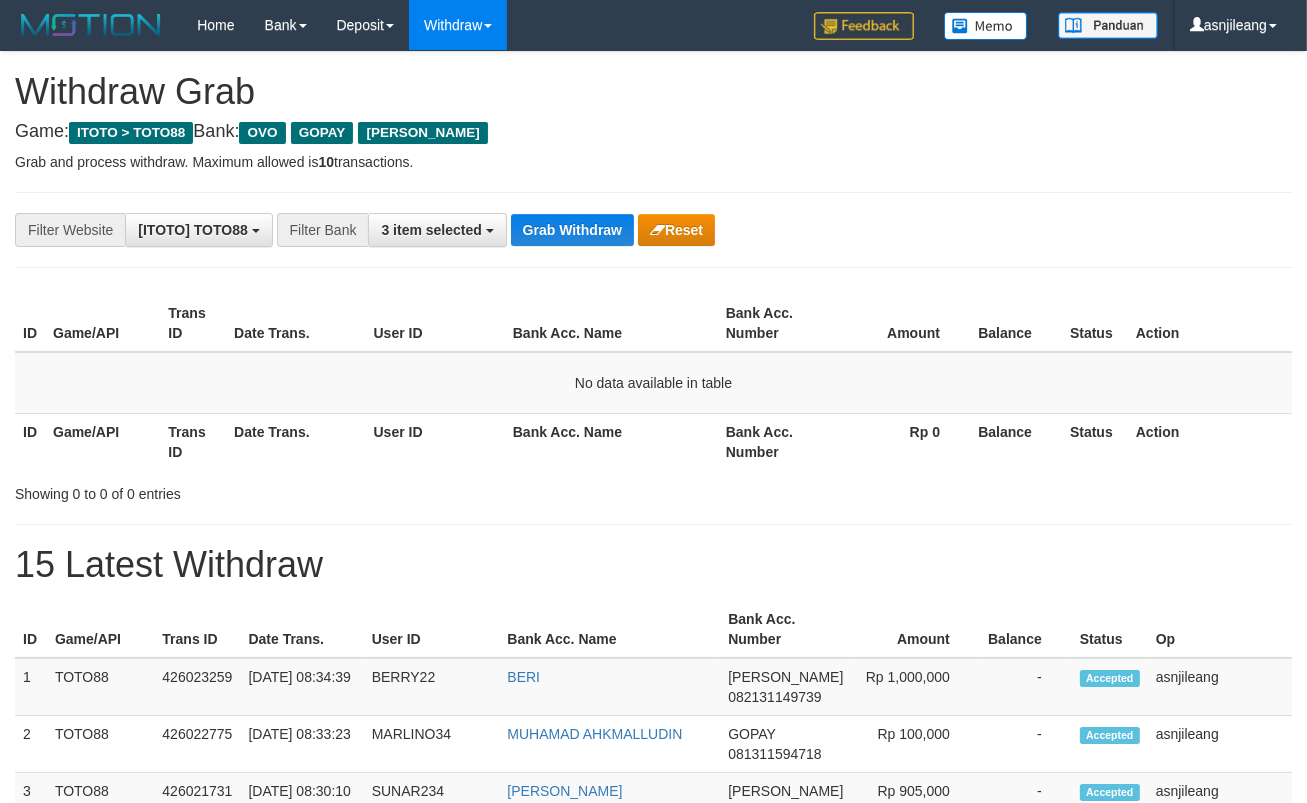 scroll, scrollTop: 17, scrollLeft: 0, axis: vertical 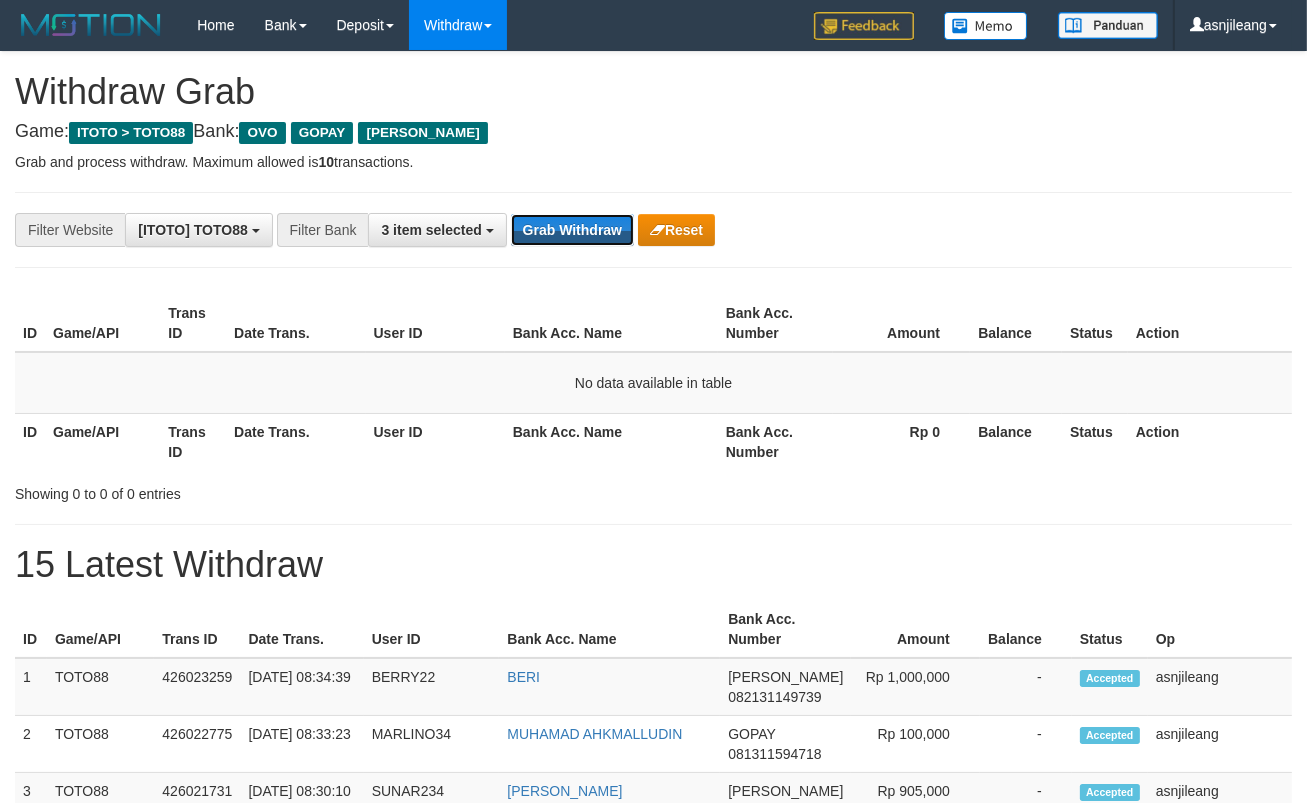 click on "Grab Withdraw" at bounding box center (572, 230) 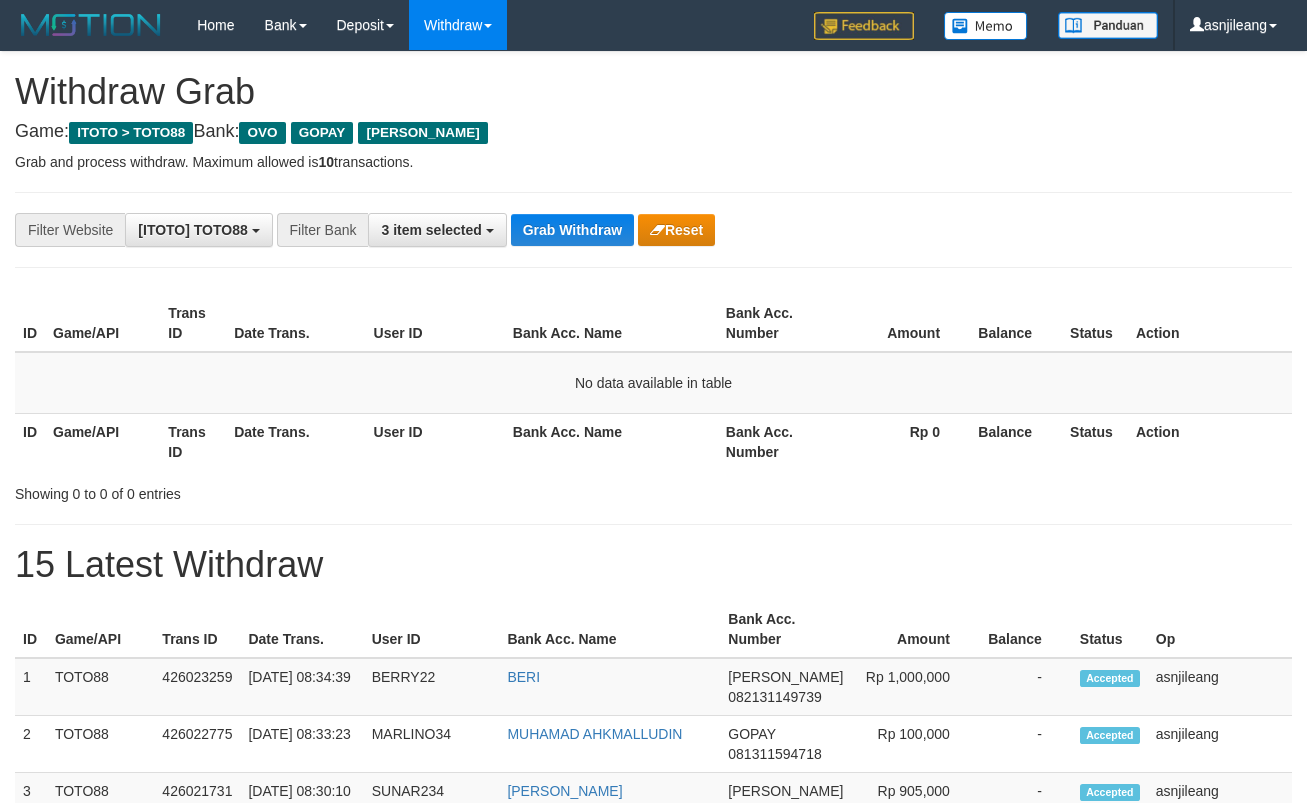 scroll, scrollTop: 0, scrollLeft: 0, axis: both 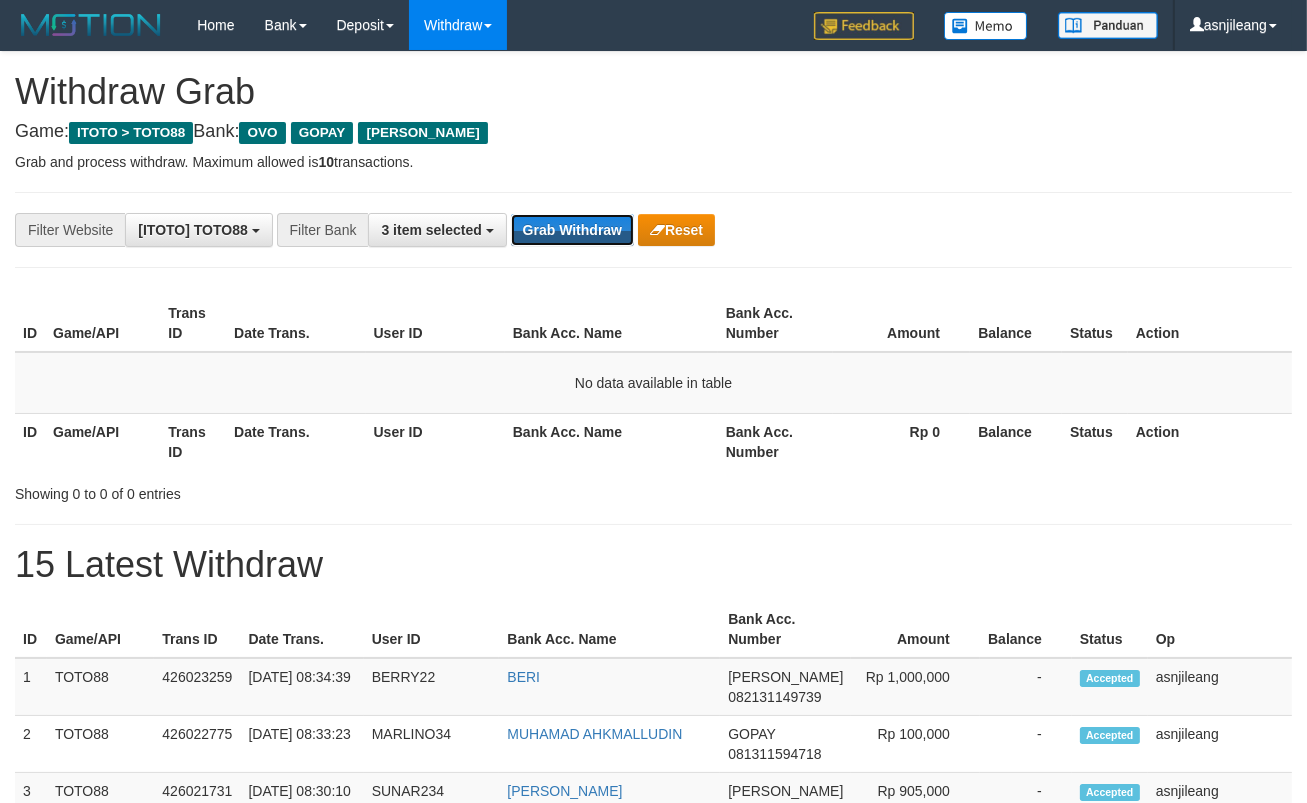 click on "Grab Withdraw" at bounding box center [572, 230] 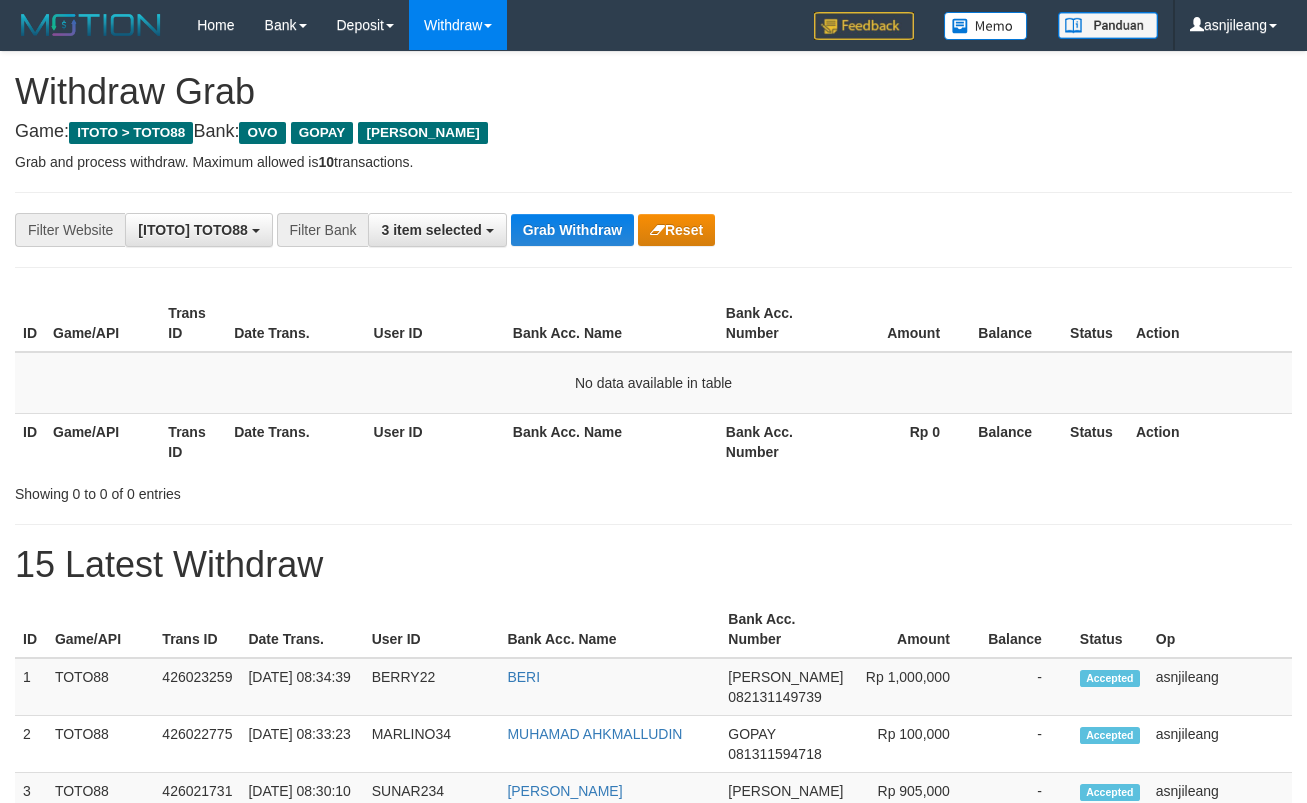 click on "Grab Withdraw" at bounding box center [572, 230] 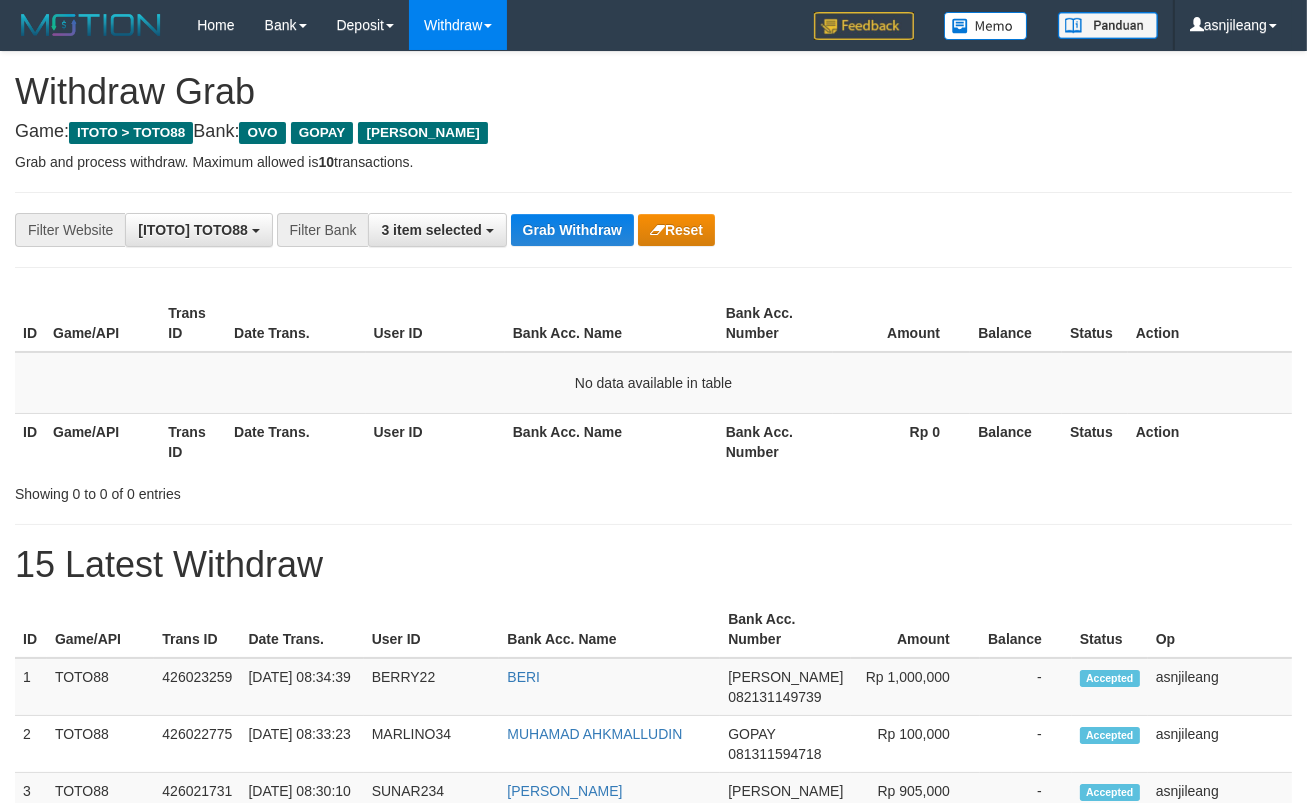 scroll, scrollTop: 17, scrollLeft: 0, axis: vertical 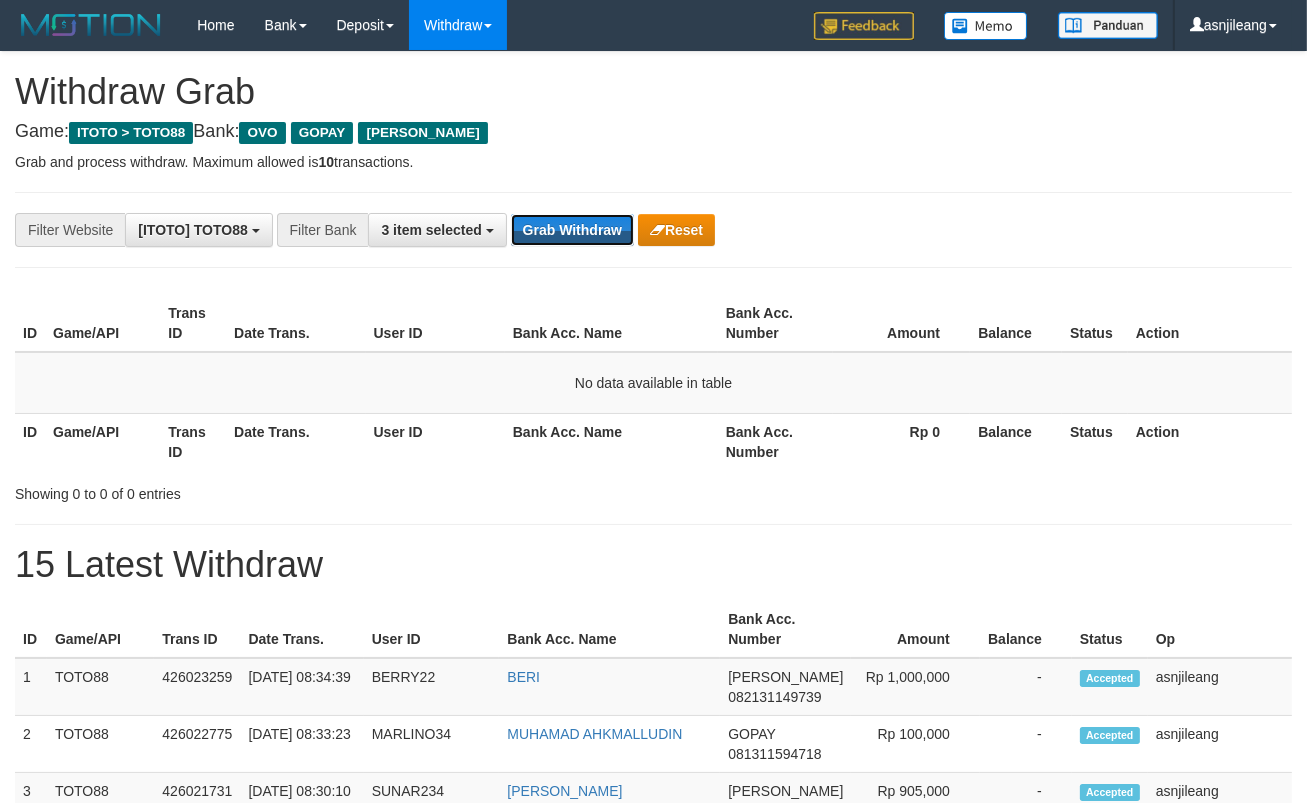 click on "Grab Withdraw" at bounding box center (572, 230) 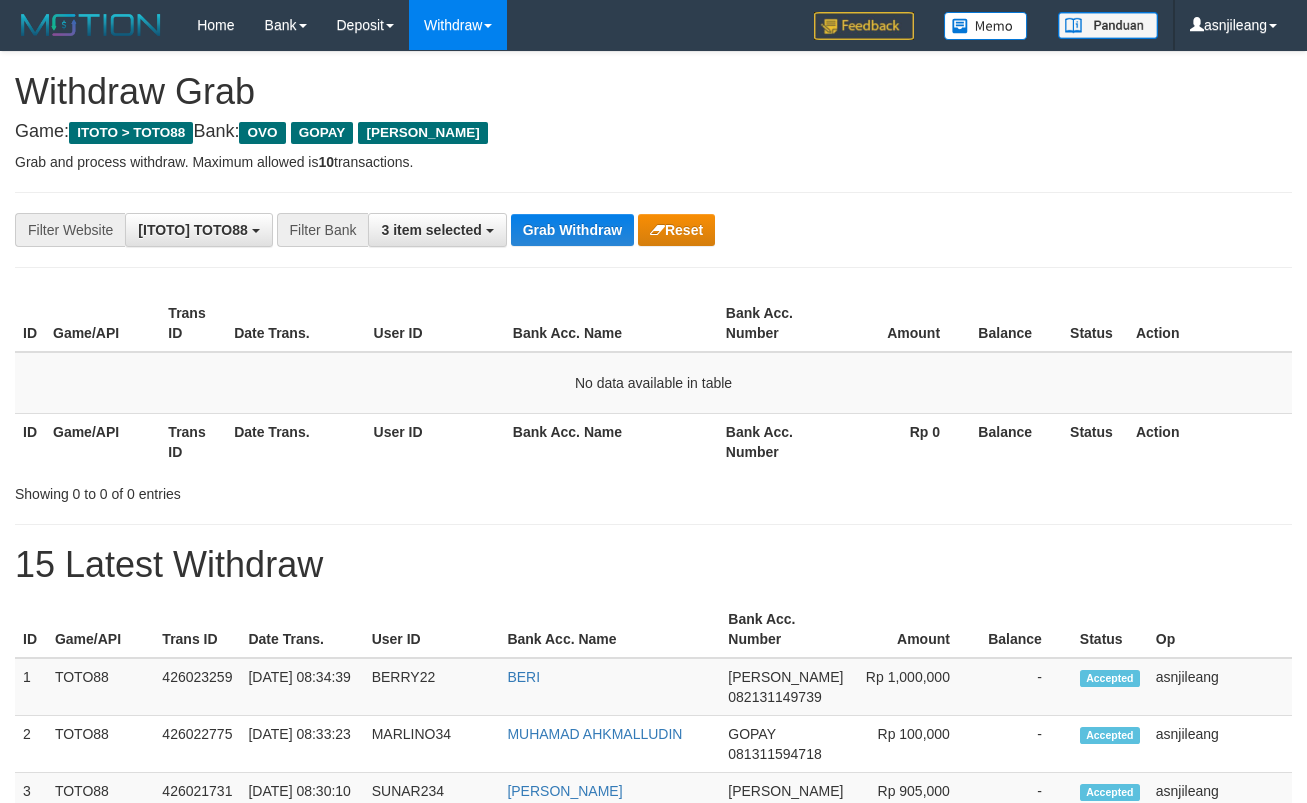 click on "Grab Withdraw" at bounding box center [572, 230] 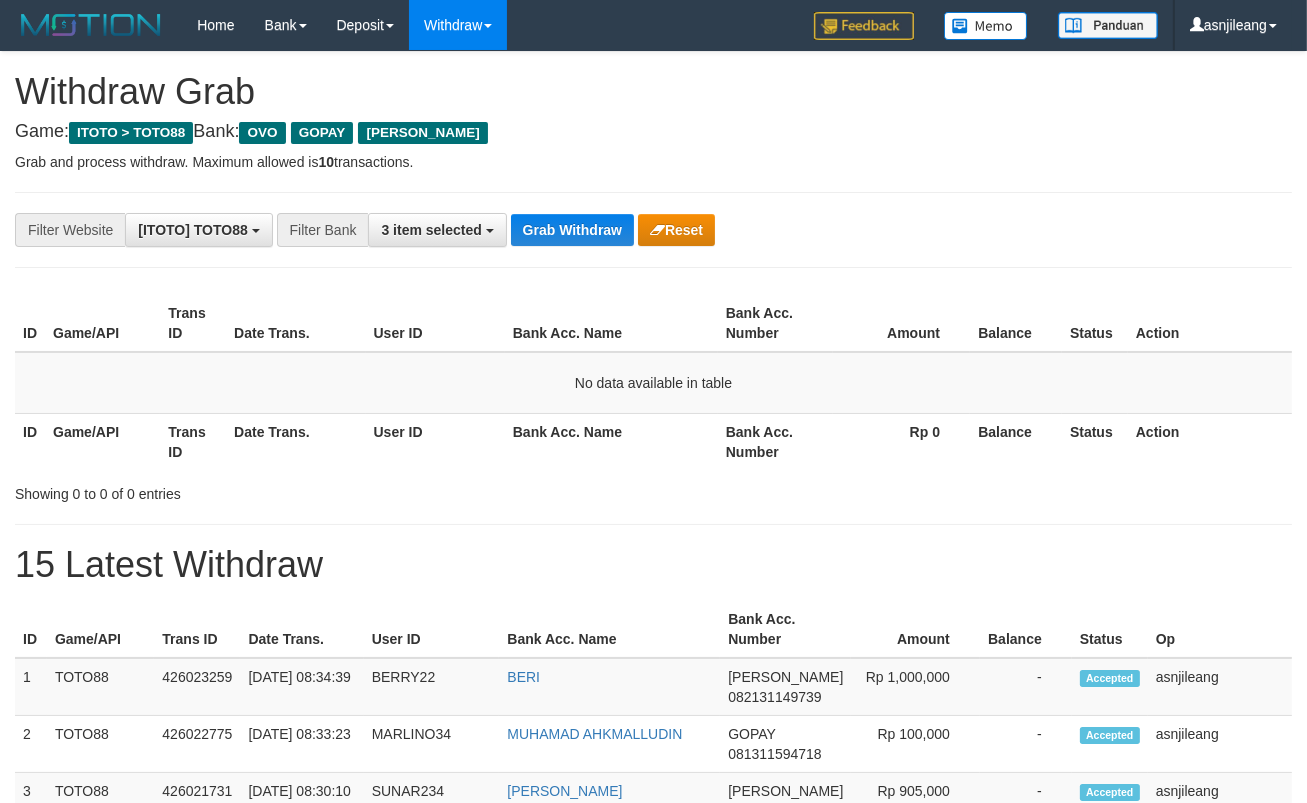 scroll, scrollTop: 17, scrollLeft: 0, axis: vertical 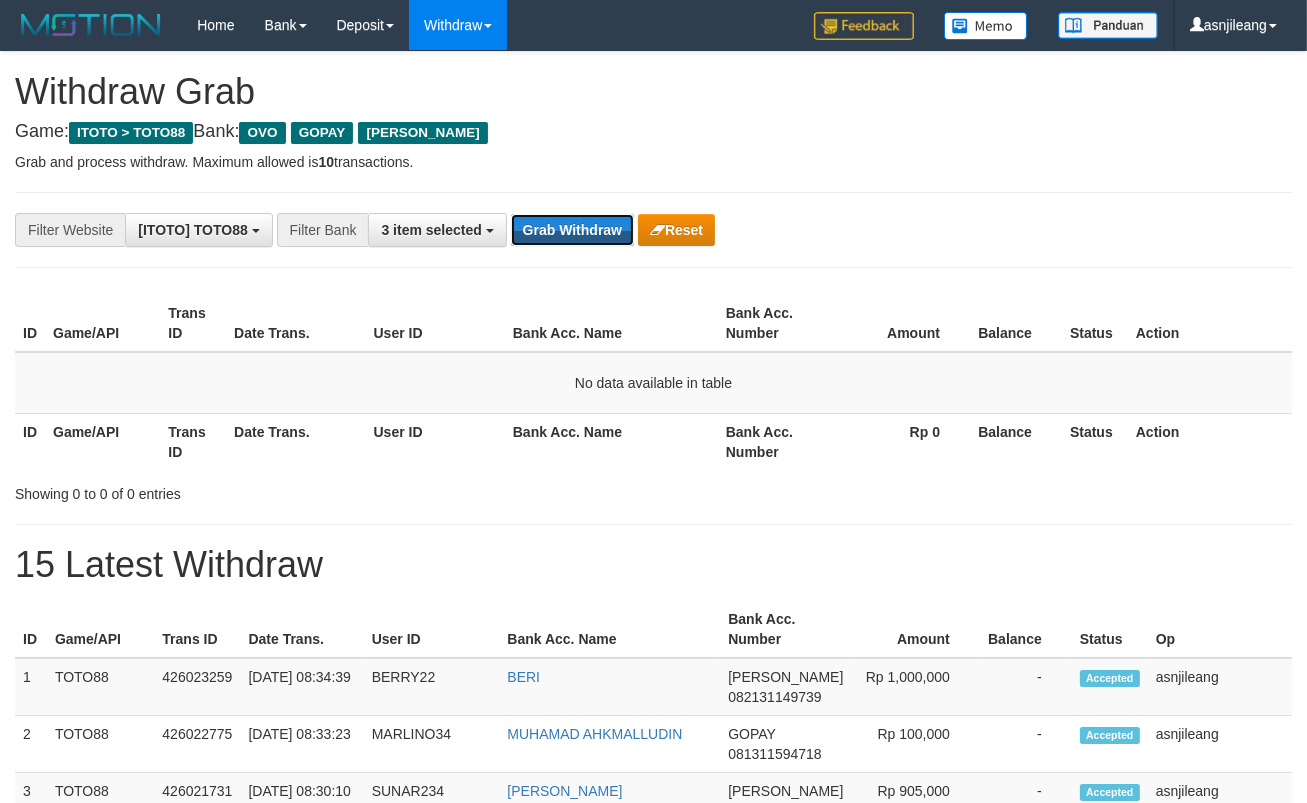 click on "Grab Withdraw" at bounding box center (572, 230) 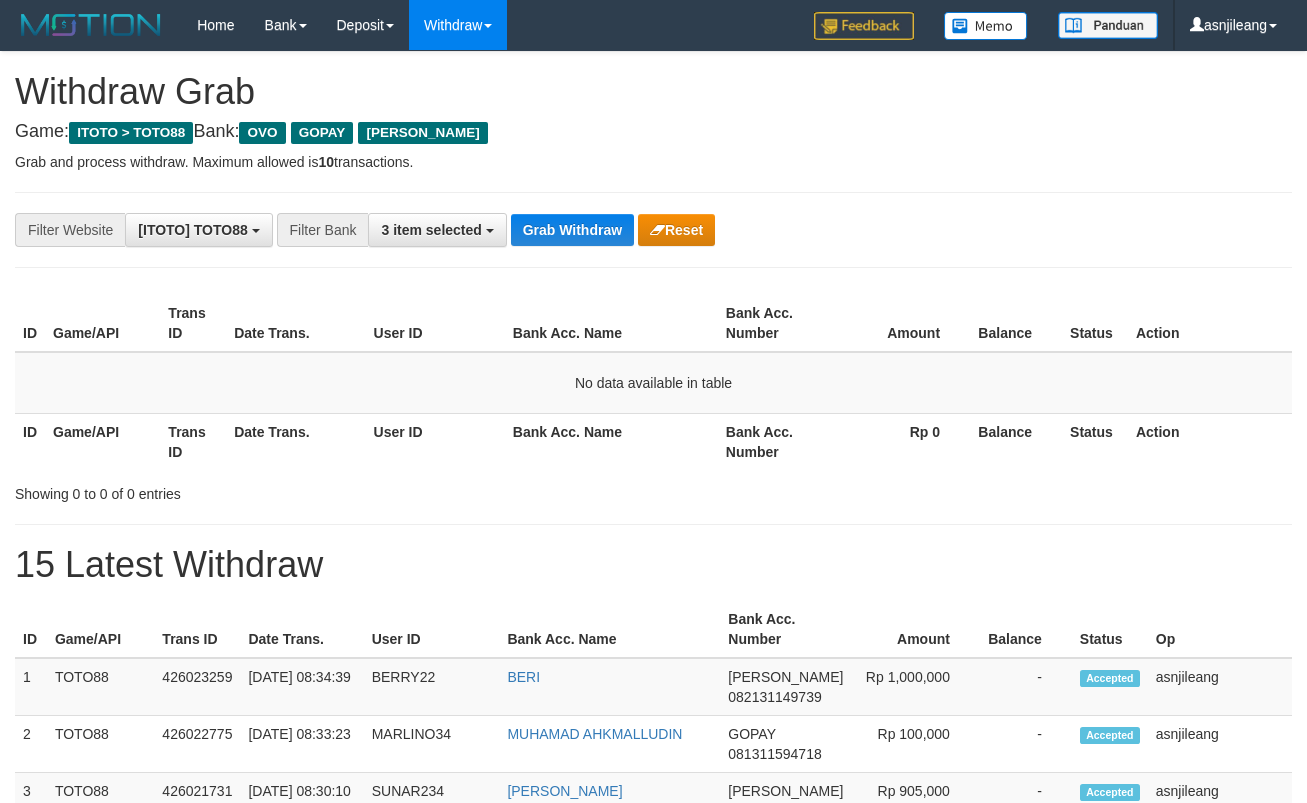 scroll, scrollTop: 0, scrollLeft: 0, axis: both 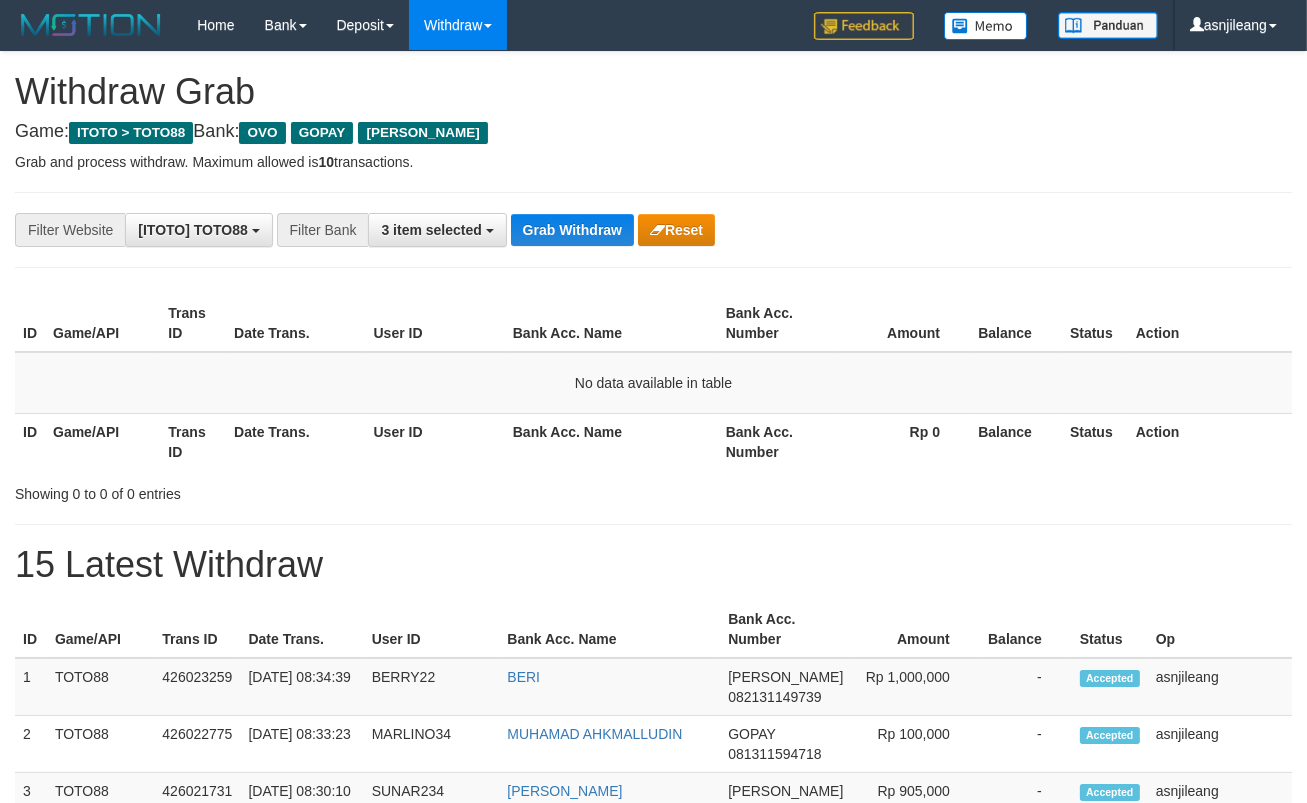click on "Grab Withdraw" at bounding box center (572, 230) 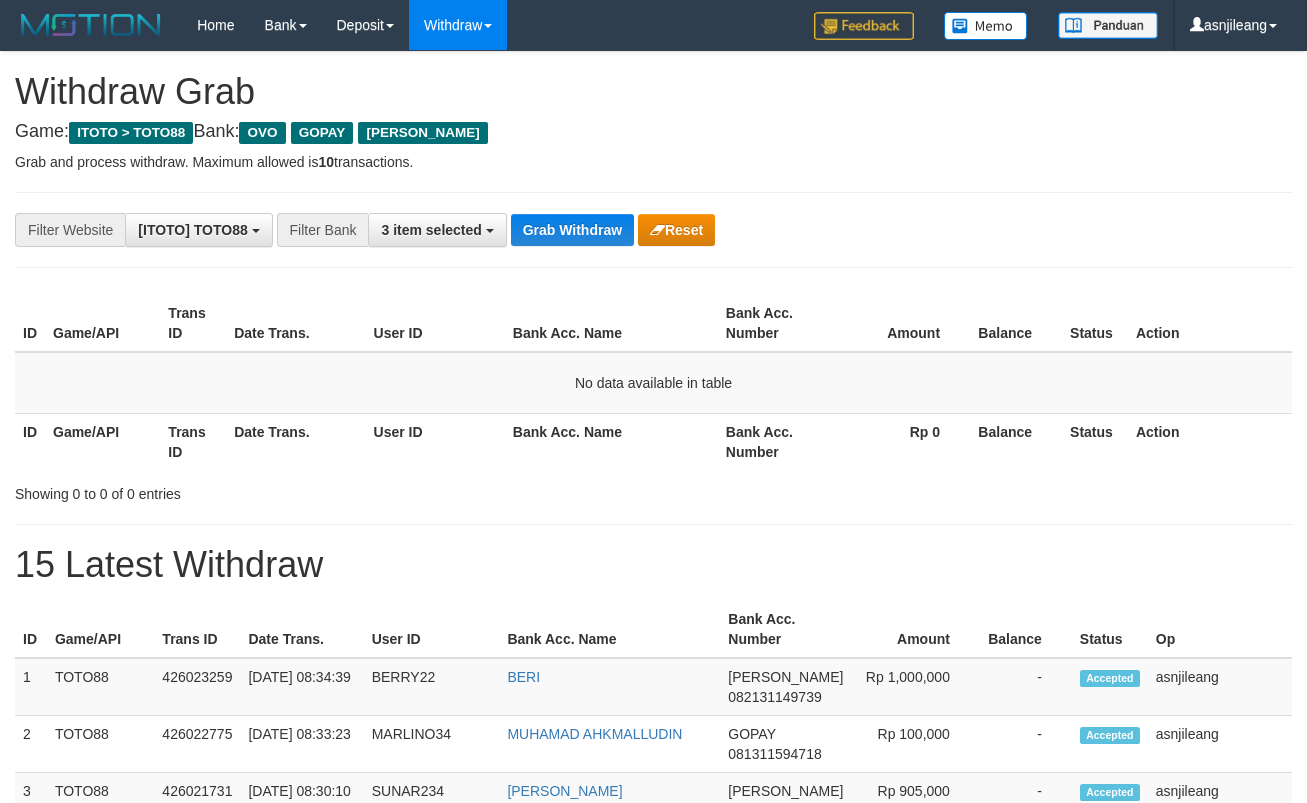 scroll, scrollTop: 0, scrollLeft: 0, axis: both 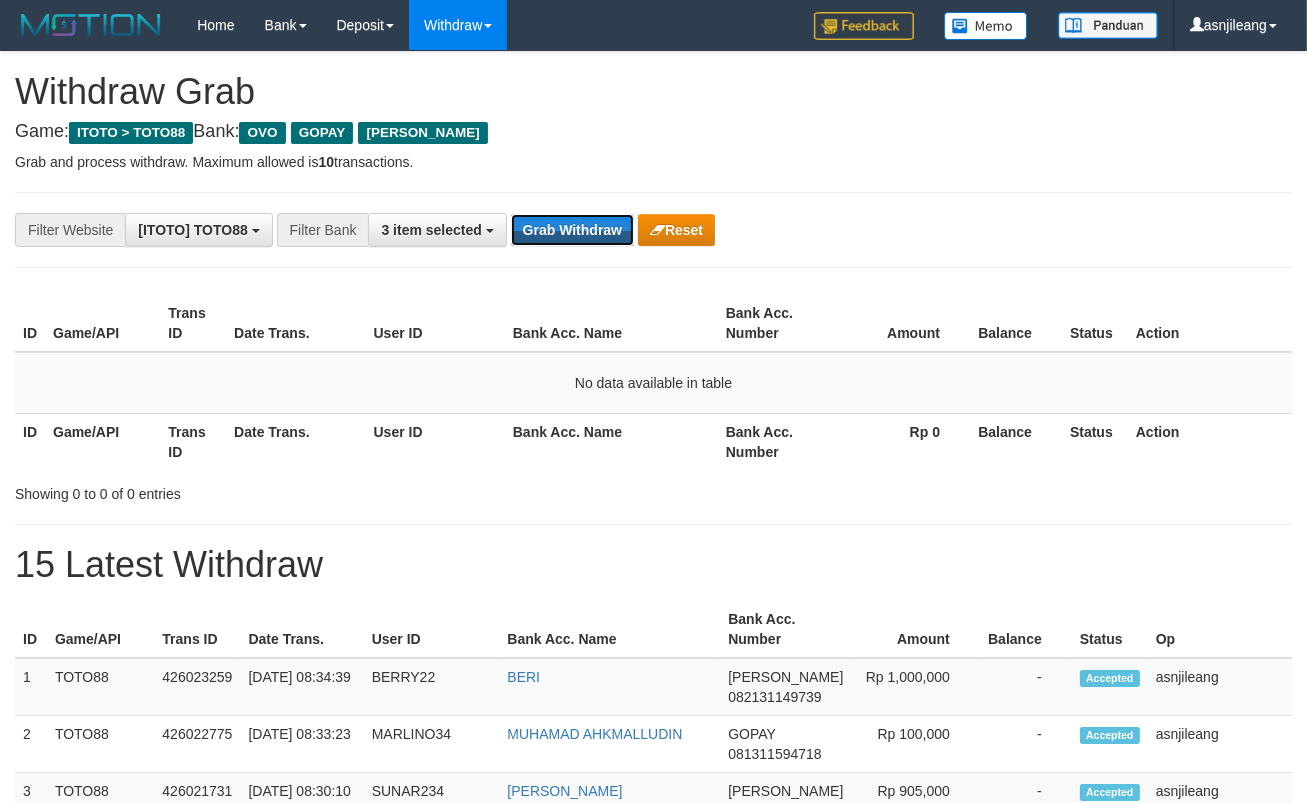 click on "Grab Withdraw" at bounding box center [572, 230] 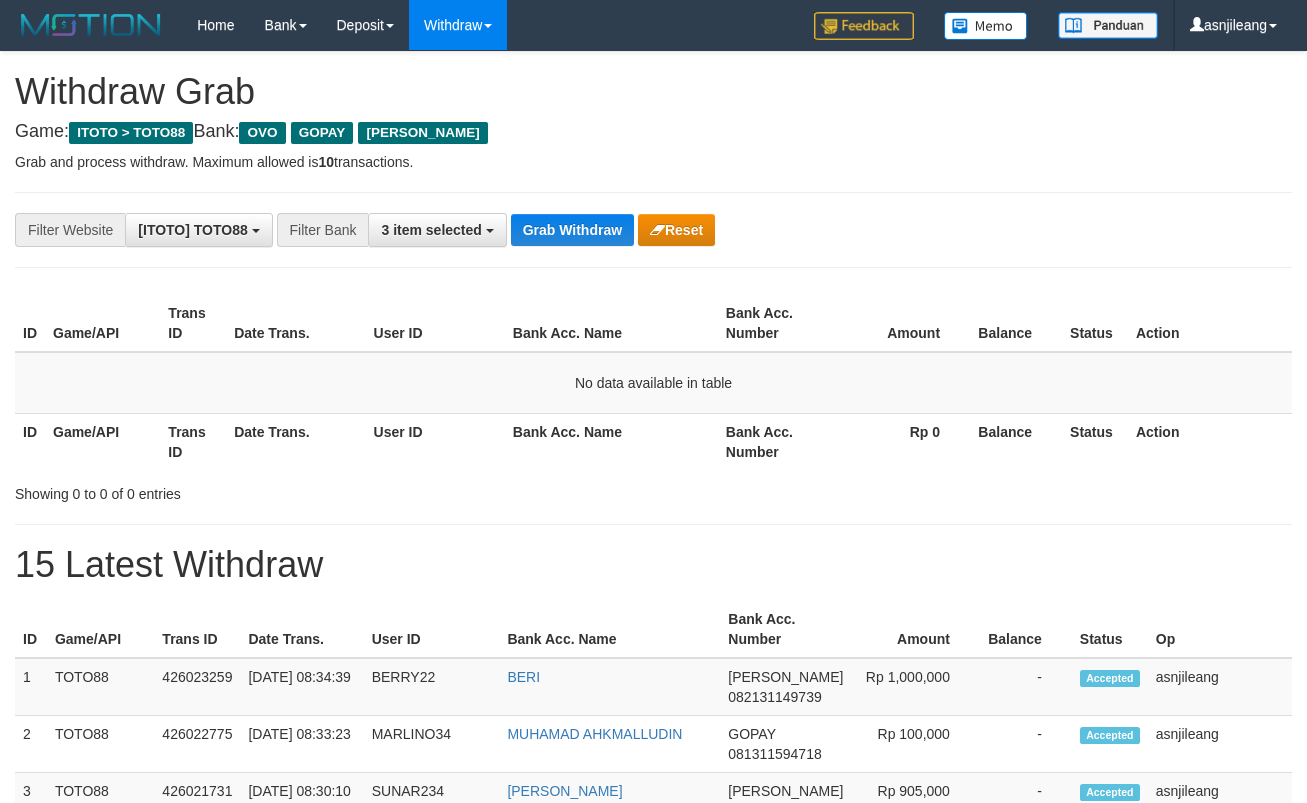 scroll, scrollTop: 0, scrollLeft: 0, axis: both 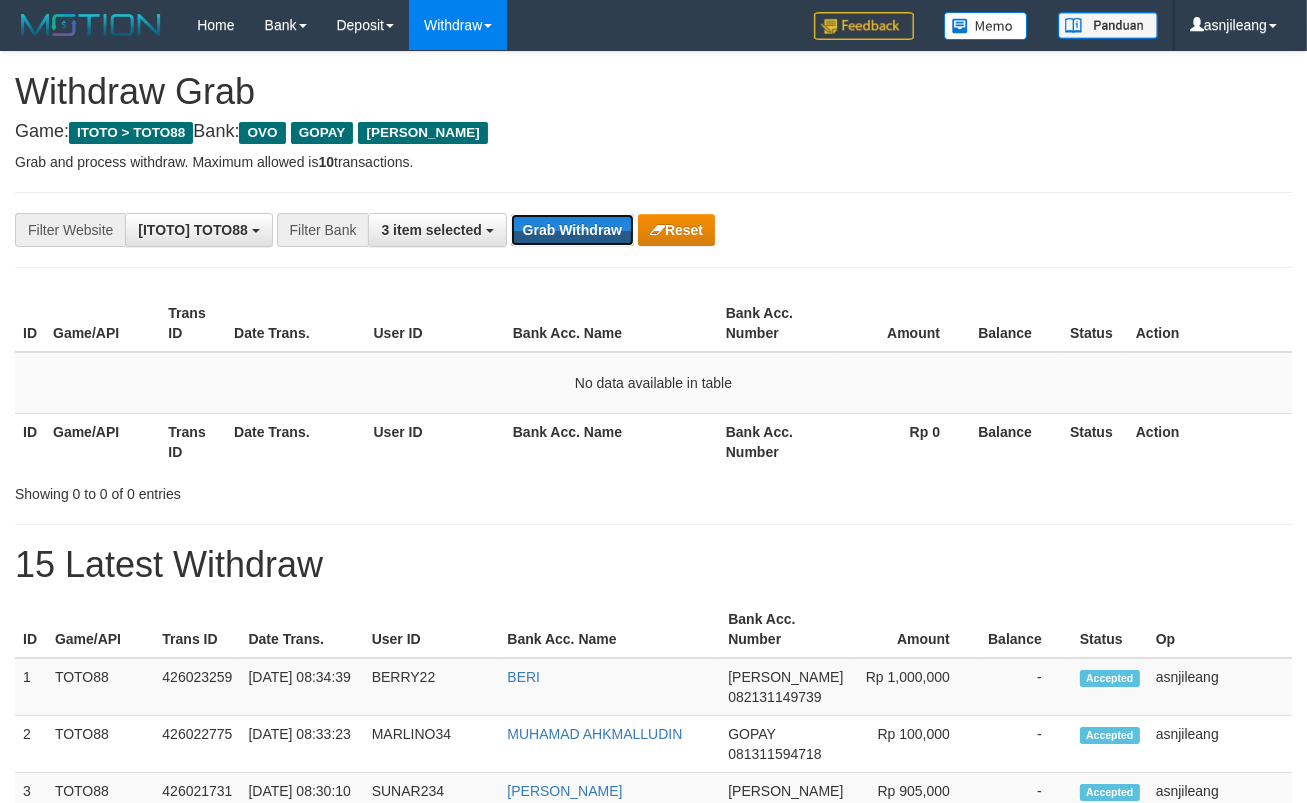 click on "Grab Withdraw" at bounding box center (572, 230) 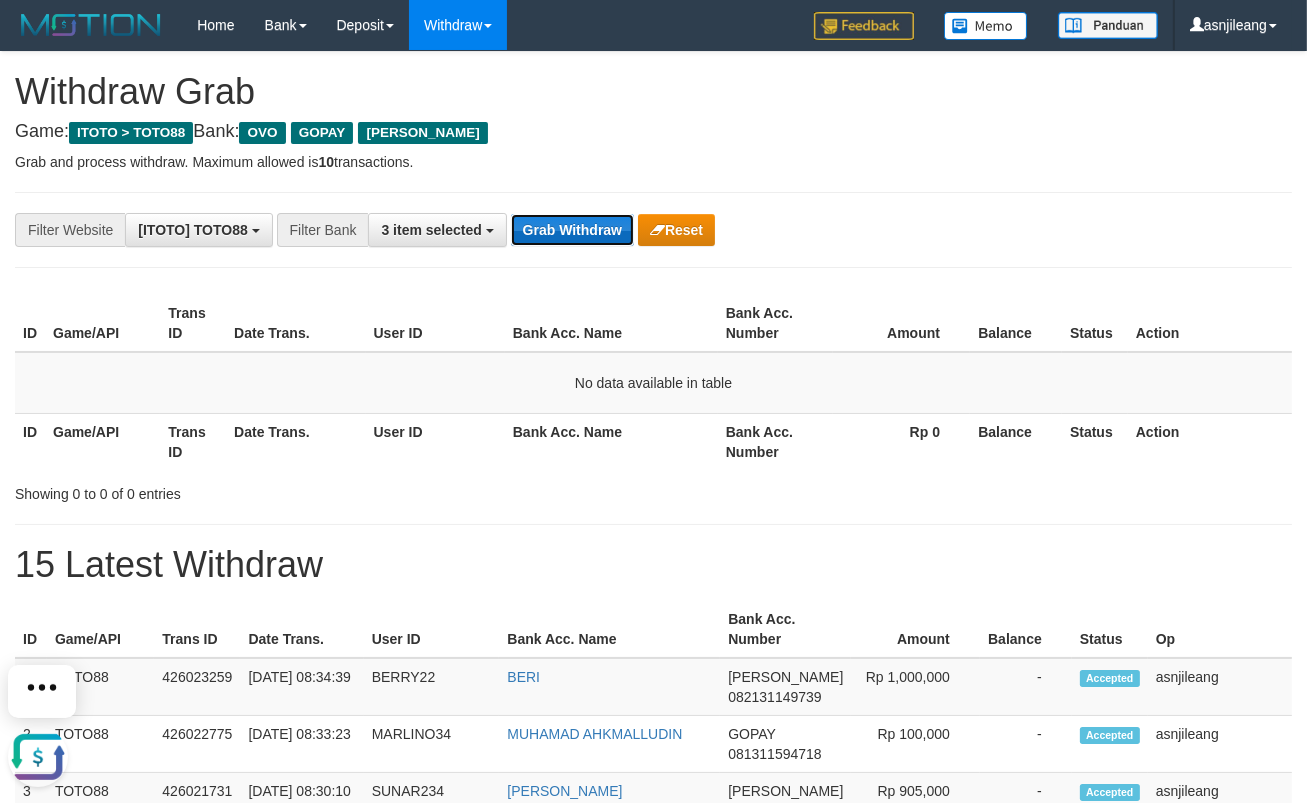 scroll, scrollTop: 0, scrollLeft: 0, axis: both 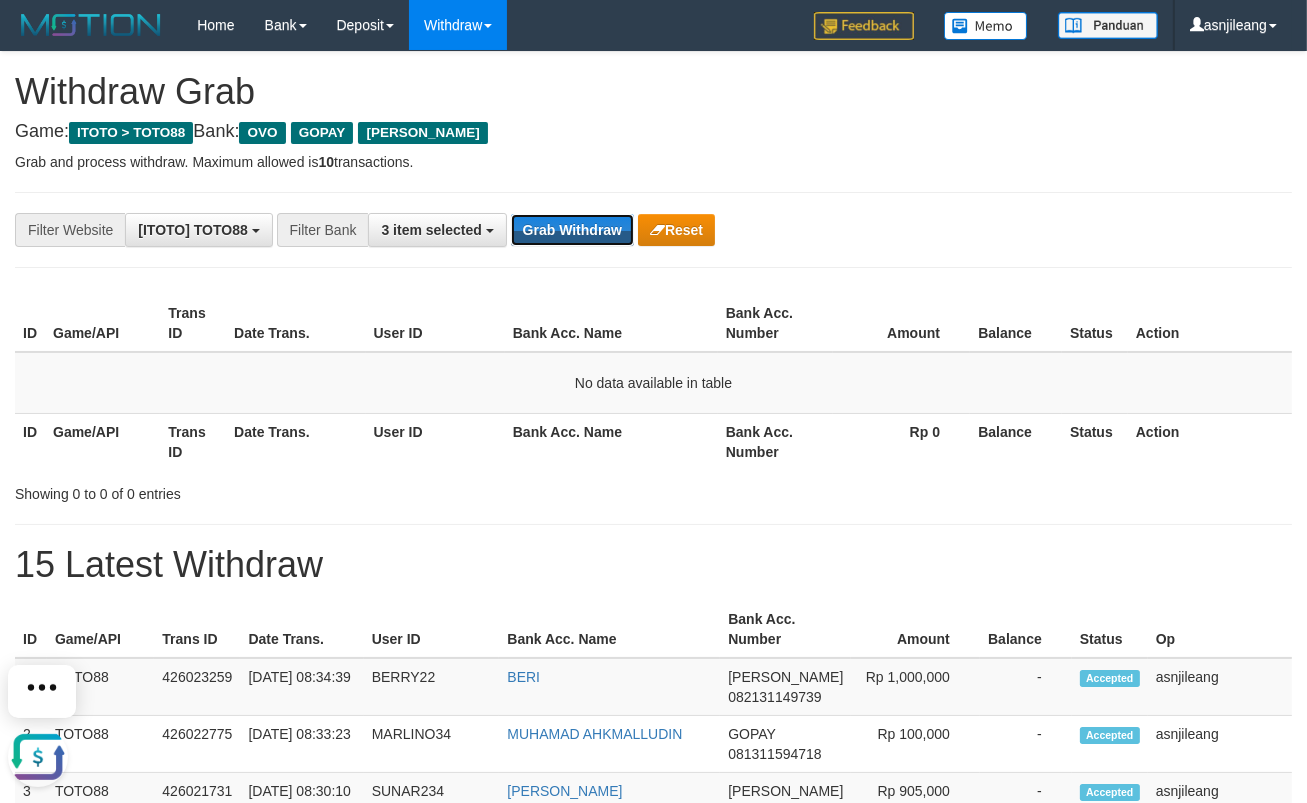 click on "Grab Withdraw" at bounding box center (572, 230) 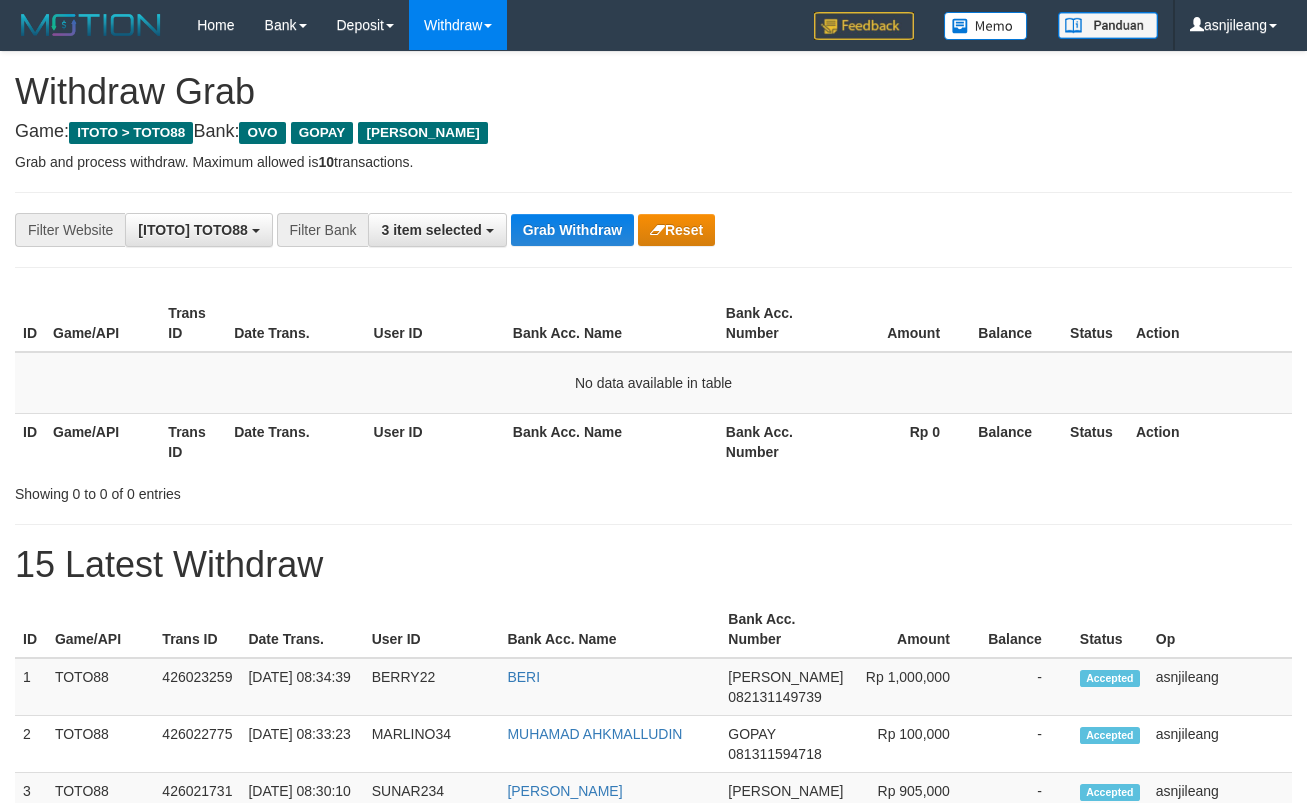 click on "Grab Withdraw" at bounding box center [572, 230] 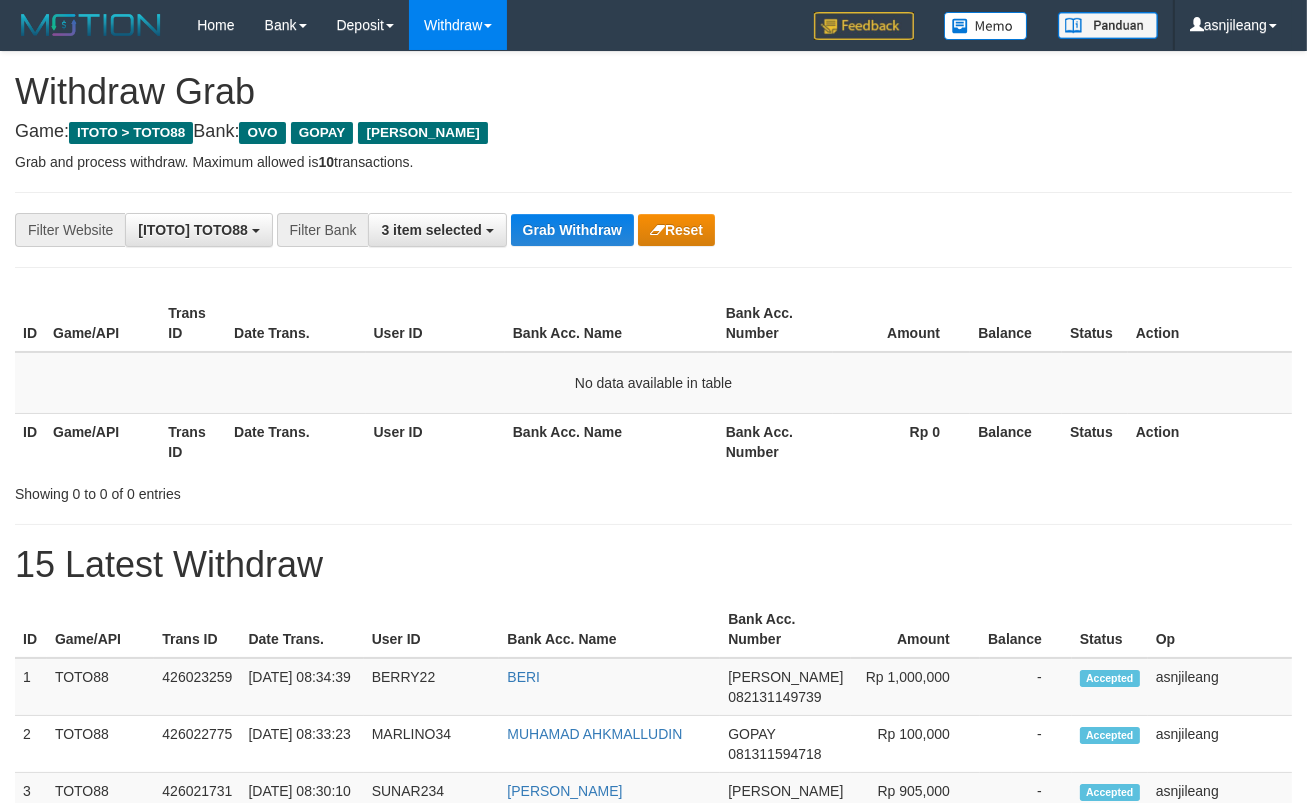scroll, scrollTop: 17, scrollLeft: 0, axis: vertical 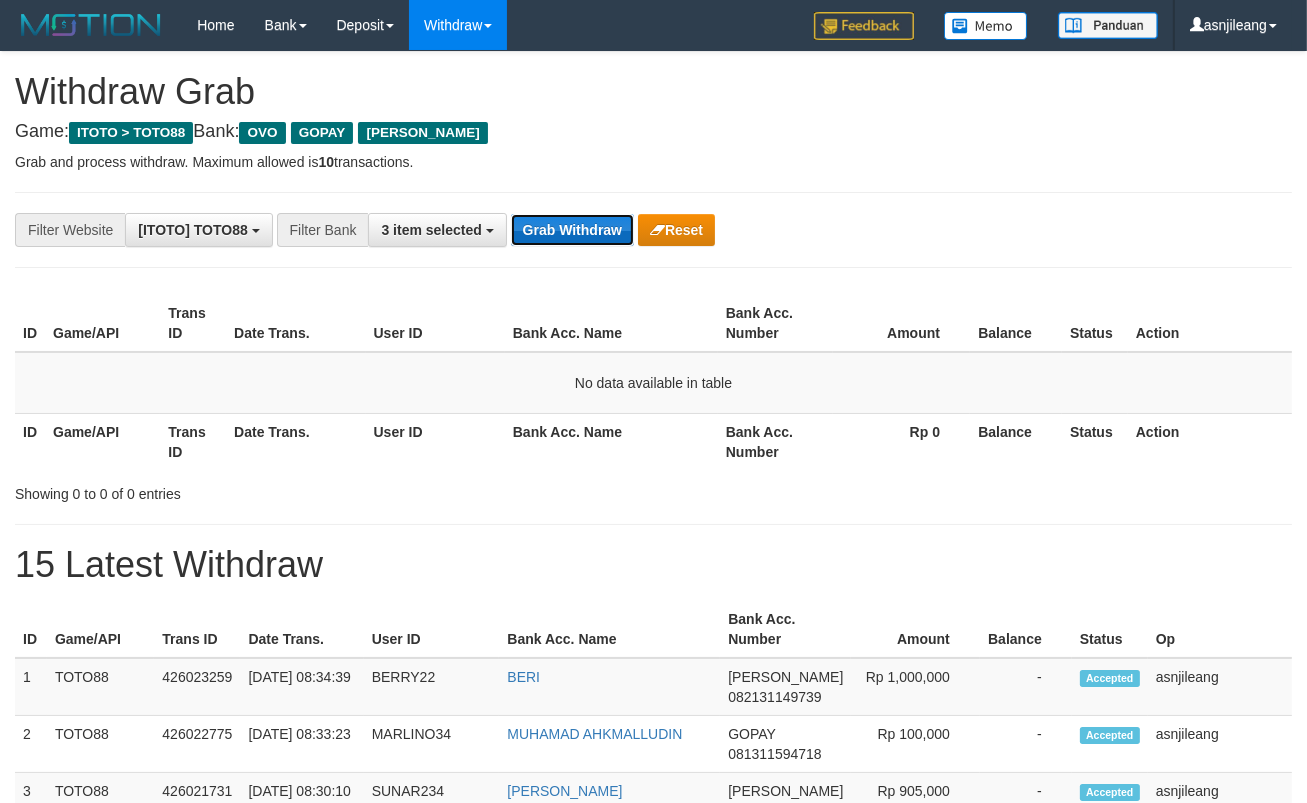 click on "Grab Withdraw" at bounding box center [572, 230] 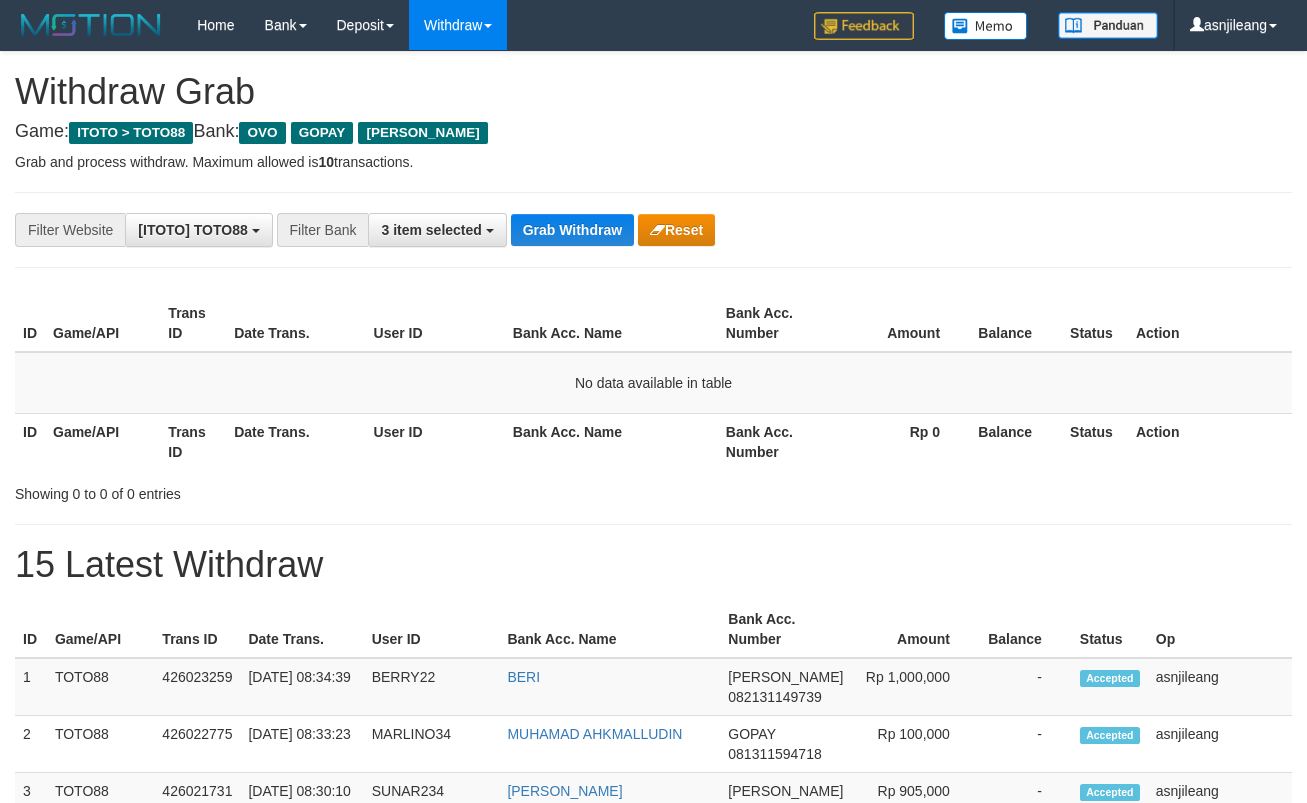 scroll, scrollTop: 0, scrollLeft: 0, axis: both 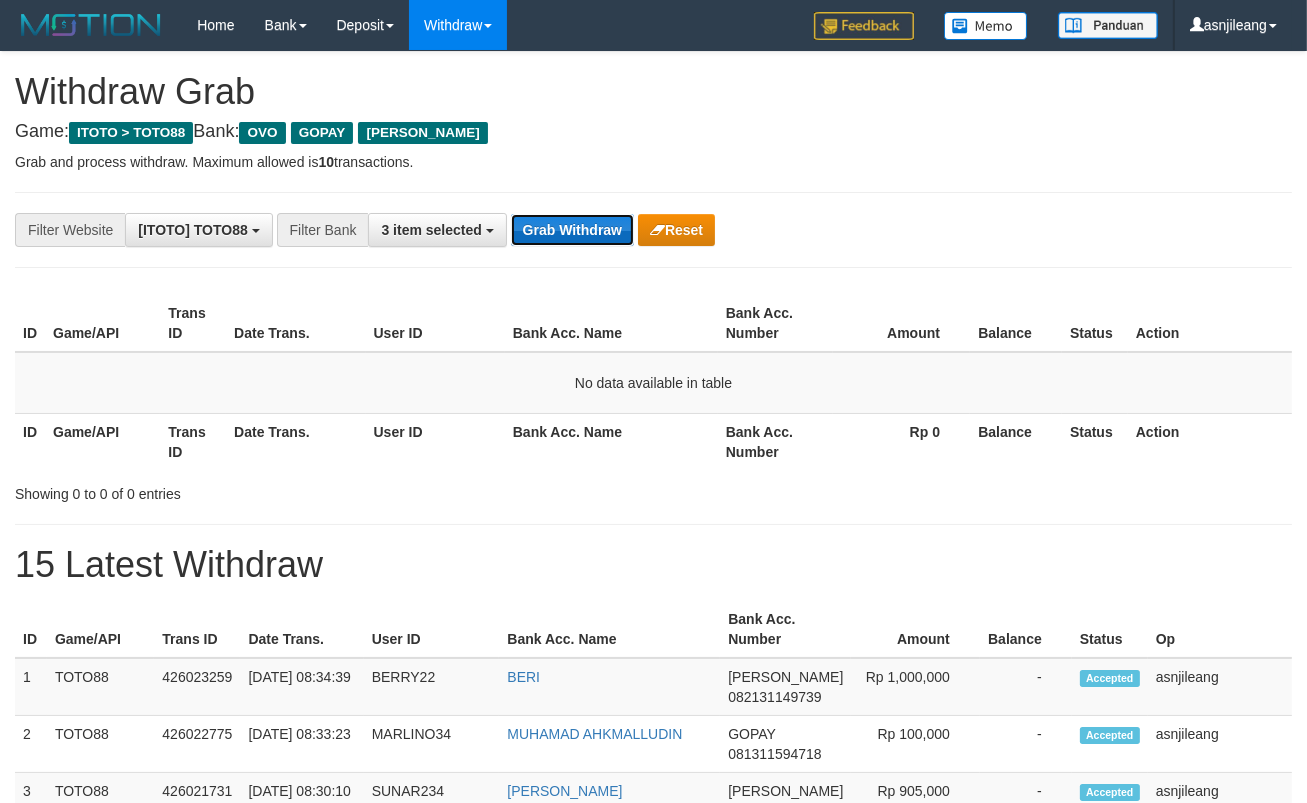 click on "Grab Withdraw" at bounding box center [572, 230] 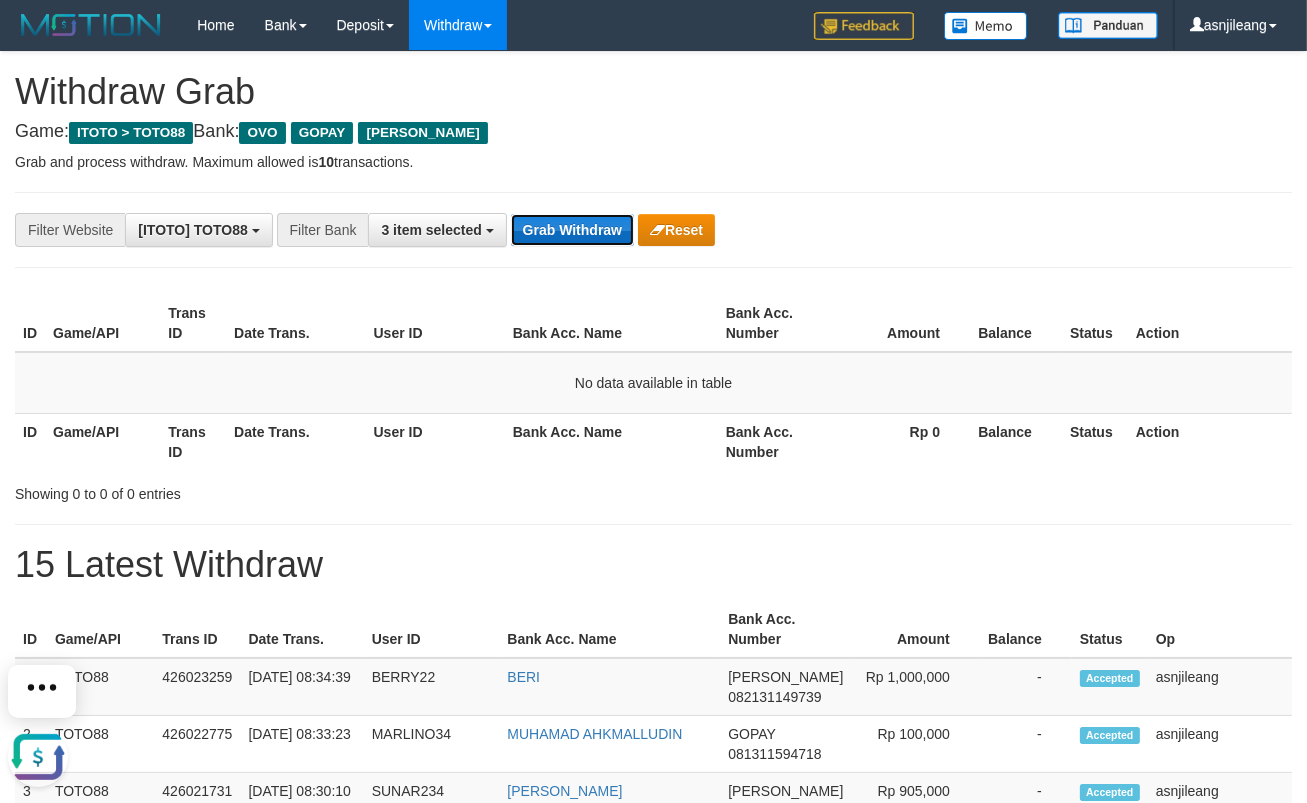scroll, scrollTop: 0, scrollLeft: 0, axis: both 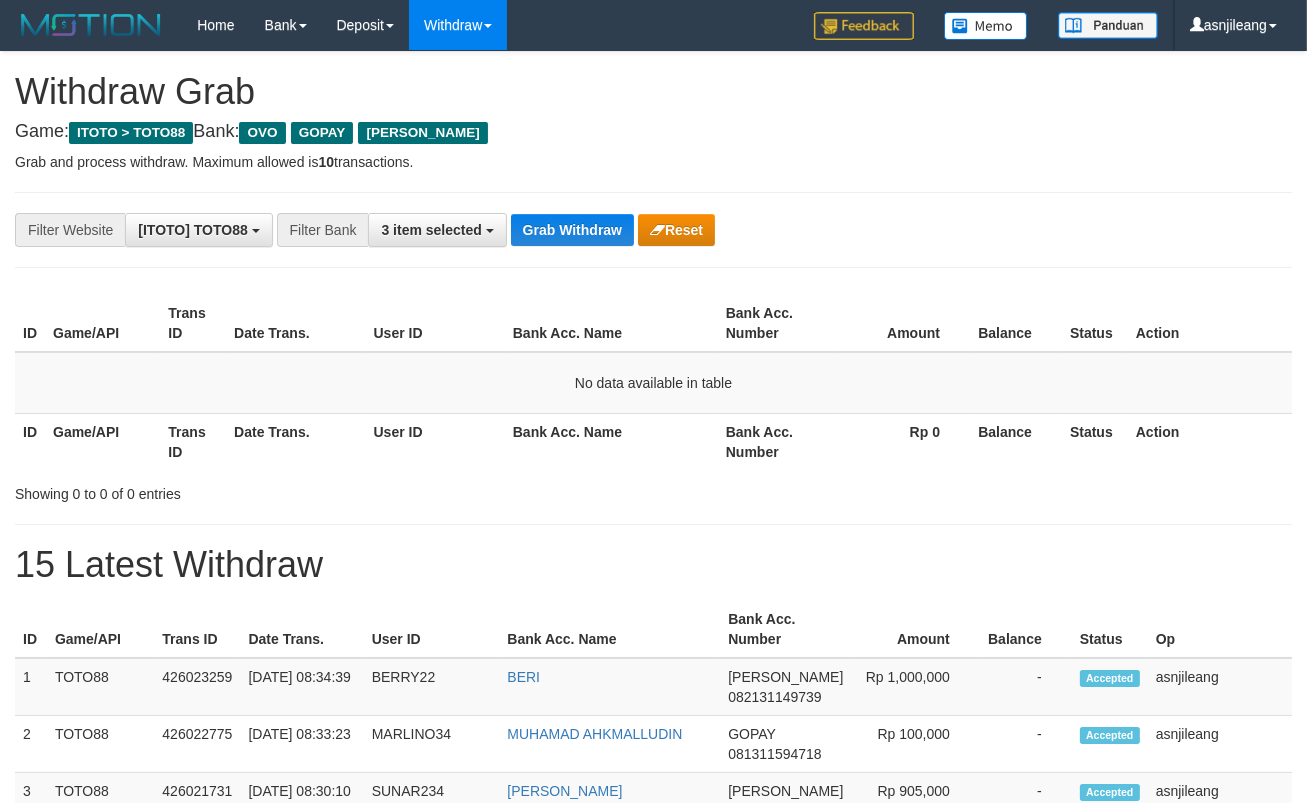 click on "Grab Withdraw" at bounding box center [572, 230] 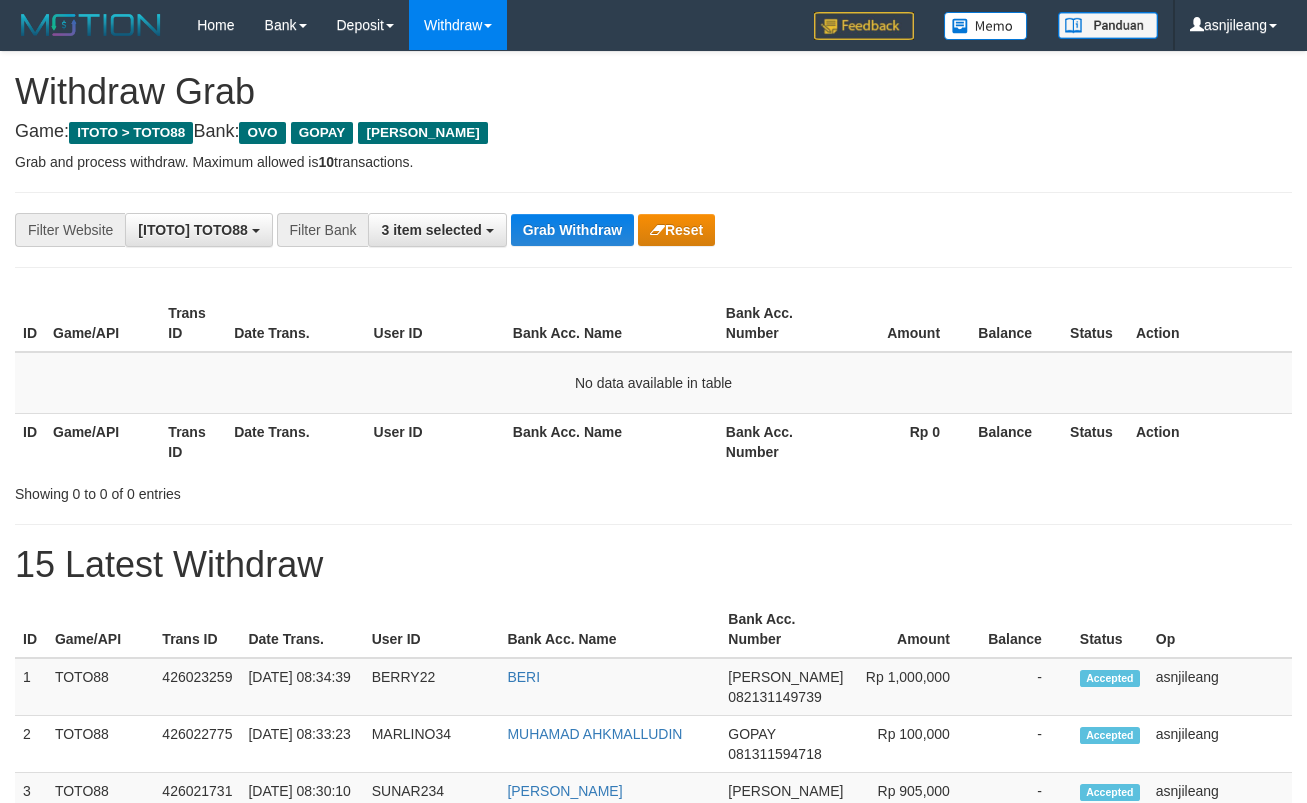 scroll, scrollTop: 0, scrollLeft: 0, axis: both 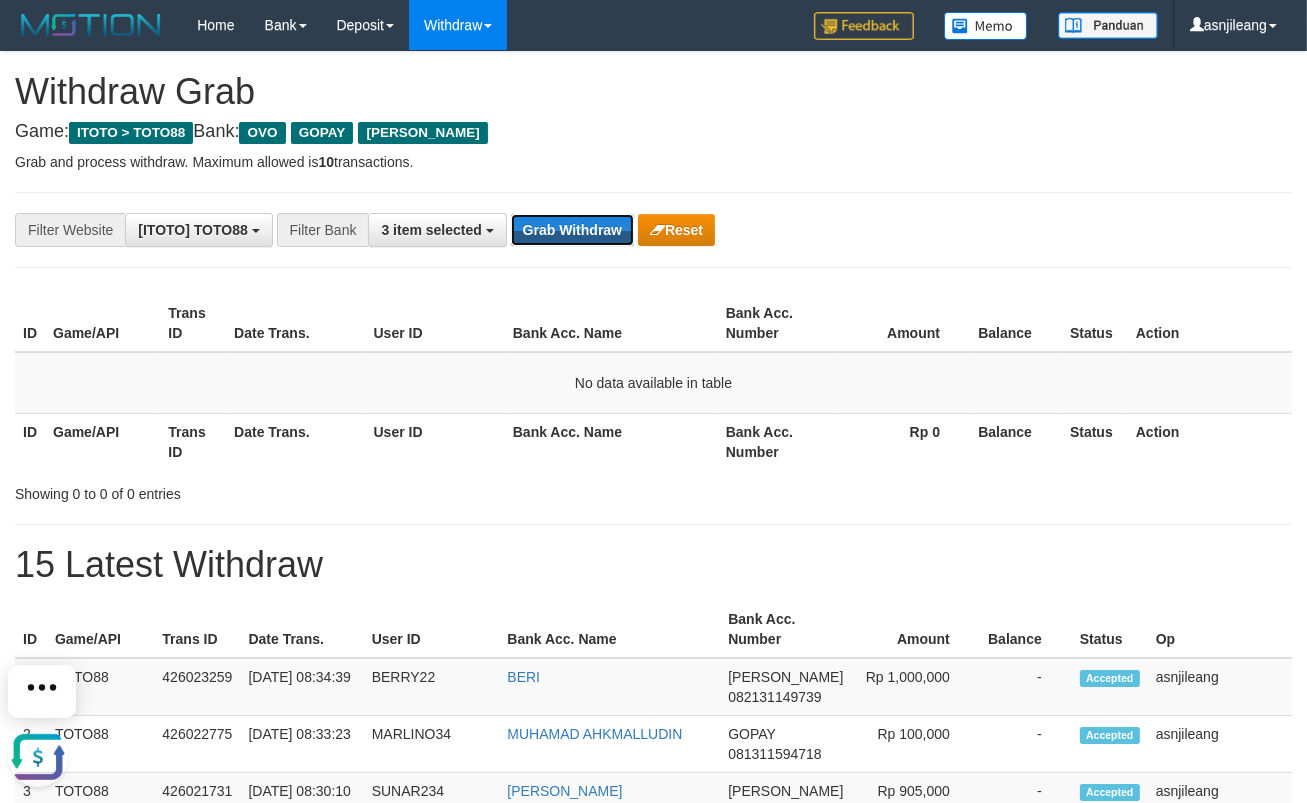 click on "Grab Withdraw" at bounding box center (572, 230) 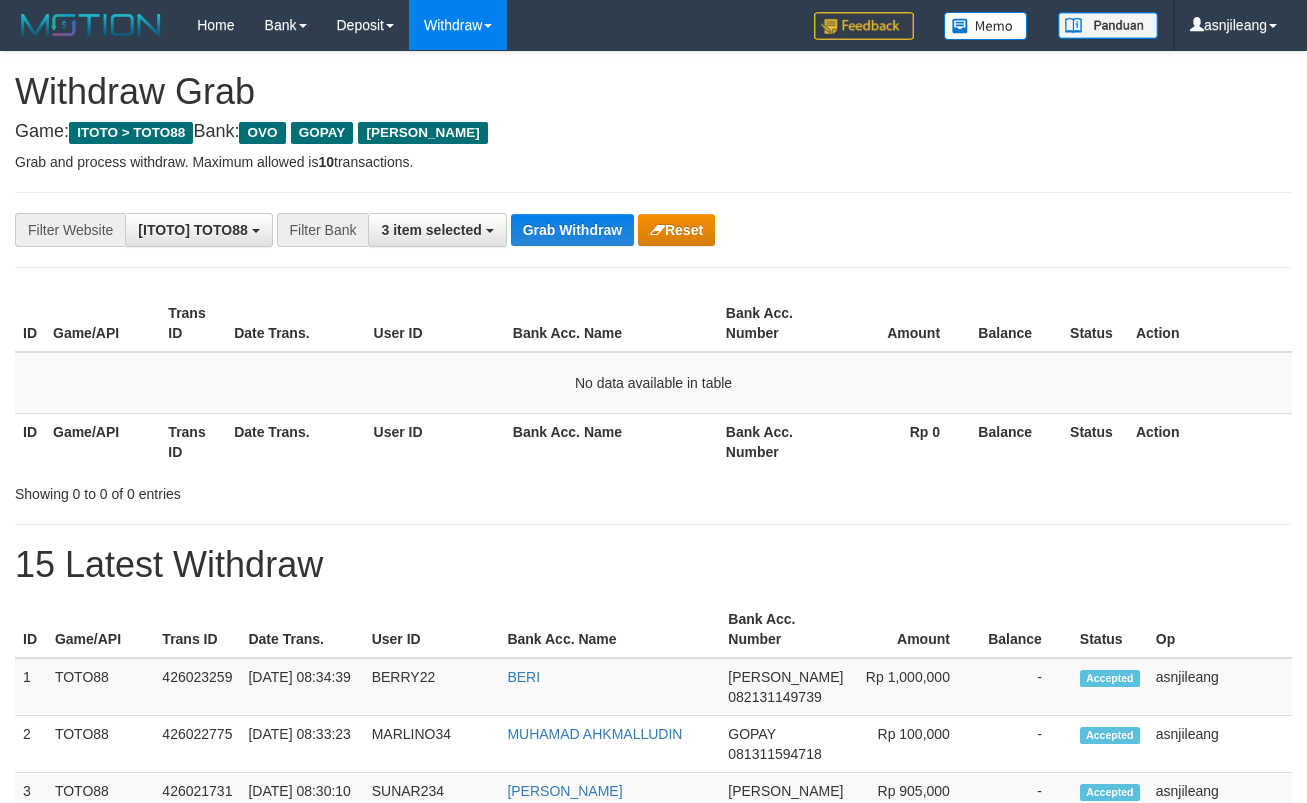 scroll, scrollTop: 0, scrollLeft: 0, axis: both 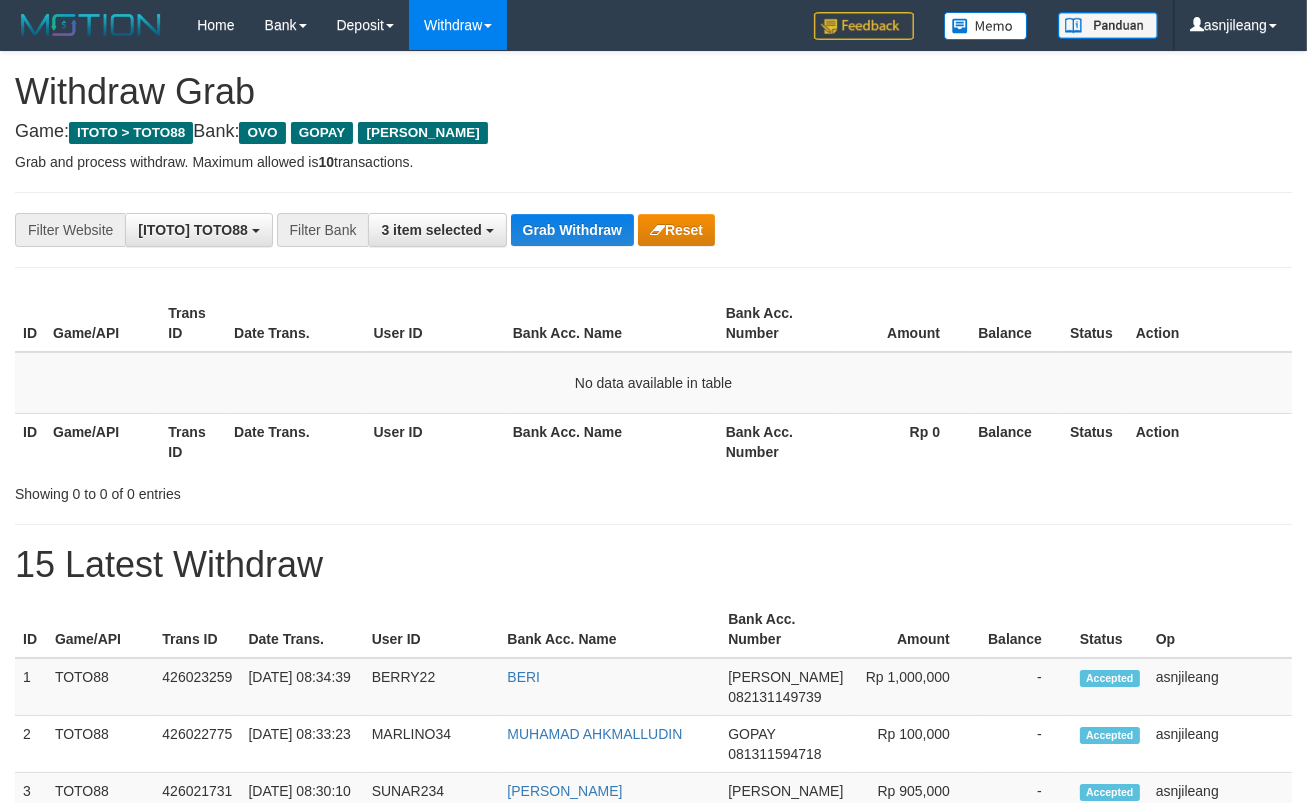 click on "**********" at bounding box center (653, 1113) 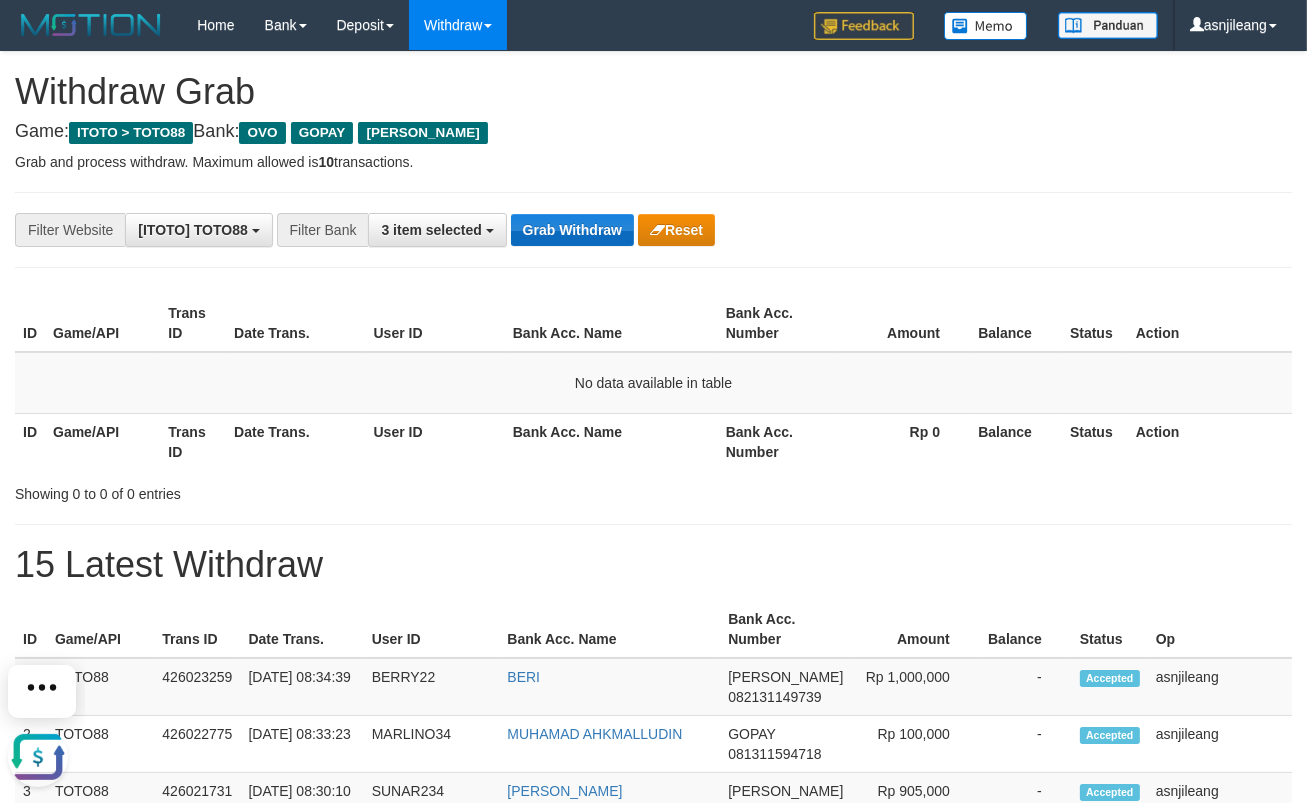 scroll, scrollTop: 0, scrollLeft: 0, axis: both 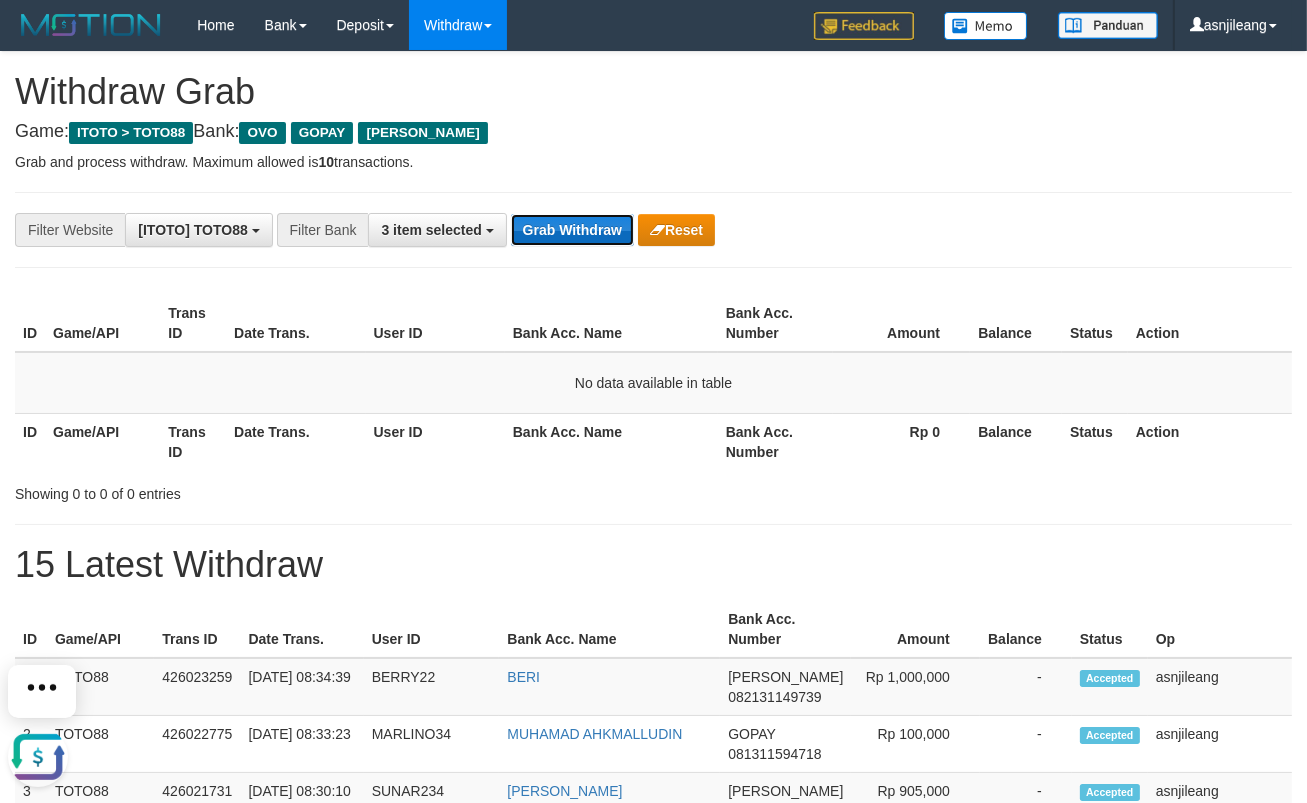 click on "Grab Withdraw" at bounding box center [572, 230] 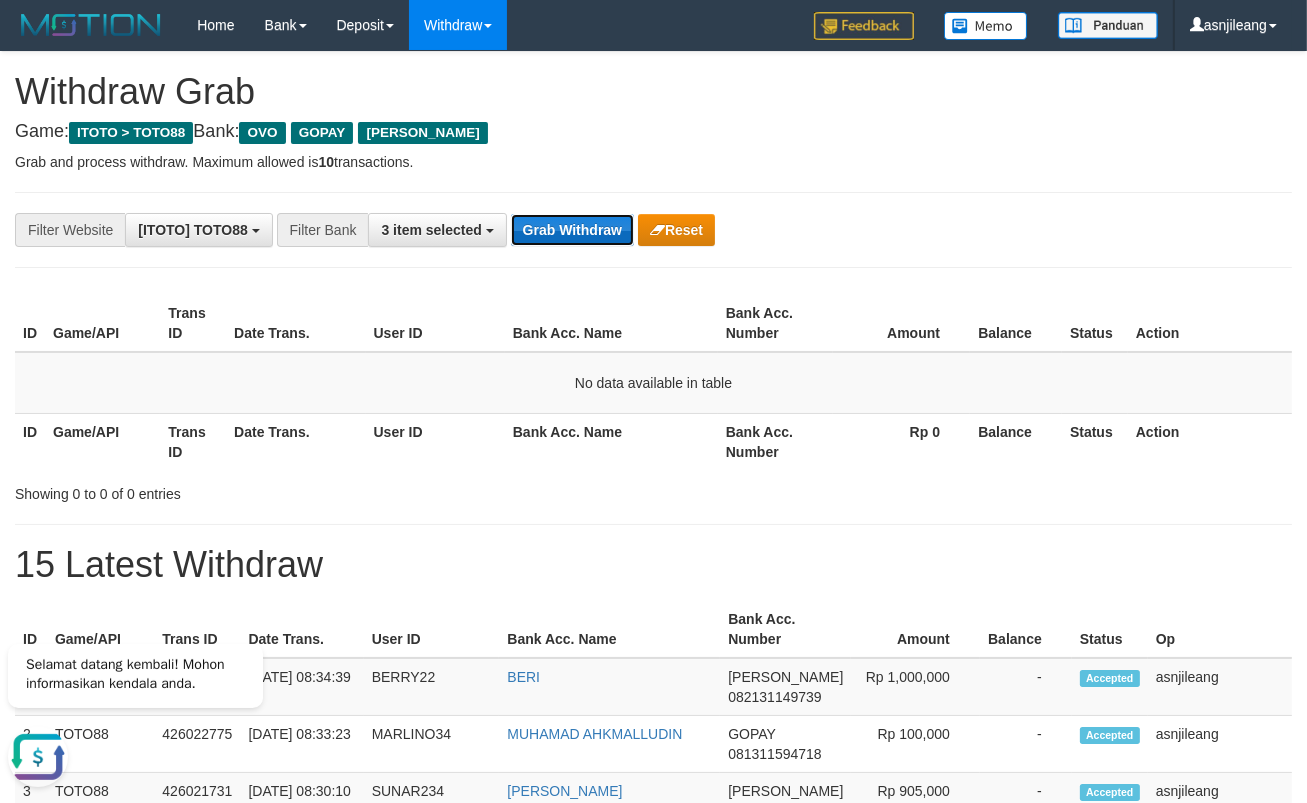 click on "Grab Withdraw" at bounding box center (572, 230) 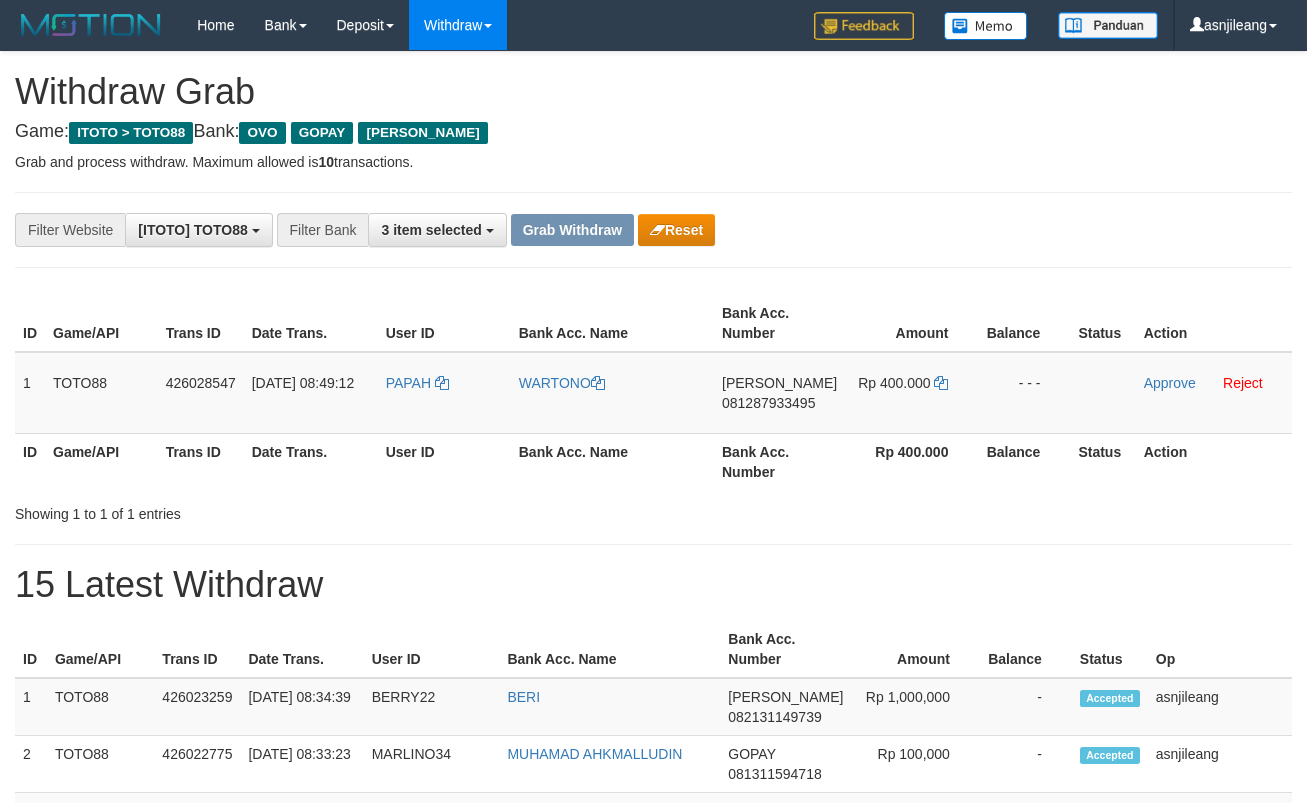 scroll, scrollTop: 0, scrollLeft: 0, axis: both 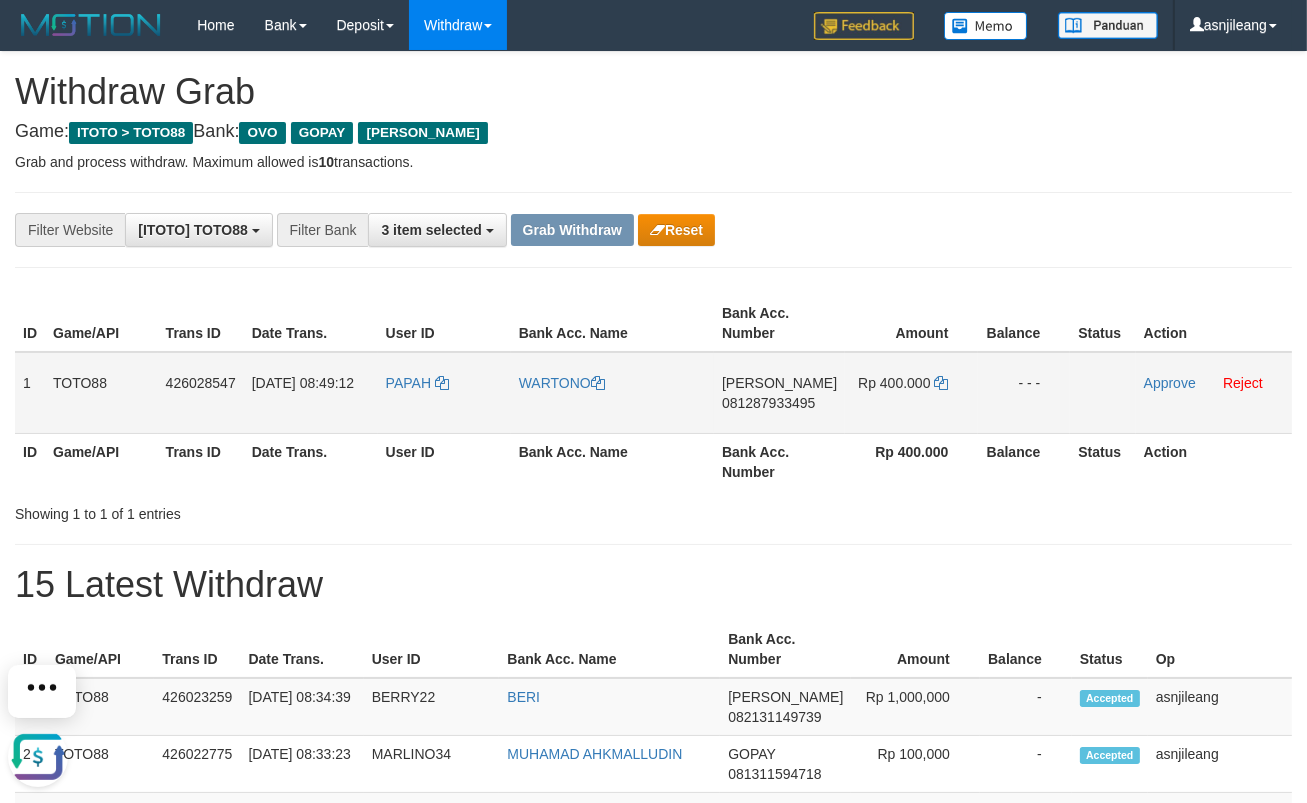 click on "DANA
081287933495" at bounding box center [779, 393] 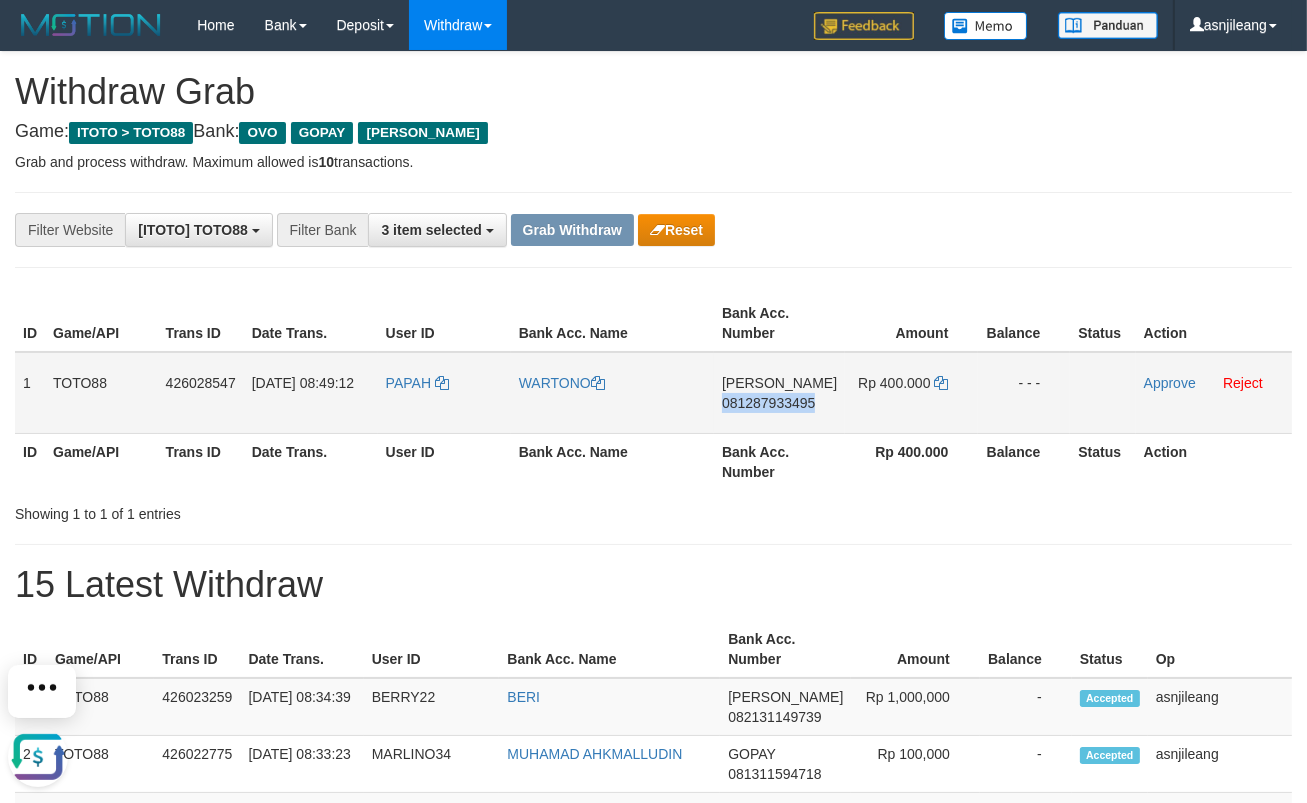 click on "DANA
081287933495" at bounding box center (779, 393) 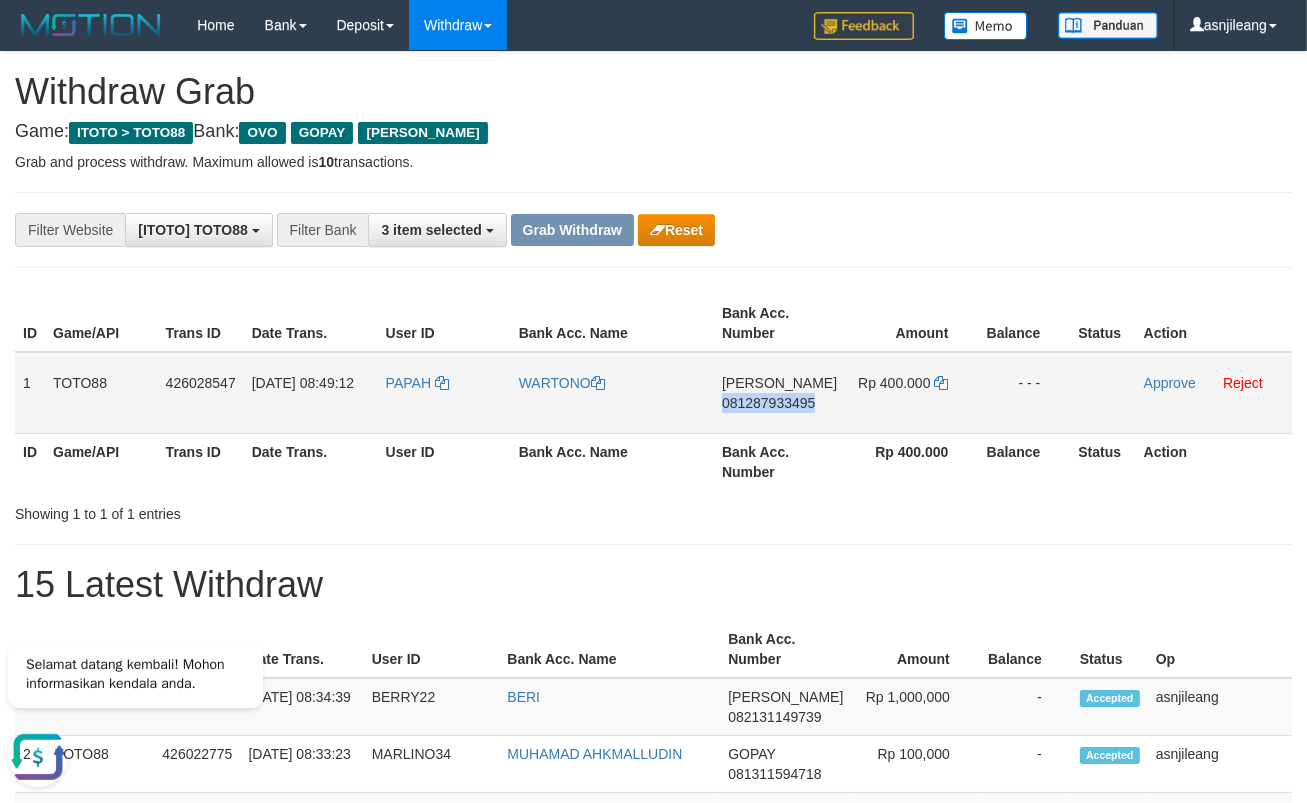copy on "081287933495" 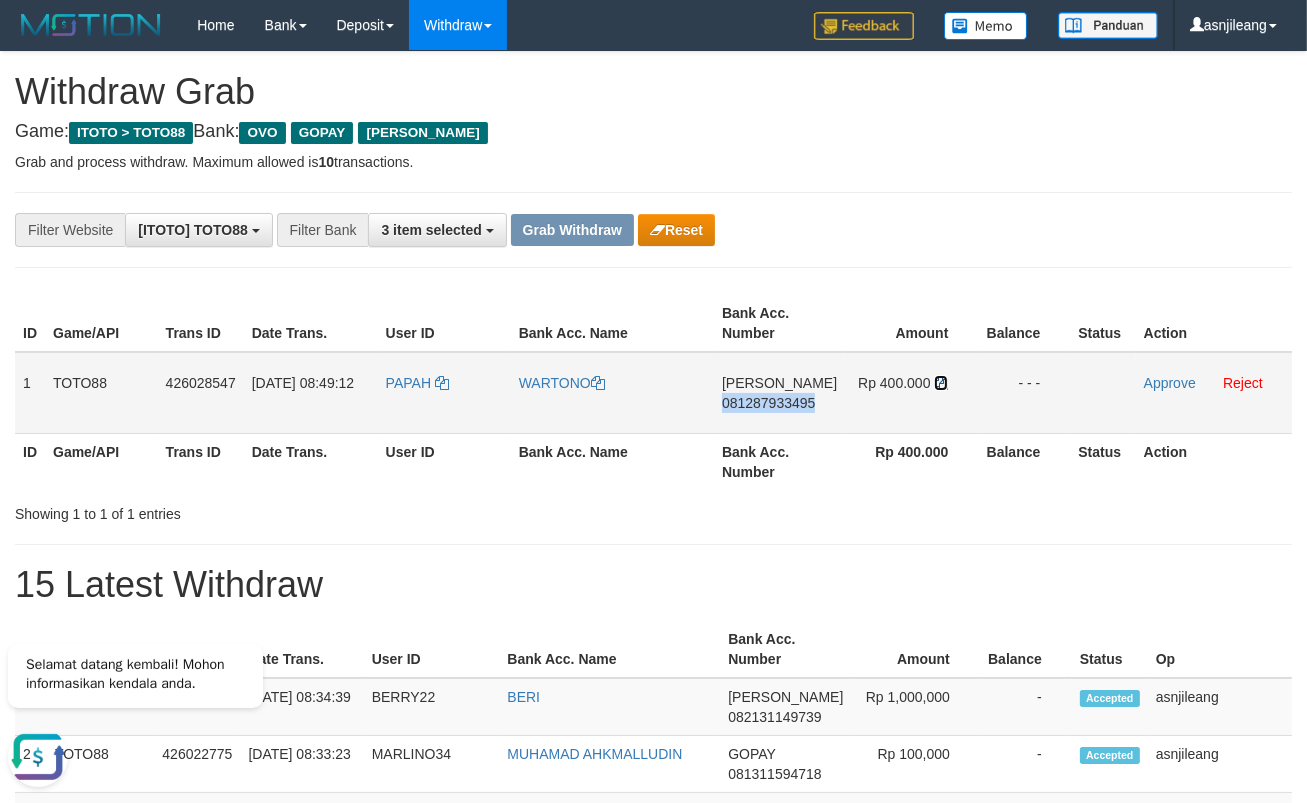 click at bounding box center [941, 383] 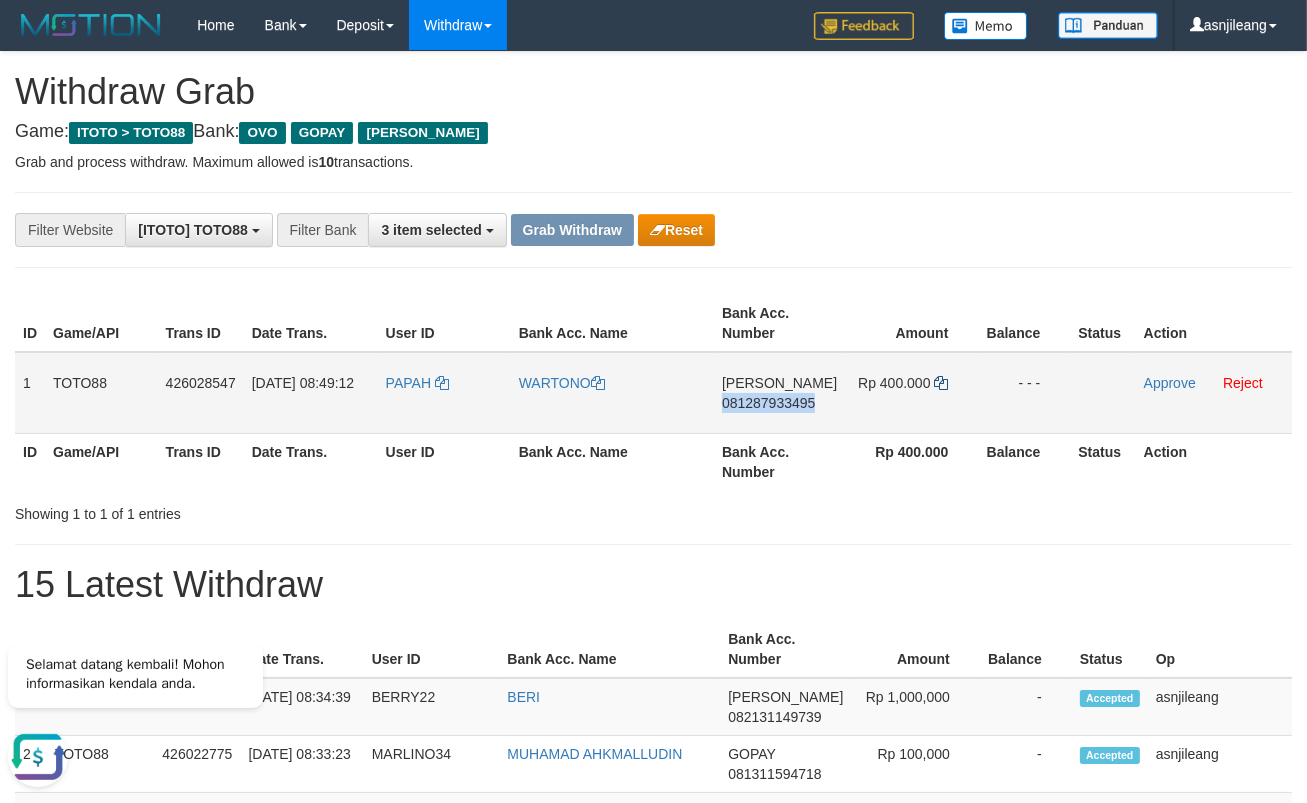 copy on "081287933495" 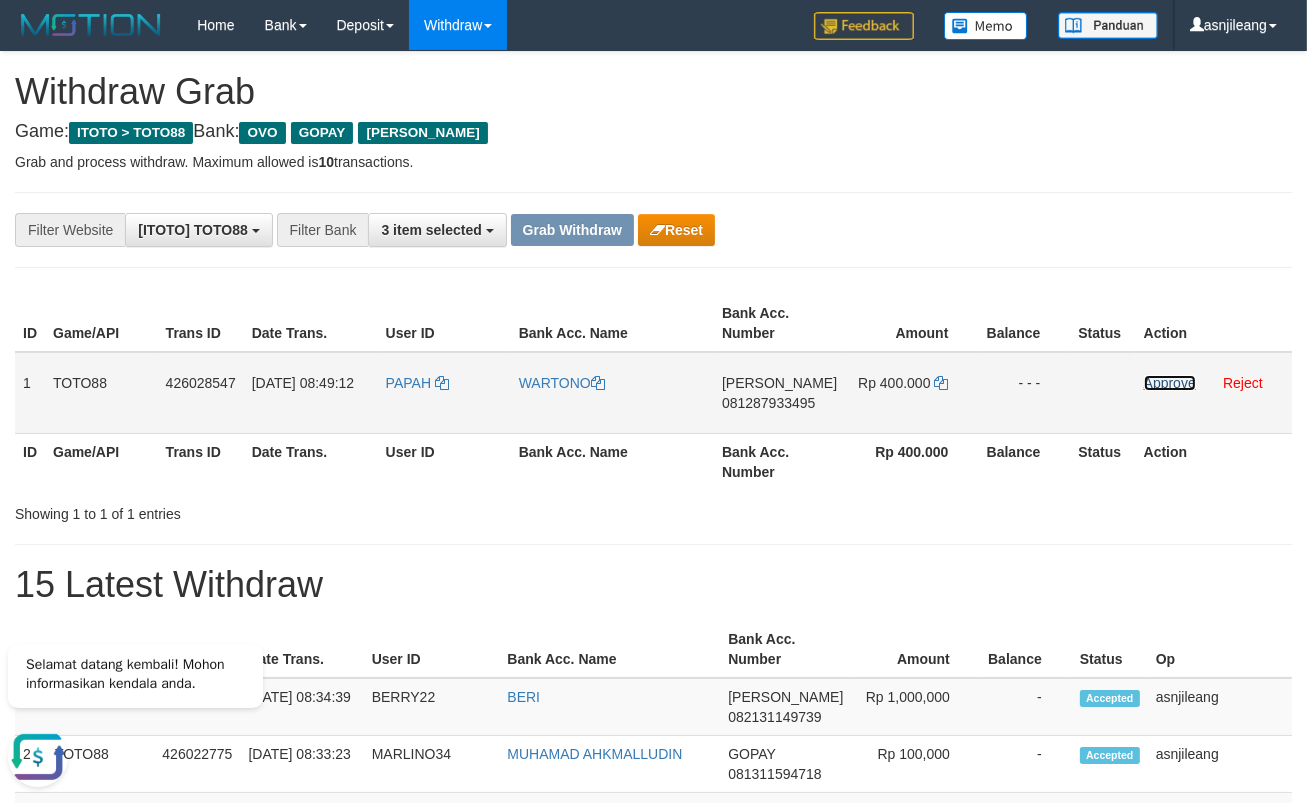 click on "Approve" at bounding box center (1170, 383) 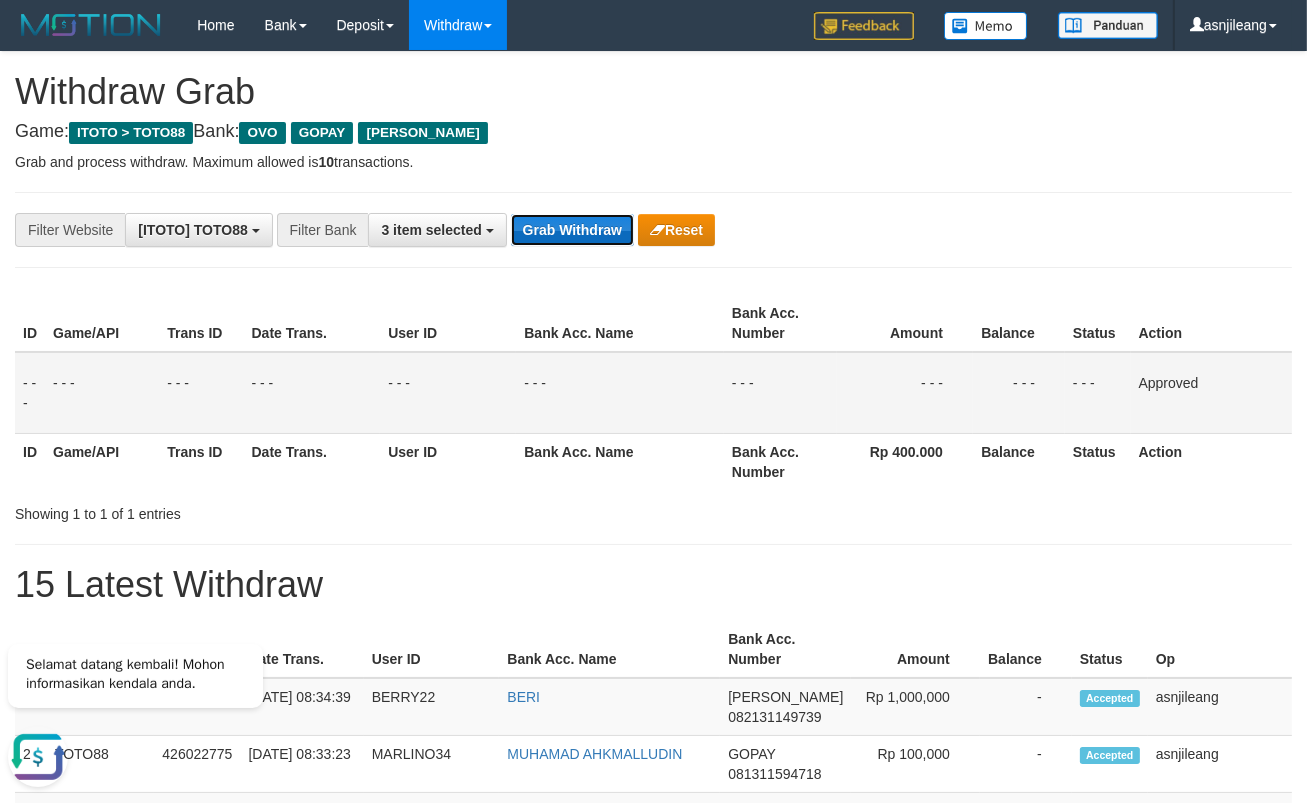 click on "Grab Withdraw" at bounding box center (572, 230) 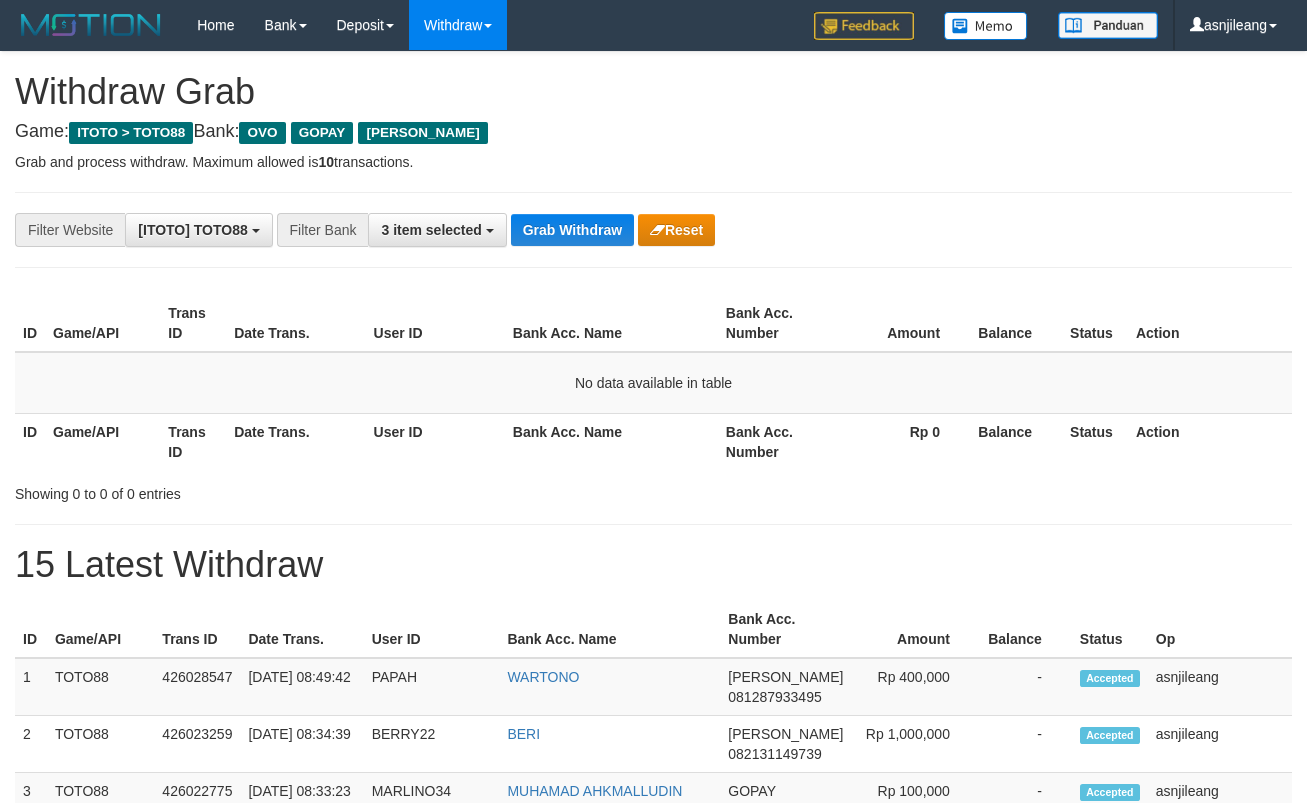 scroll, scrollTop: 0, scrollLeft: 0, axis: both 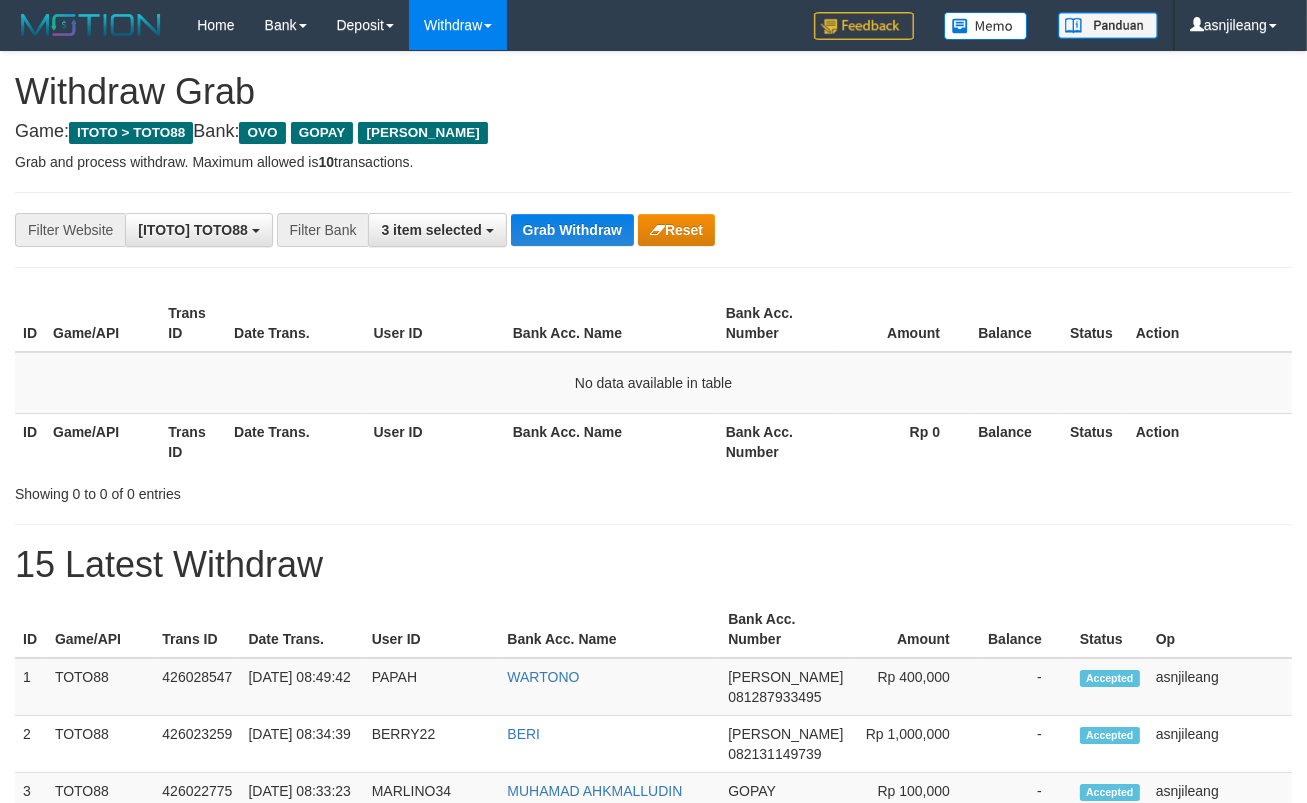 click on "Grab Withdraw" at bounding box center [572, 230] 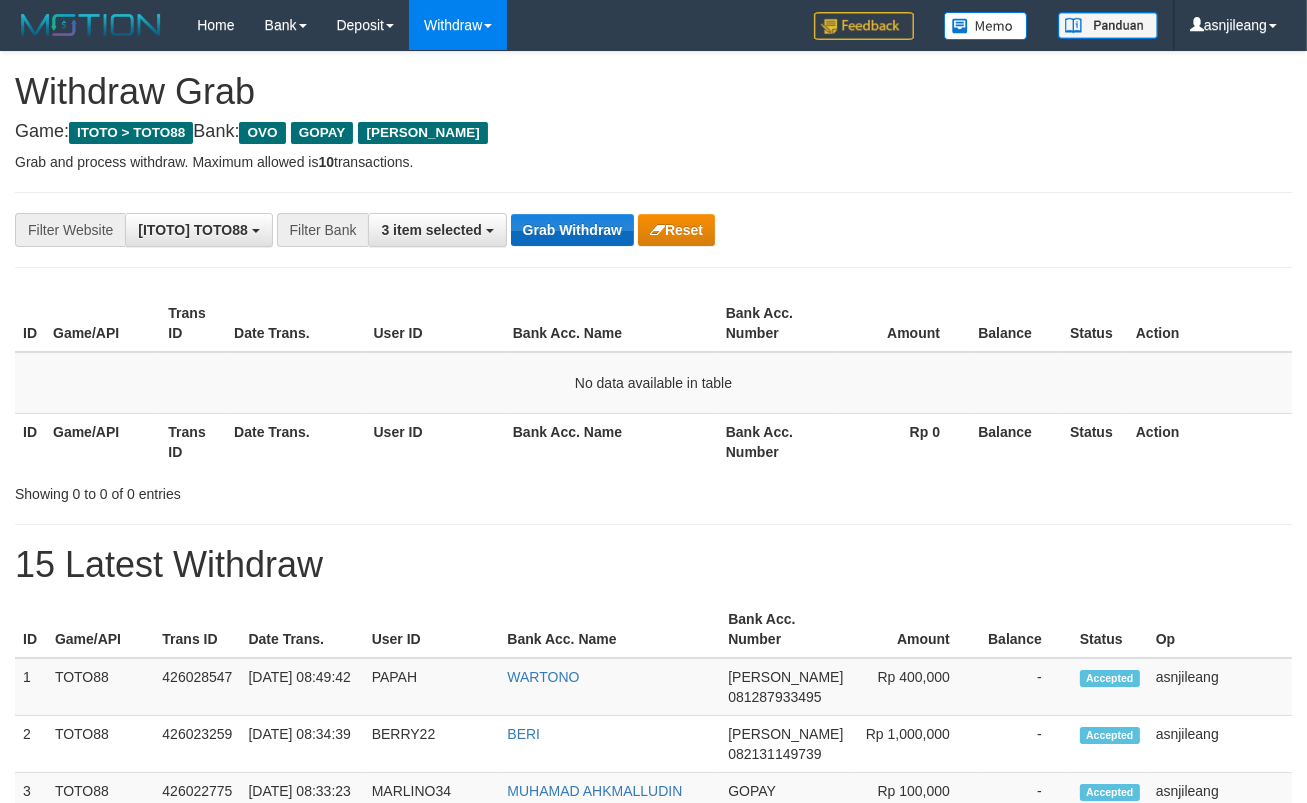 click on "Grab Withdraw" at bounding box center [572, 230] 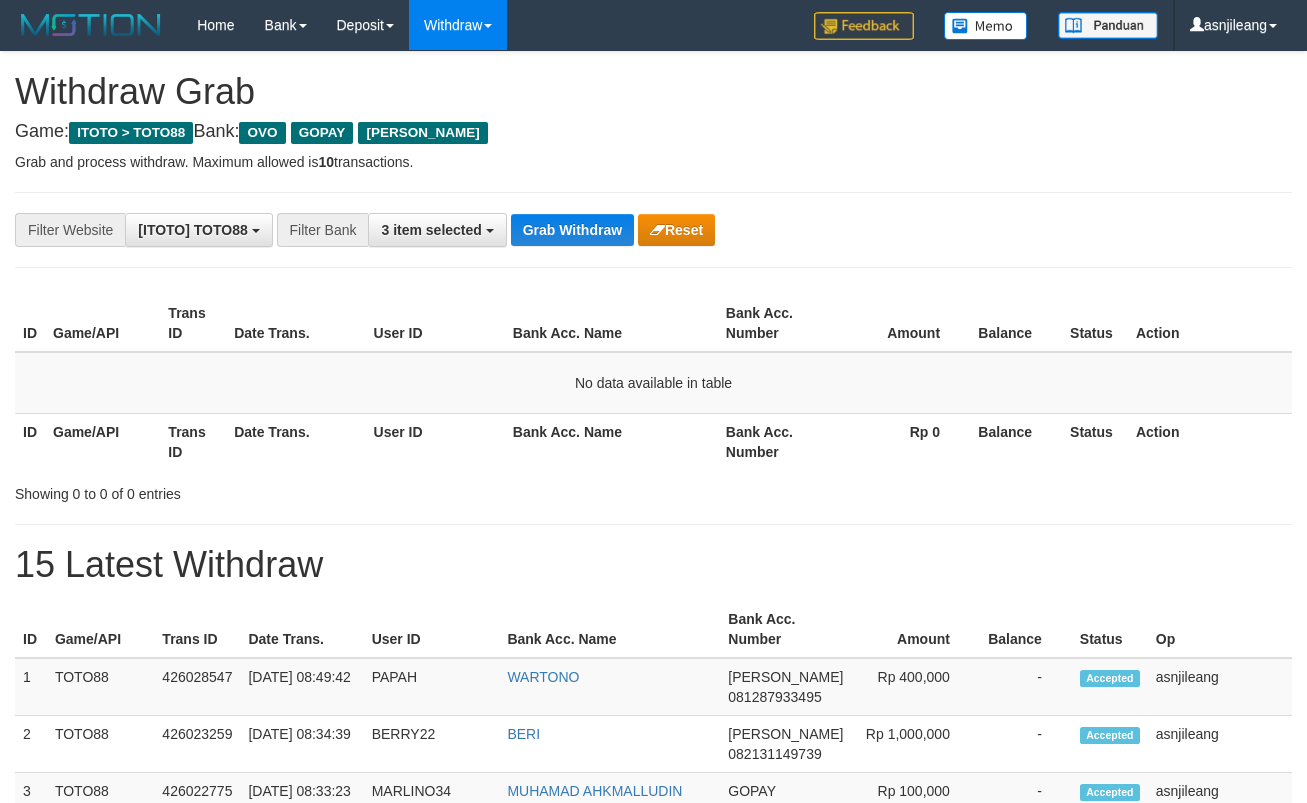 scroll, scrollTop: 0, scrollLeft: 0, axis: both 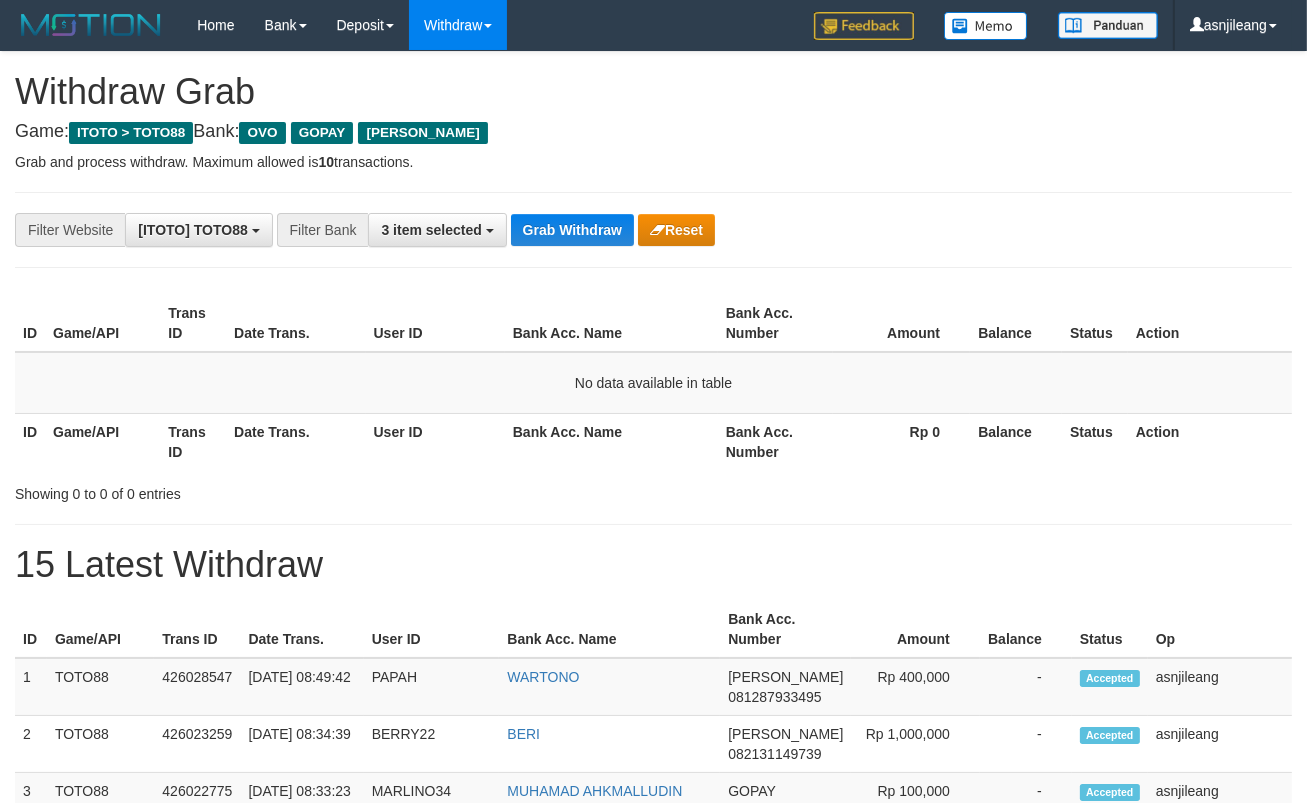 click on "Grab Withdraw" at bounding box center (572, 230) 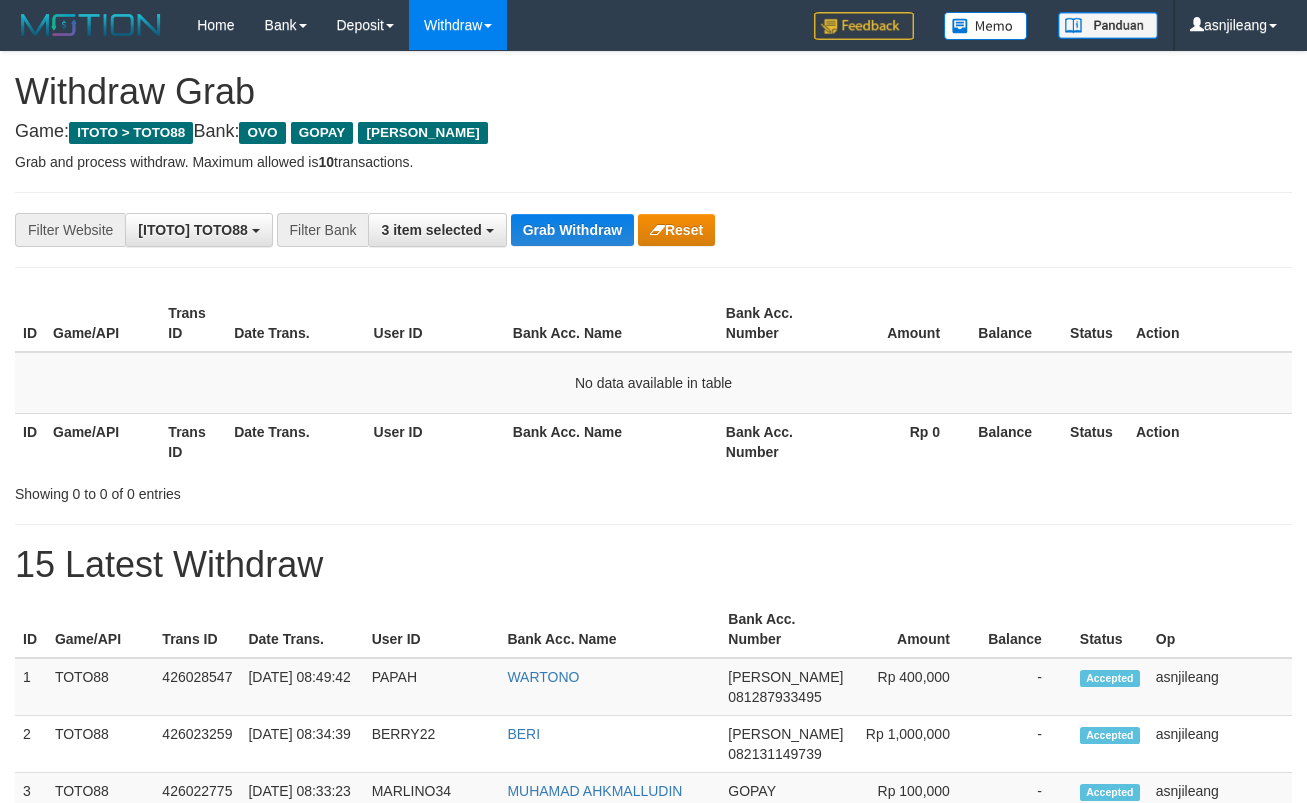 scroll, scrollTop: 0, scrollLeft: 0, axis: both 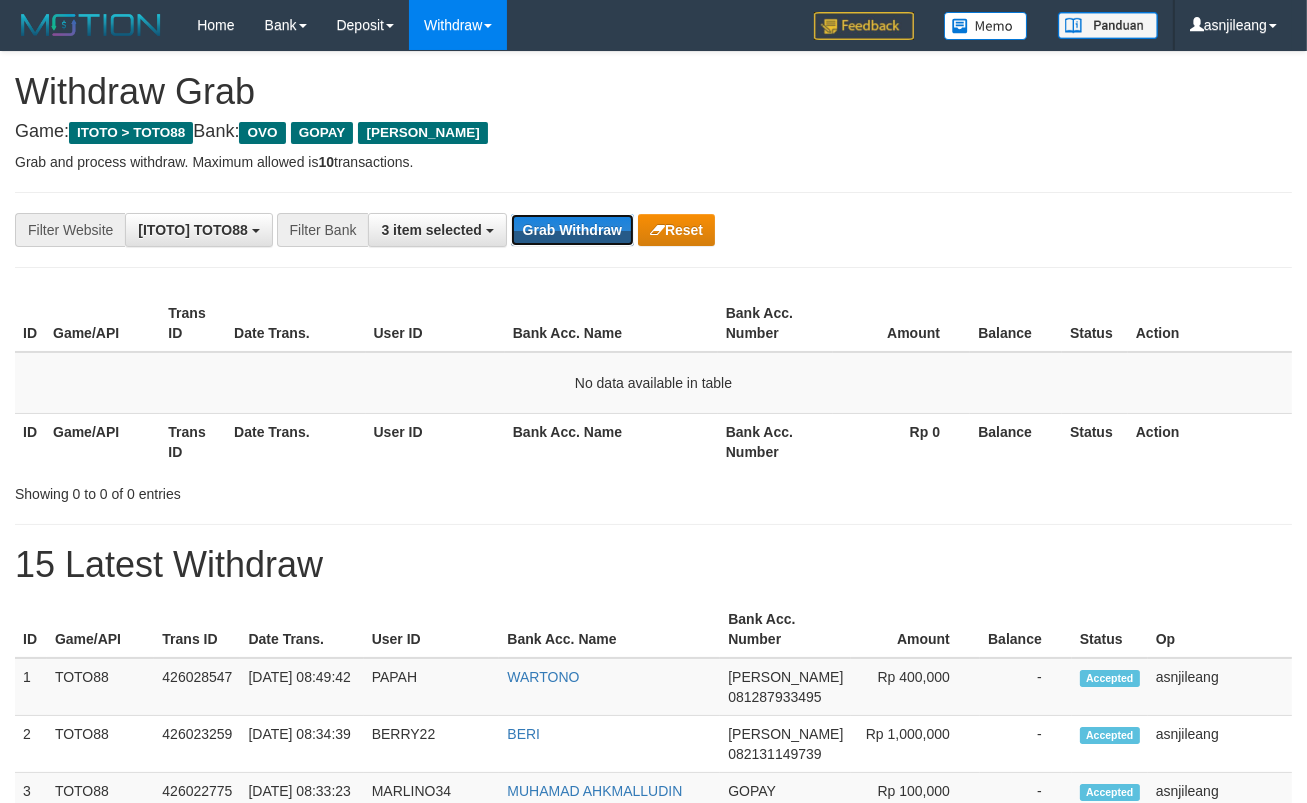 click on "Grab Withdraw" at bounding box center [572, 230] 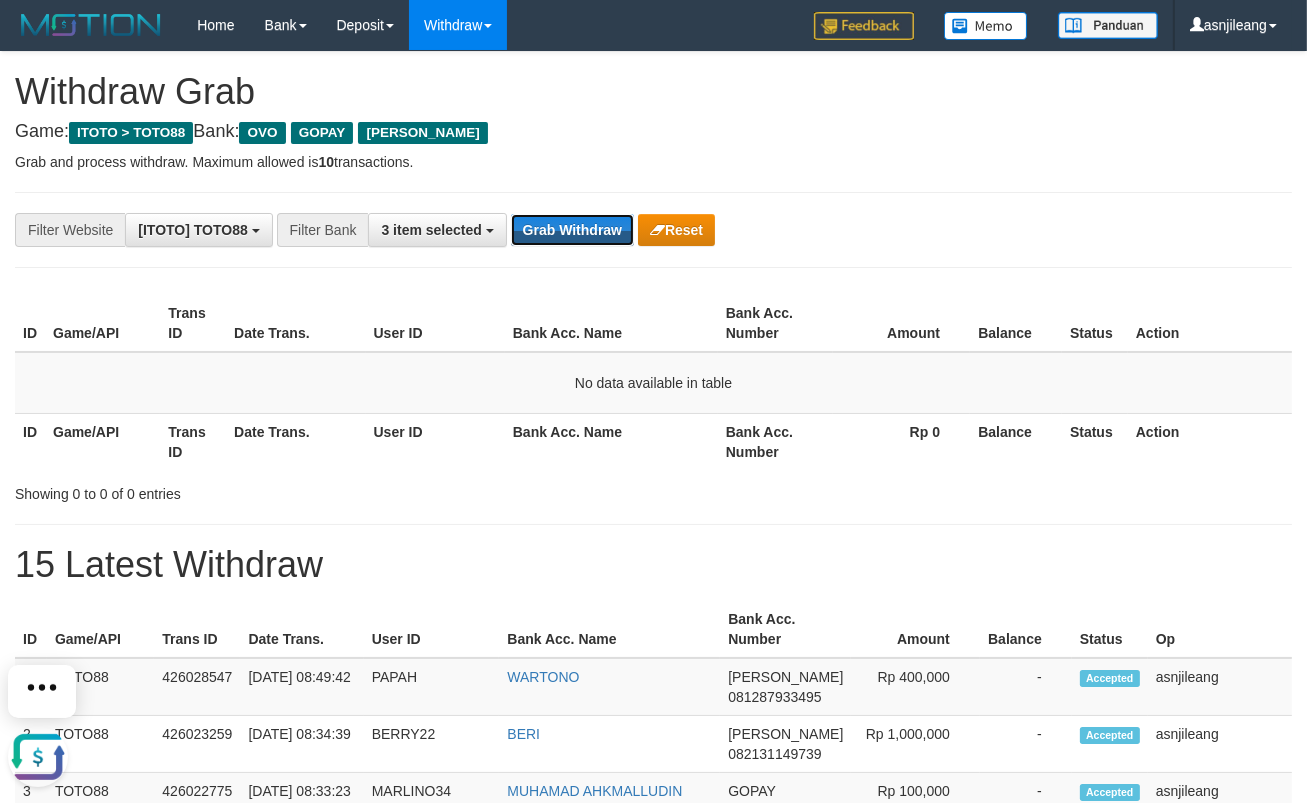 scroll, scrollTop: 0, scrollLeft: 0, axis: both 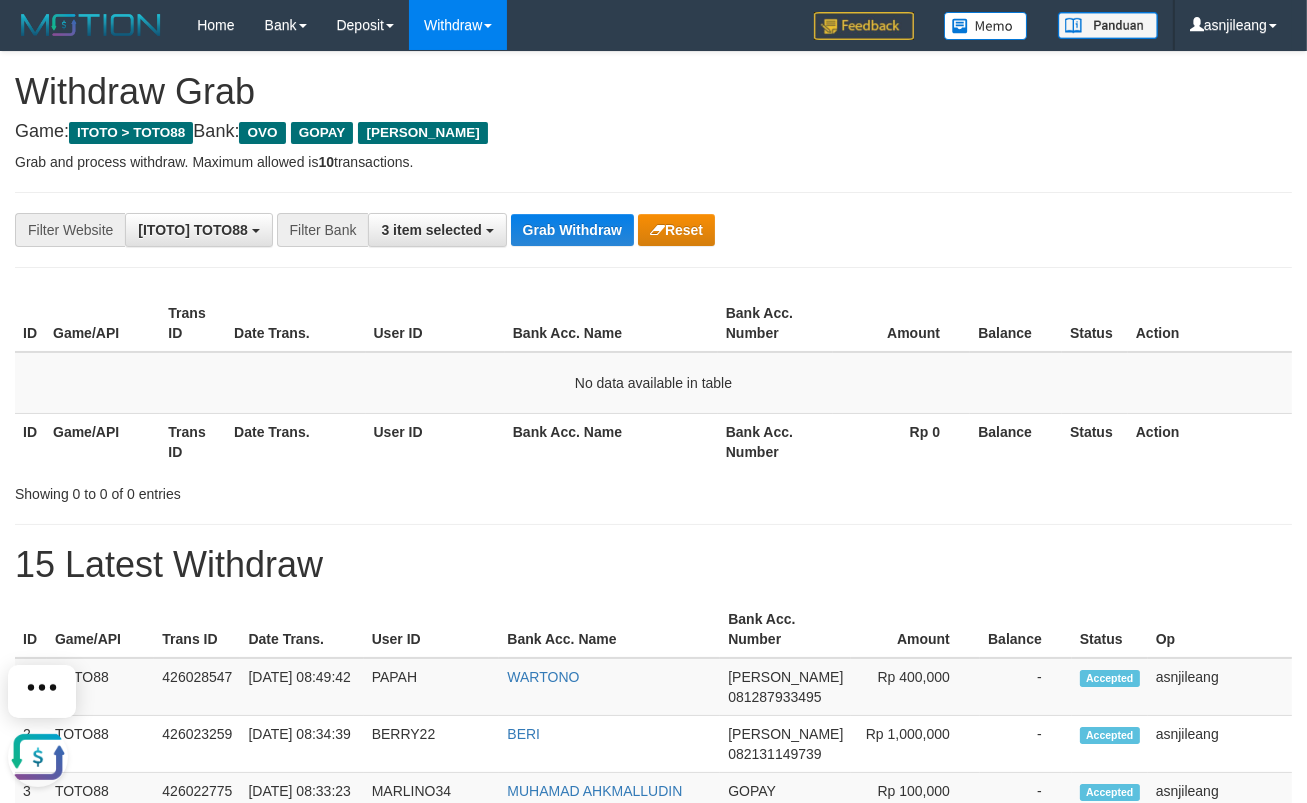 click on "15 Latest Withdraw" at bounding box center [653, 565] 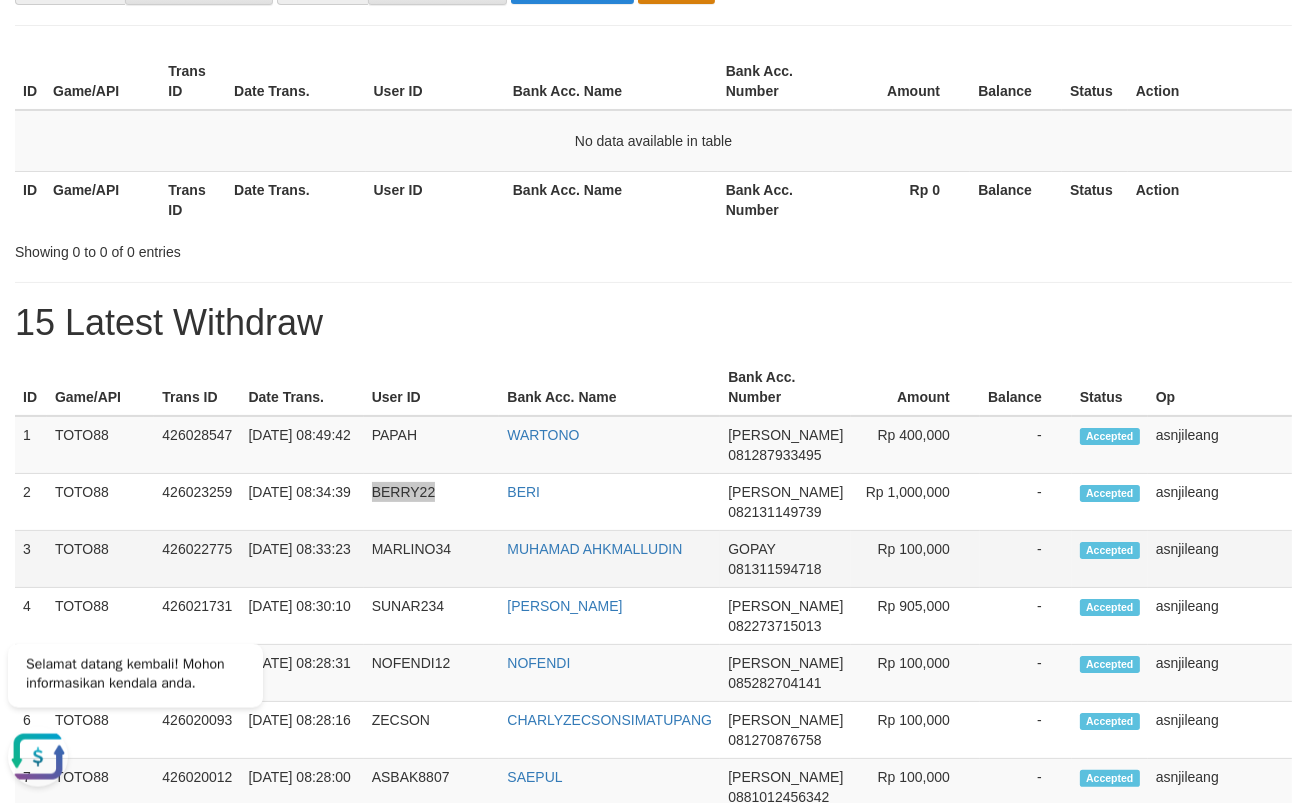 scroll, scrollTop: 366, scrollLeft: 0, axis: vertical 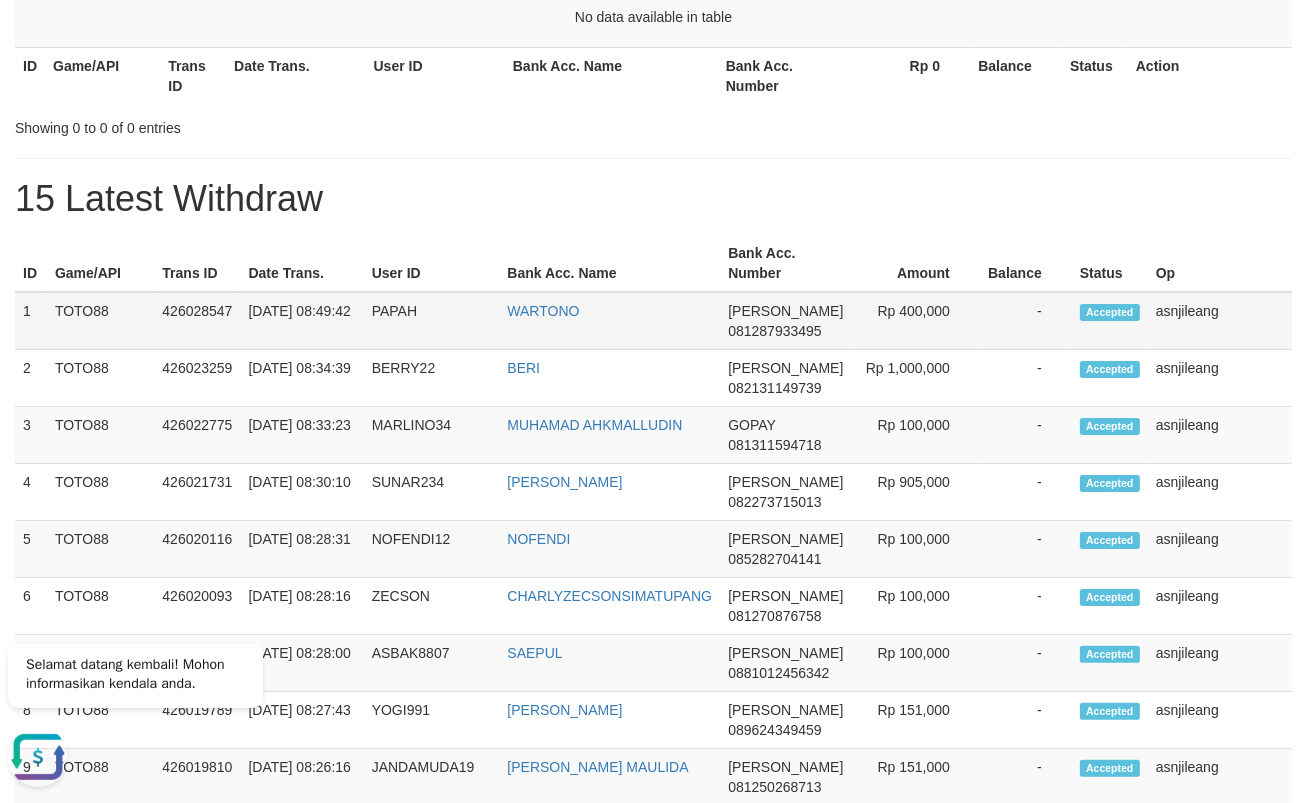 click on "1" at bounding box center [31, 321] 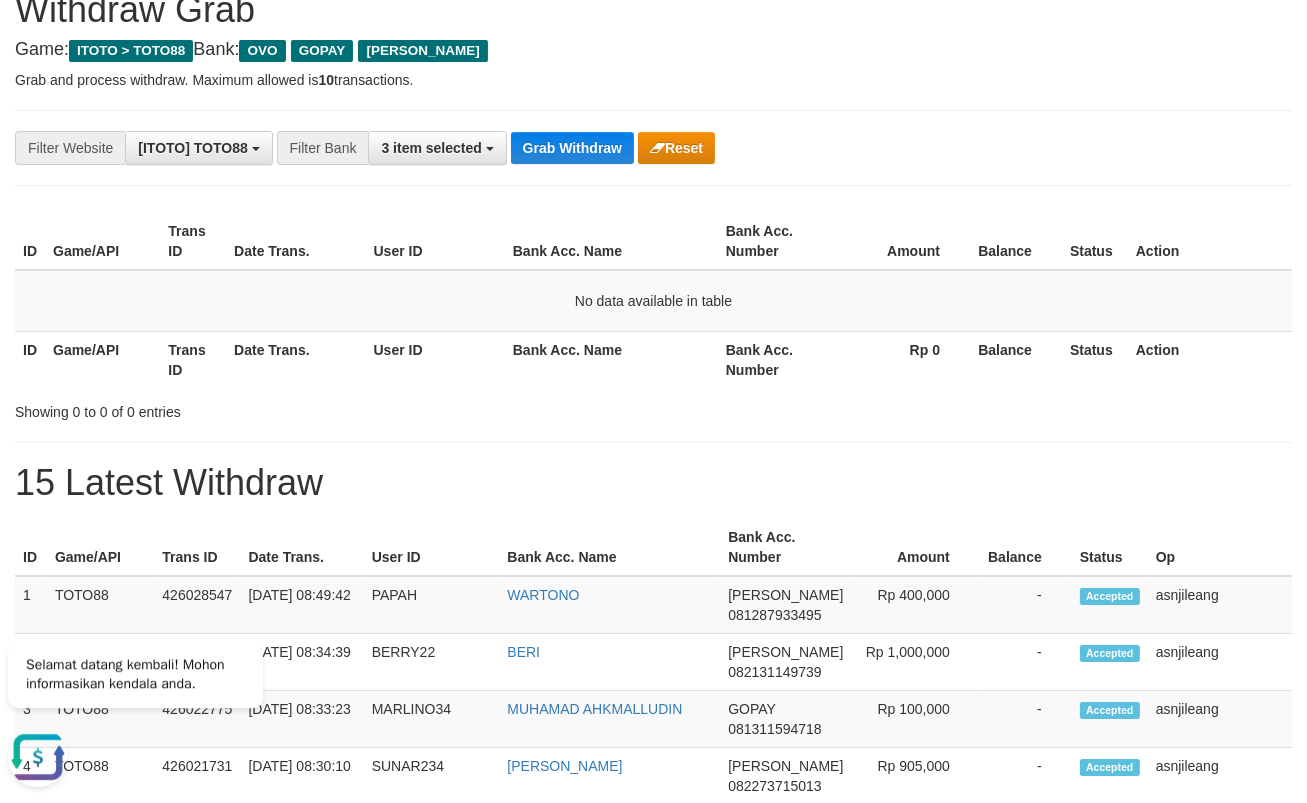 scroll, scrollTop: 0, scrollLeft: 0, axis: both 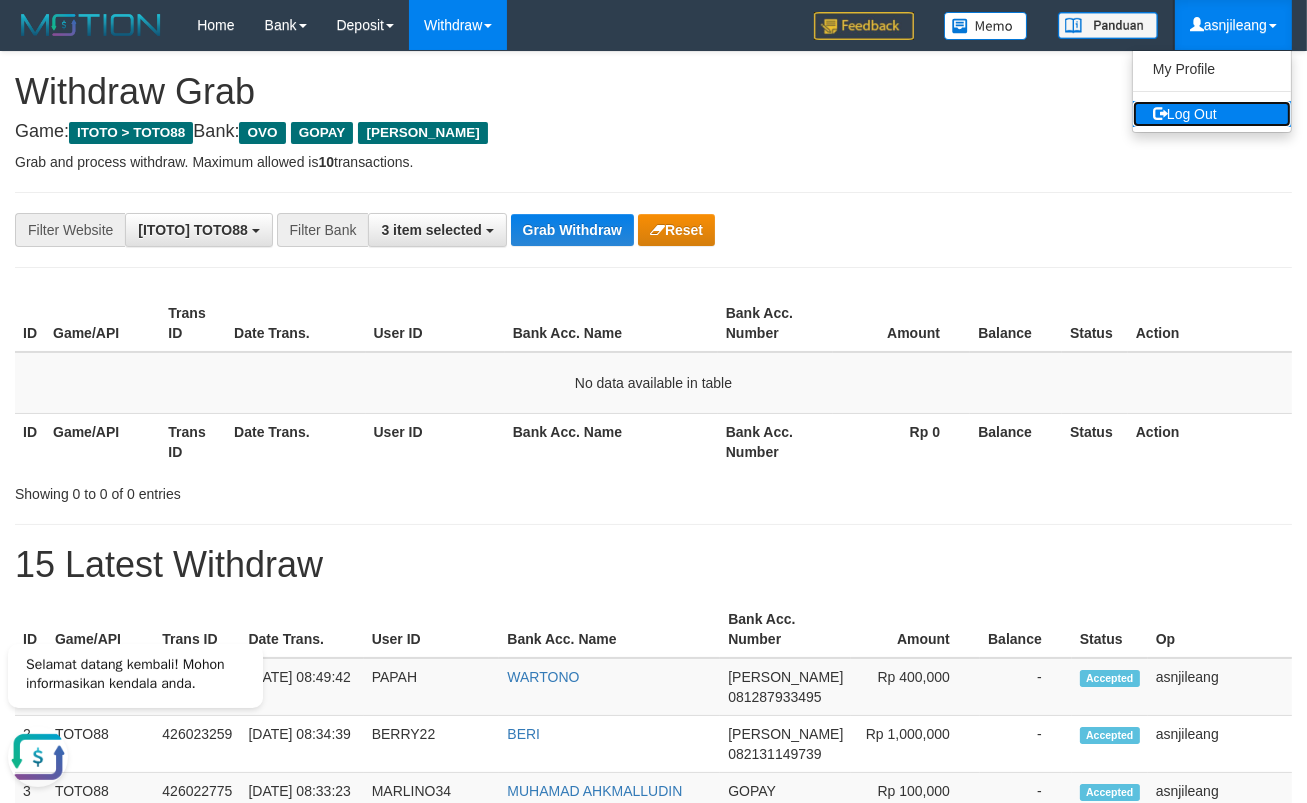 click on "Log Out" at bounding box center (1212, 114) 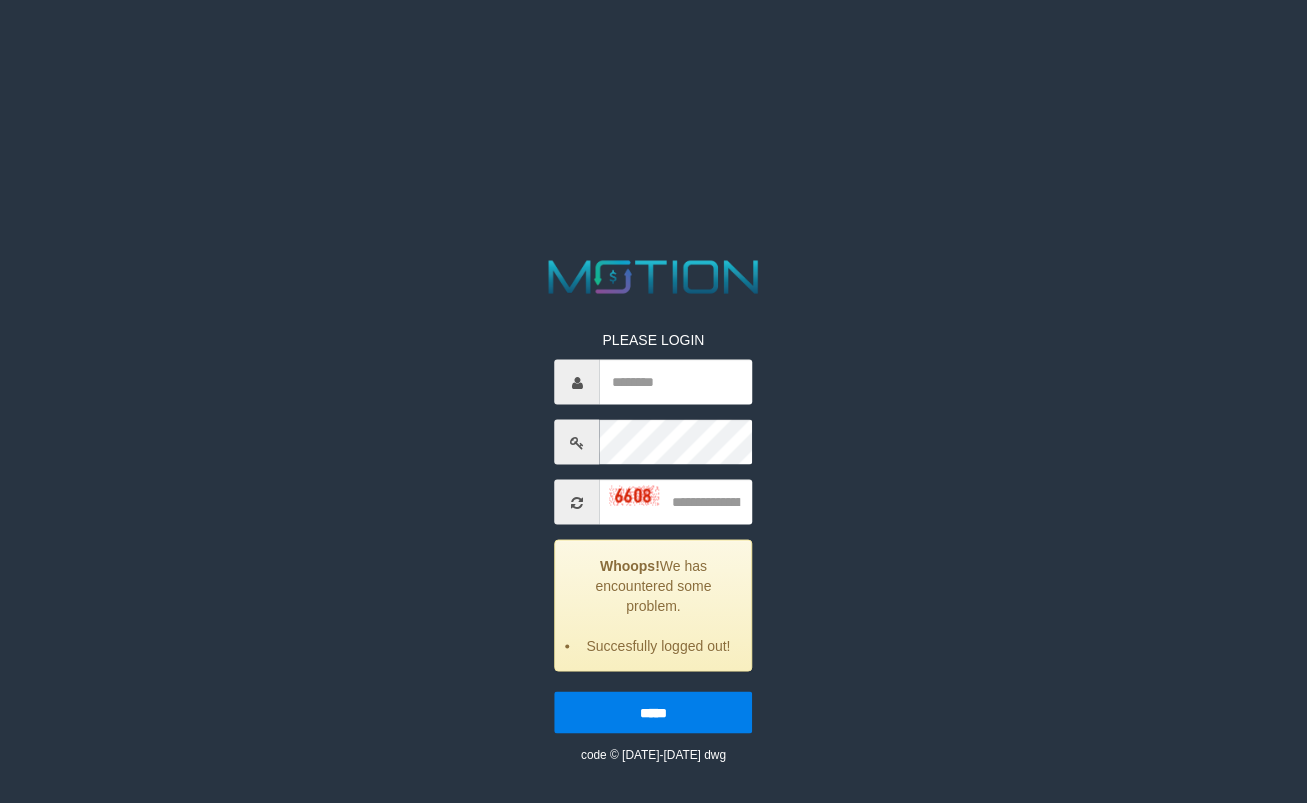 scroll, scrollTop: 0, scrollLeft: 0, axis: both 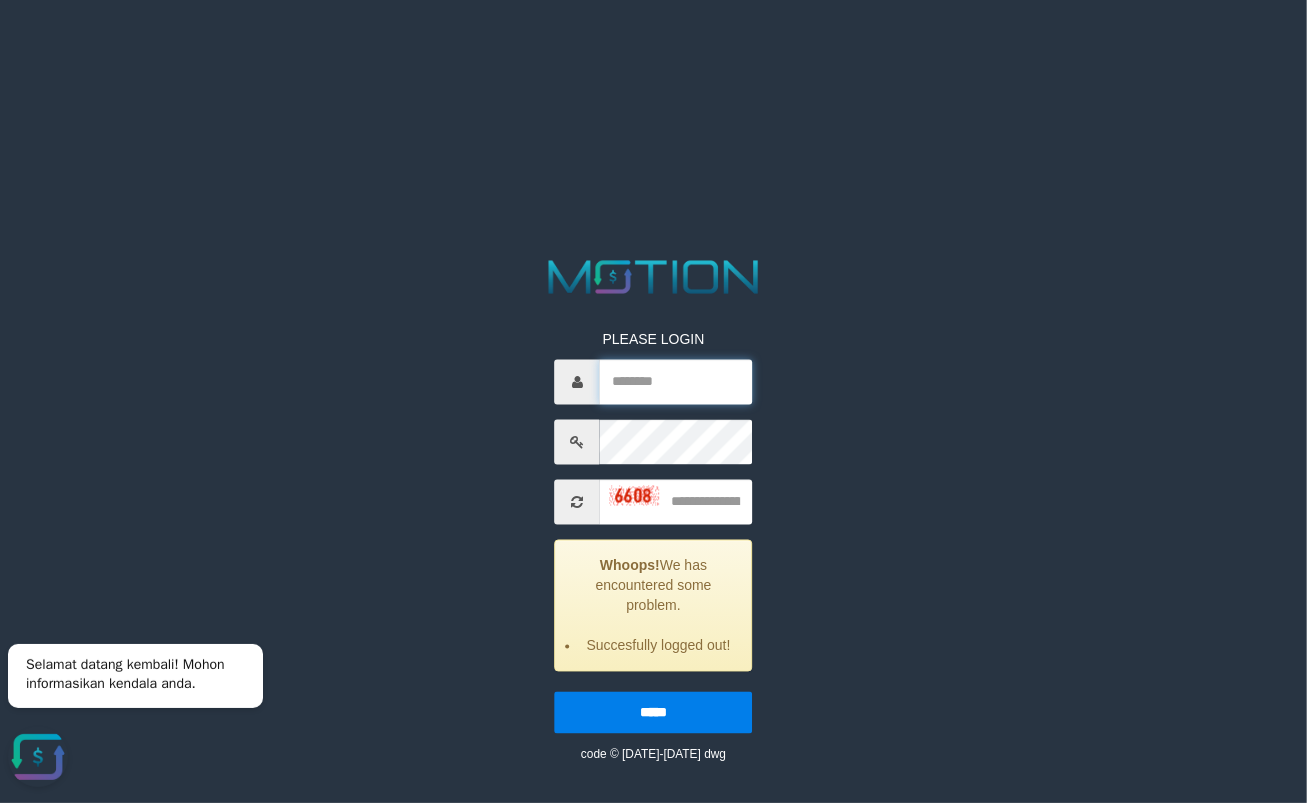 click at bounding box center [676, 382] 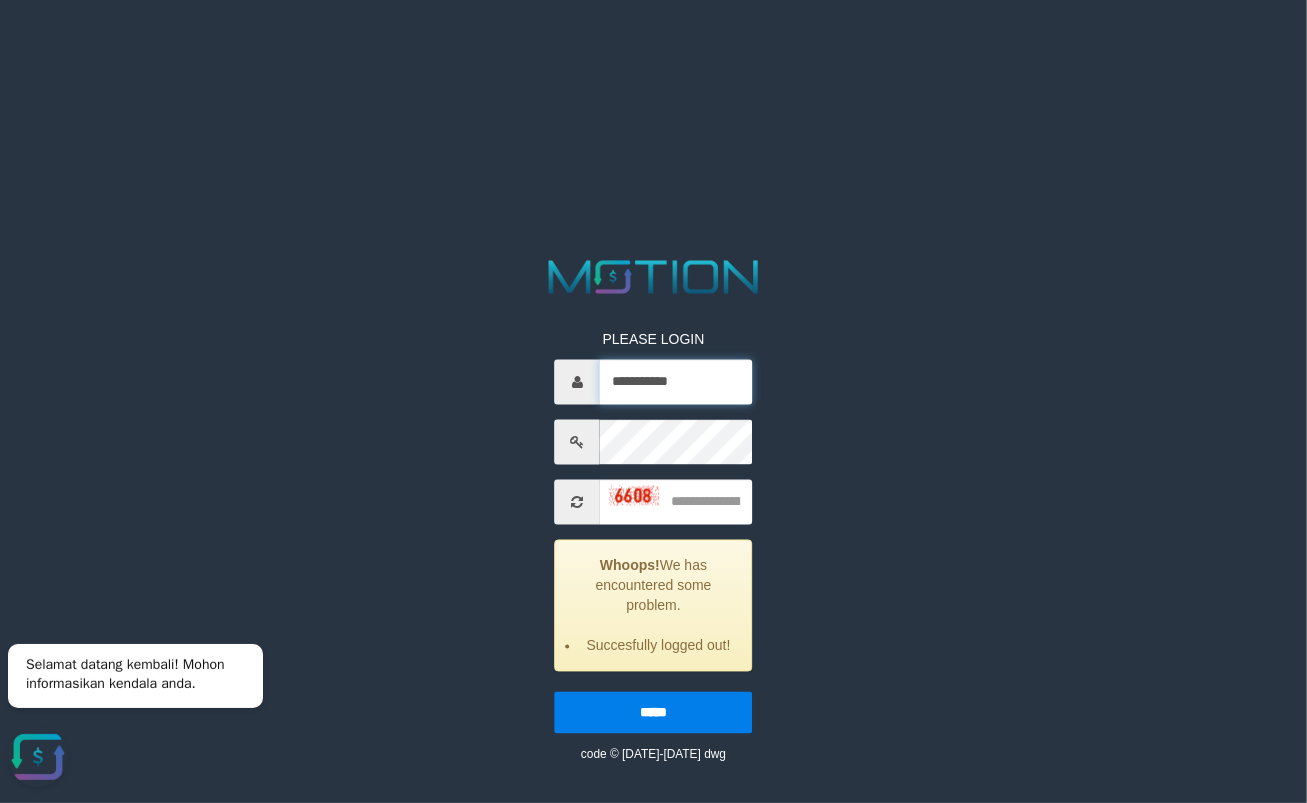 type on "**********" 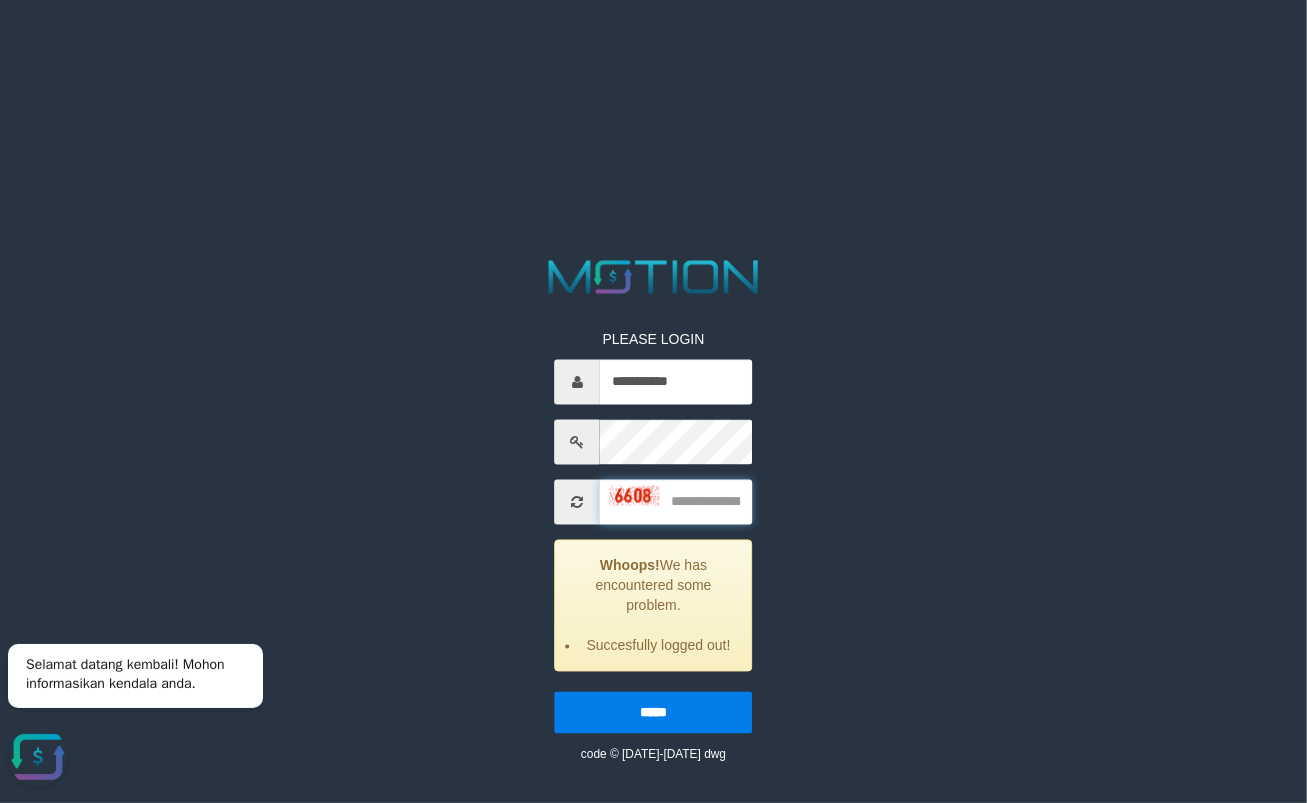 click at bounding box center [676, 502] 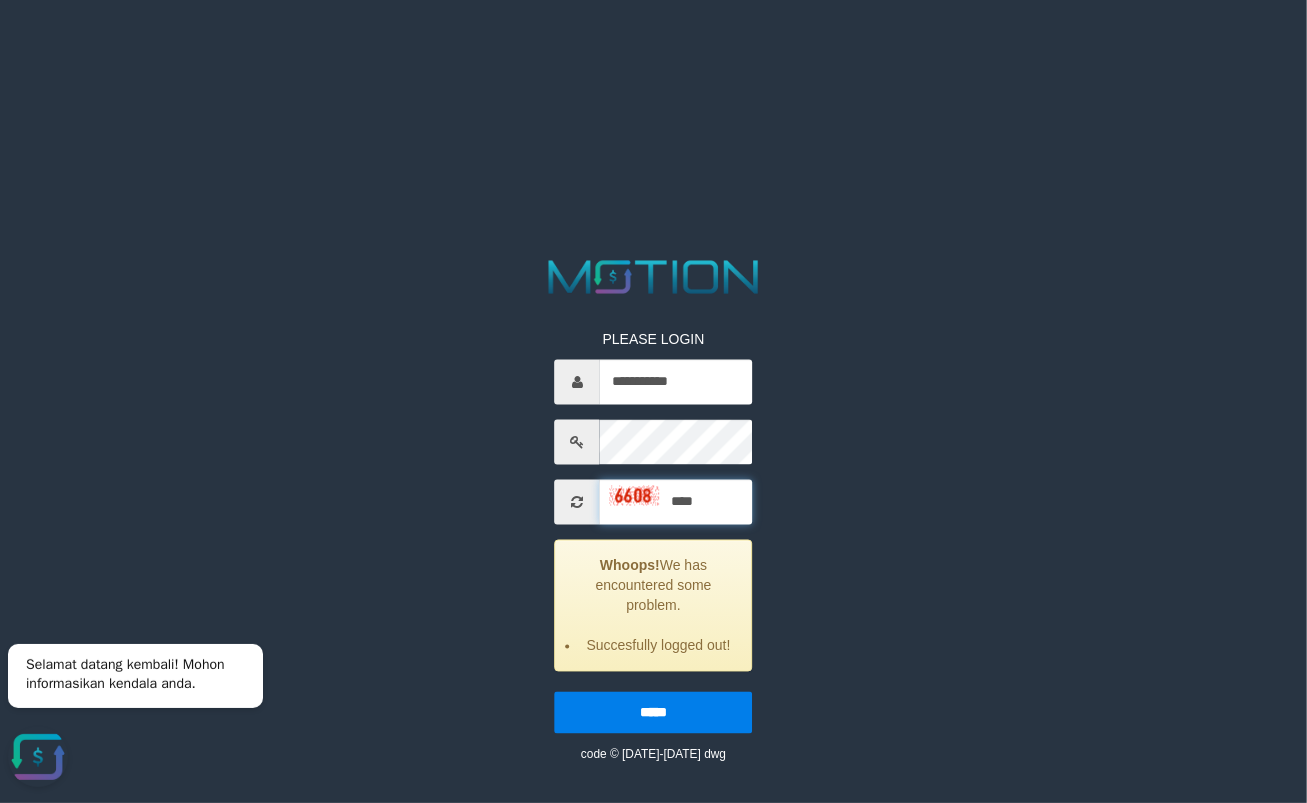 type on "****" 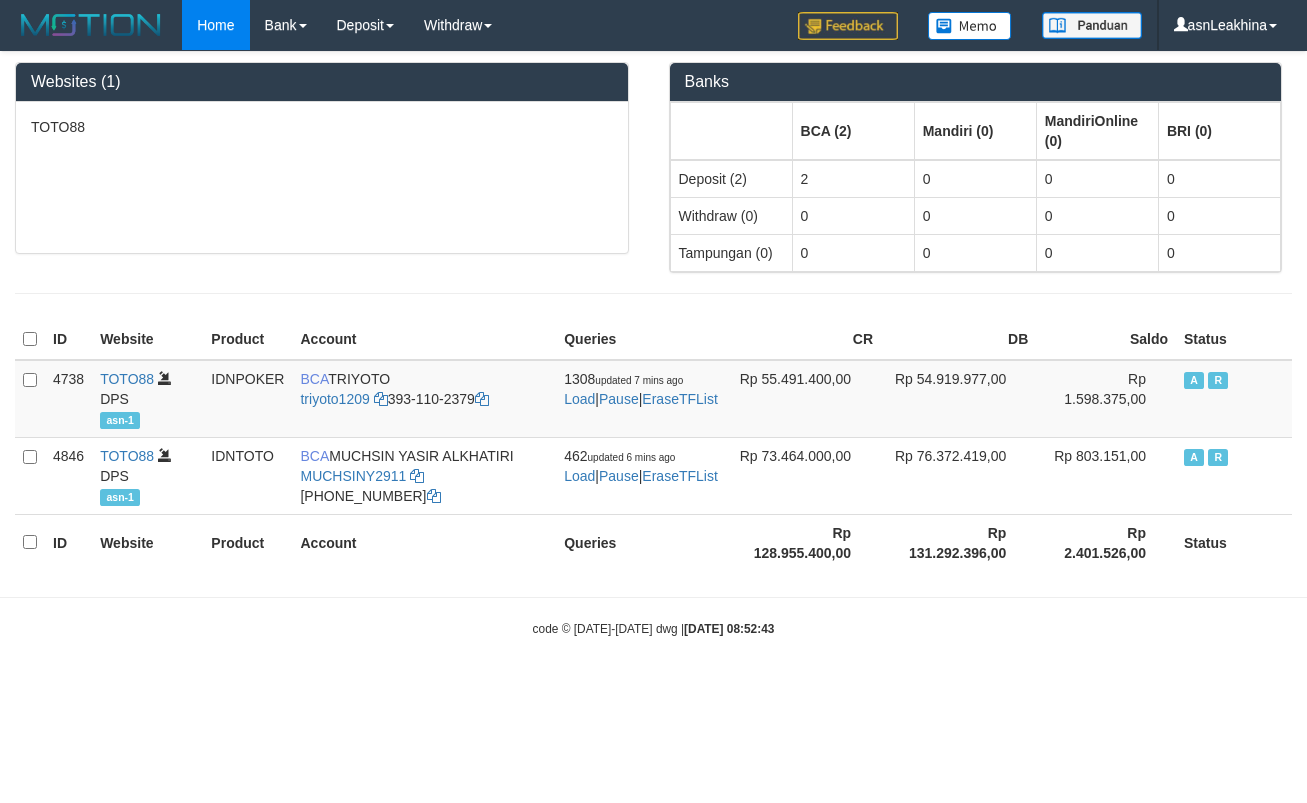scroll, scrollTop: 0, scrollLeft: 0, axis: both 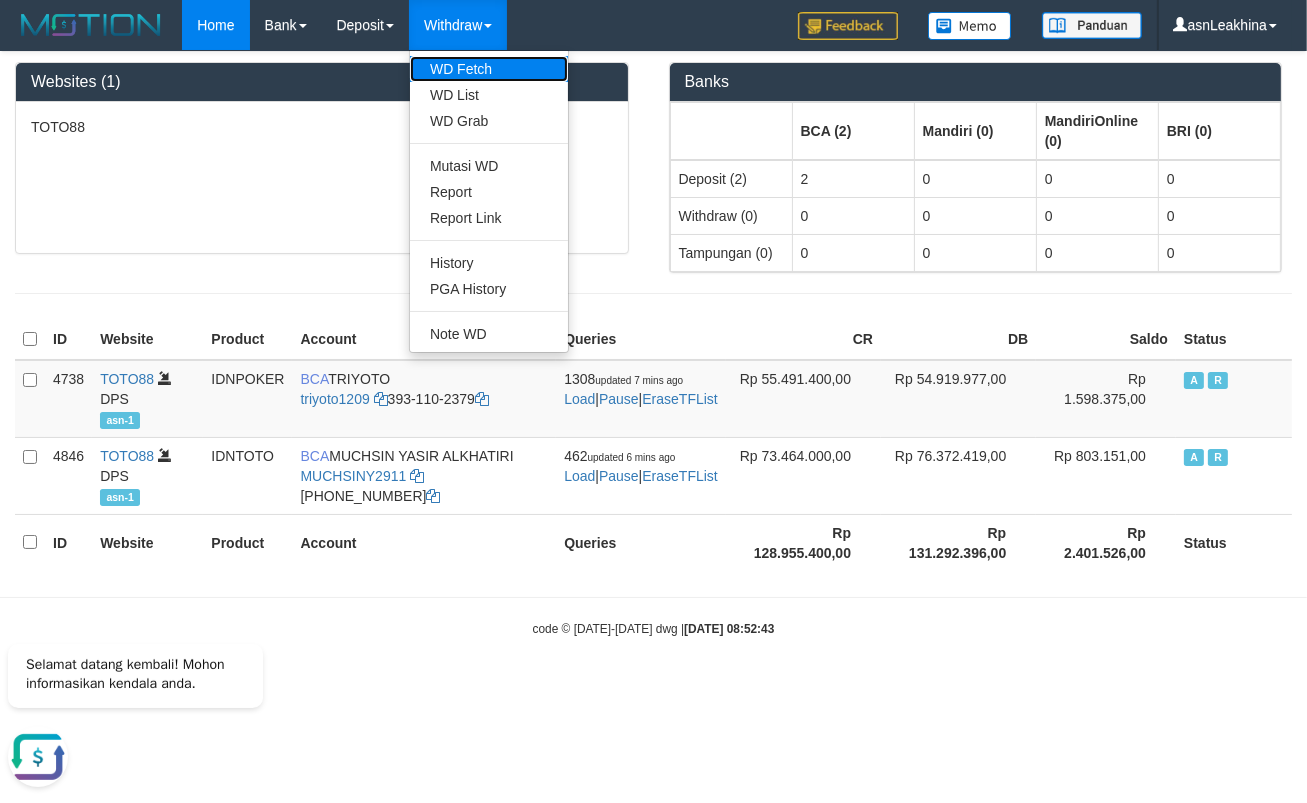 click on "WD Fetch" at bounding box center [489, 69] 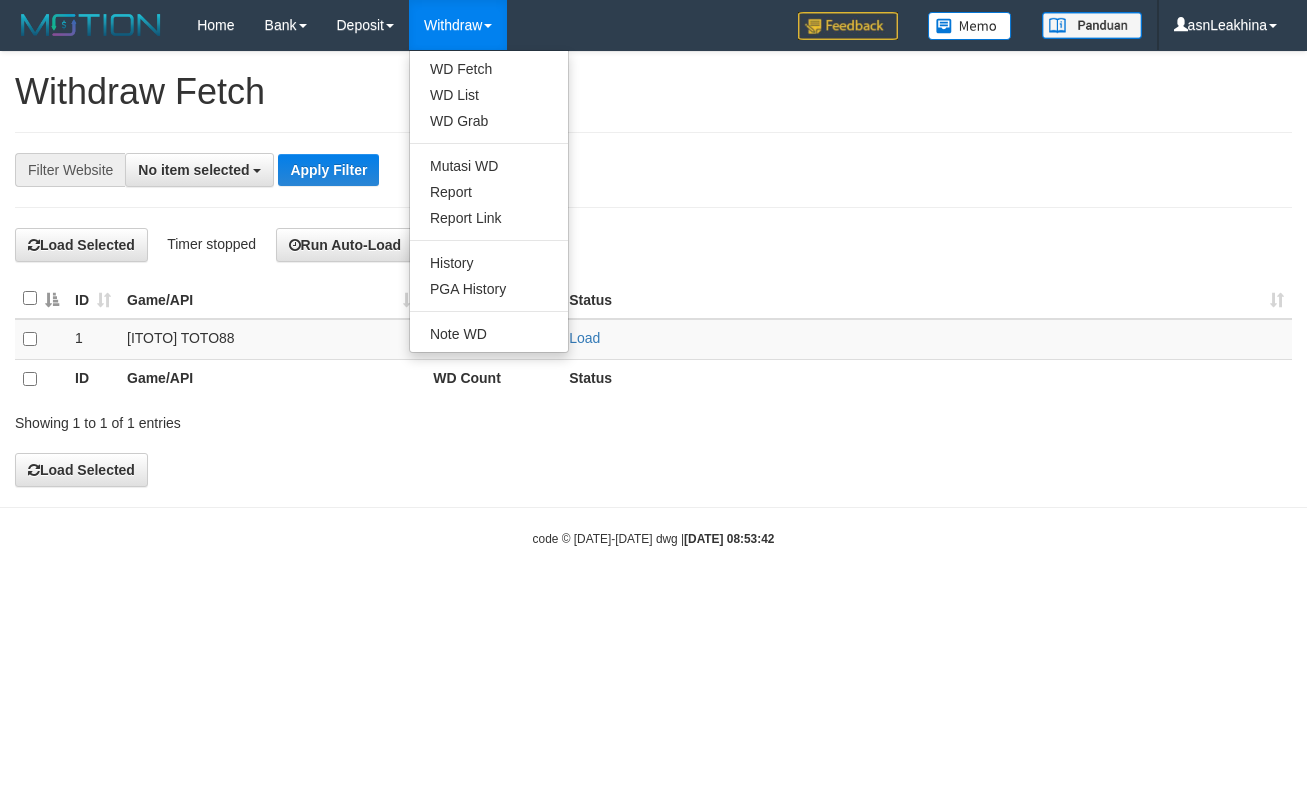 scroll, scrollTop: 0, scrollLeft: 0, axis: both 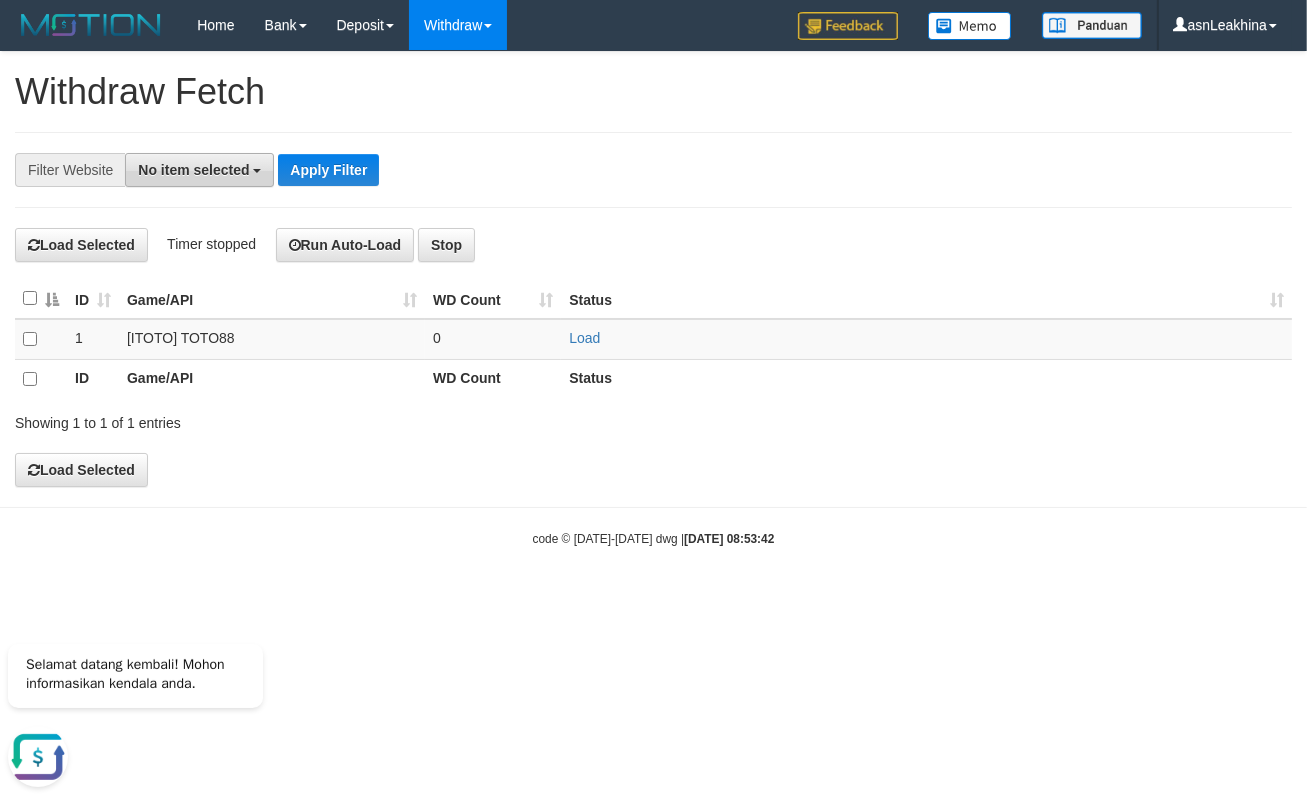 click on "Selamat datang kembali! Mohon informasikan kendala anda." at bounding box center (196, 88) 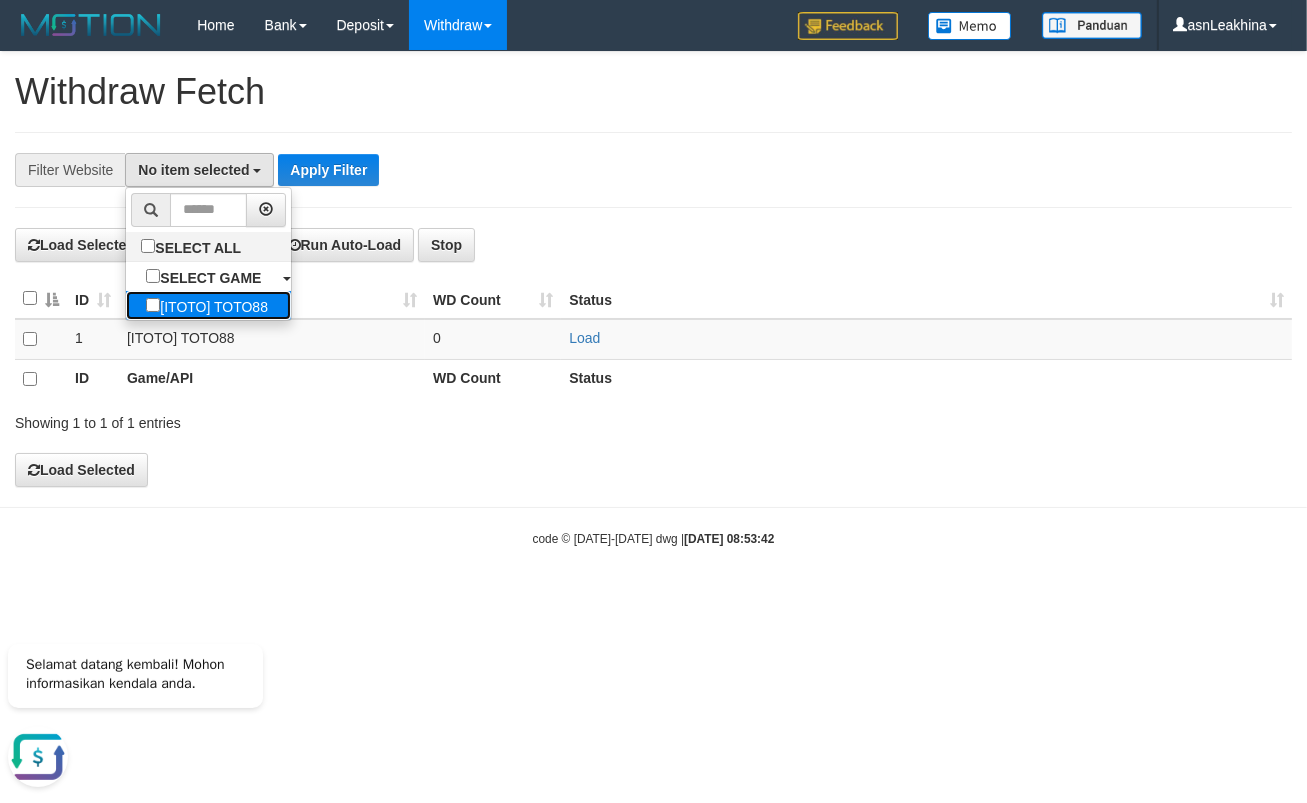 click on "[ITOTO] TOTO88" at bounding box center (207, 305) 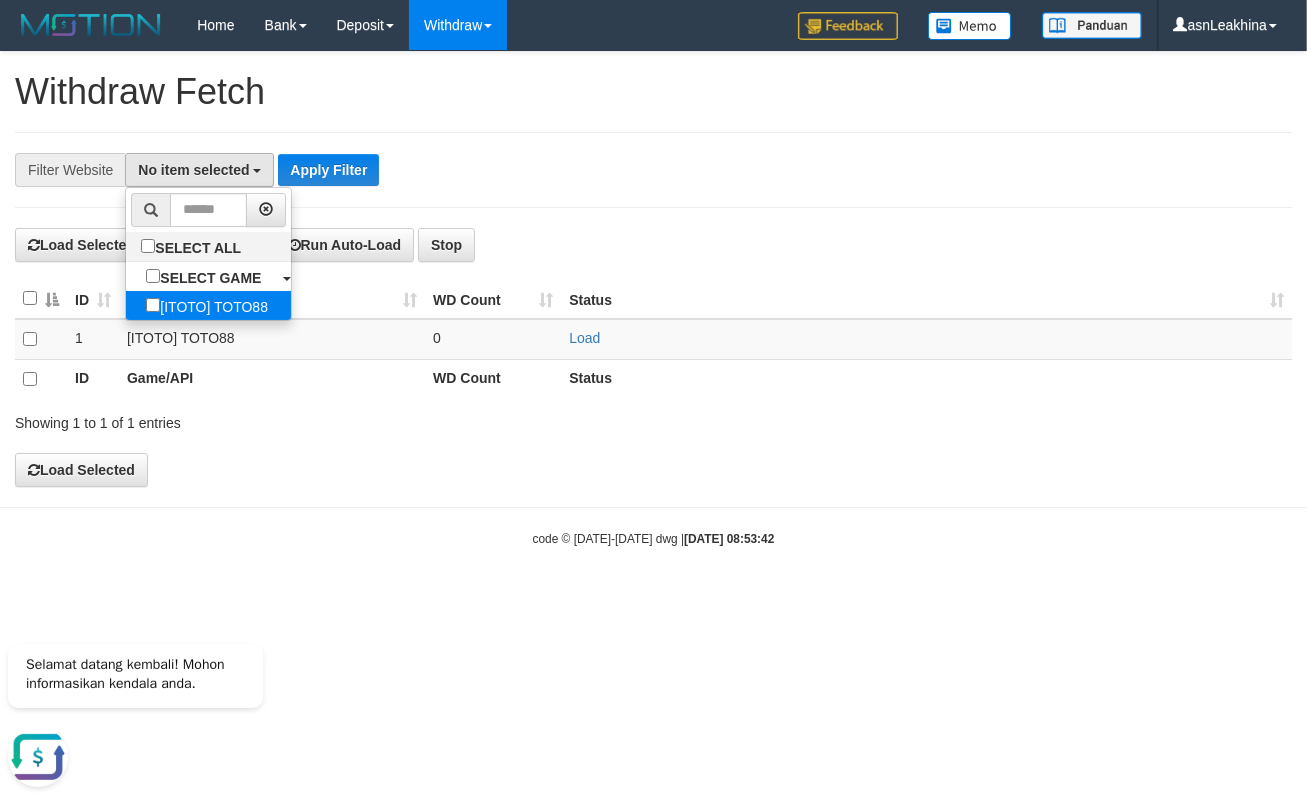 select on "***" 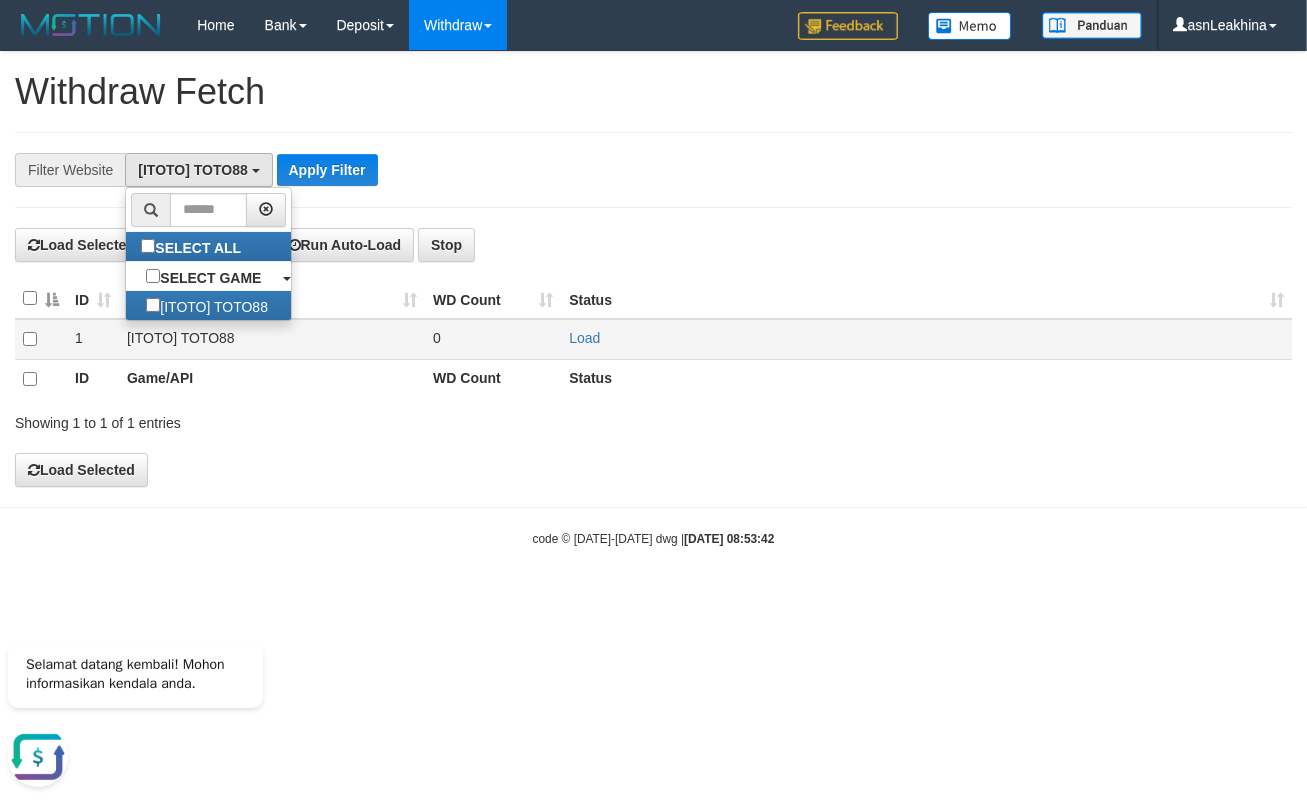 scroll, scrollTop: 17, scrollLeft: 0, axis: vertical 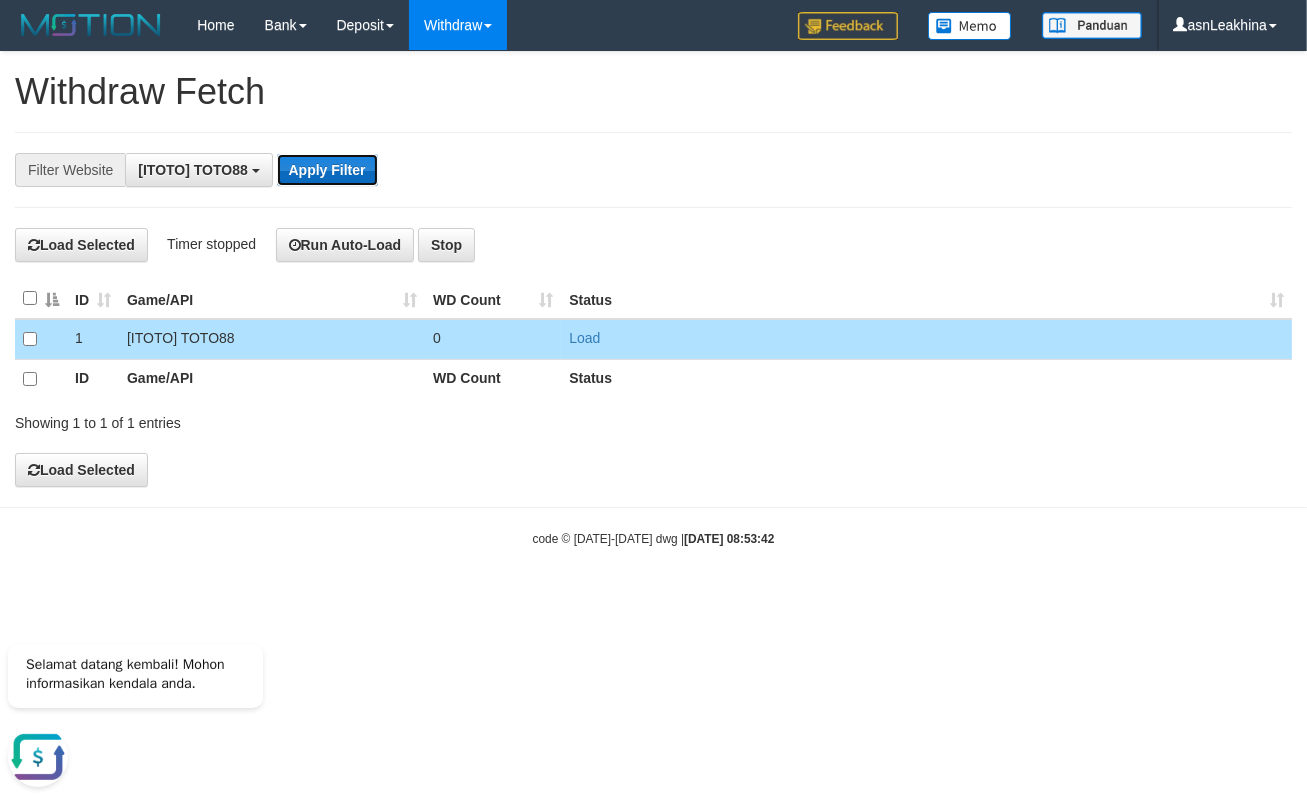 click on "Apply Filter" at bounding box center (327, 170) 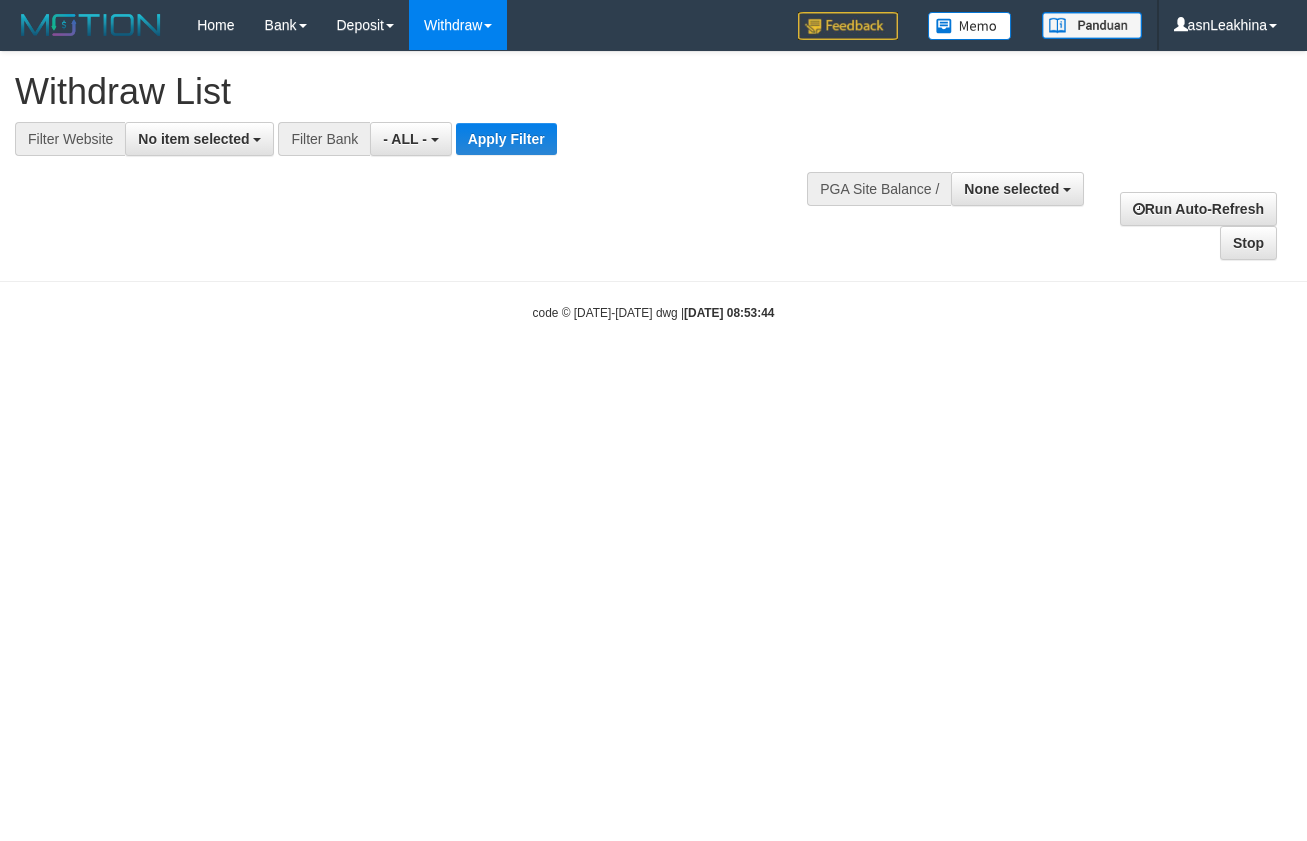 select 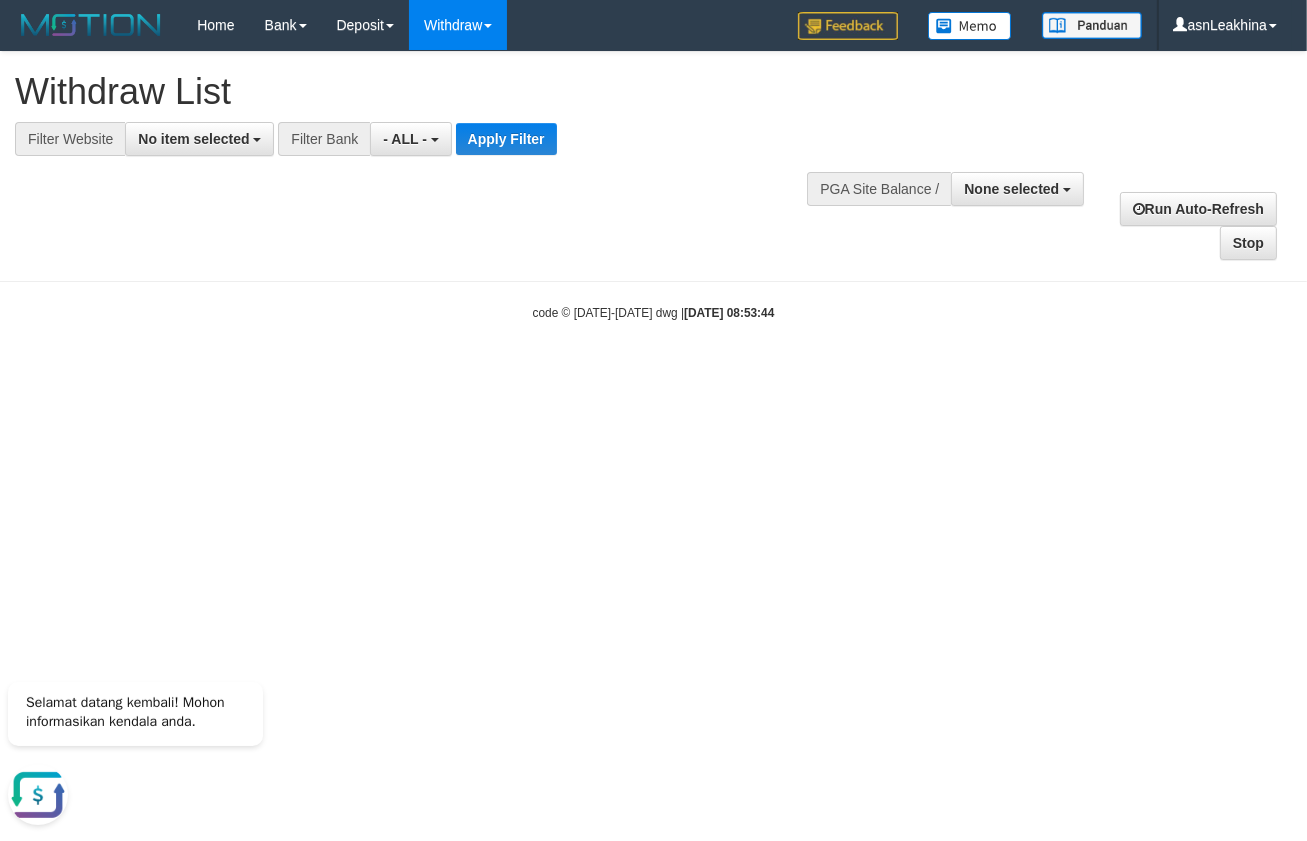 scroll, scrollTop: 0, scrollLeft: 0, axis: both 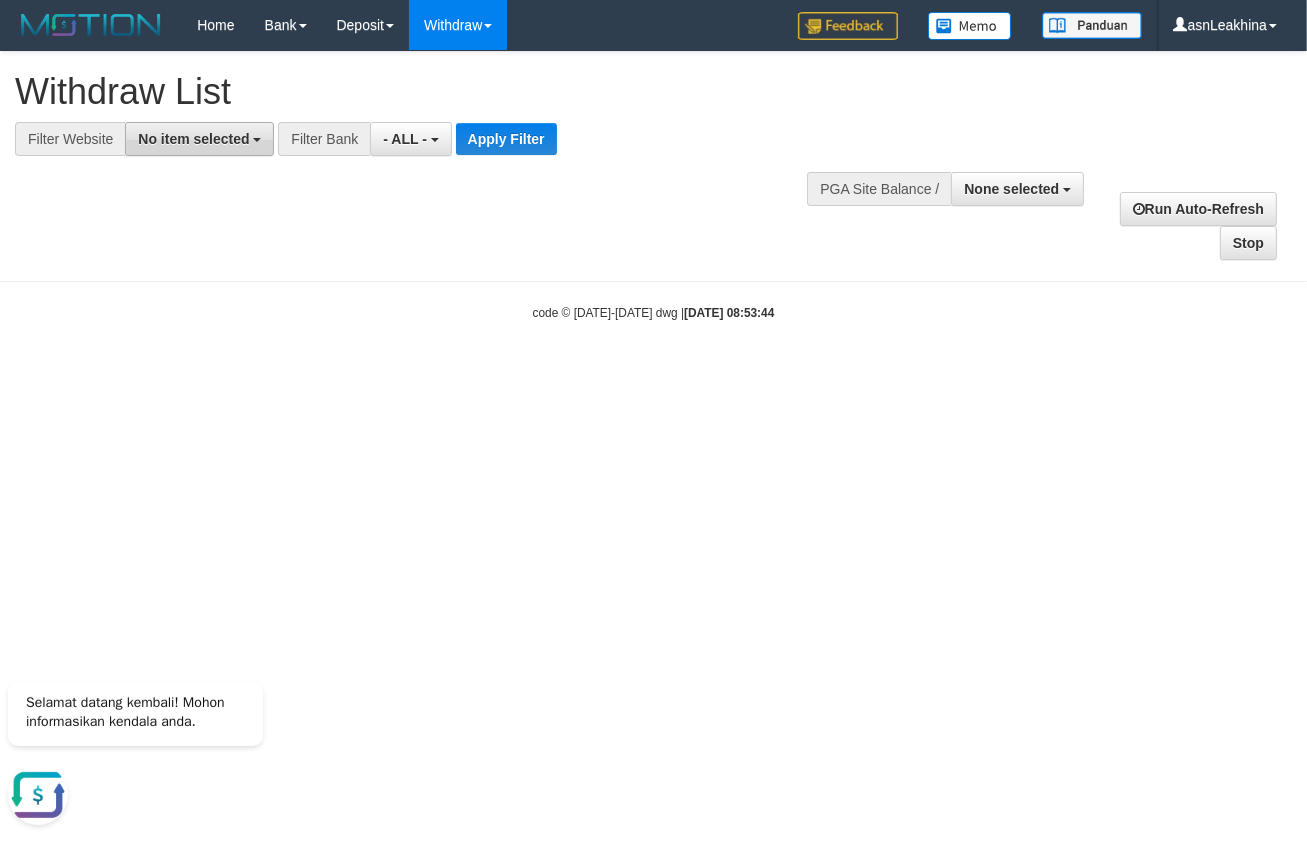 click on "No item selected" at bounding box center [193, 139] 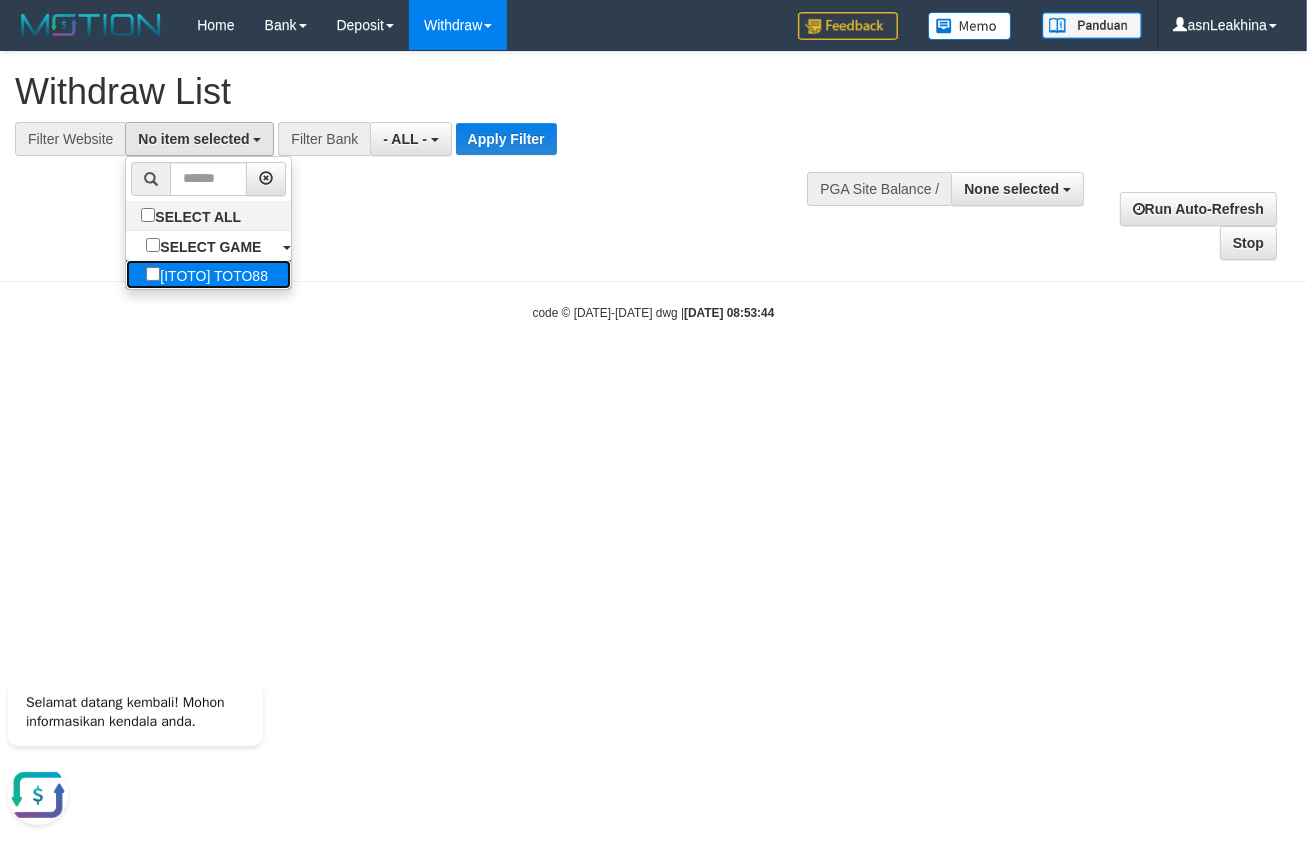 click on "[ITOTO] TOTO88" at bounding box center (207, 274) 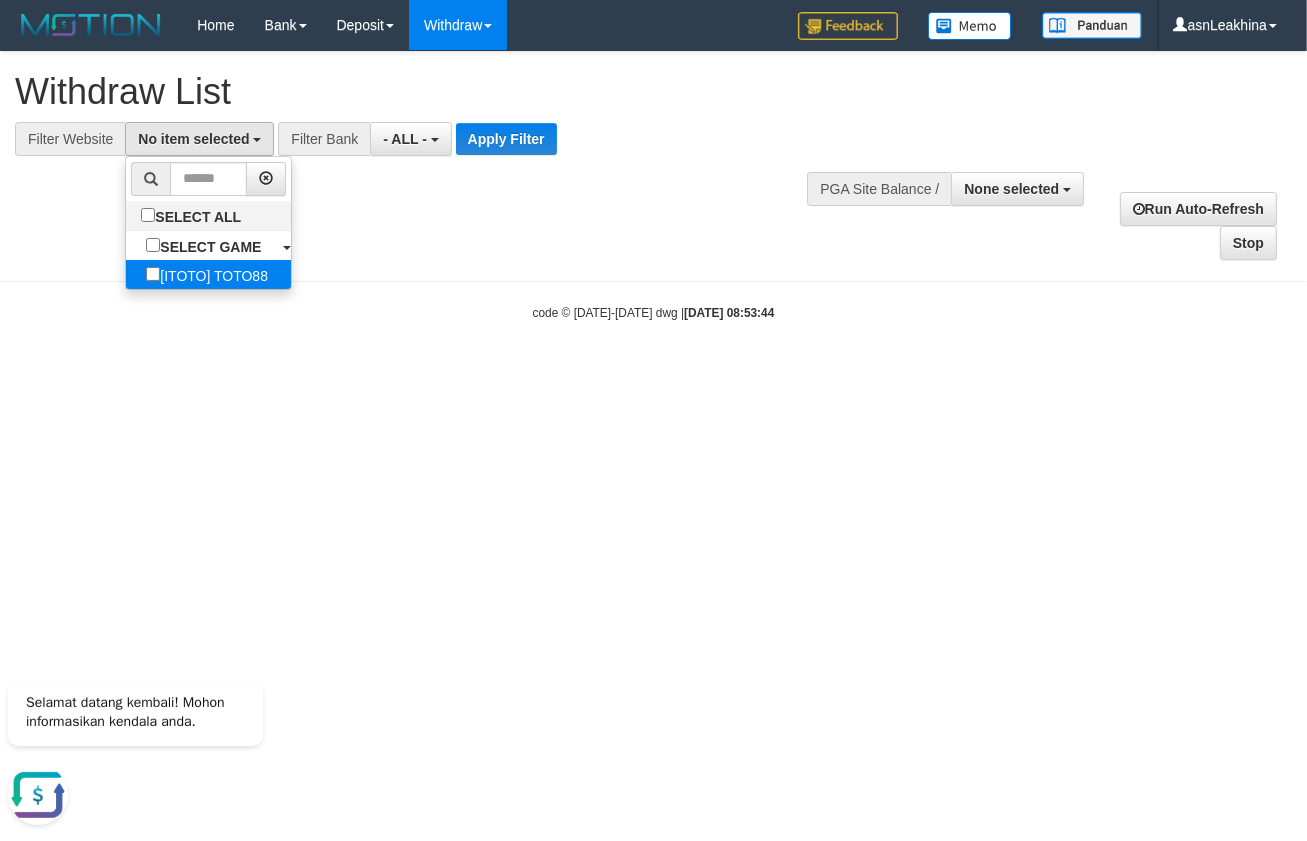 select on "***" 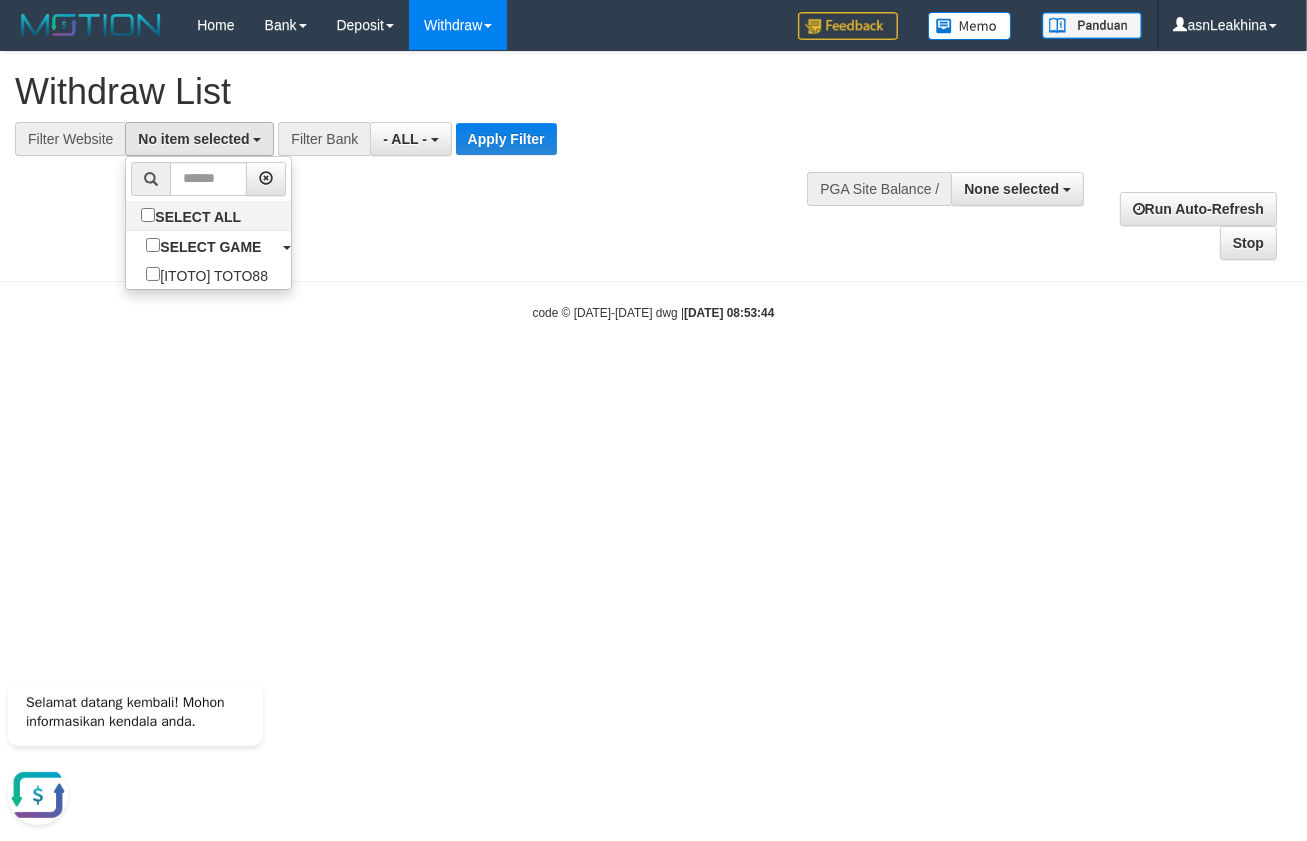 scroll, scrollTop: 17, scrollLeft: 0, axis: vertical 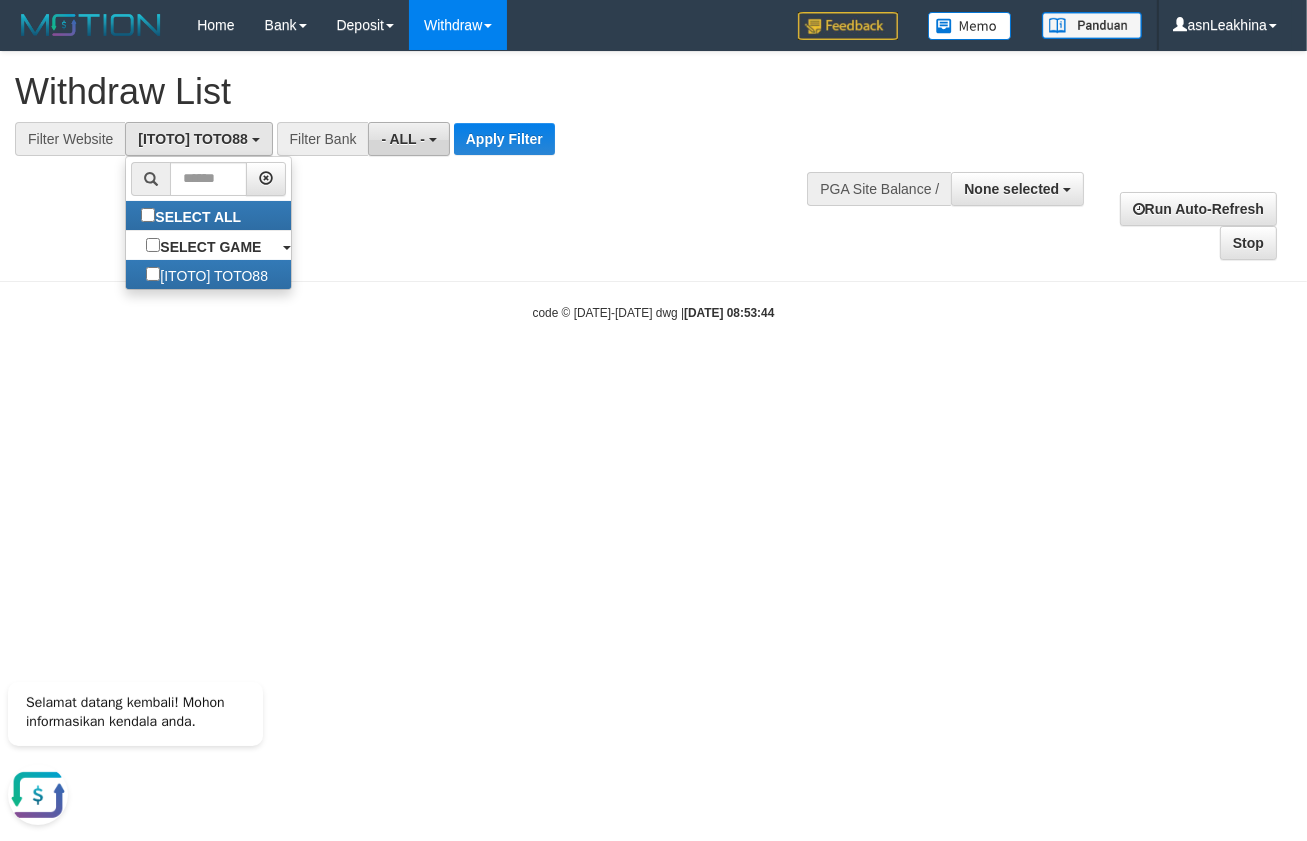 click on "- ALL -" at bounding box center [408, 139] 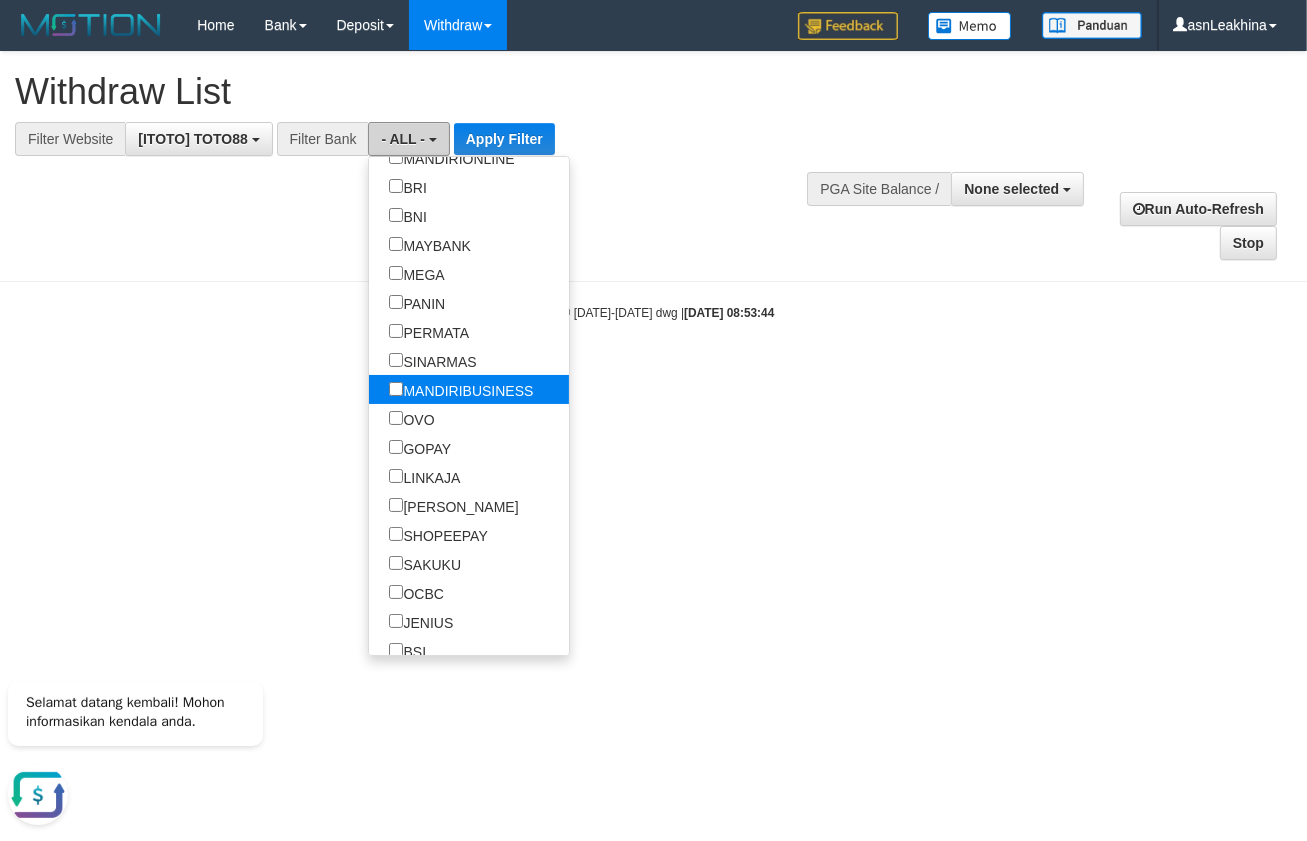 scroll, scrollTop: 312, scrollLeft: 0, axis: vertical 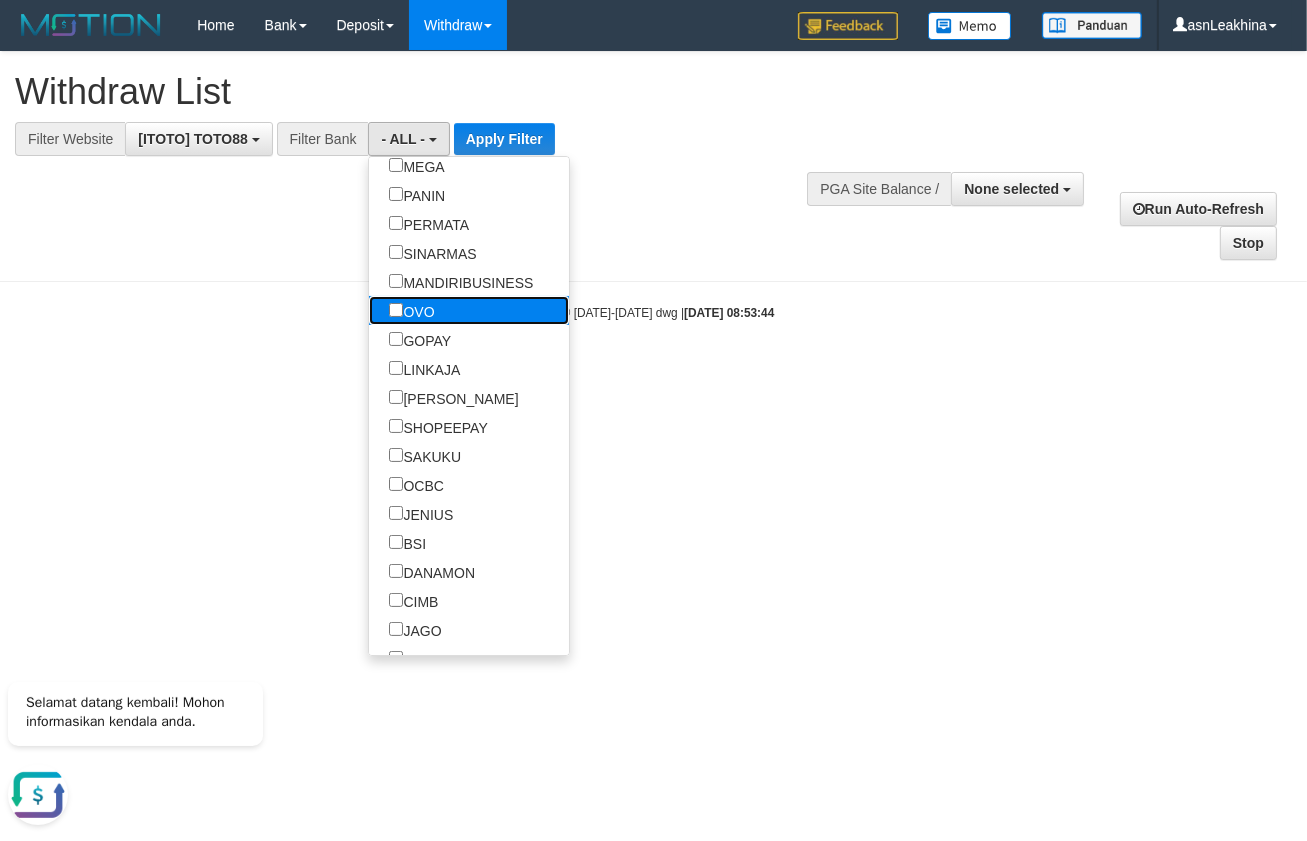 click on "OVO" at bounding box center [411, 310] 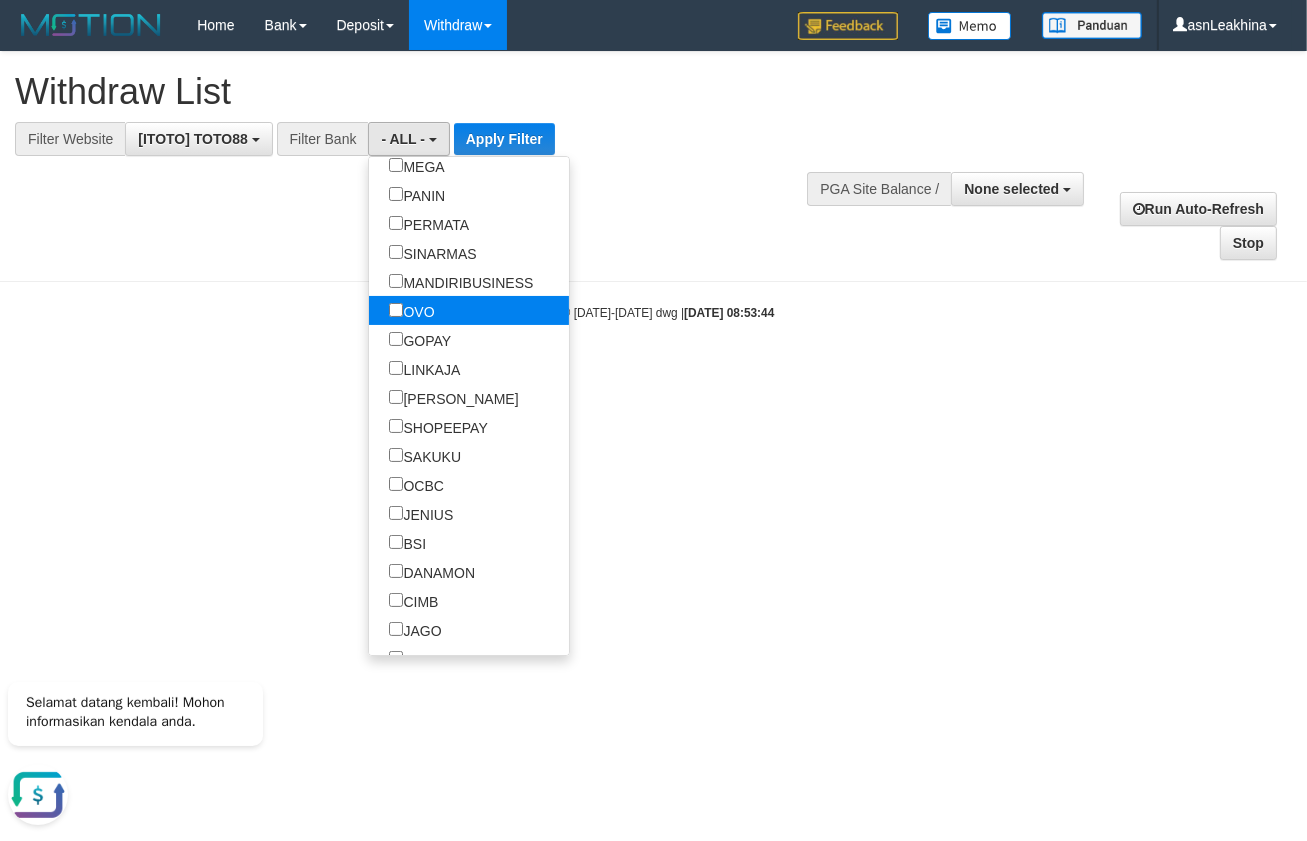 select on "***" 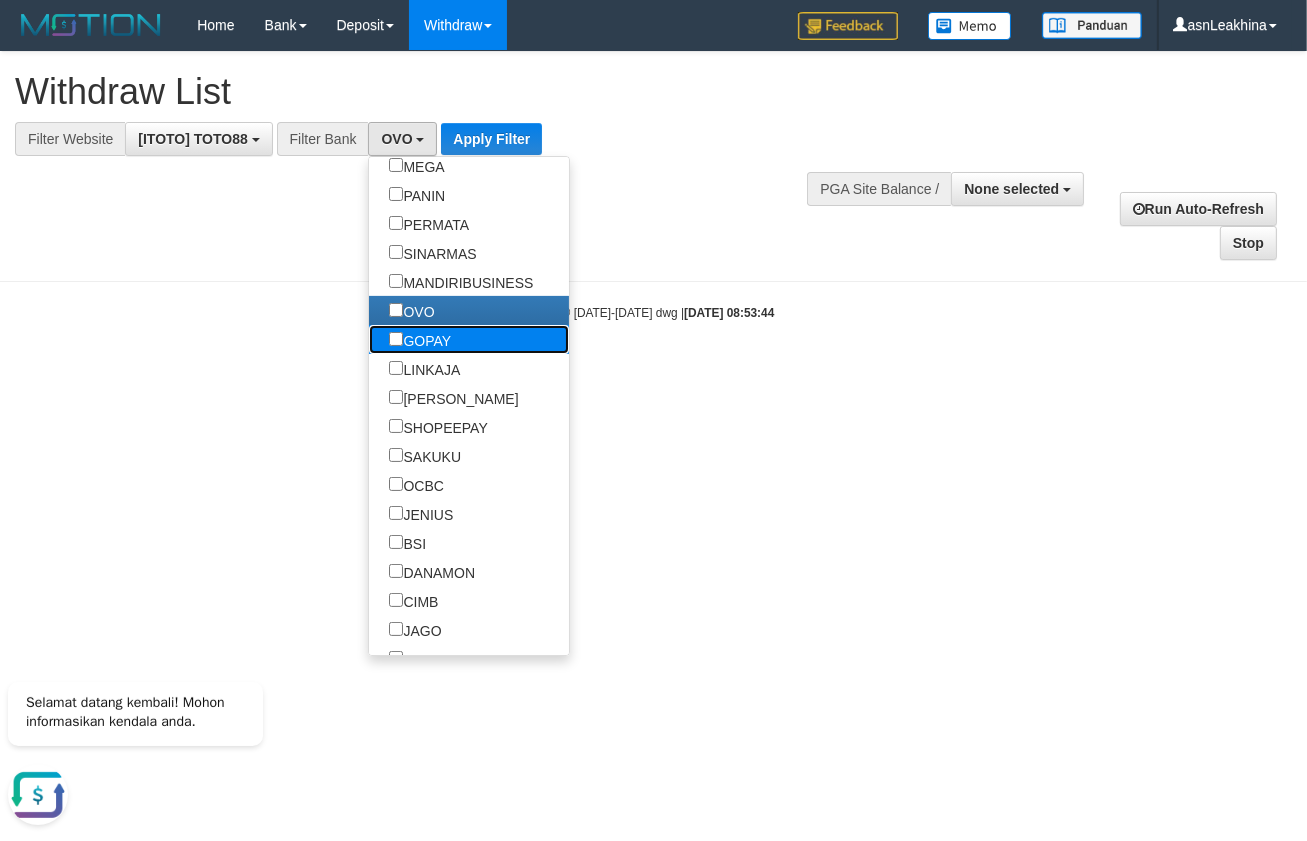 click on "GOPAY" at bounding box center [420, 339] 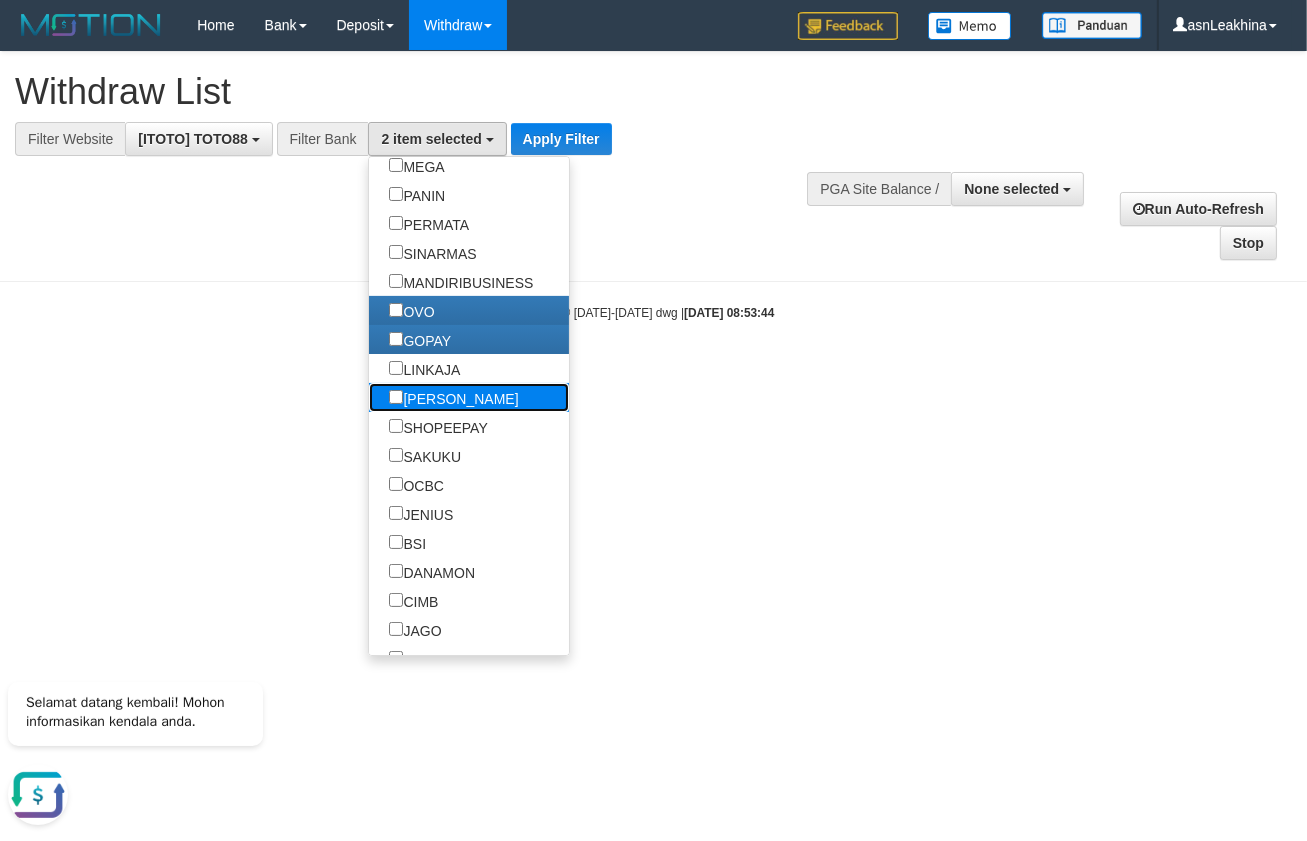 click on "DANA" at bounding box center (453, 397) 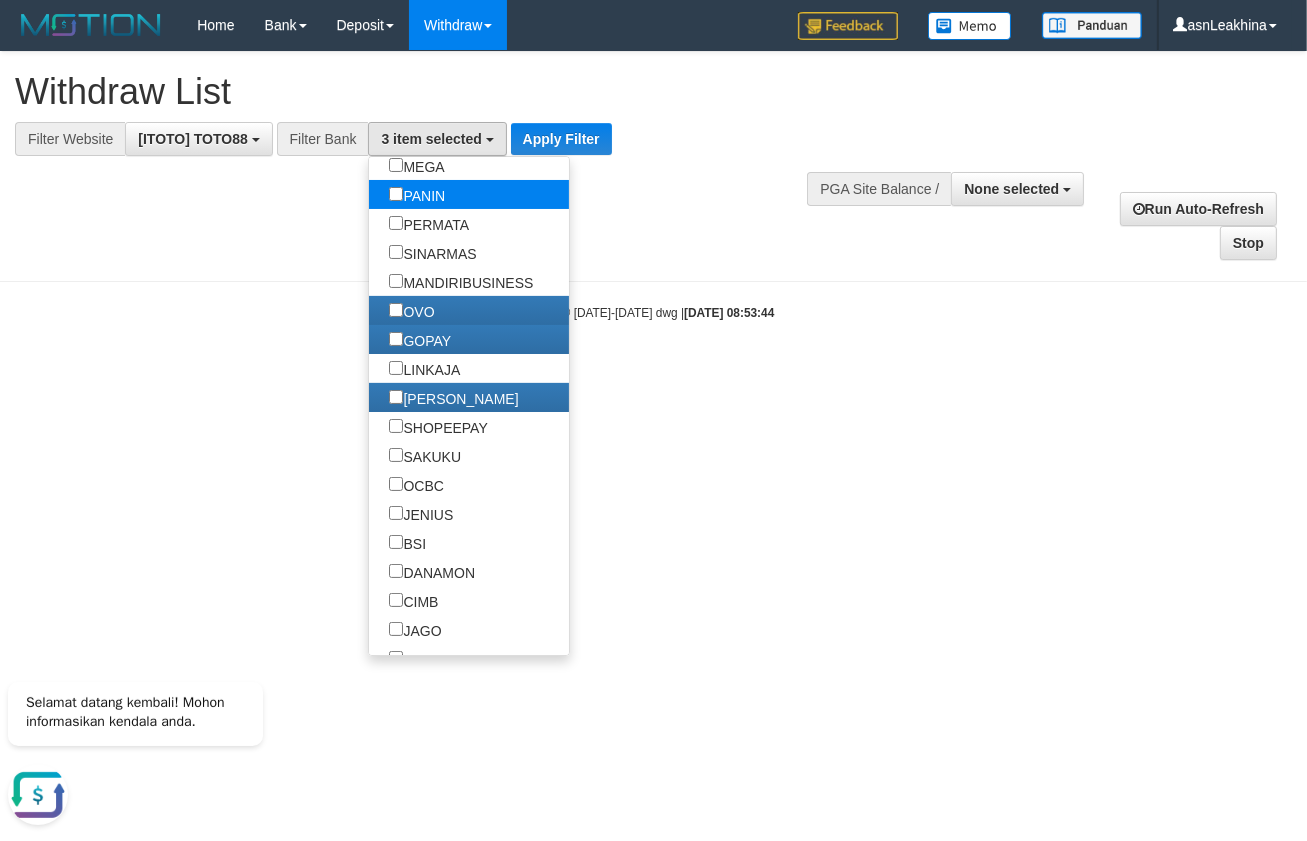 scroll, scrollTop: 324, scrollLeft: 0, axis: vertical 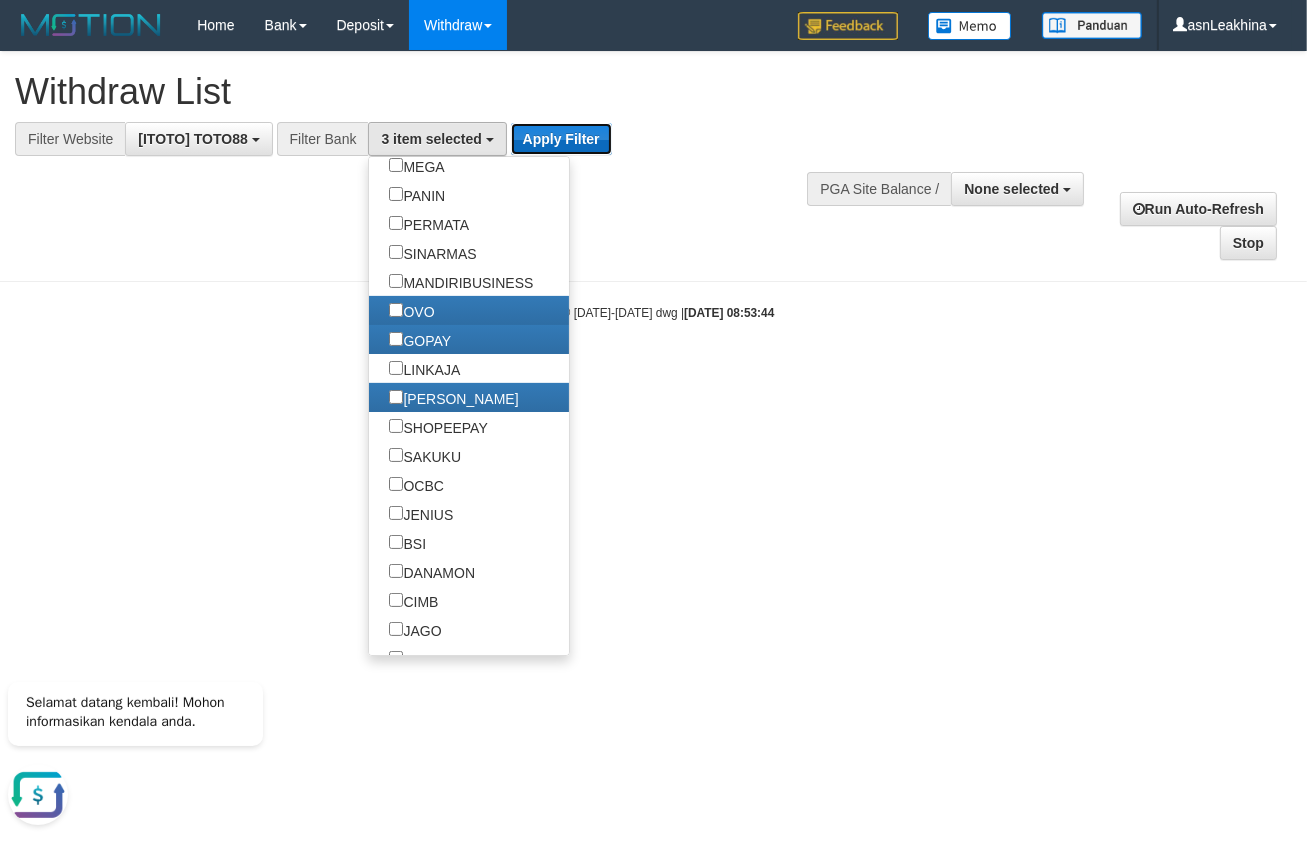 click on "Apply Filter" at bounding box center (561, 139) 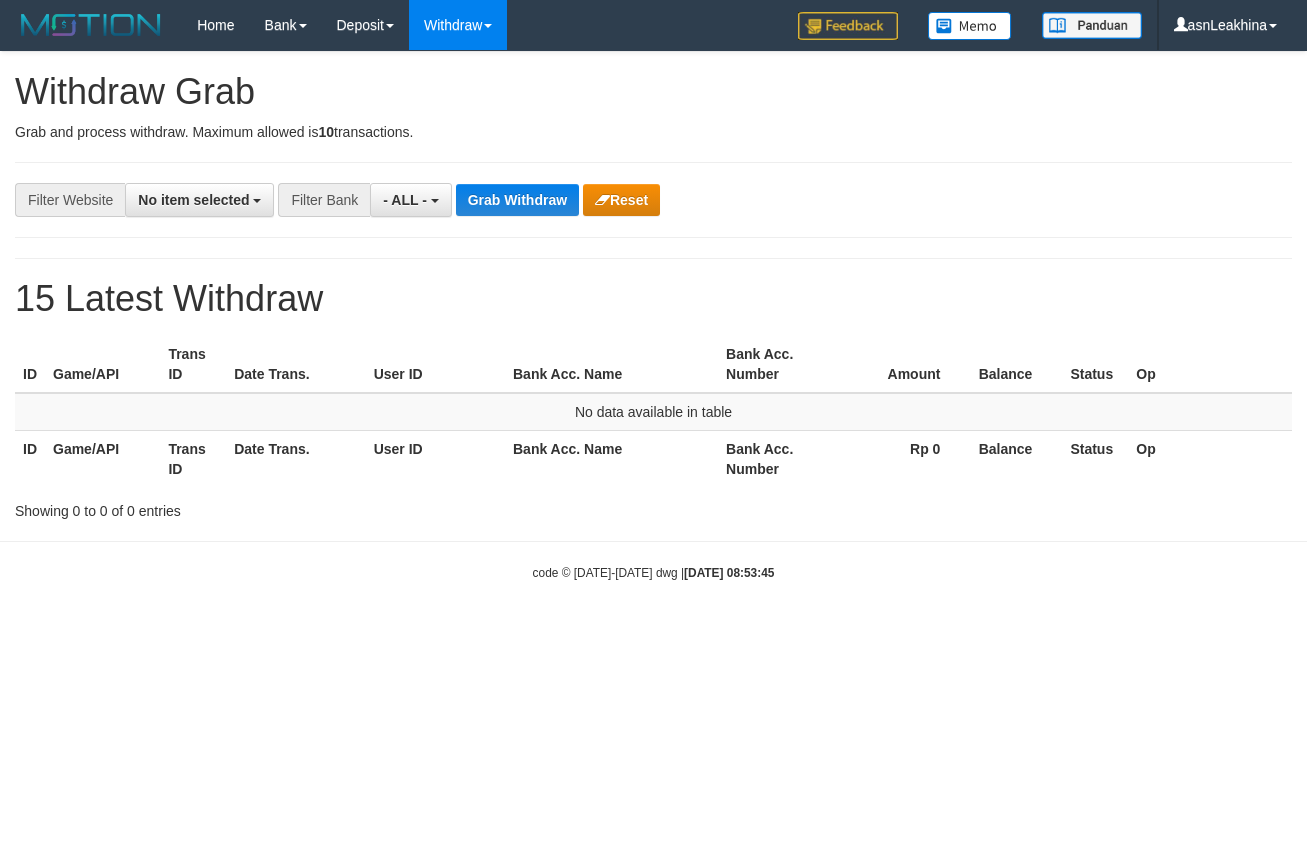 scroll, scrollTop: 0, scrollLeft: 0, axis: both 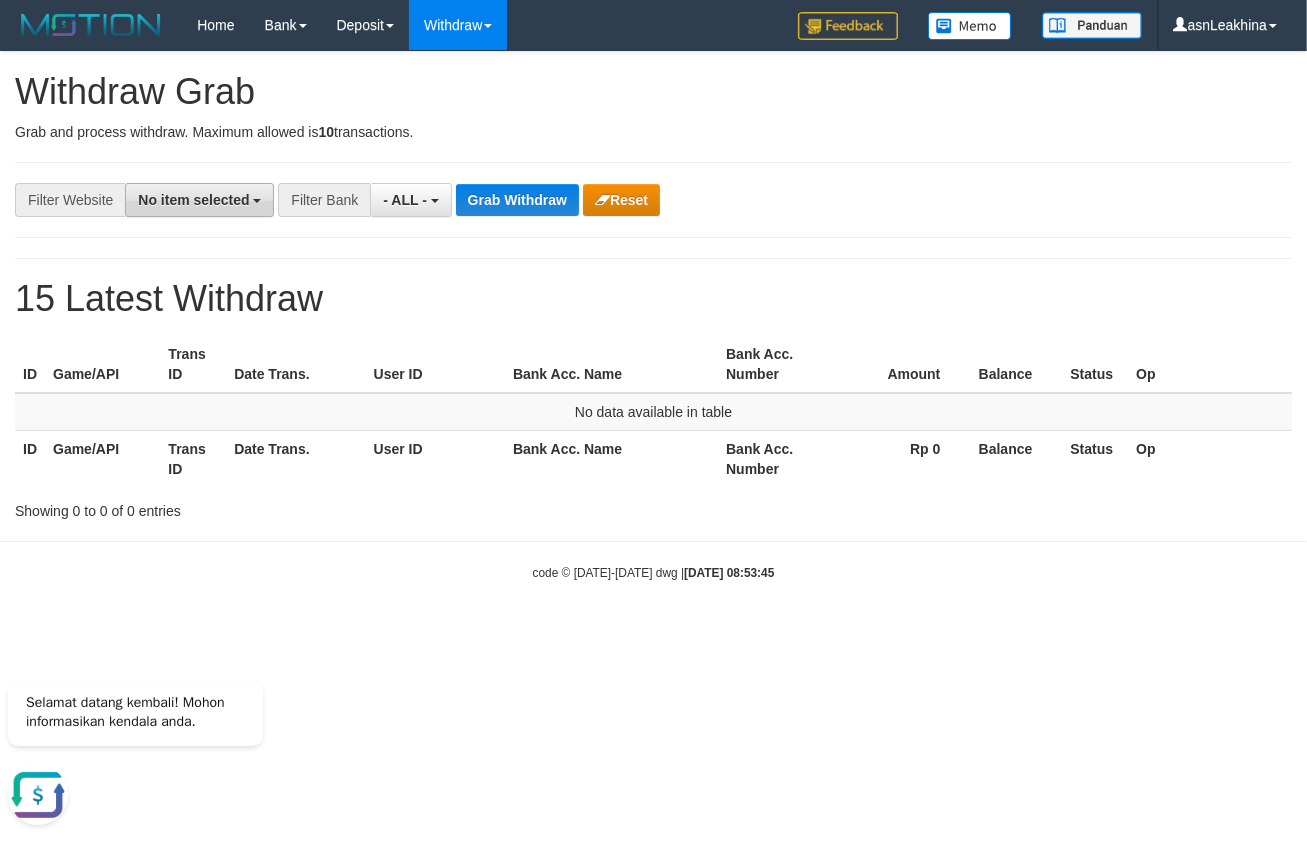 click on "No item selected" at bounding box center (193, 200) 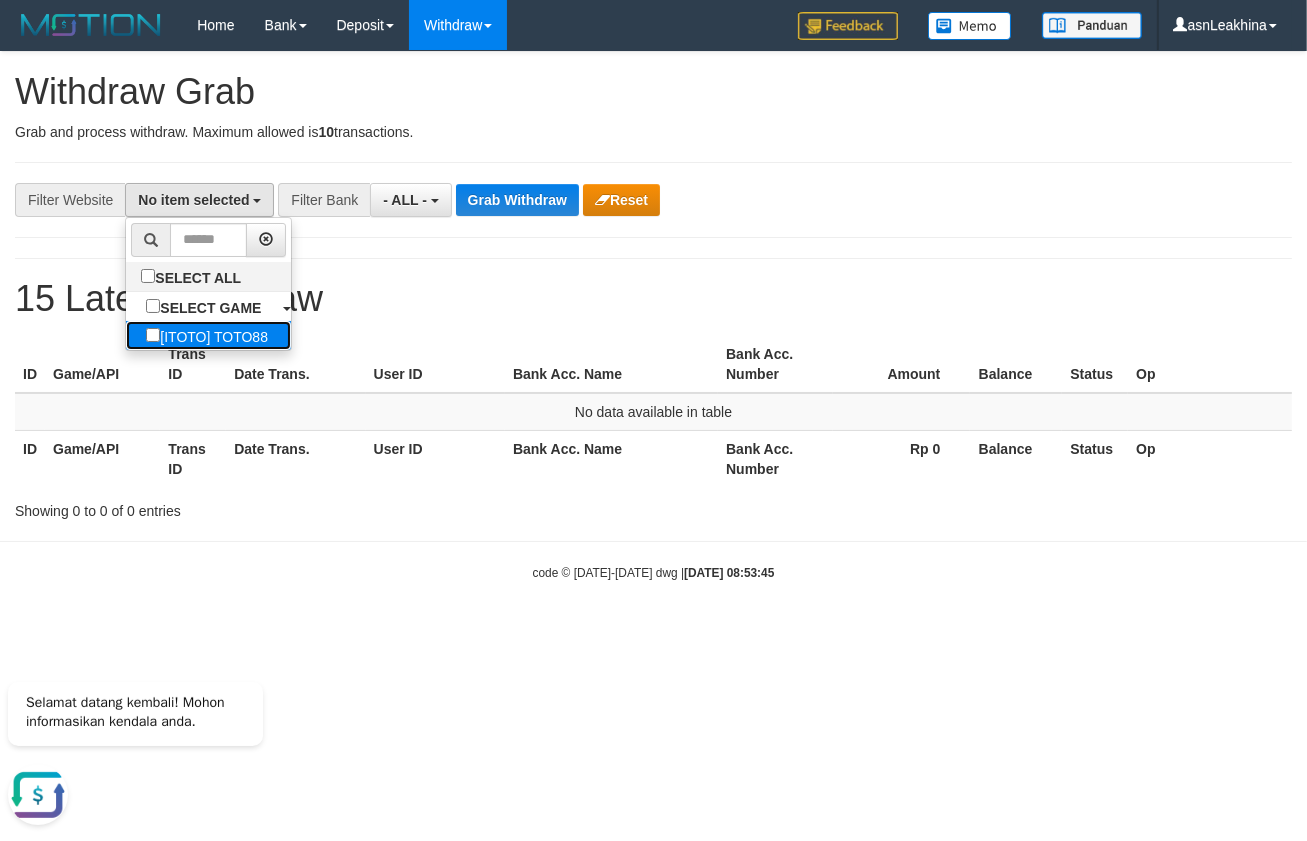 click on "[ITOTO] TOTO88" at bounding box center (207, 335) 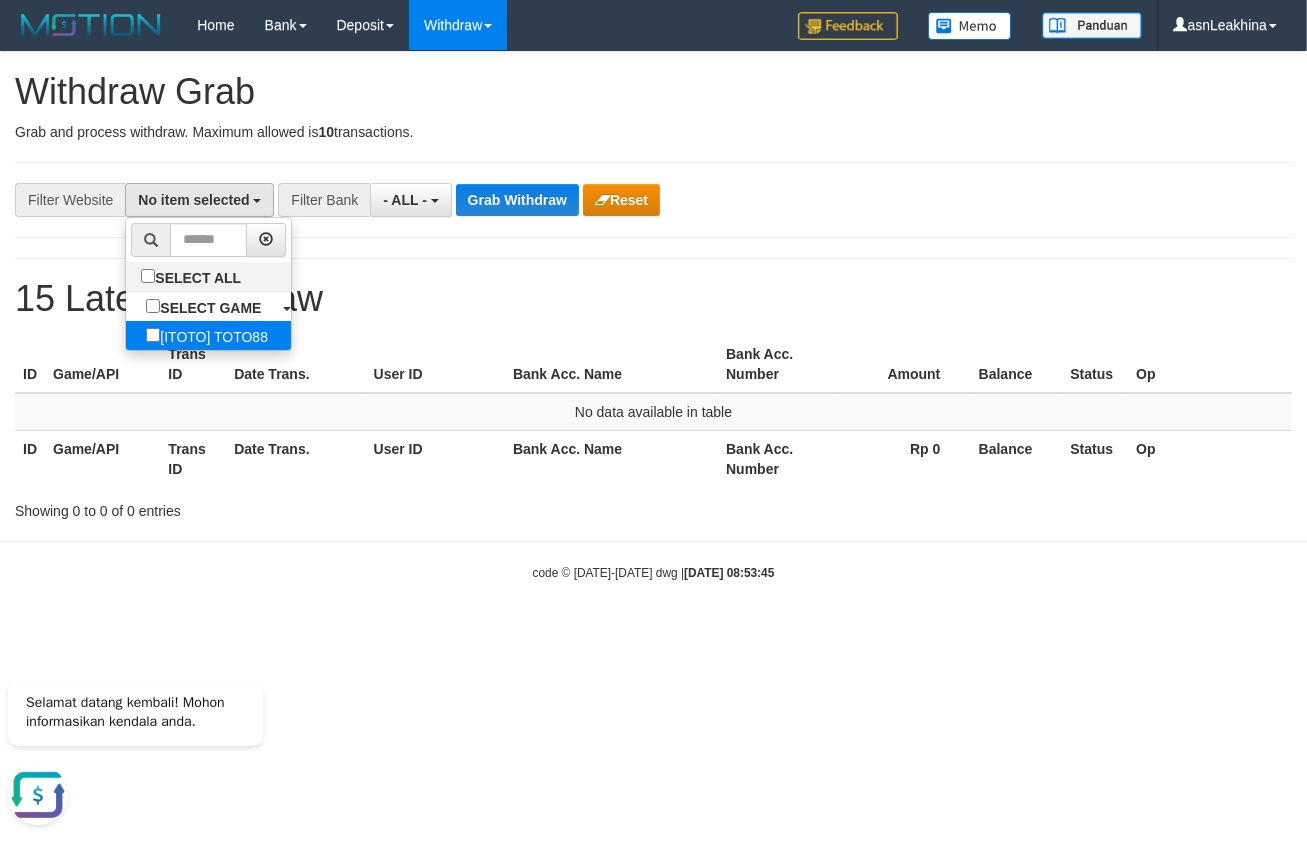 select on "***" 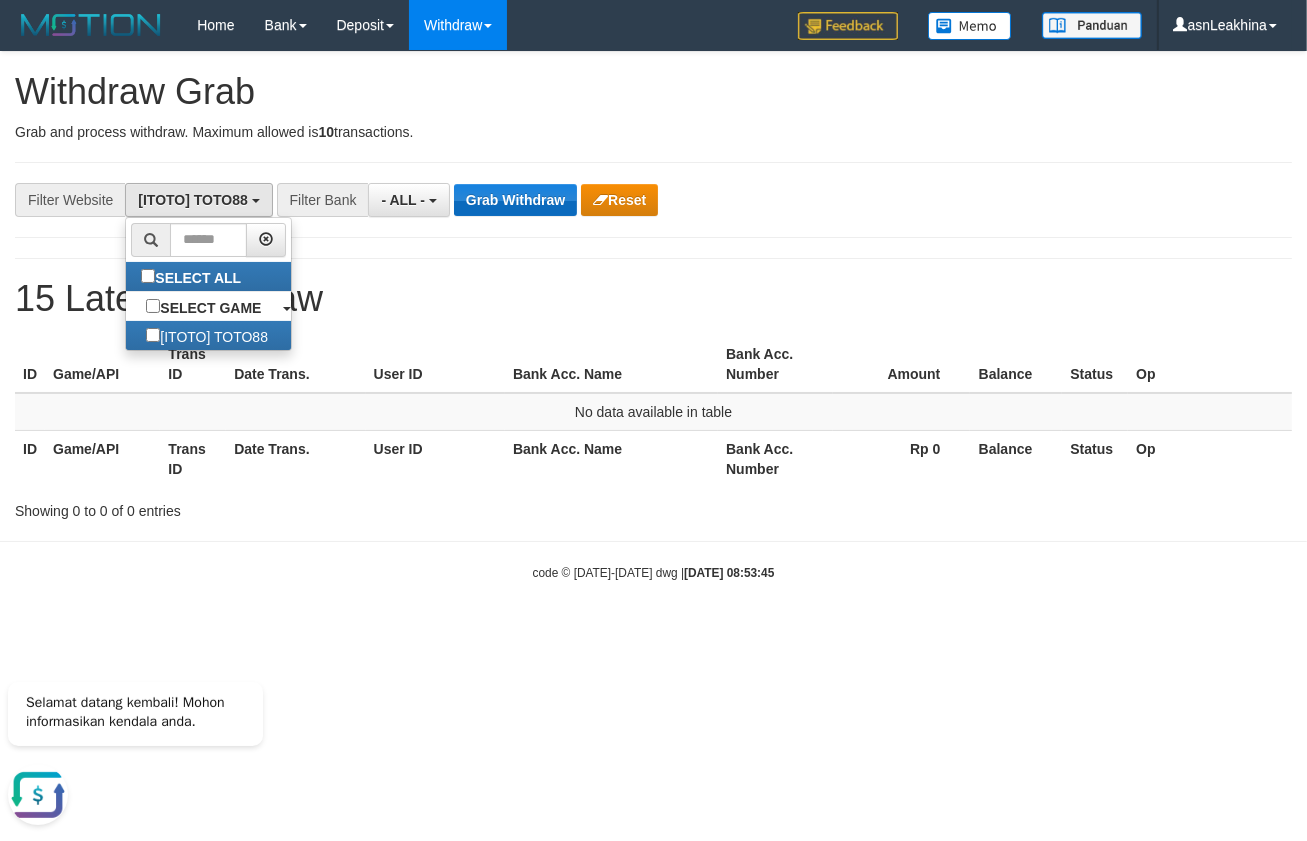 scroll, scrollTop: 17, scrollLeft: 0, axis: vertical 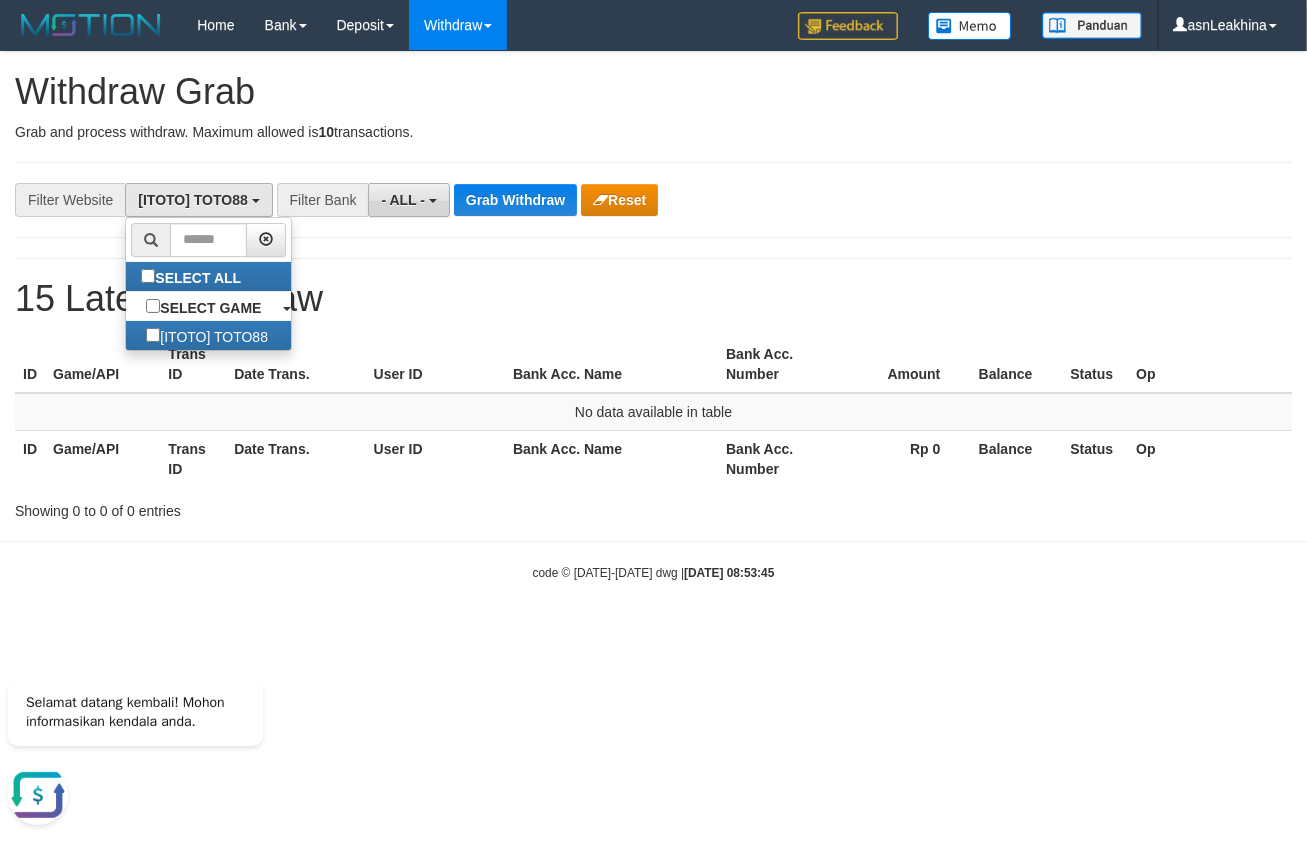 click on "- ALL -" at bounding box center (403, 200) 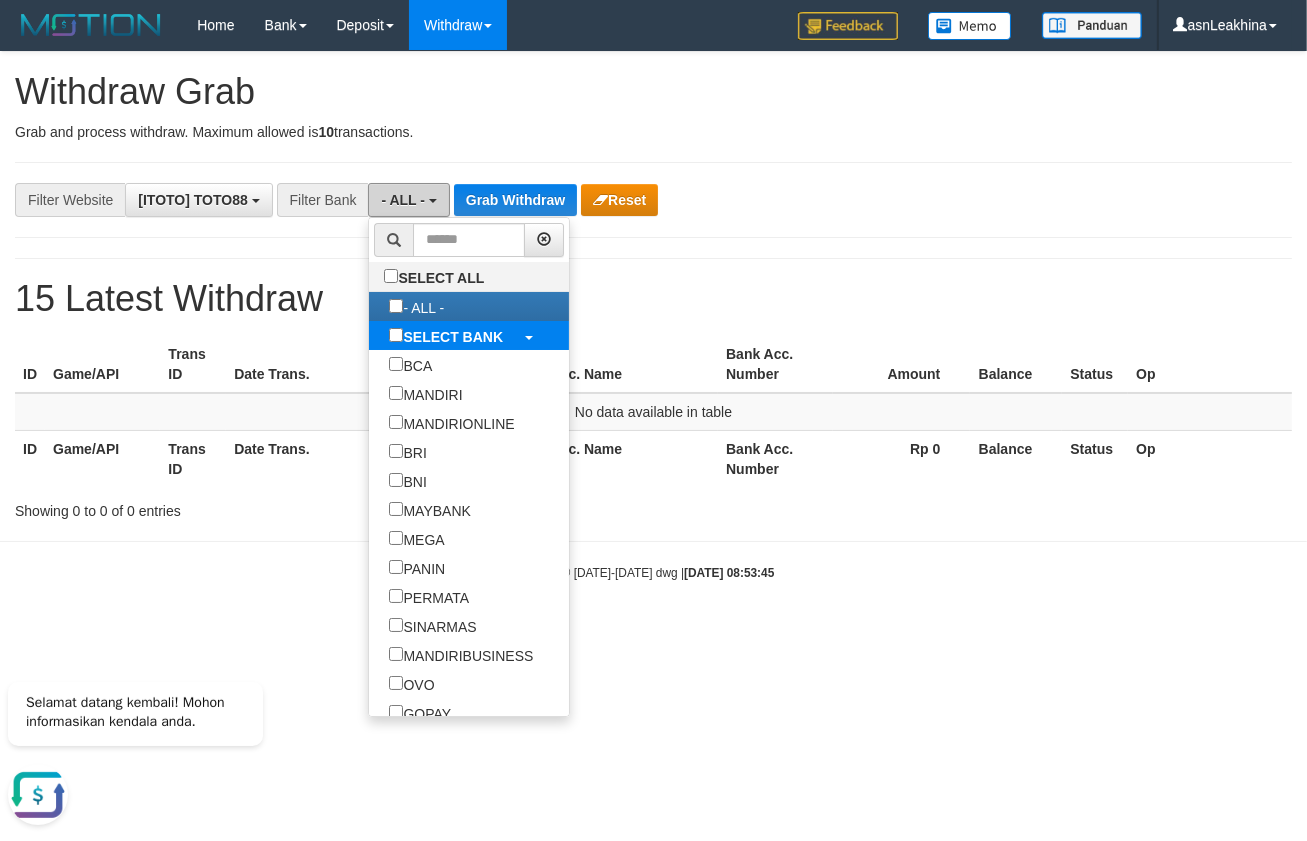 scroll, scrollTop: 312, scrollLeft: 0, axis: vertical 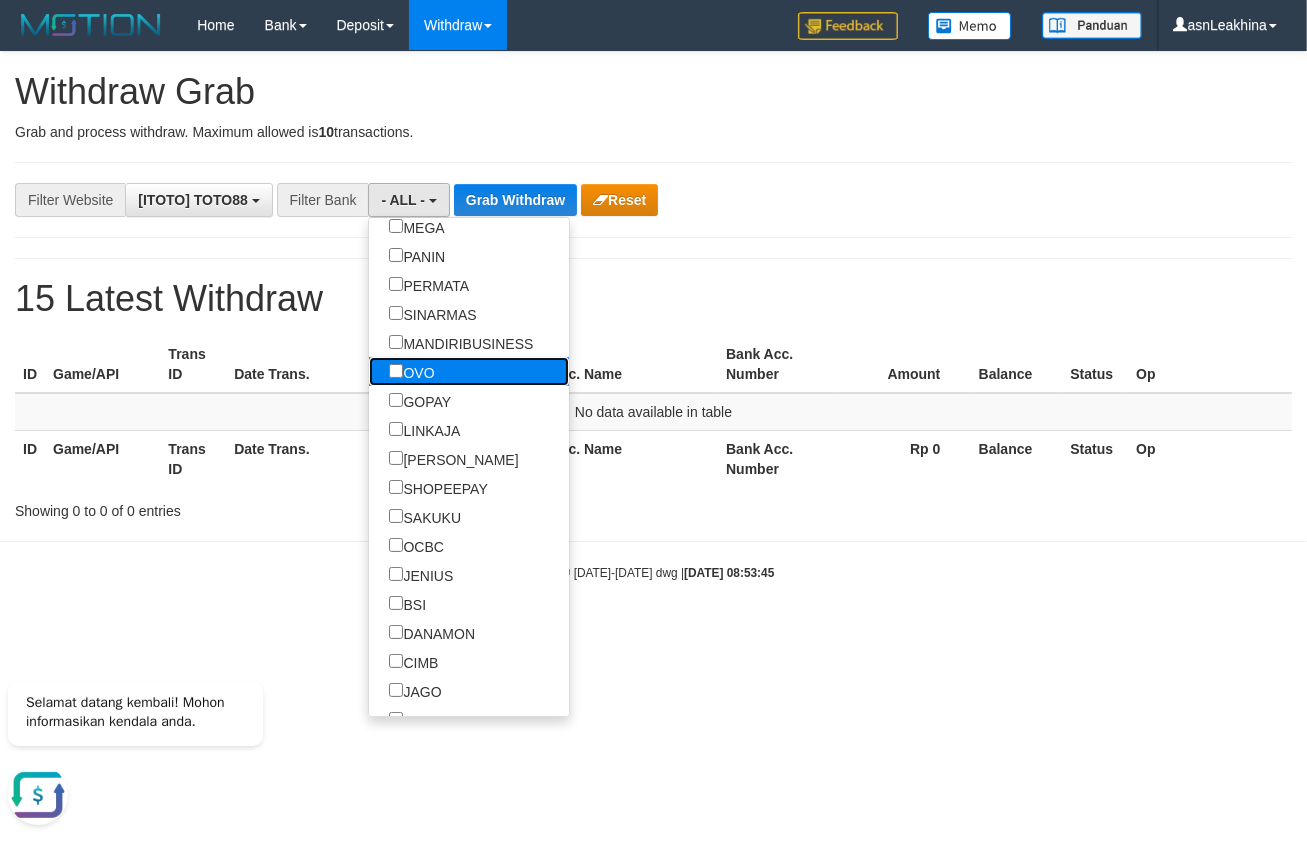 click on "OVO" at bounding box center (411, 371) 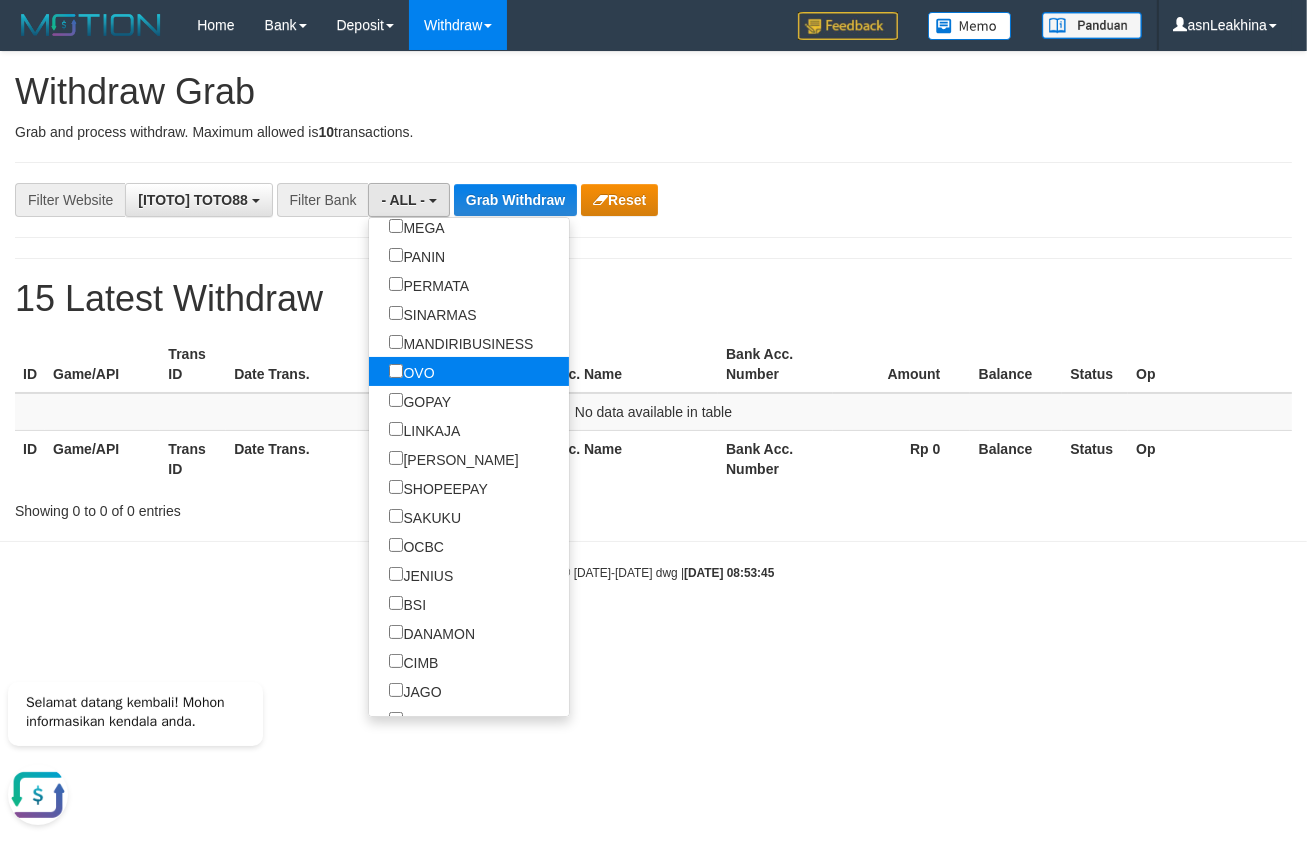 select on "***" 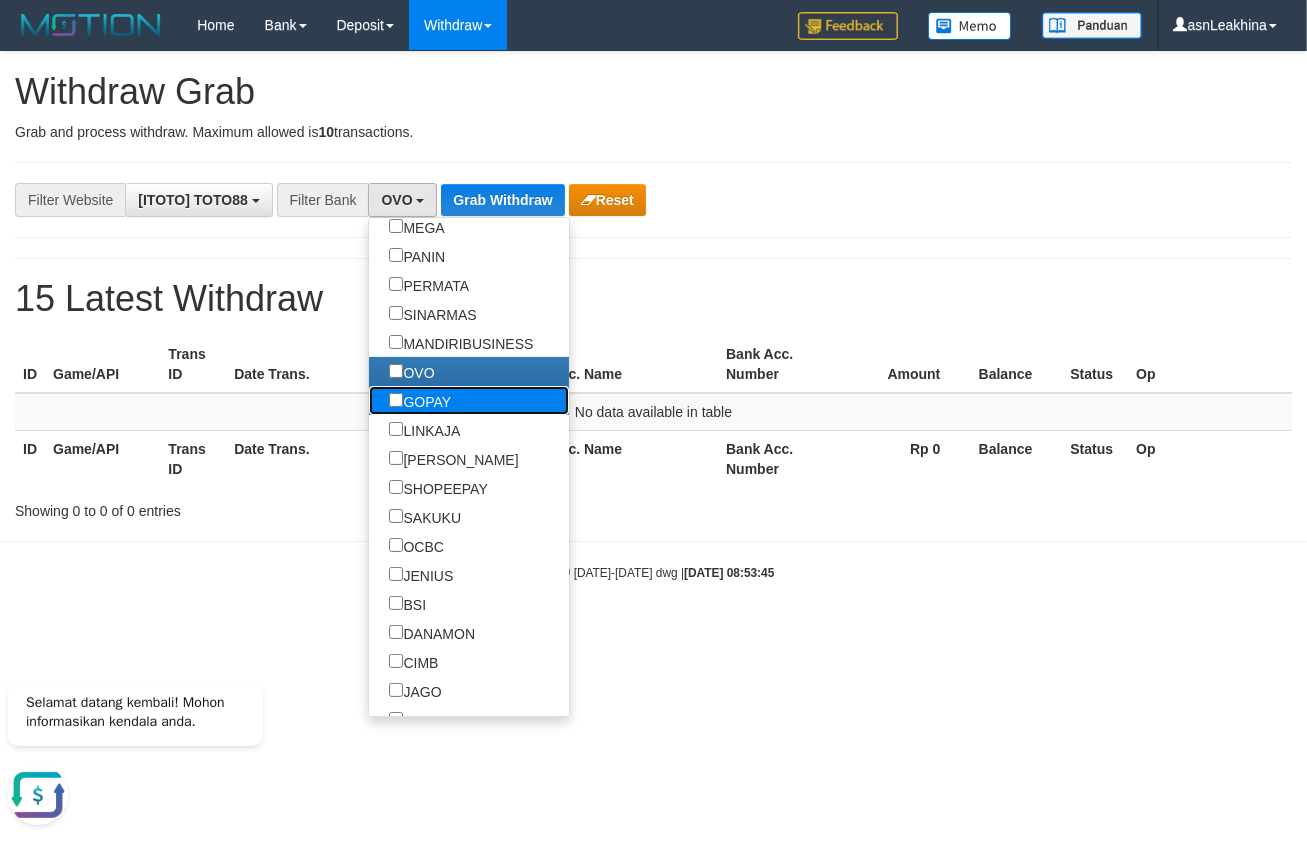 click on "GOPAY" at bounding box center [420, 400] 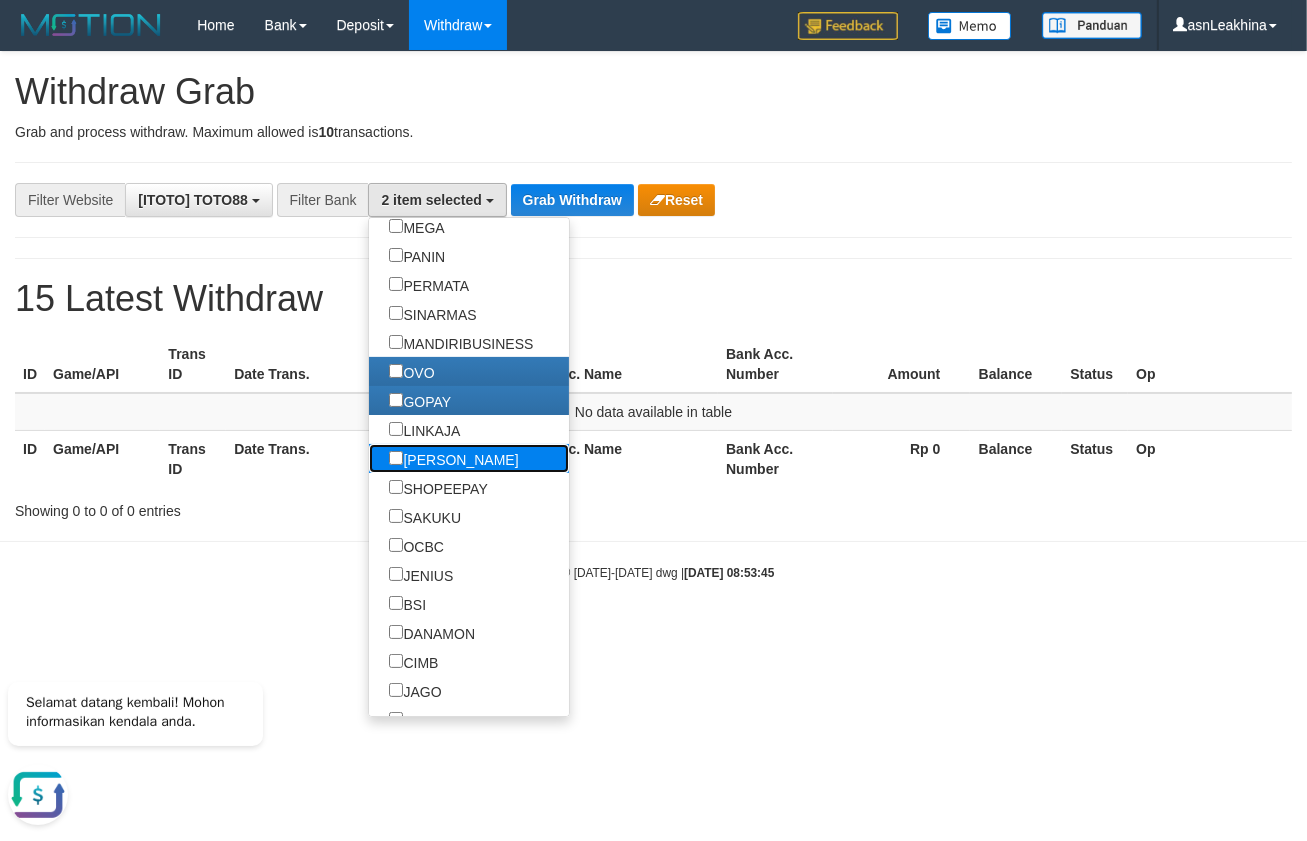 click on "DANA" at bounding box center (453, 458) 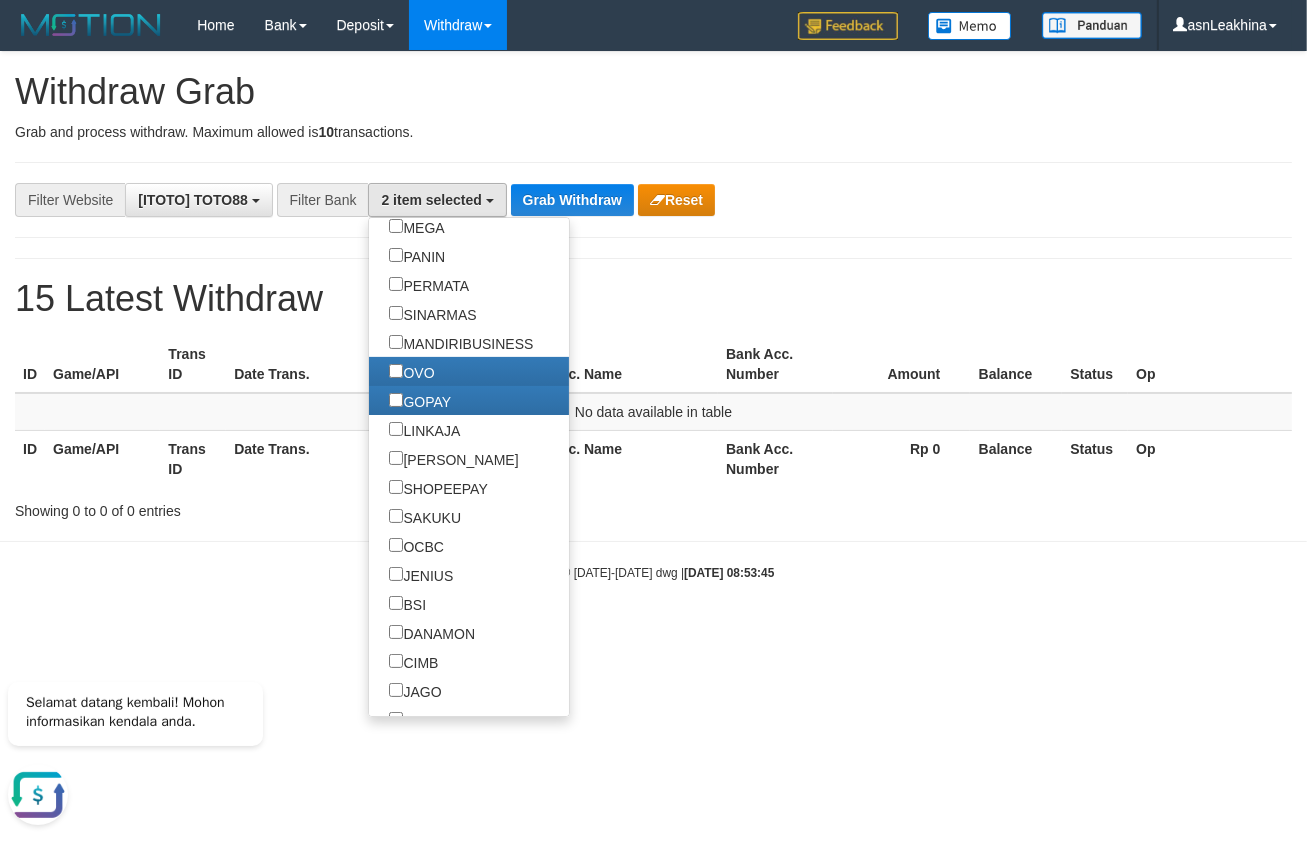 scroll, scrollTop: 324, scrollLeft: 0, axis: vertical 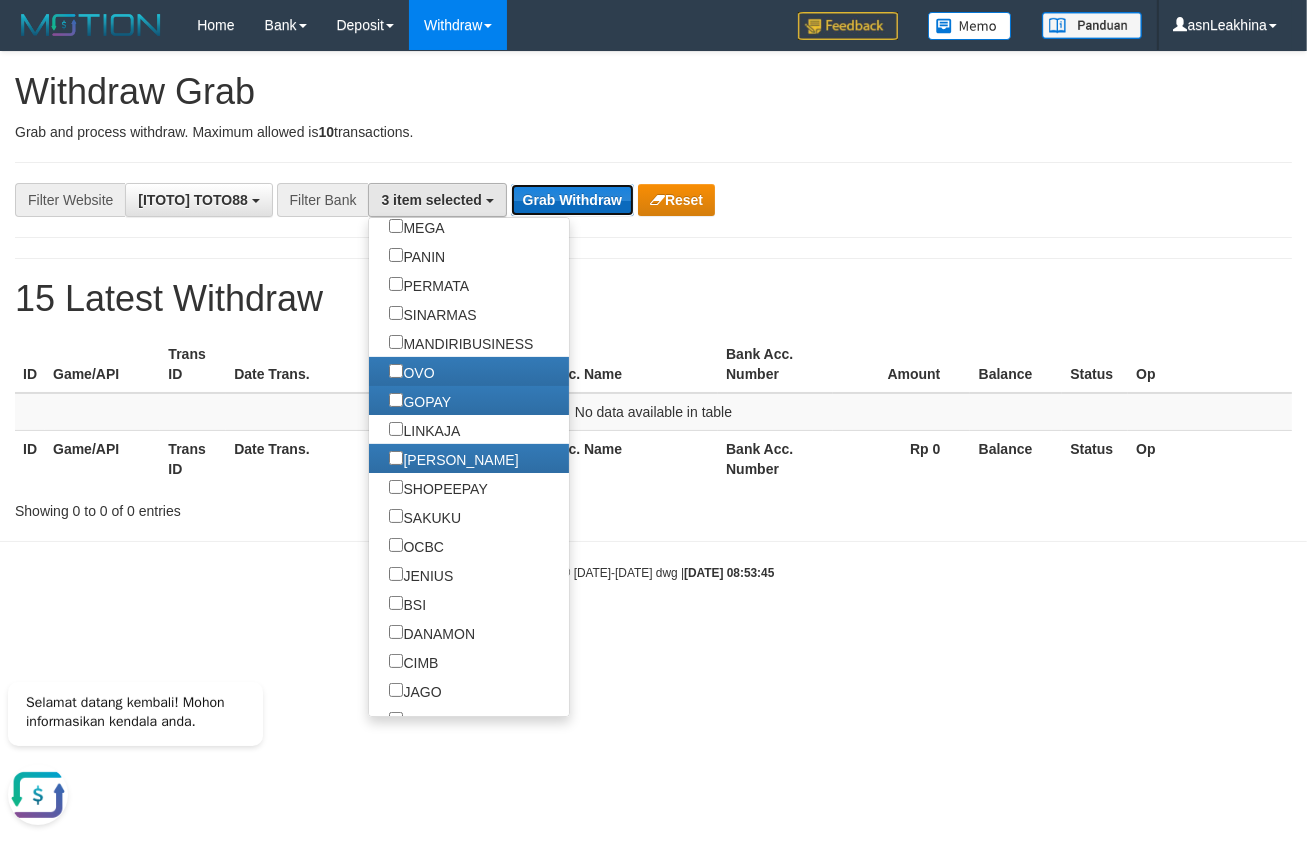 click on "Grab Withdraw" at bounding box center (572, 200) 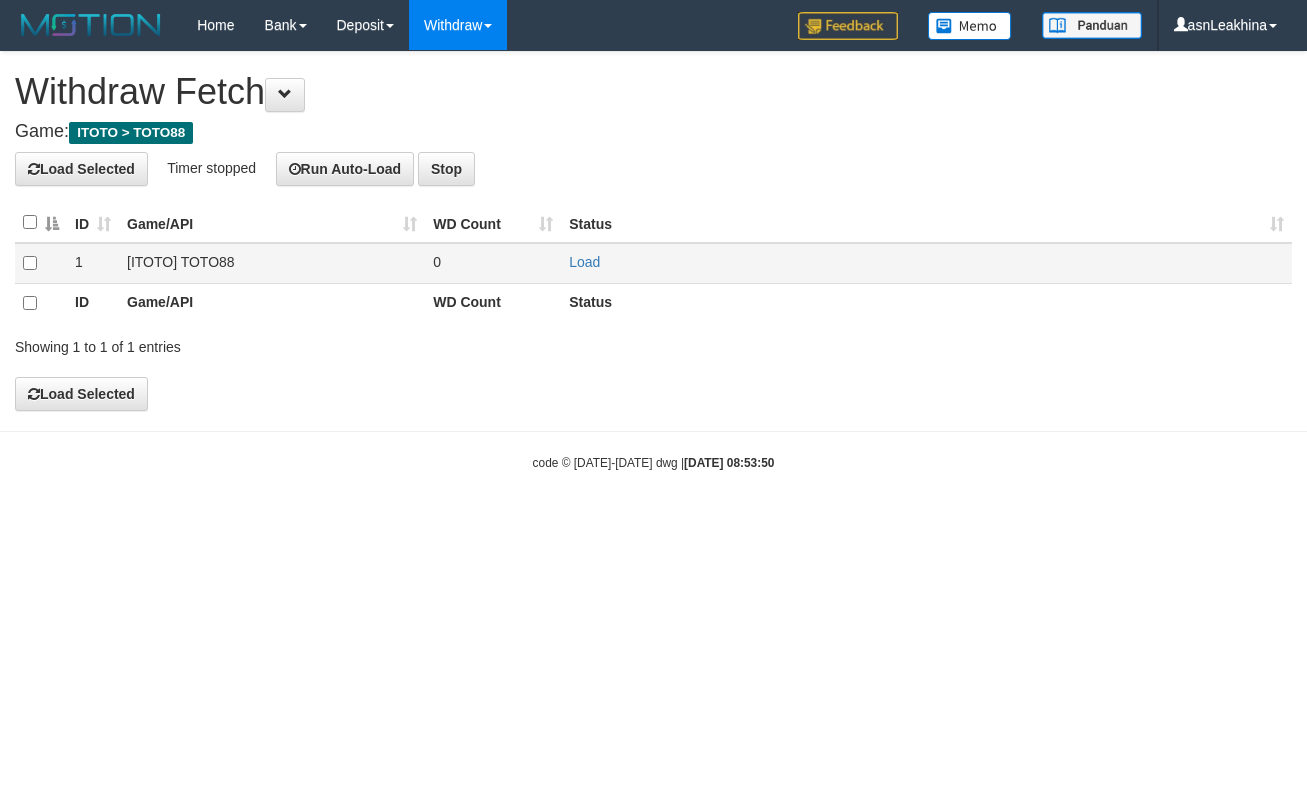scroll, scrollTop: 0, scrollLeft: 0, axis: both 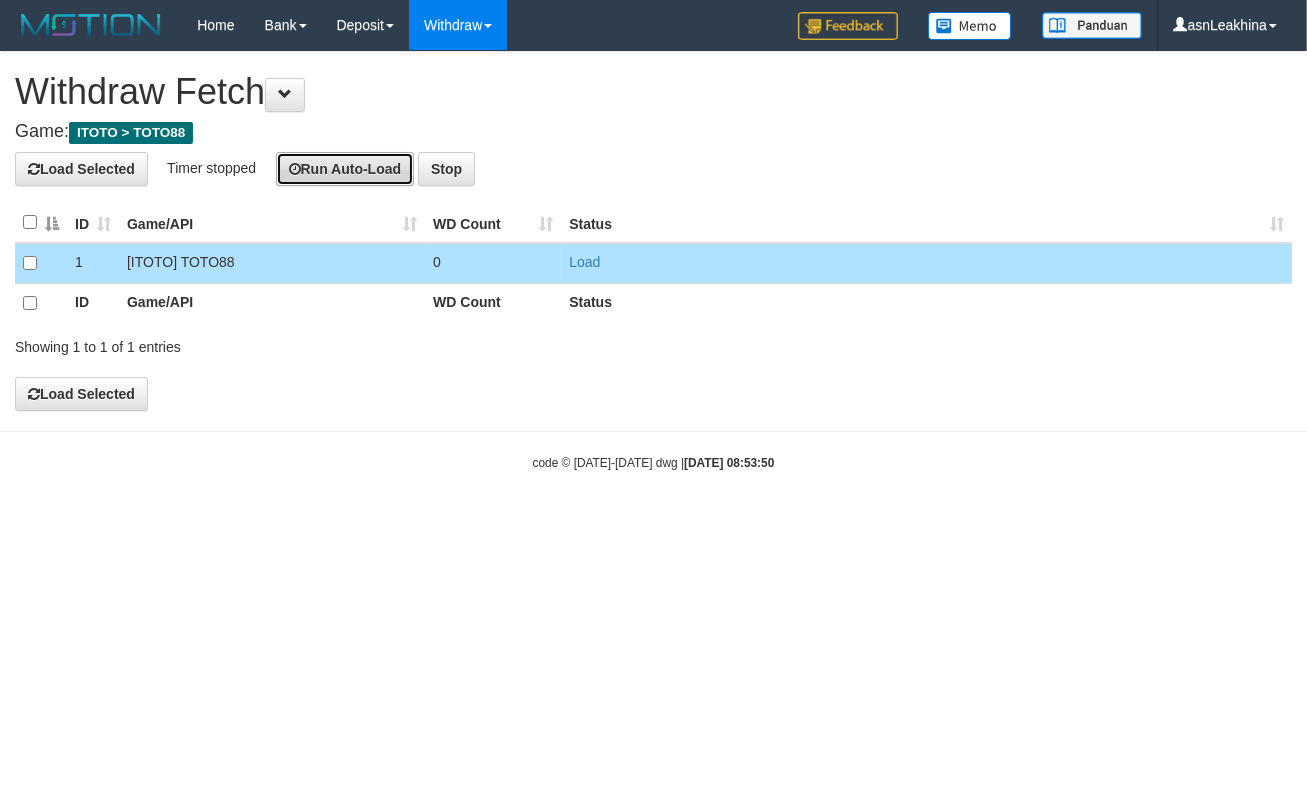 click on "Run Auto-Load" at bounding box center (345, 169) 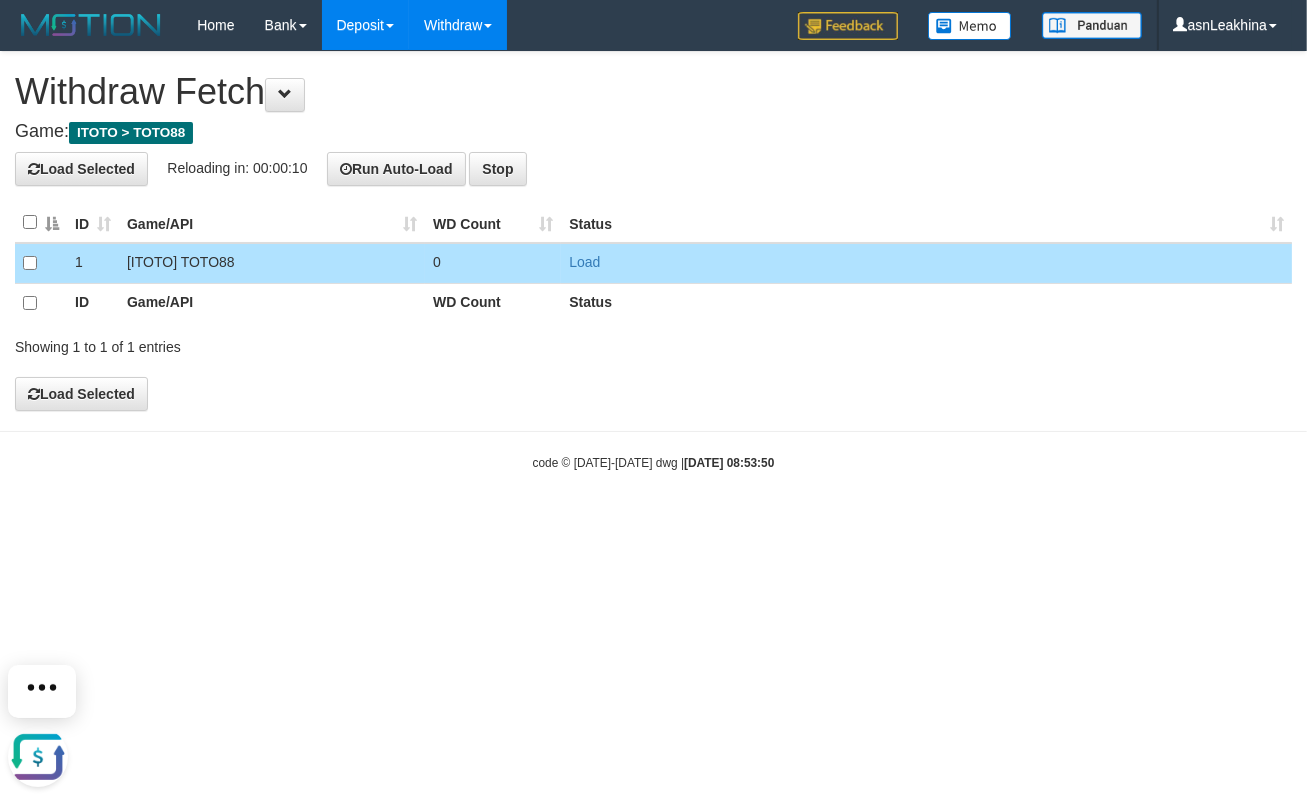scroll, scrollTop: 0, scrollLeft: 0, axis: both 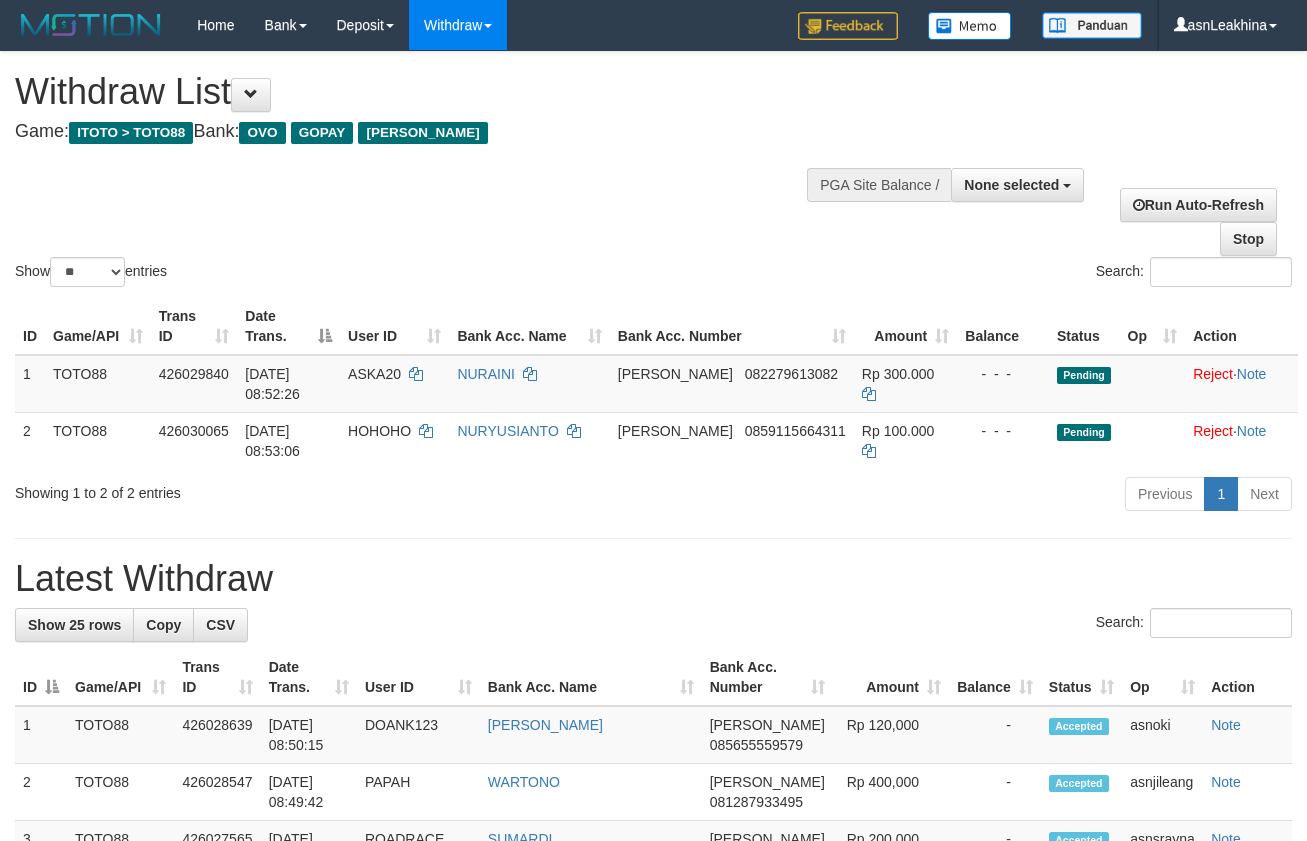 select 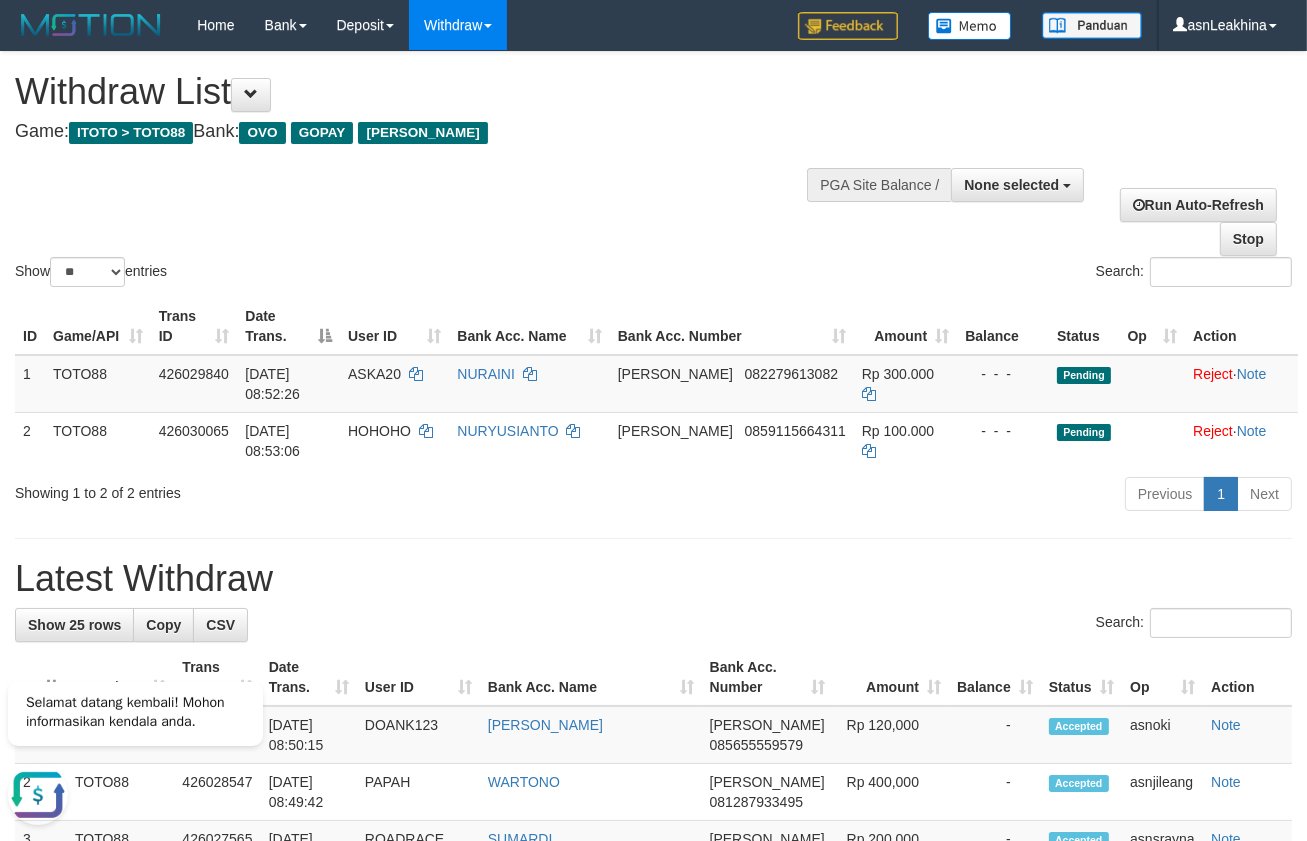 scroll, scrollTop: 0, scrollLeft: 0, axis: both 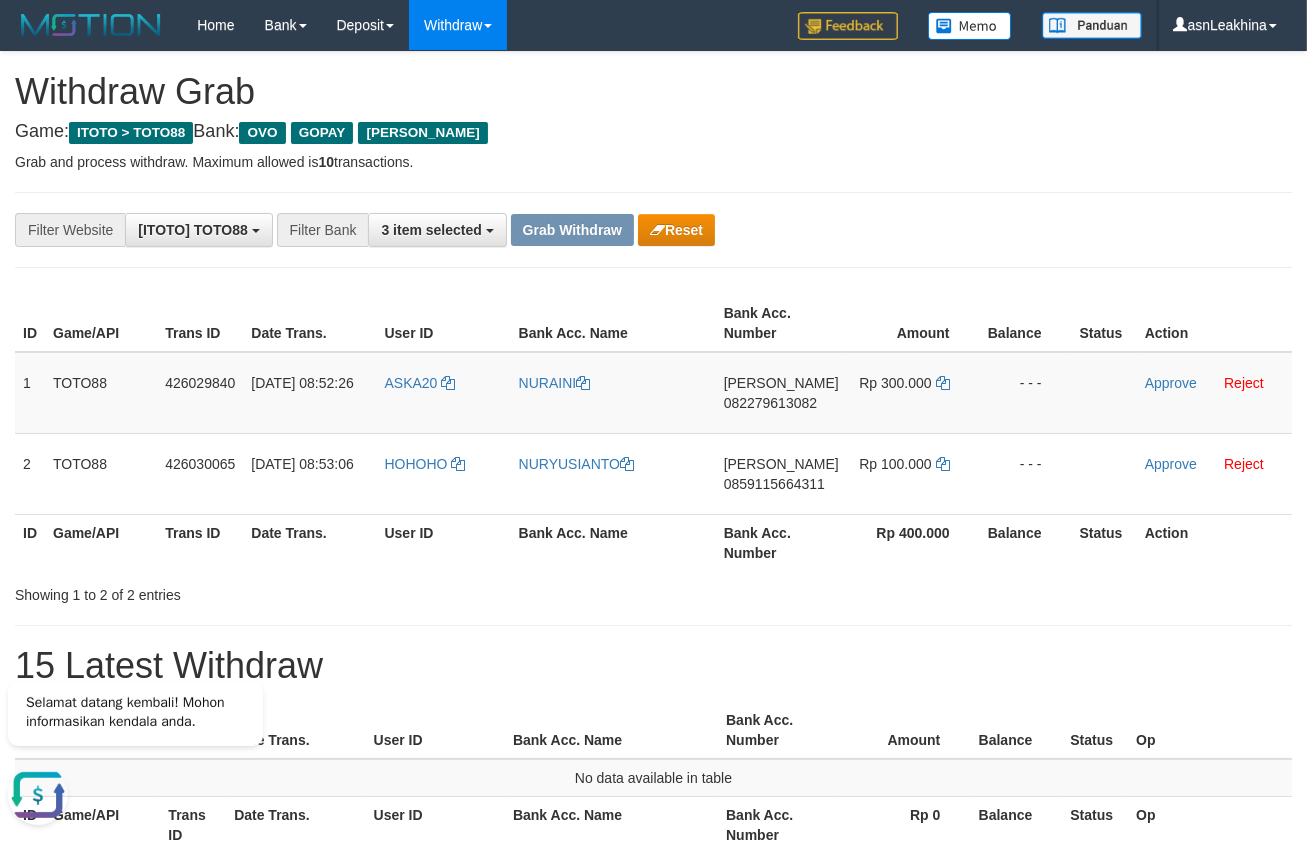 click on "**********" at bounding box center (653, 469) 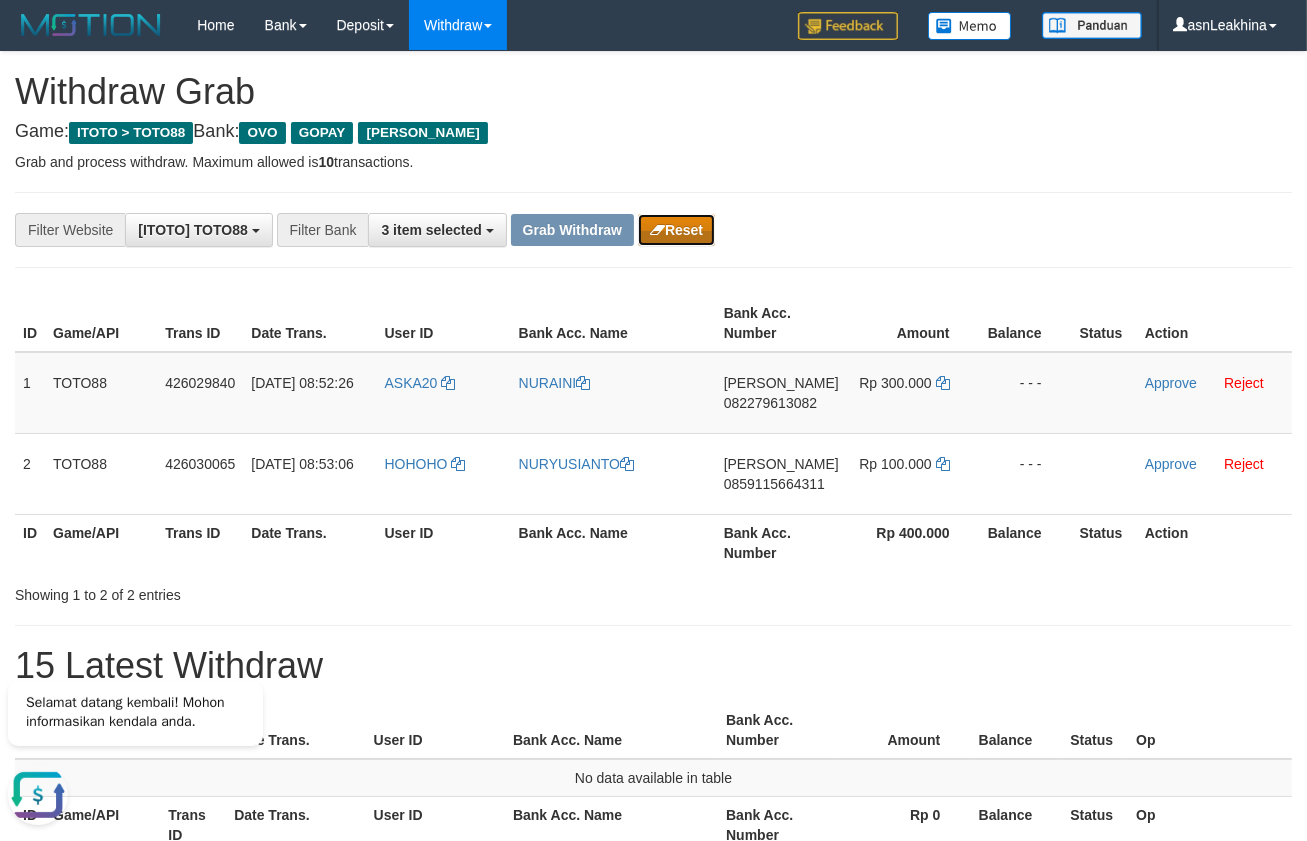 click on "Reset" at bounding box center (676, 230) 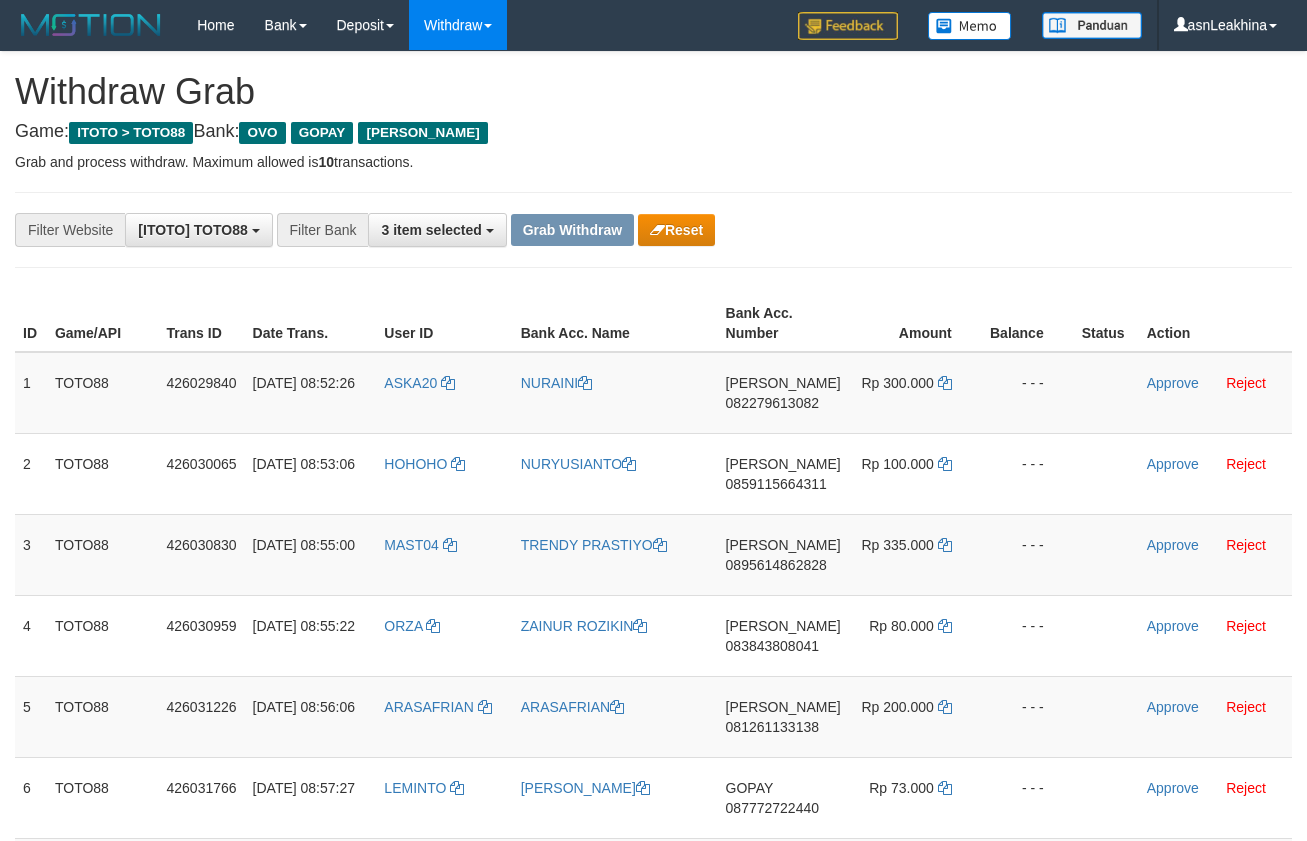 scroll, scrollTop: 0, scrollLeft: 0, axis: both 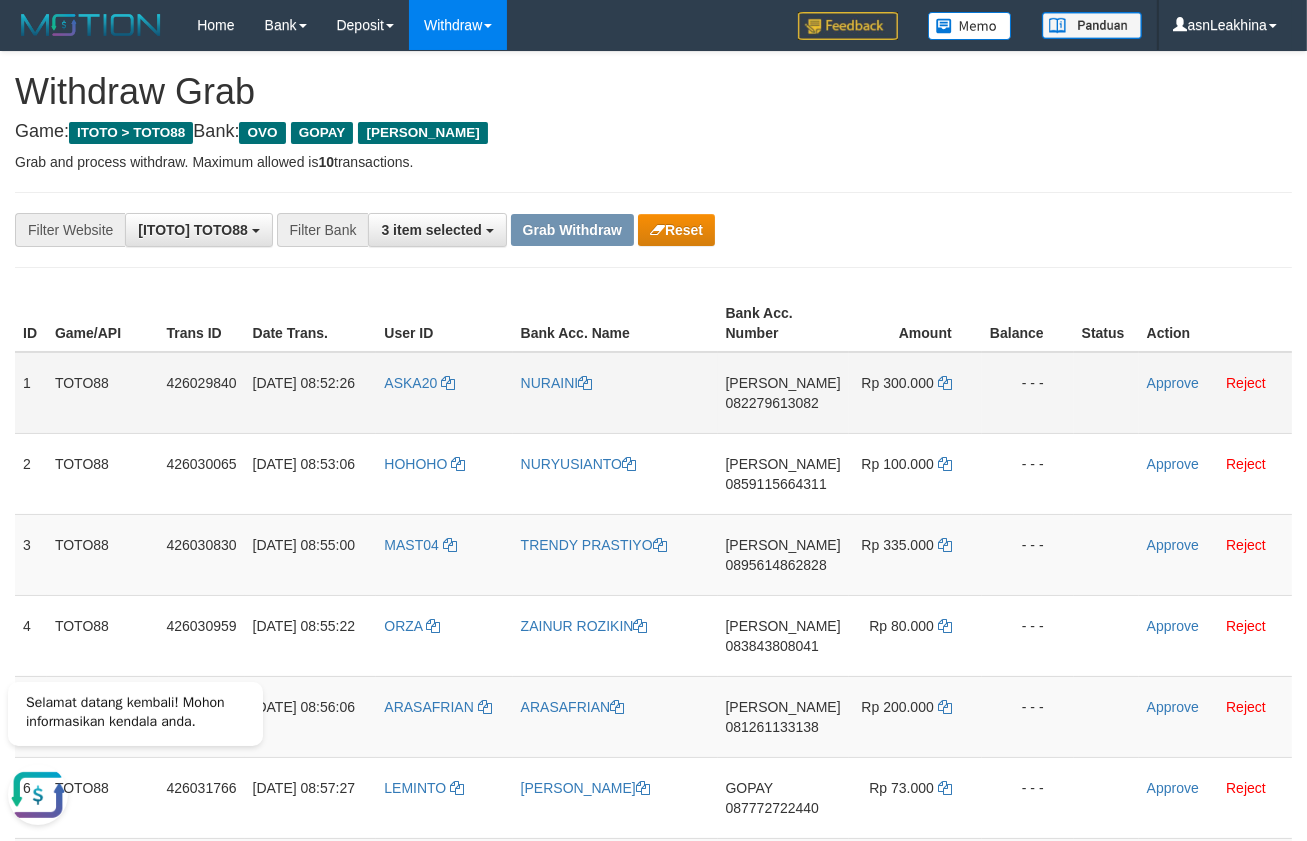 click on "082279613082" at bounding box center (772, 403) 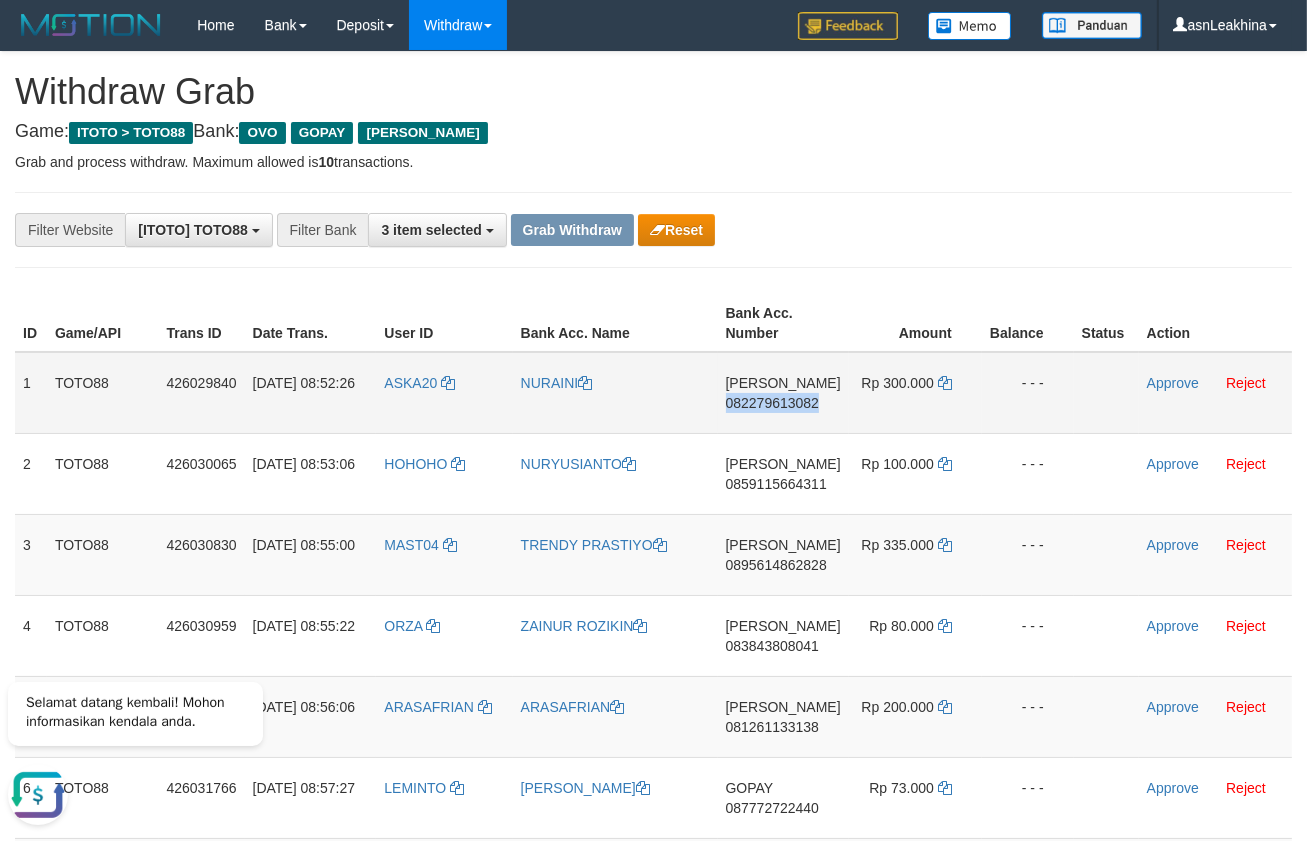 click on "082279613082" at bounding box center [772, 403] 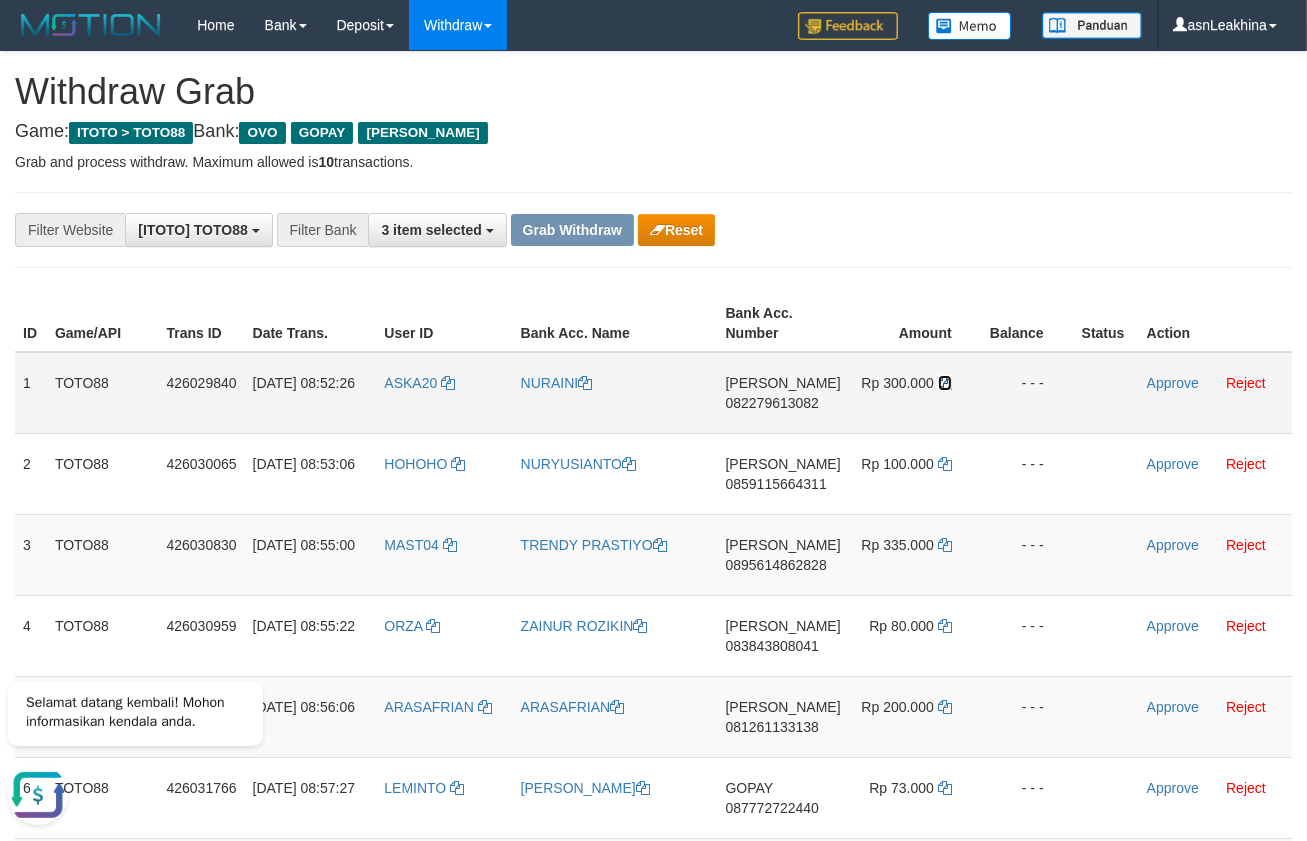 click at bounding box center (945, 383) 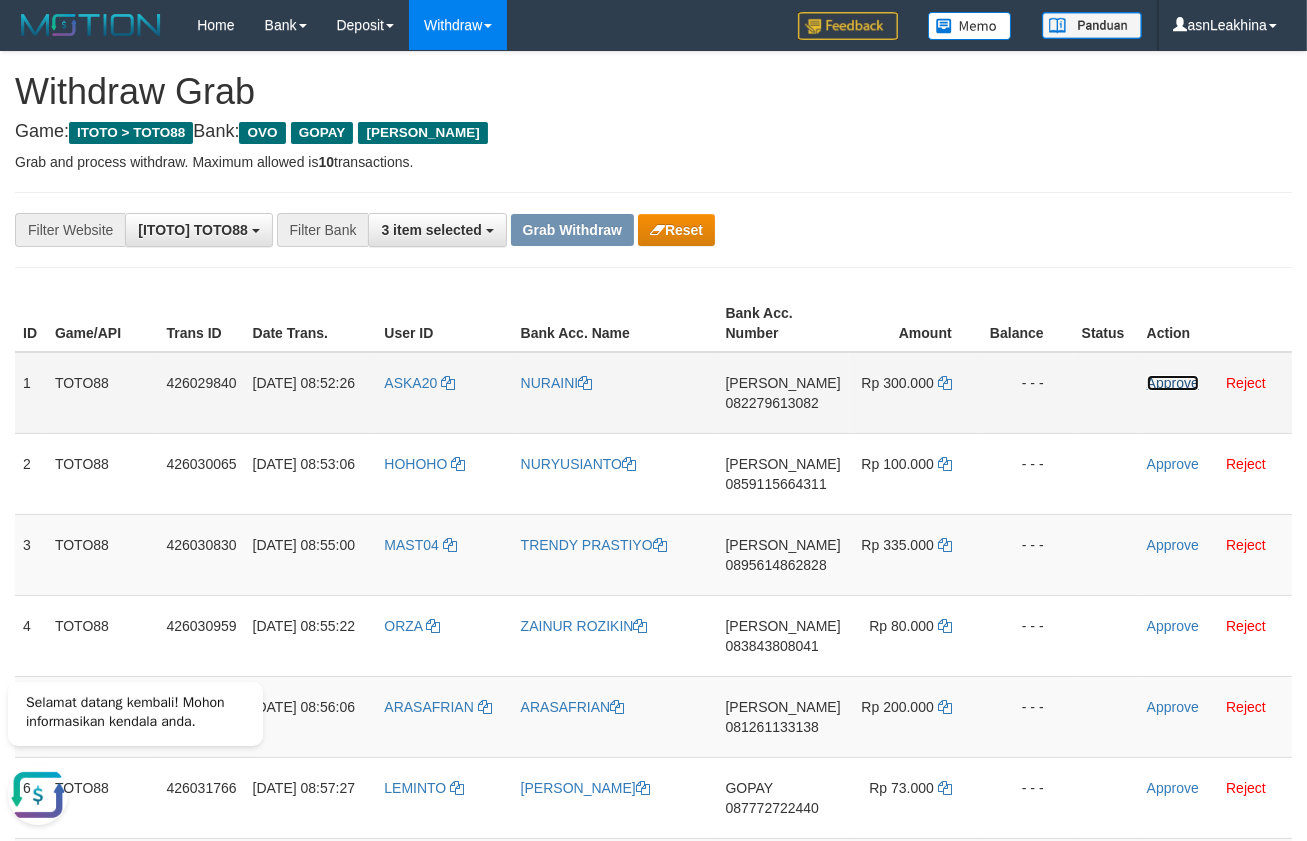 click on "Approve" at bounding box center [1173, 383] 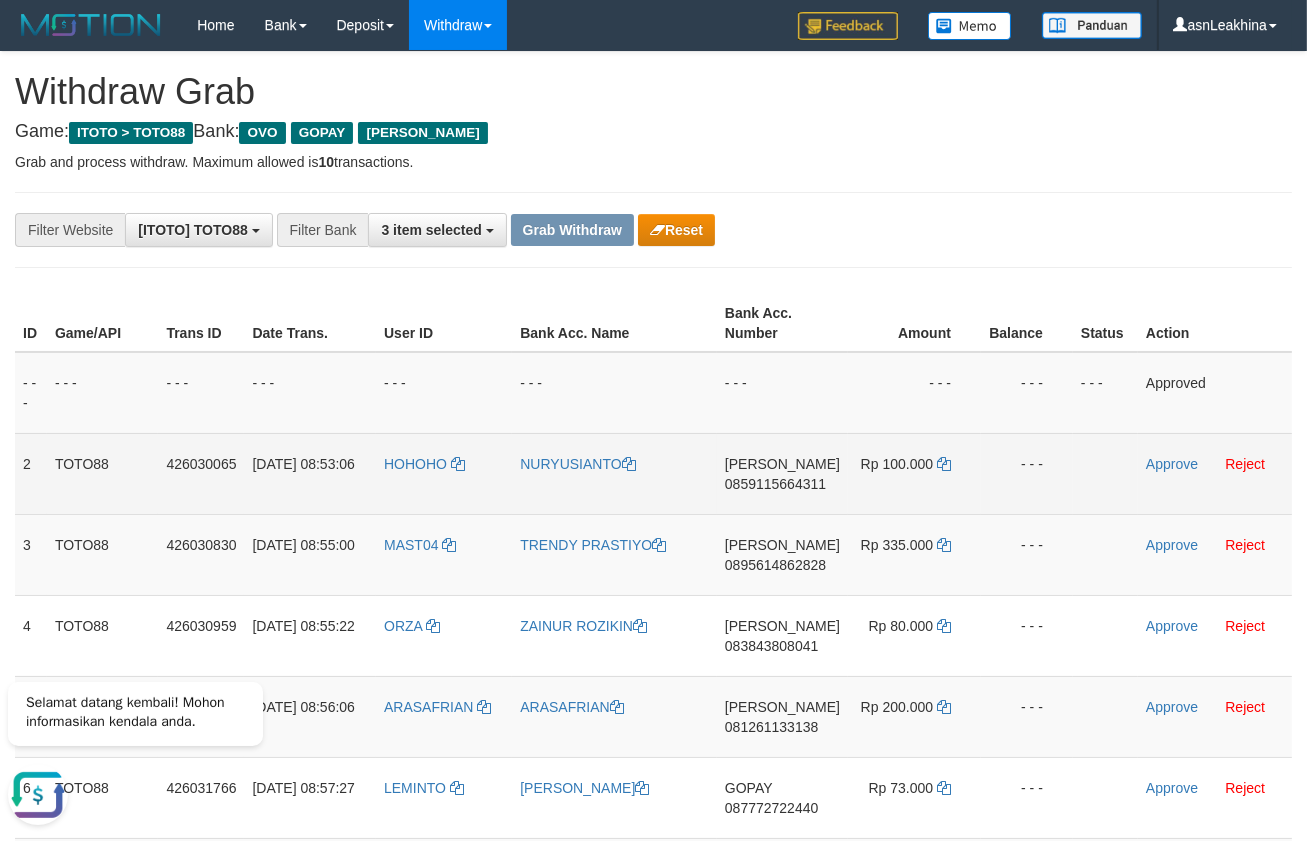 click on "0859115664311" at bounding box center (775, 484) 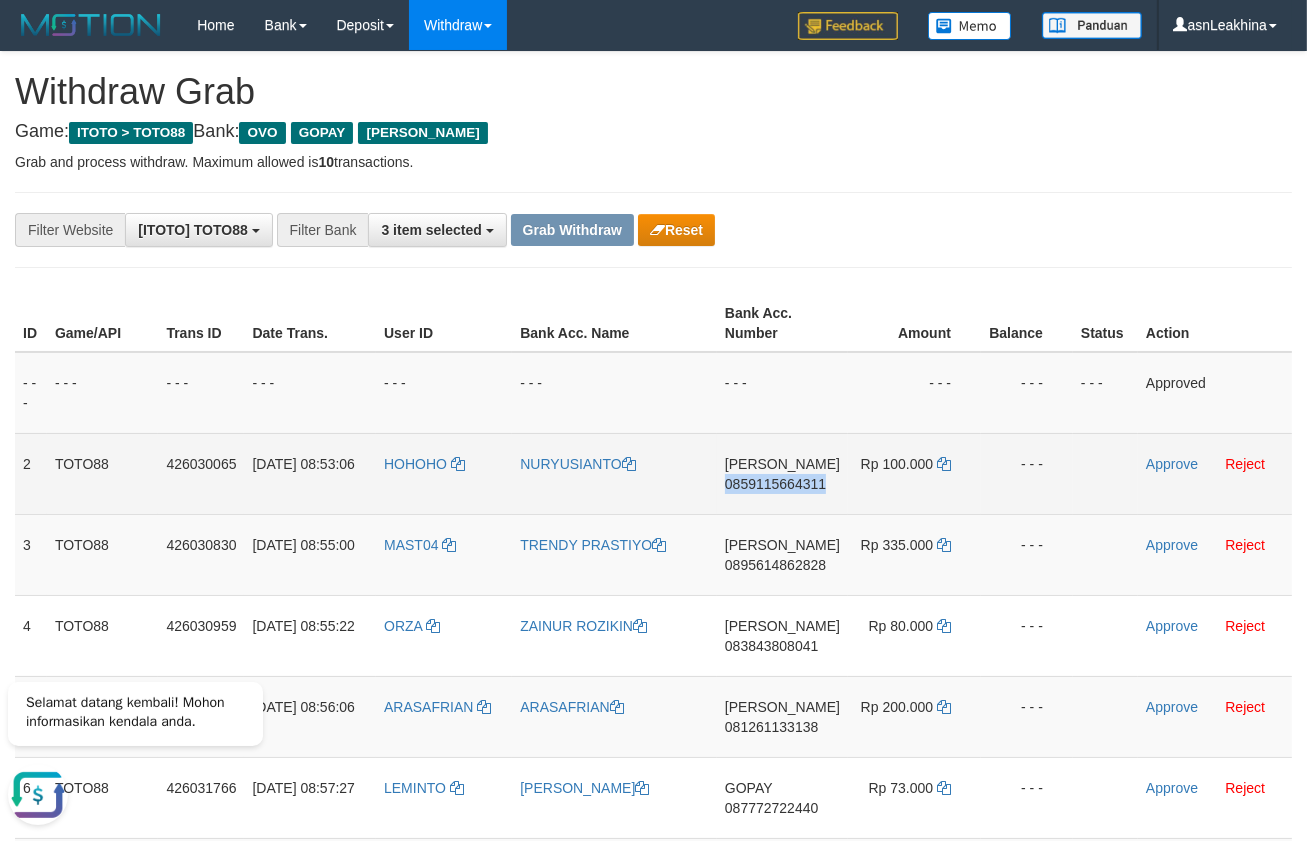 click on "0859115664311" at bounding box center [775, 484] 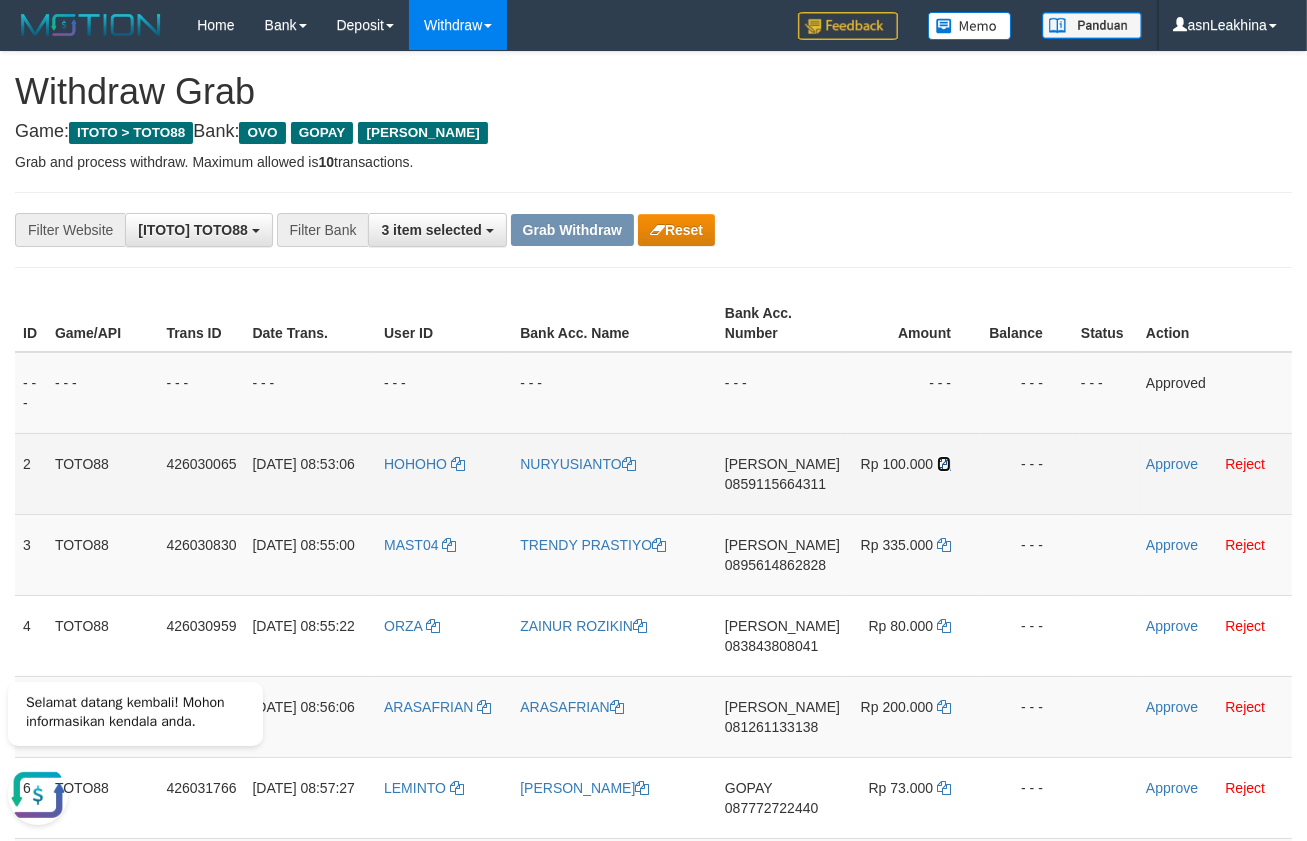 click at bounding box center [944, 464] 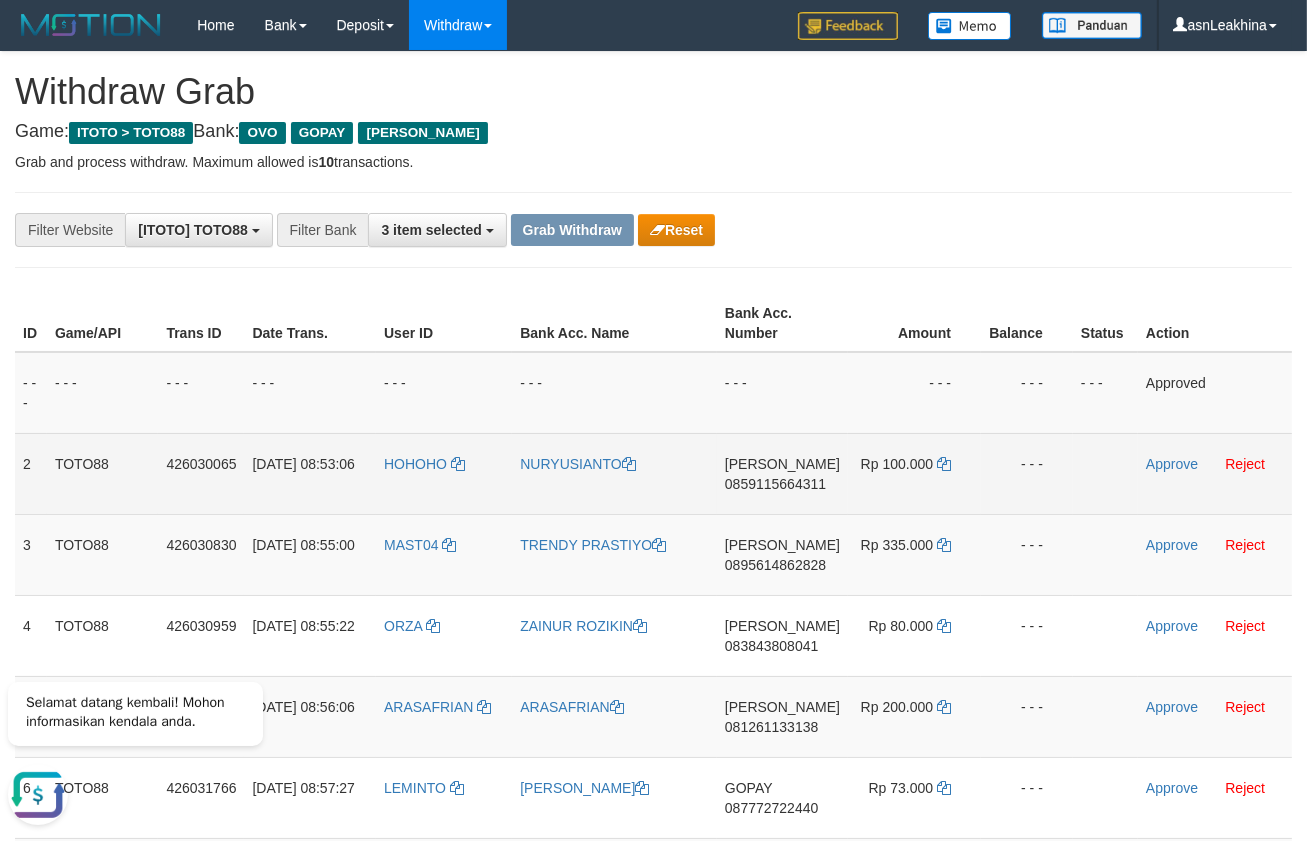 click on "Approve
Reject" at bounding box center [1215, 473] 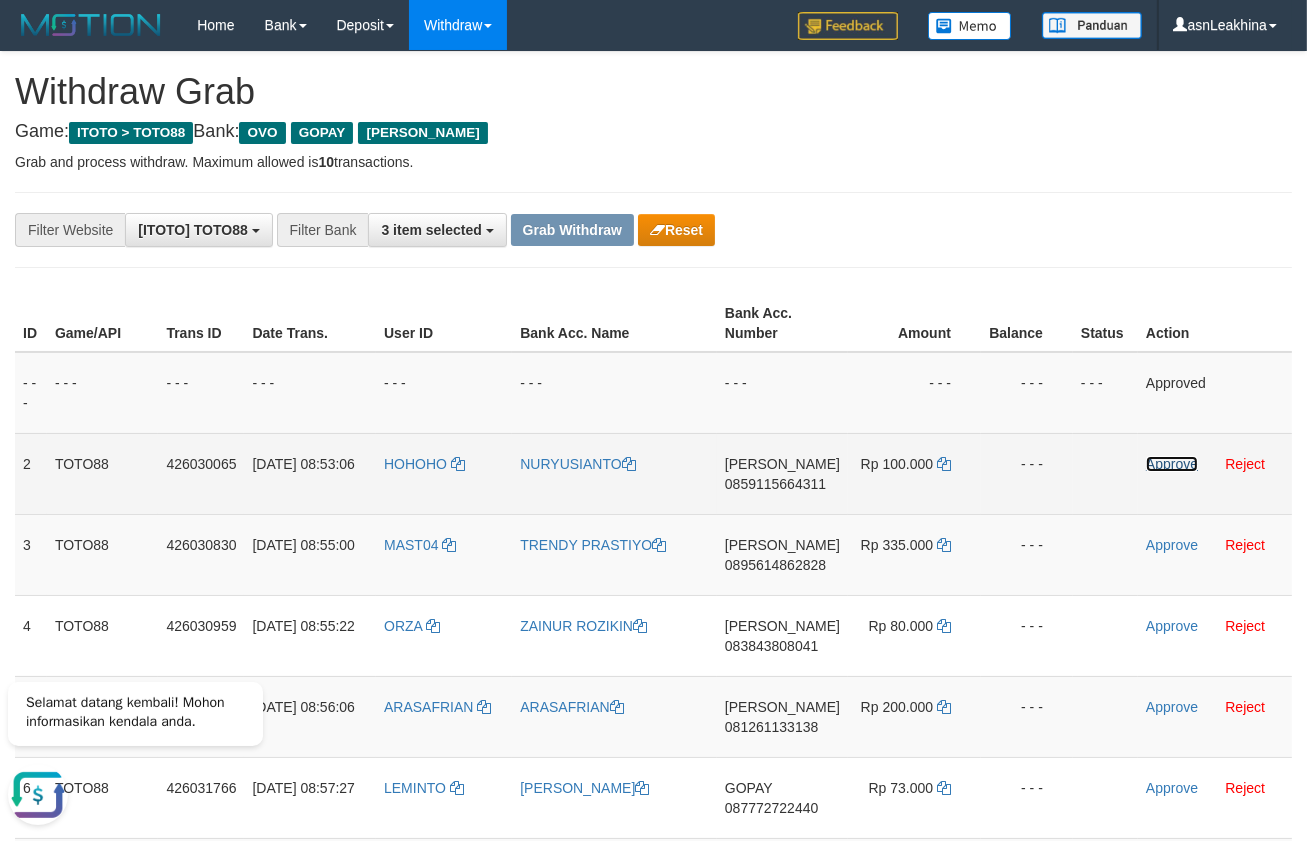click on "Approve" at bounding box center [1172, 464] 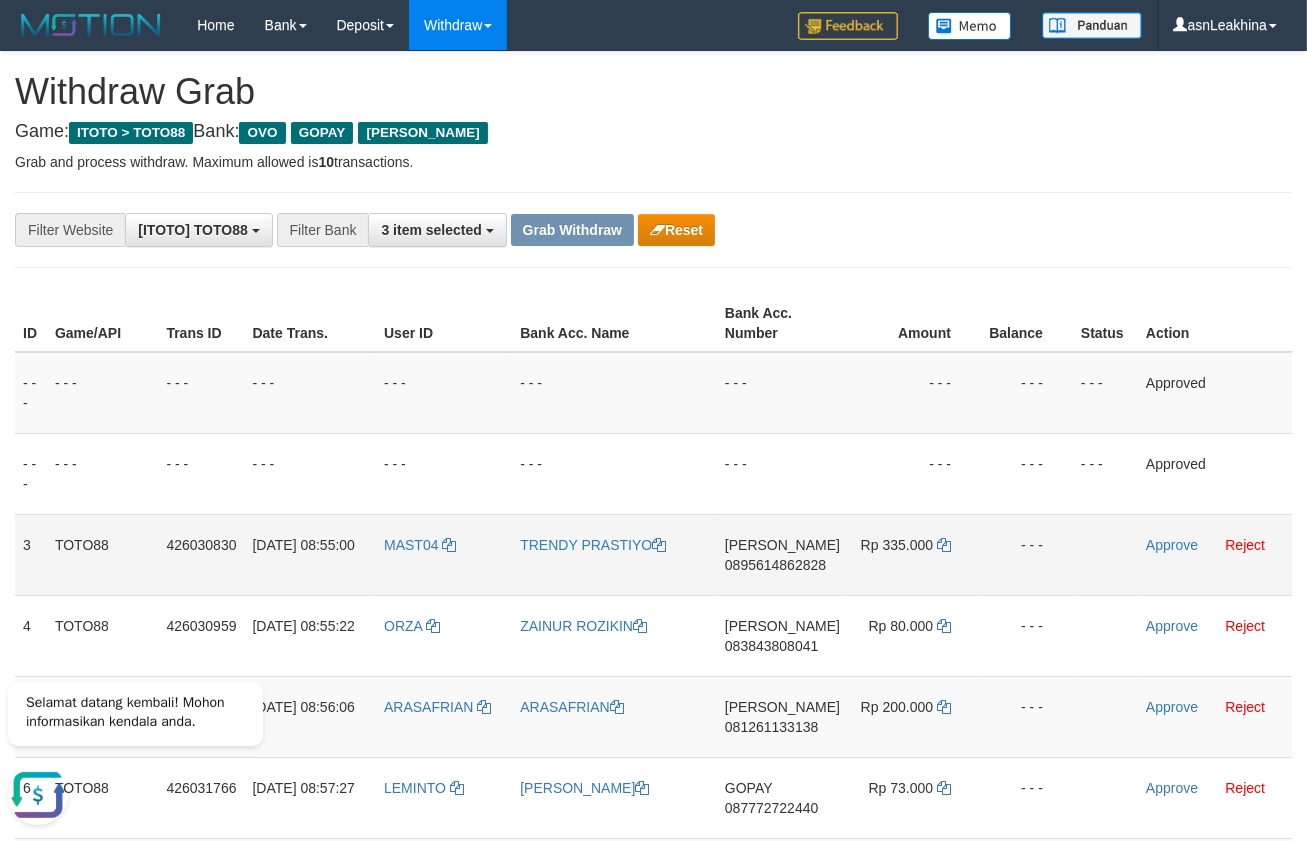 click on "0895614862828" at bounding box center [775, 565] 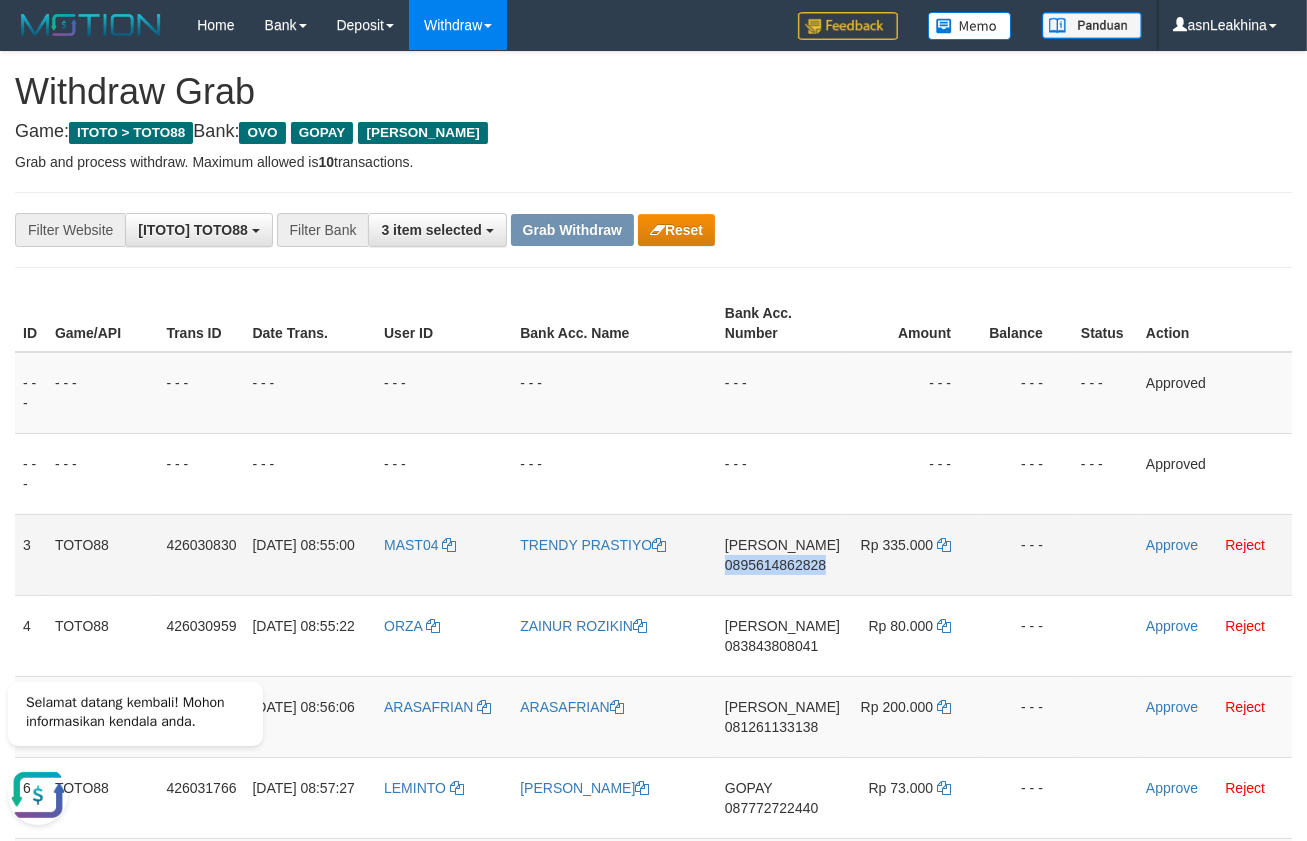 click on "0895614862828" at bounding box center (775, 565) 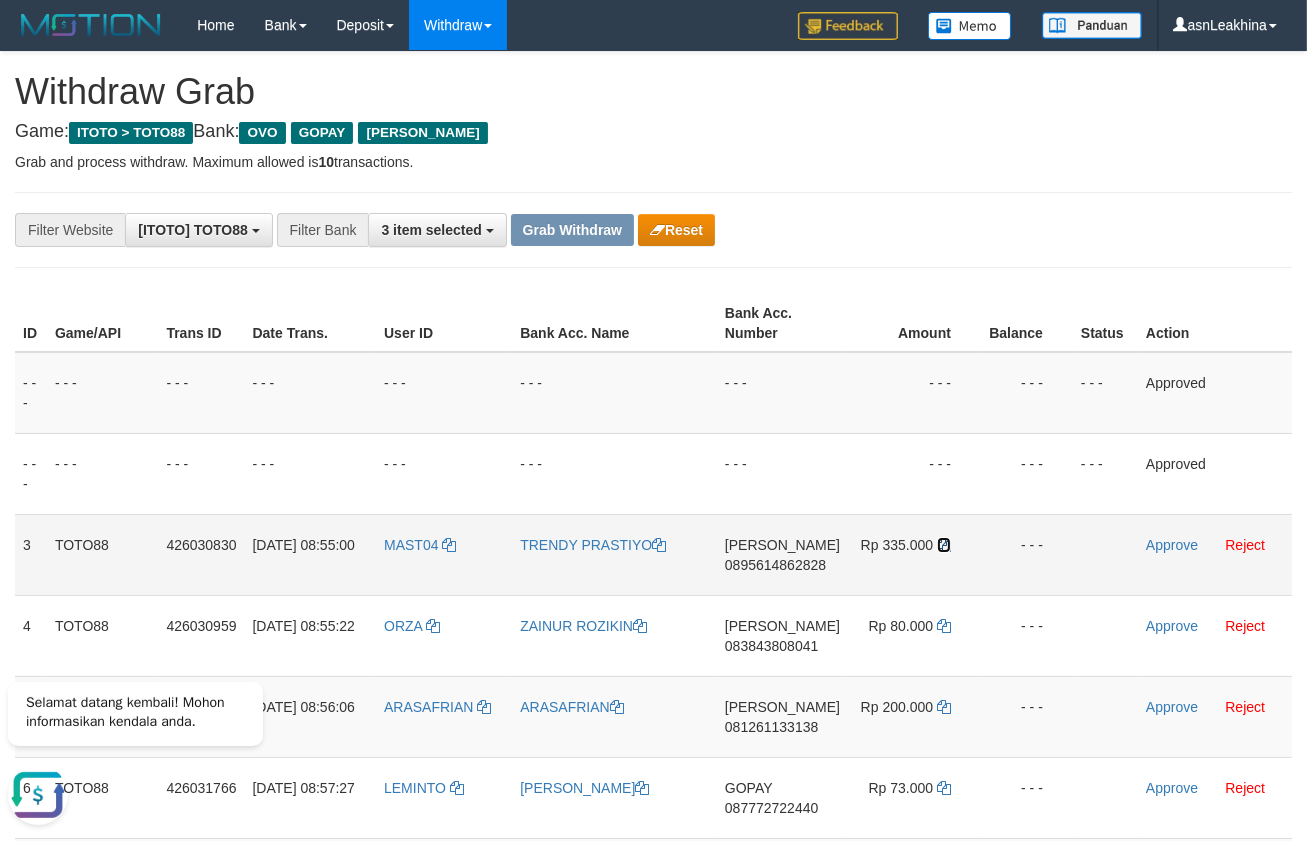 click at bounding box center (944, 545) 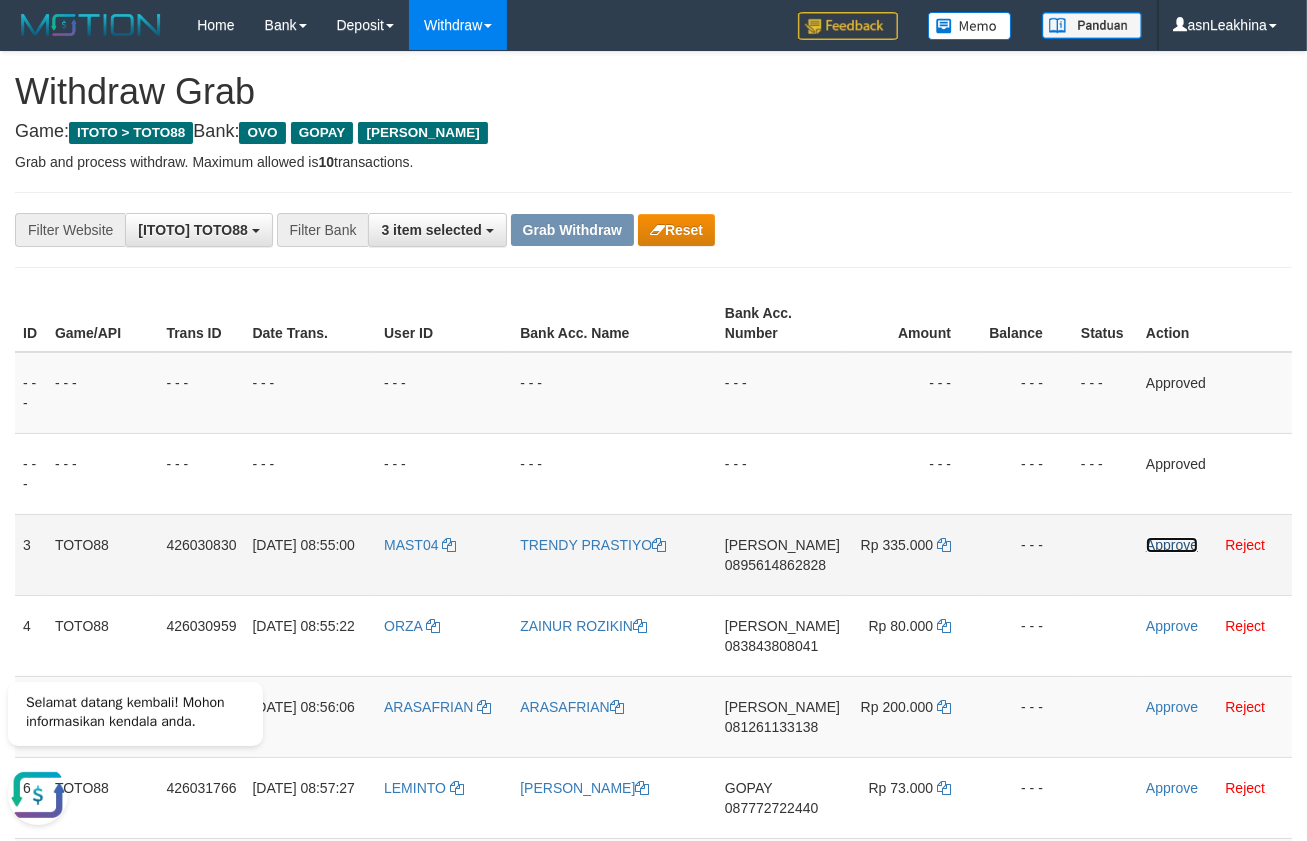 click on "Approve" at bounding box center [1172, 545] 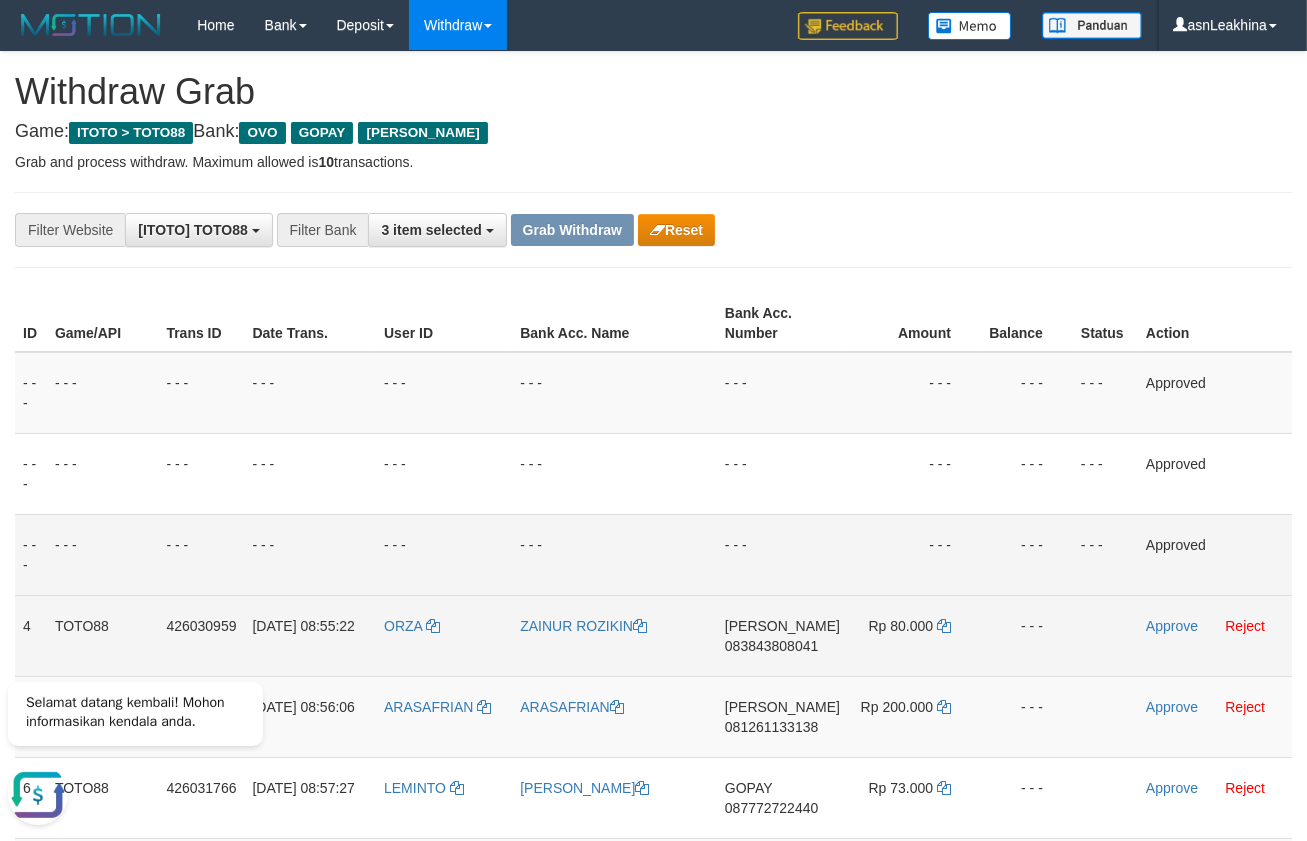 click on "083843808041" at bounding box center (771, 646) 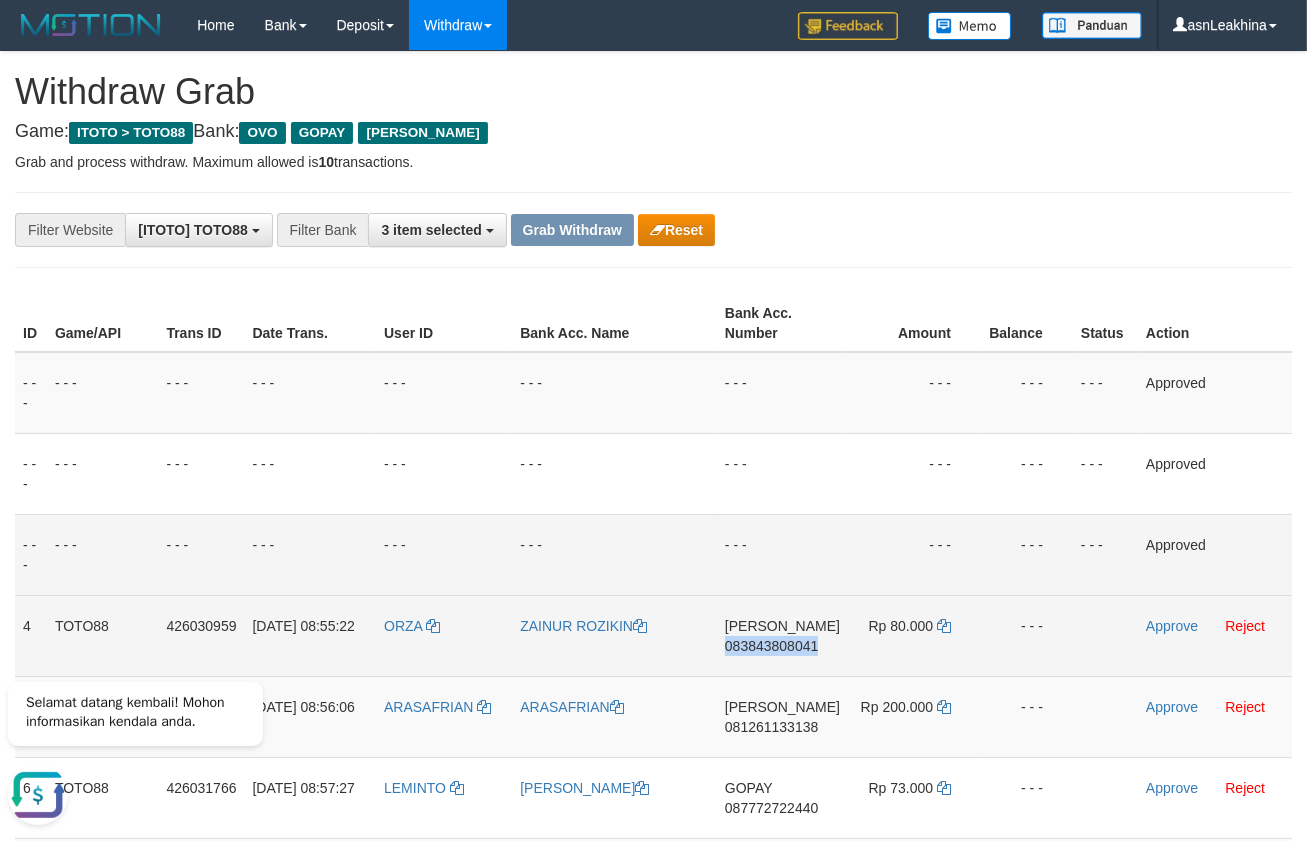 click on "083843808041" at bounding box center [771, 646] 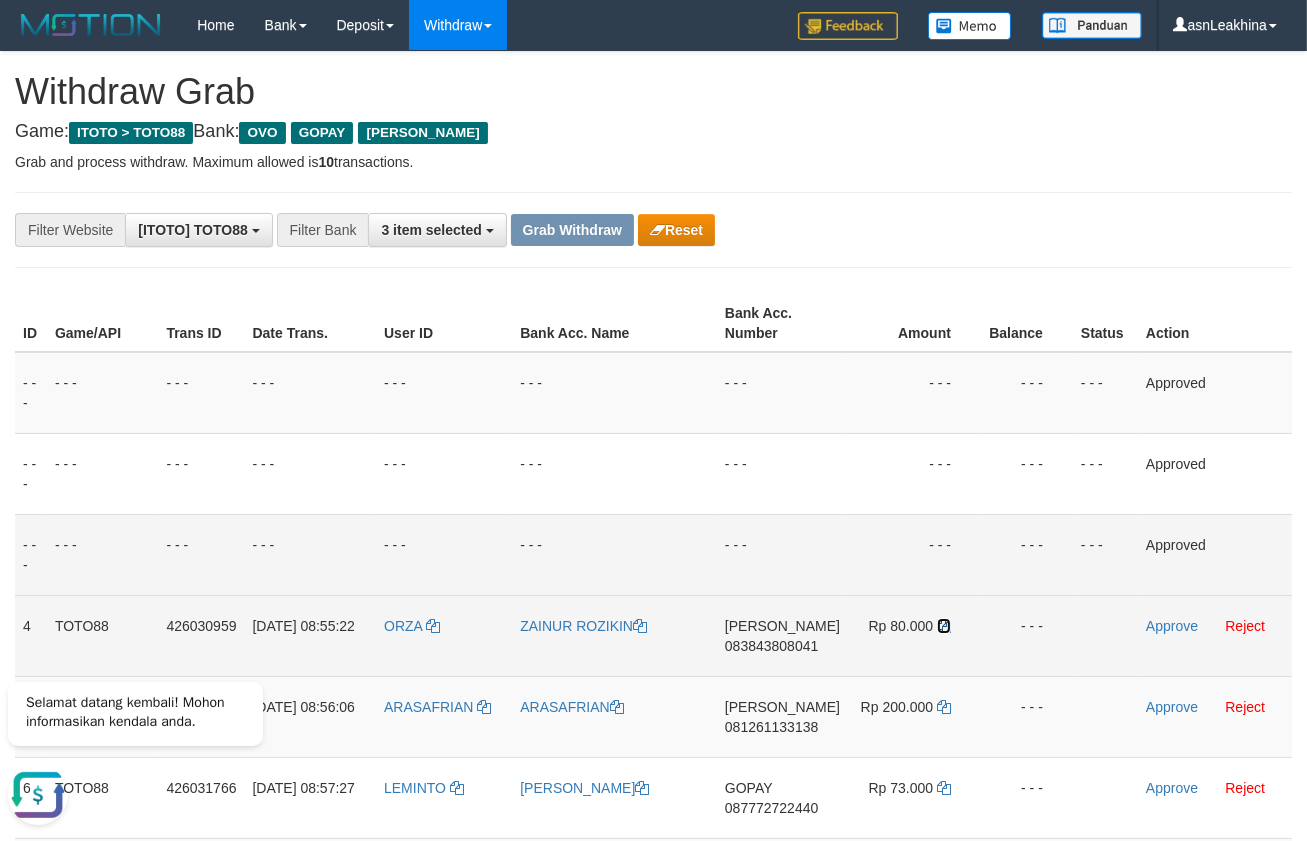 click at bounding box center [944, 626] 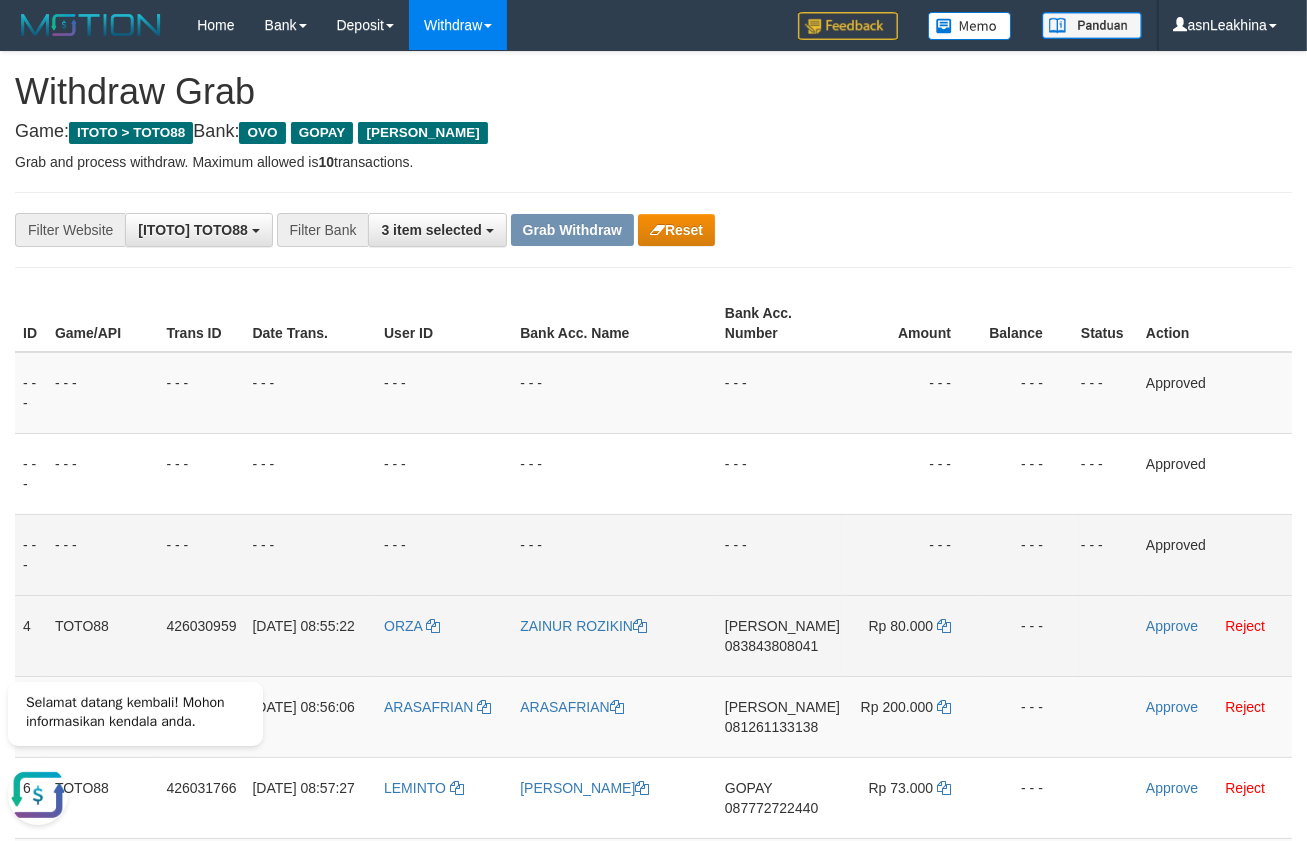 click on "Approve
Reject" at bounding box center [1215, 635] 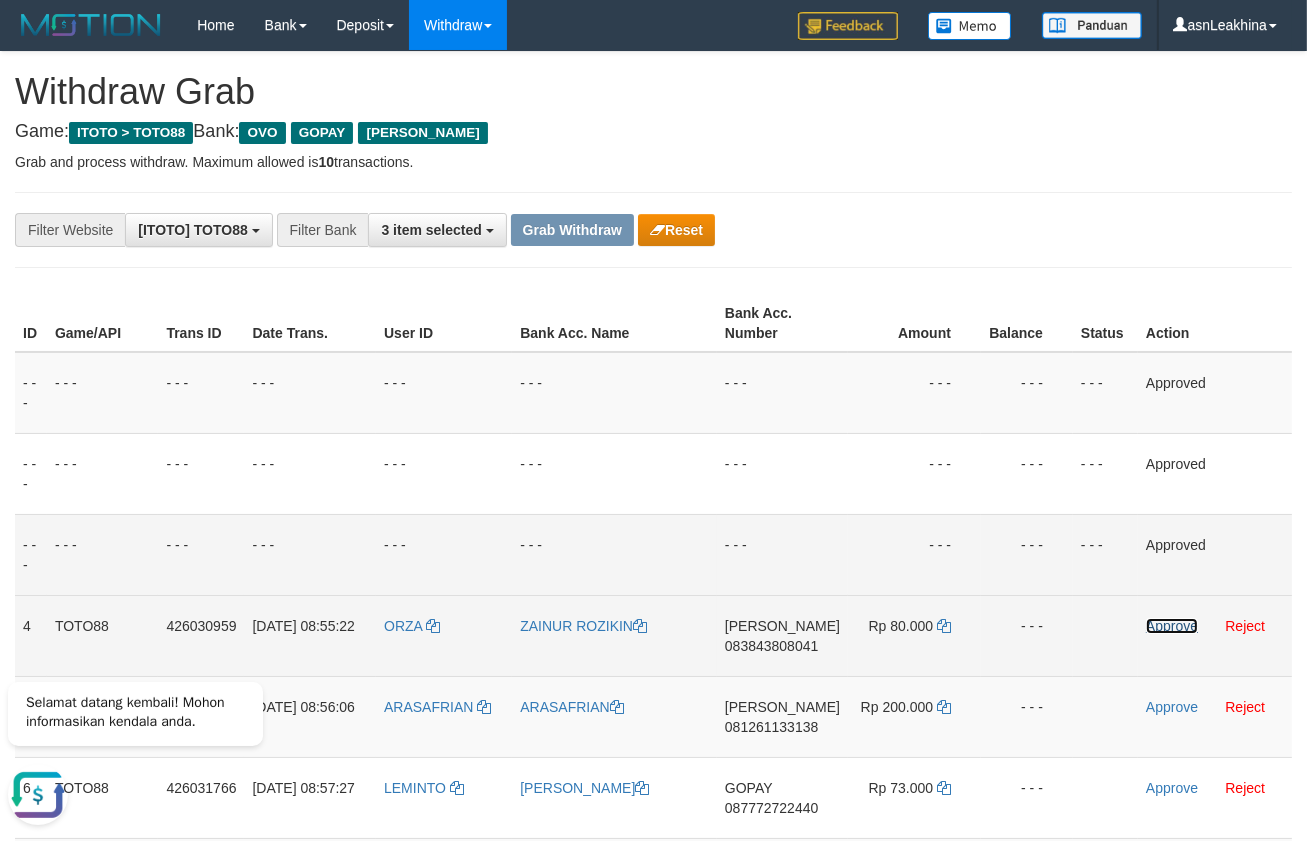 click on "Approve" at bounding box center [1172, 626] 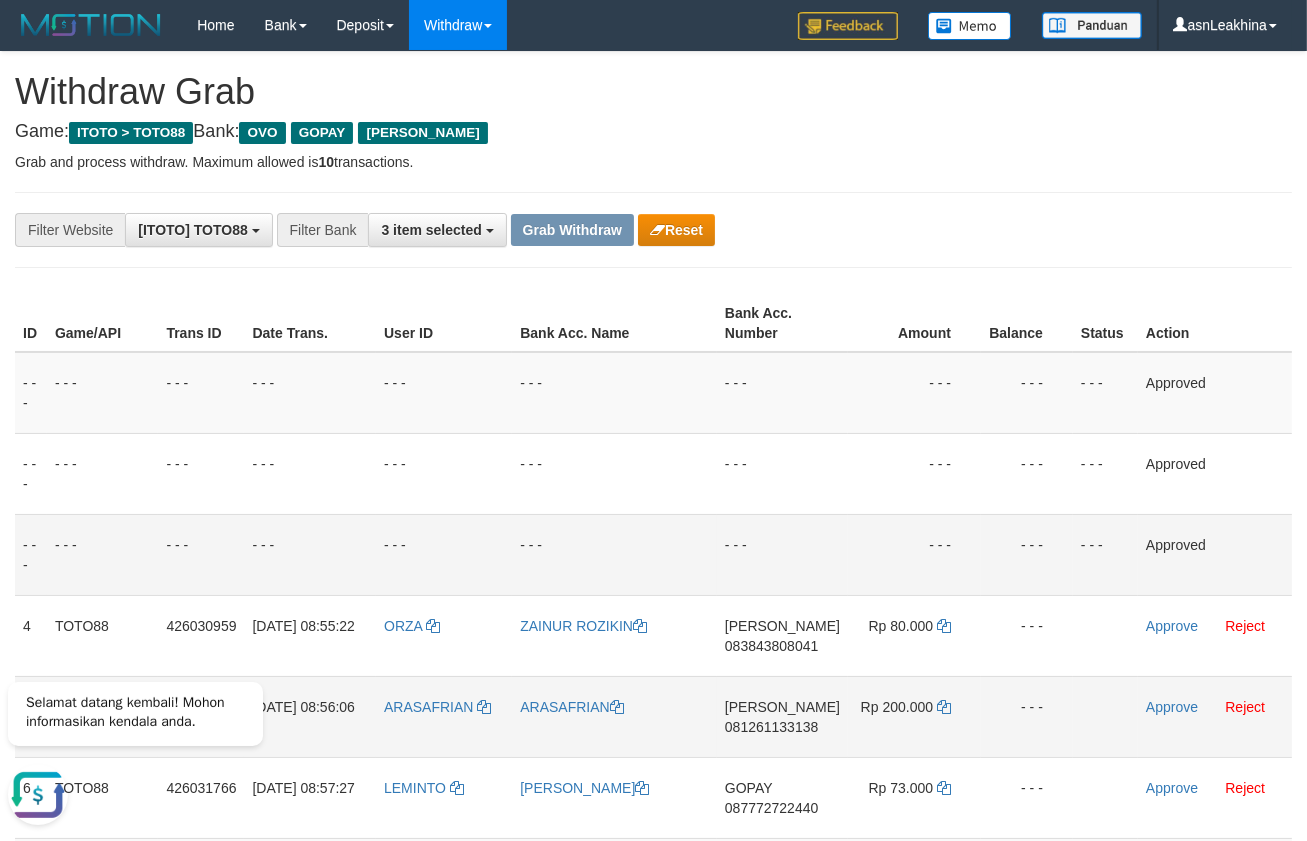 click on "081261133138" at bounding box center (771, 727) 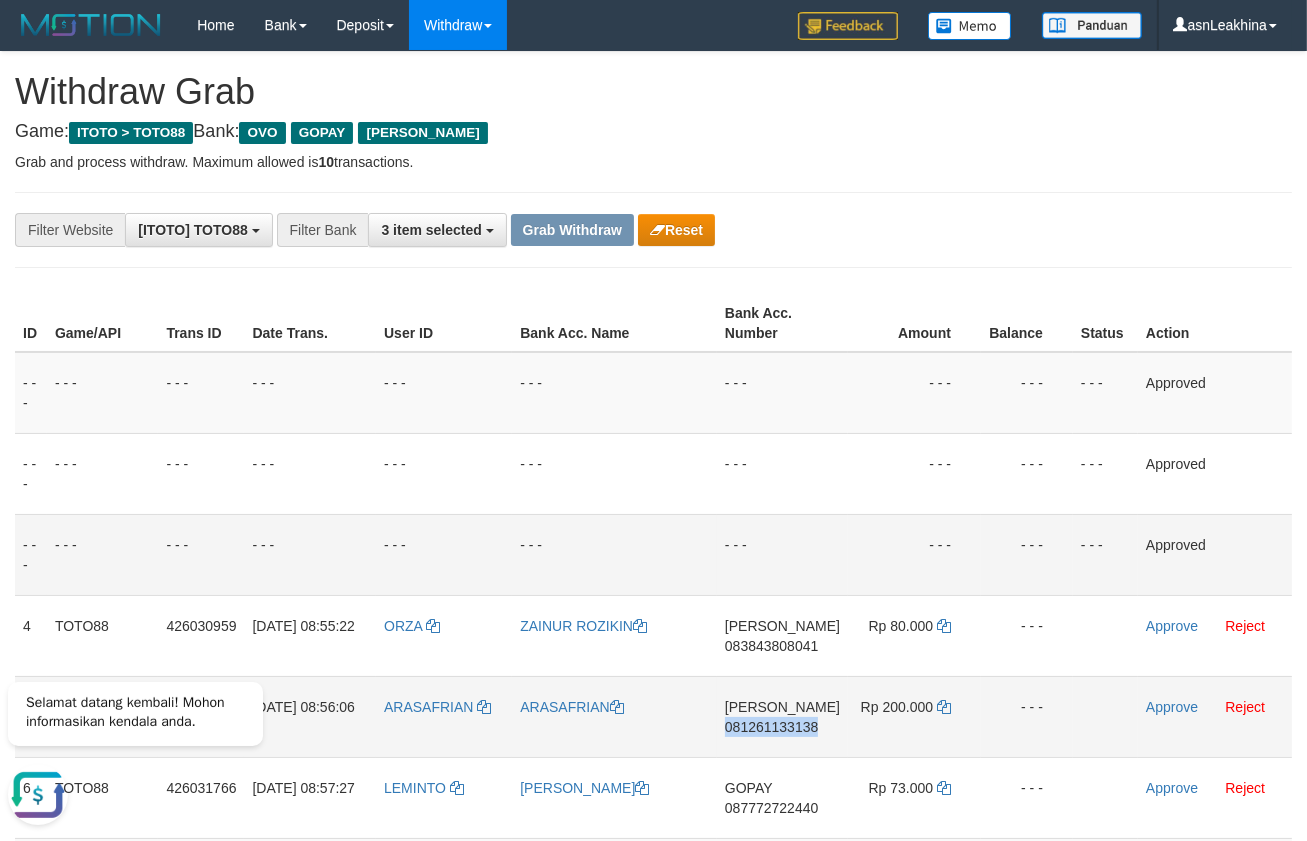 click on "081261133138" at bounding box center (771, 727) 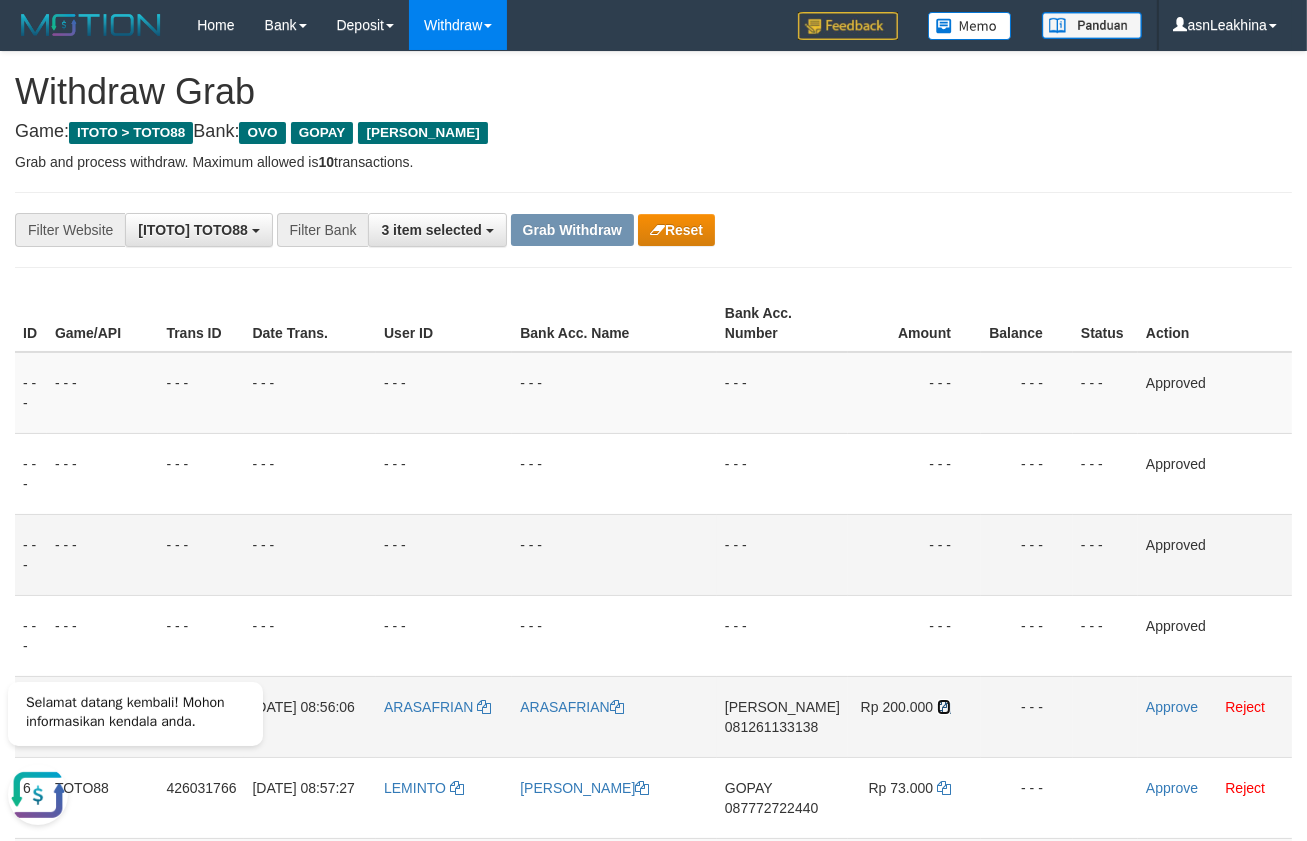 click at bounding box center (944, 707) 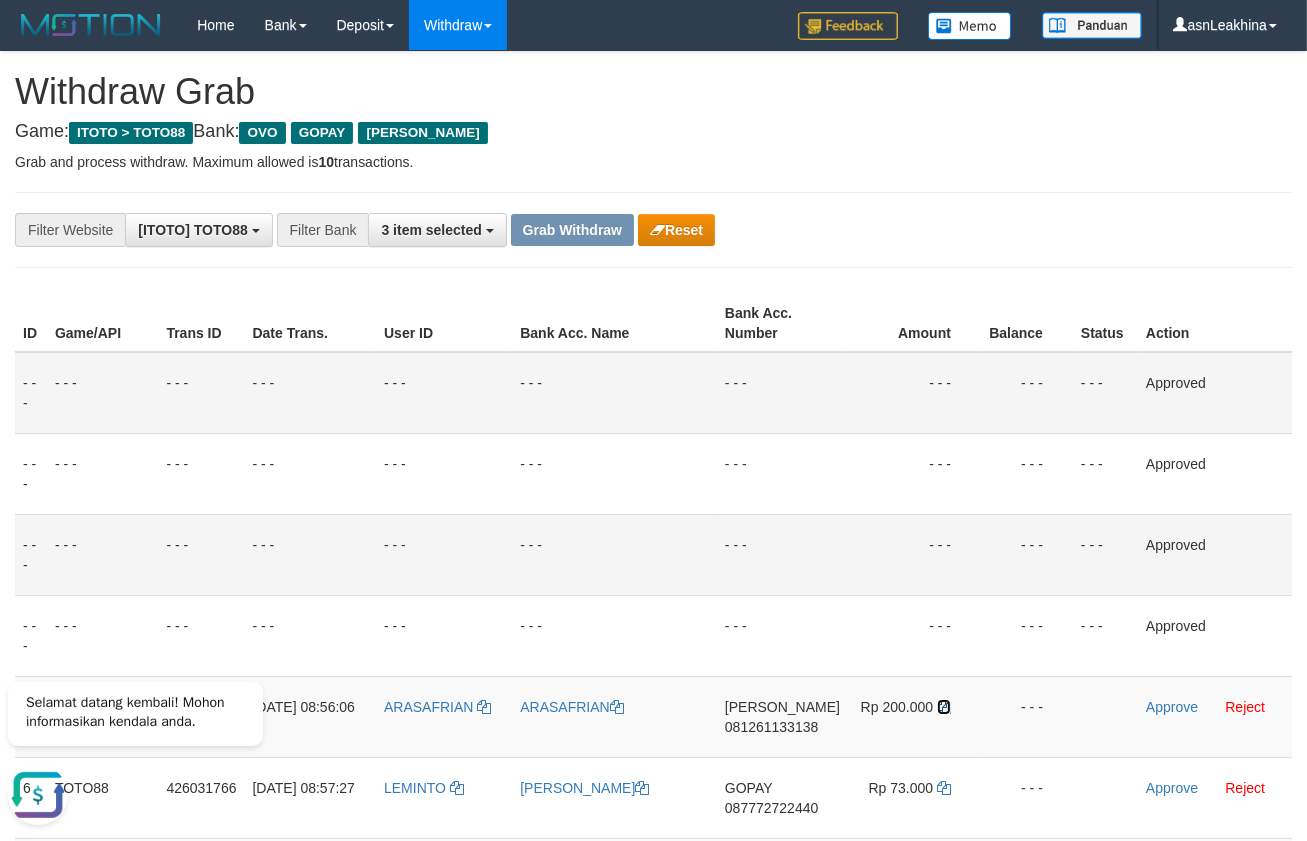 drag, startPoint x: 945, startPoint y: 709, endPoint x: 233, endPoint y: 407, distance: 773.40027 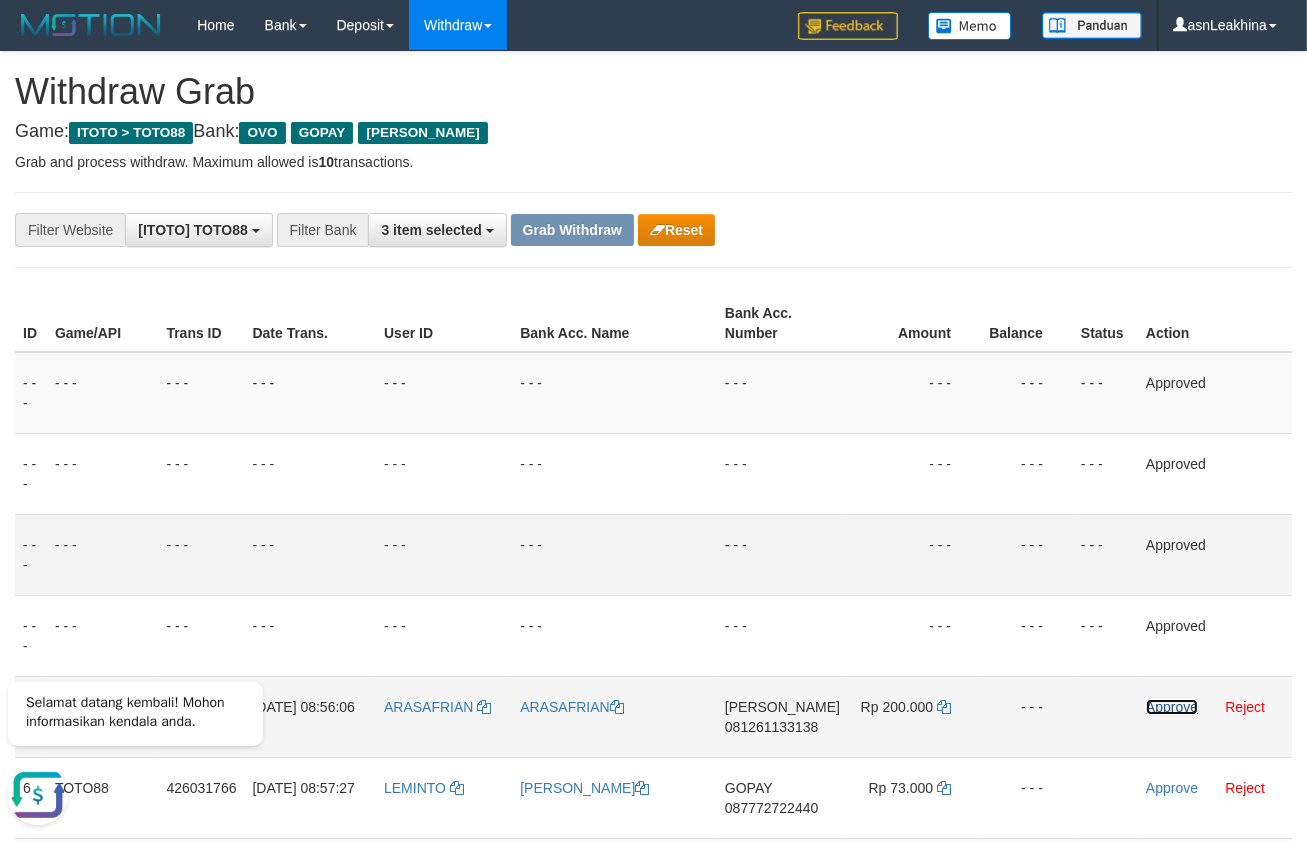click on "Approve" at bounding box center [1172, 707] 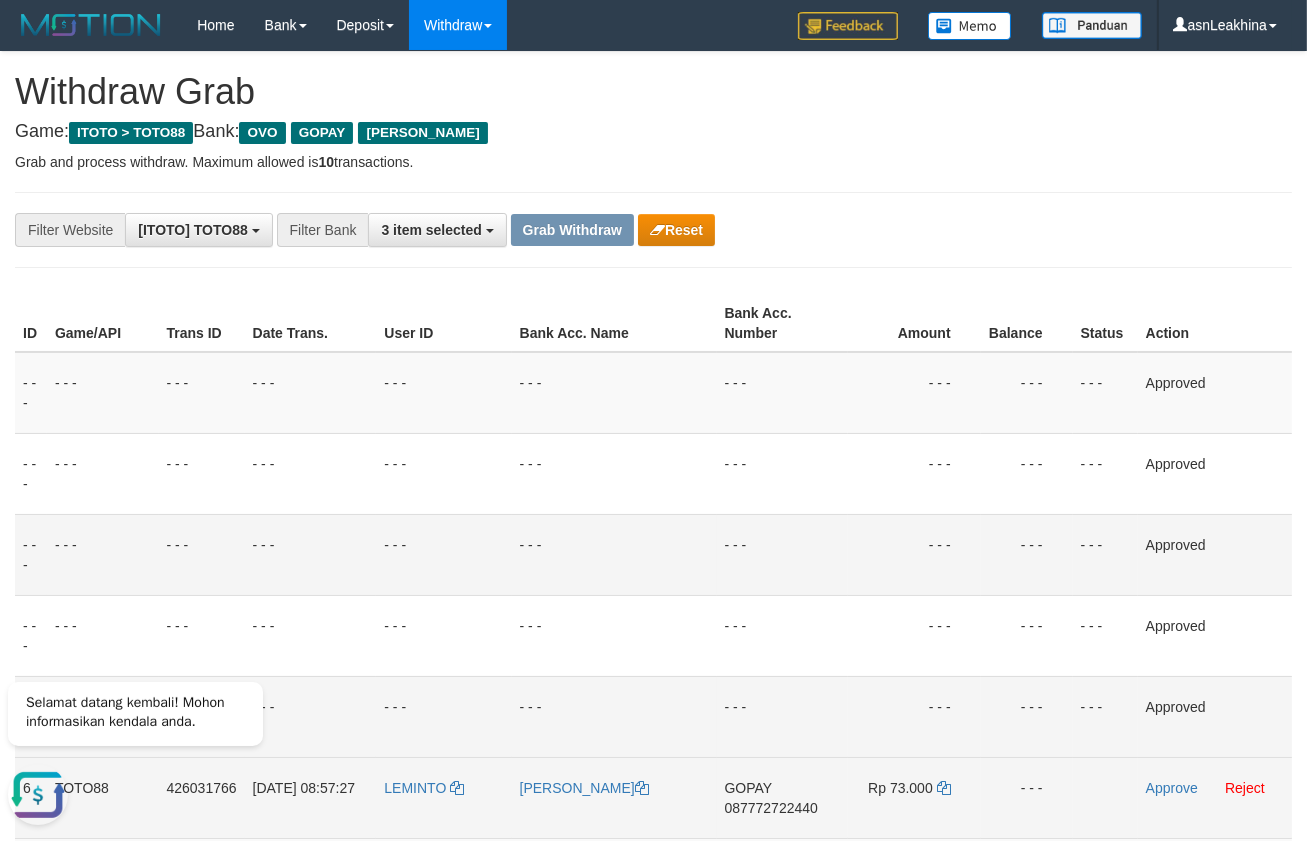 click on "087772722440" at bounding box center (771, 808) 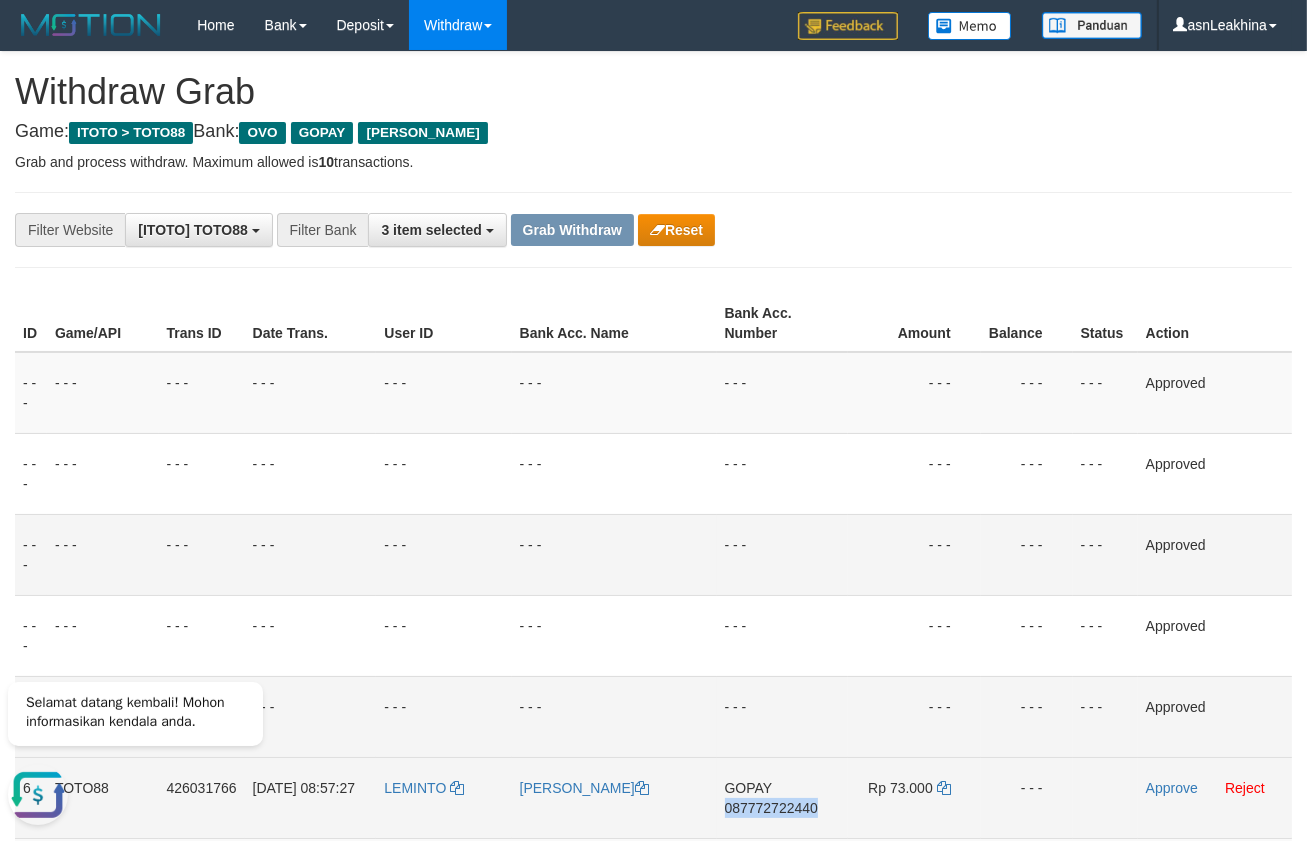 click on "087772722440" at bounding box center (771, 808) 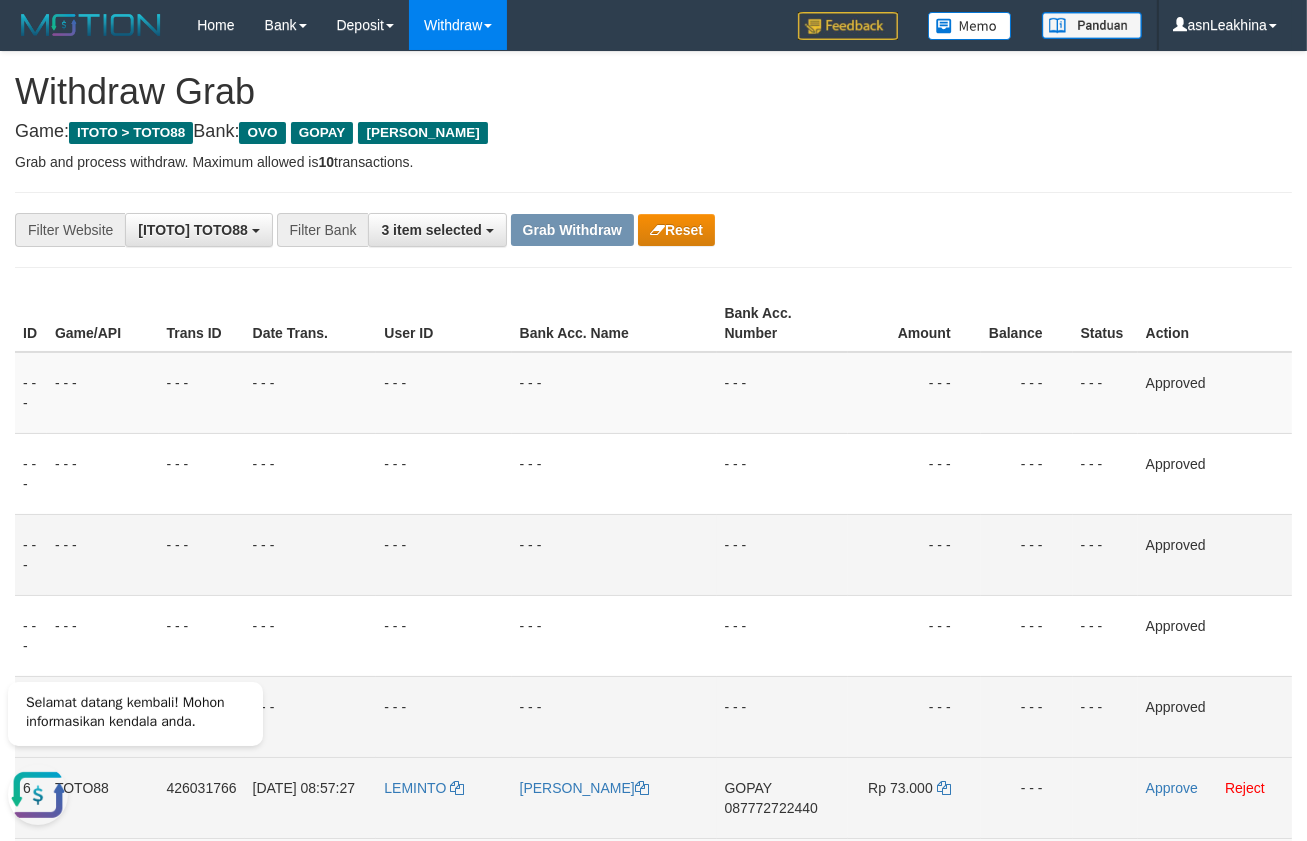 click on "GOPAY
087772722440" at bounding box center [782, 797] 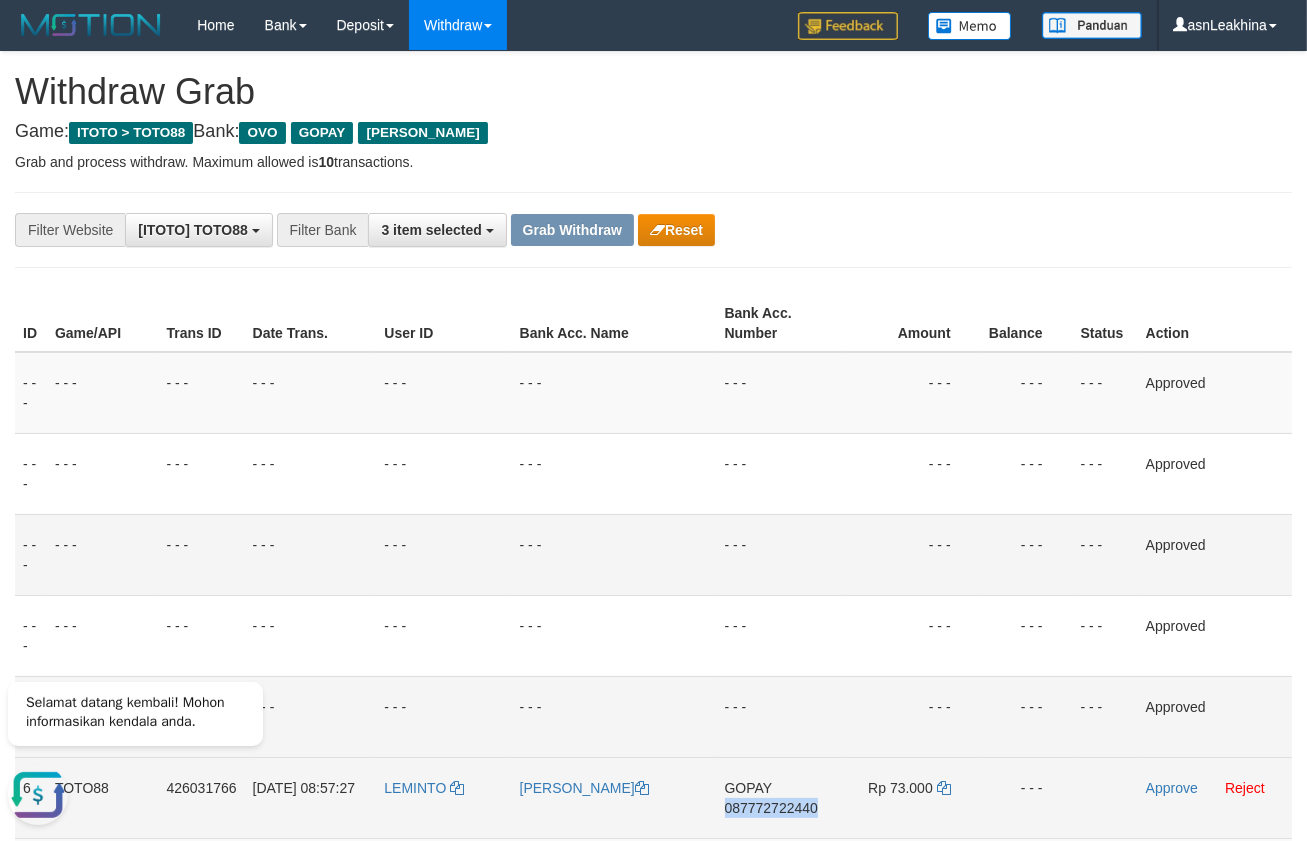 click on "087772722440" at bounding box center [771, 808] 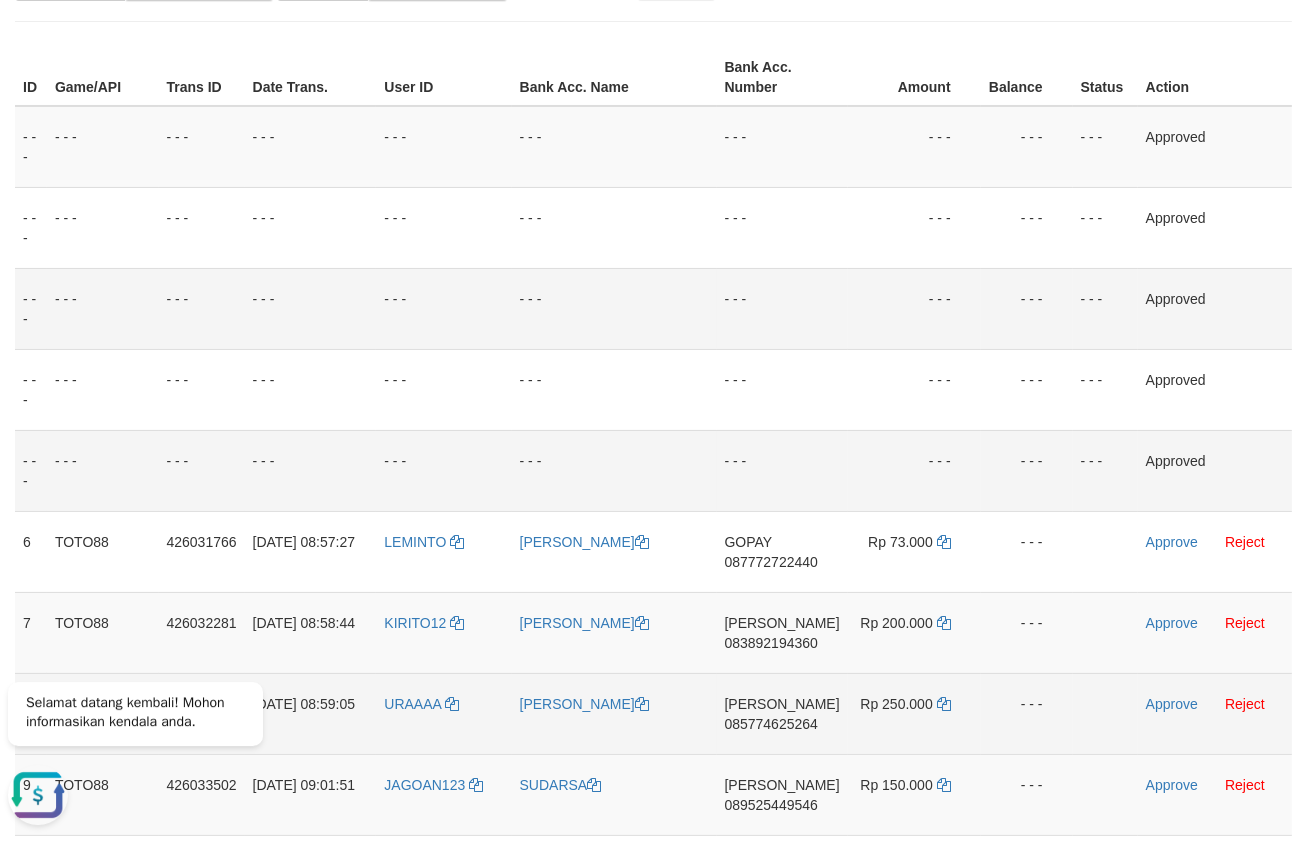 scroll, scrollTop: 366, scrollLeft: 0, axis: vertical 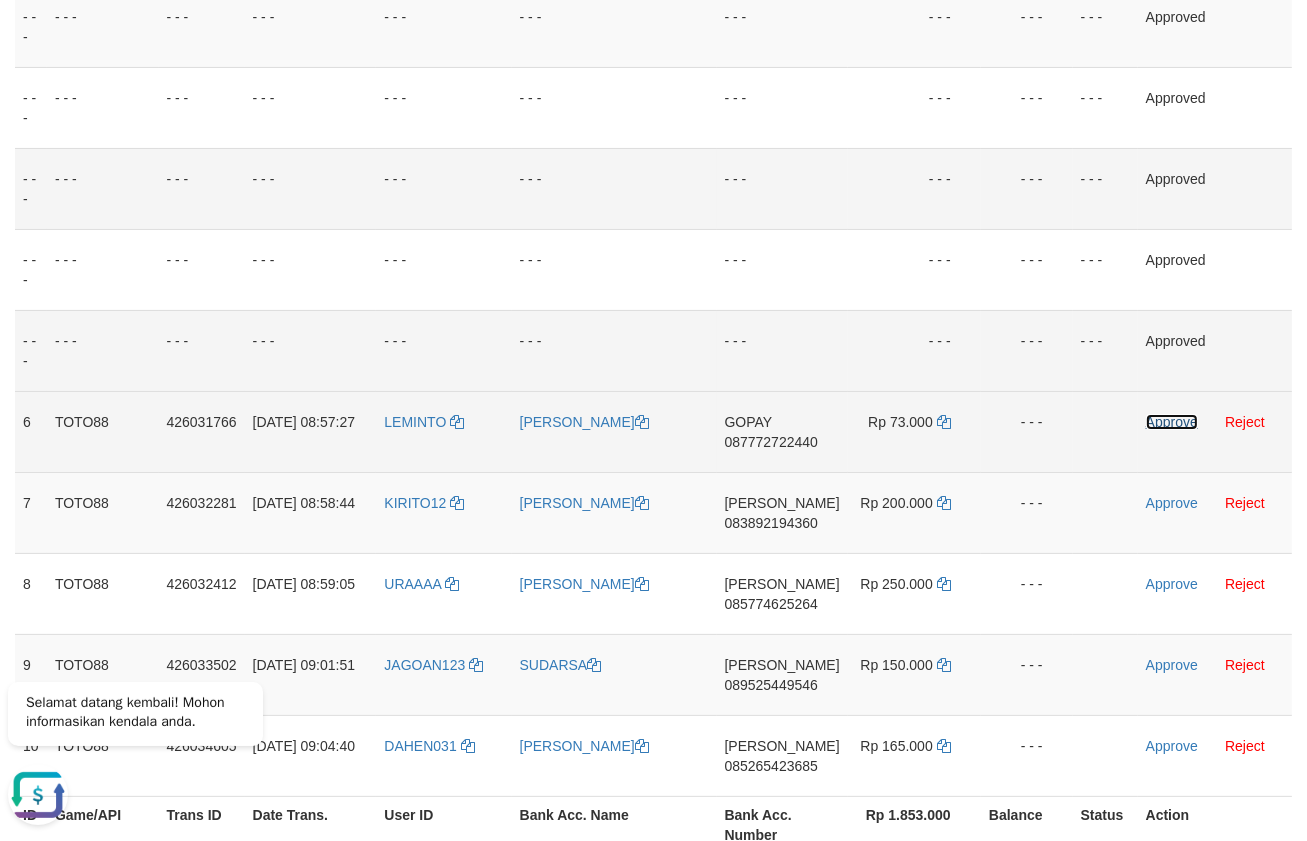 click on "Approve" at bounding box center [1172, 422] 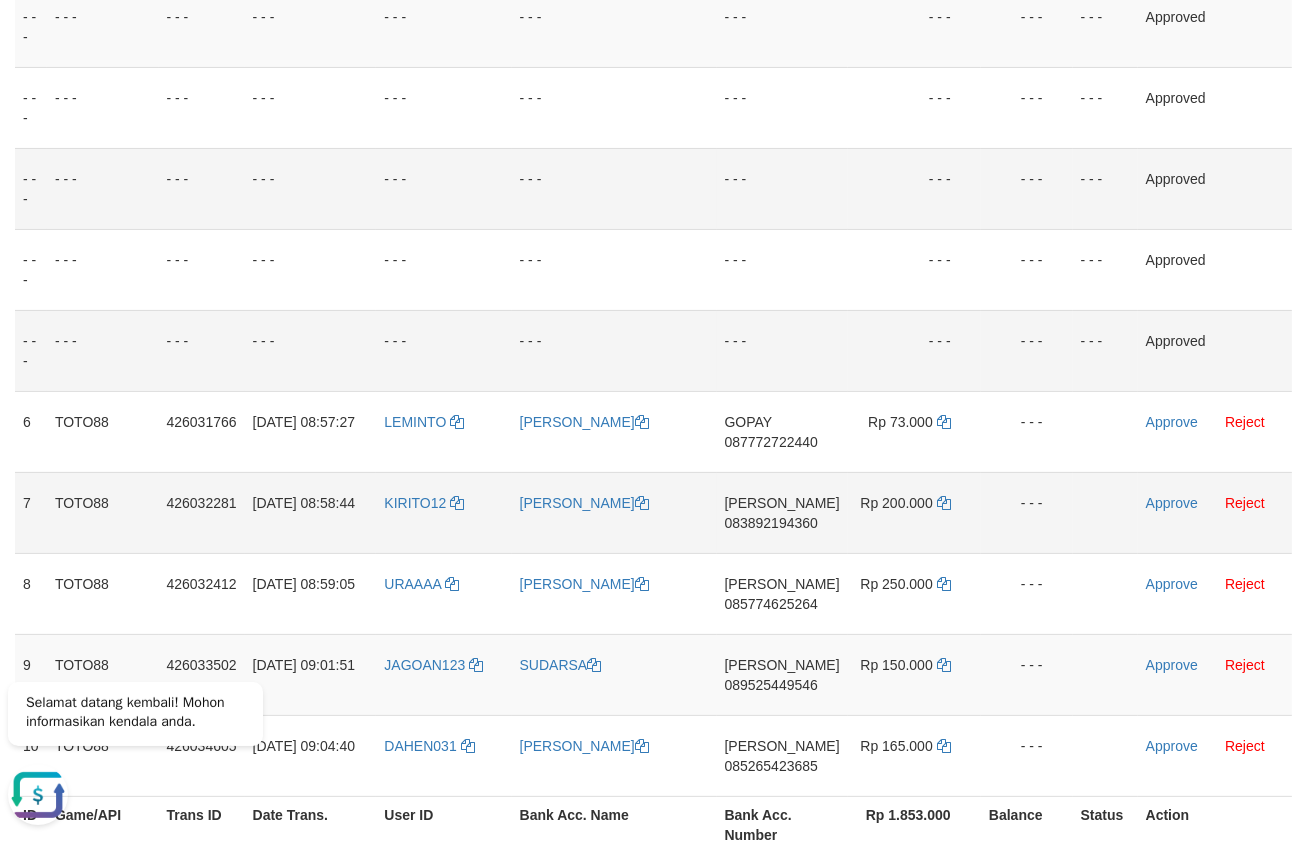 click on "083892194360" at bounding box center (771, 523) 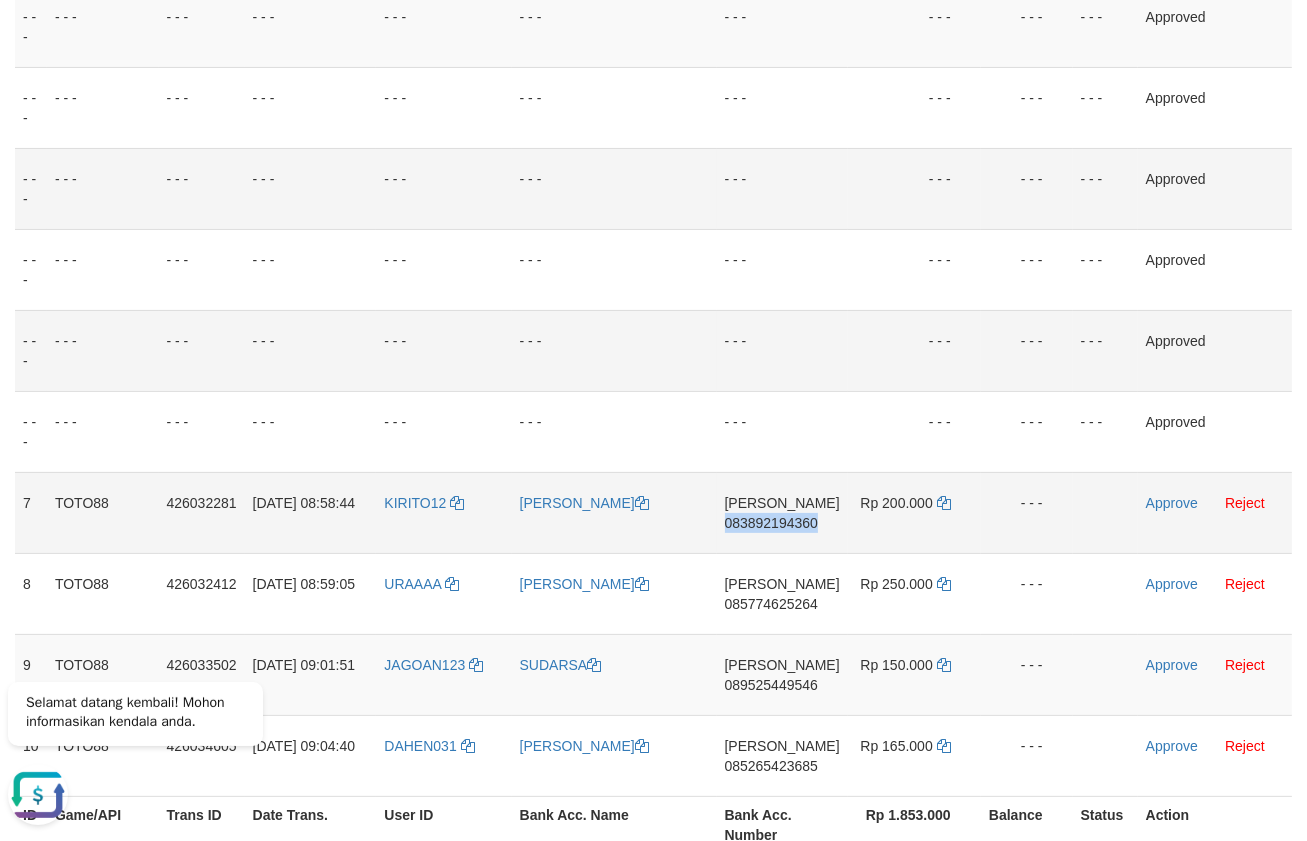 click on "083892194360" at bounding box center (771, 523) 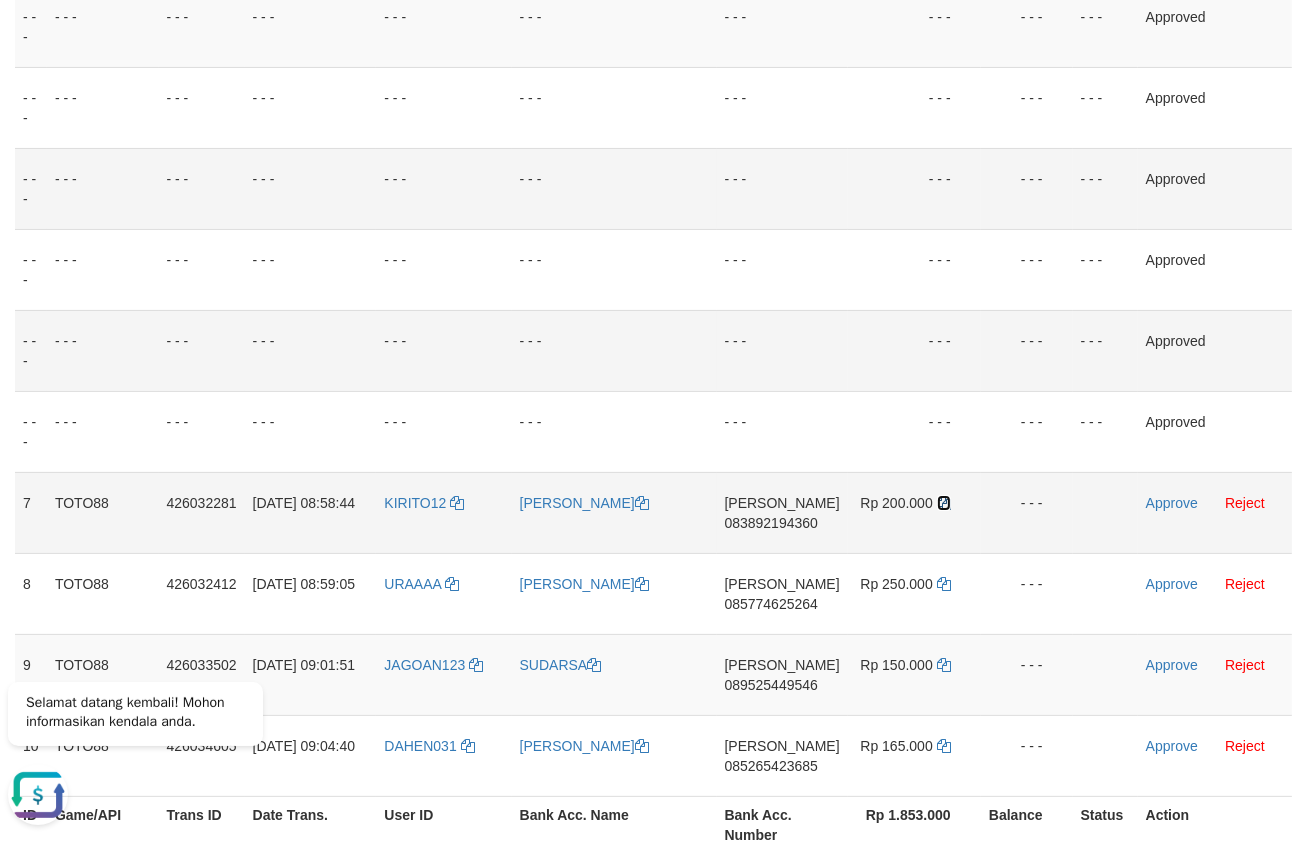 click at bounding box center [944, 503] 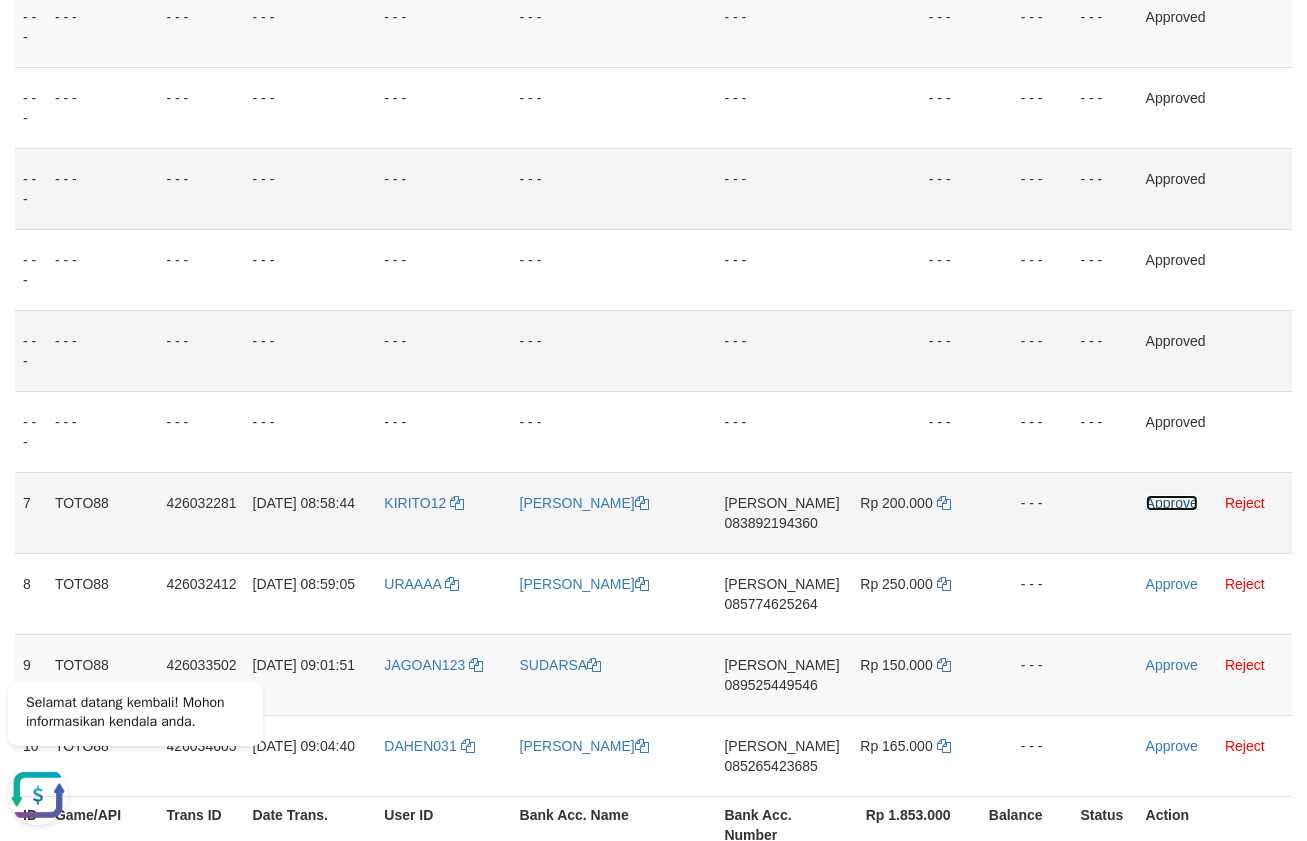 click on "Approve" at bounding box center (1172, 503) 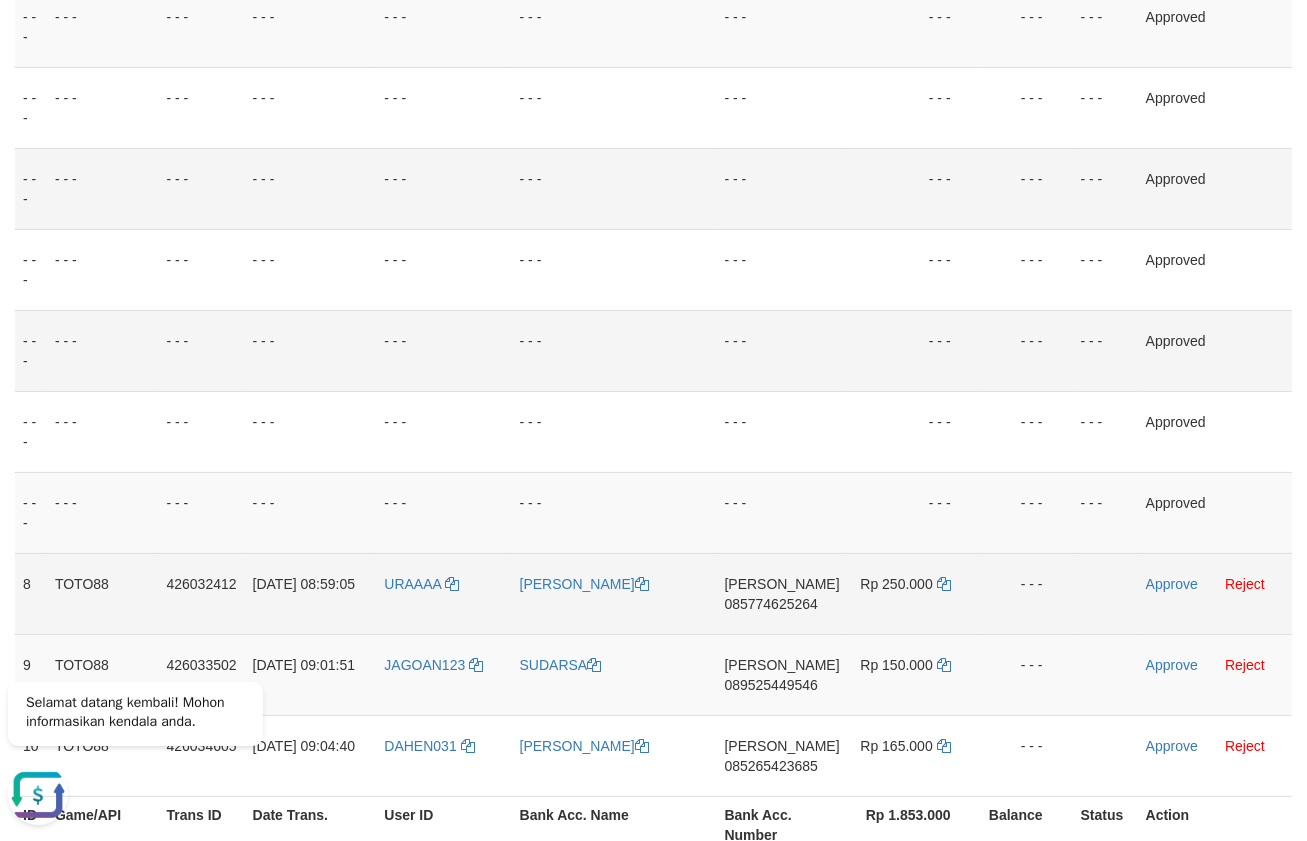 click on "085774625264" at bounding box center [771, 604] 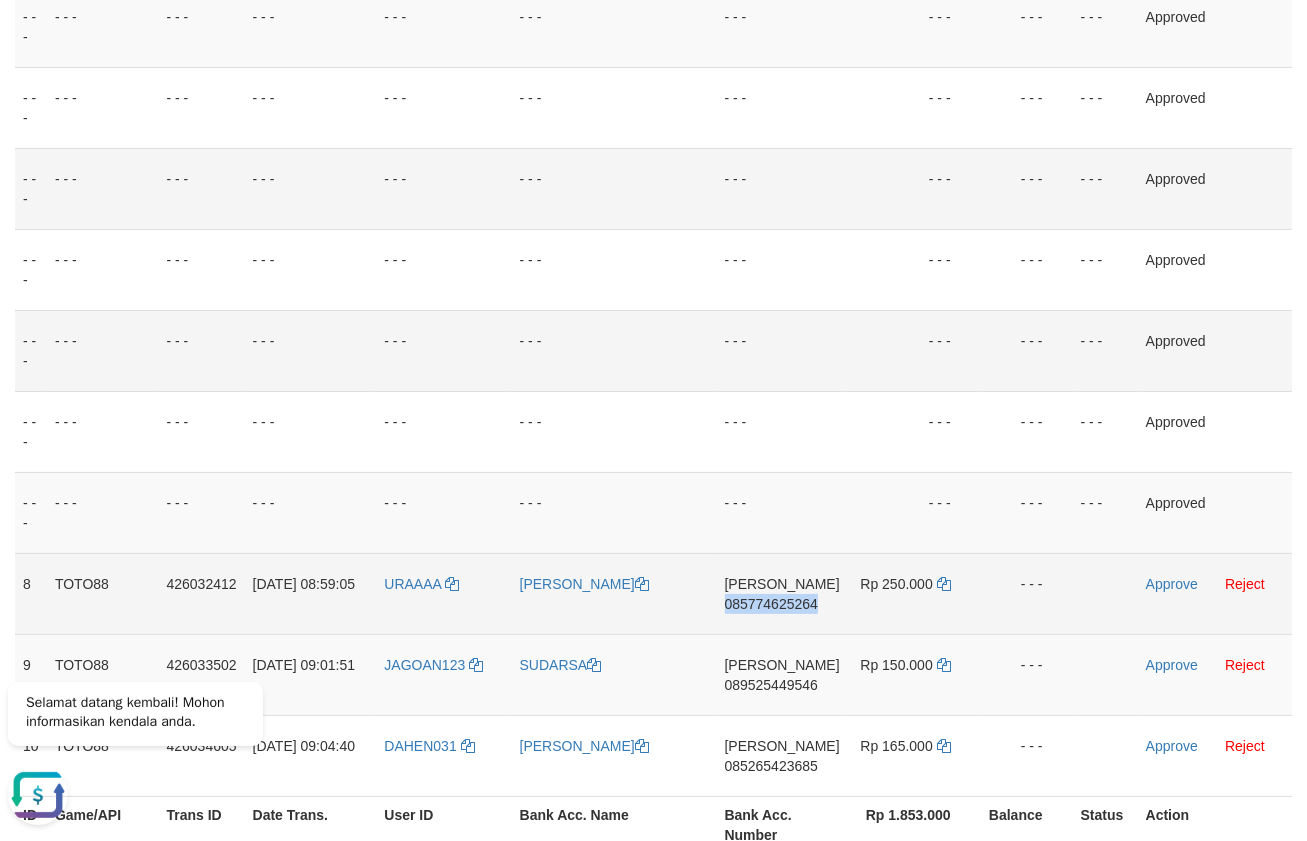 click on "085774625264" at bounding box center [771, 604] 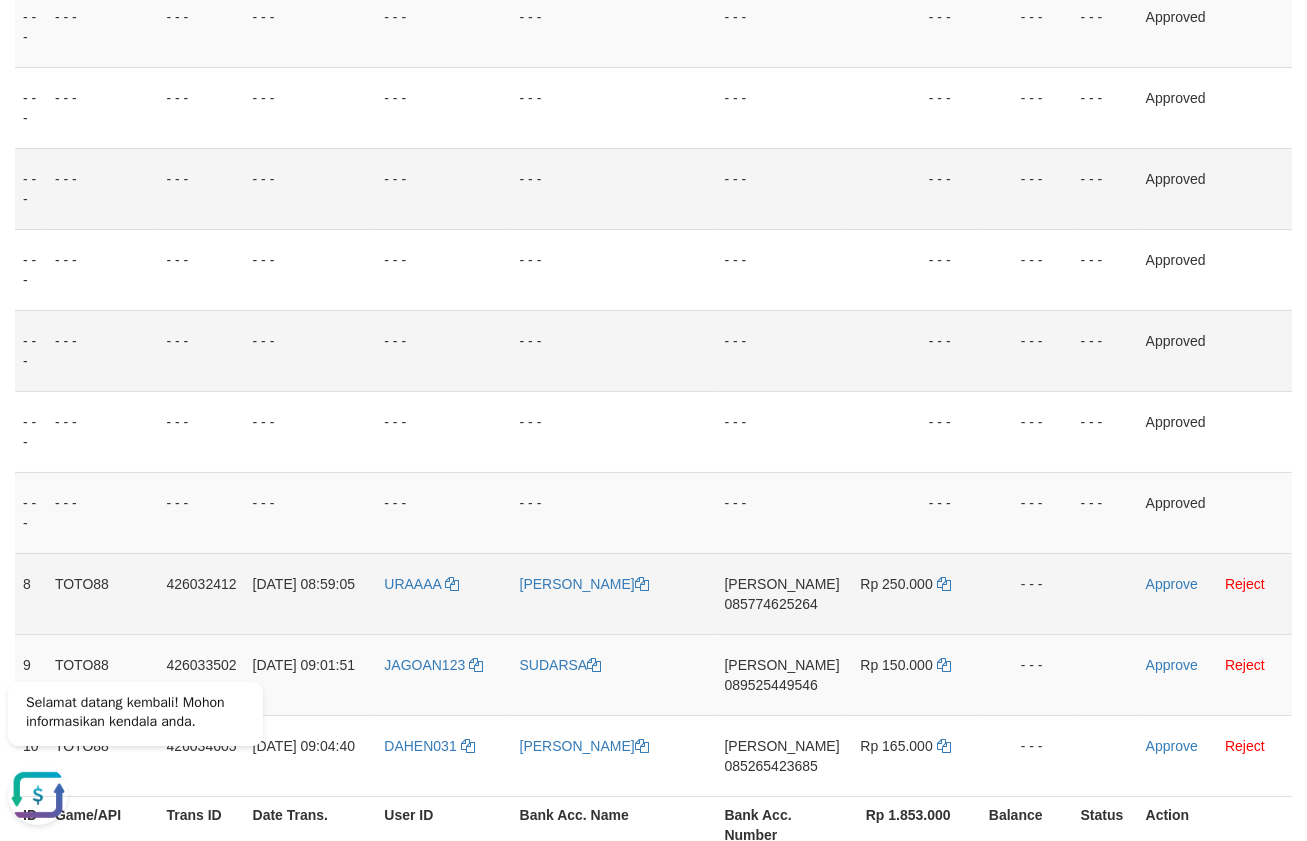 click on "Rp 250.000" at bounding box center (914, 593) 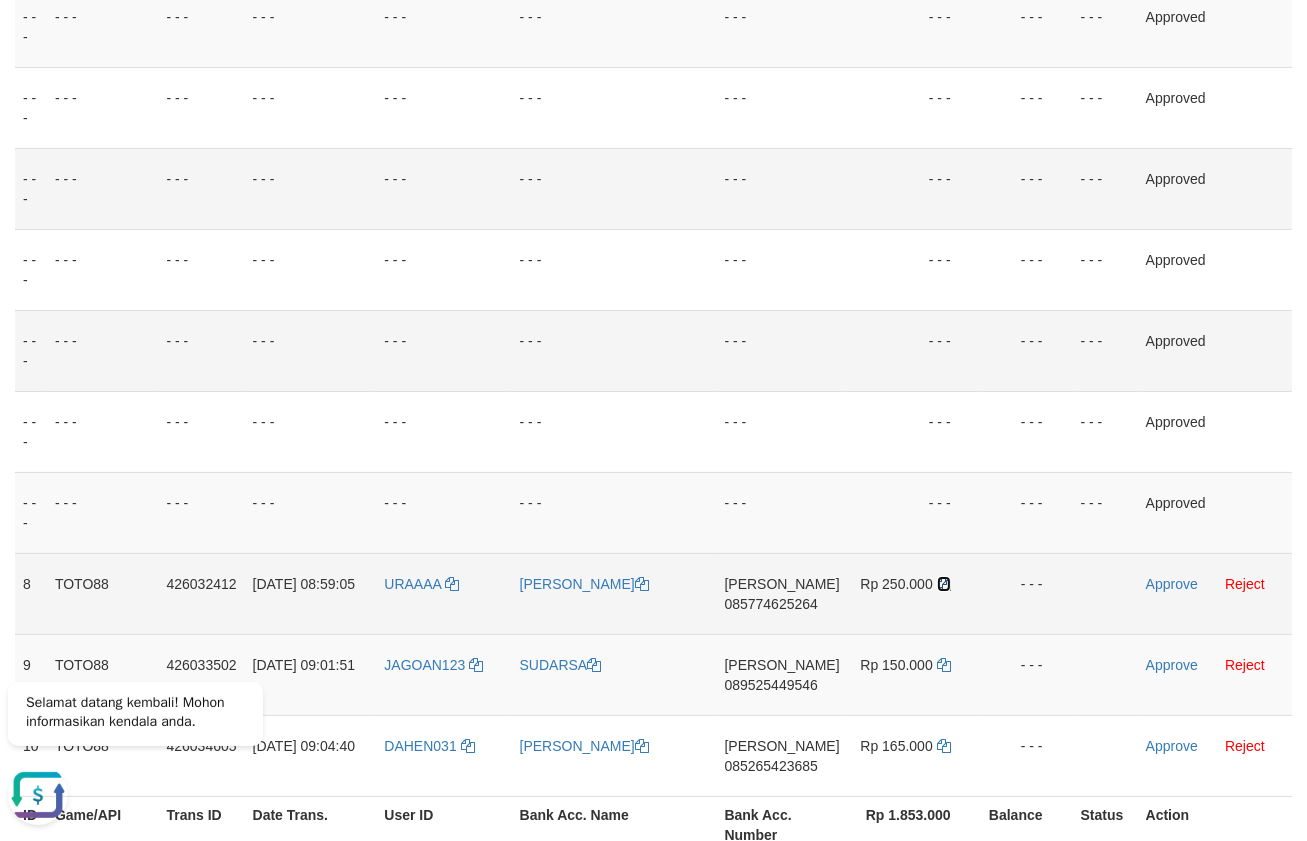 click at bounding box center [944, 584] 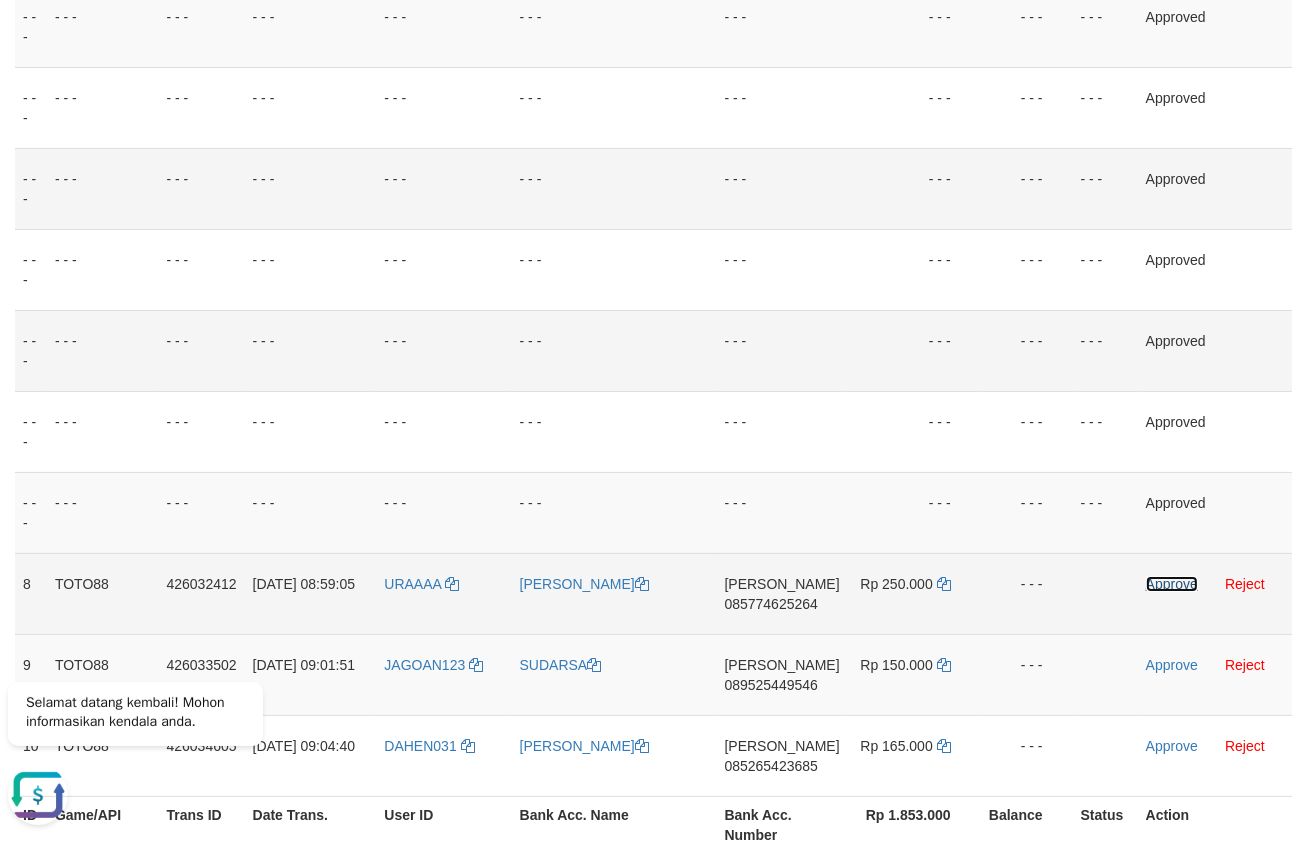 click on "Approve" at bounding box center [1172, 584] 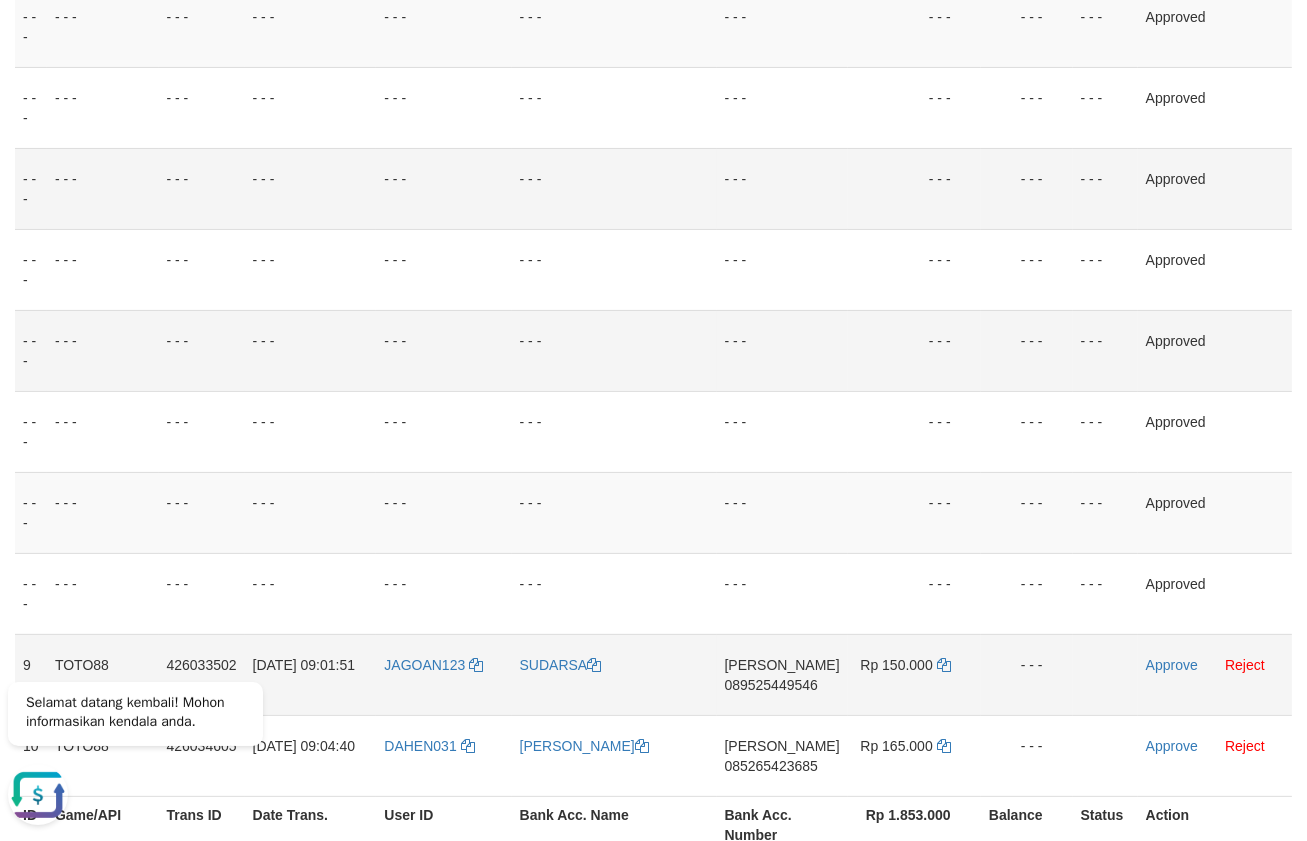 click on "089525449546" at bounding box center [771, 685] 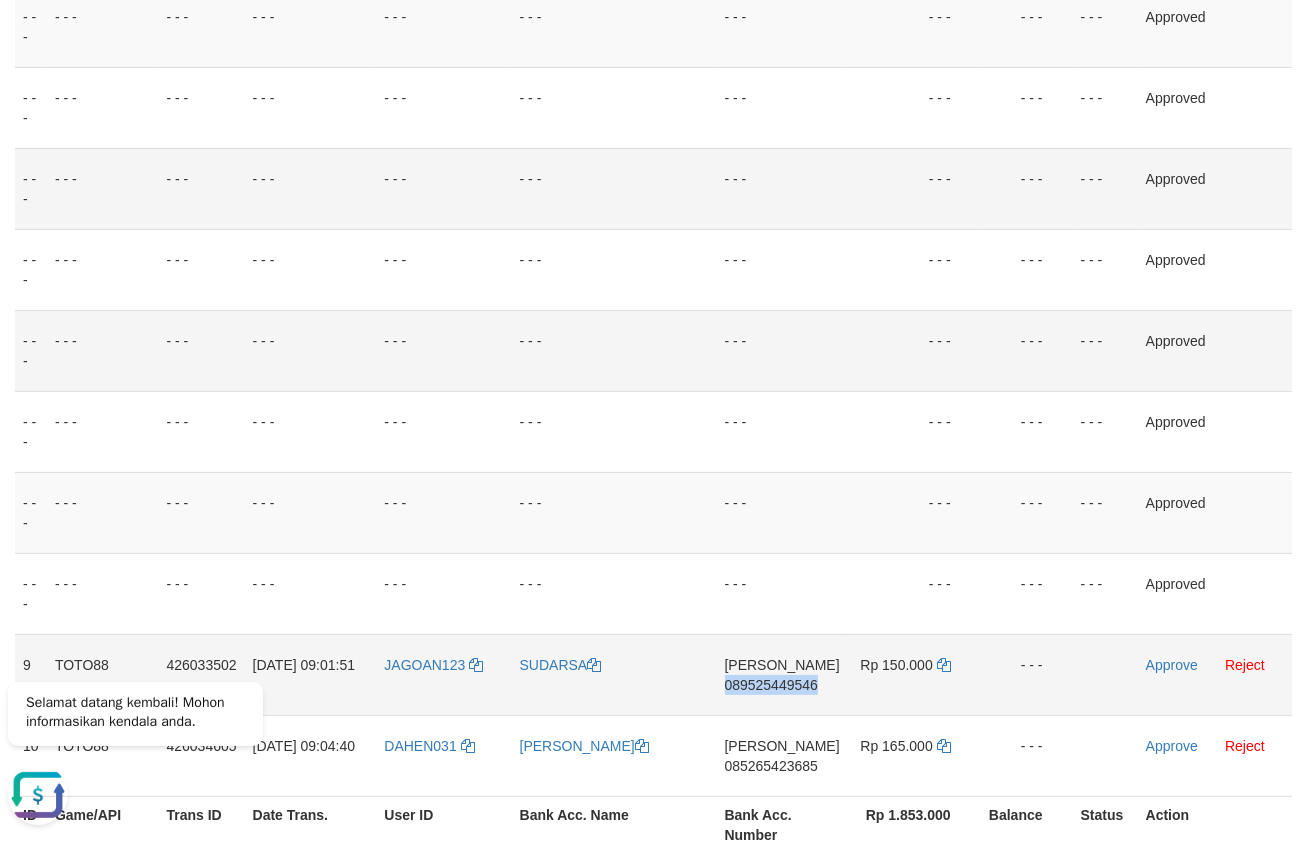click on "089525449546" at bounding box center [771, 685] 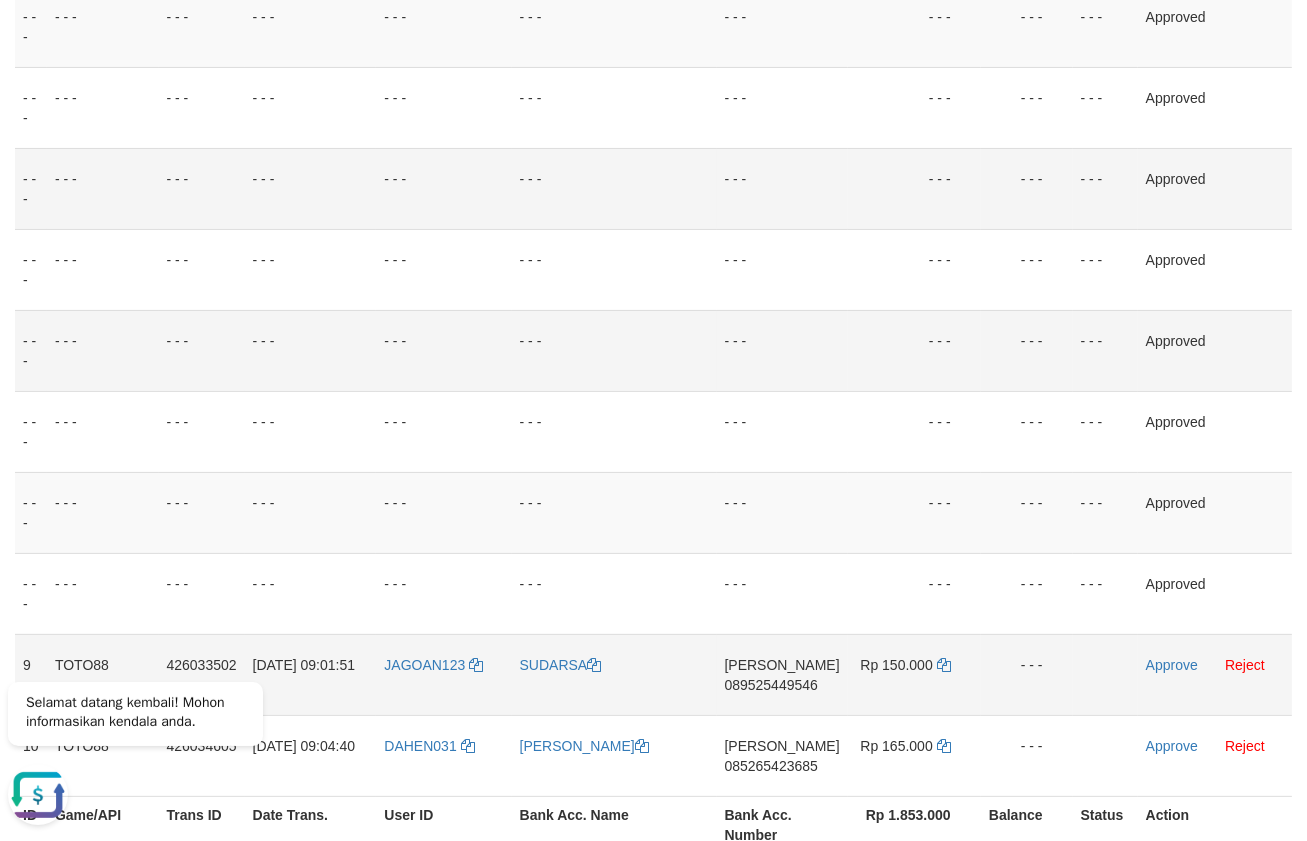 click on "DANA
089525449546" at bounding box center [782, 674] 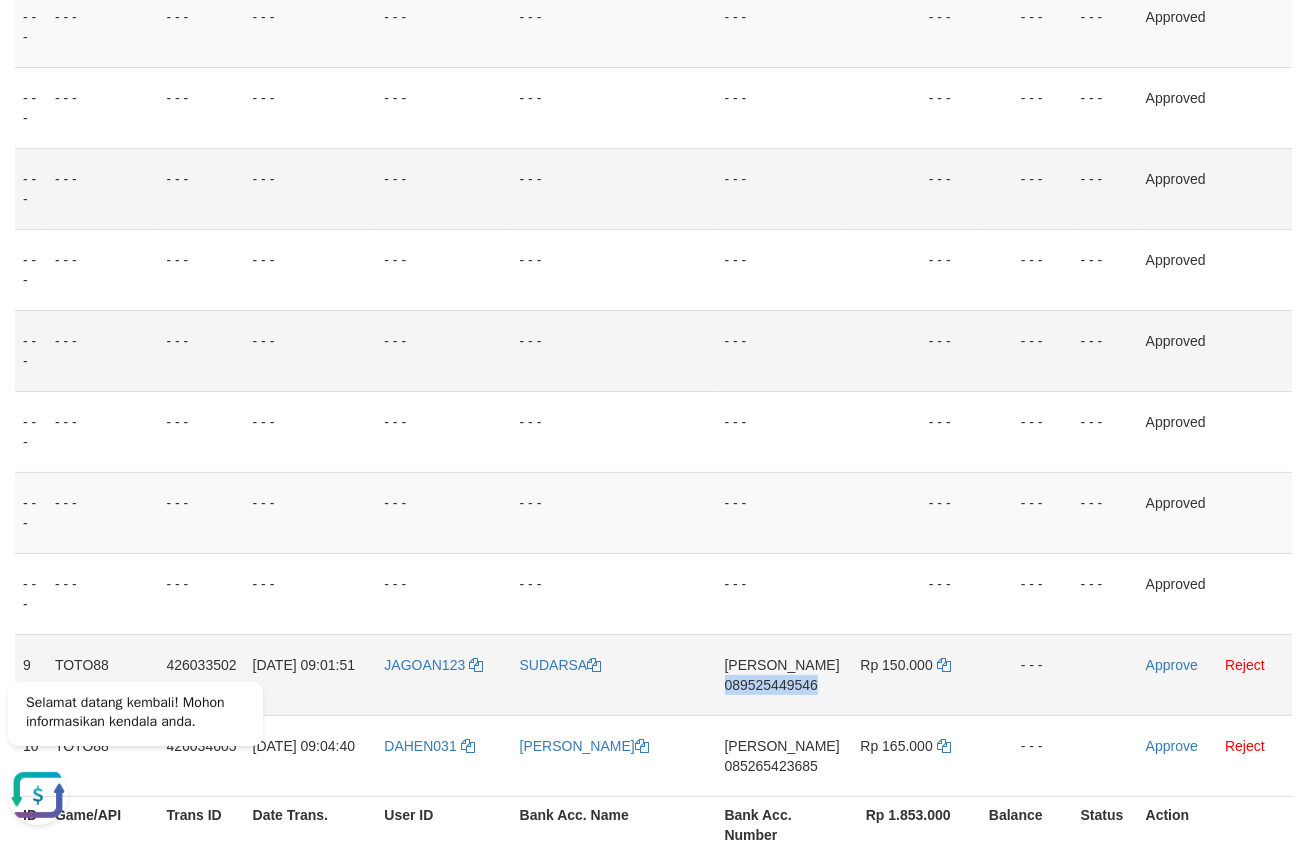 click on "DANA
089525449546" at bounding box center [782, 674] 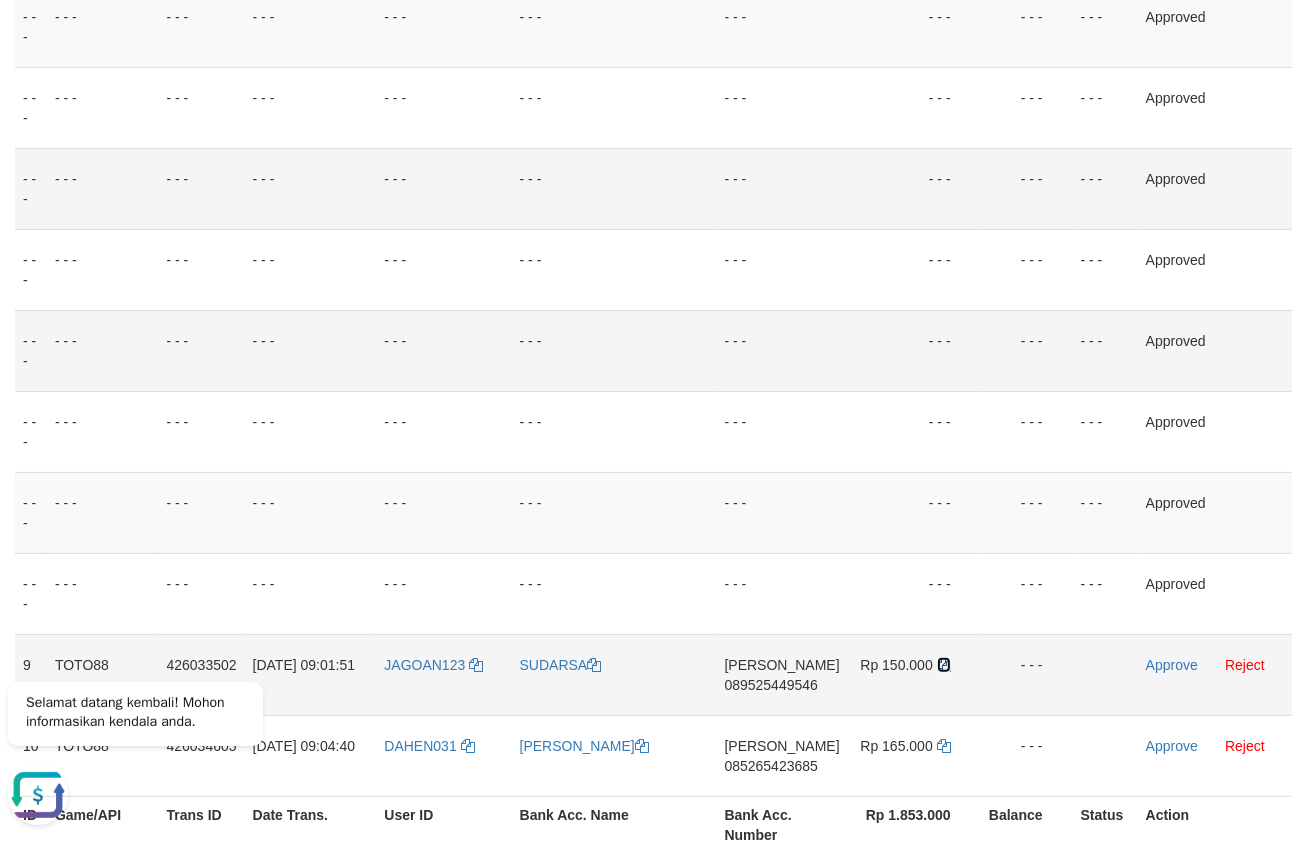 click at bounding box center (944, 665) 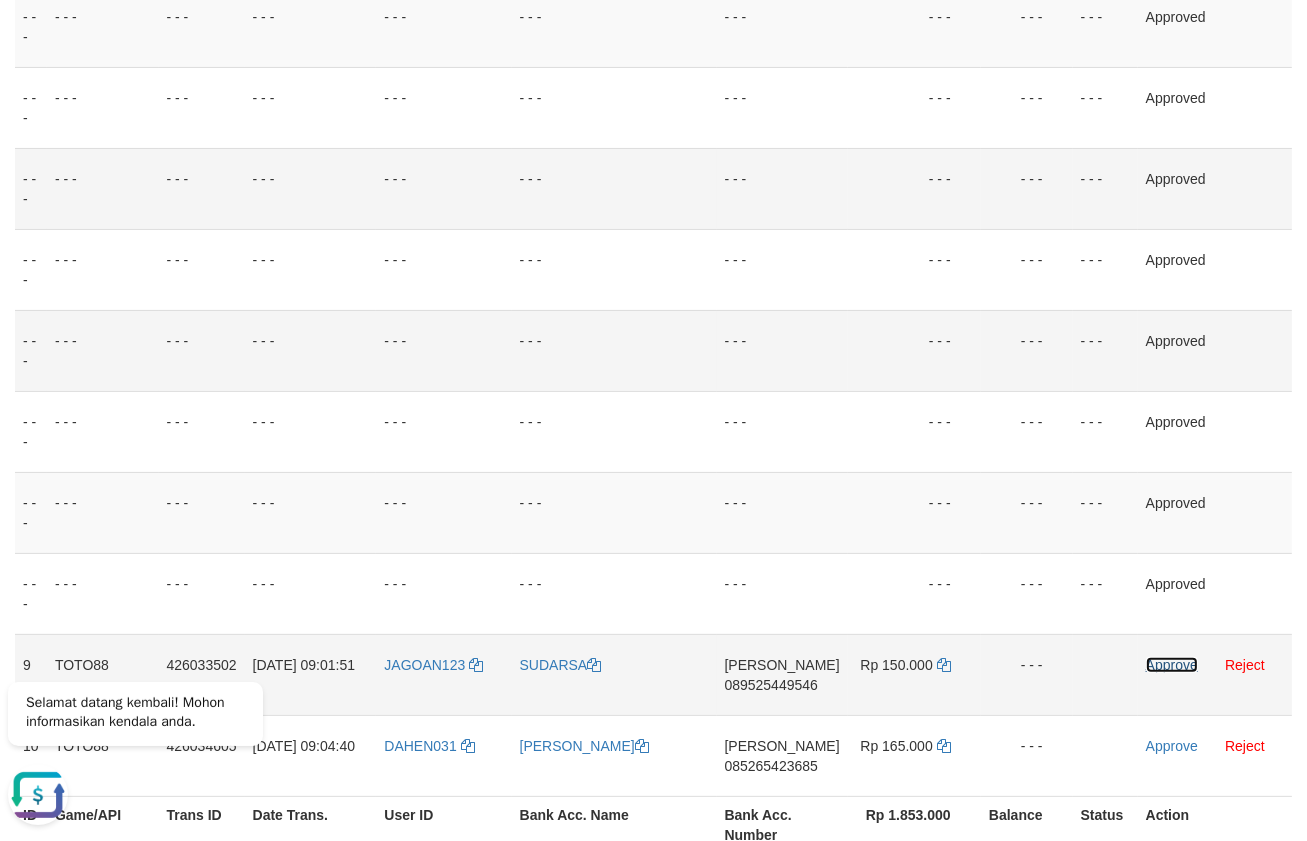 click on "Approve" at bounding box center (1172, 665) 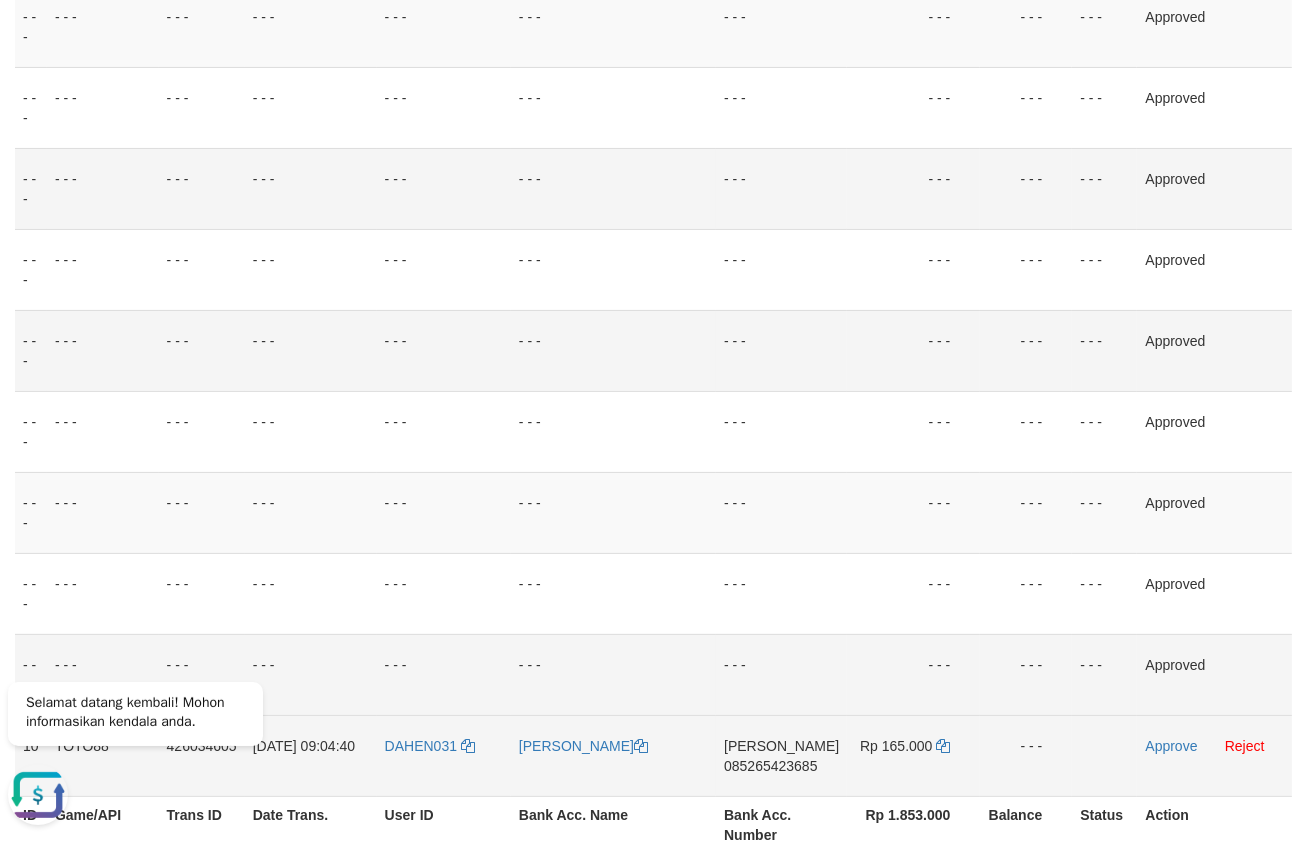 click on "085265423685" at bounding box center (770, 766) 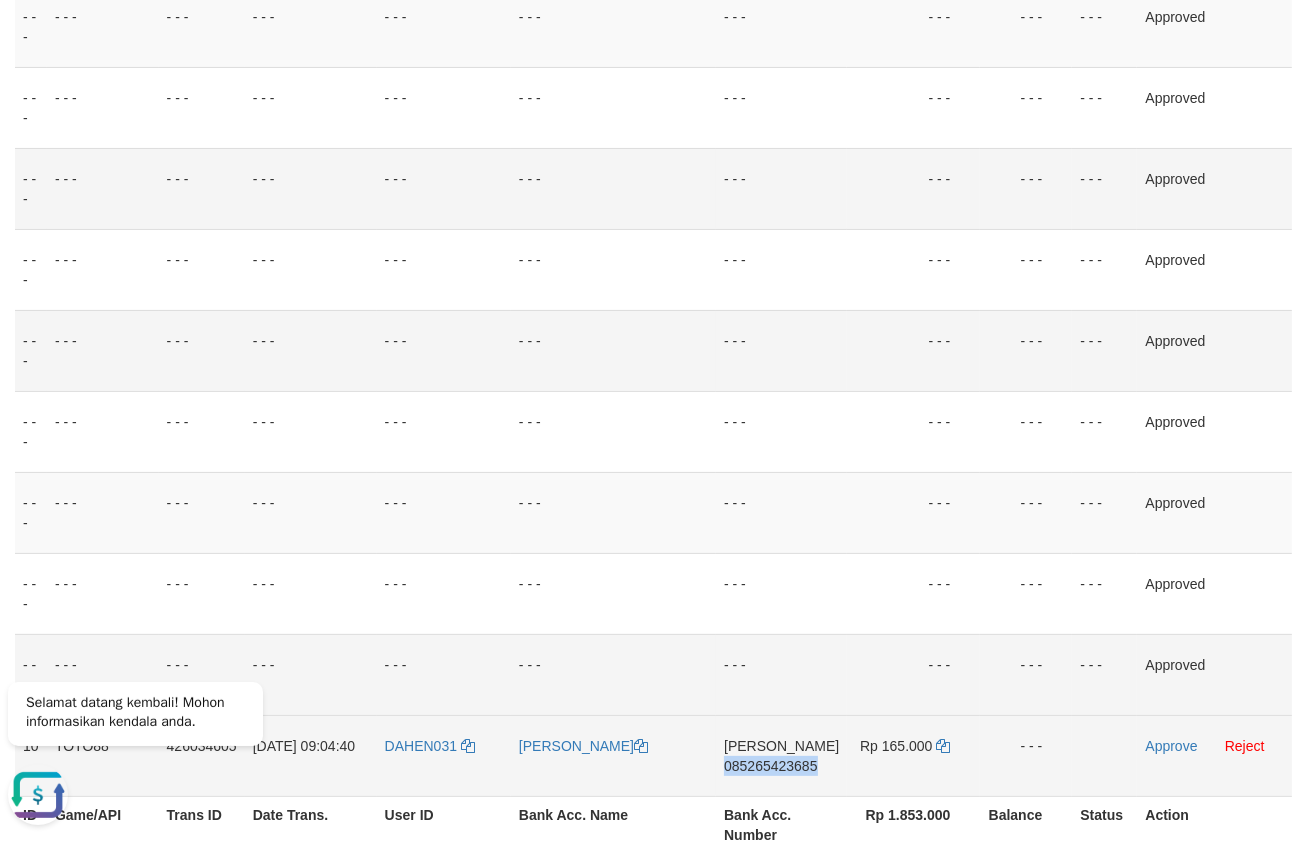 click on "085265423685" at bounding box center (770, 766) 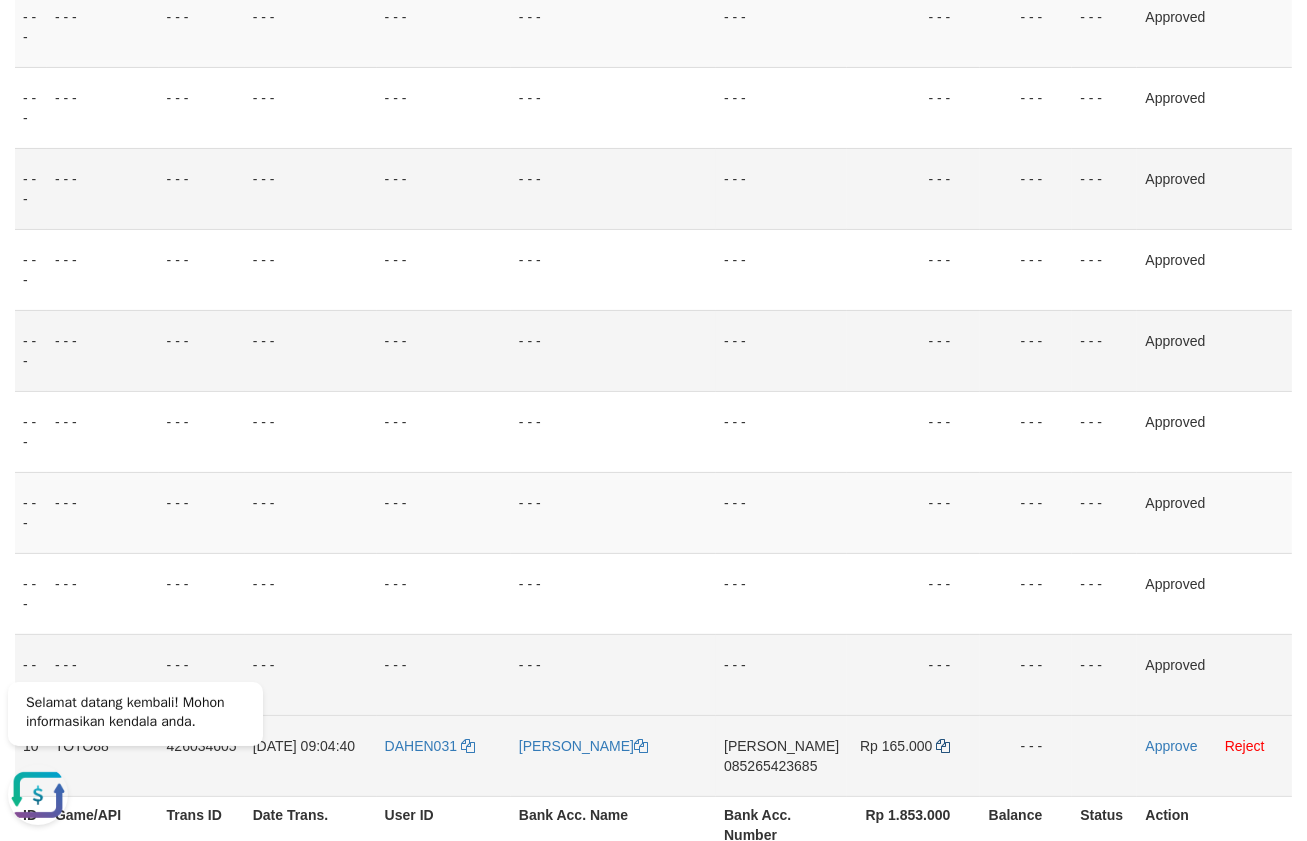 click on "Rp 165.000" at bounding box center (913, 755) 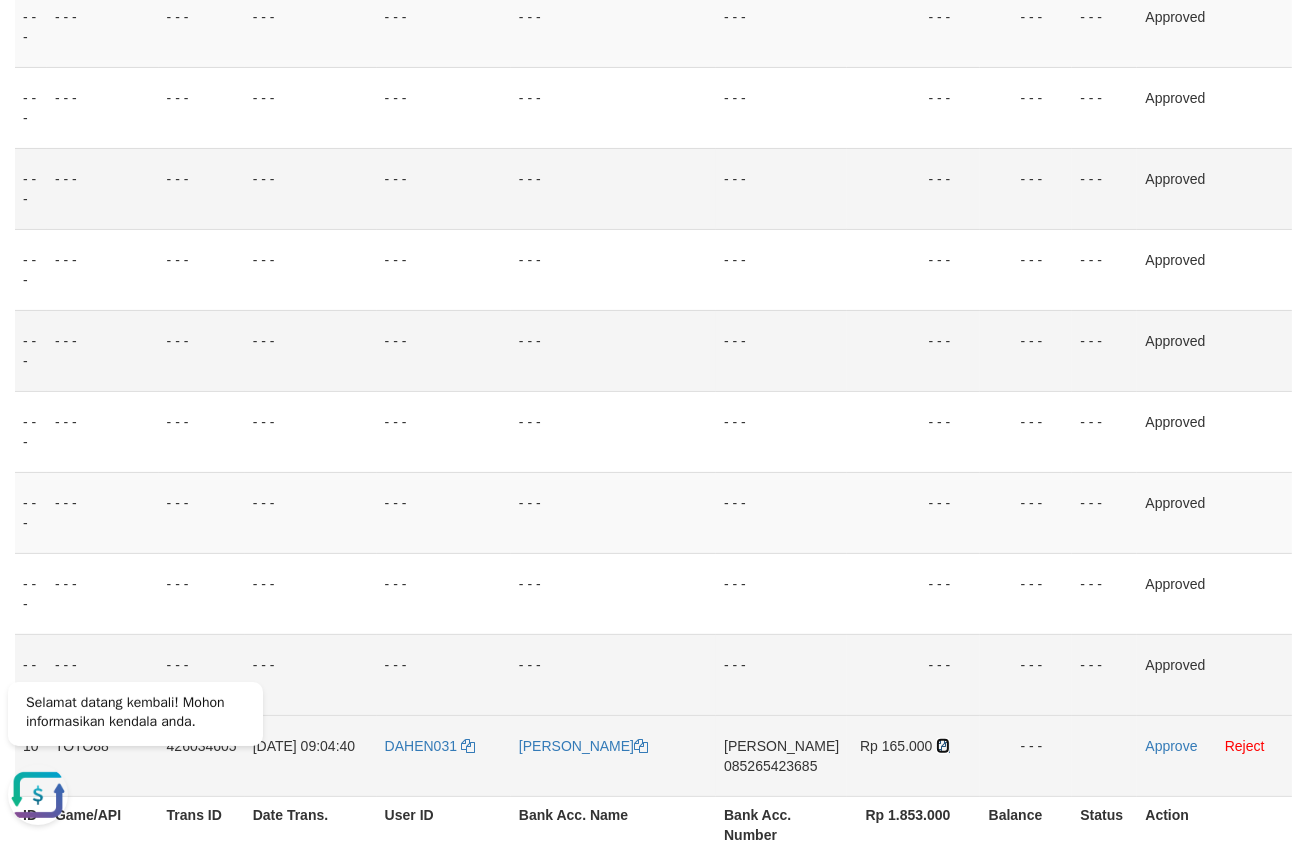 click at bounding box center (943, 746) 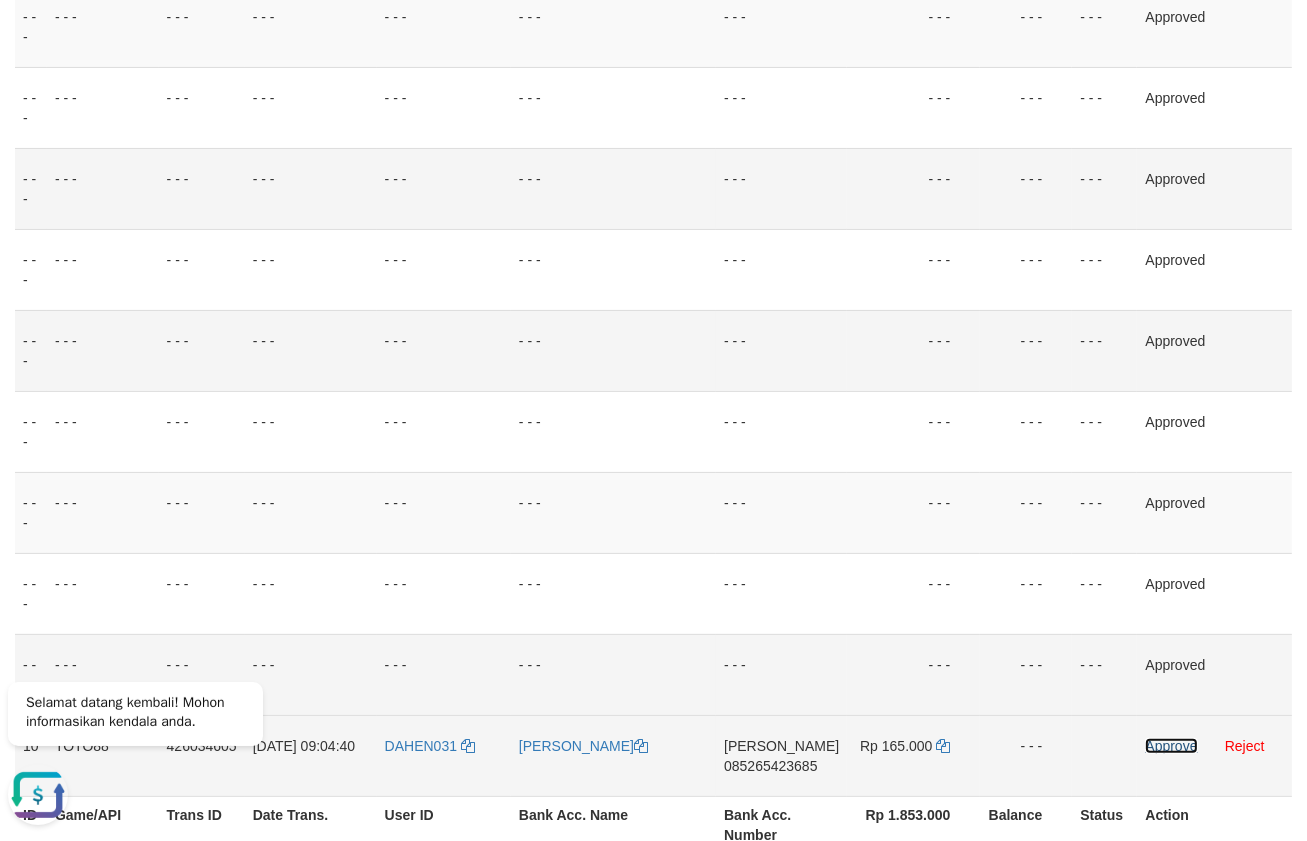 click on "Approve" at bounding box center [1171, 746] 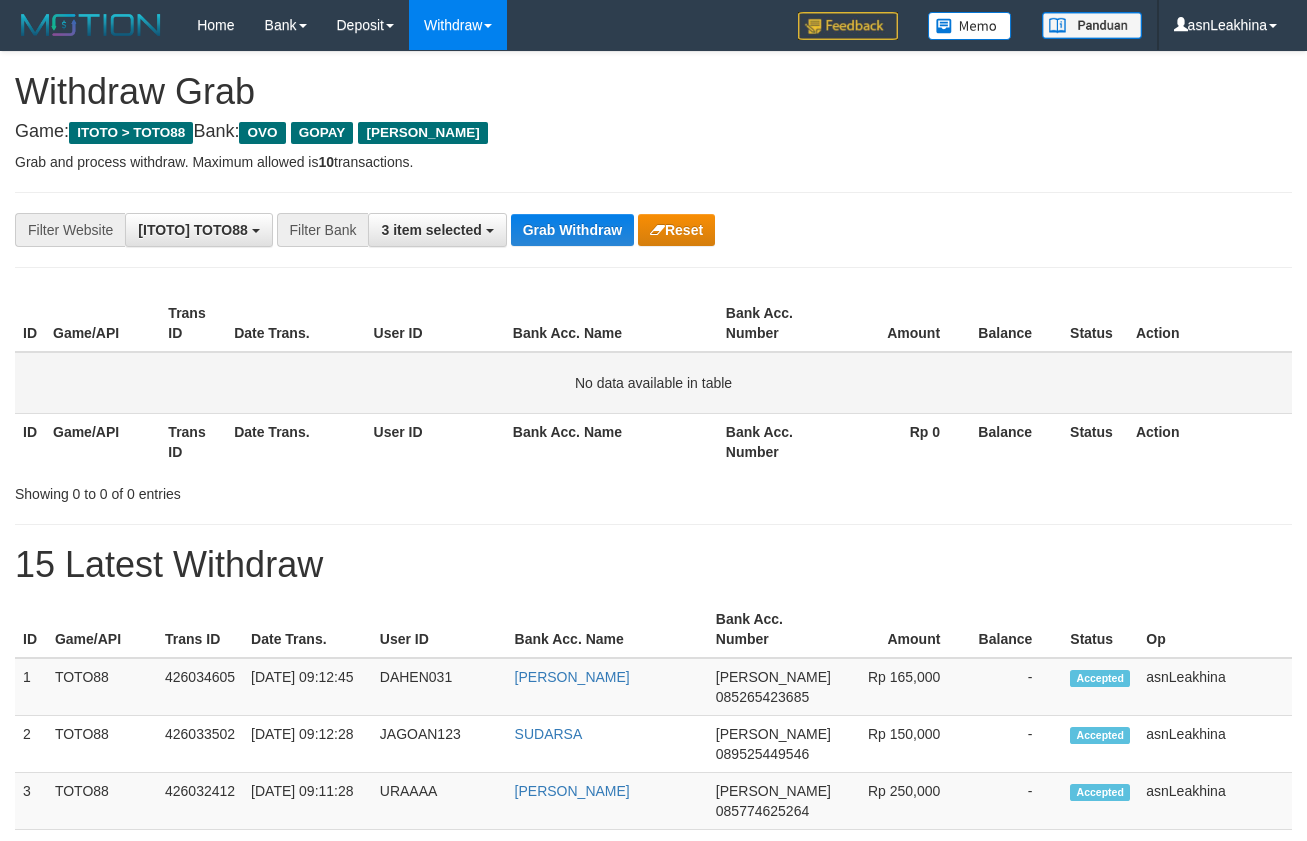 scroll, scrollTop: 0, scrollLeft: 0, axis: both 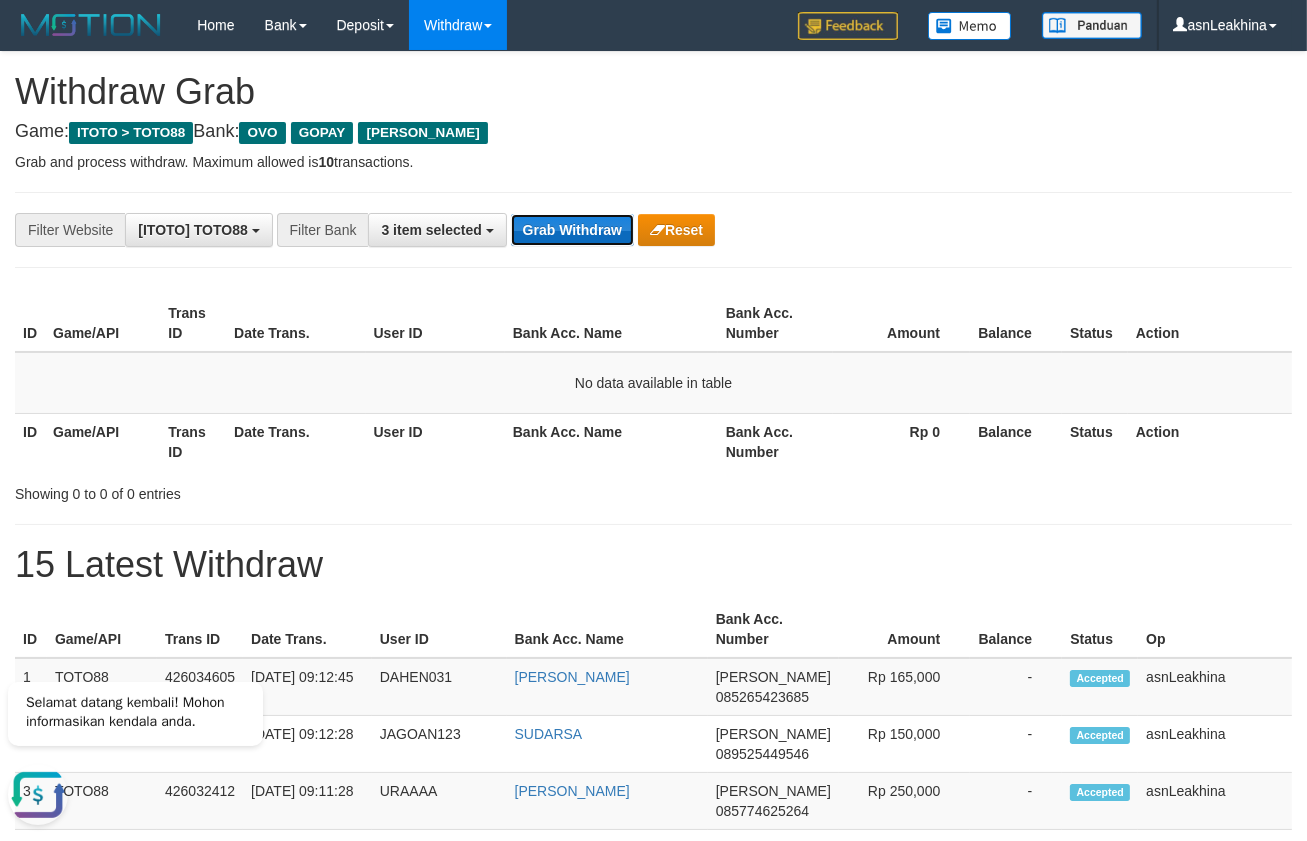 click on "Grab Withdraw" at bounding box center [572, 230] 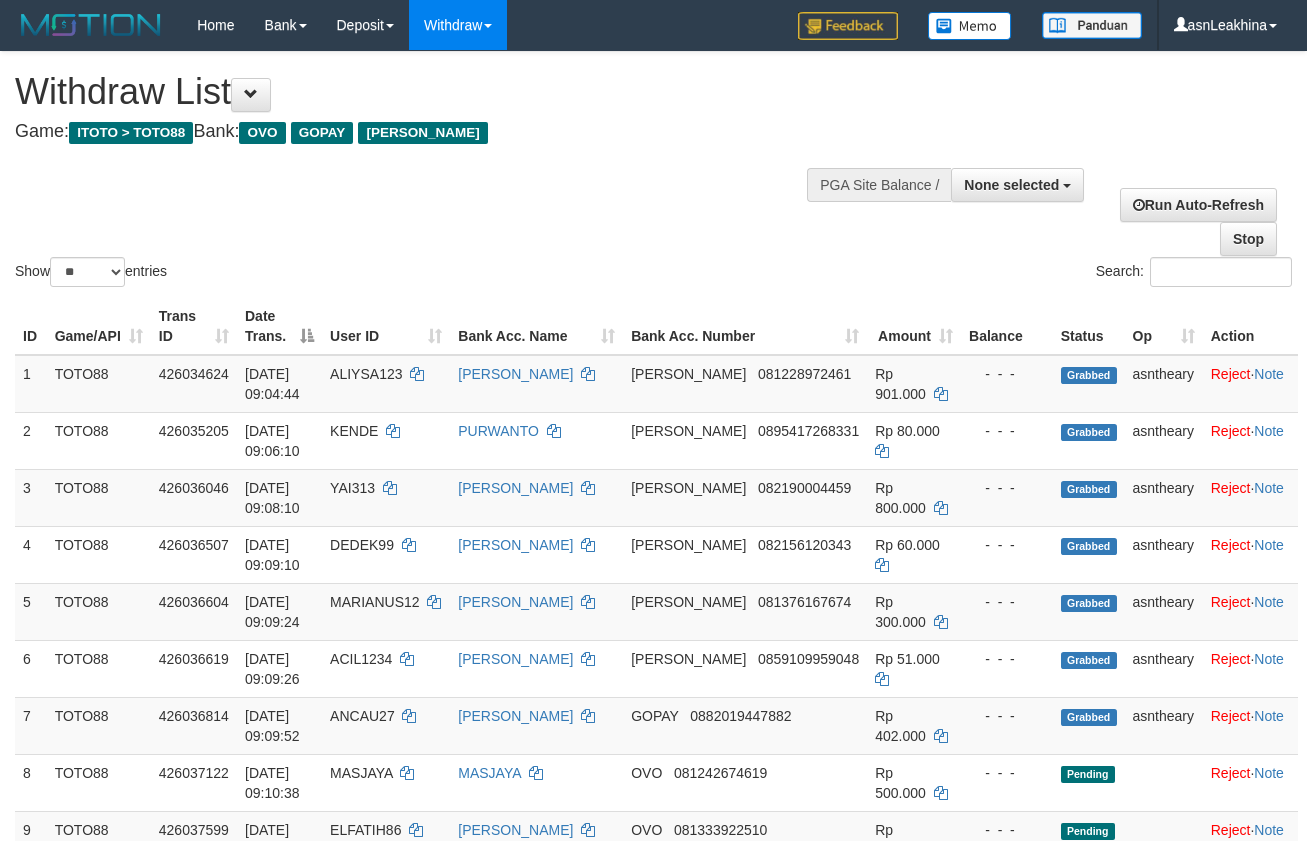 select 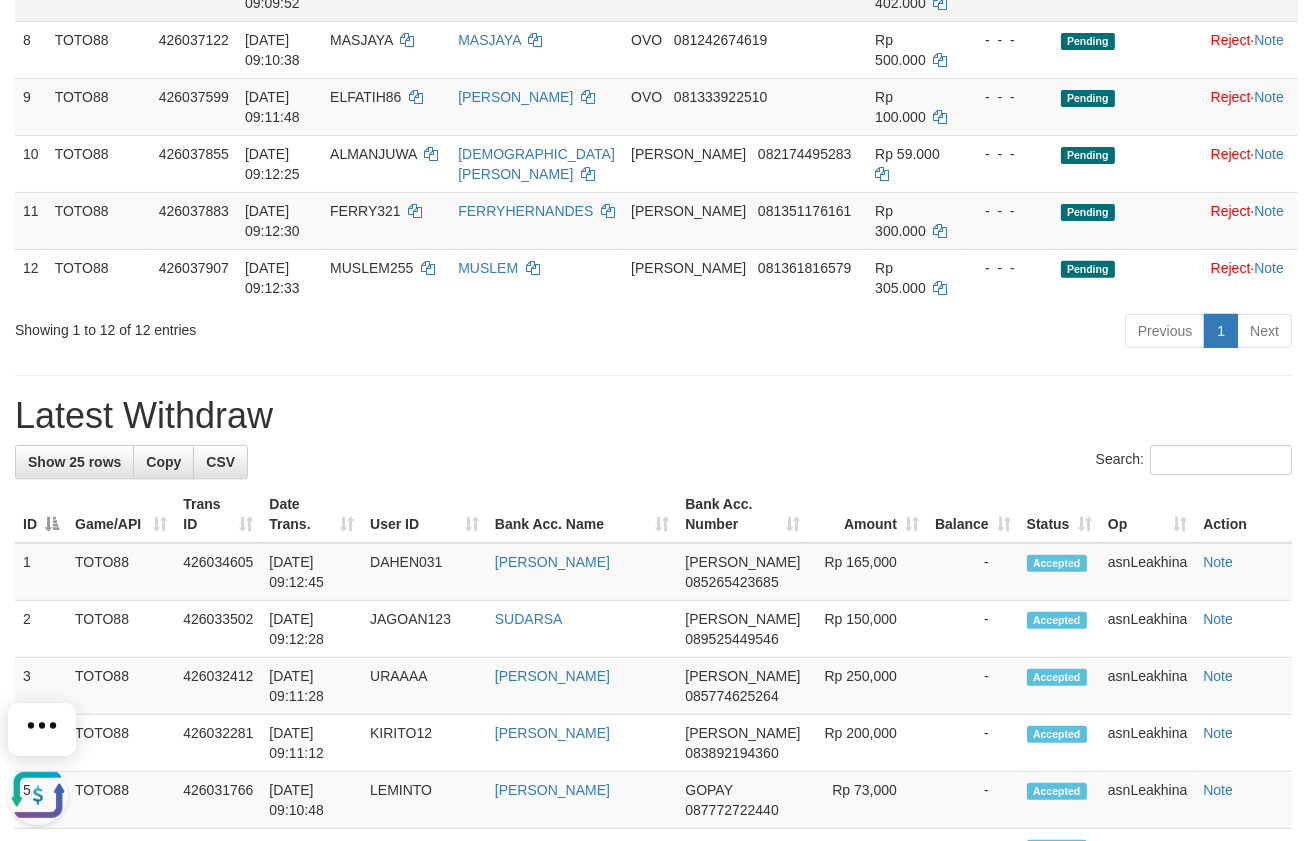 scroll, scrollTop: 0, scrollLeft: 0, axis: both 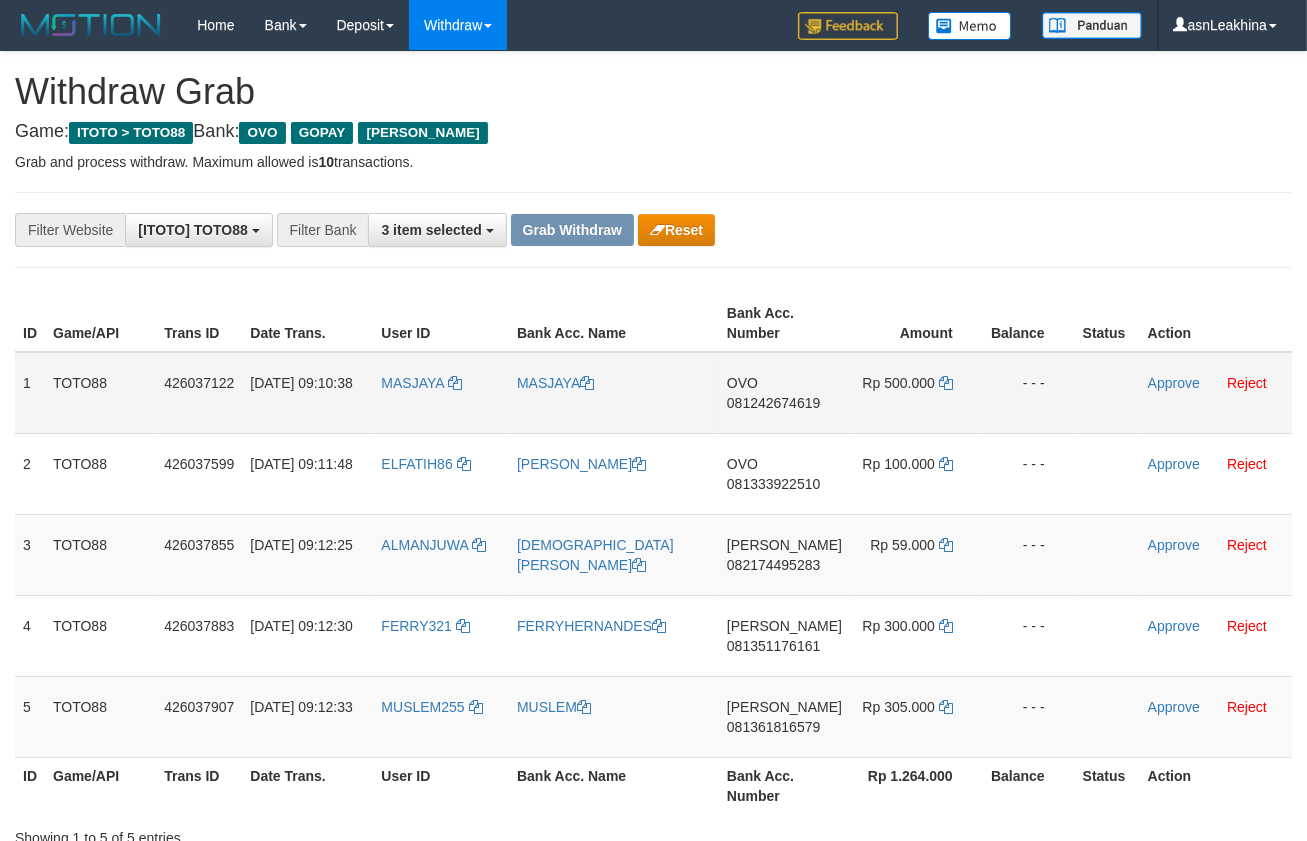 click on "081242674619" at bounding box center (773, 403) 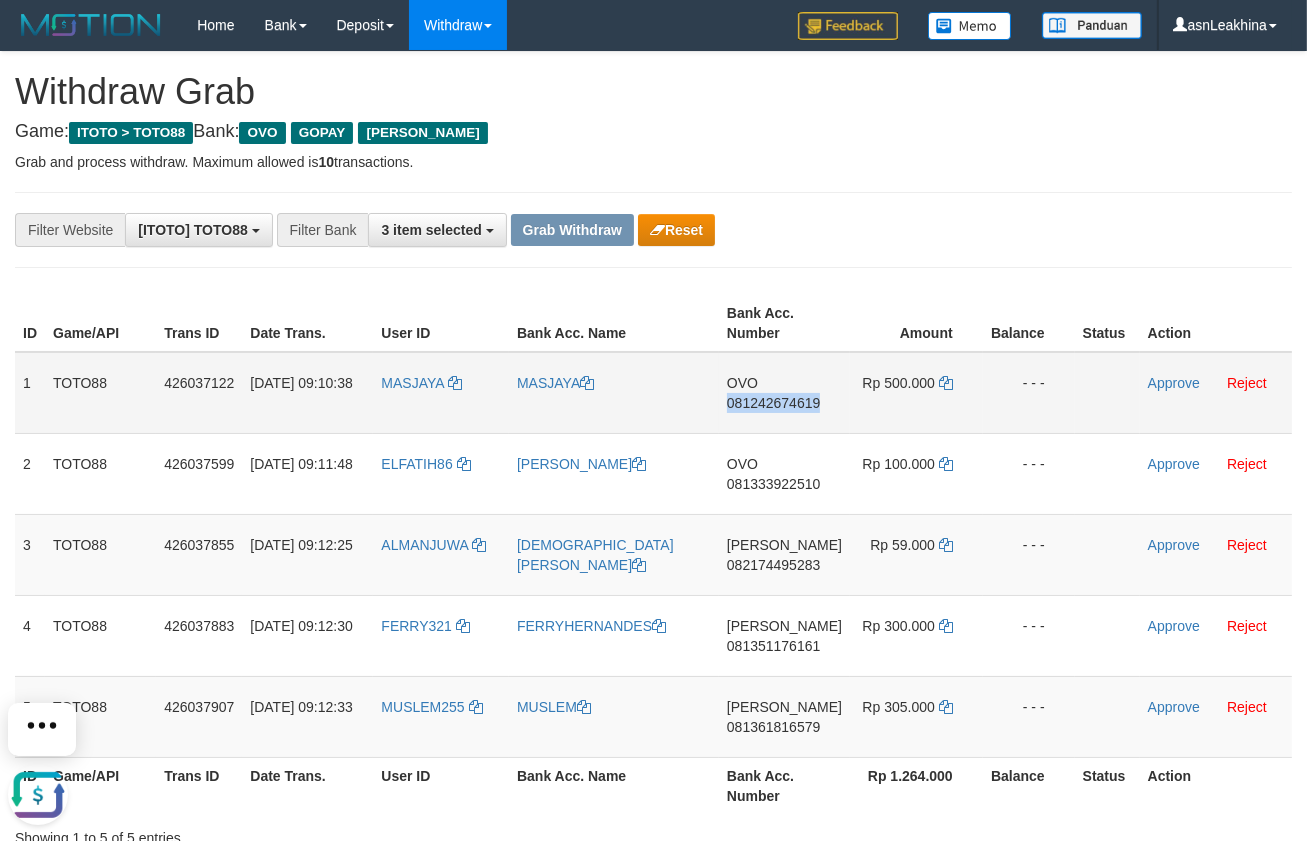 scroll, scrollTop: 0, scrollLeft: 0, axis: both 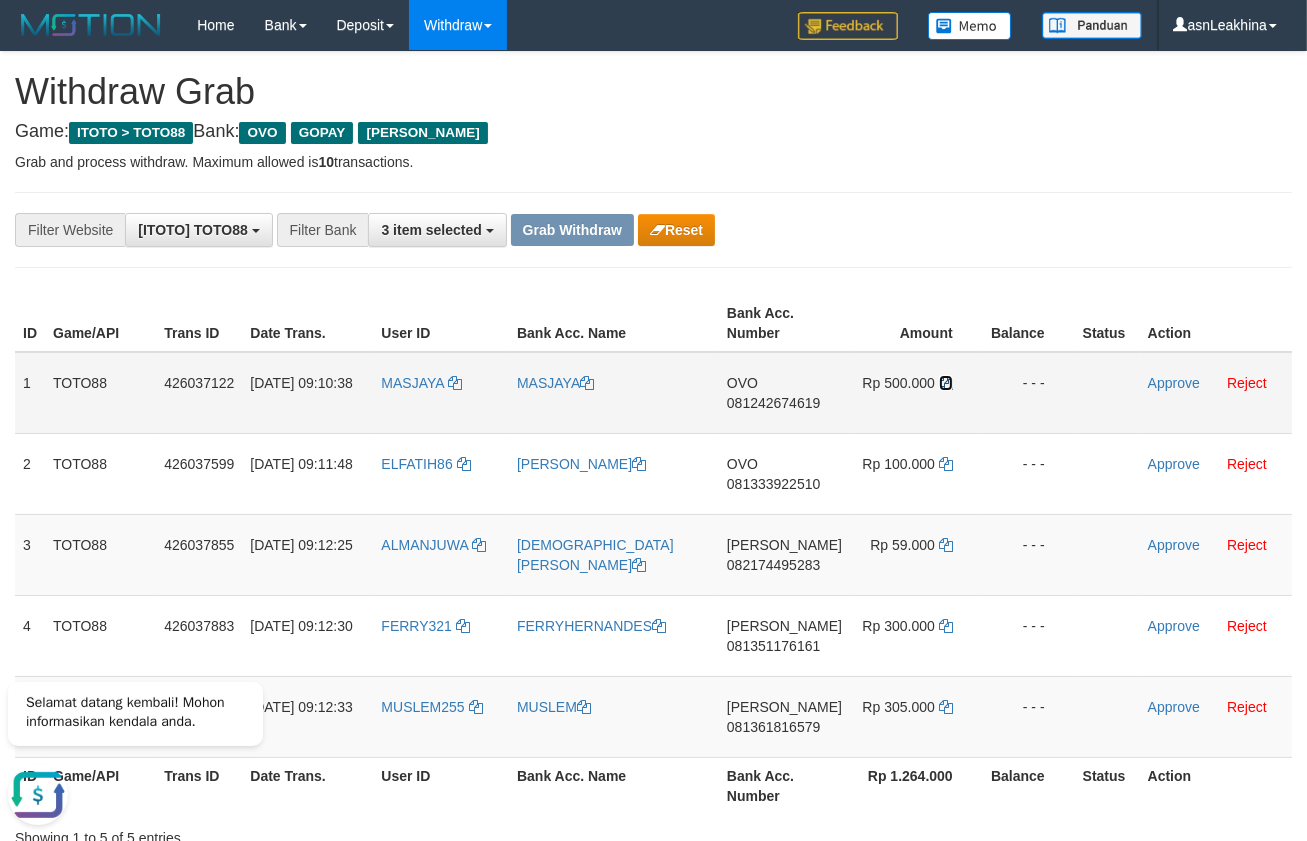 click at bounding box center (946, 383) 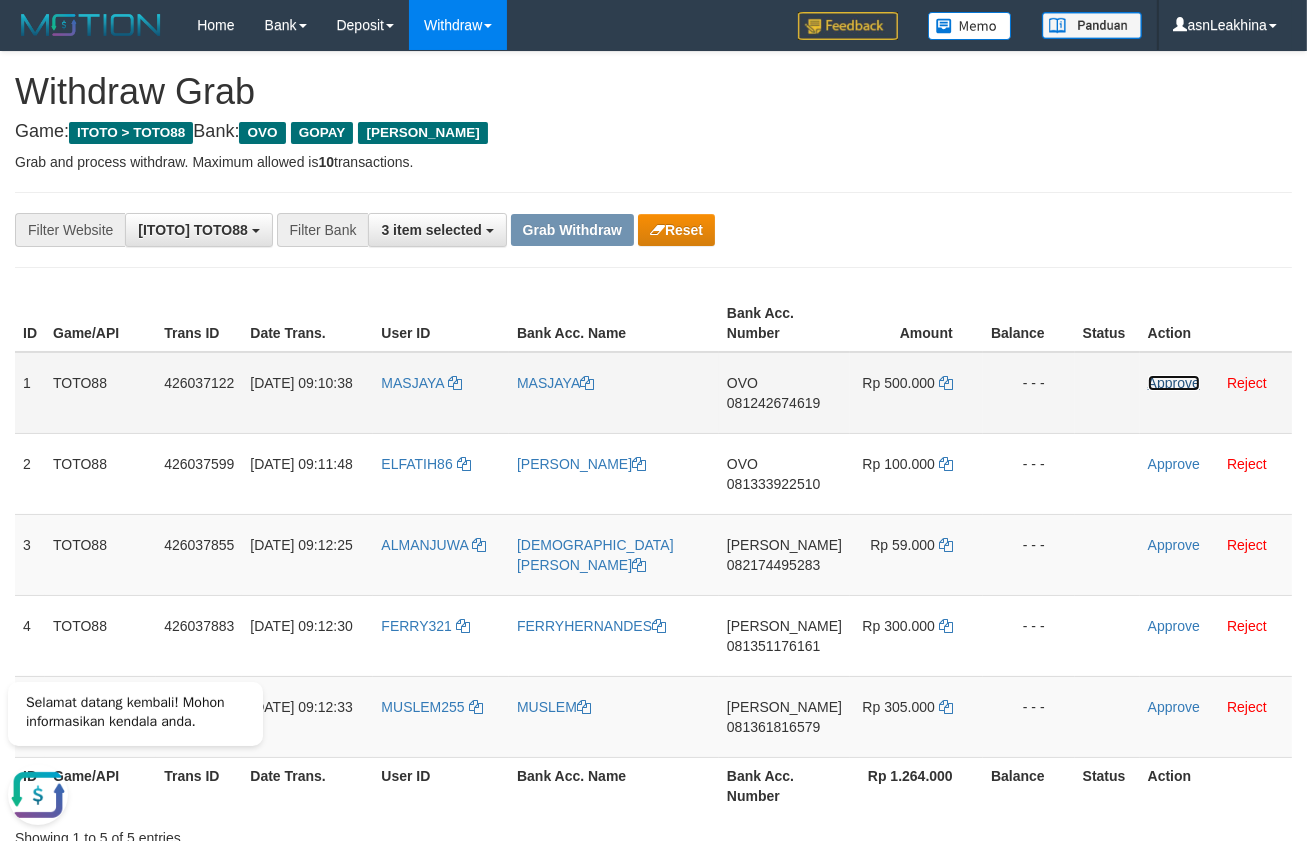 click on "Approve" at bounding box center (1174, 383) 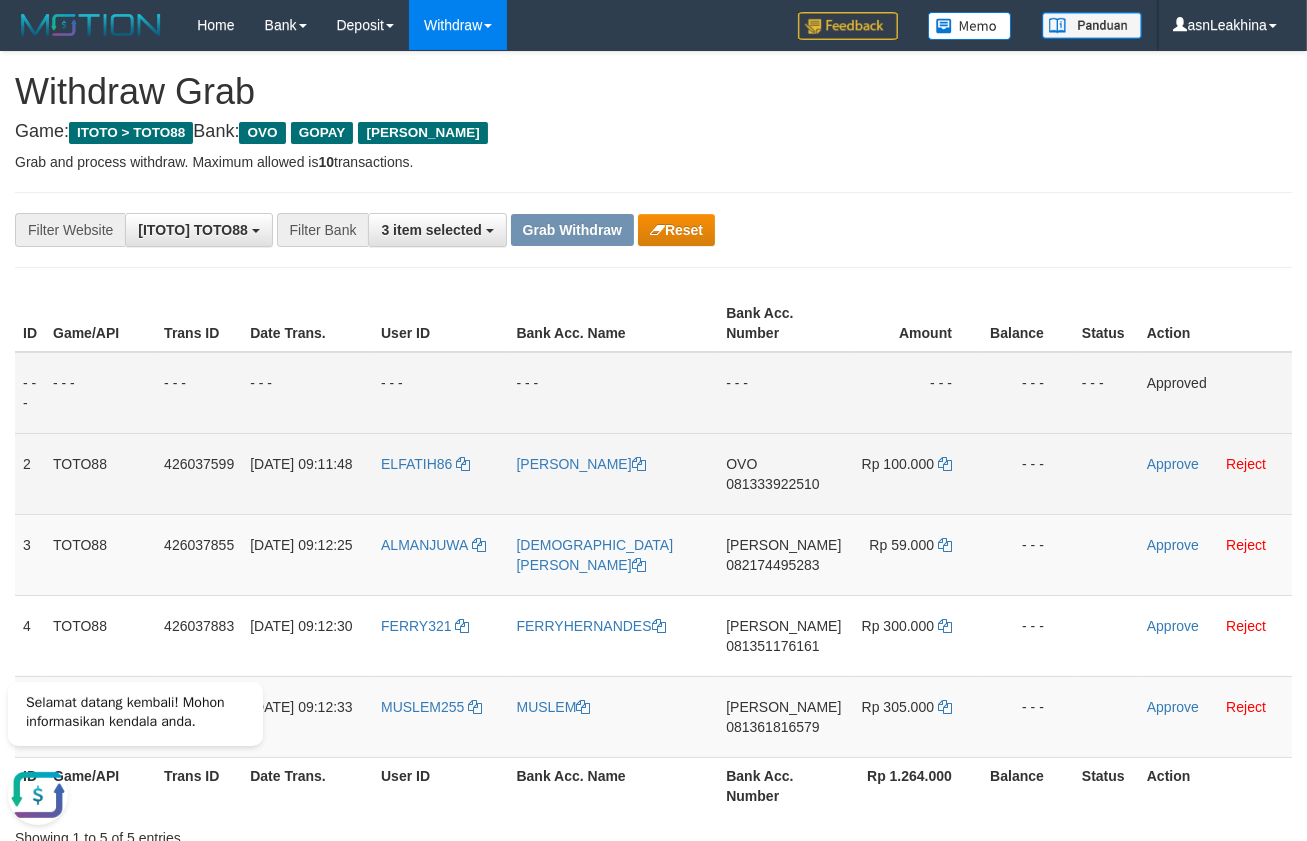 click on "081333922510" at bounding box center (772, 484) 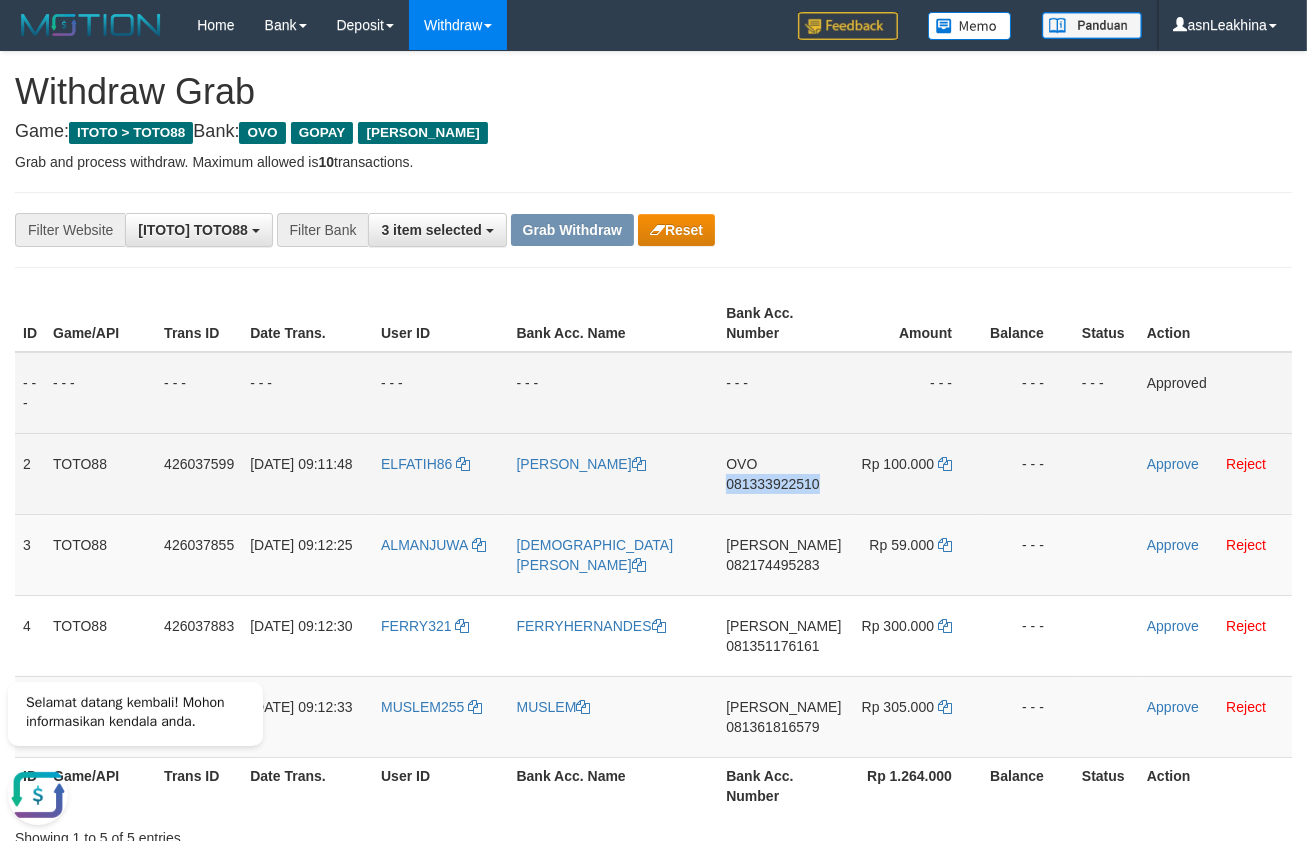 click on "081333922510" at bounding box center (772, 484) 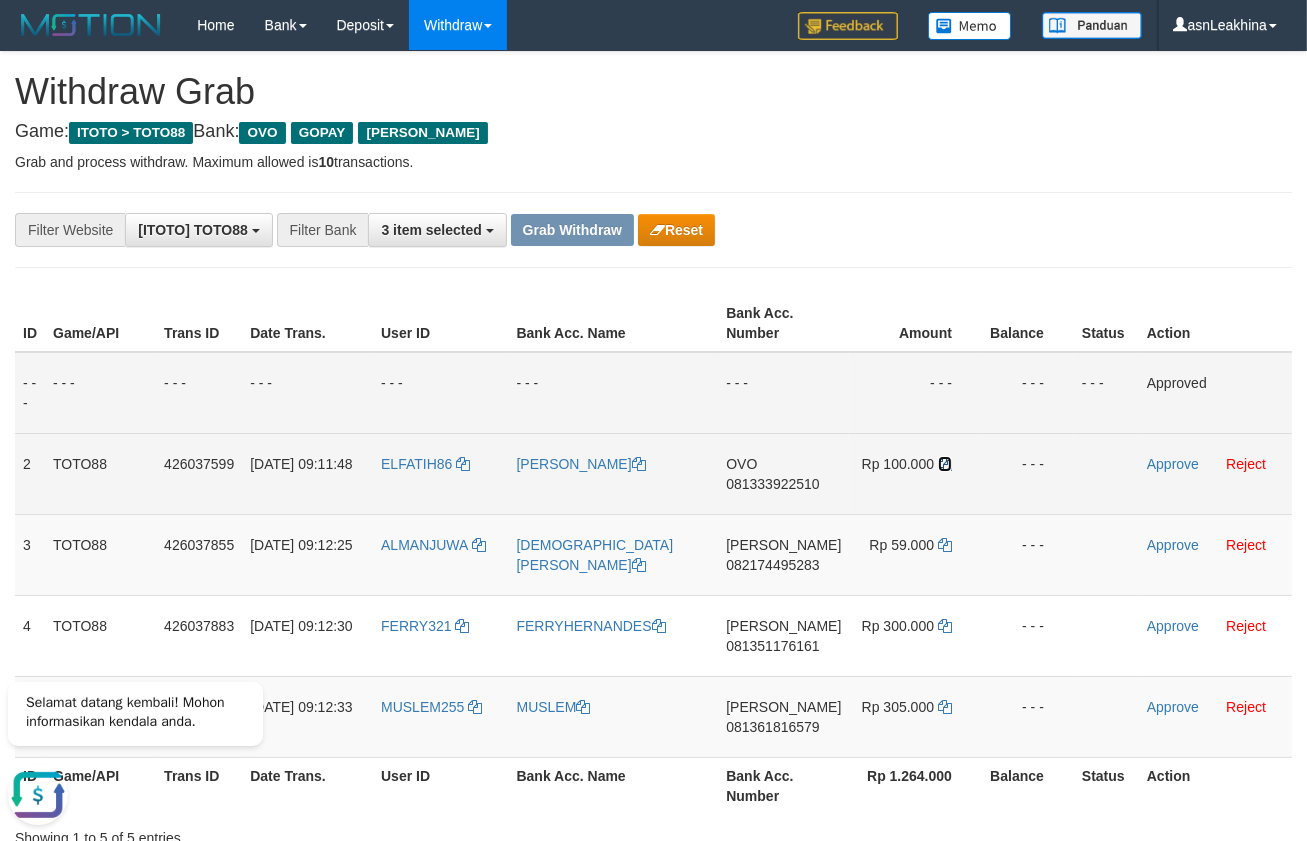 click at bounding box center [945, 464] 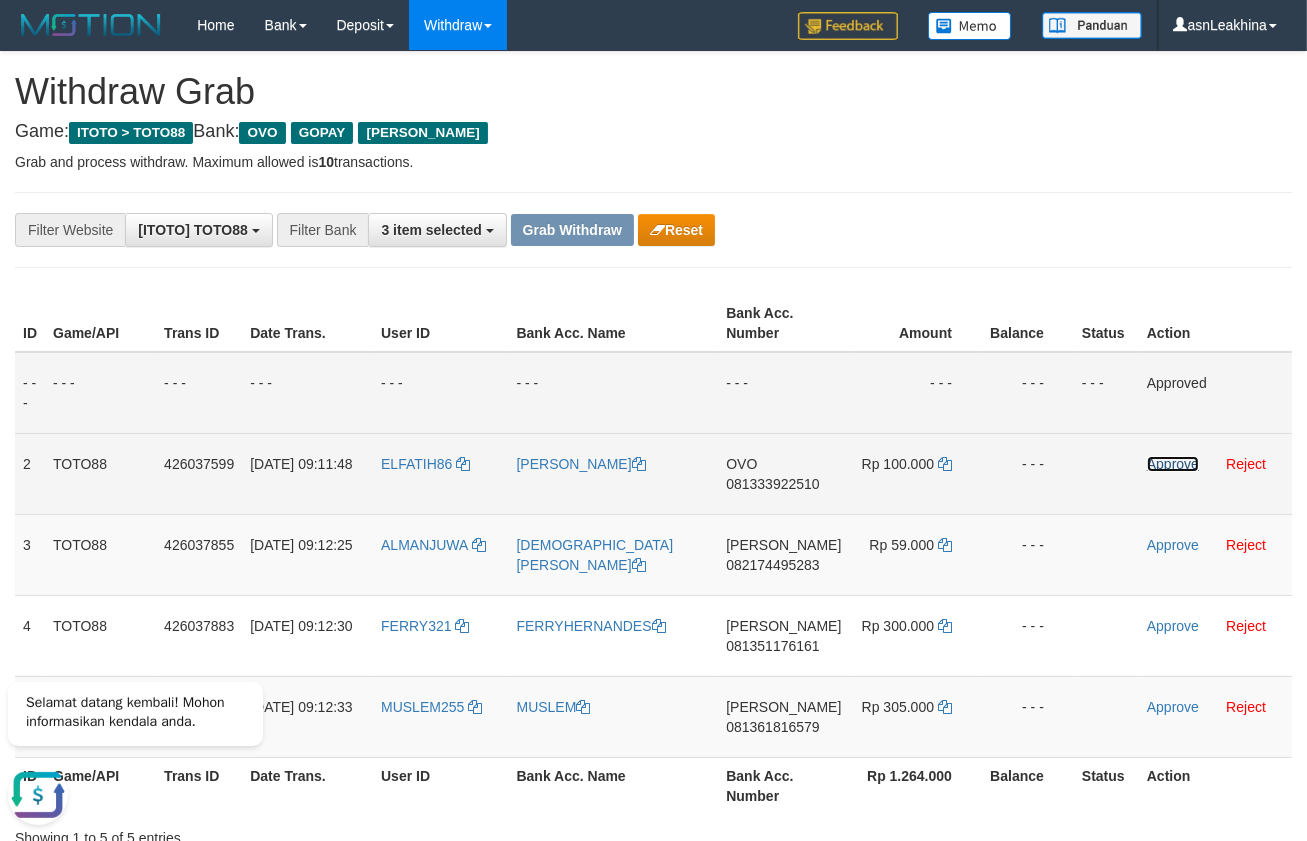click on "Approve" at bounding box center [1173, 464] 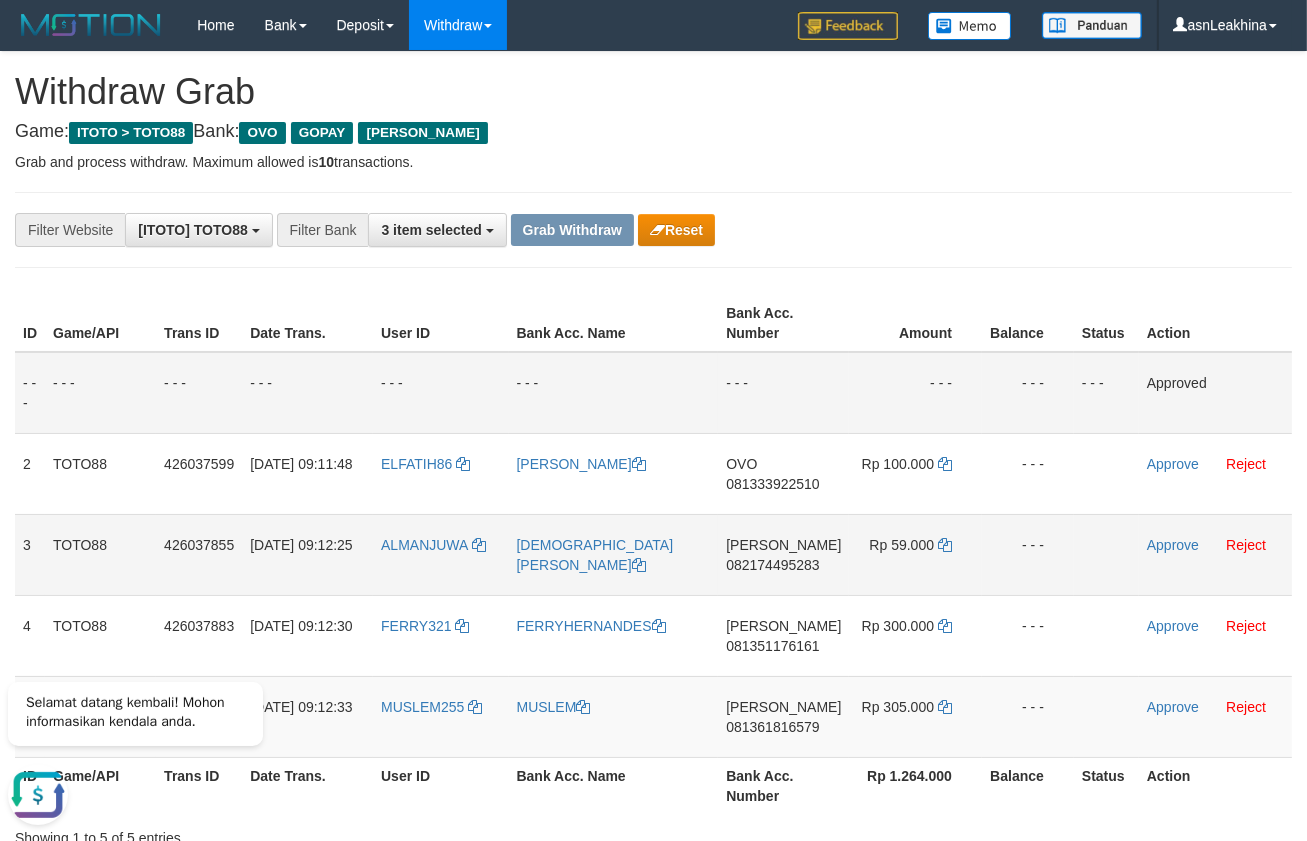 click on "082174495283" at bounding box center [772, 565] 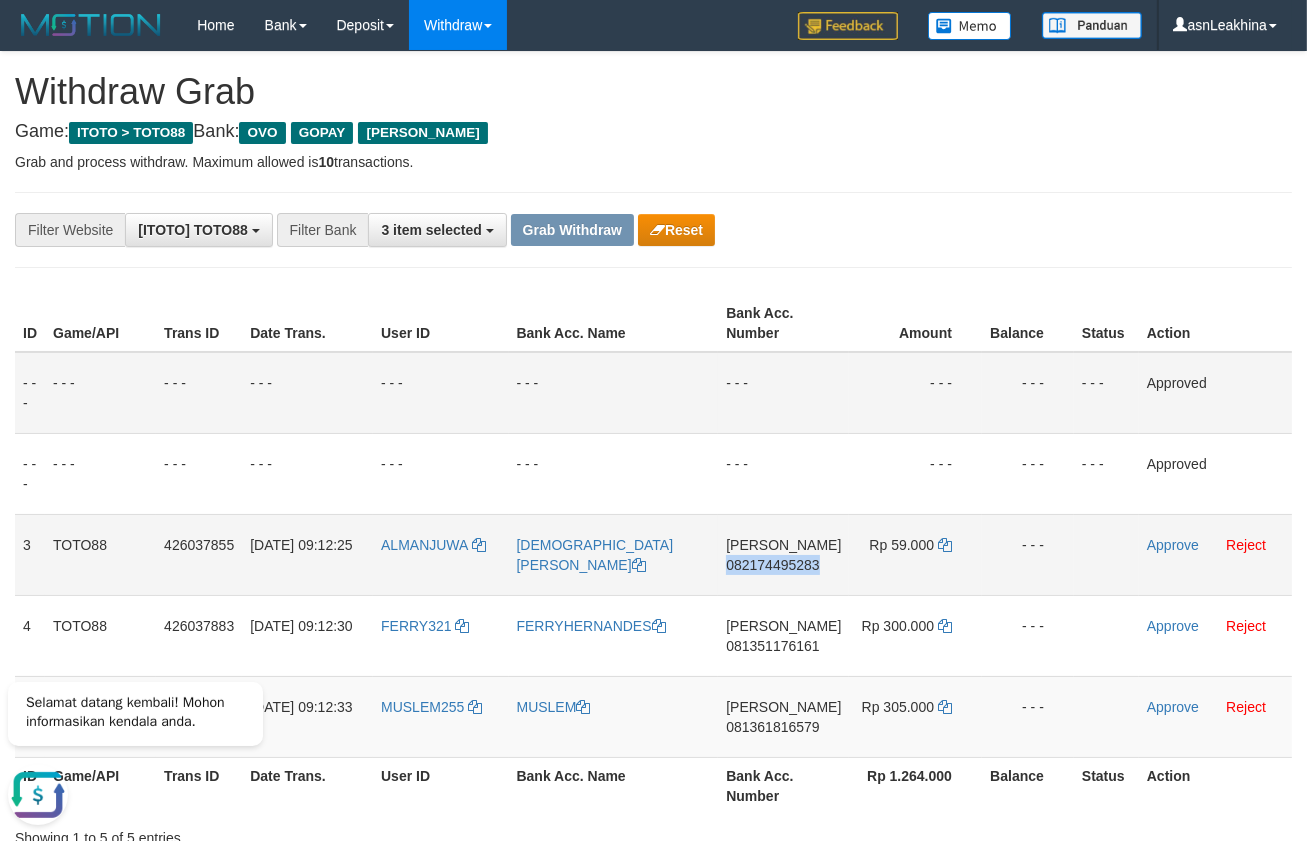 click on "082174495283" at bounding box center [772, 565] 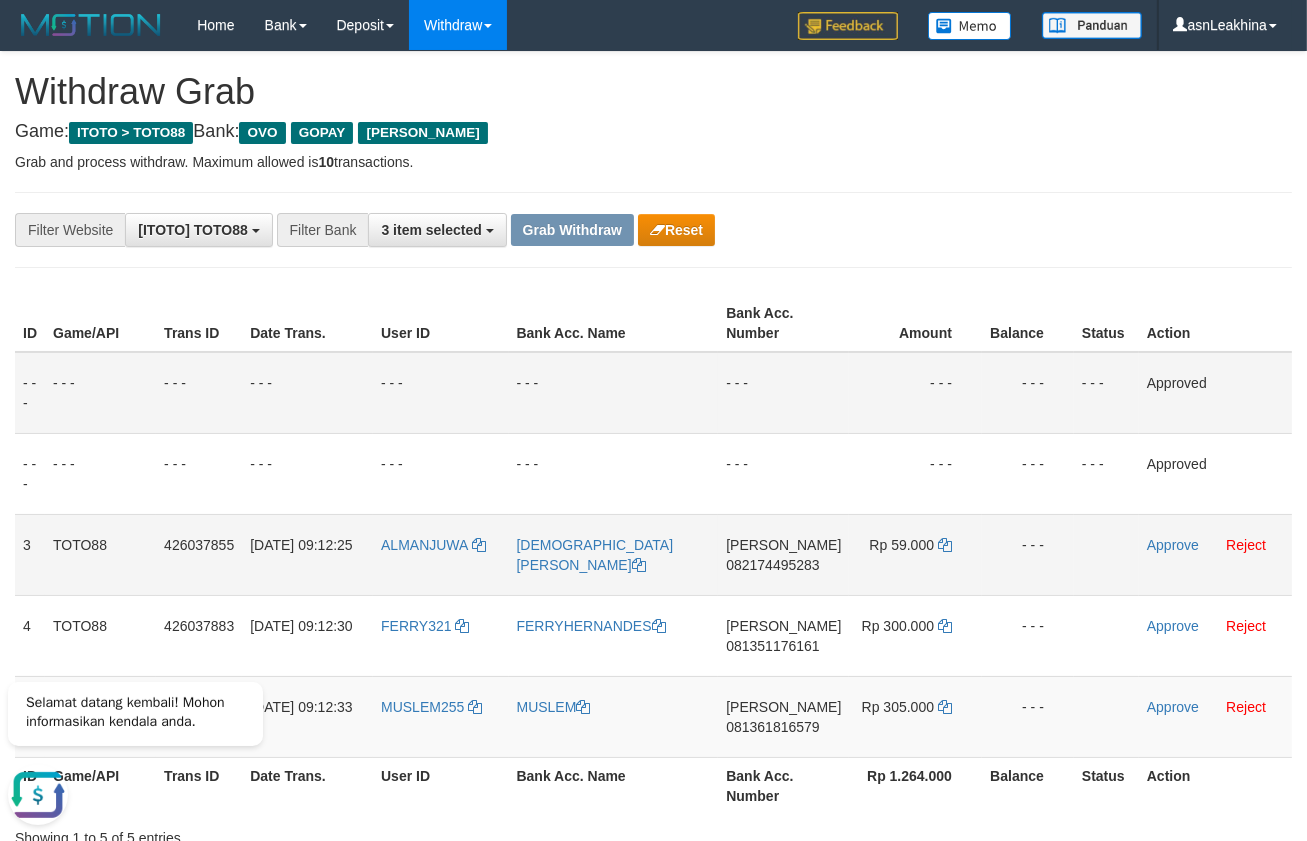 click on "Rp 59.000" at bounding box center (915, 554) 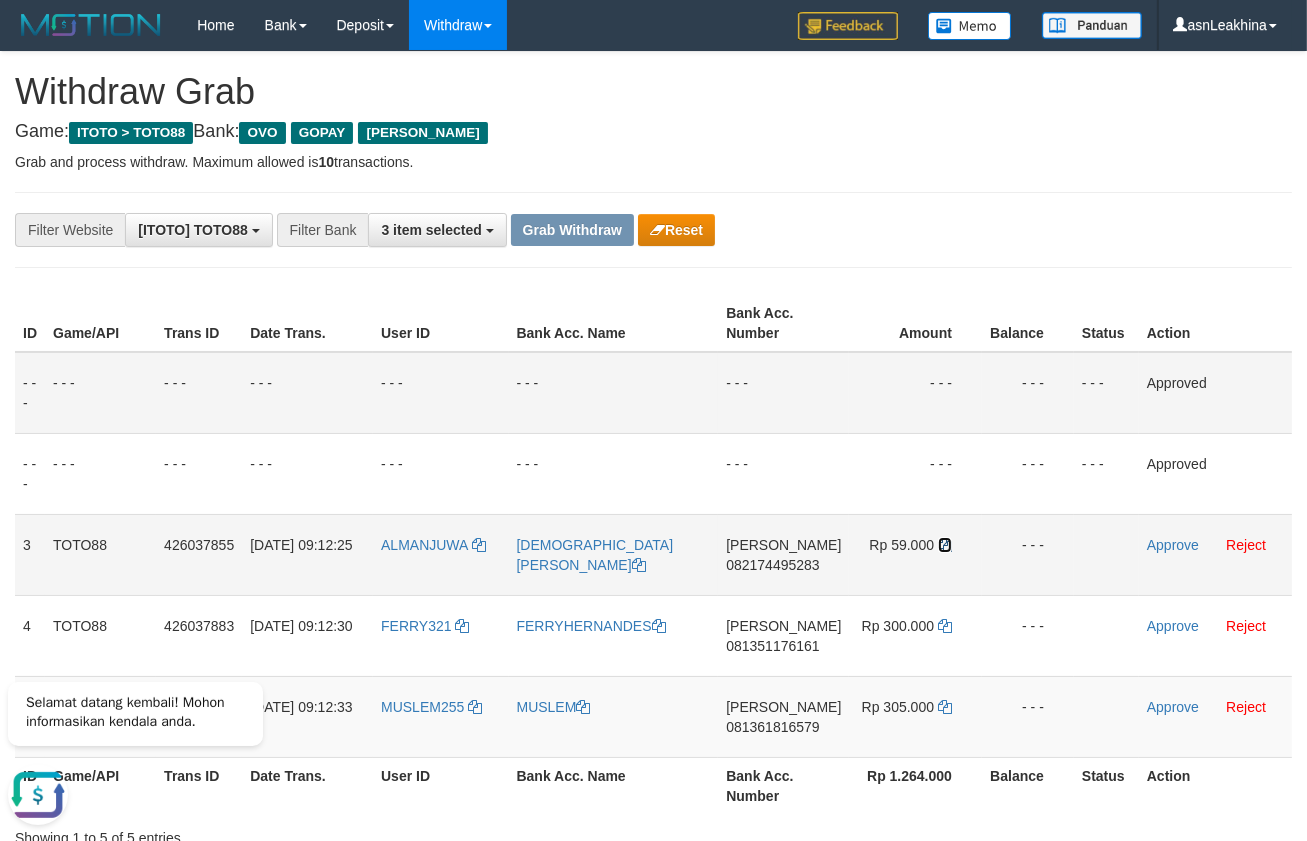 click at bounding box center [945, 545] 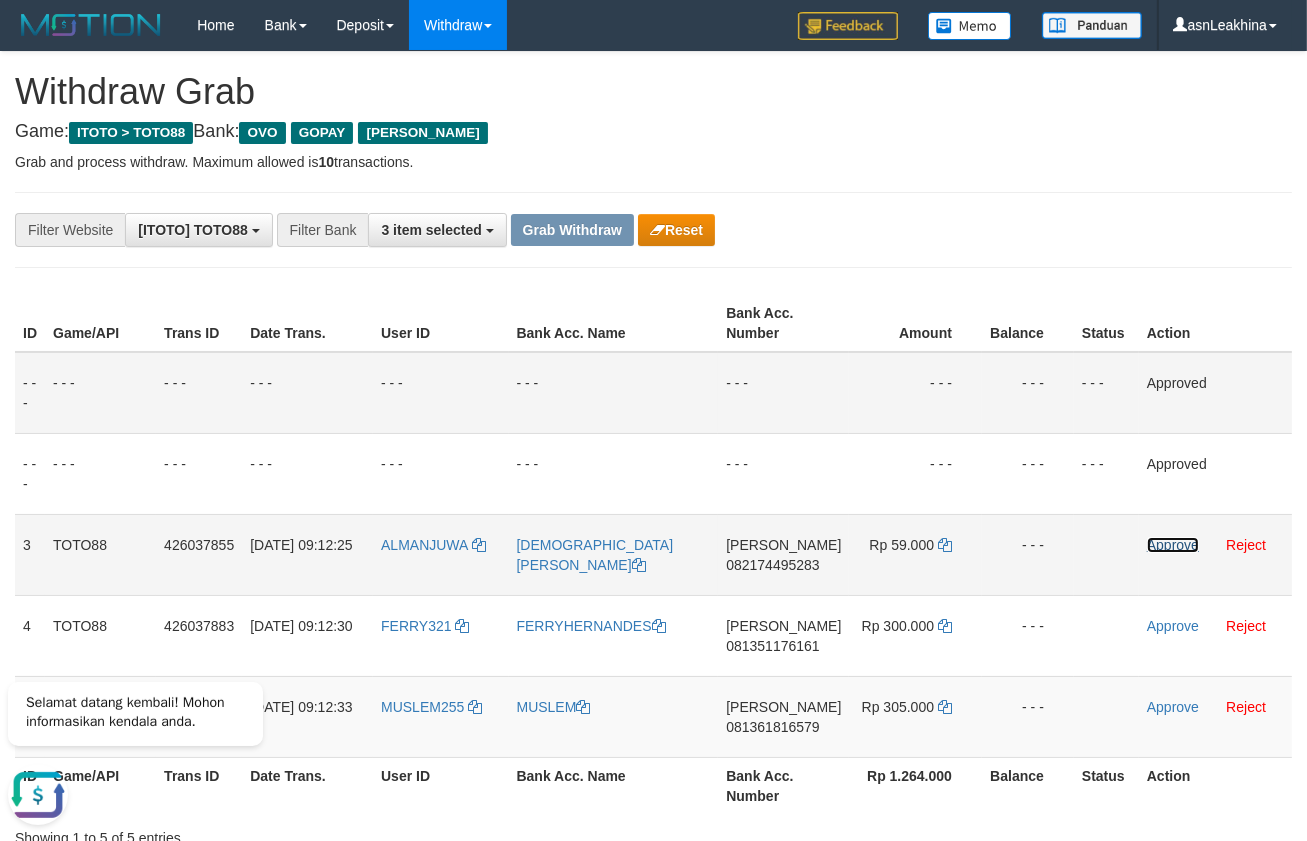 click on "Approve" at bounding box center [1173, 545] 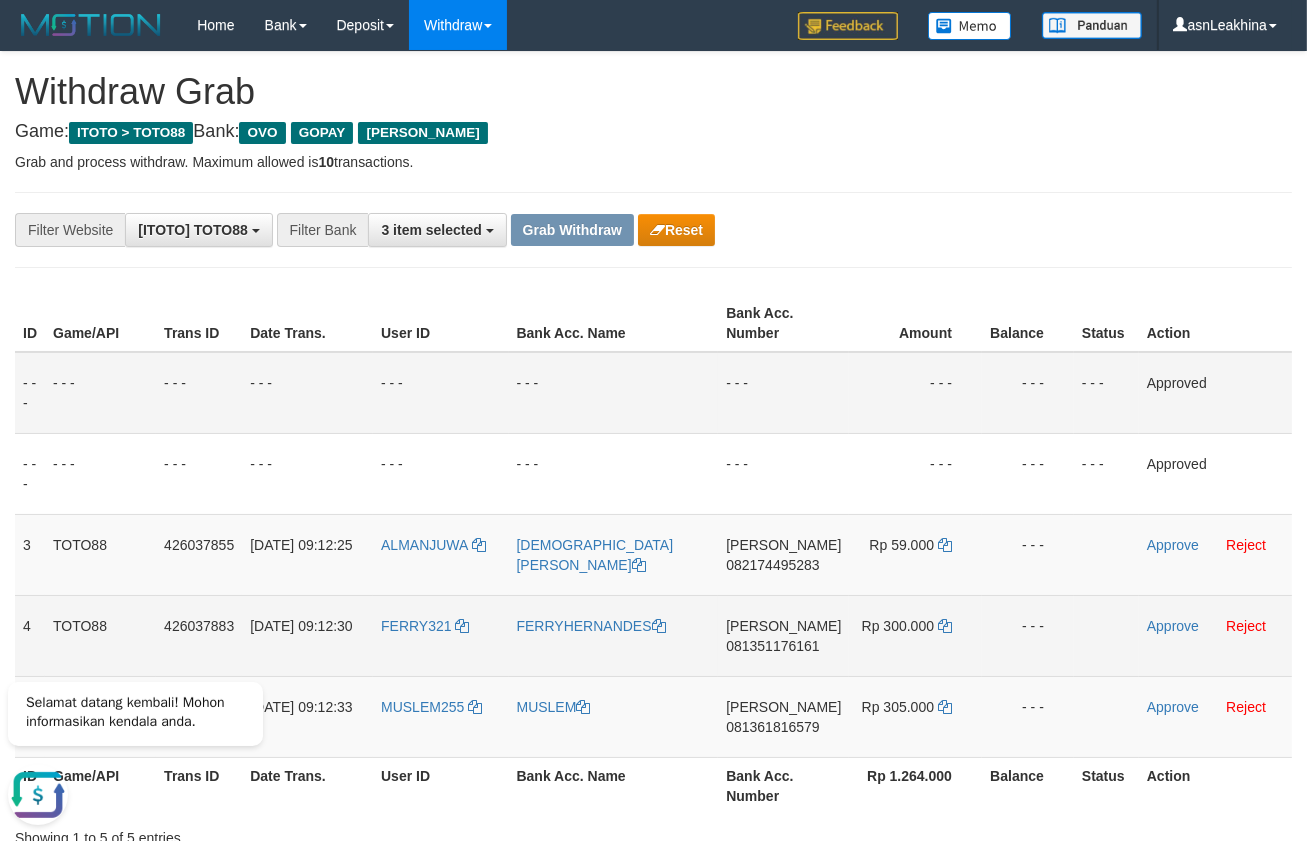 click on "081351176161" at bounding box center [772, 646] 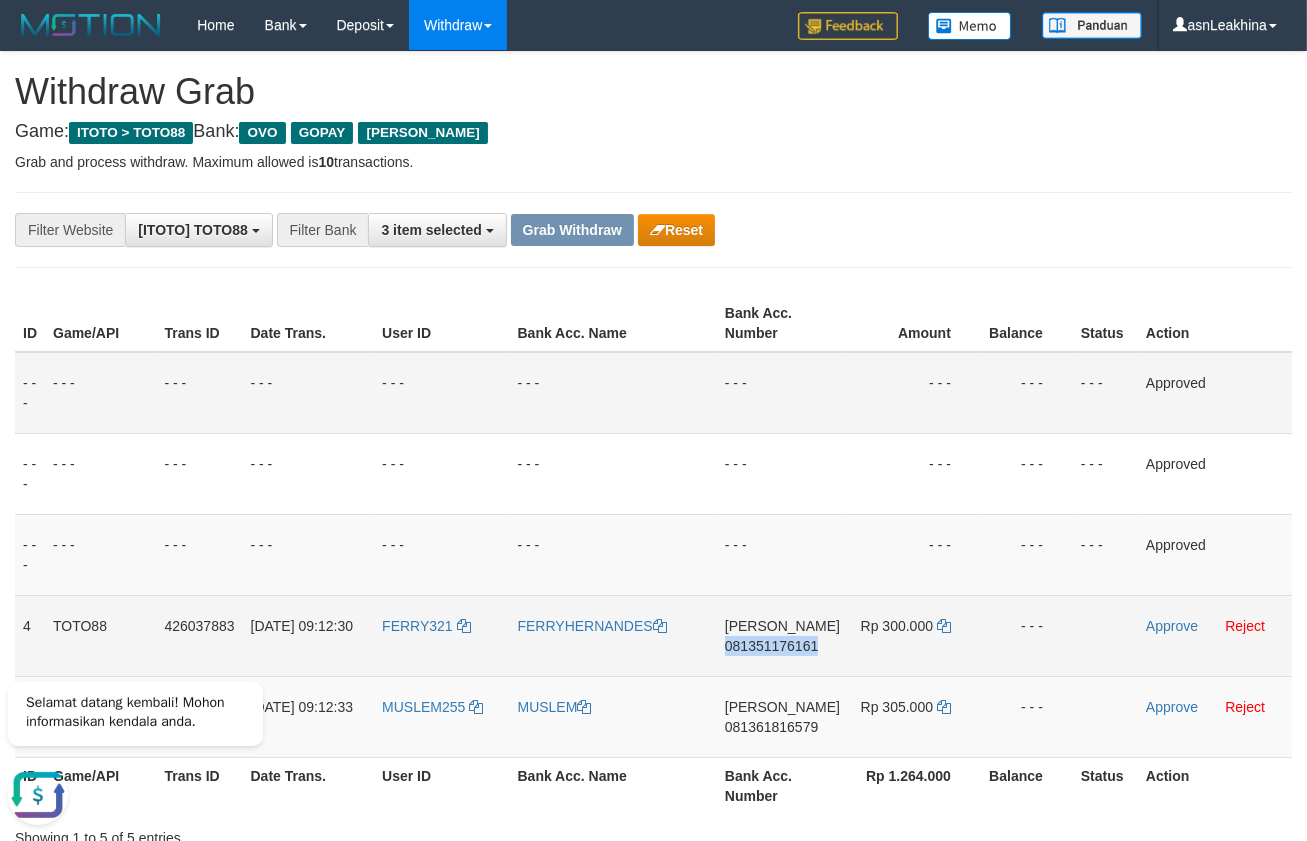 click on "081351176161" at bounding box center (771, 646) 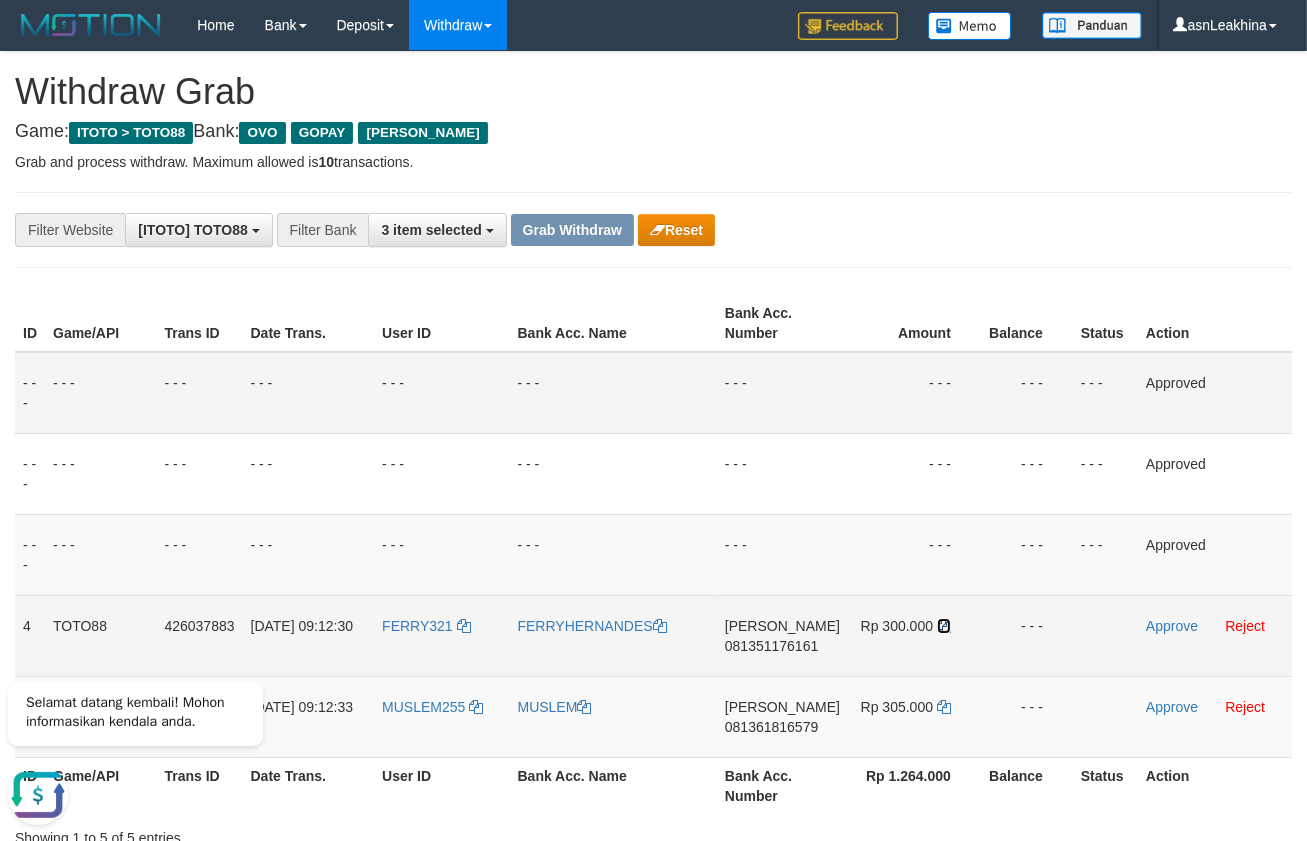 click at bounding box center [944, 626] 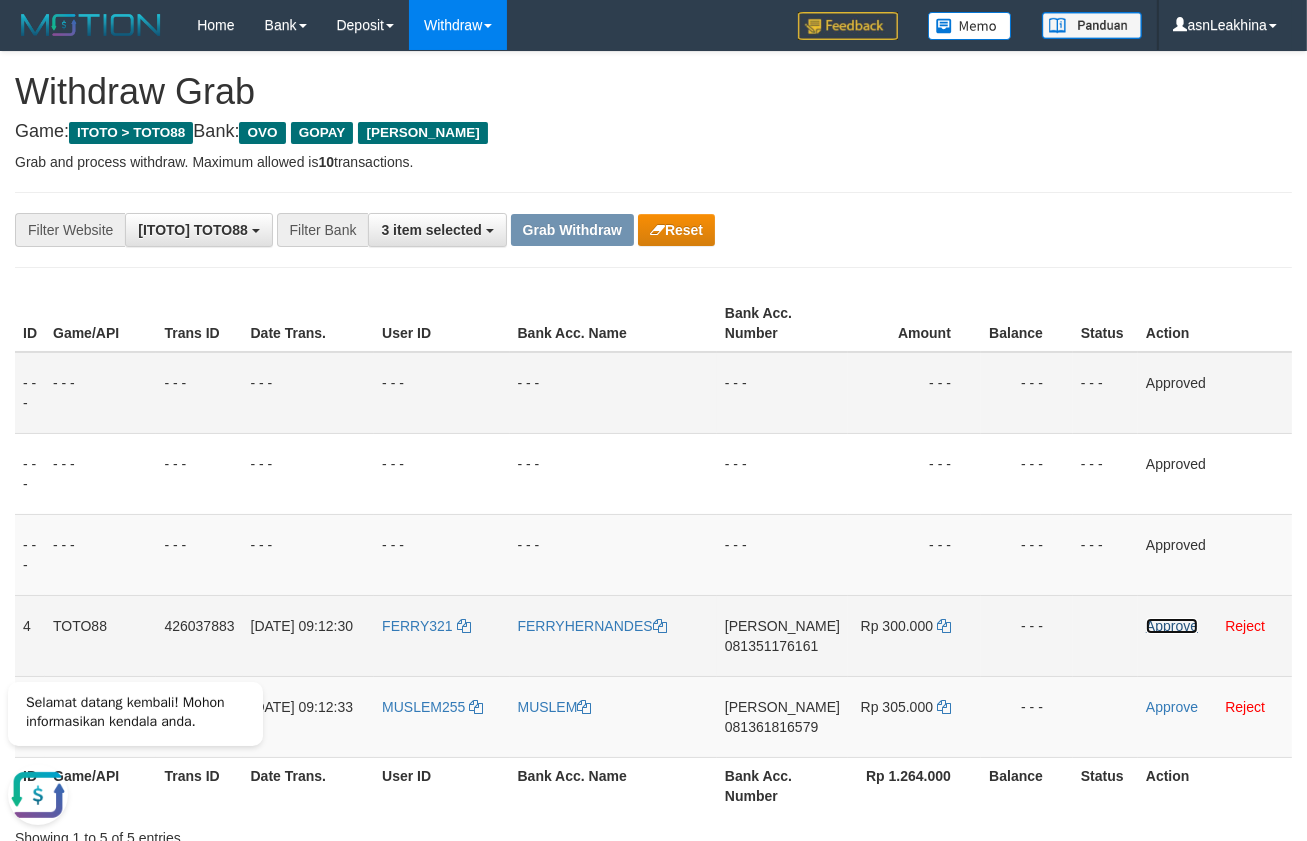 click on "Approve" at bounding box center [1172, 626] 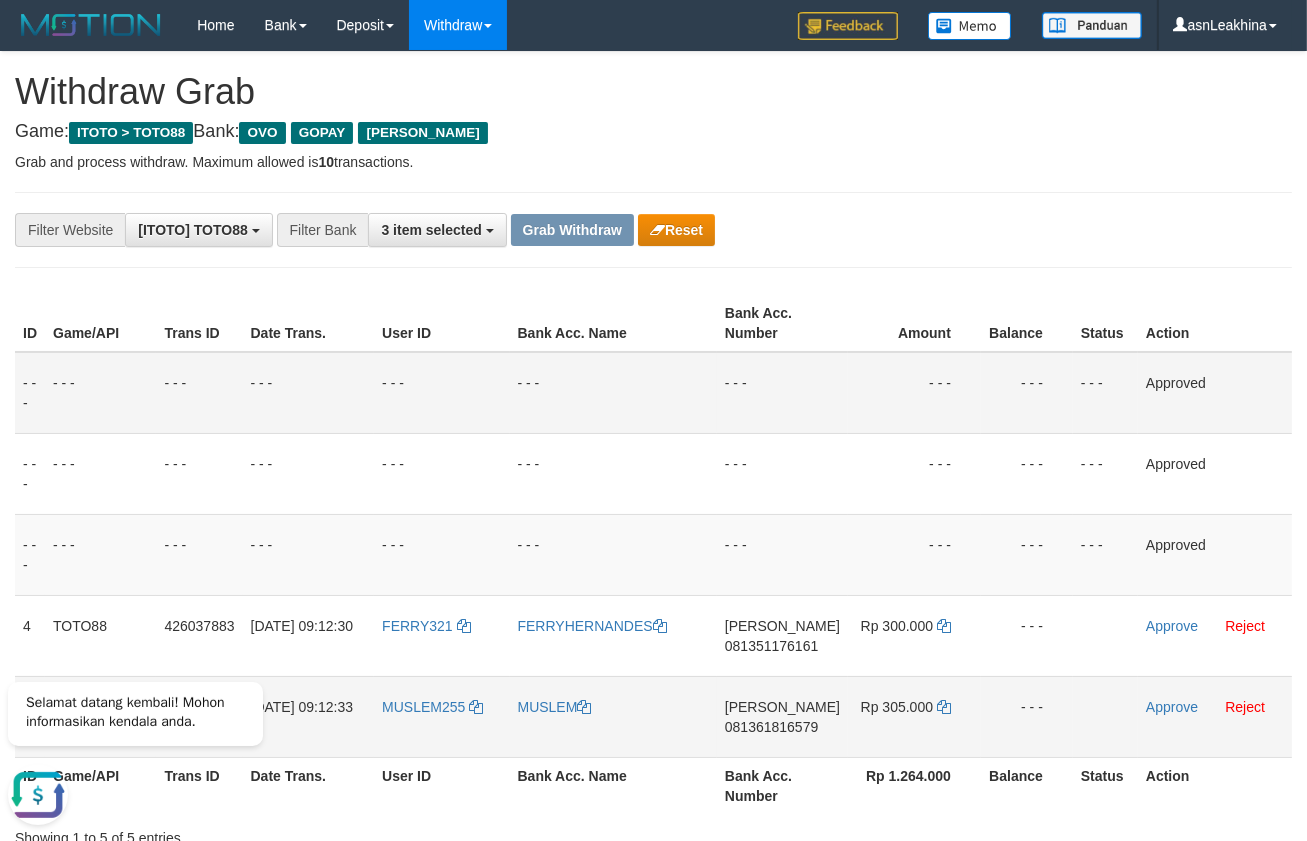 click on "081361816579" at bounding box center [771, 727] 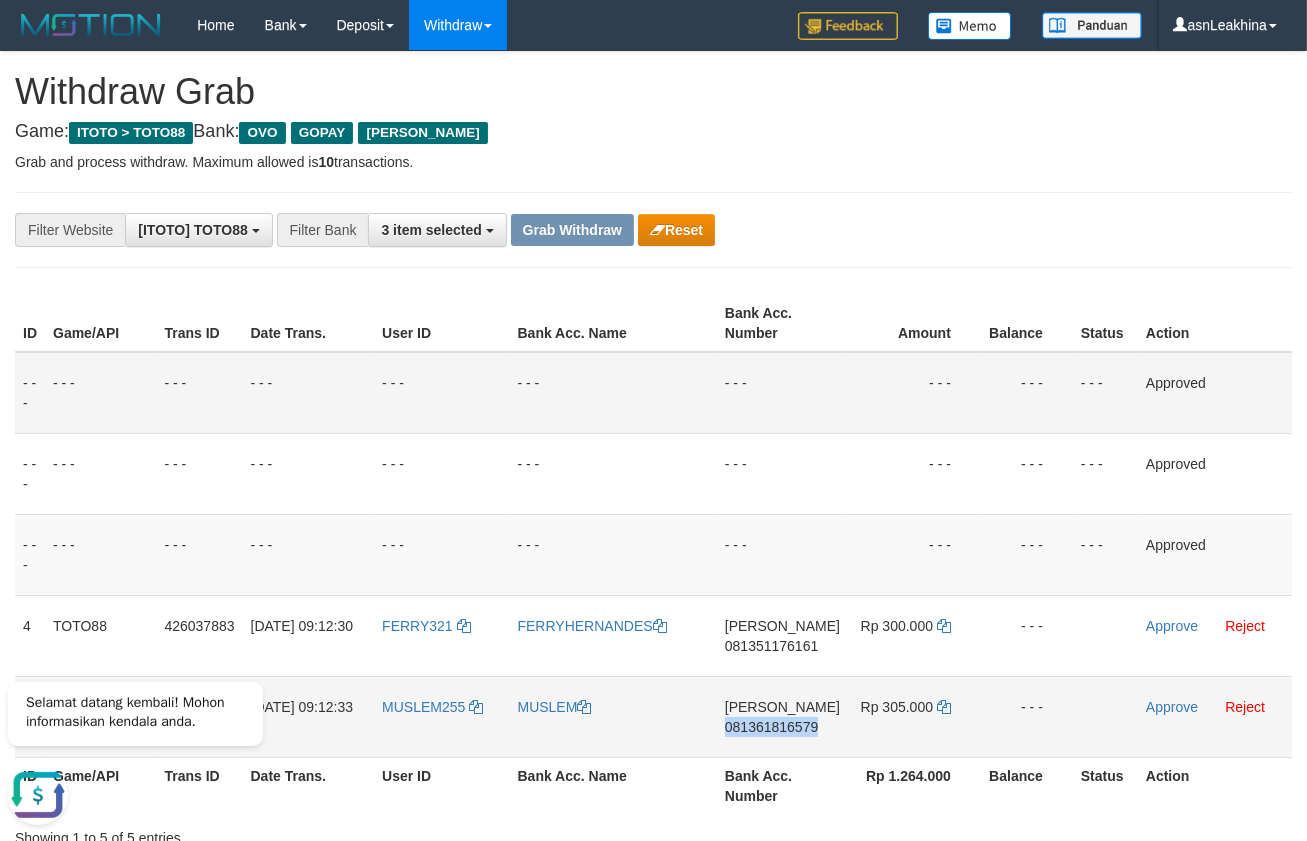 click on "081361816579" at bounding box center [771, 727] 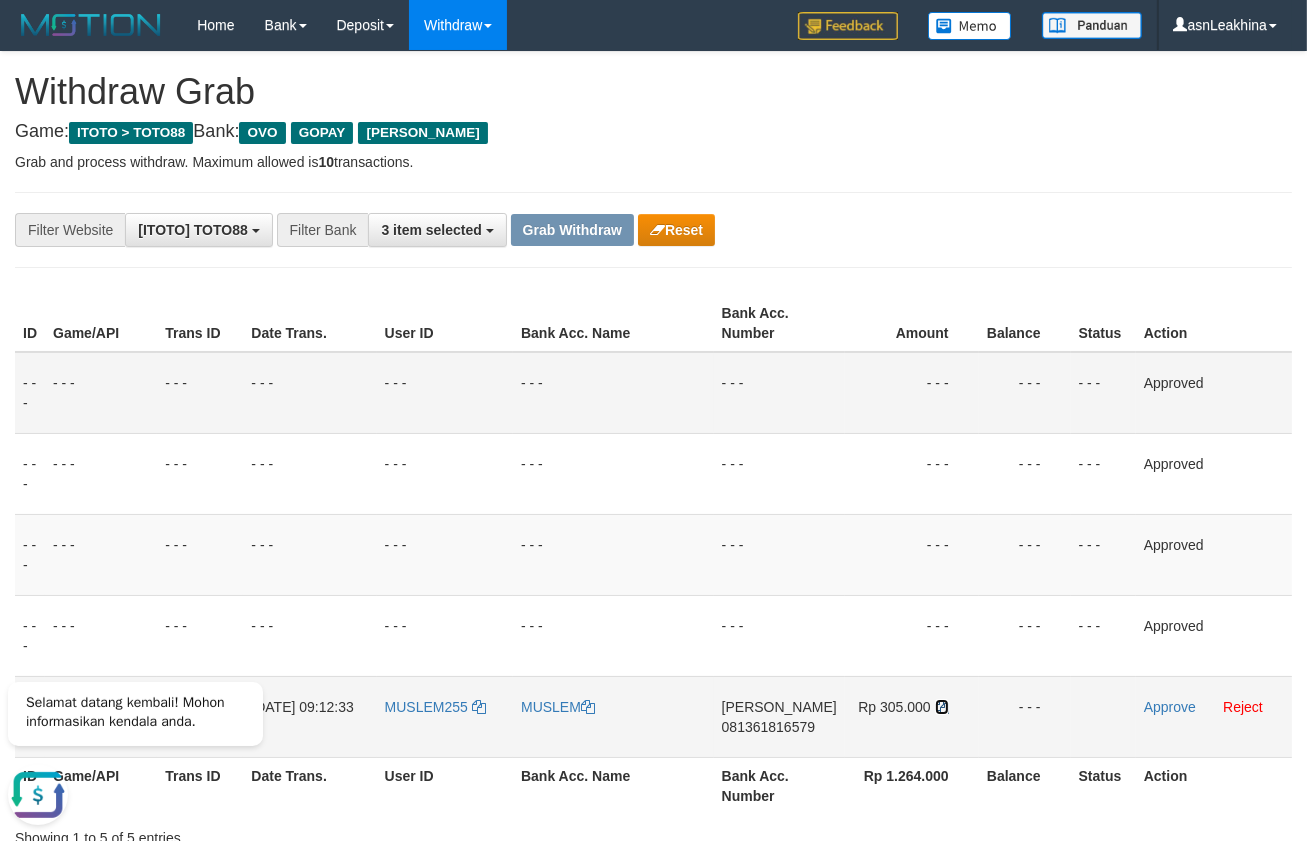 click at bounding box center (942, 707) 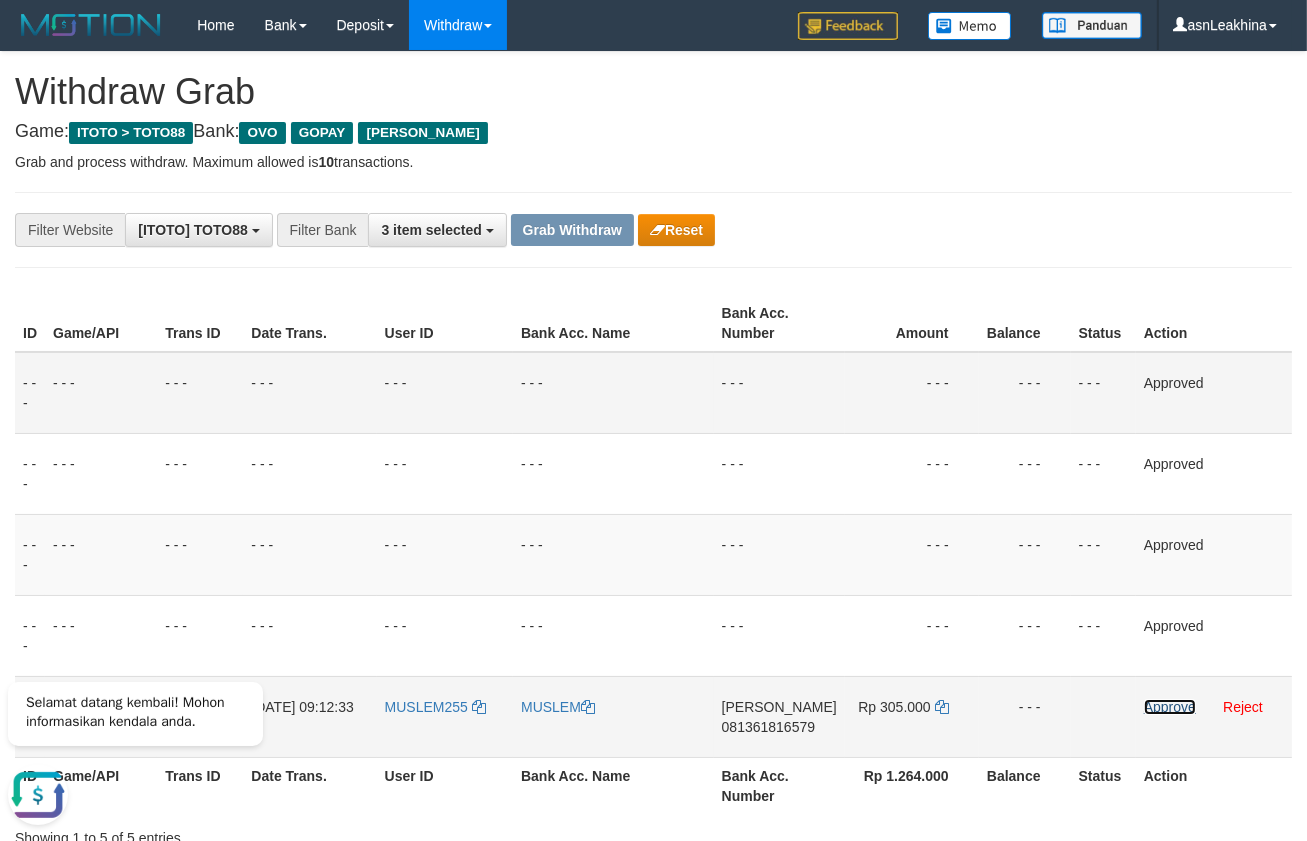 click on "Approve" at bounding box center (1170, 707) 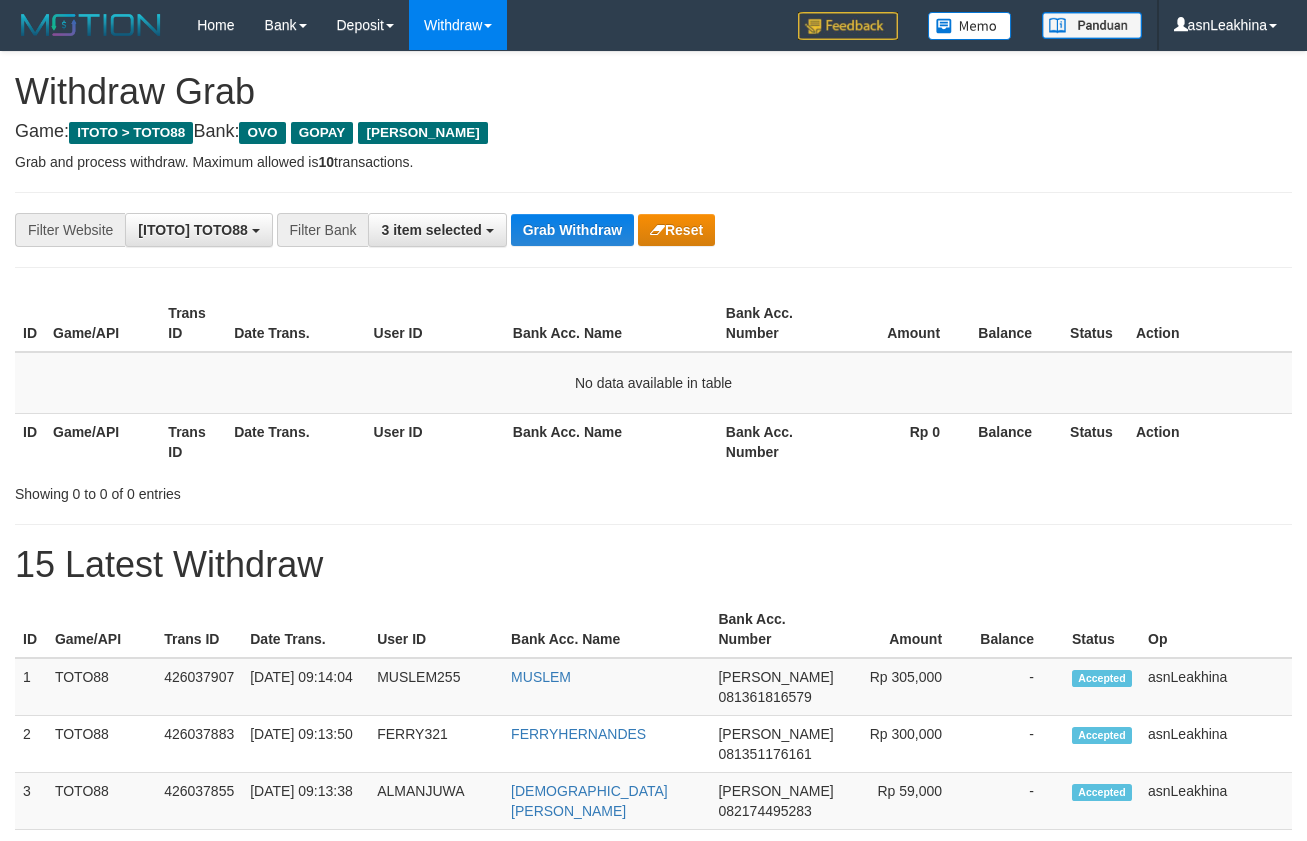 scroll, scrollTop: 0, scrollLeft: 0, axis: both 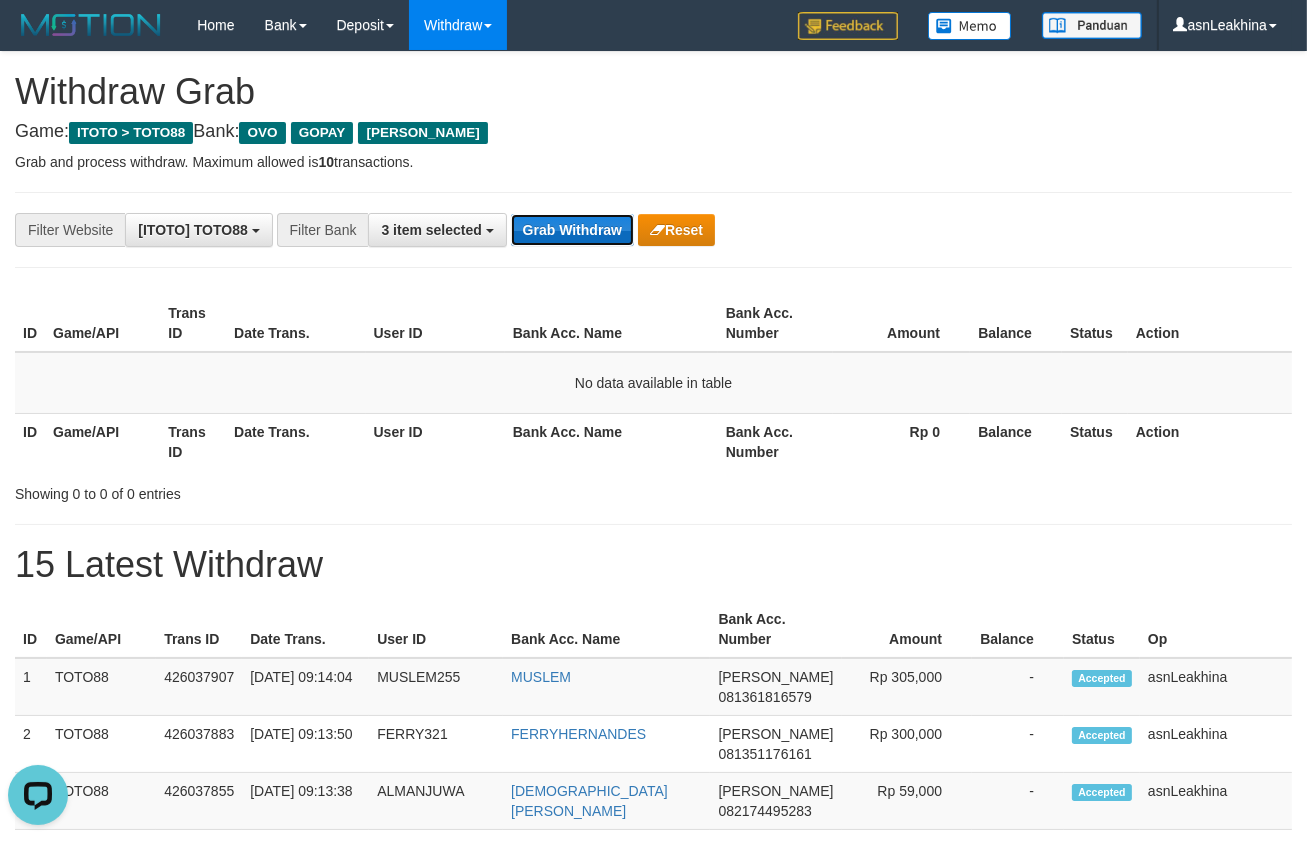 click on "Grab Withdraw" at bounding box center [572, 230] 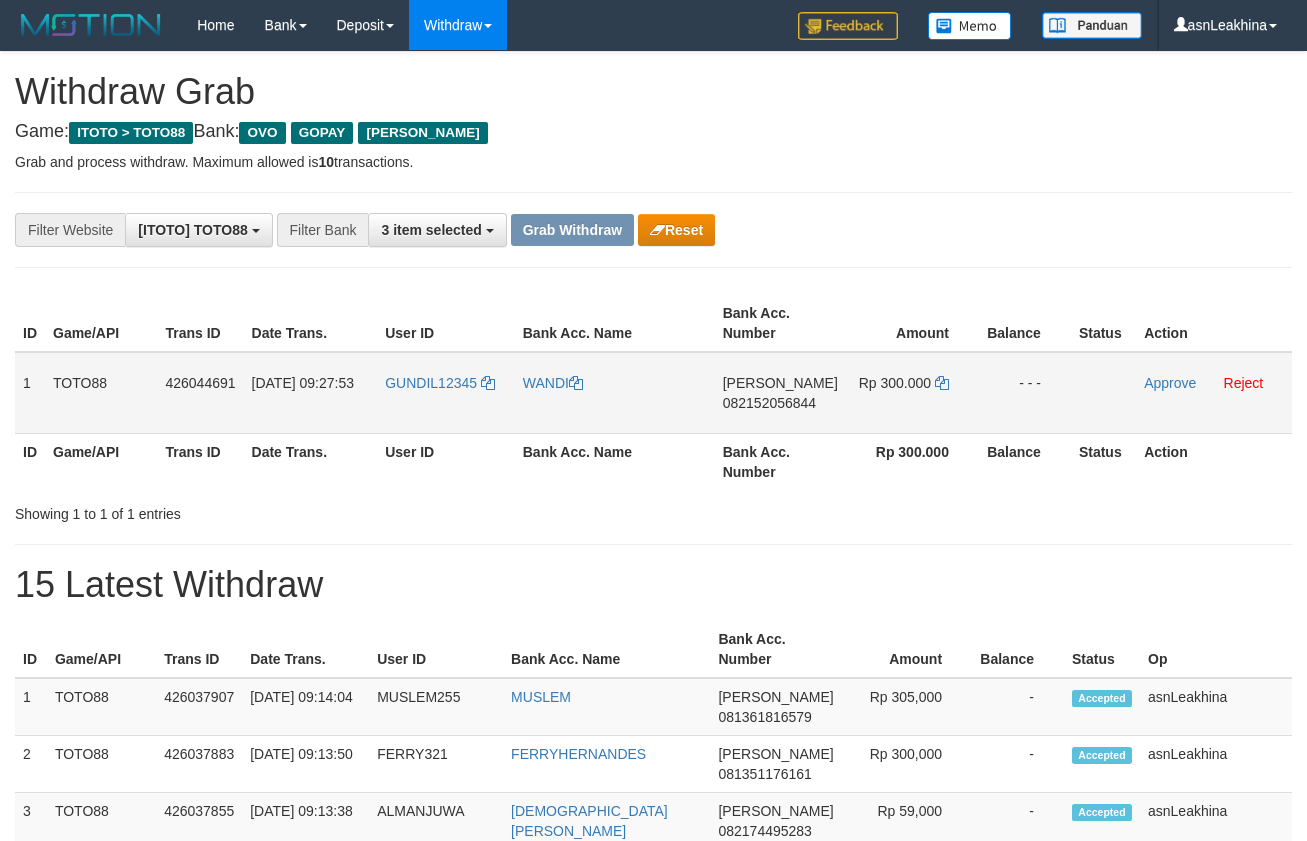 scroll, scrollTop: 0, scrollLeft: 0, axis: both 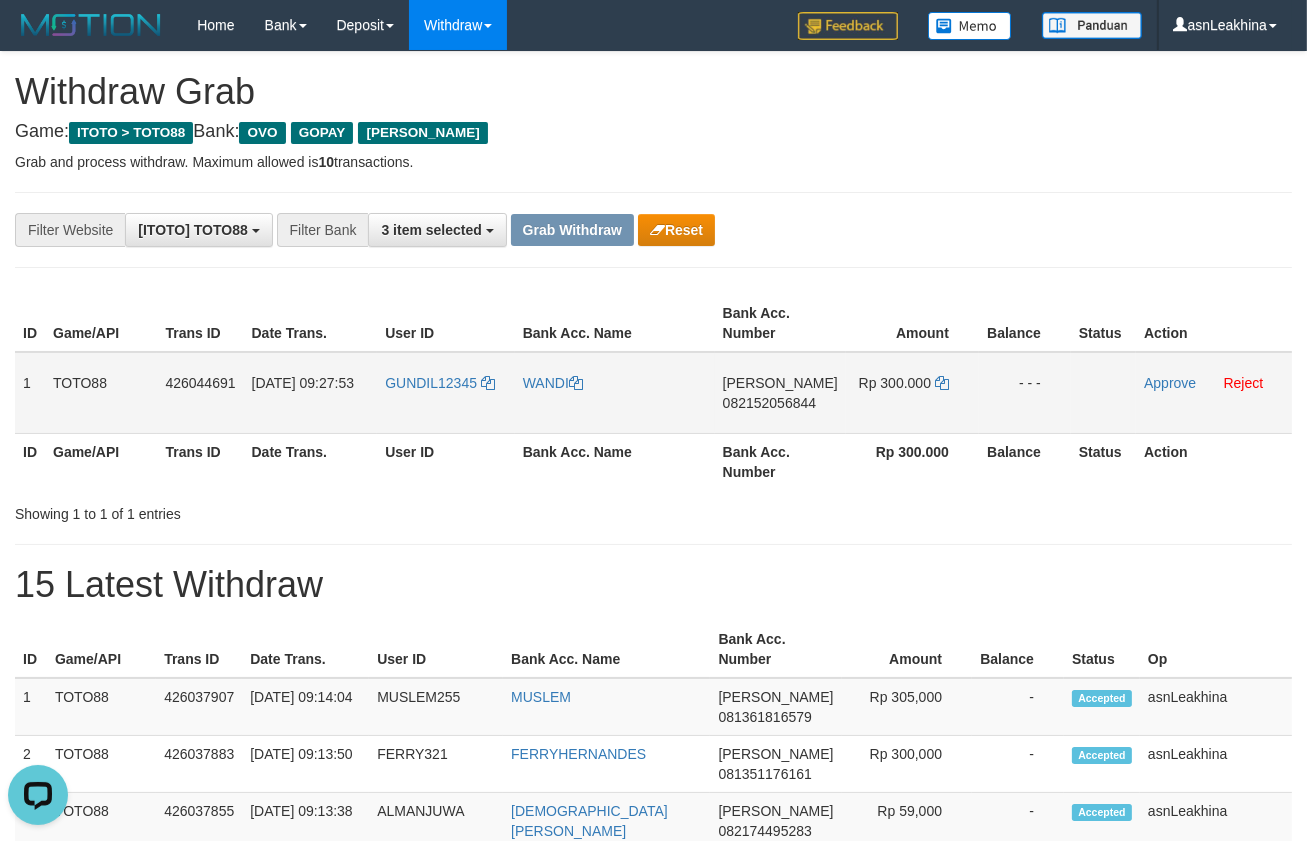 click on "082152056844" at bounding box center [769, 403] 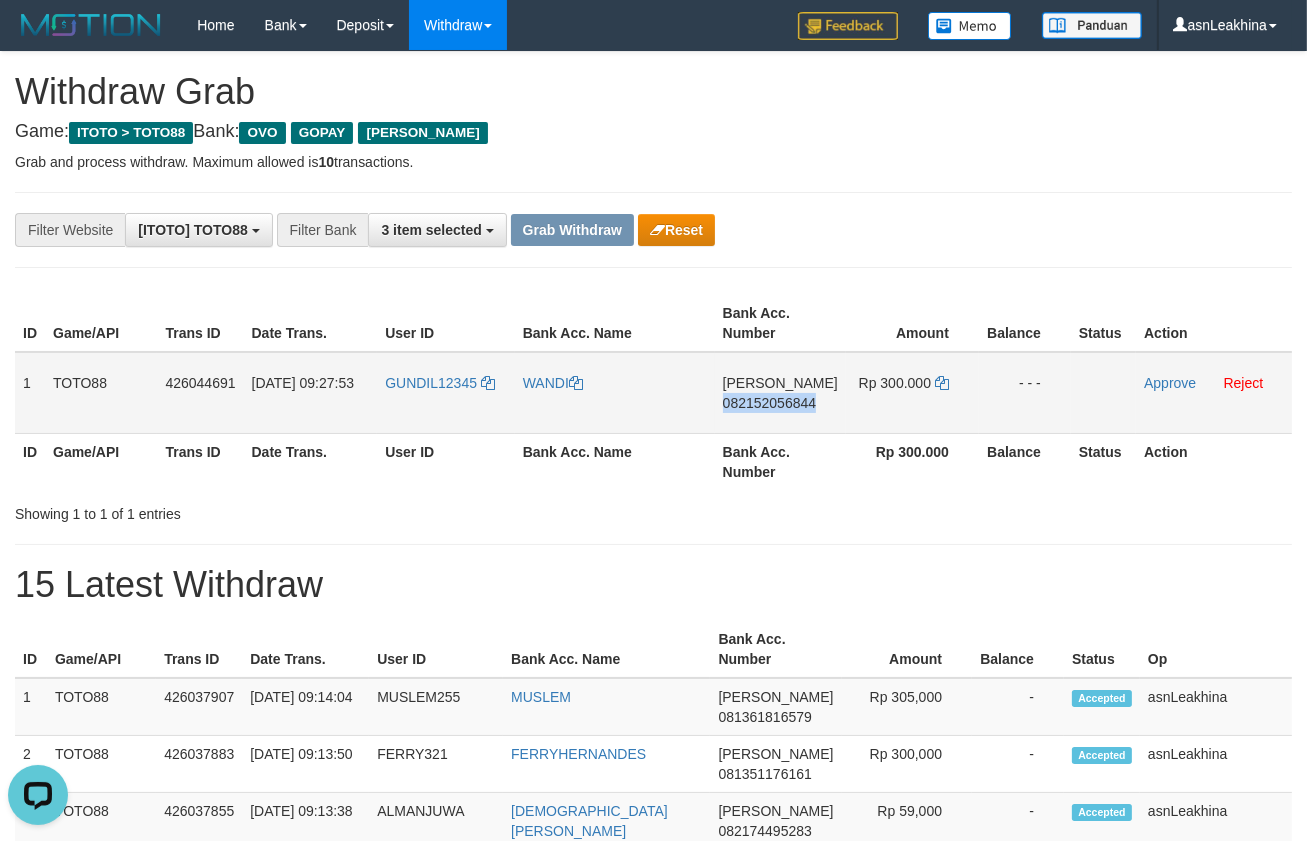 click on "082152056844" at bounding box center [769, 403] 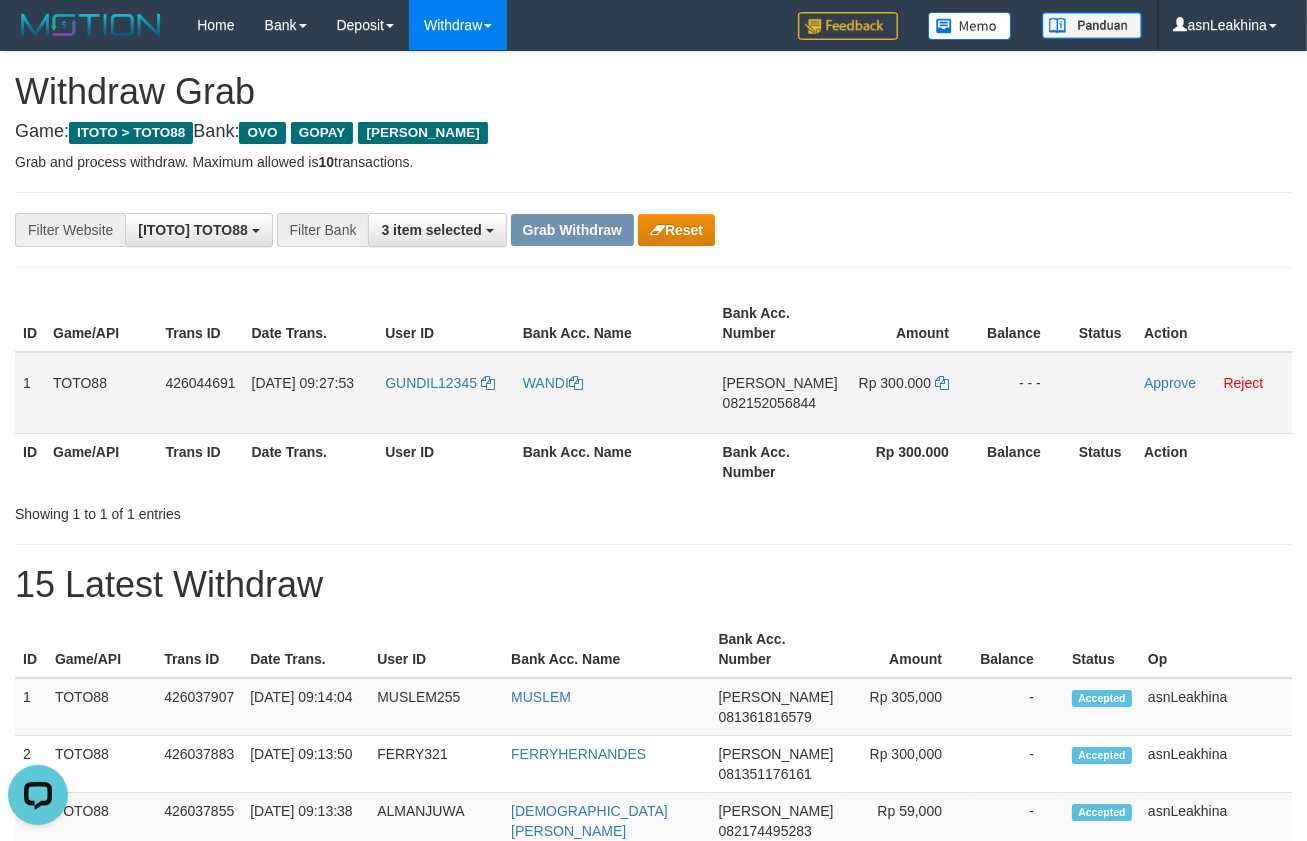 click on "082152056844" at bounding box center [769, 403] 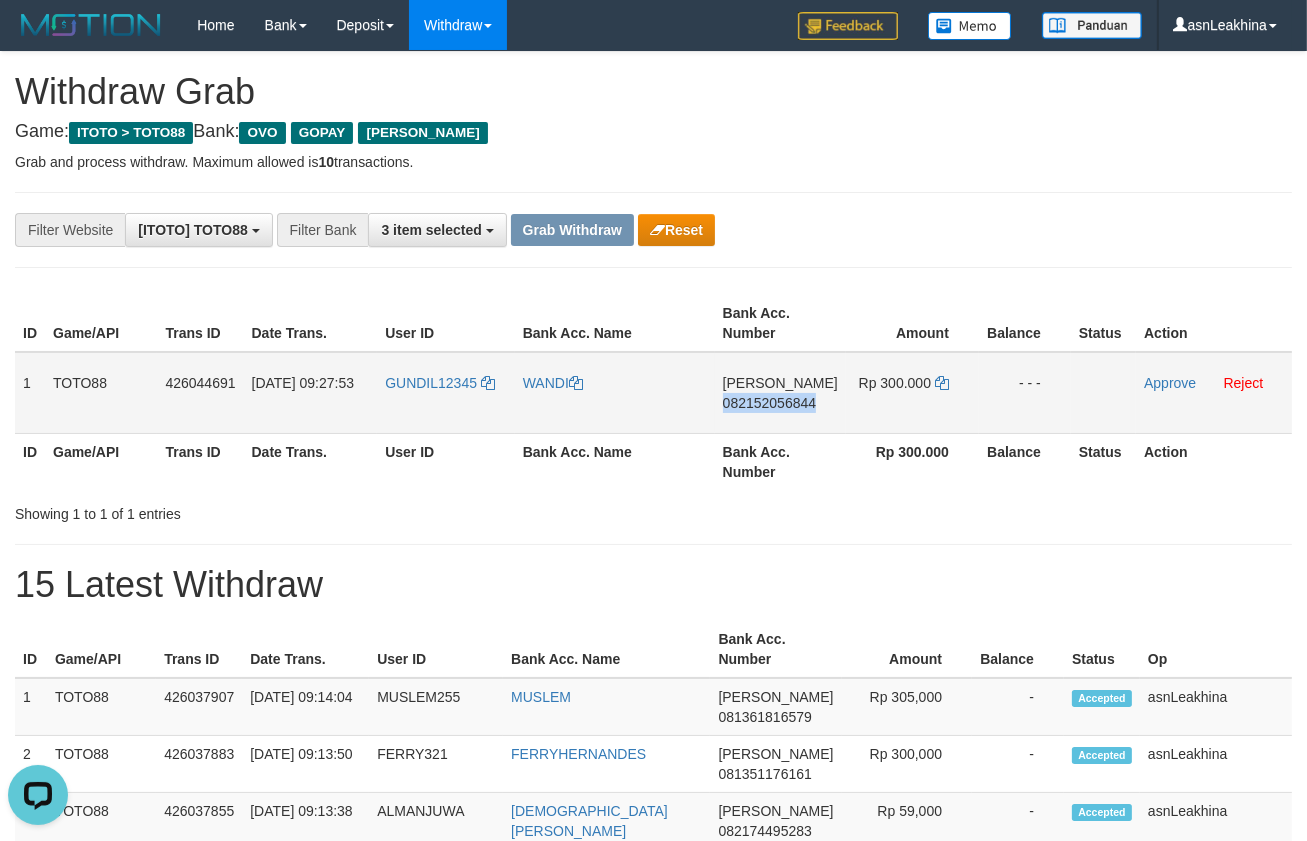 click on "082152056844" at bounding box center [769, 403] 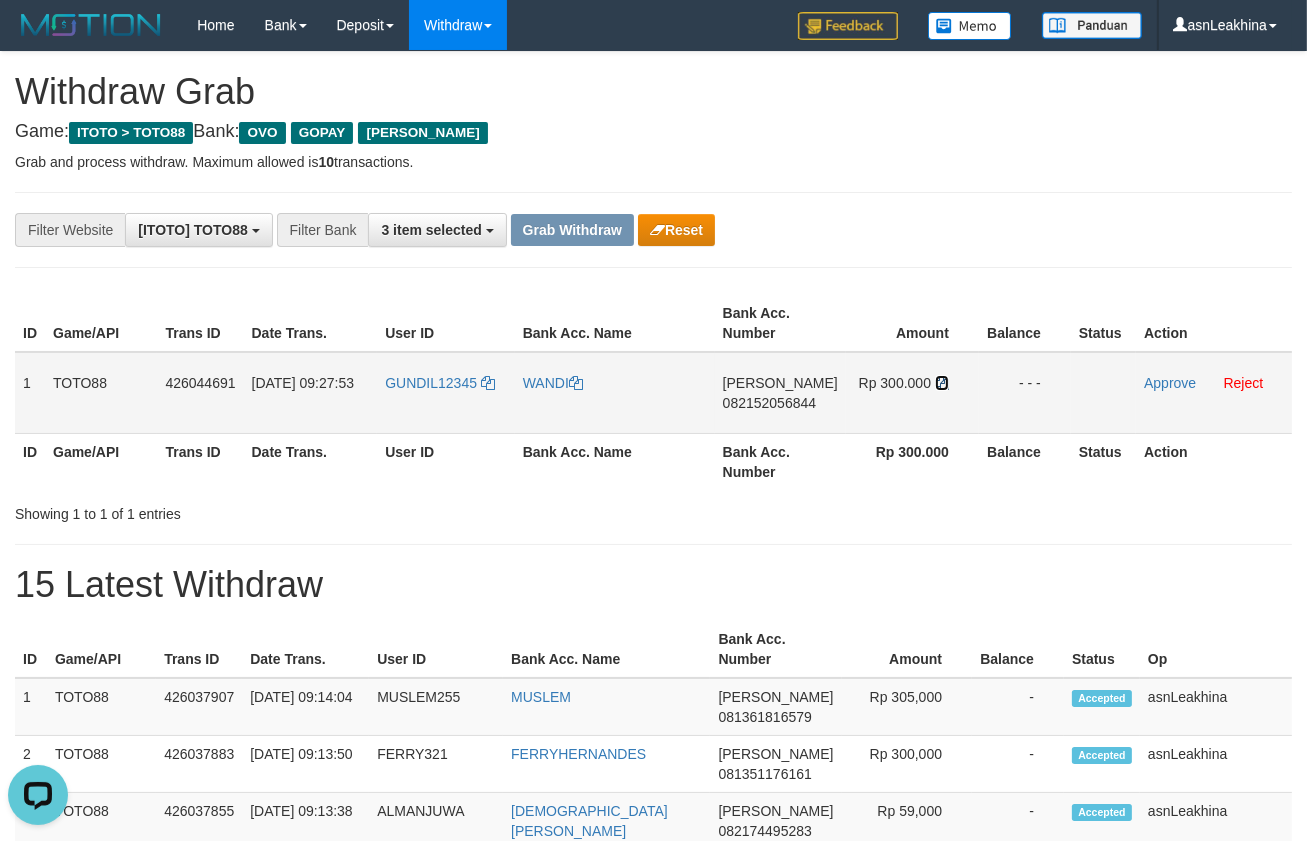 click at bounding box center (942, 383) 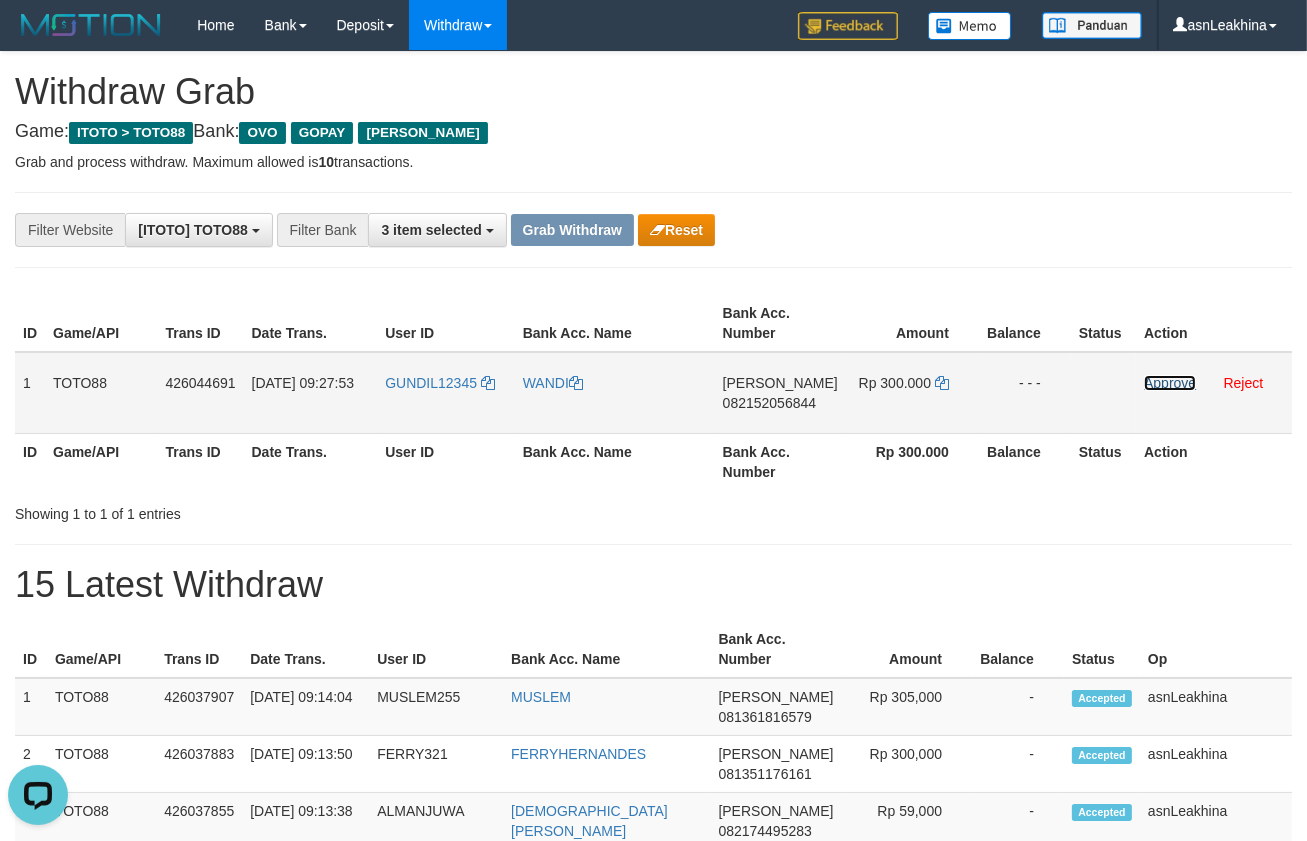 click on "Approve" at bounding box center (1170, 383) 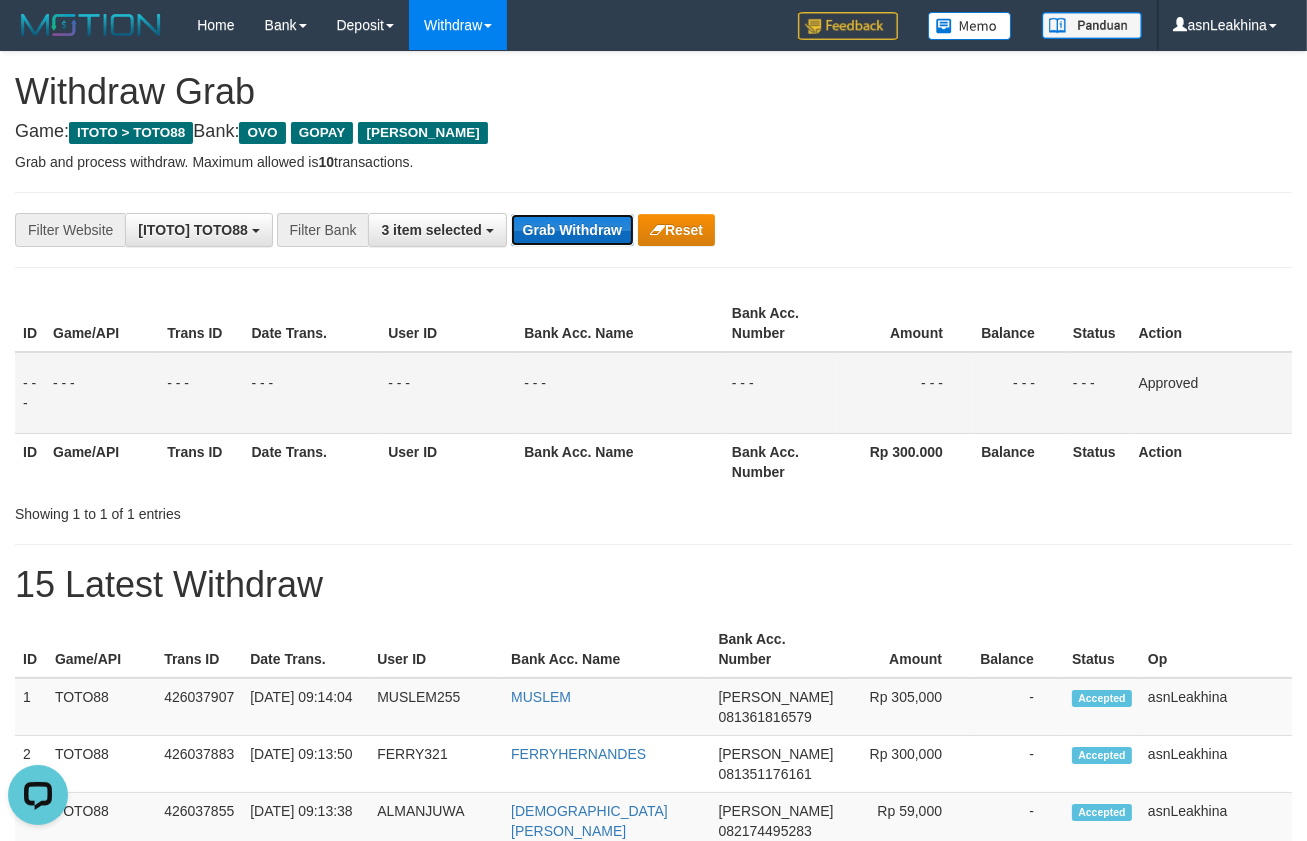 click on "Grab Withdraw" at bounding box center (572, 230) 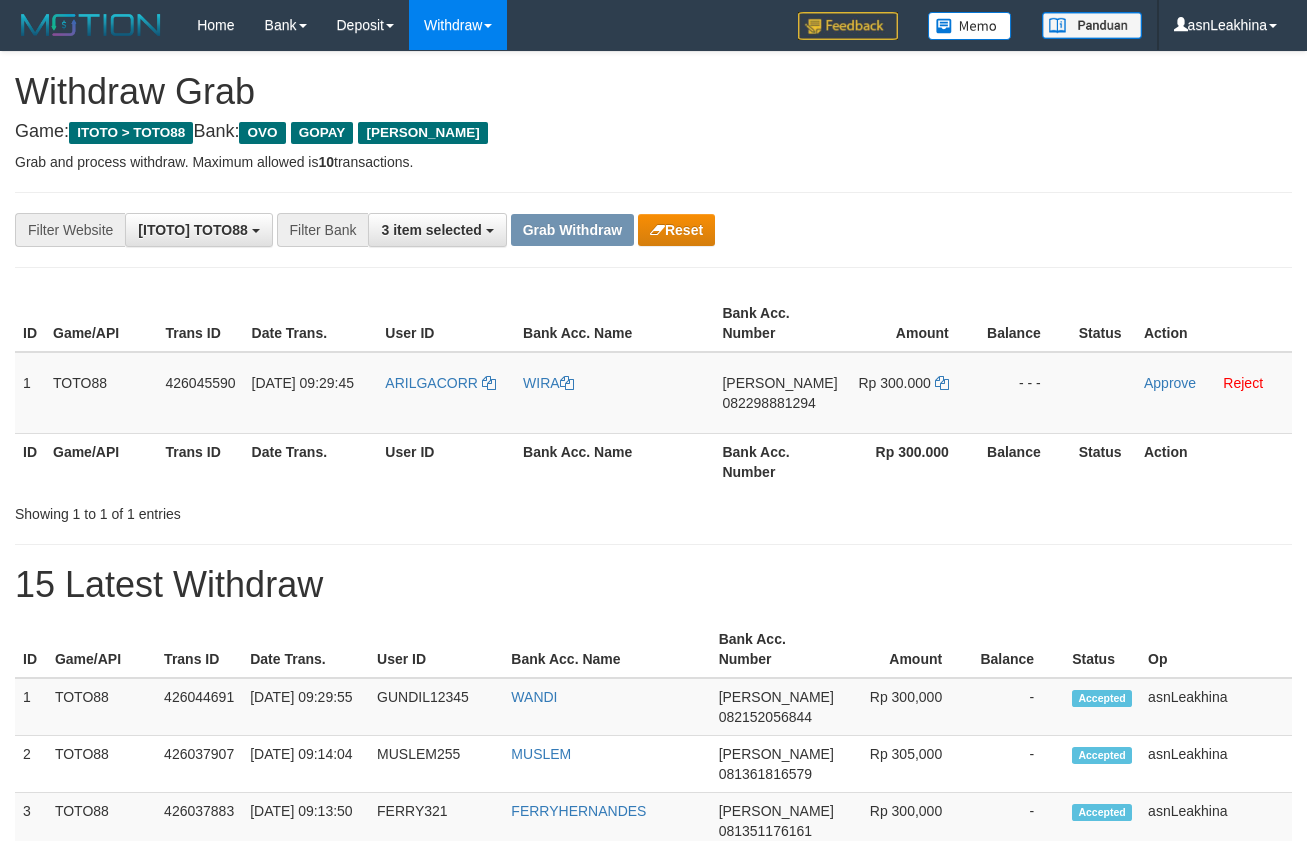 scroll, scrollTop: 0, scrollLeft: 0, axis: both 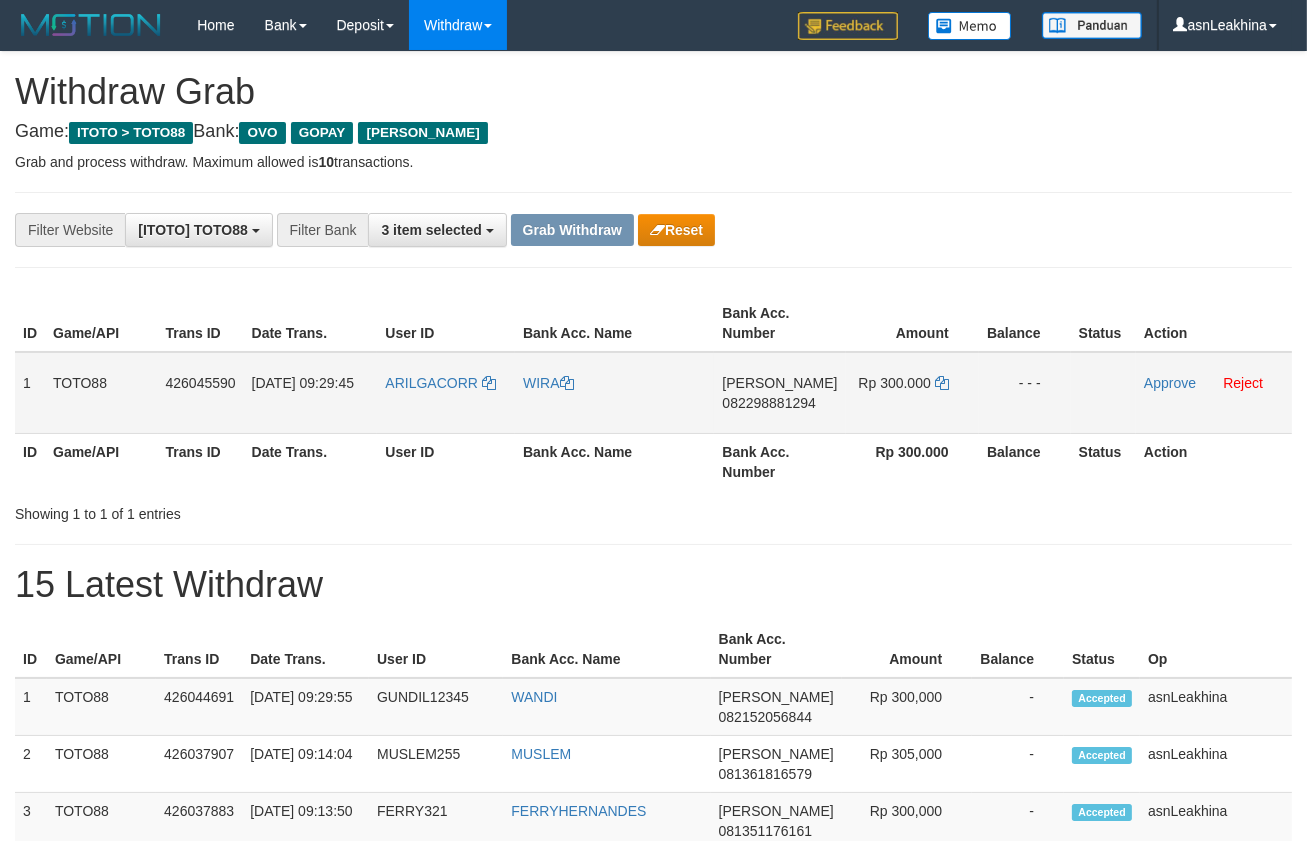 drag, startPoint x: 0, startPoint y: 0, endPoint x: 794, endPoint y: 404, distance: 890.87146 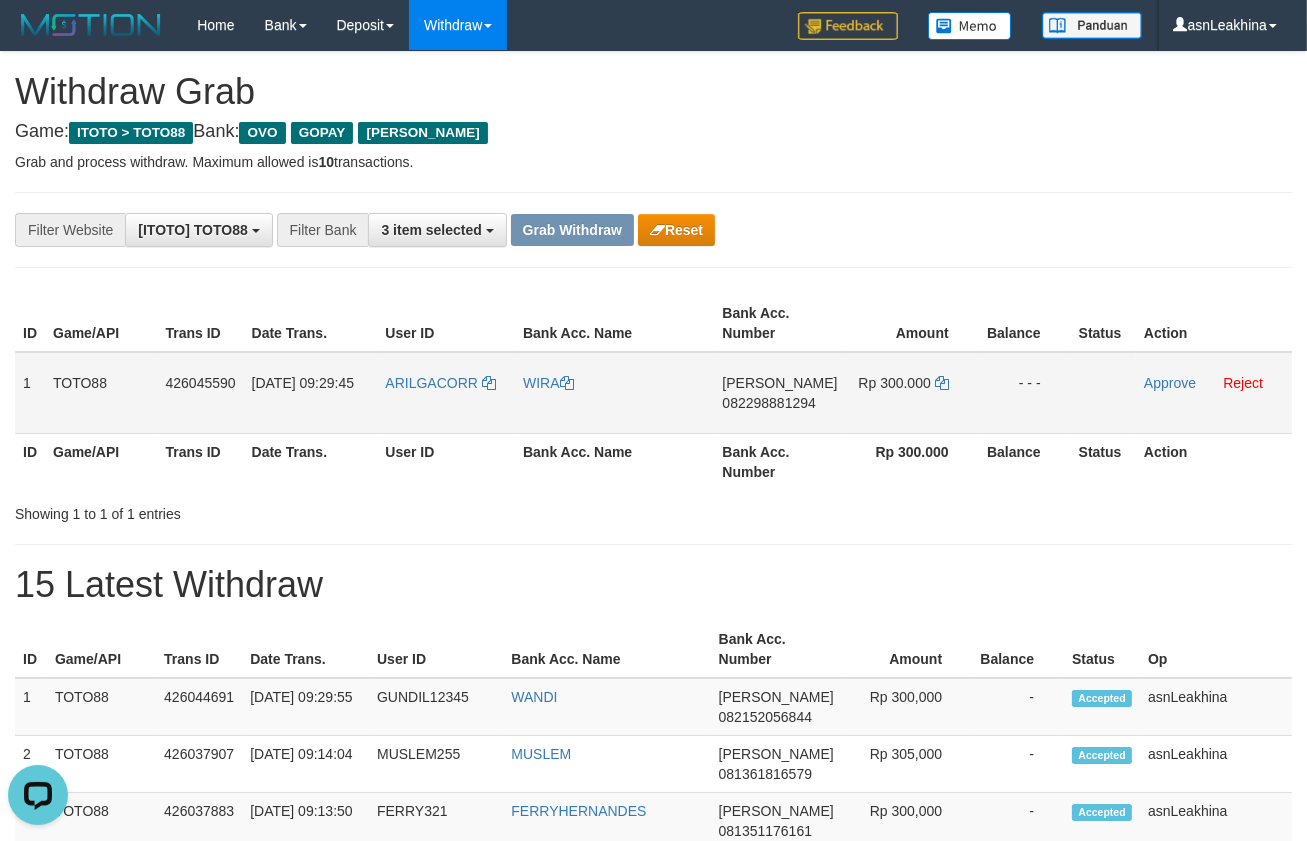 scroll, scrollTop: 0, scrollLeft: 0, axis: both 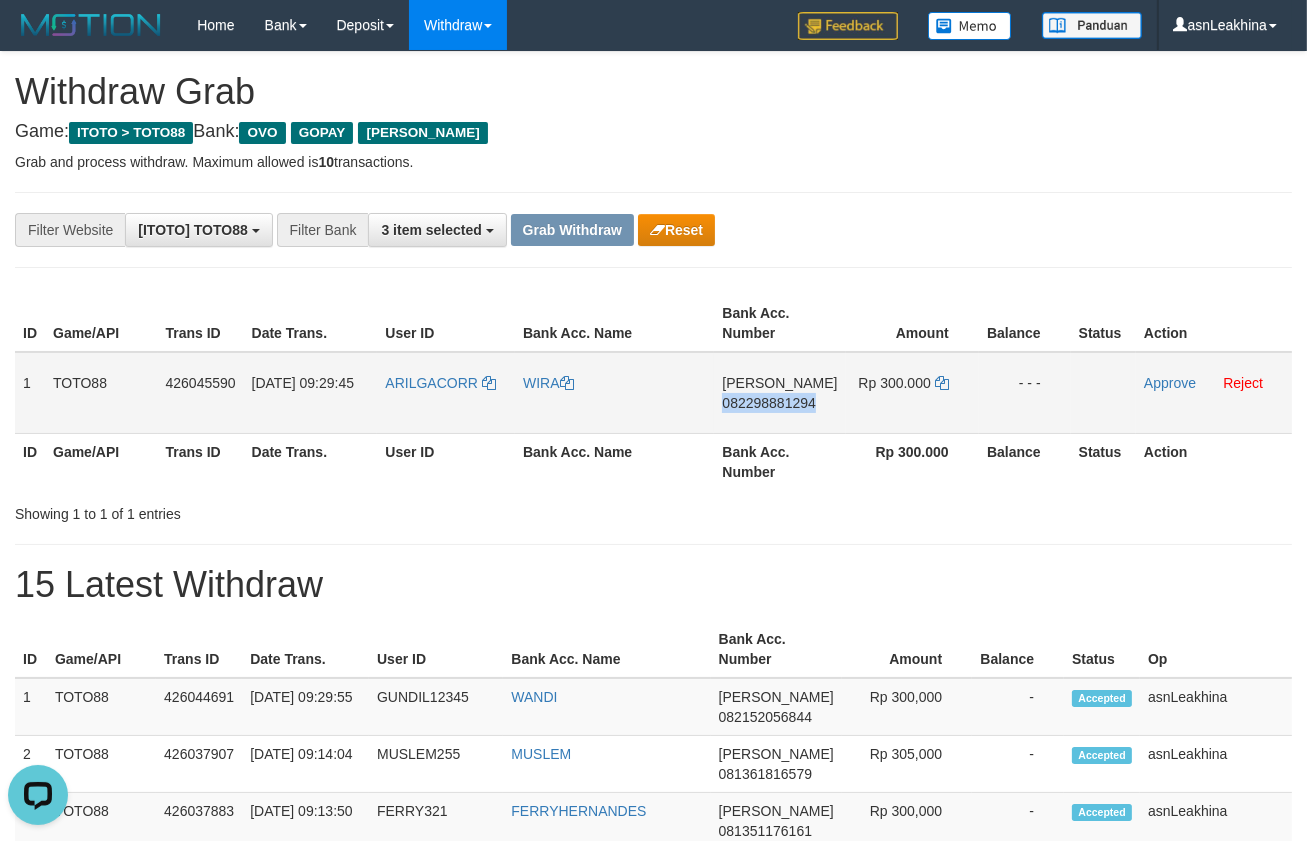 click on "082298881294" at bounding box center (768, 403) 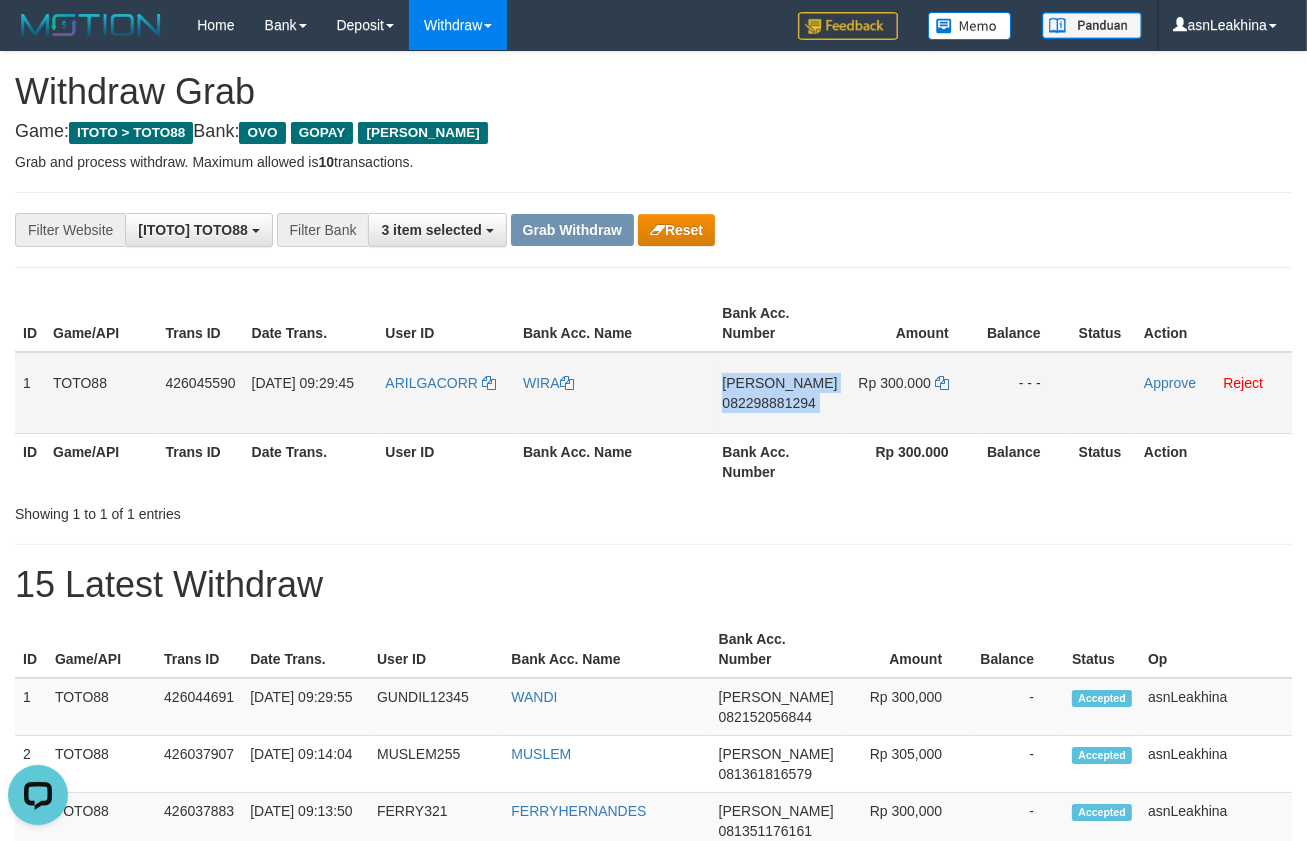 click on "082298881294" at bounding box center (768, 403) 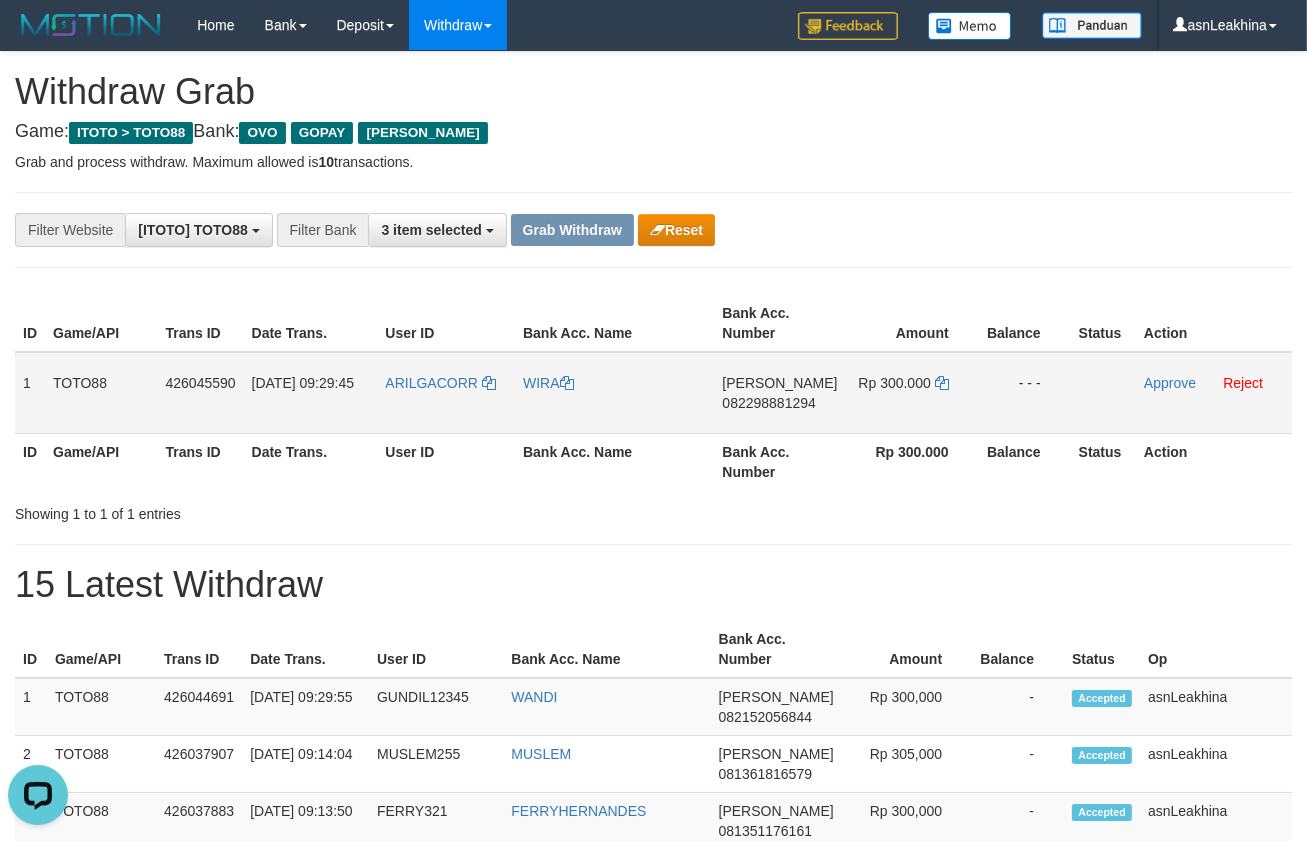 click on "082298881294" at bounding box center [768, 403] 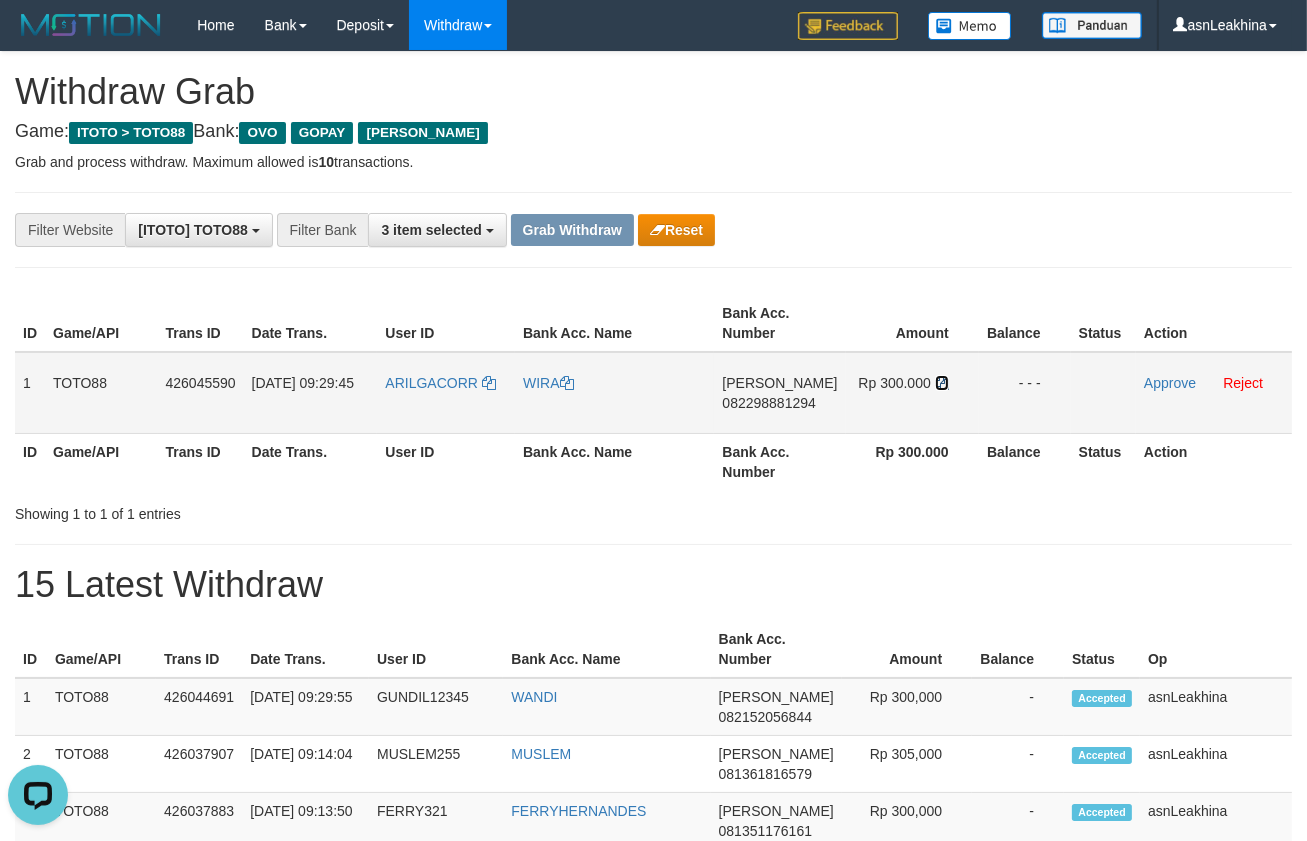 click at bounding box center (942, 383) 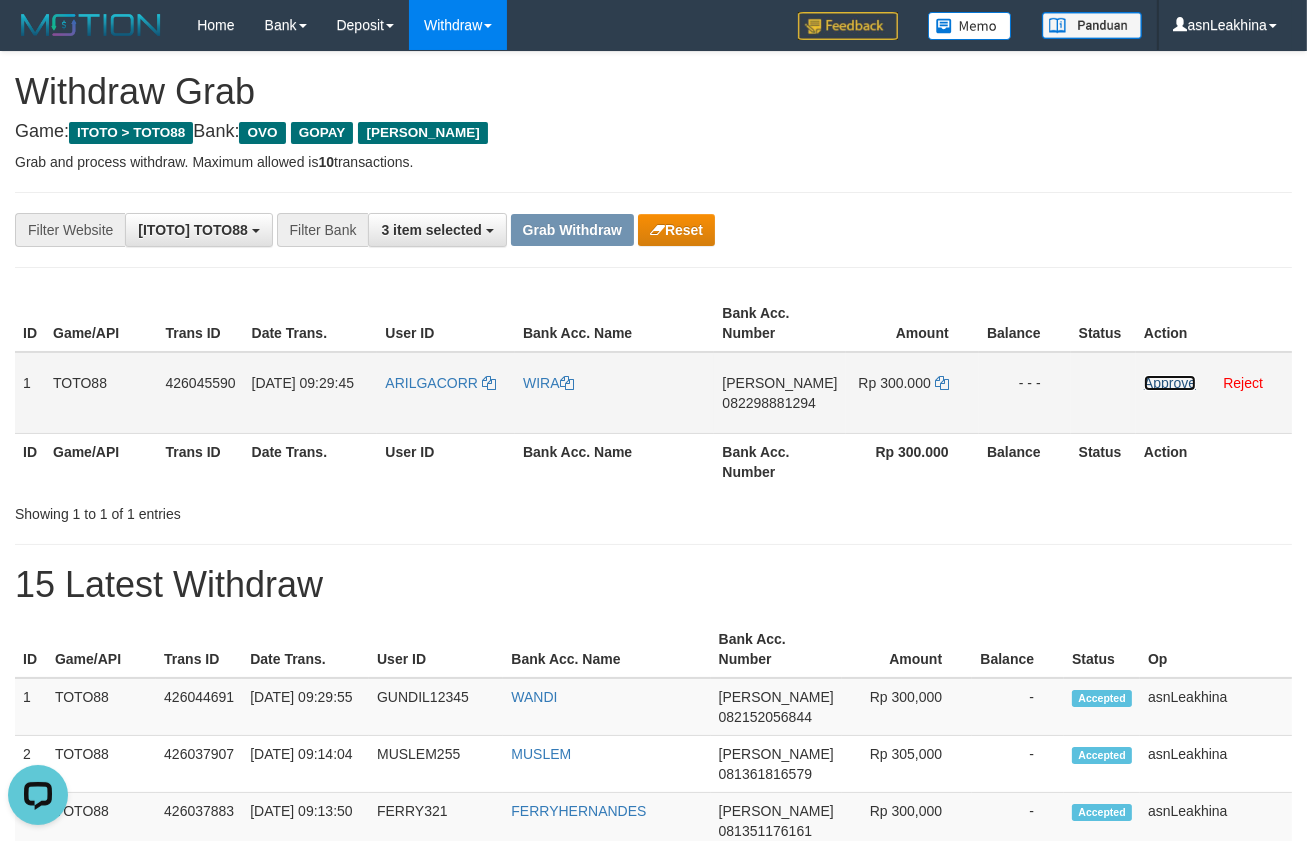 click on "Approve" at bounding box center [1170, 383] 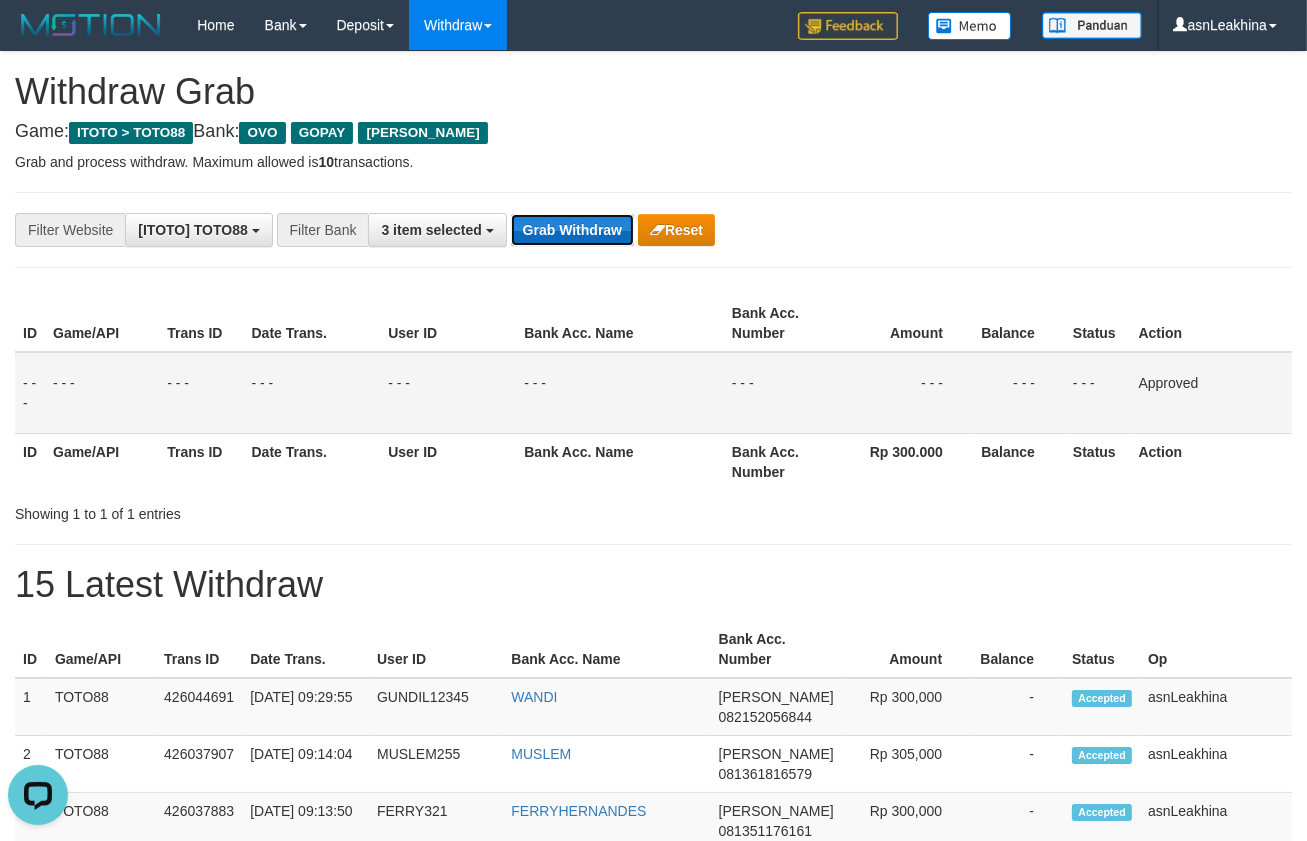 click on "Grab Withdraw" at bounding box center (572, 230) 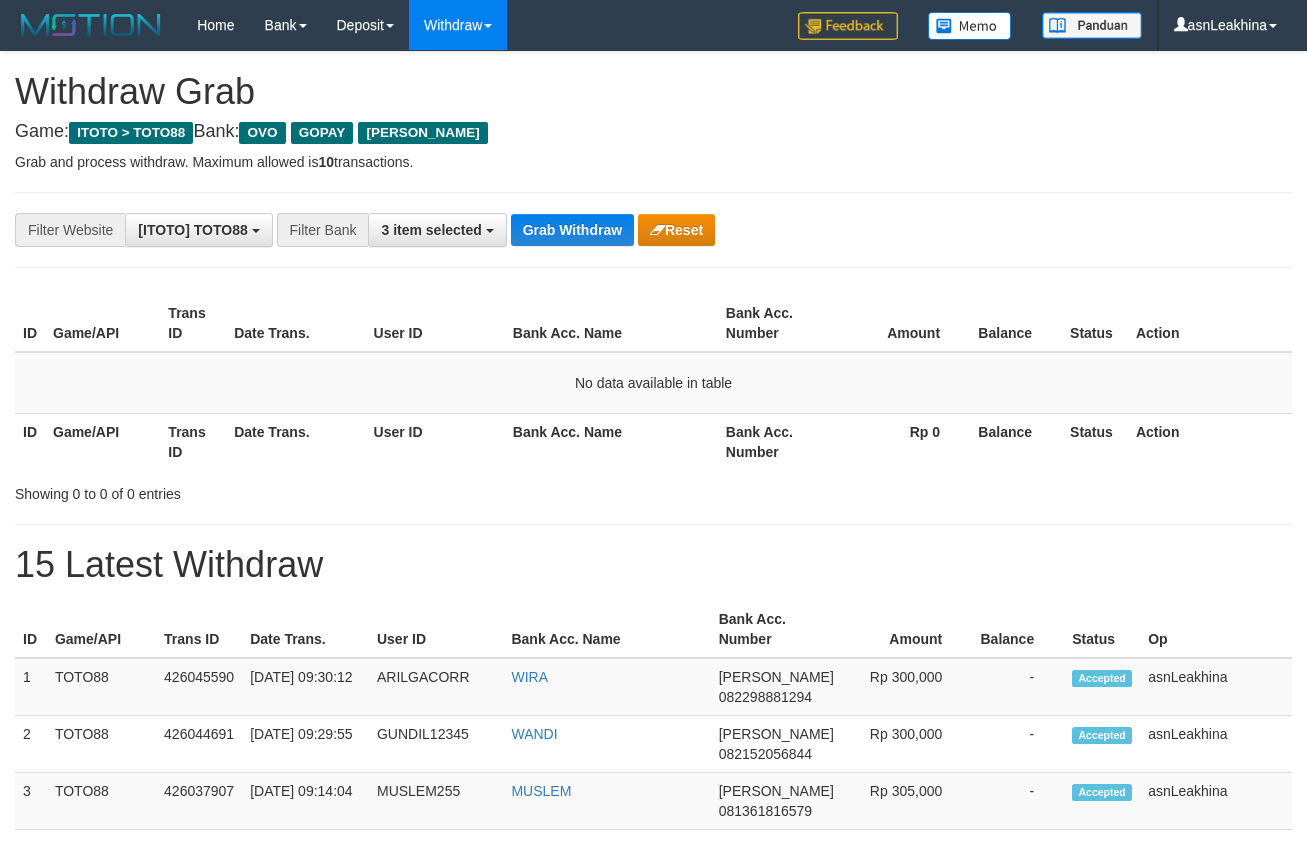 scroll, scrollTop: 0, scrollLeft: 0, axis: both 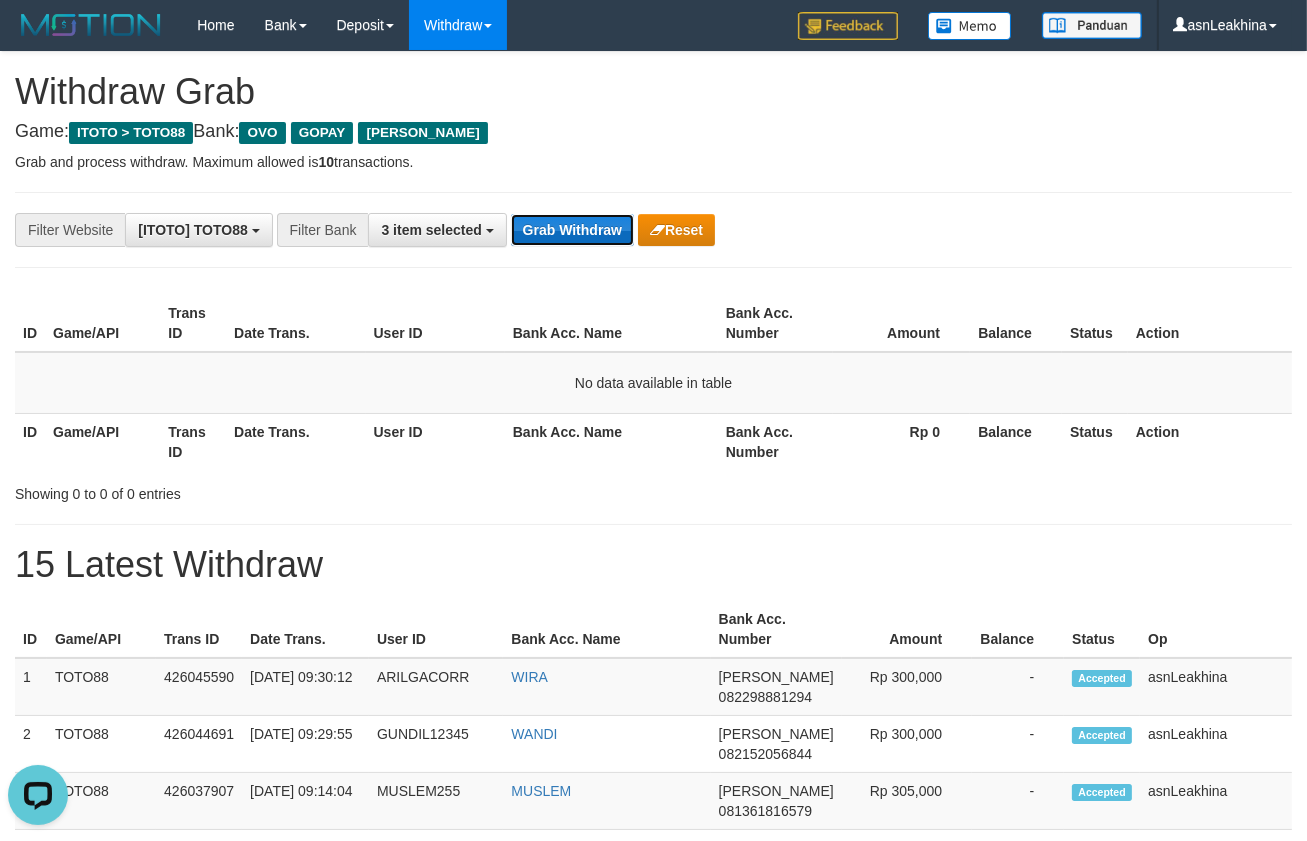 click on "Grab Withdraw" at bounding box center [572, 230] 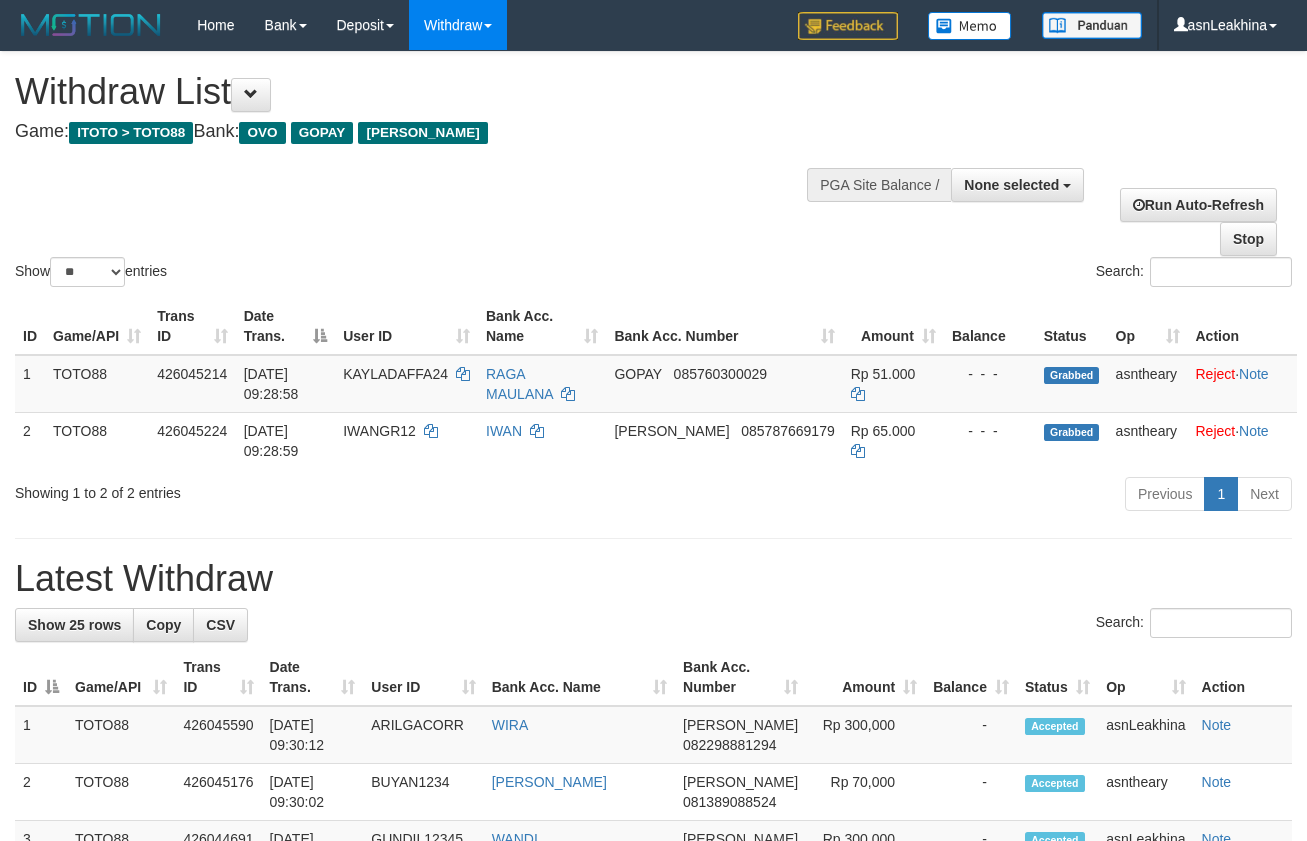 select 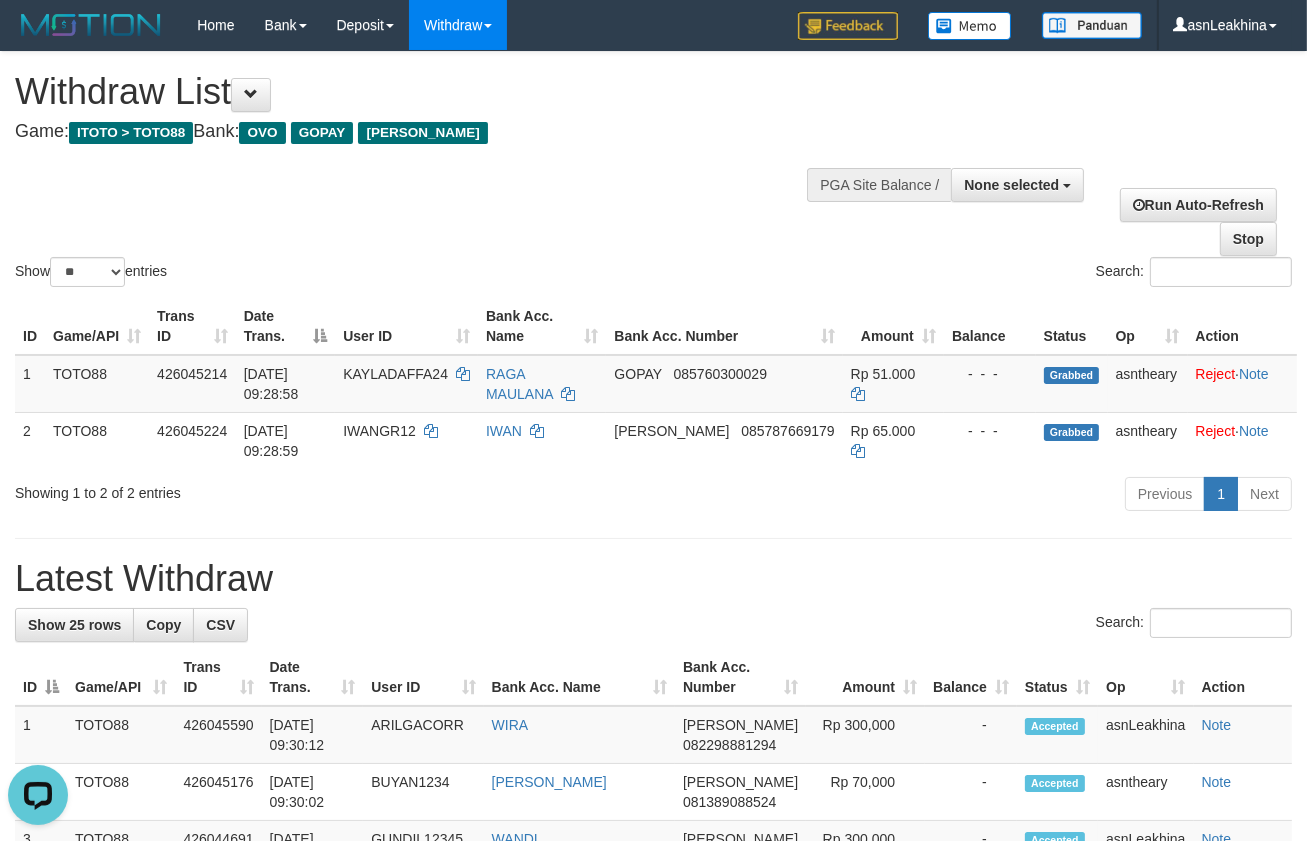 scroll, scrollTop: 0, scrollLeft: 0, axis: both 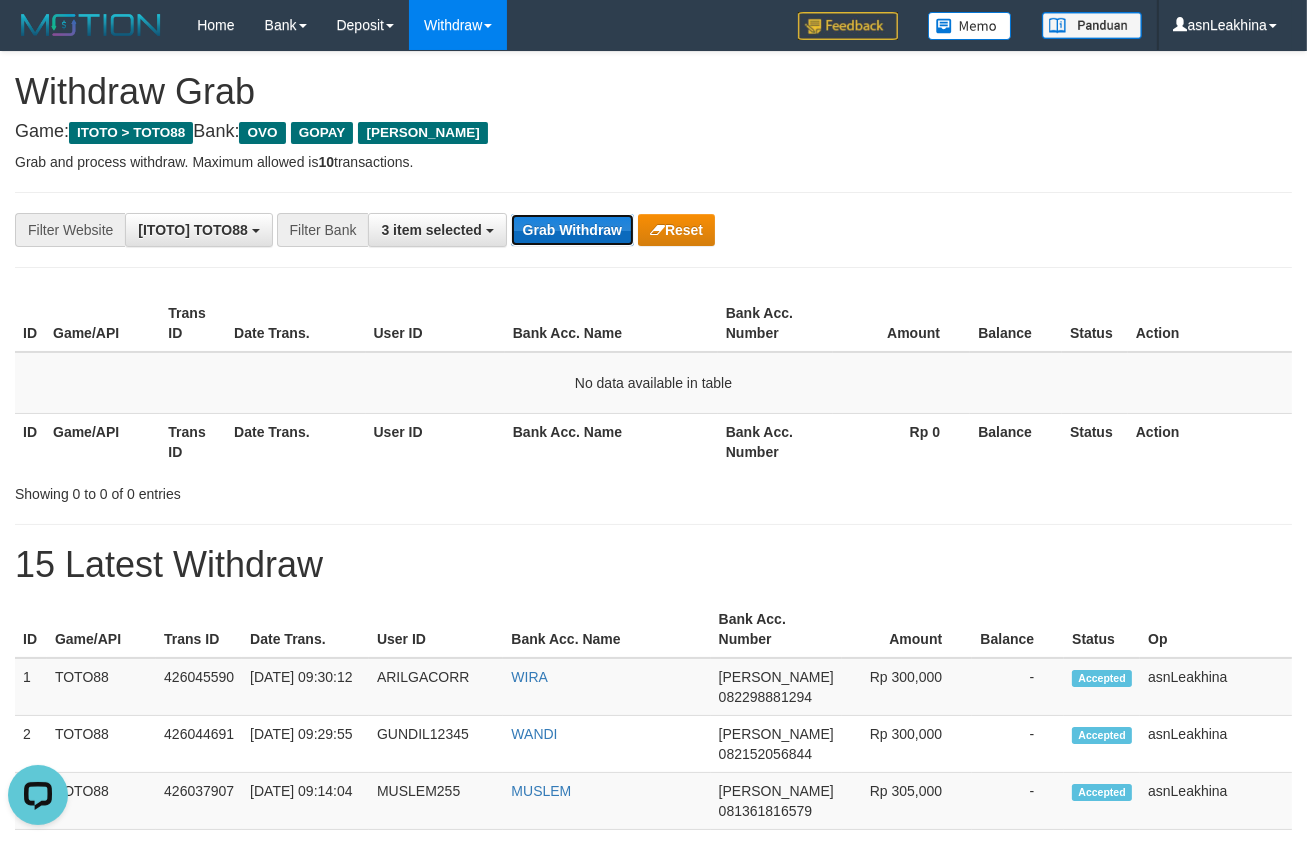 click on "Grab Withdraw" at bounding box center [572, 230] 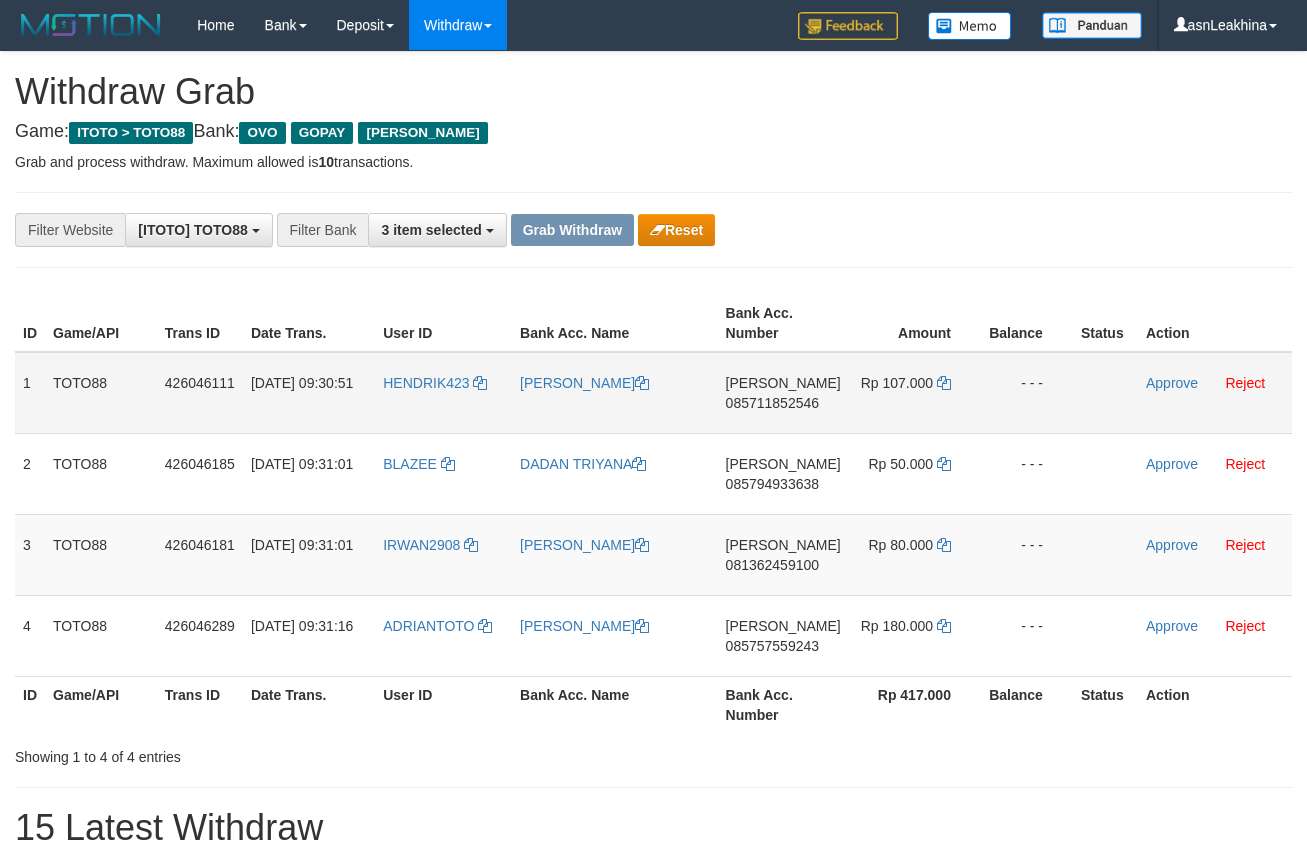 scroll, scrollTop: 0, scrollLeft: 0, axis: both 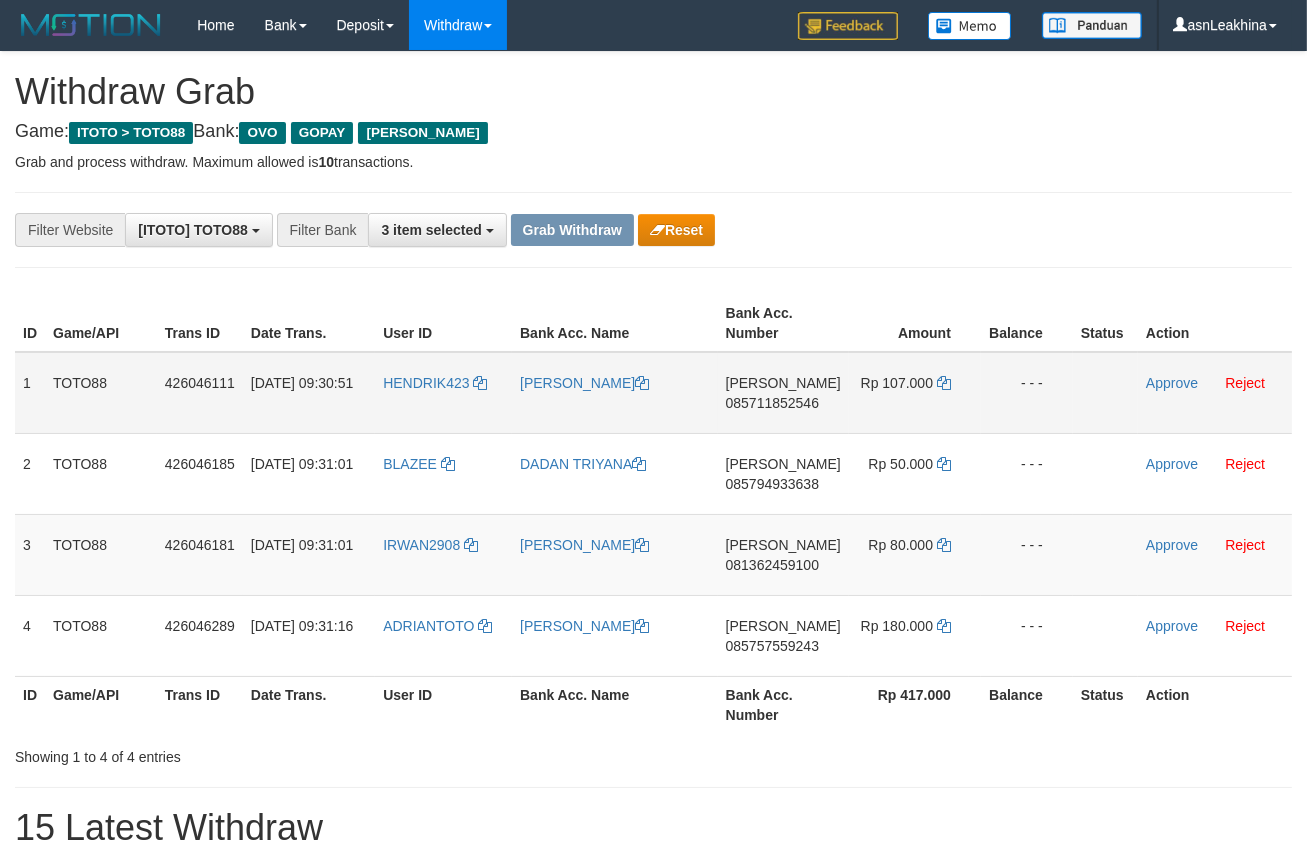 click on "085711852546" at bounding box center [772, 403] 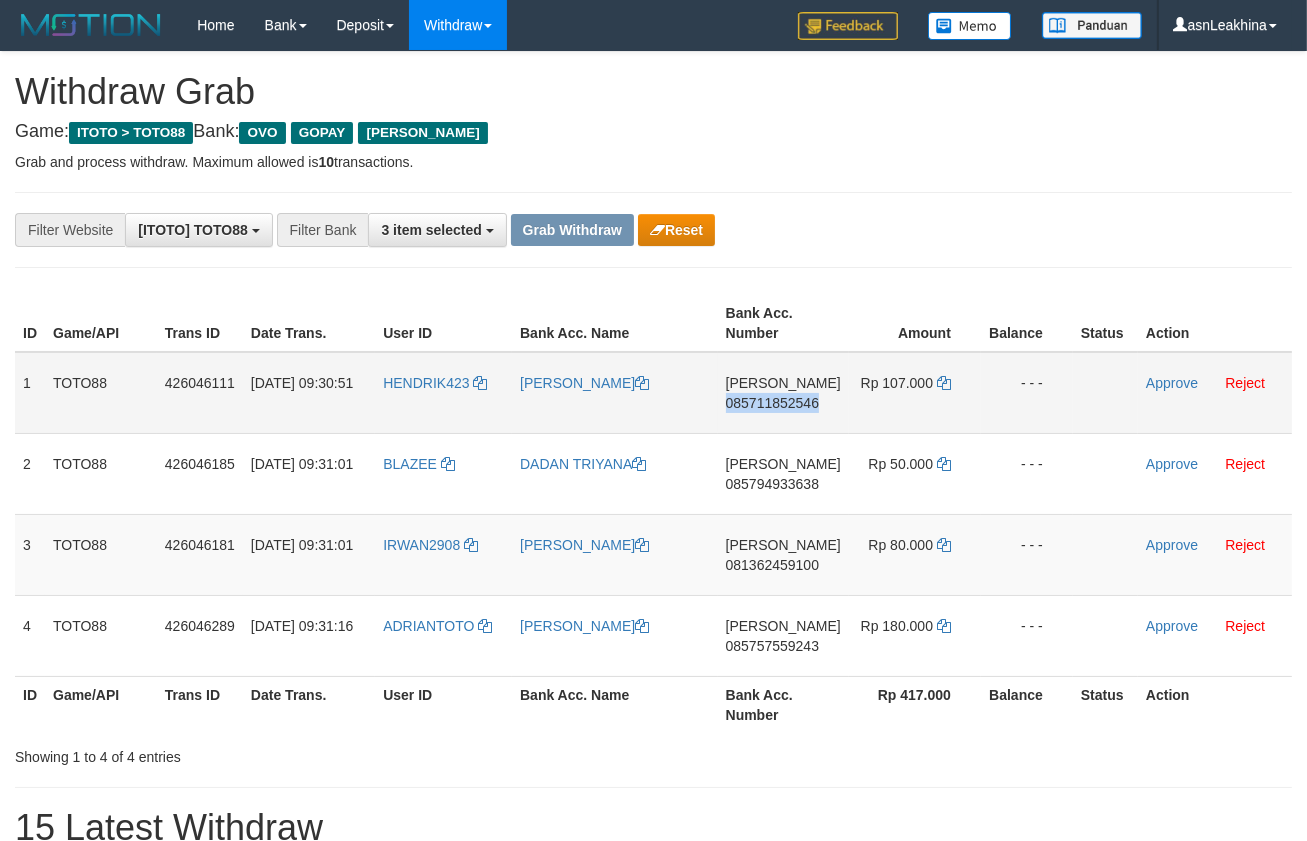 click on "085711852546" at bounding box center (772, 403) 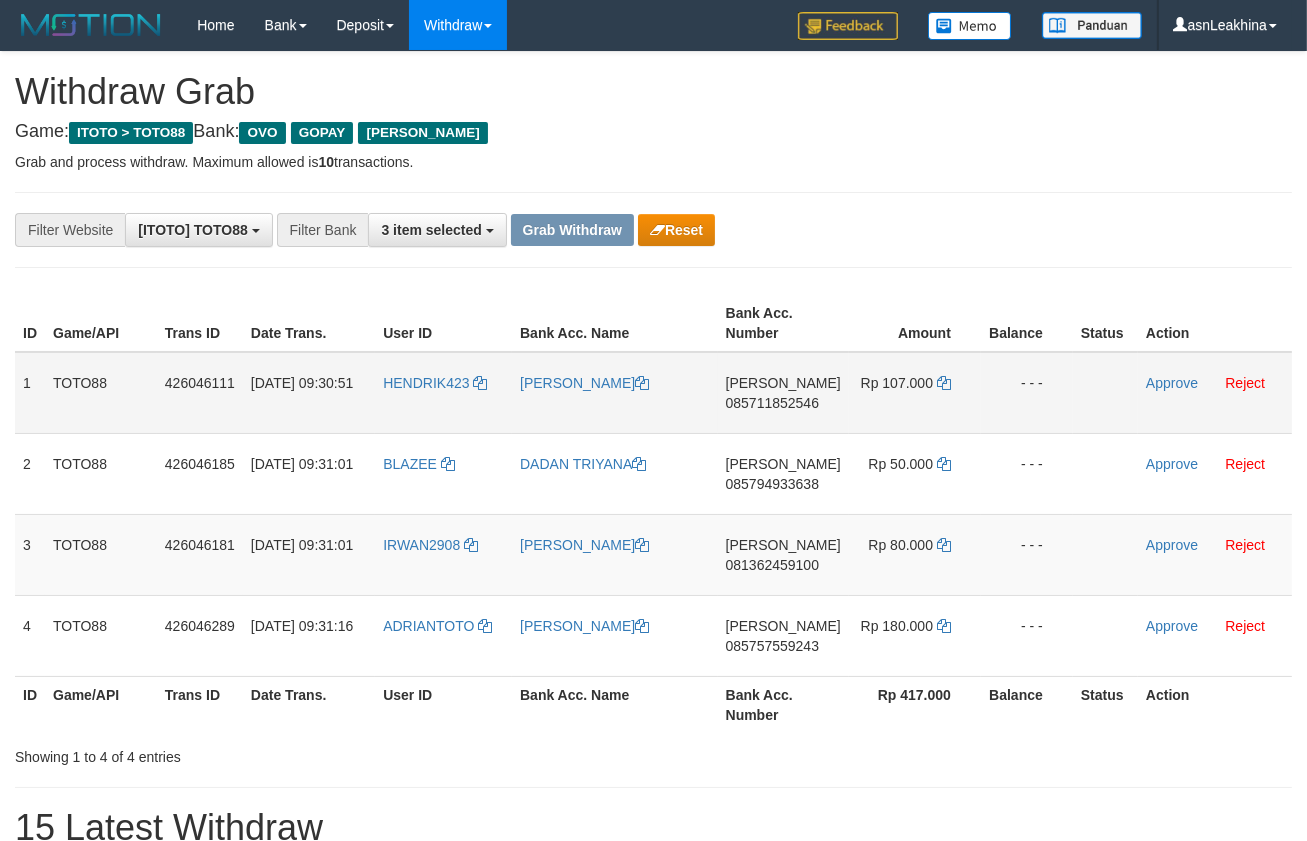 click on "085711852546" at bounding box center [772, 403] 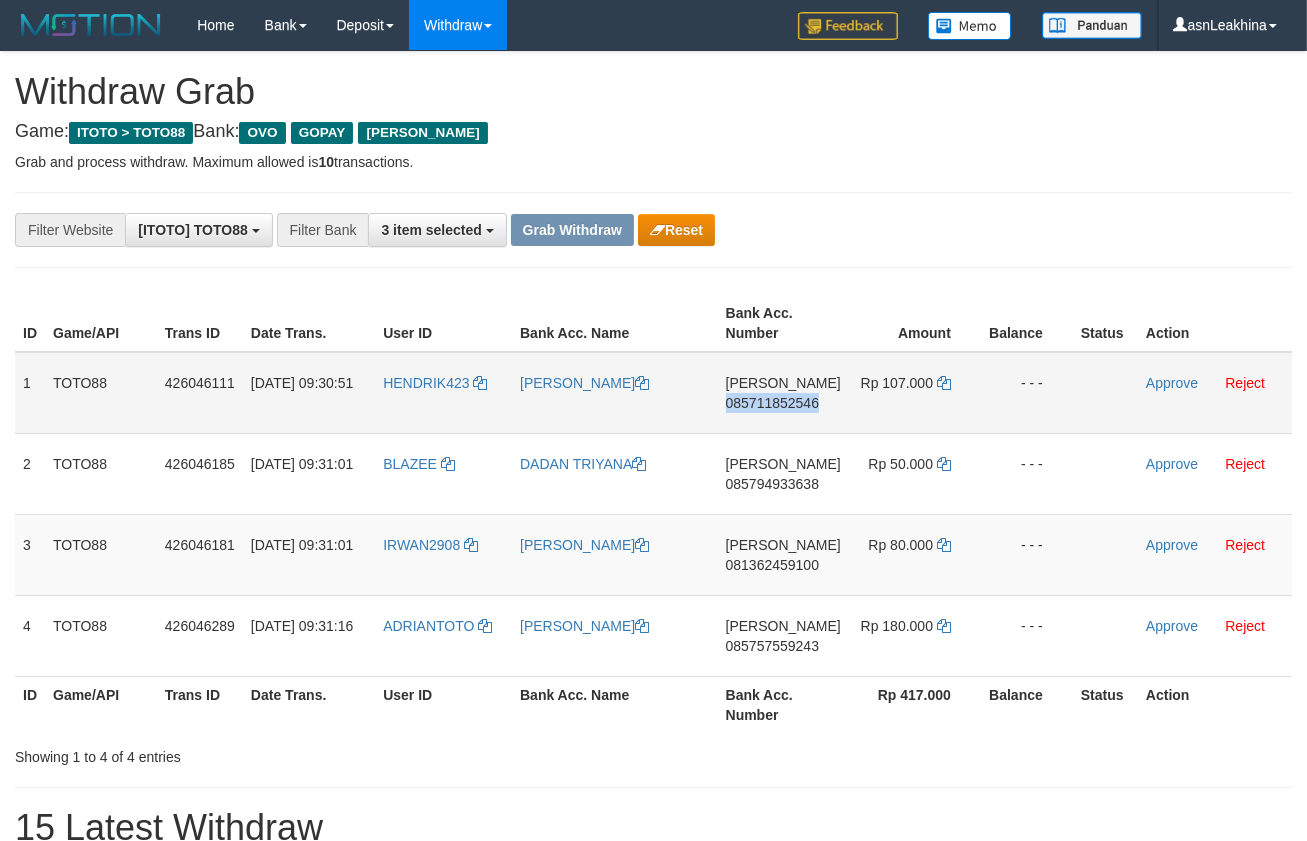 click on "085711852546" at bounding box center [772, 403] 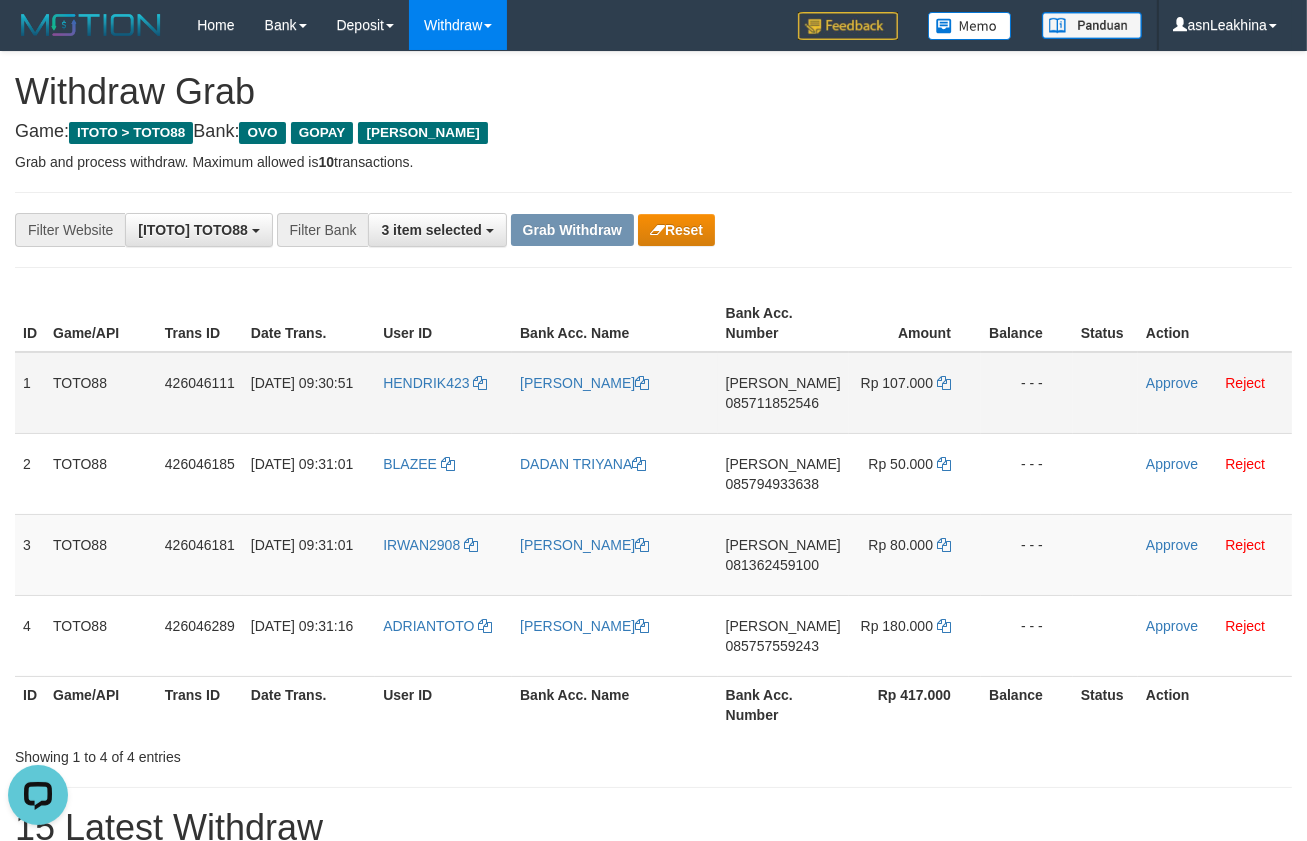 scroll, scrollTop: 0, scrollLeft: 0, axis: both 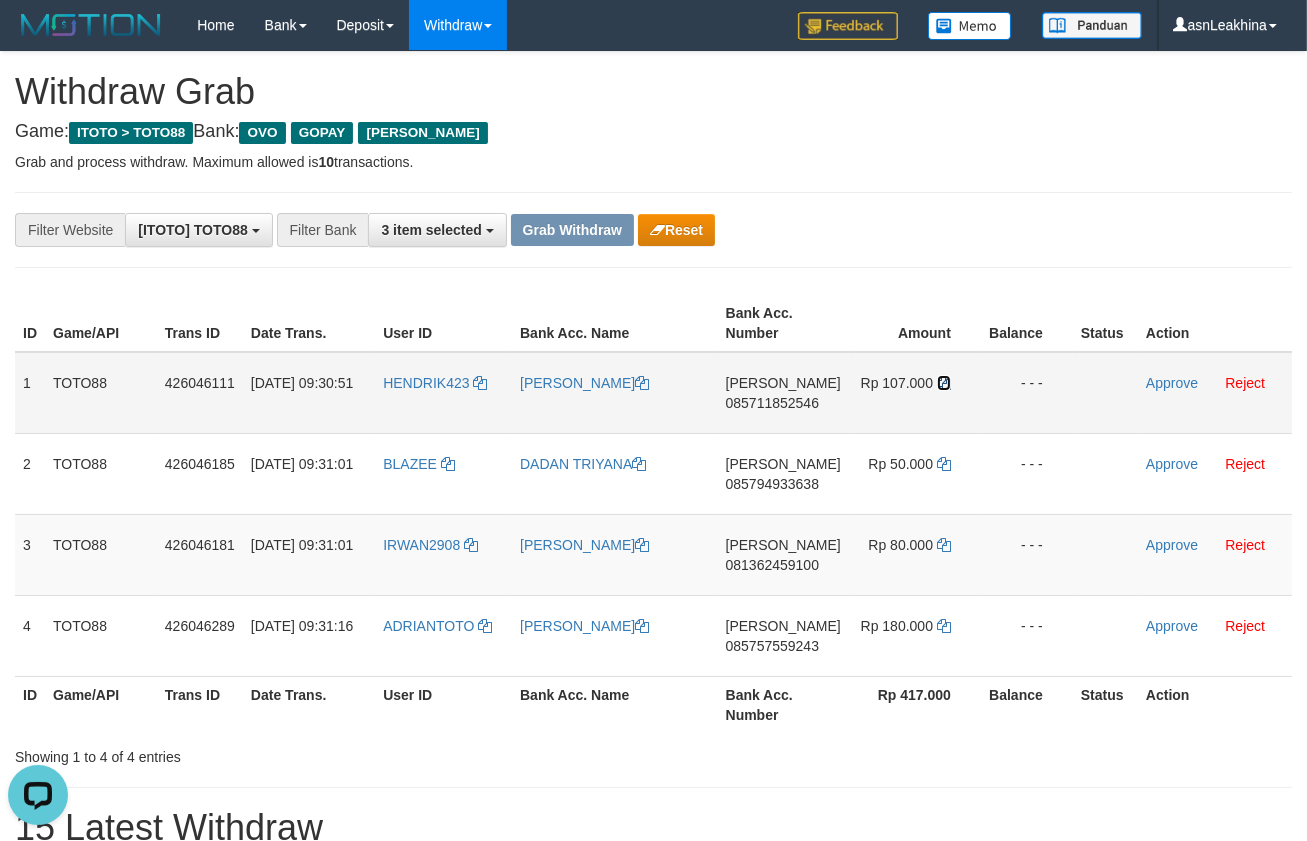 click at bounding box center (944, 383) 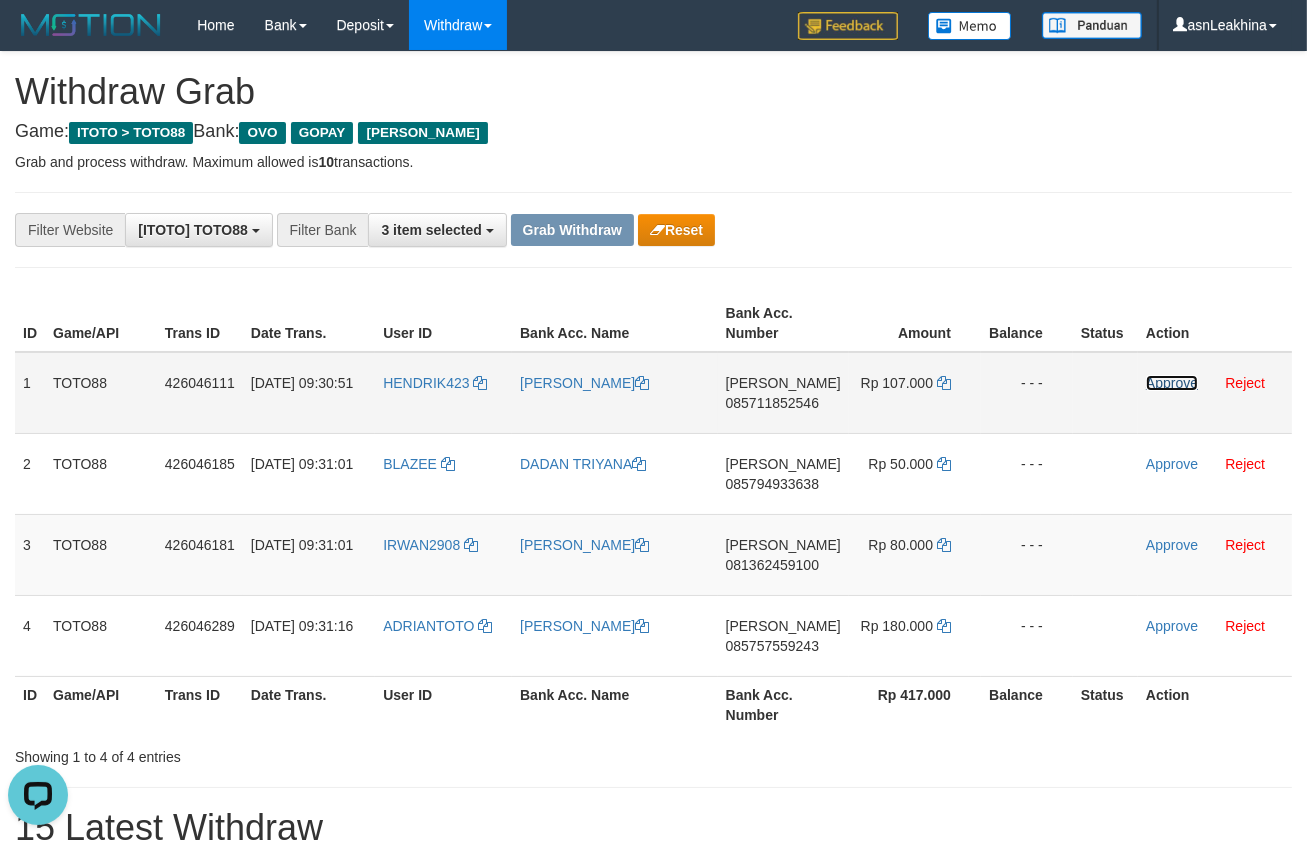 click on "Approve" at bounding box center (1172, 383) 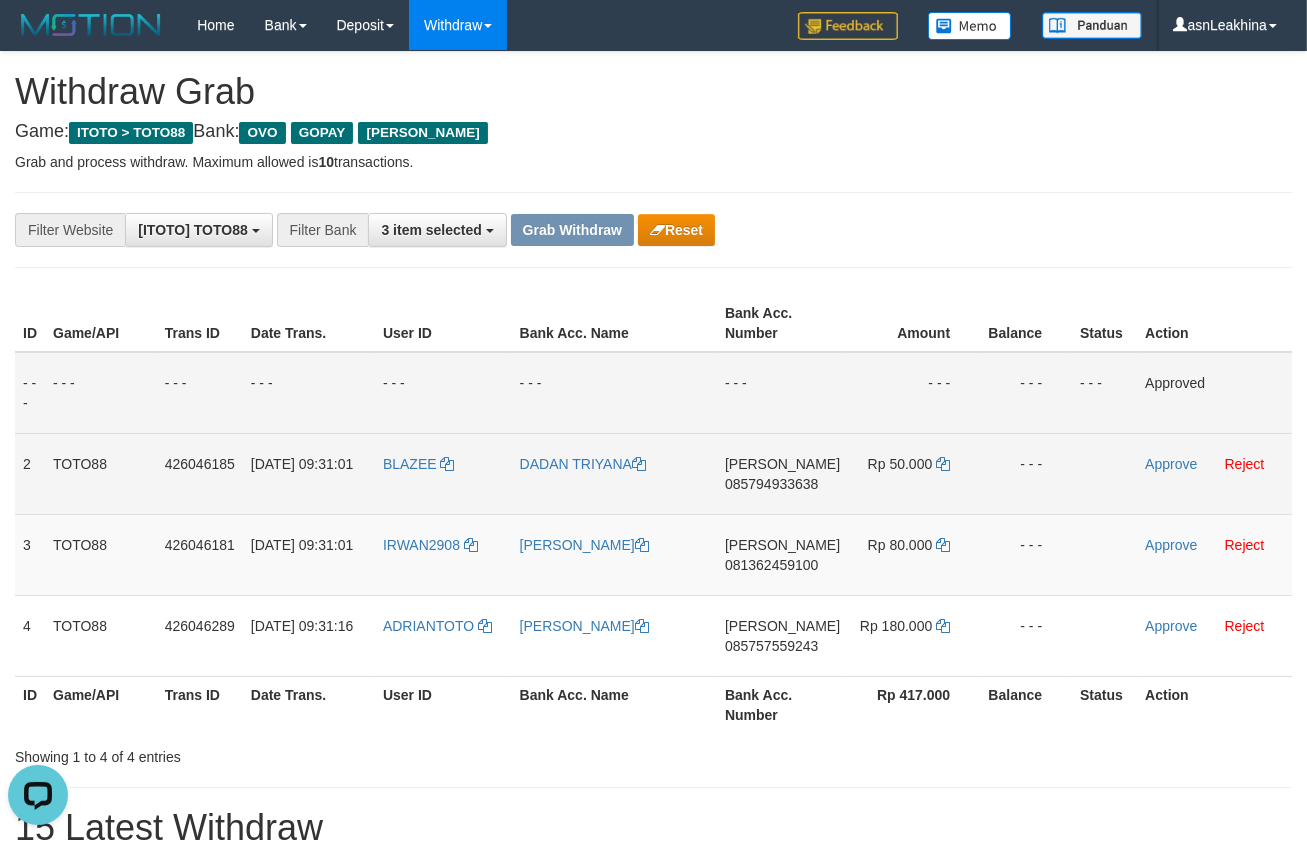 click on "085794933638" at bounding box center (771, 484) 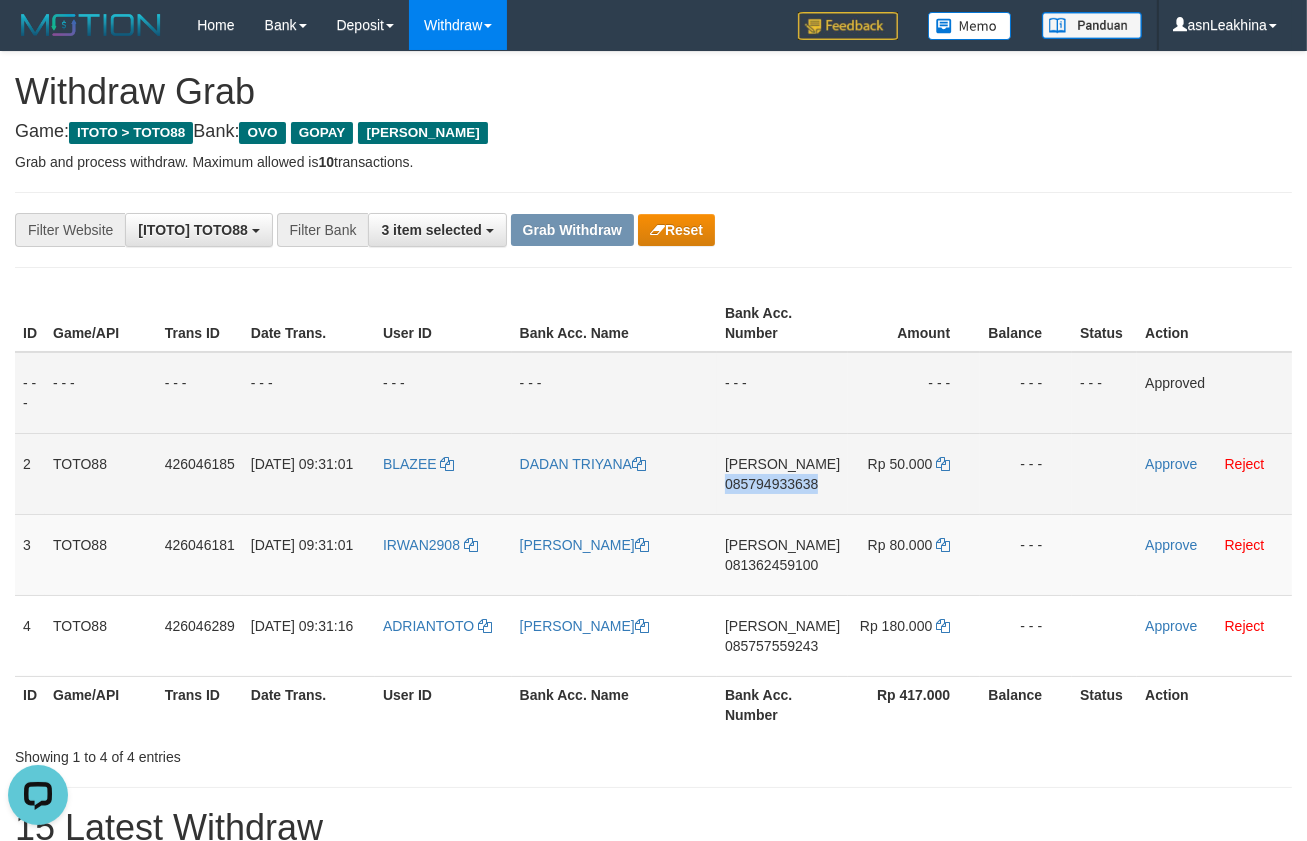 click on "085794933638" at bounding box center [771, 484] 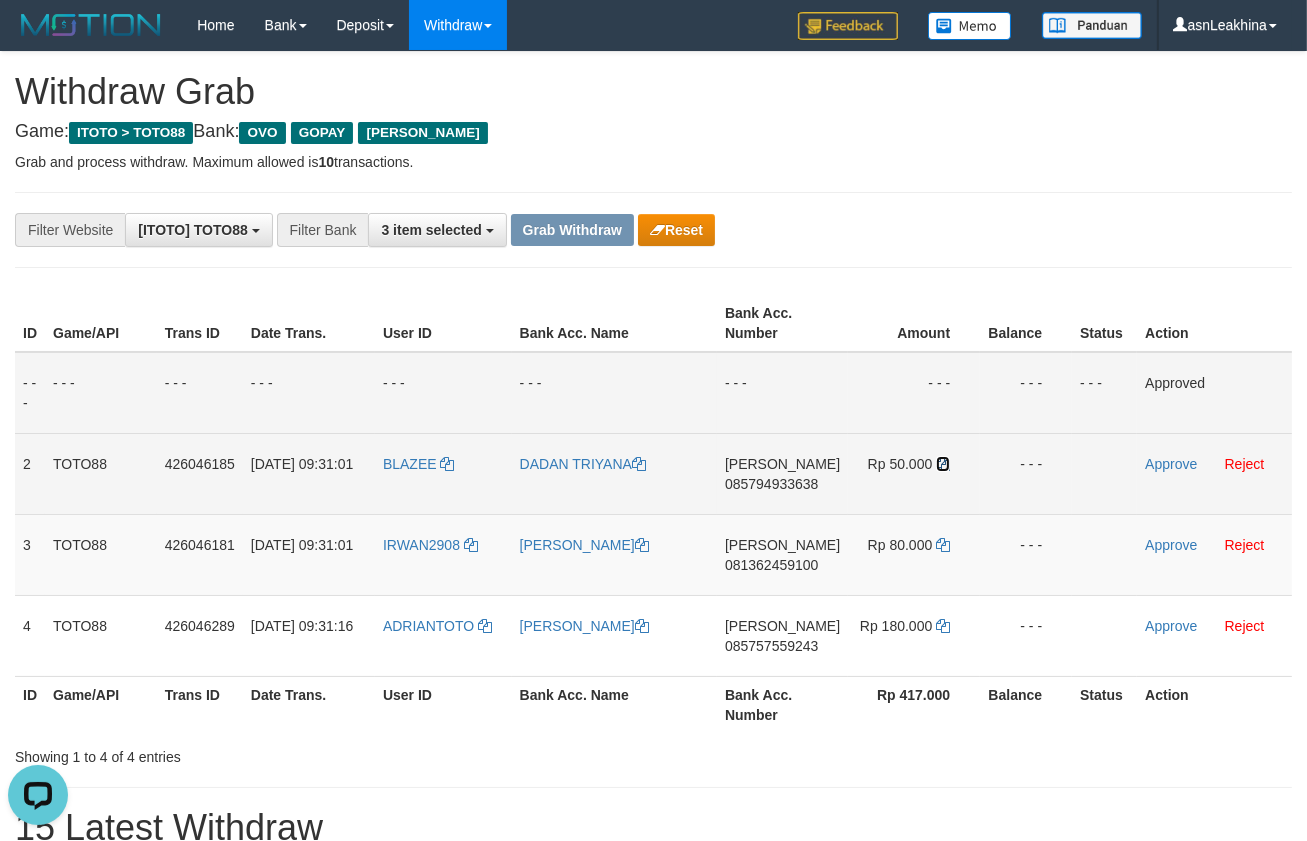 click at bounding box center (943, 464) 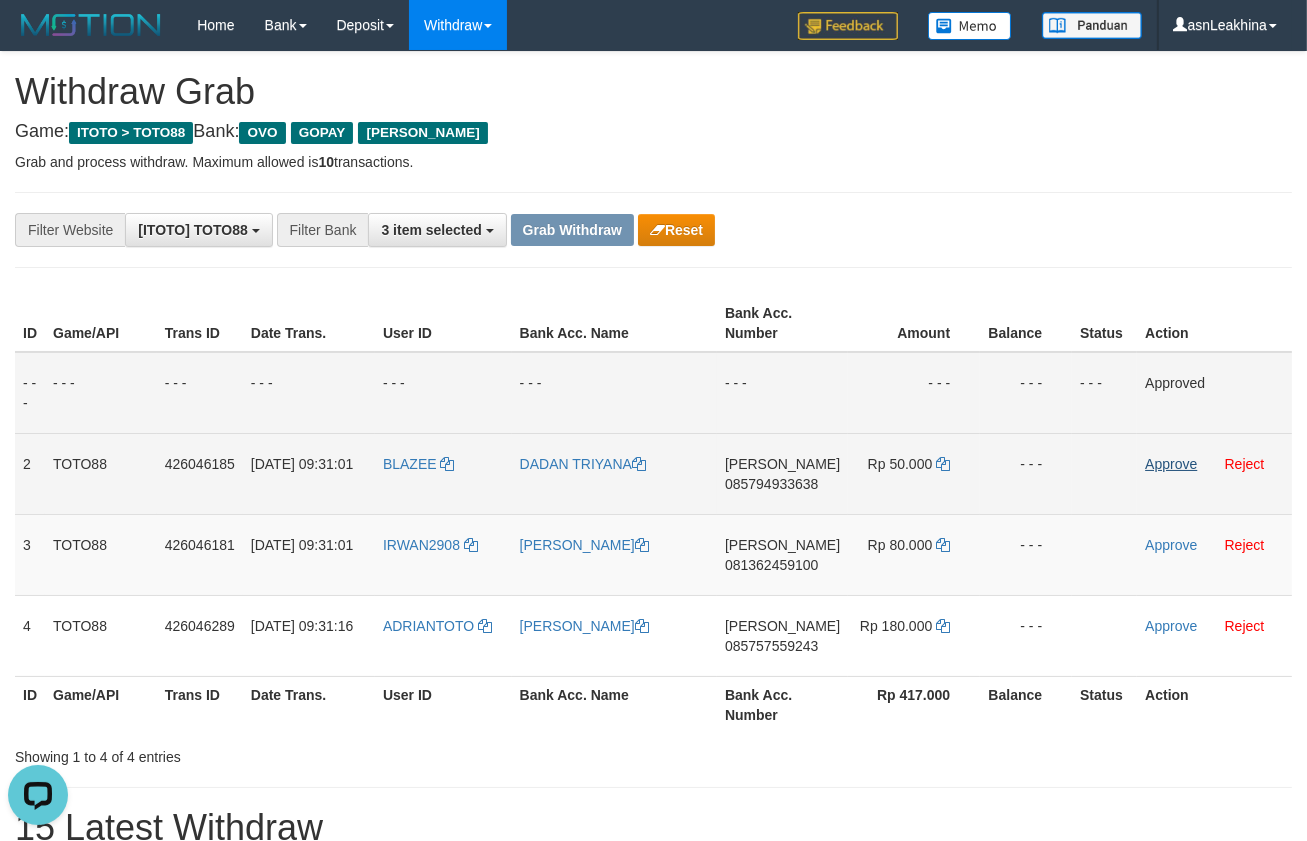 drag, startPoint x: 1136, startPoint y: 464, endPoint x: 1183, endPoint y: 464, distance: 47 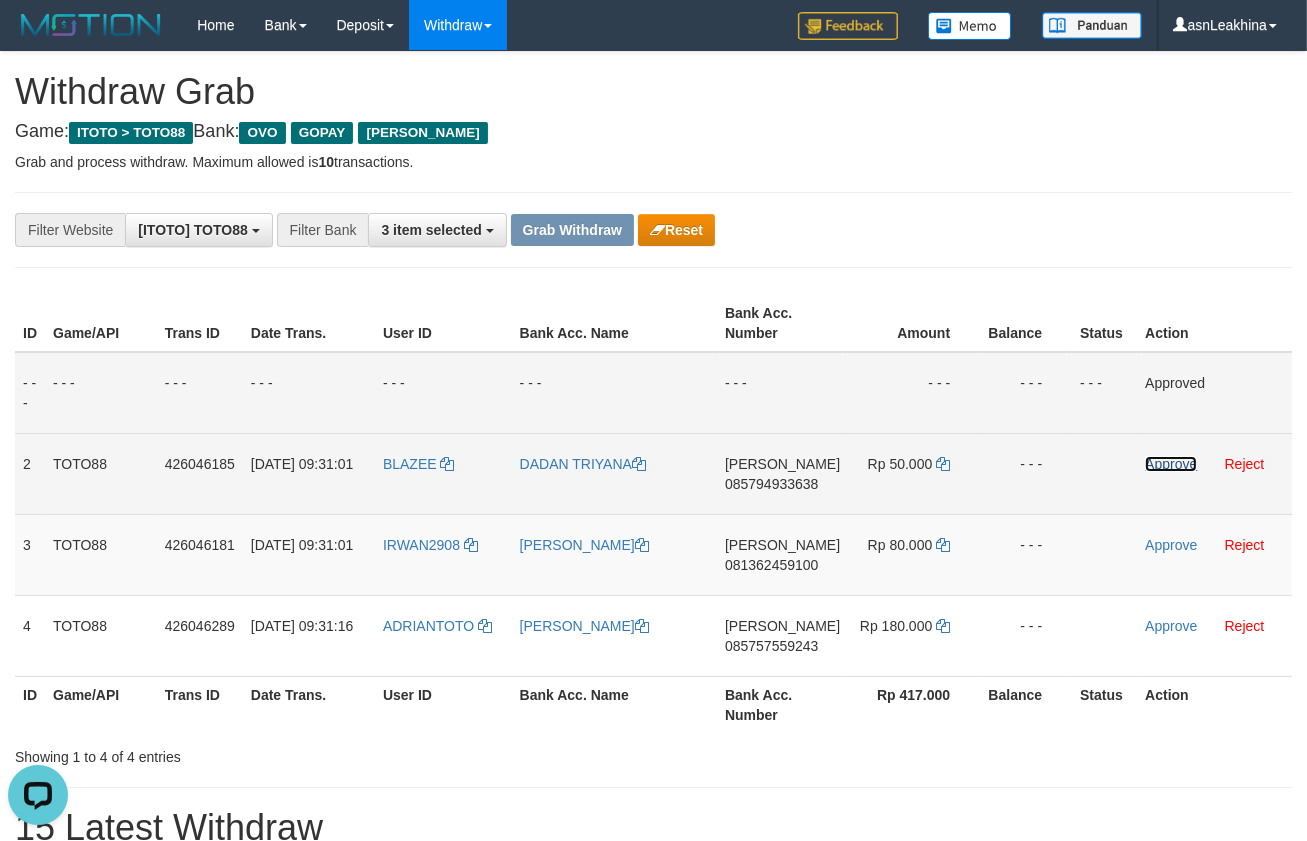 click on "Approve" at bounding box center (1171, 464) 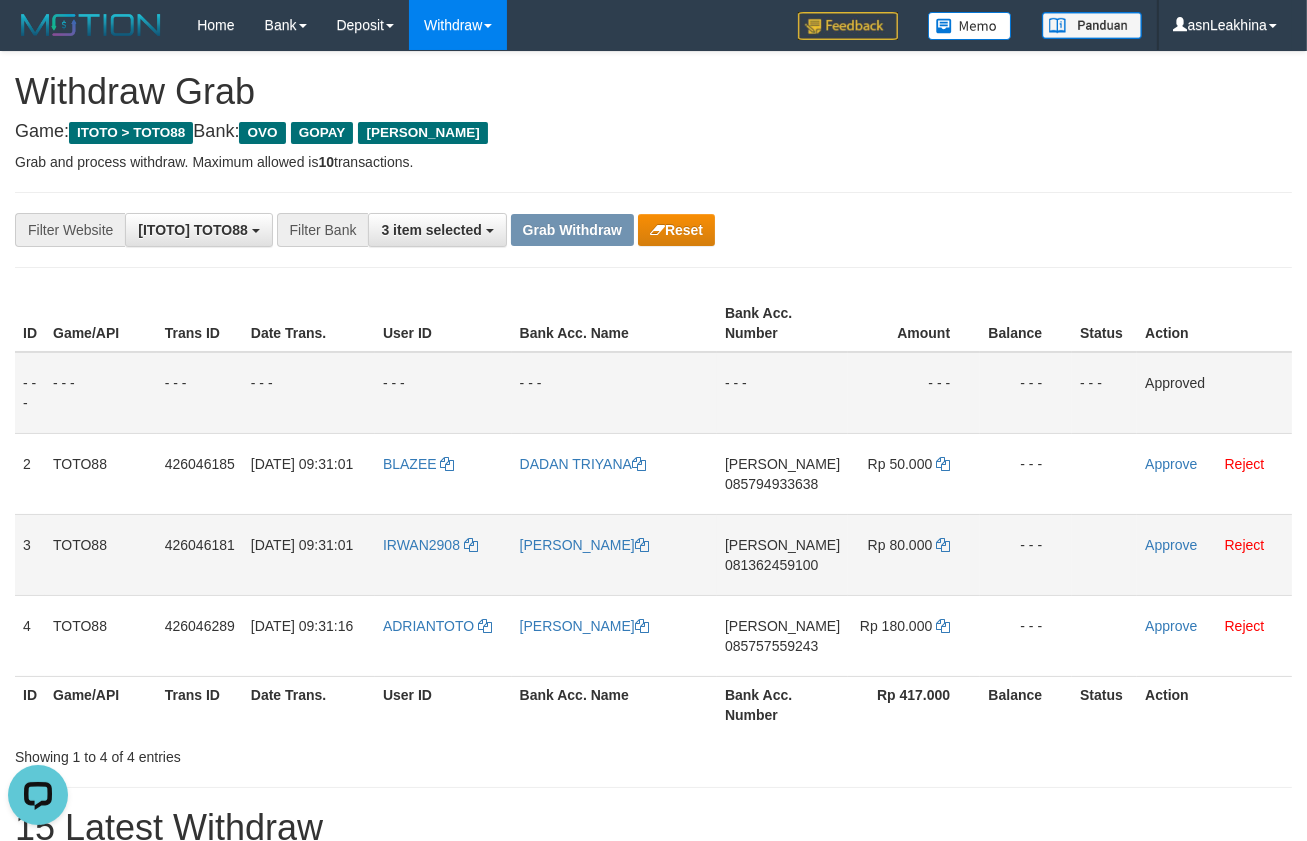 click on "081362459100" at bounding box center [771, 565] 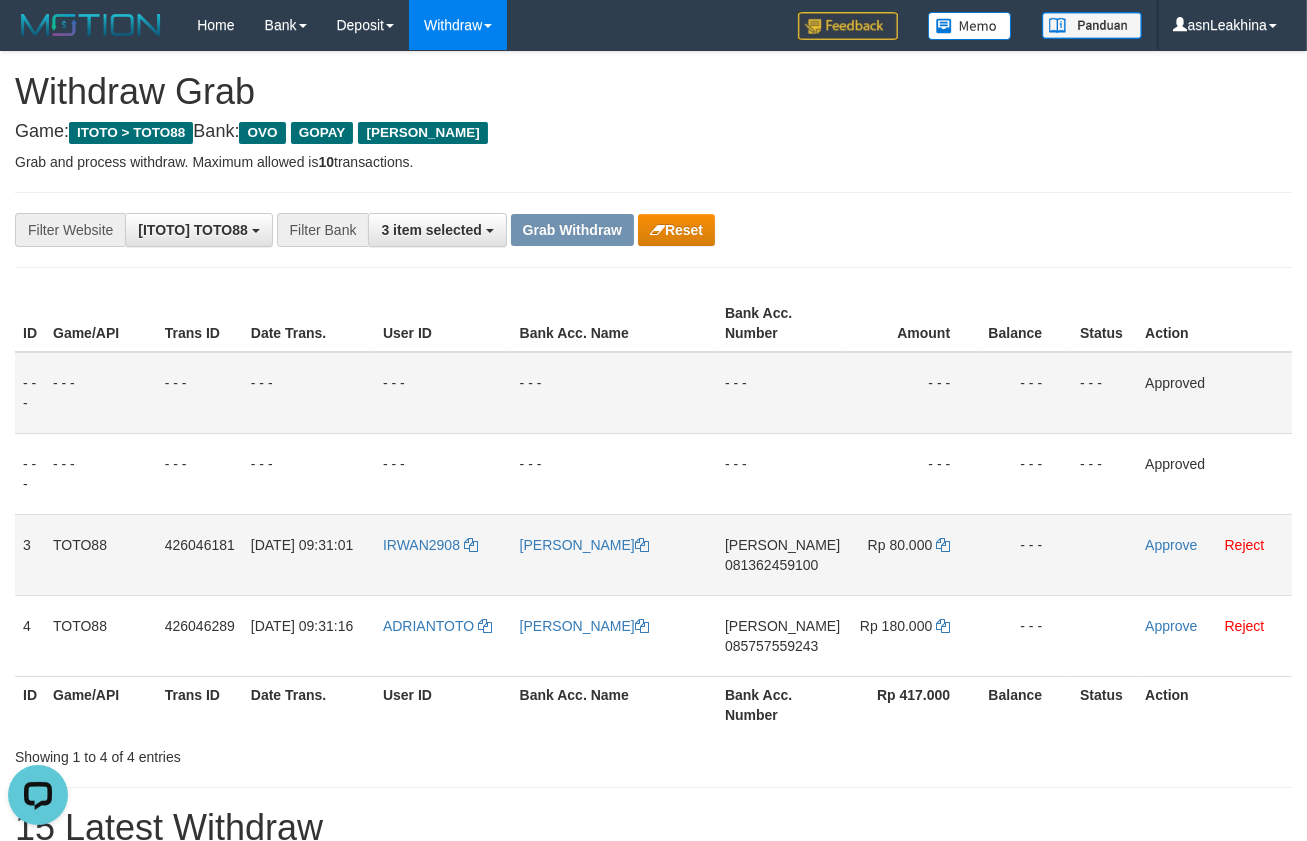 click on "081362459100" at bounding box center (771, 565) 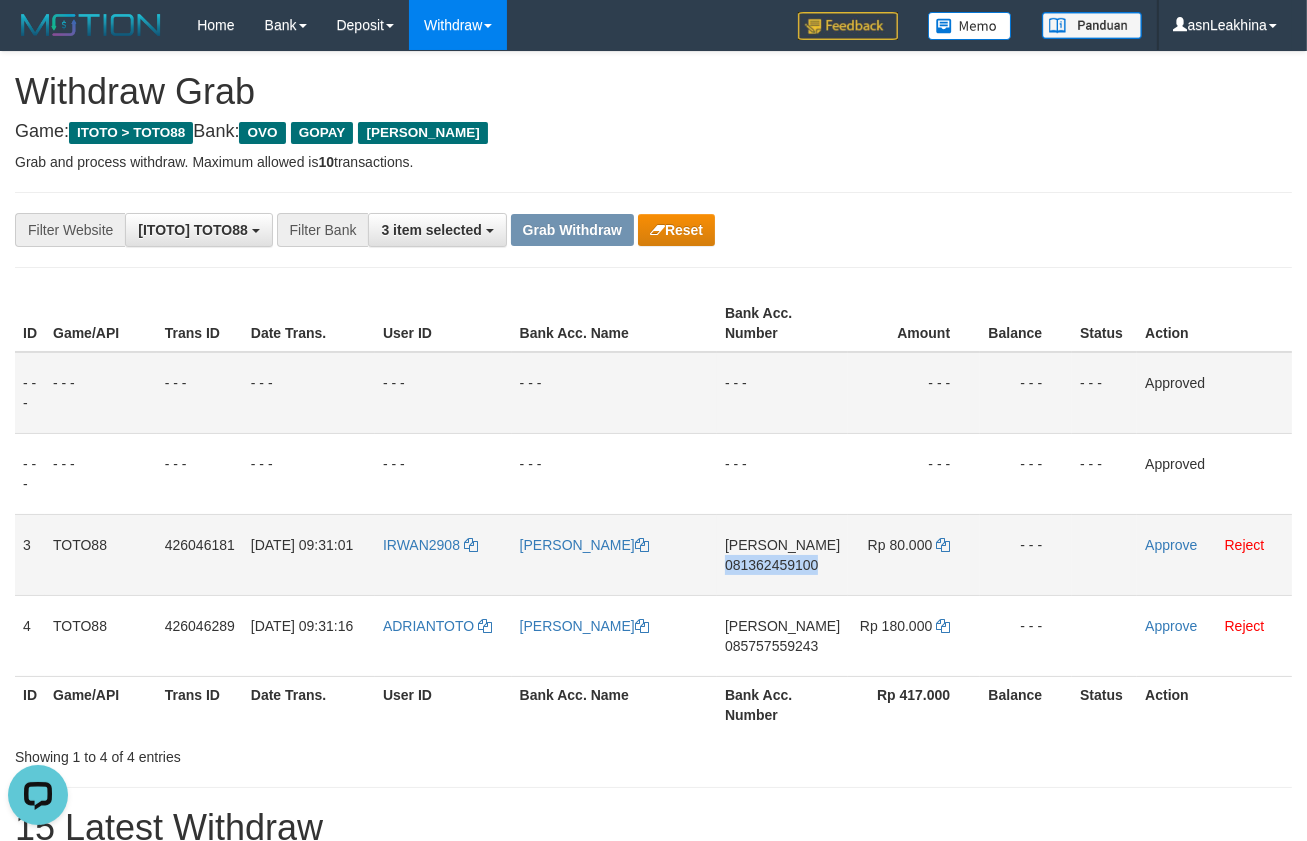 click on "081362459100" at bounding box center (771, 565) 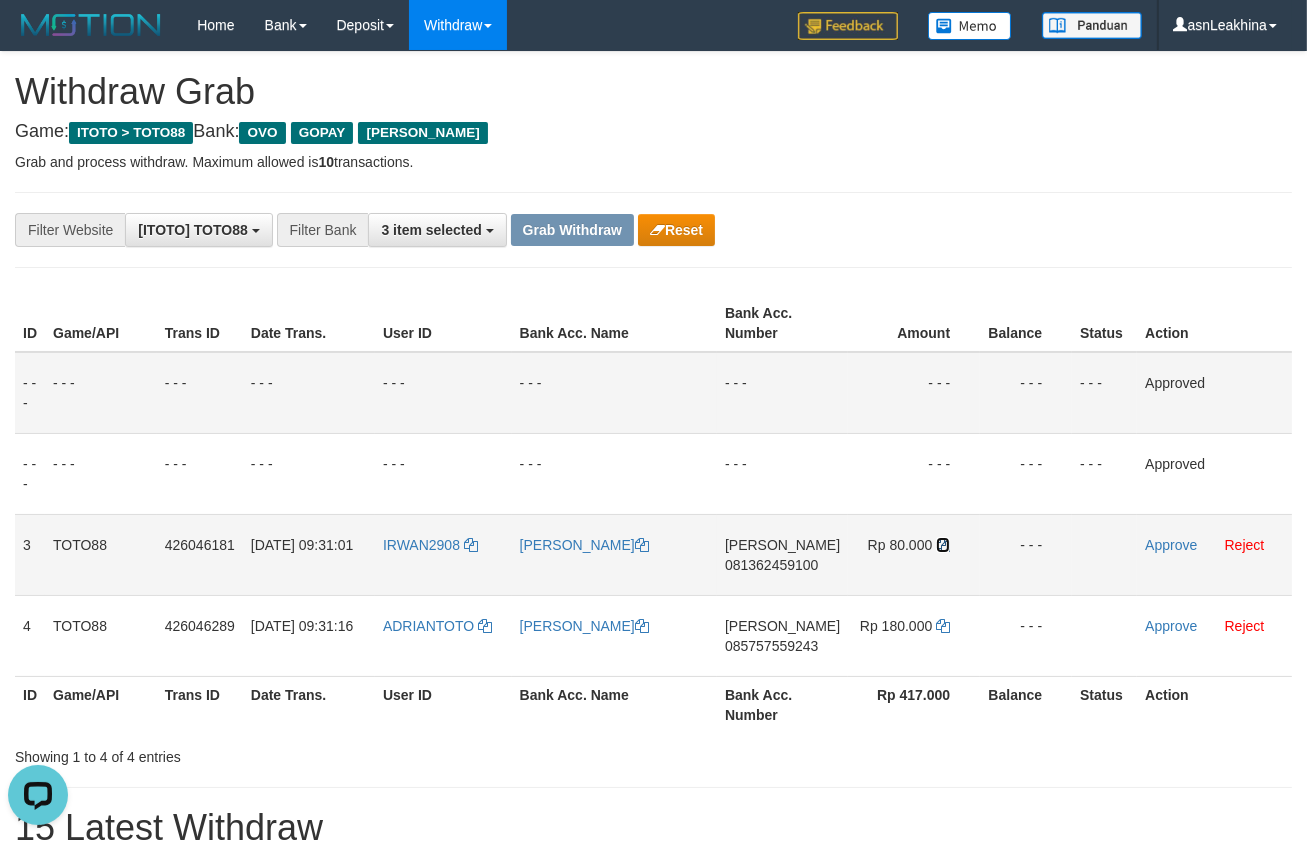 click at bounding box center (943, 545) 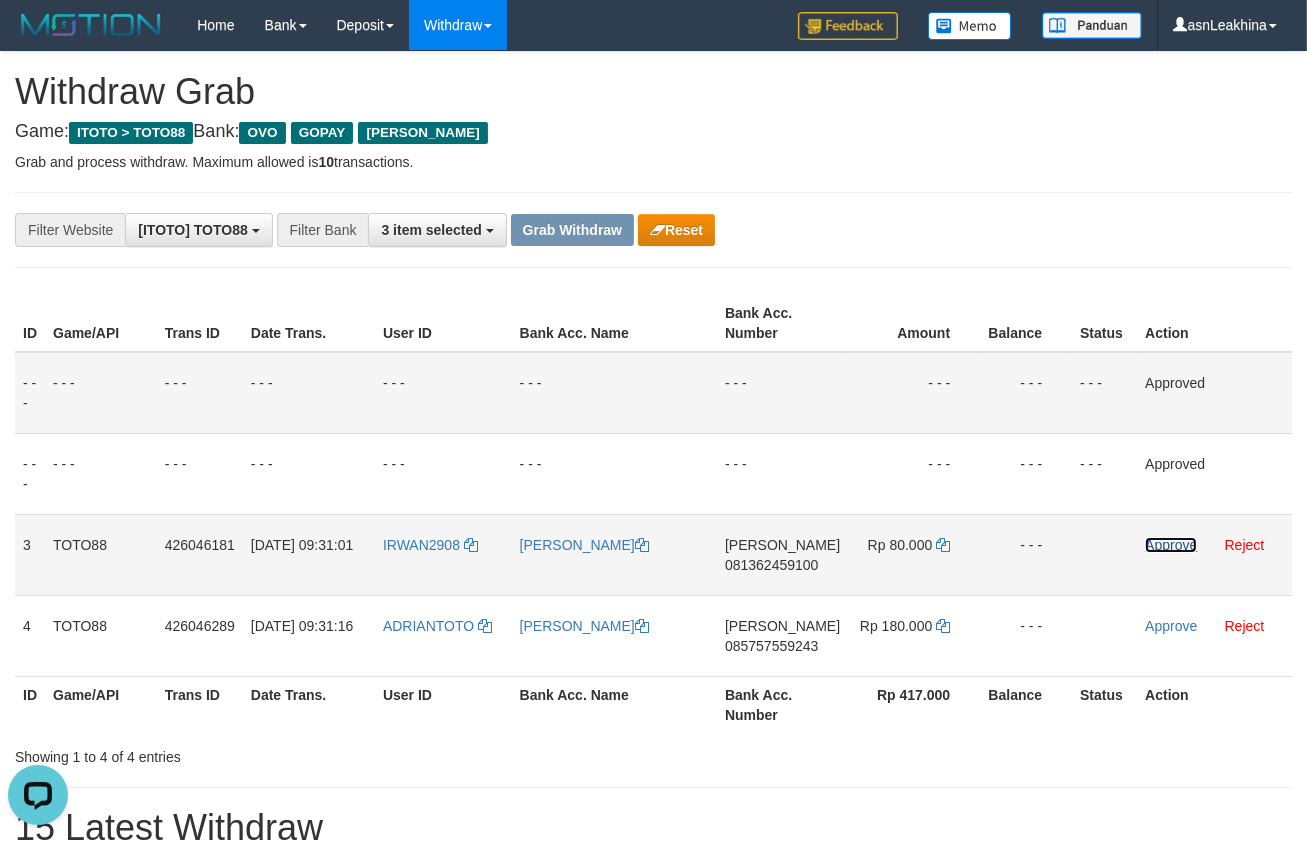 click on "Approve" at bounding box center [1171, 545] 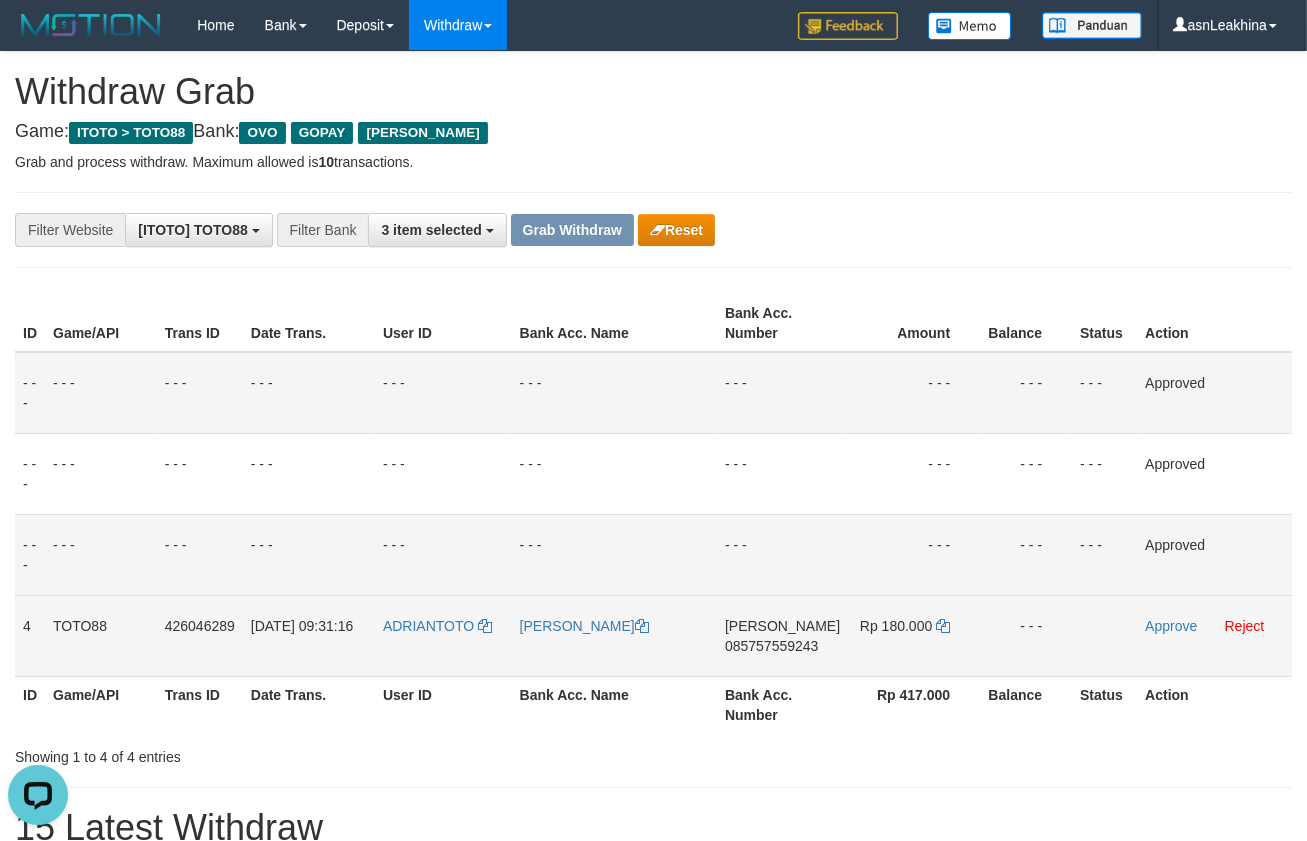 click on "085757559243" at bounding box center (771, 646) 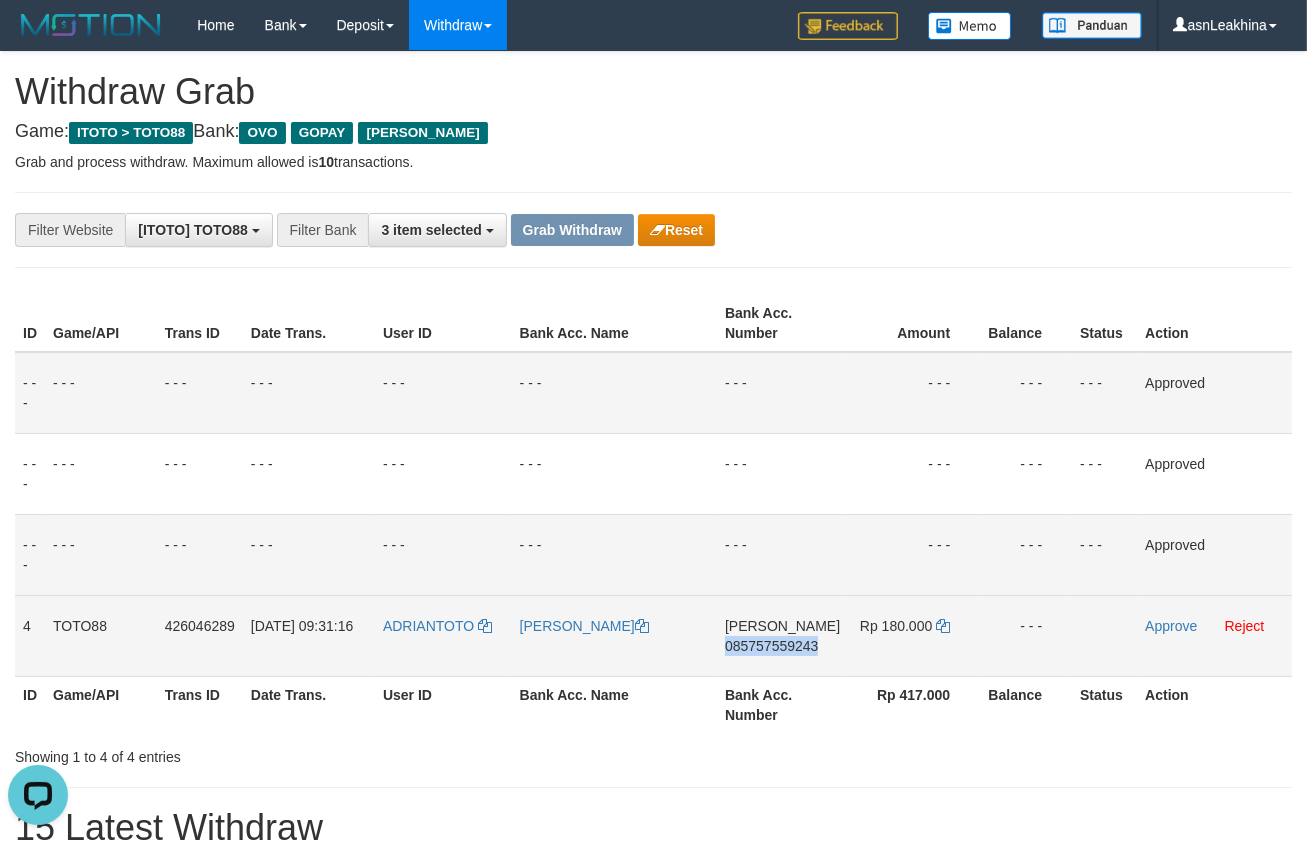 click on "085757559243" at bounding box center (771, 646) 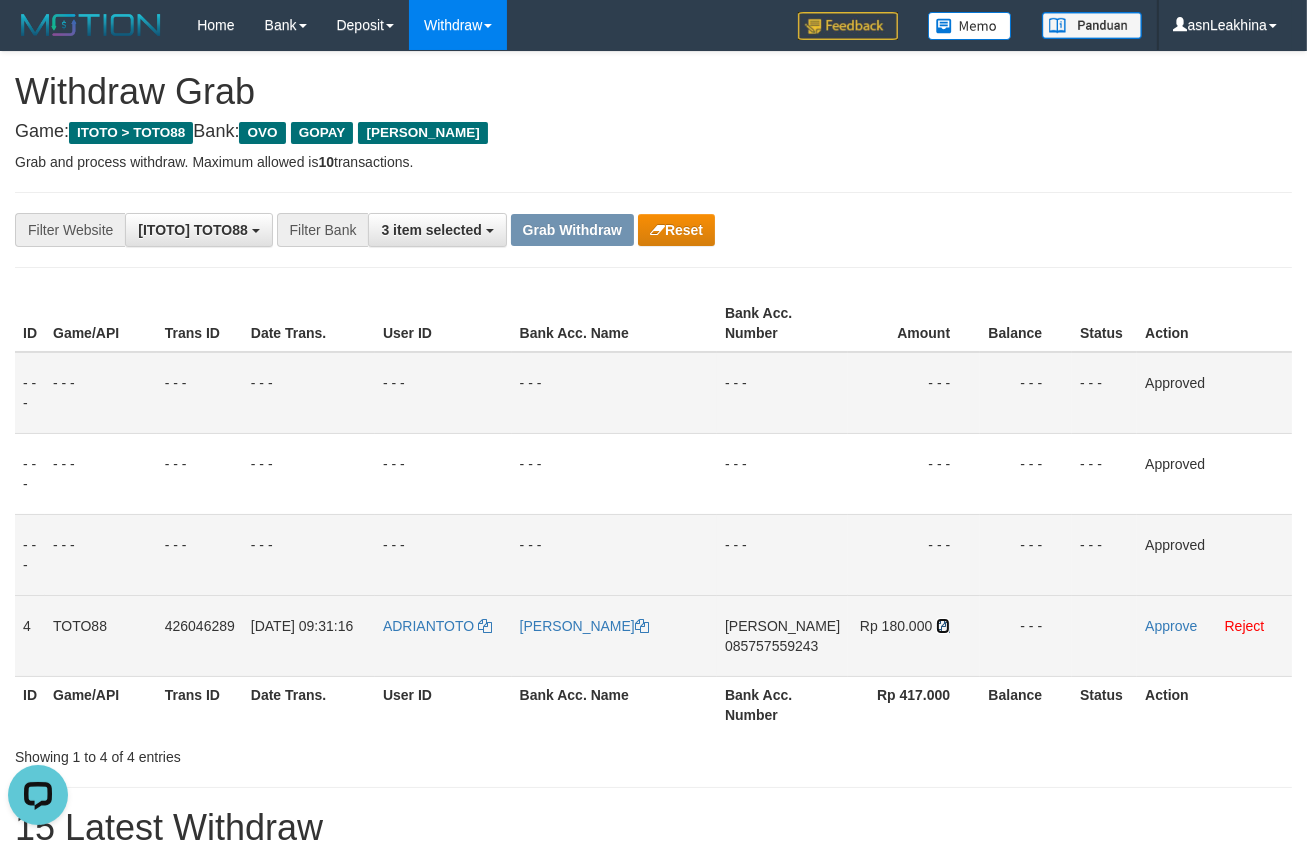 click at bounding box center [943, 626] 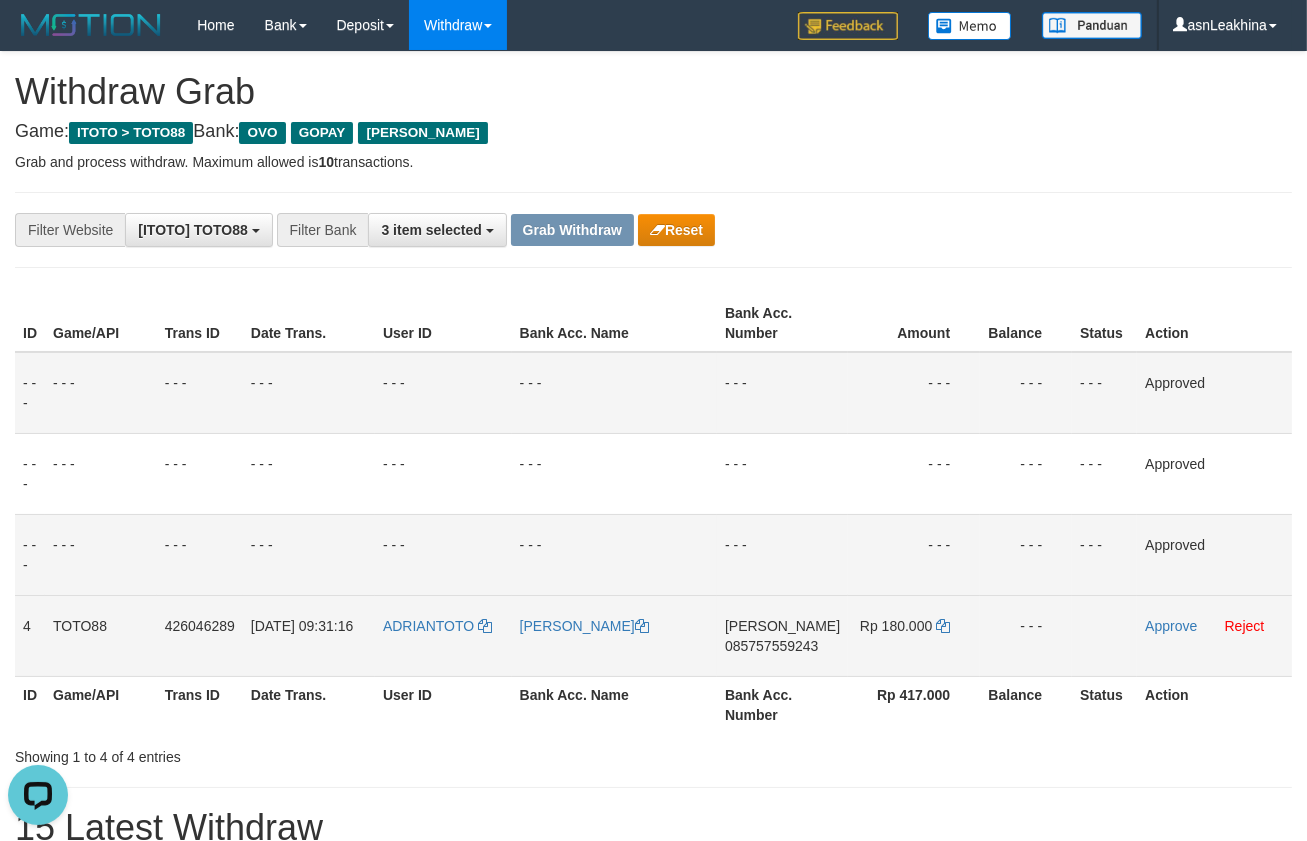 click on "Approve
Reject" at bounding box center [1214, 635] 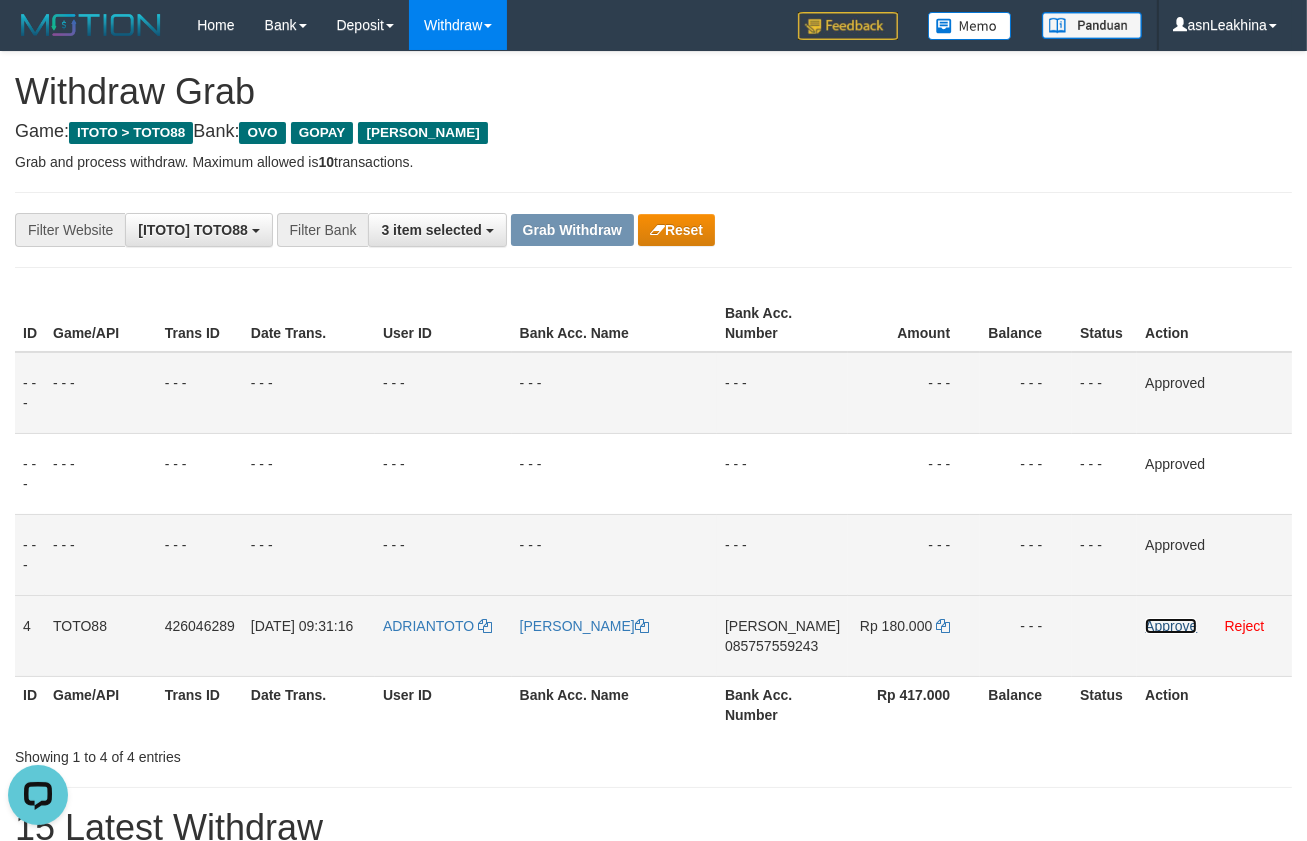 click on "Approve" at bounding box center (1171, 626) 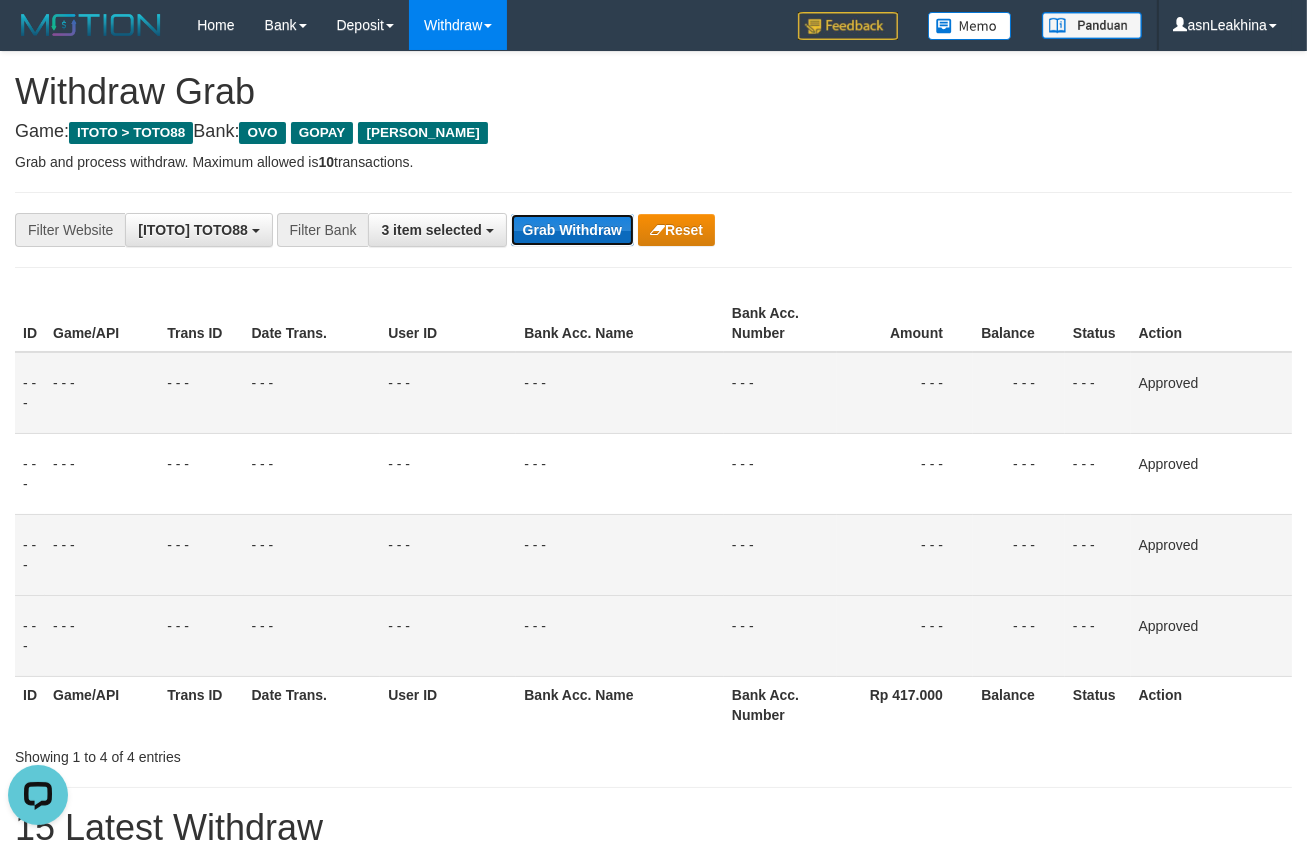 click on "Grab Withdraw" at bounding box center [572, 230] 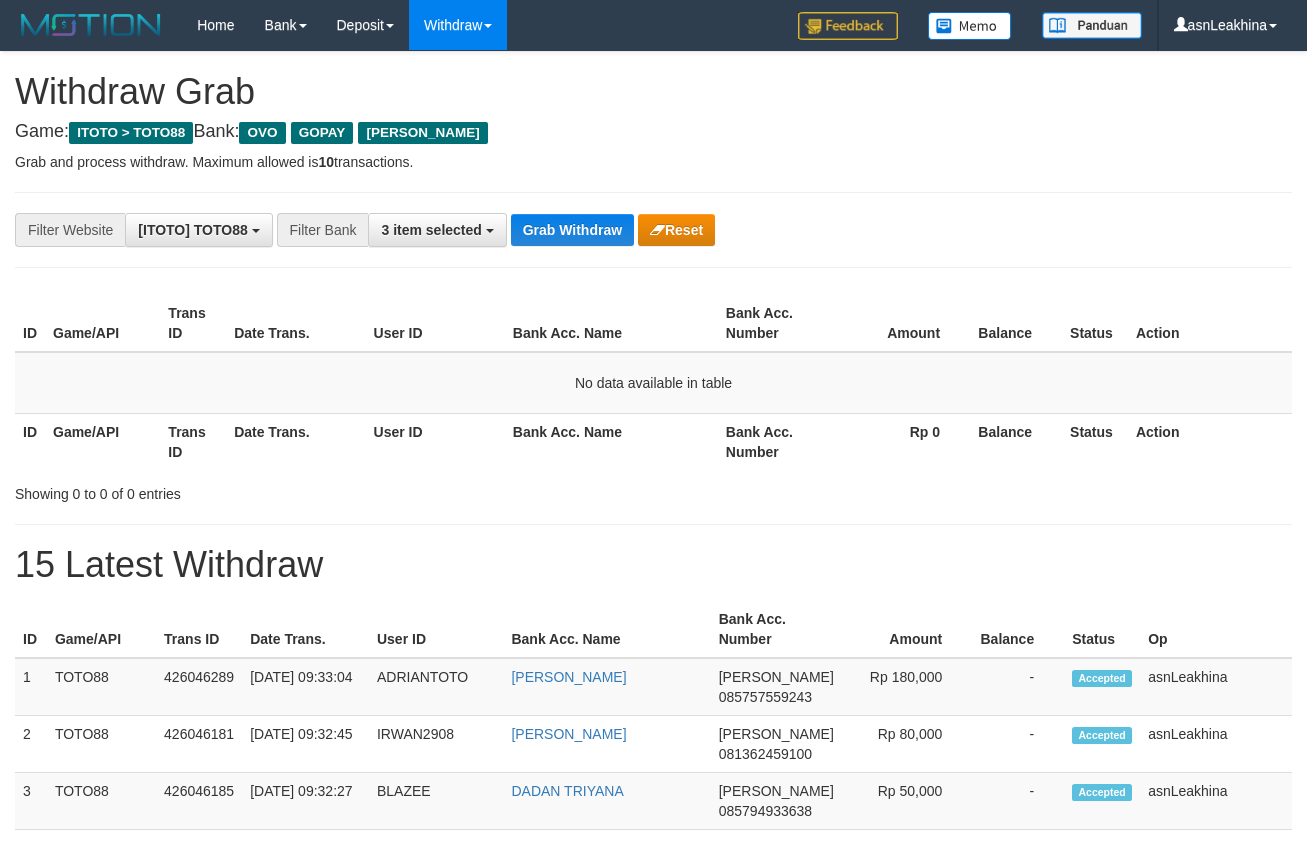 scroll, scrollTop: 0, scrollLeft: 0, axis: both 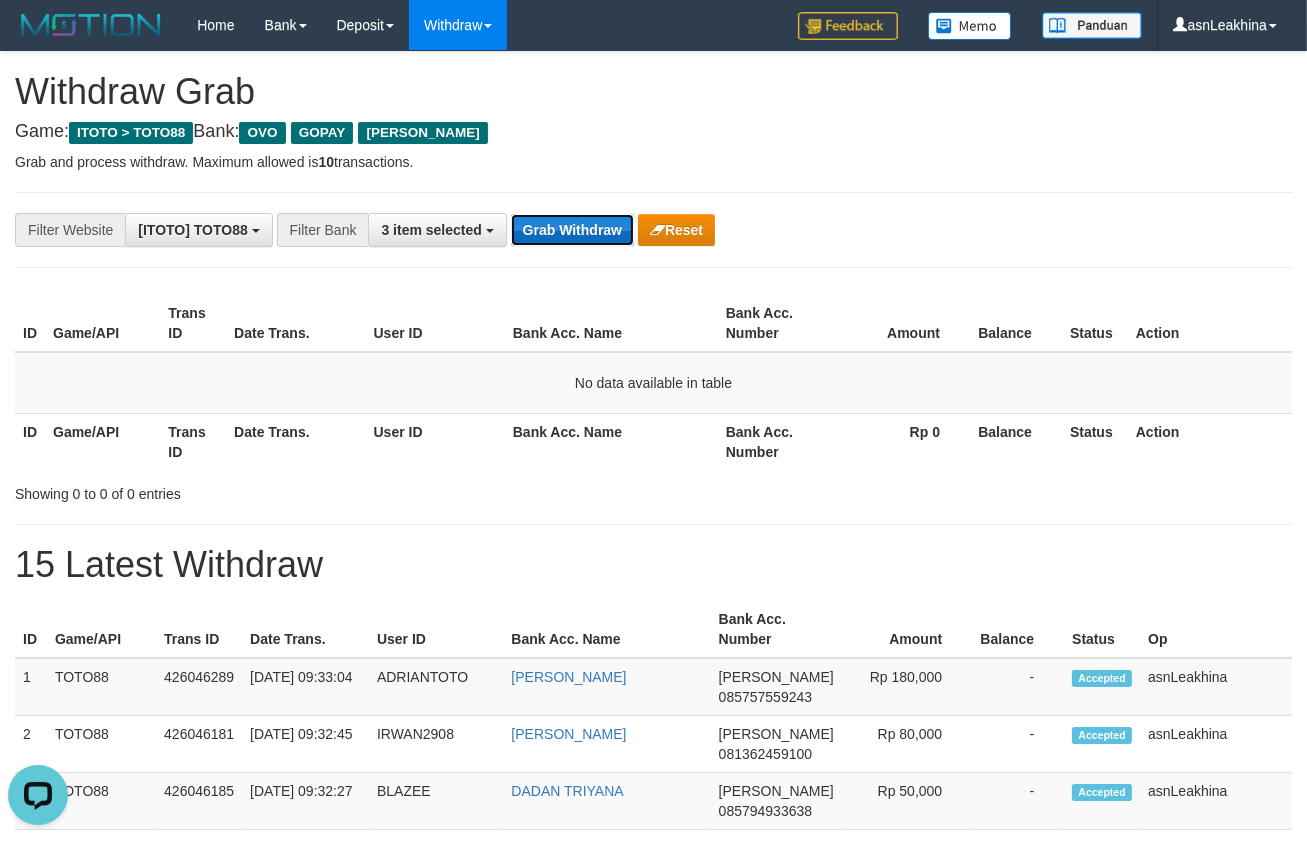 click on "Grab Withdraw" at bounding box center [572, 230] 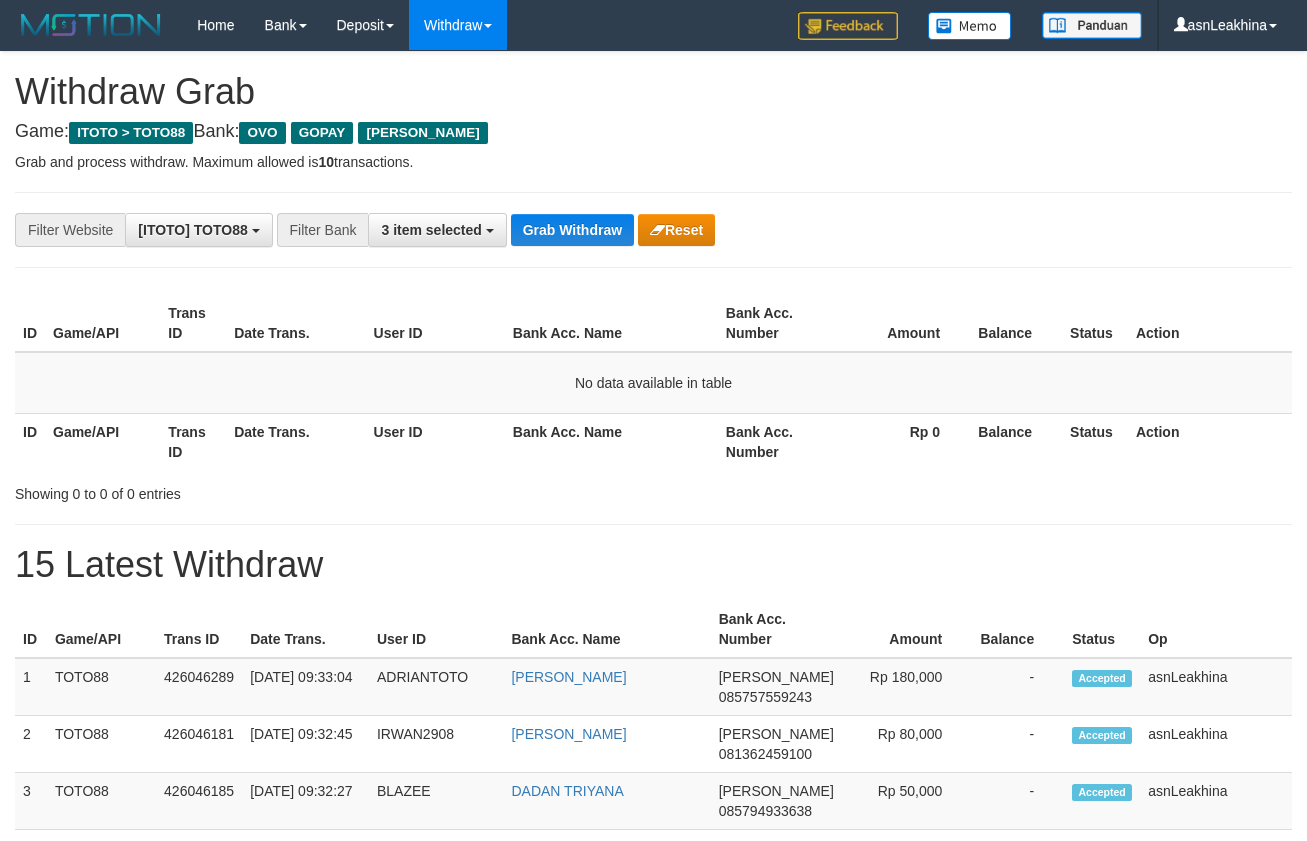 scroll, scrollTop: 0, scrollLeft: 0, axis: both 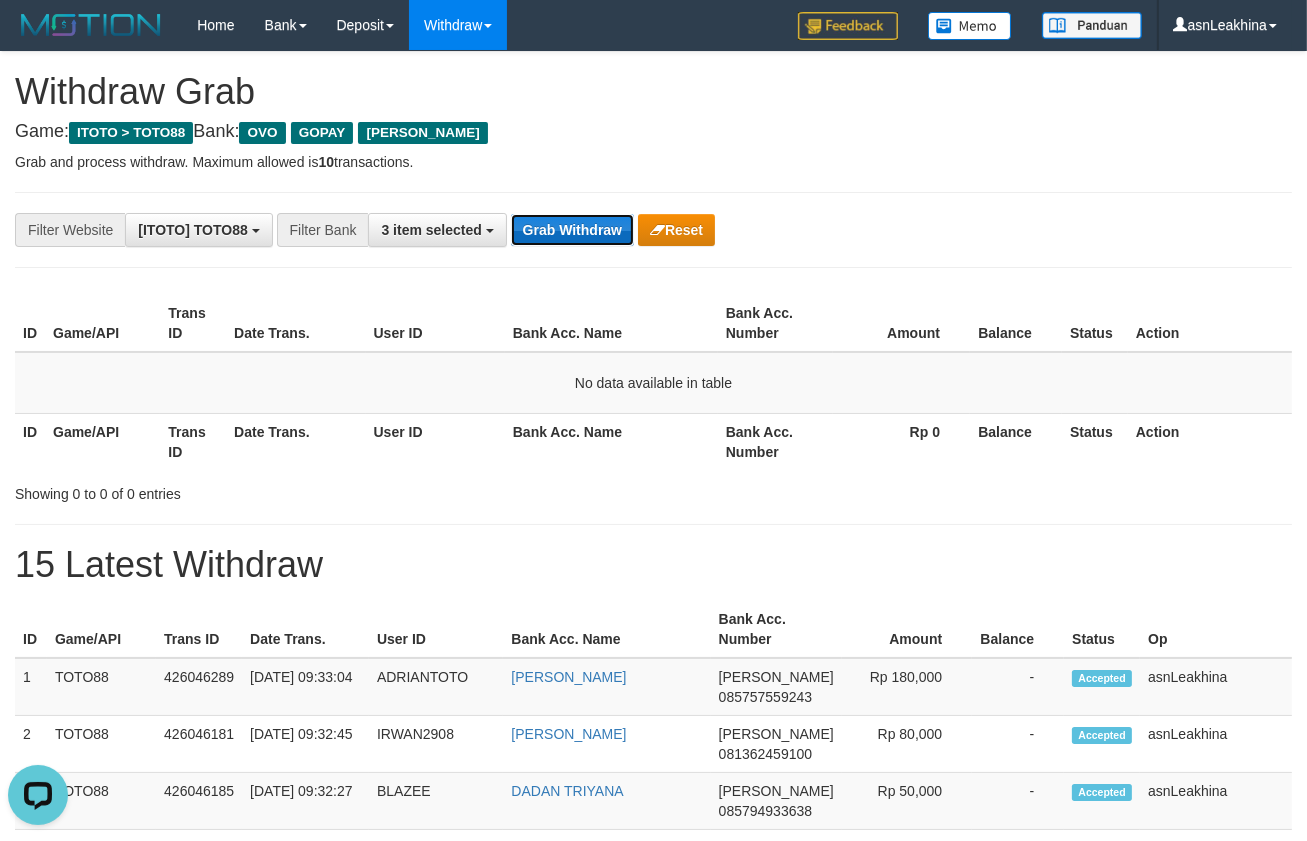 click on "Grab Withdraw" at bounding box center [572, 230] 